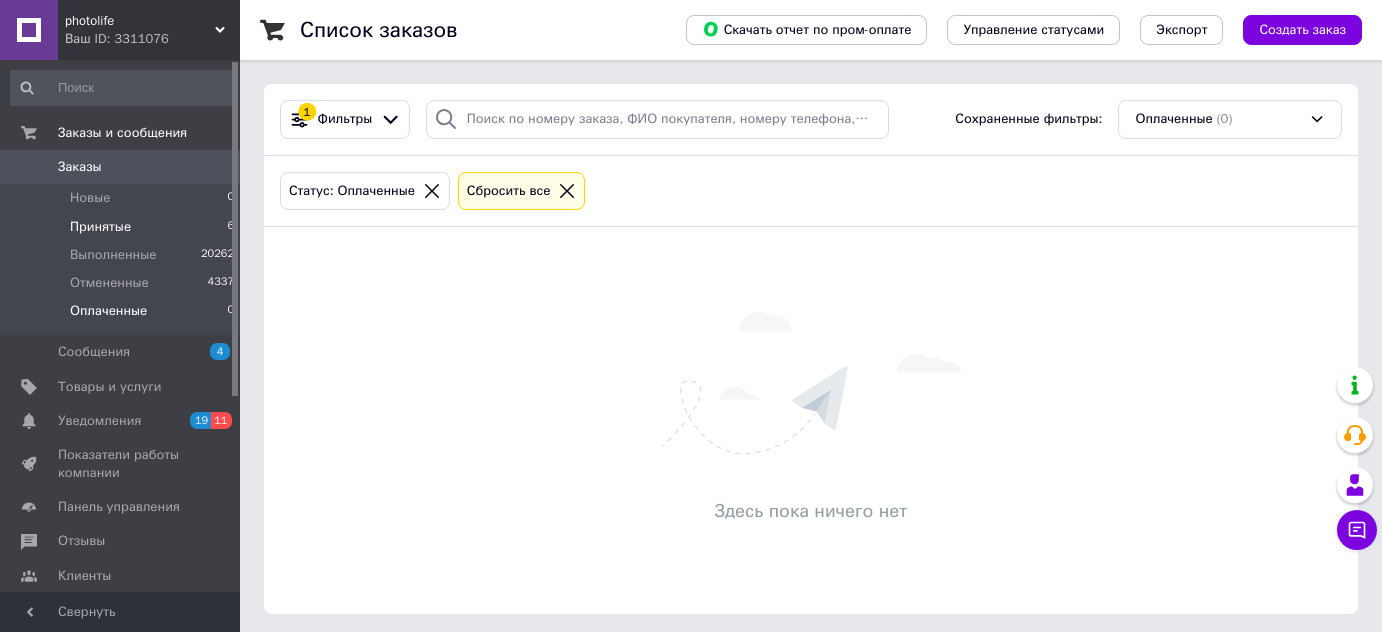 scroll, scrollTop: 0, scrollLeft: 0, axis: both 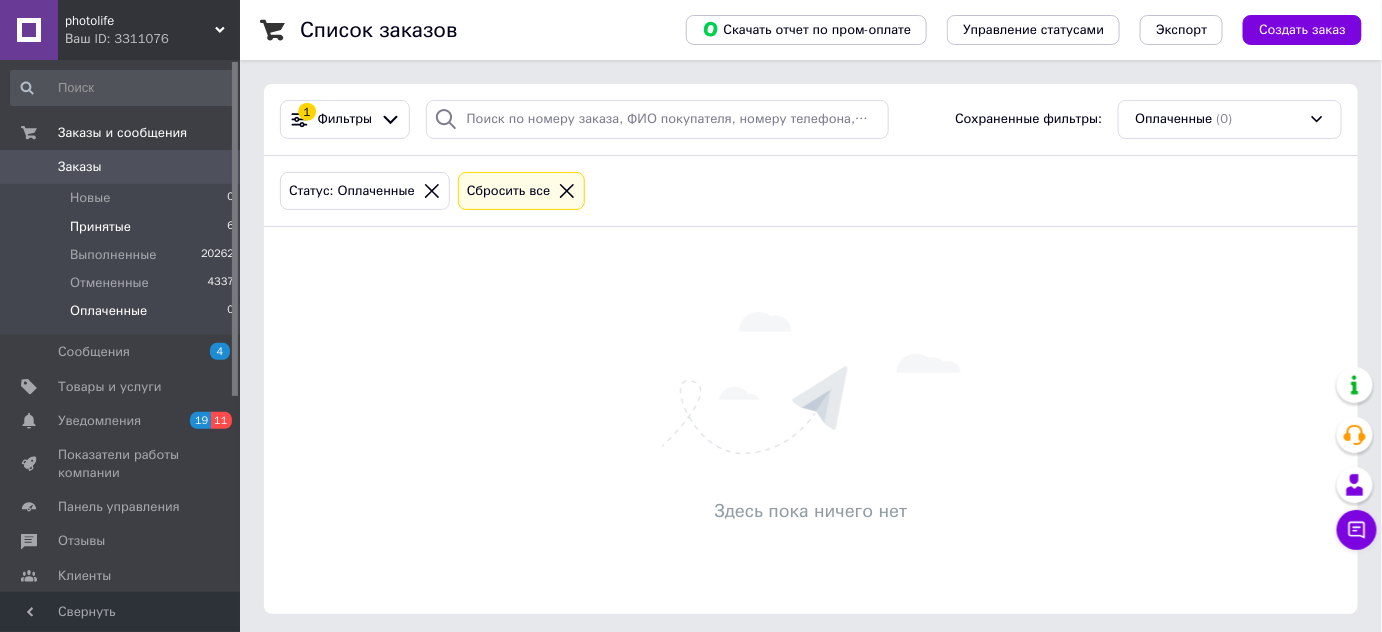 click on "Принятые" at bounding box center [100, 227] 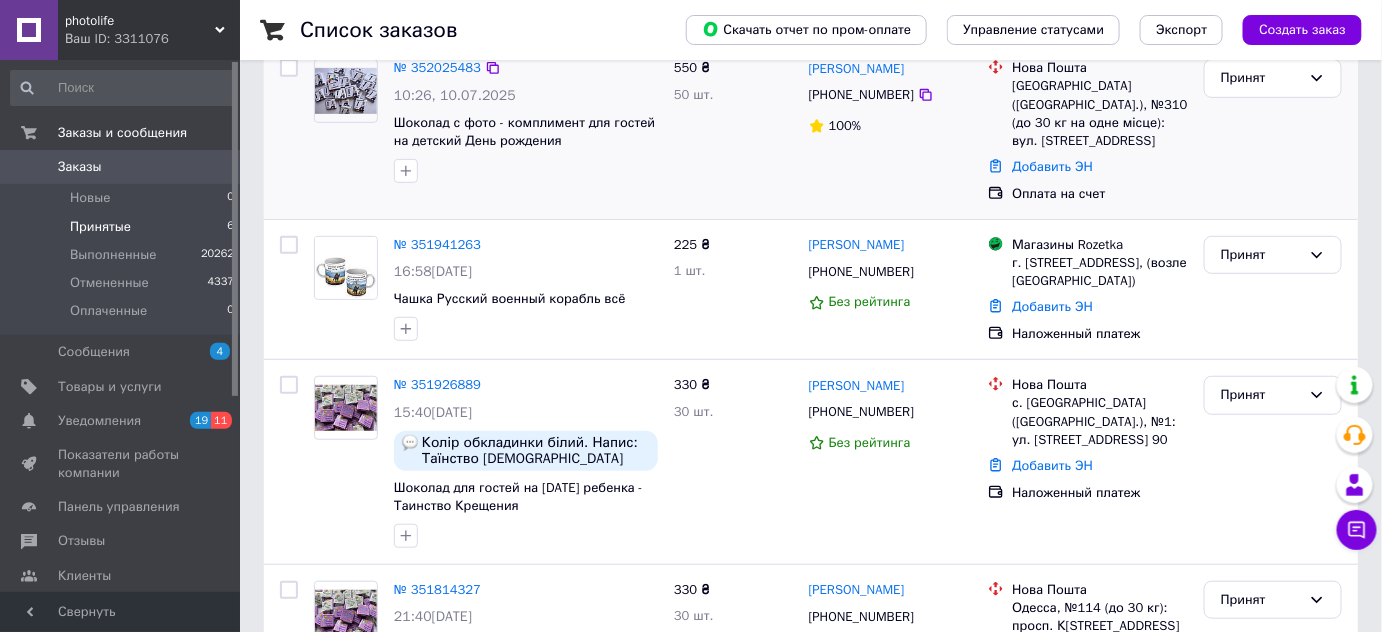 scroll, scrollTop: 272, scrollLeft: 0, axis: vertical 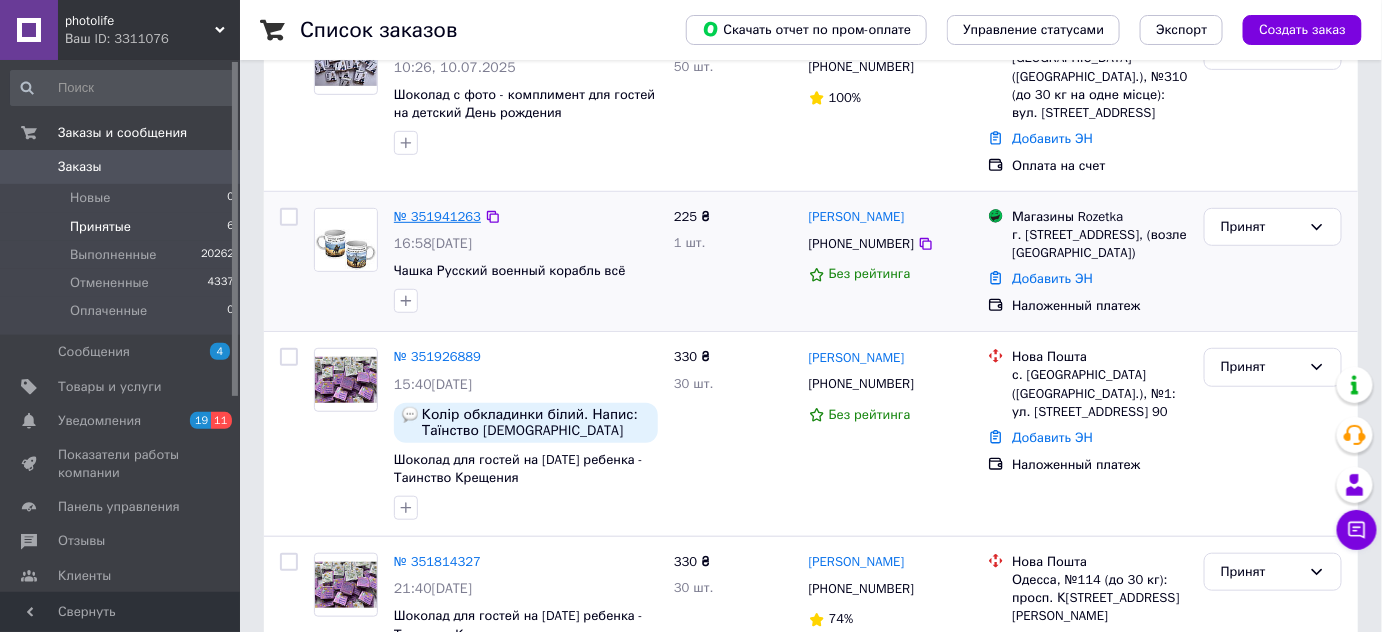click on "№ 351941263" at bounding box center [437, 216] 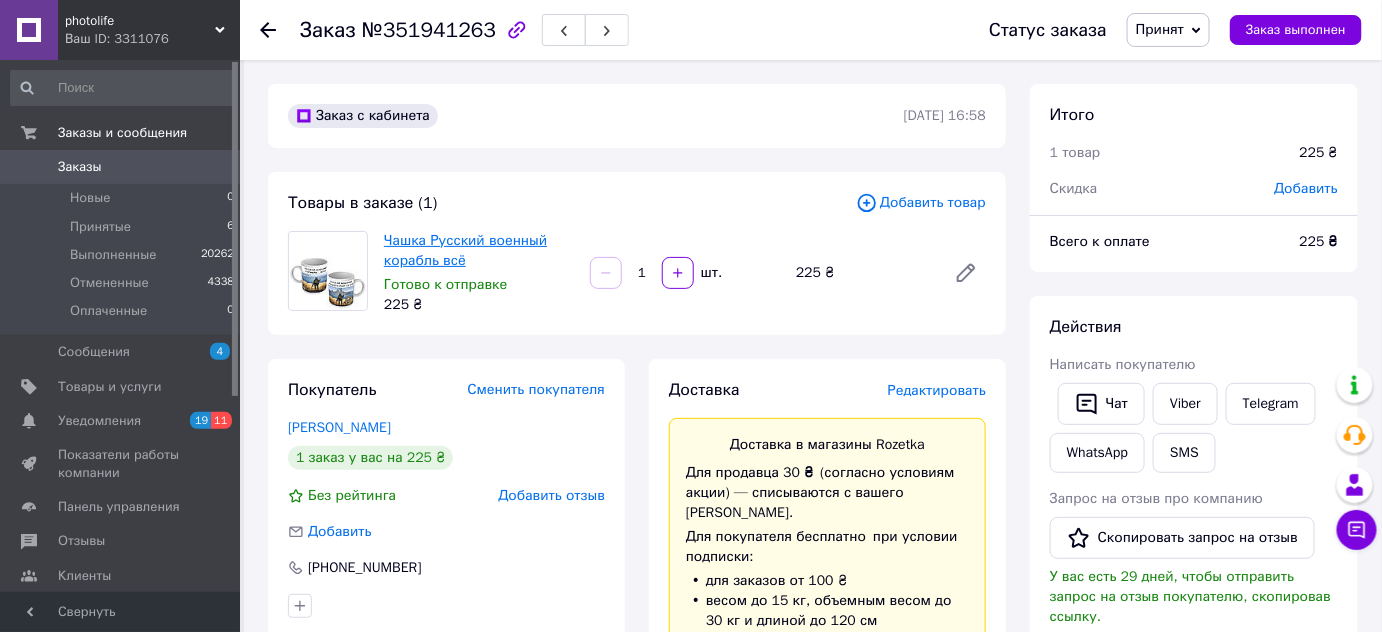 click on "Чашка Русский военный корабль всё" at bounding box center (465, 250) 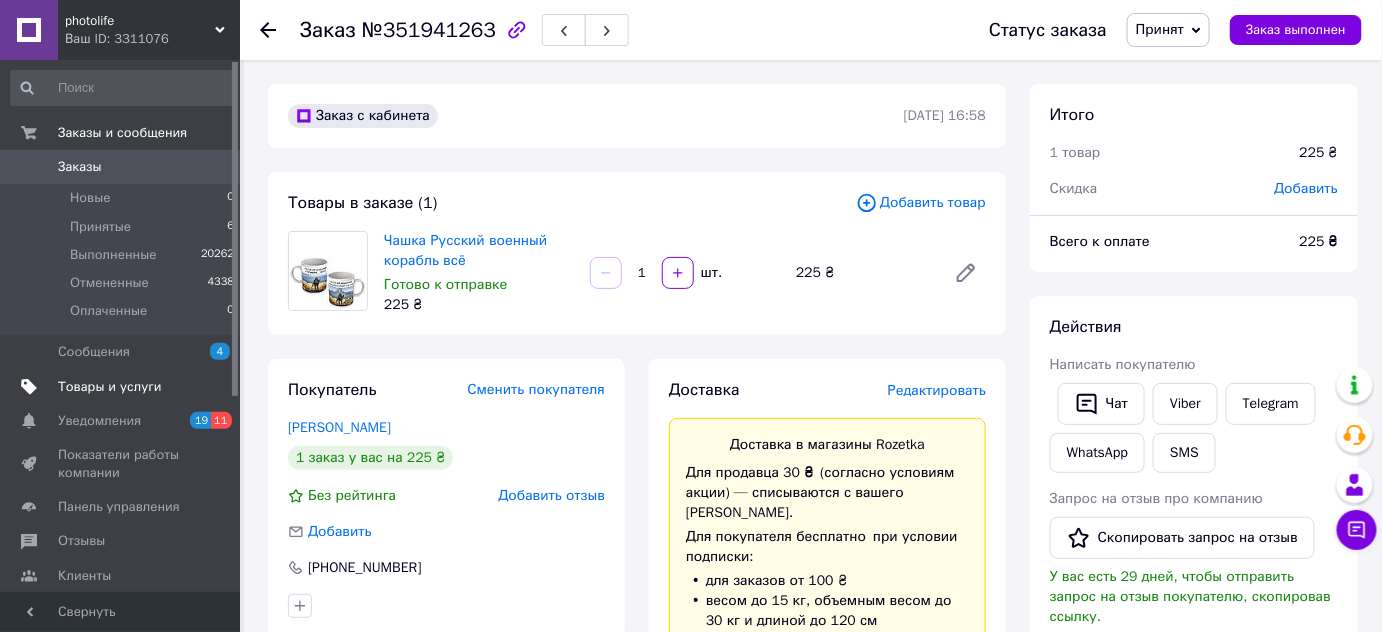 click on "Товары и услуги" at bounding box center [110, 387] 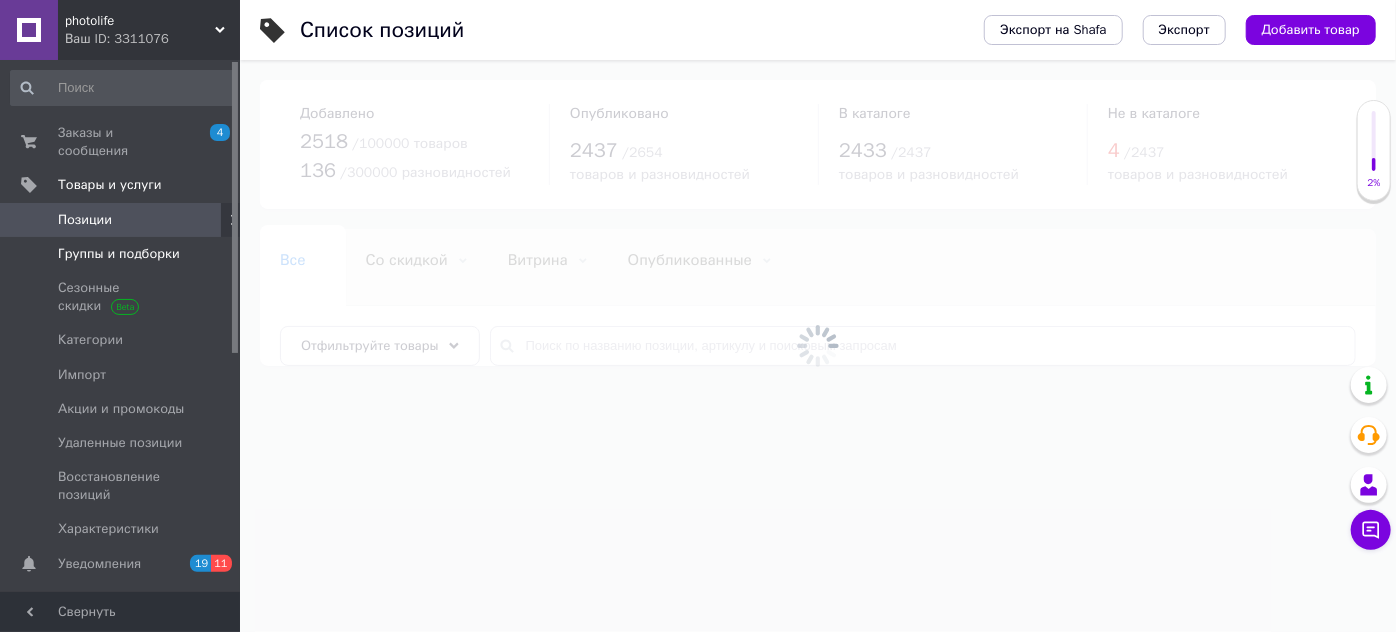 click on "Группы и подборки" at bounding box center (119, 254) 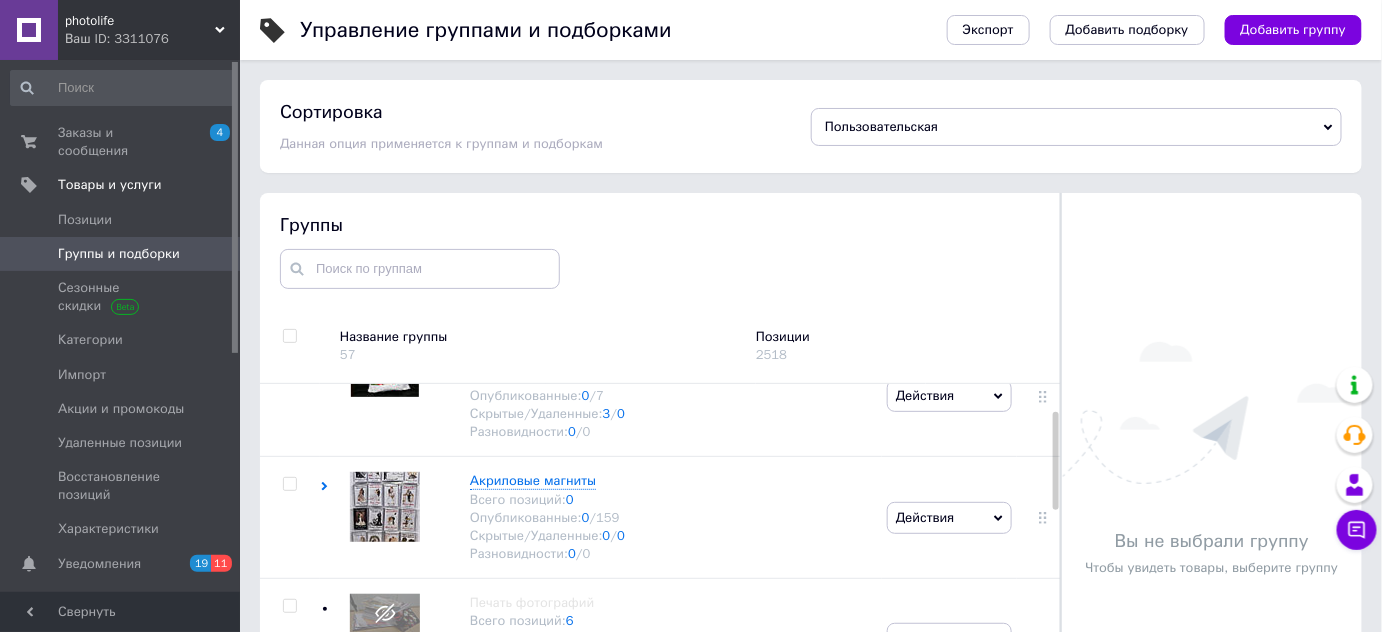 scroll, scrollTop: 454, scrollLeft: 0, axis: vertical 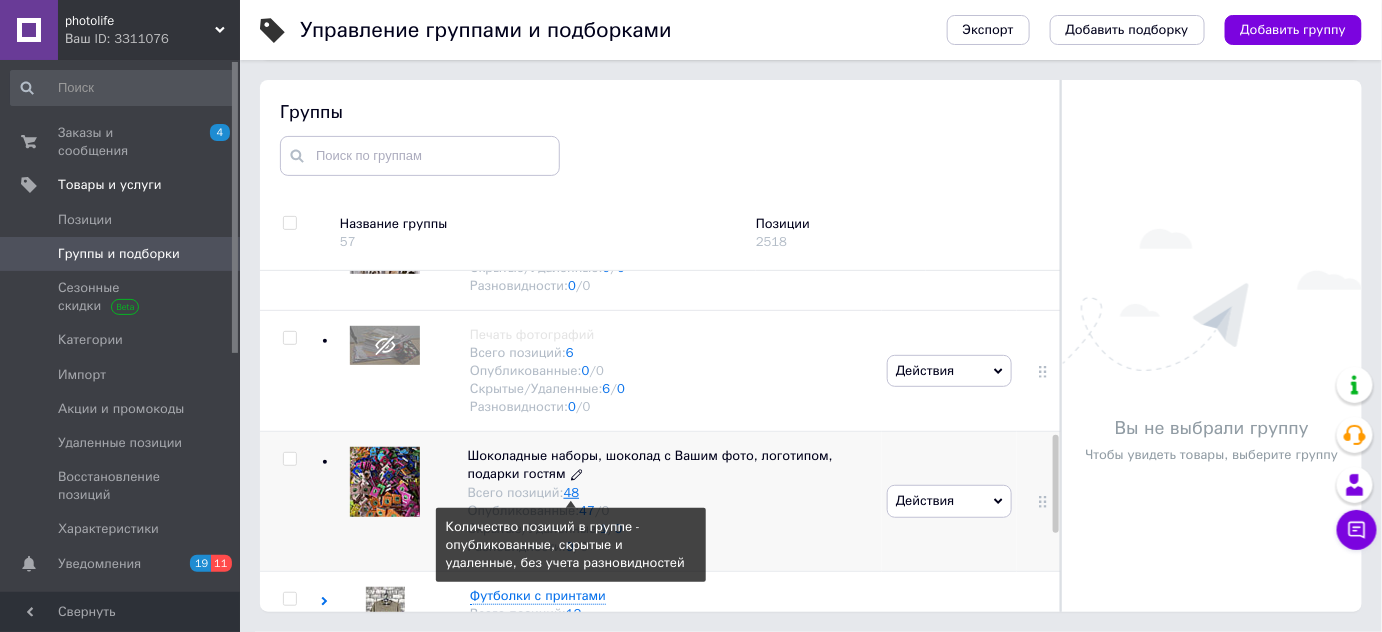 click on "48" at bounding box center [572, 492] 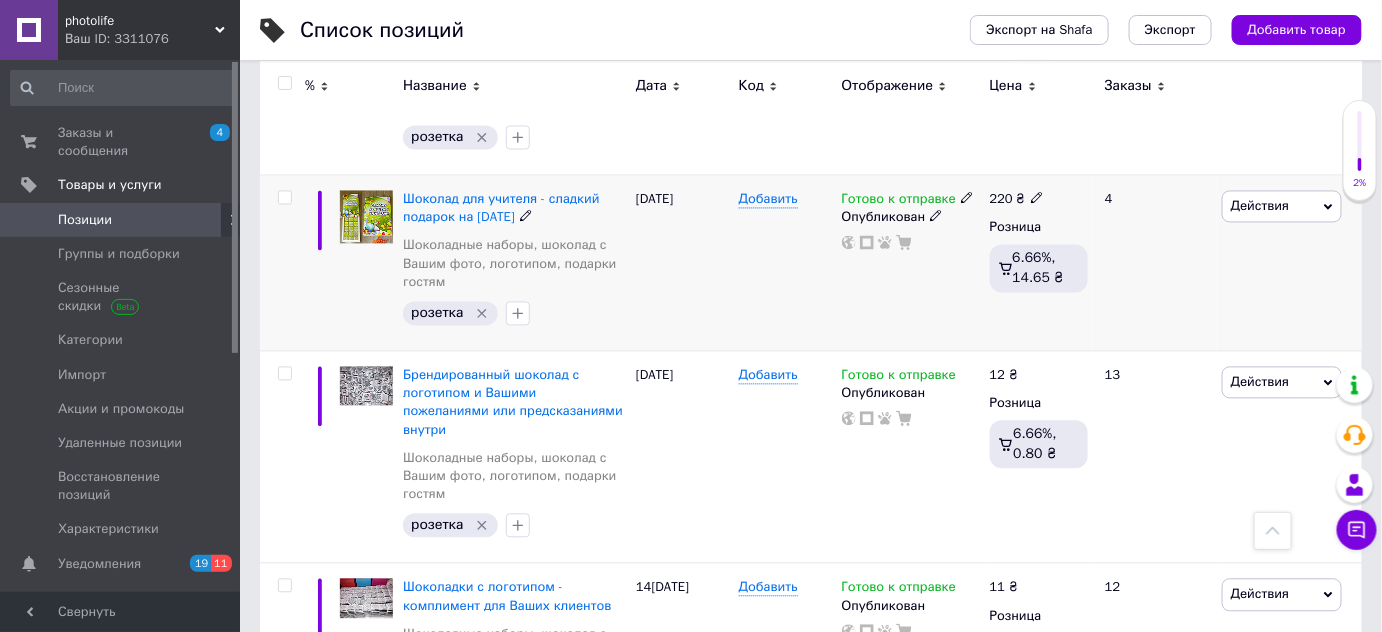 scroll, scrollTop: 1272, scrollLeft: 0, axis: vertical 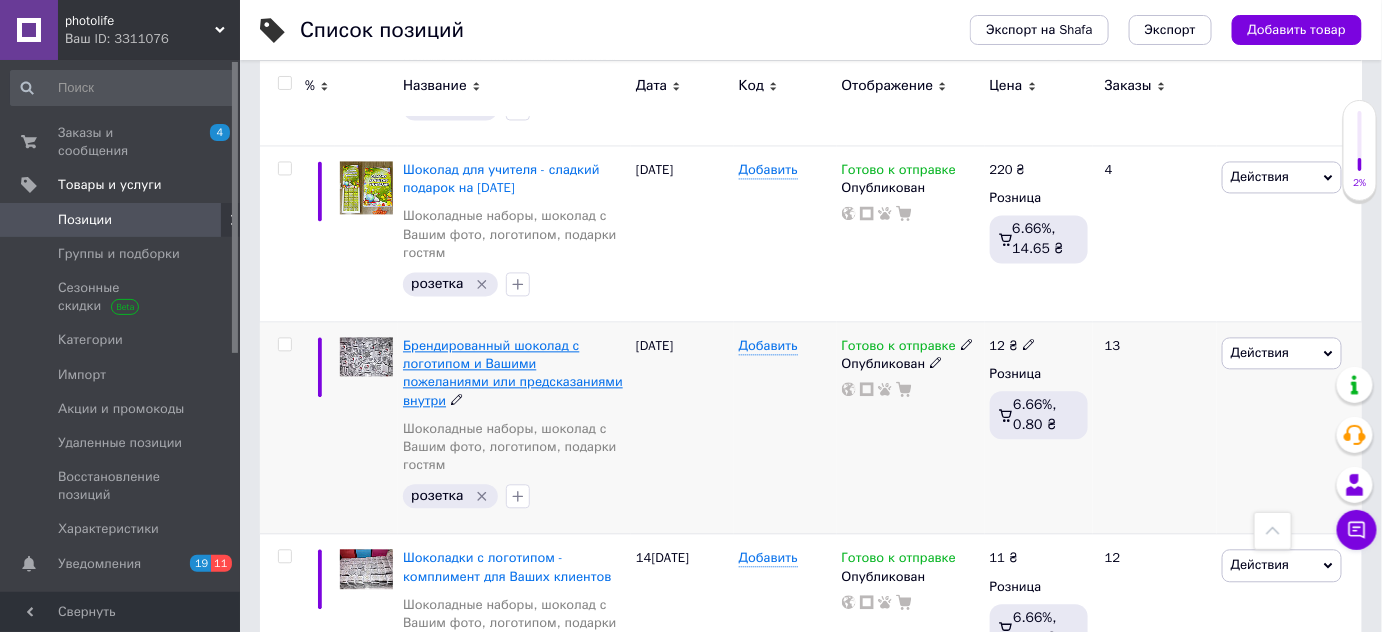 click on "Брендированный шоколад с логотипом и Вашими пожеланиями или предсказаниями внутри" at bounding box center (513, 373) 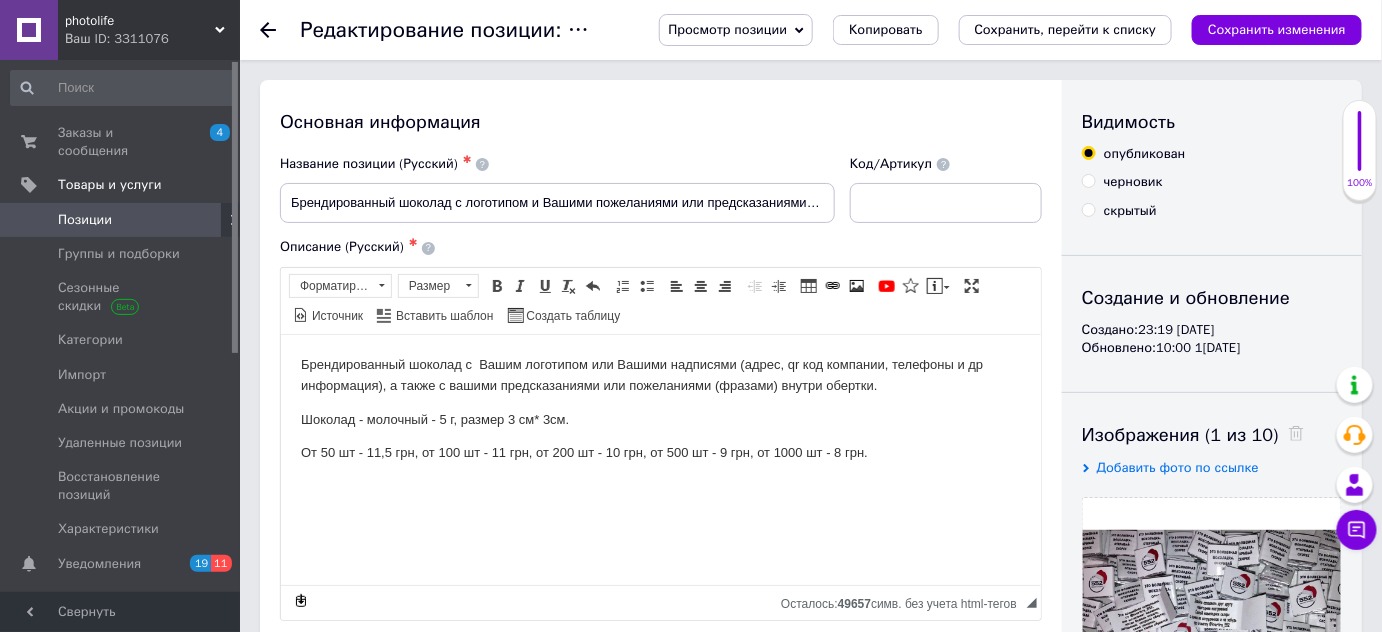 scroll, scrollTop: 0, scrollLeft: 0, axis: both 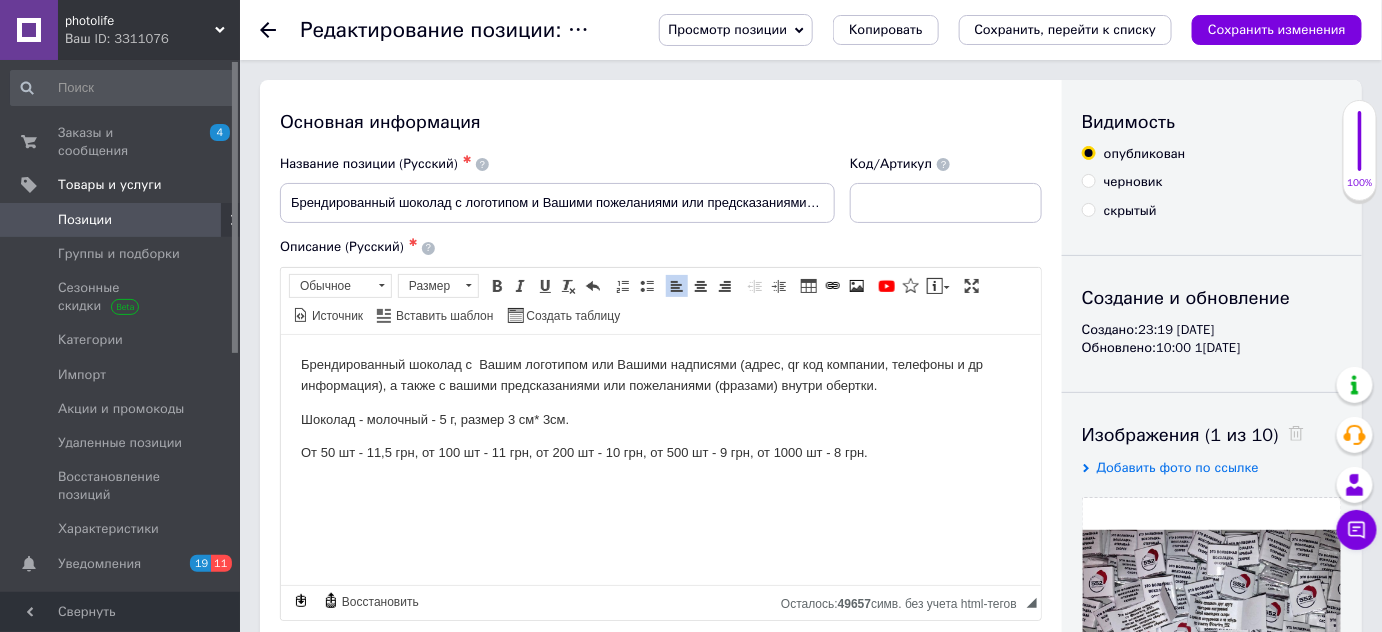 click on "От 50 шт - 11,5 грн, от 100 шт - 11 грн, от 200 шт - 10 грн, от 500 шт - 9 грн, от 1000 шт - 8 грн." at bounding box center [660, 452] 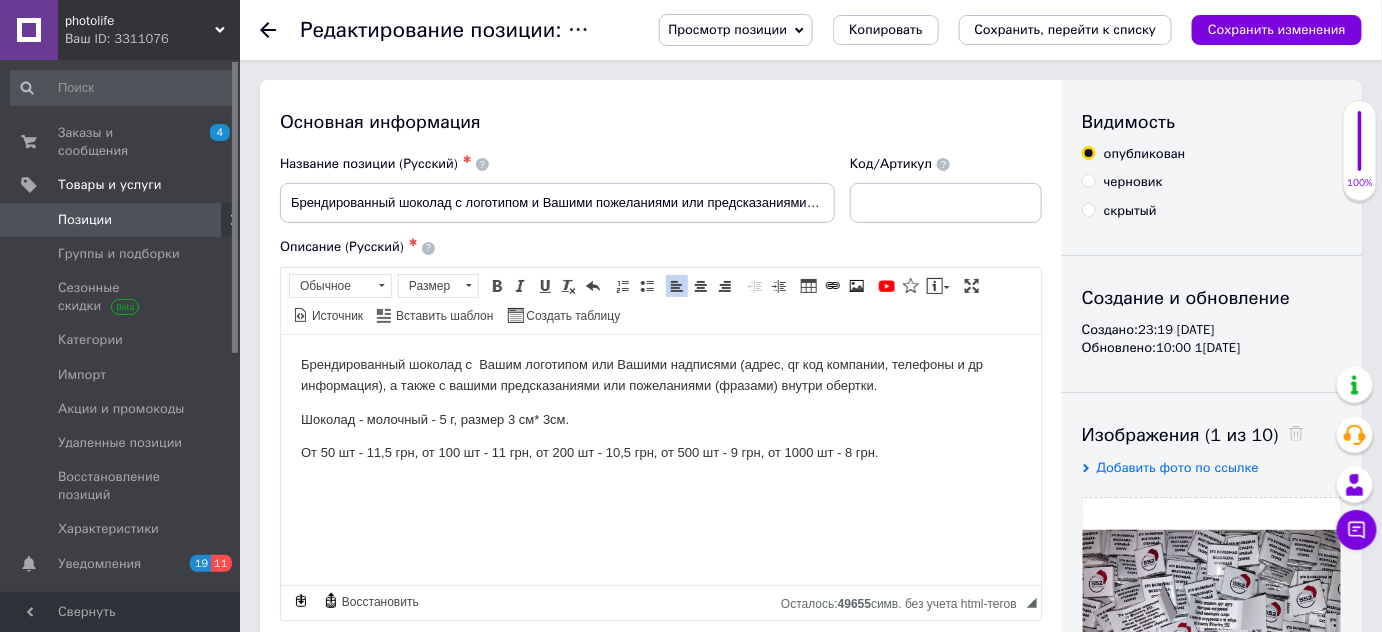 click on "От 50 шт - 11,5 грн, от 100 шт - 11 грн, от 200 шт - 10,5 грн, от 500 шт - 9 грн, от 1000 шт - 8 грн." at bounding box center [660, 452] 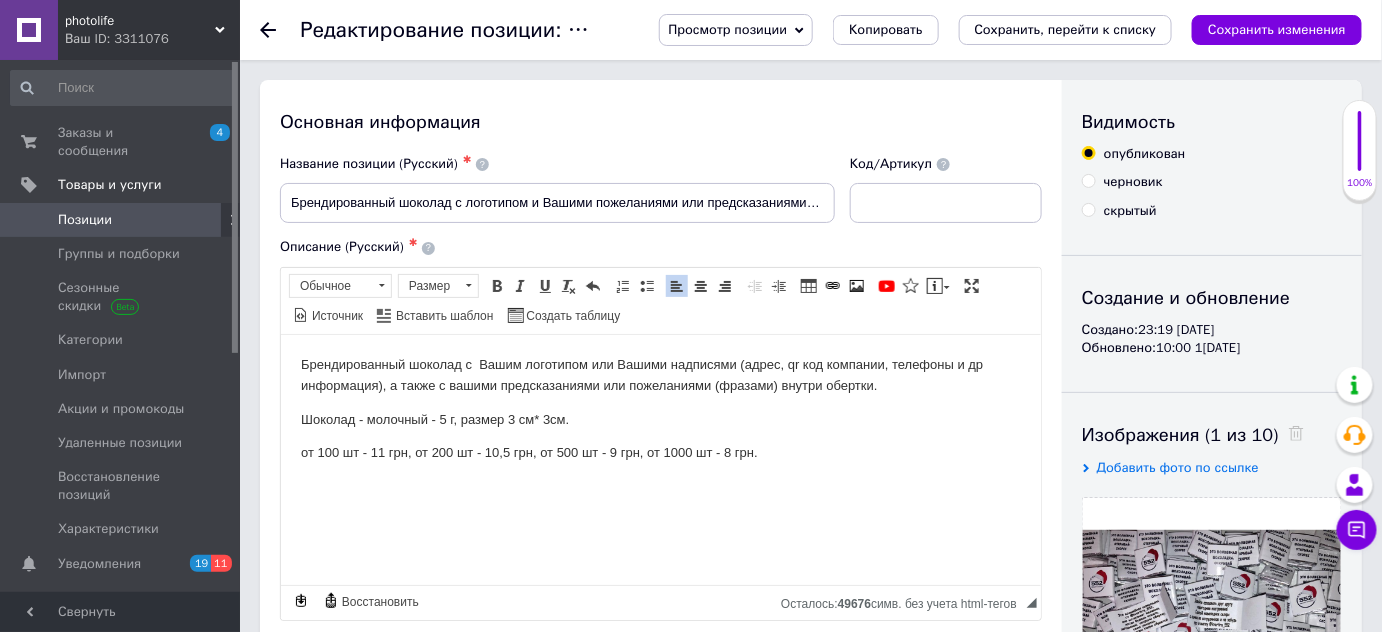 click on "от 100 шт - 11 грн, от 200 шт - 10,5 грн, от 500 шт - 9 грн, от 1000 шт - 8 грн." at bounding box center [660, 452] 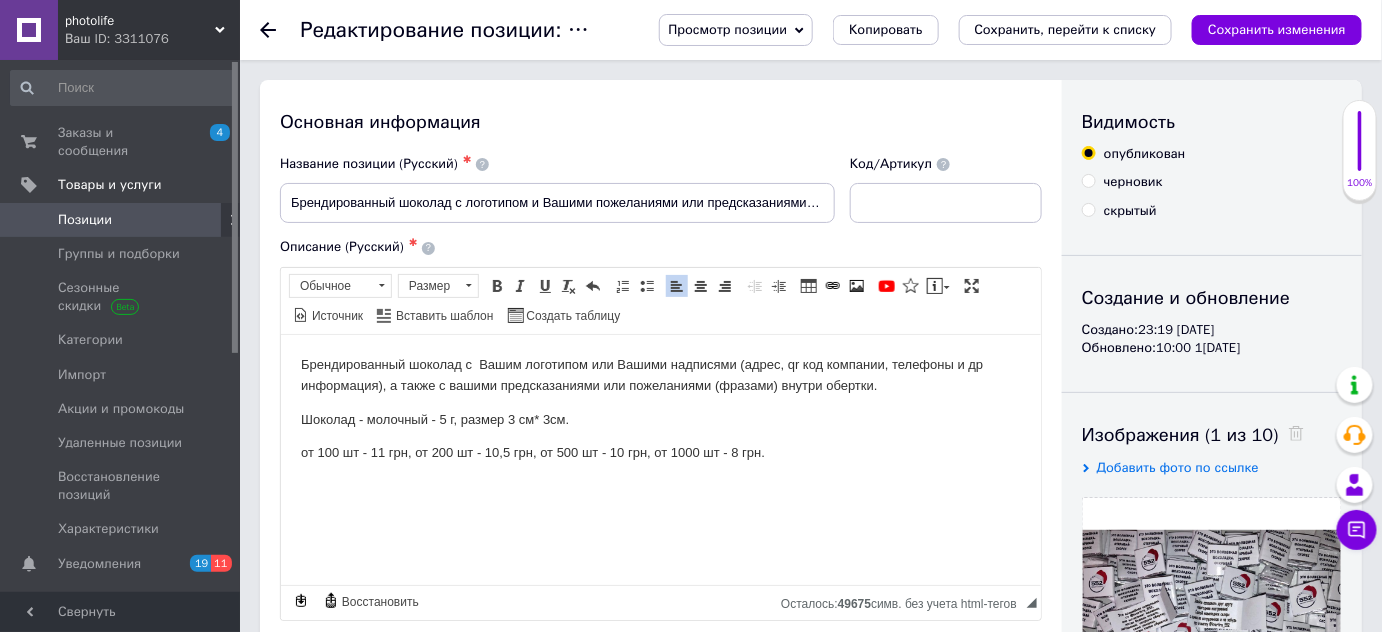 drag, startPoint x: 736, startPoint y: 455, endPoint x: 770, endPoint y: 374, distance: 87.84646 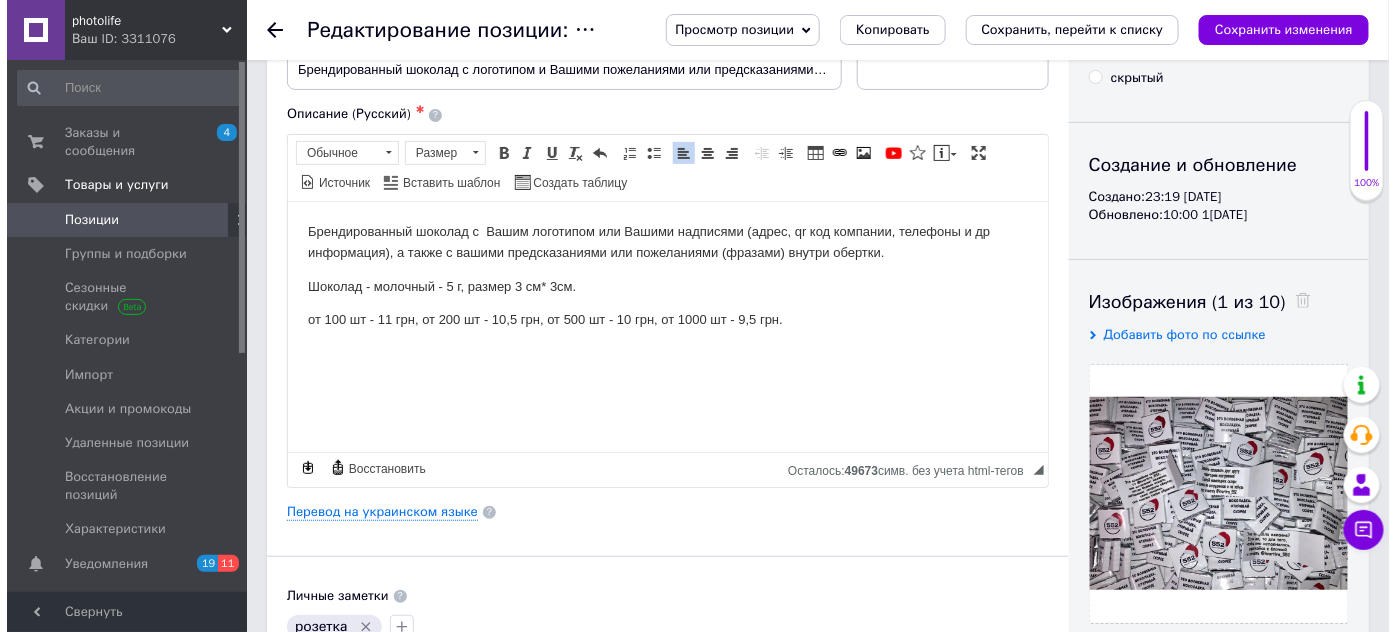 scroll, scrollTop: 181, scrollLeft: 0, axis: vertical 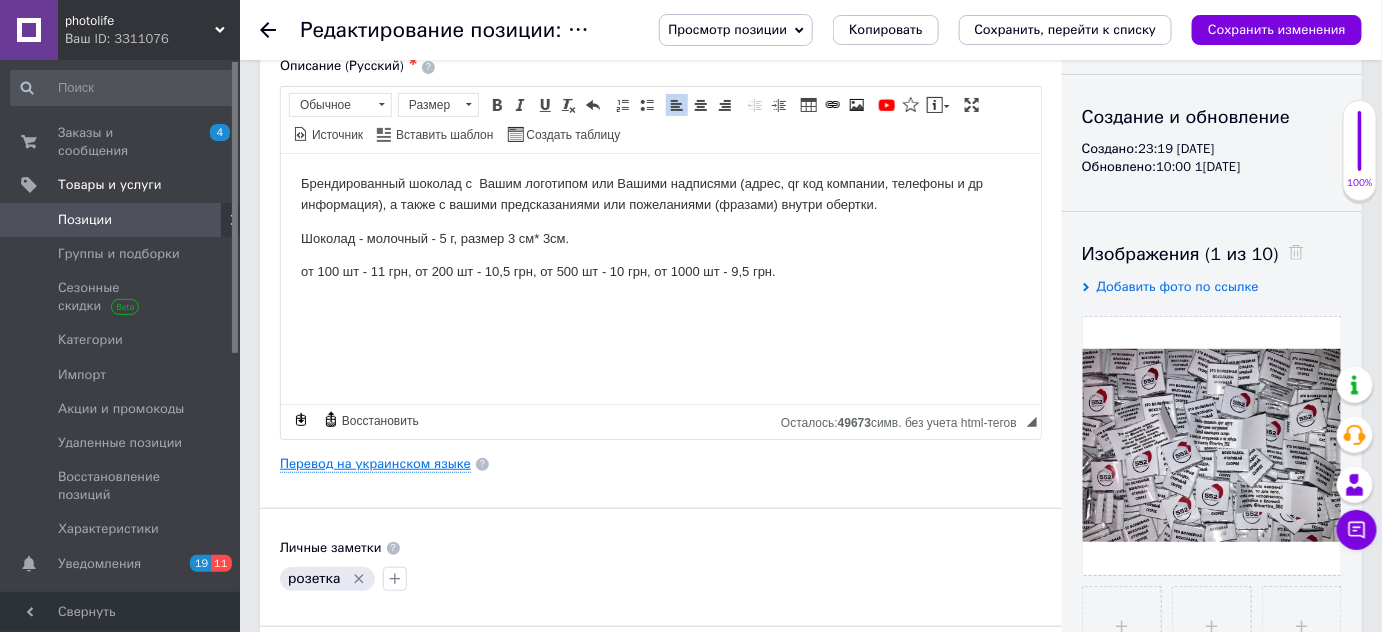 click on "Перевод на украинском языке" at bounding box center (375, 464) 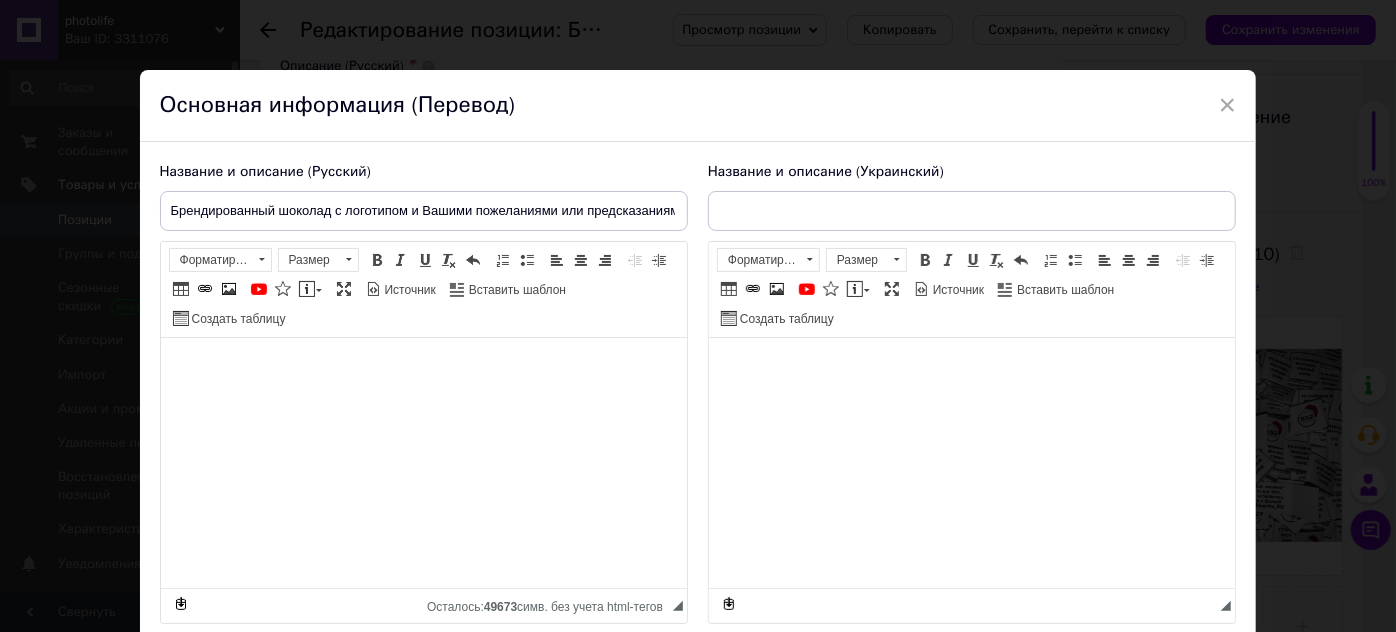 type on "Брендований шоколад з логотипом та Вашими побажаннями чи передбаченнями всередині" 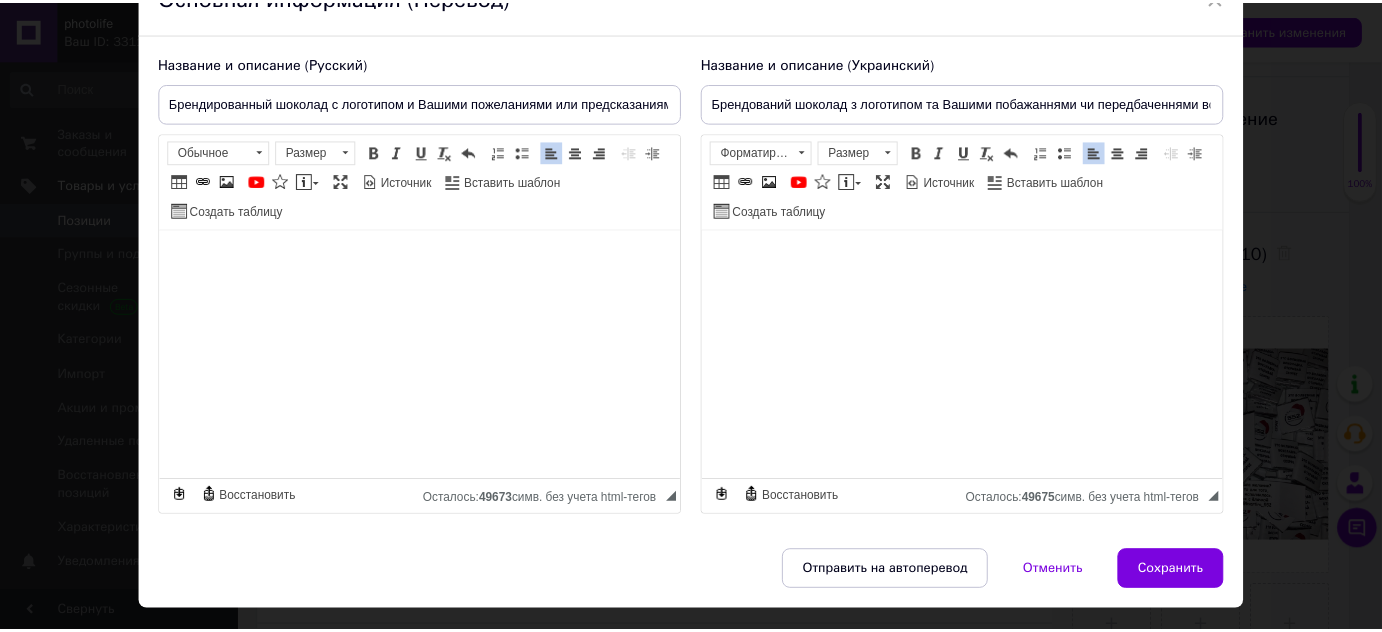 scroll, scrollTop: 153, scrollLeft: 0, axis: vertical 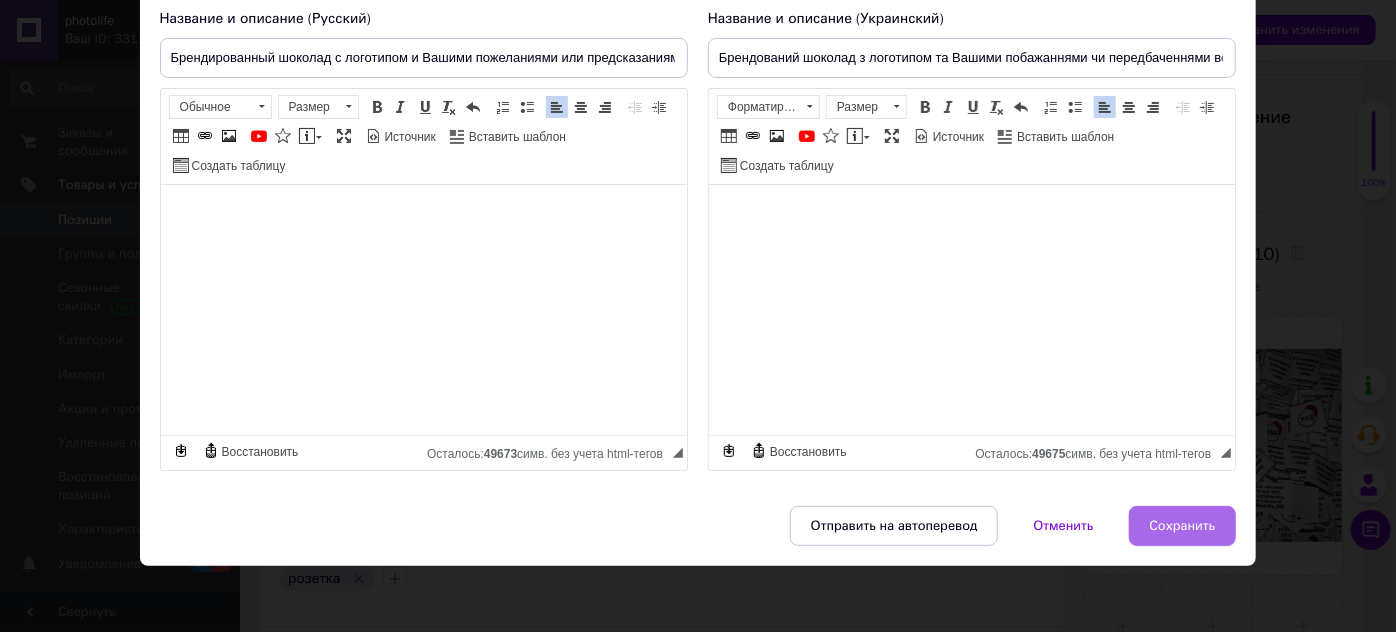 click on "Сохранить" at bounding box center (1183, 526) 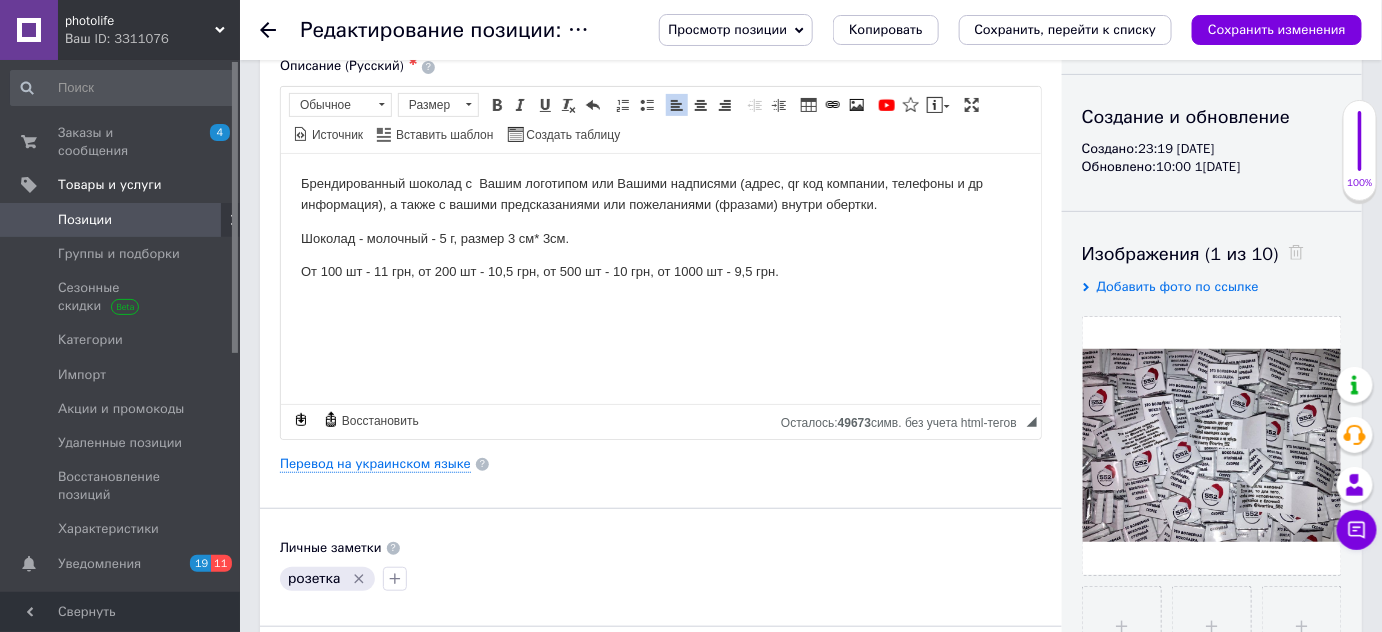 scroll, scrollTop: 0, scrollLeft: 0, axis: both 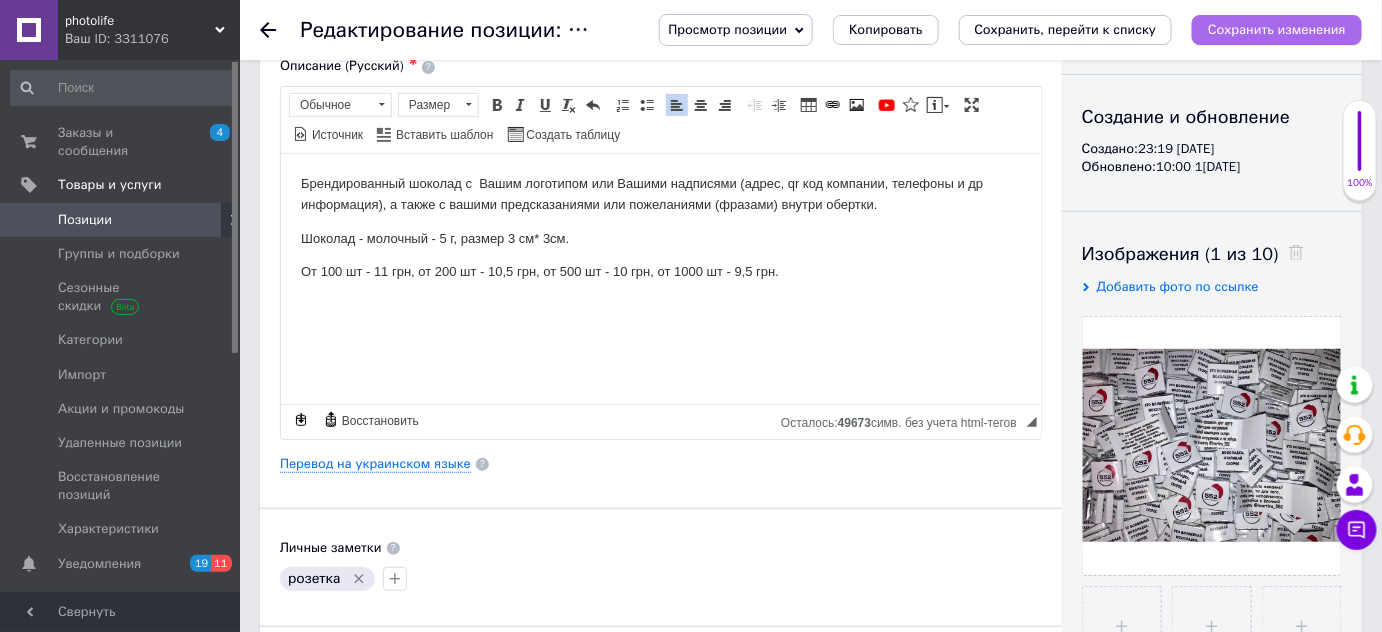 click on "Сохранить изменения" at bounding box center (1277, 29) 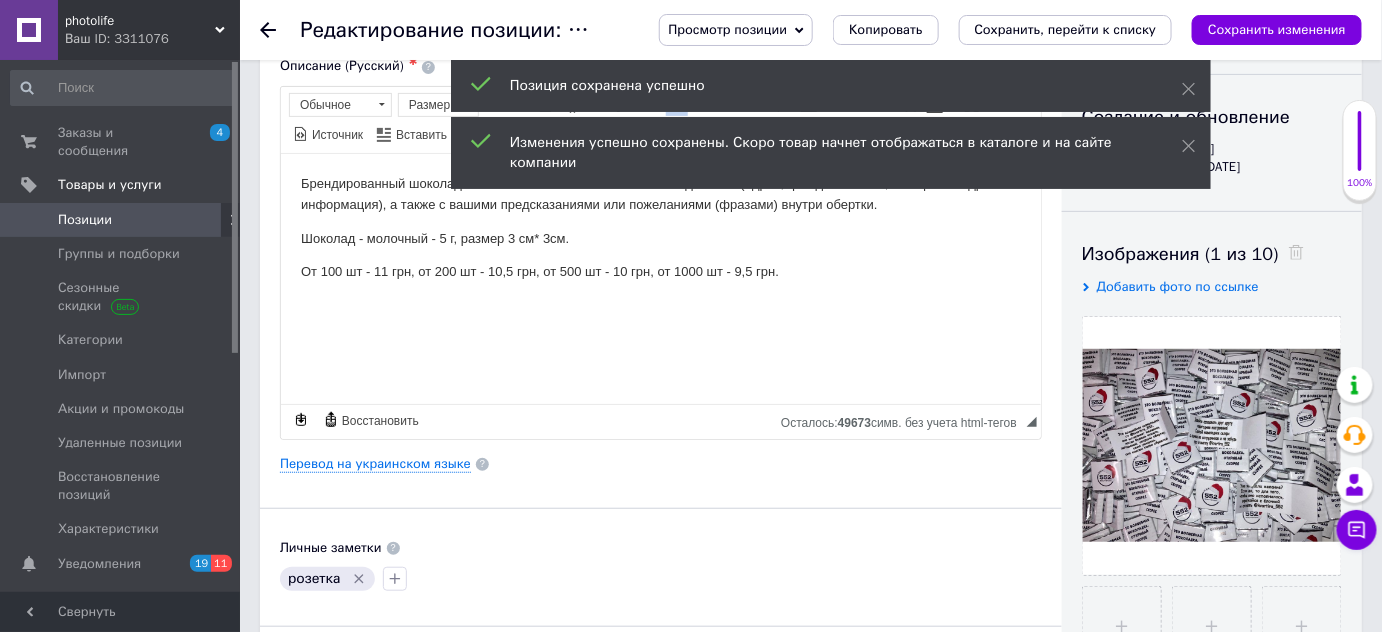 click 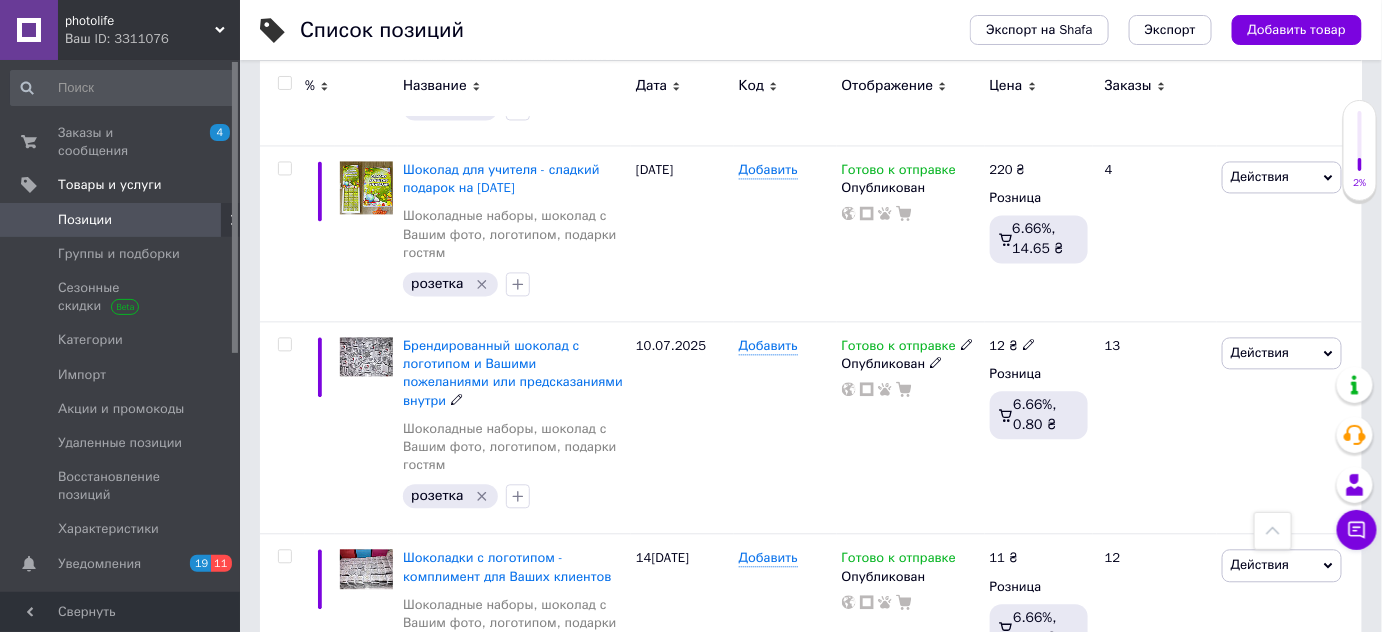 scroll, scrollTop: 1363, scrollLeft: 0, axis: vertical 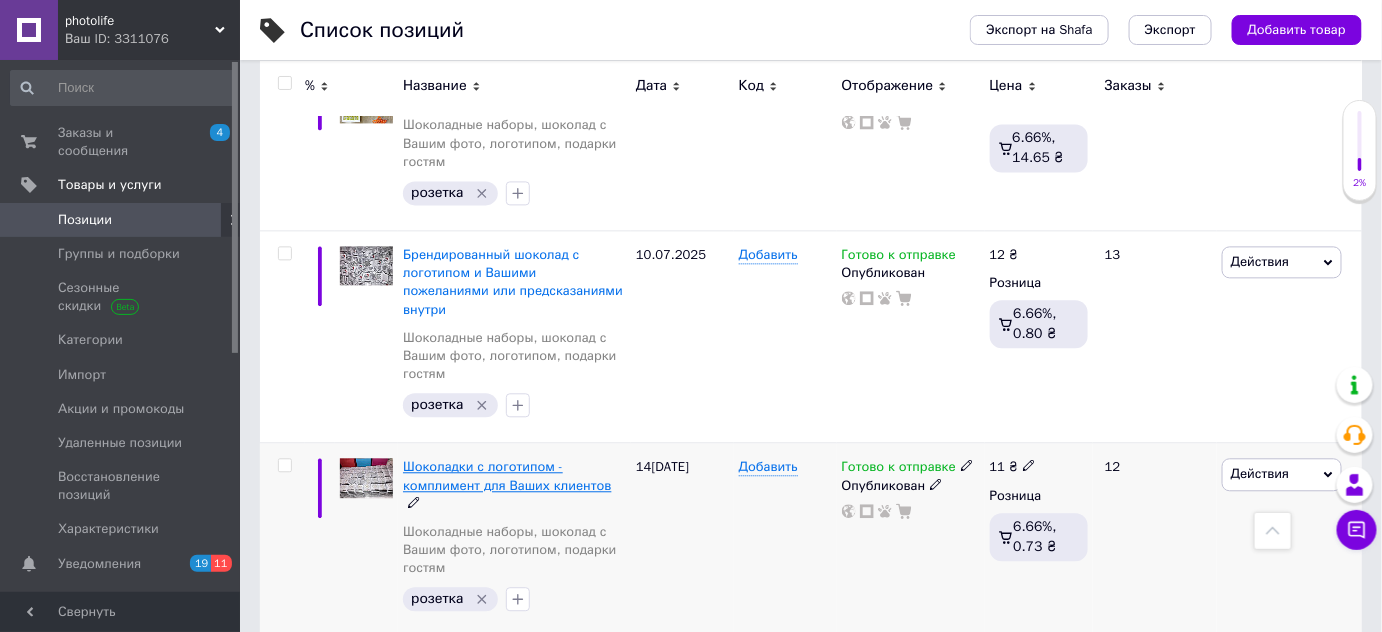 click on "Шоколадки с логотипом - комплимент для Ваших клиентов" at bounding box center [507, 475] 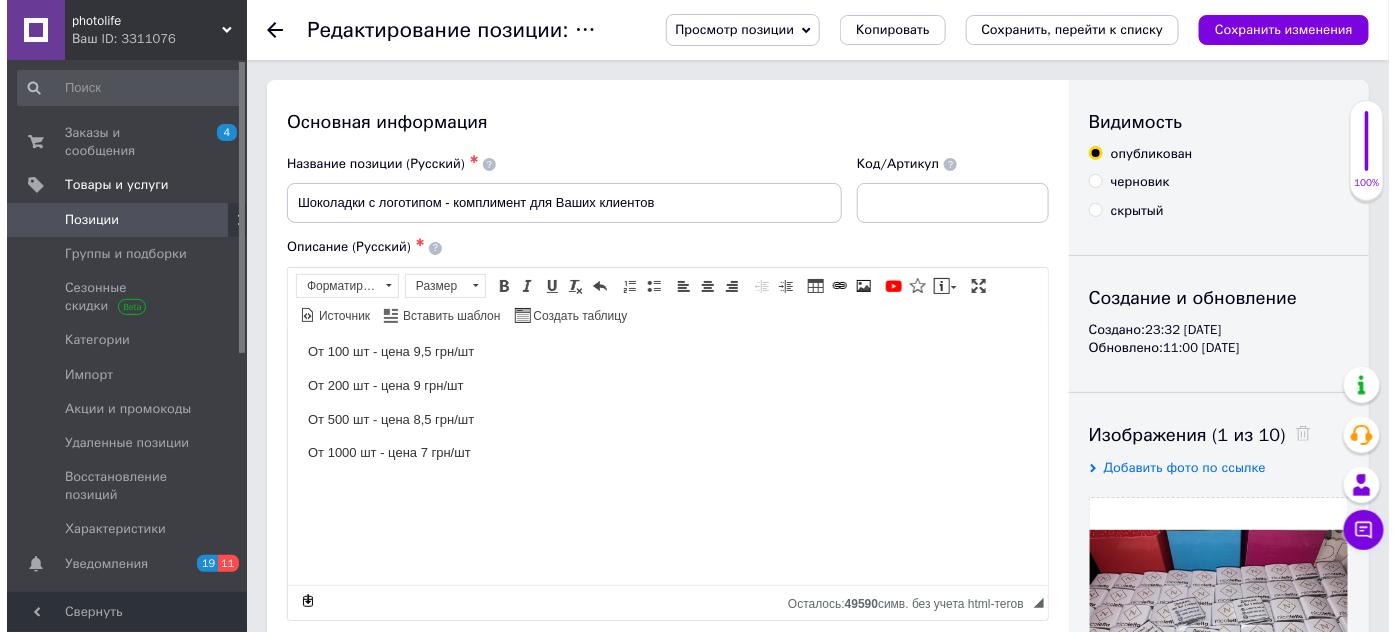 scroll, scrollTop: 272, scrollLeft: 0, axis: vertical 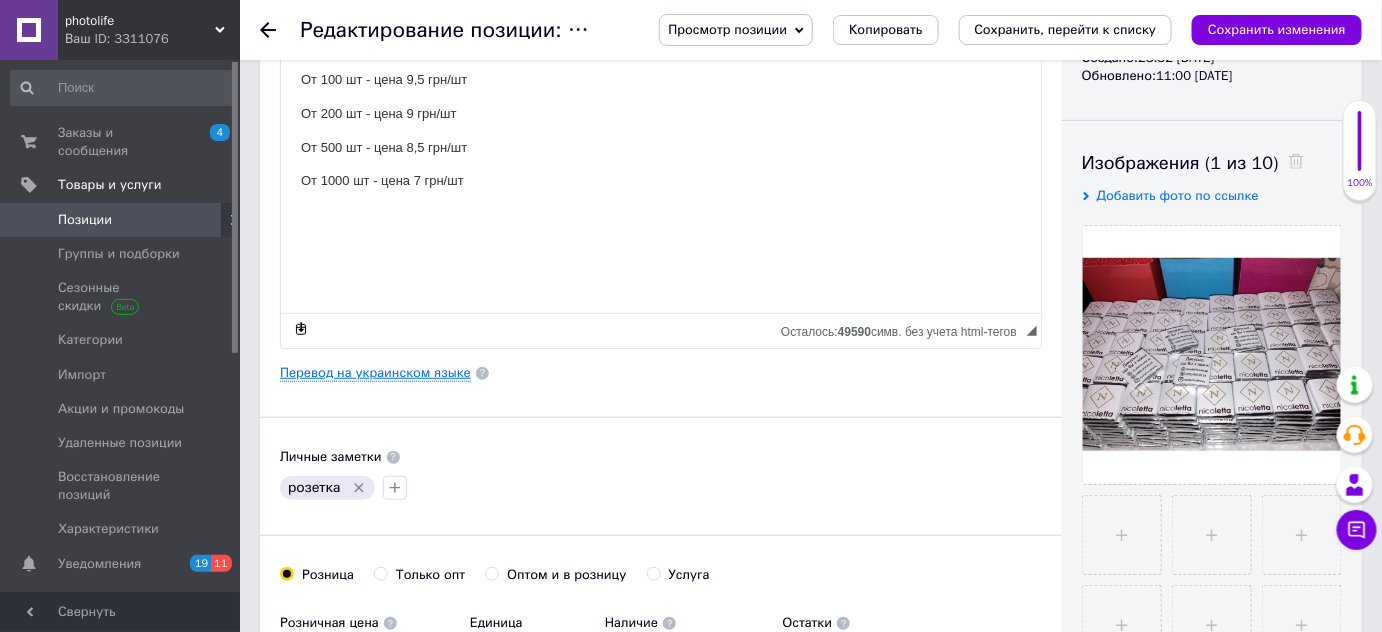 click on "Перевод на украинском языке" at bounding box center (375, 373) 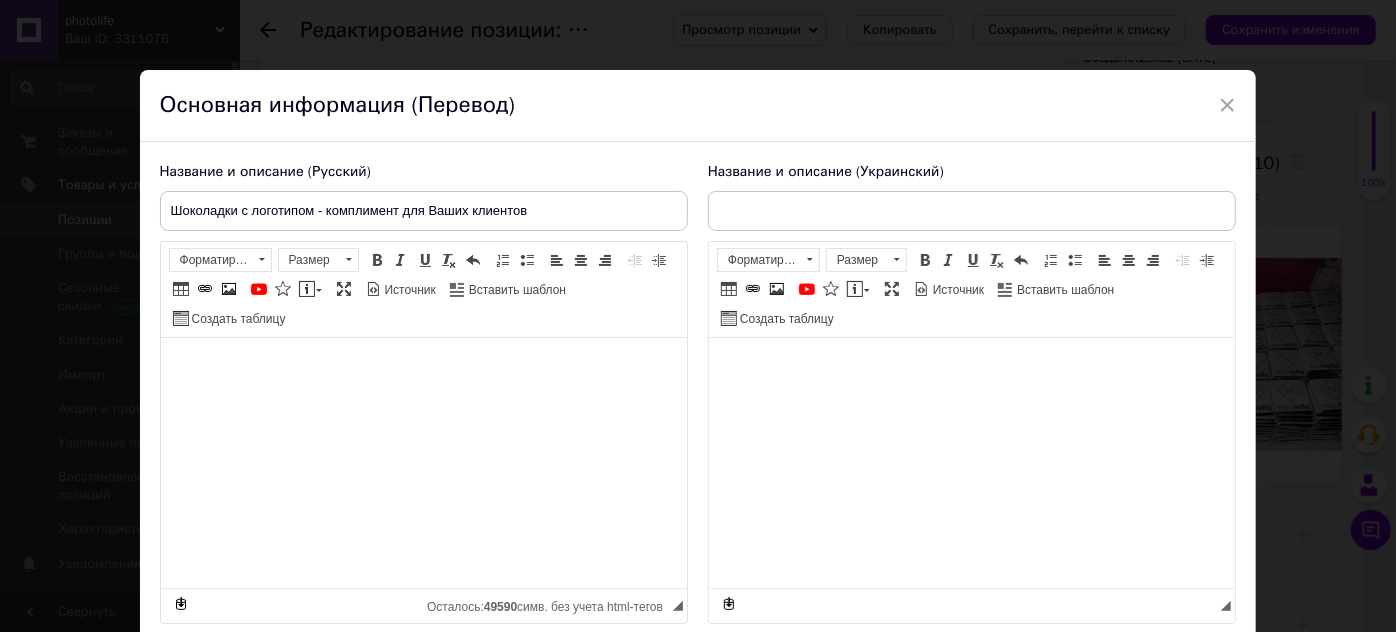 type on "Шоколадки з логотипом – комплімент для Ваших клієнтів" 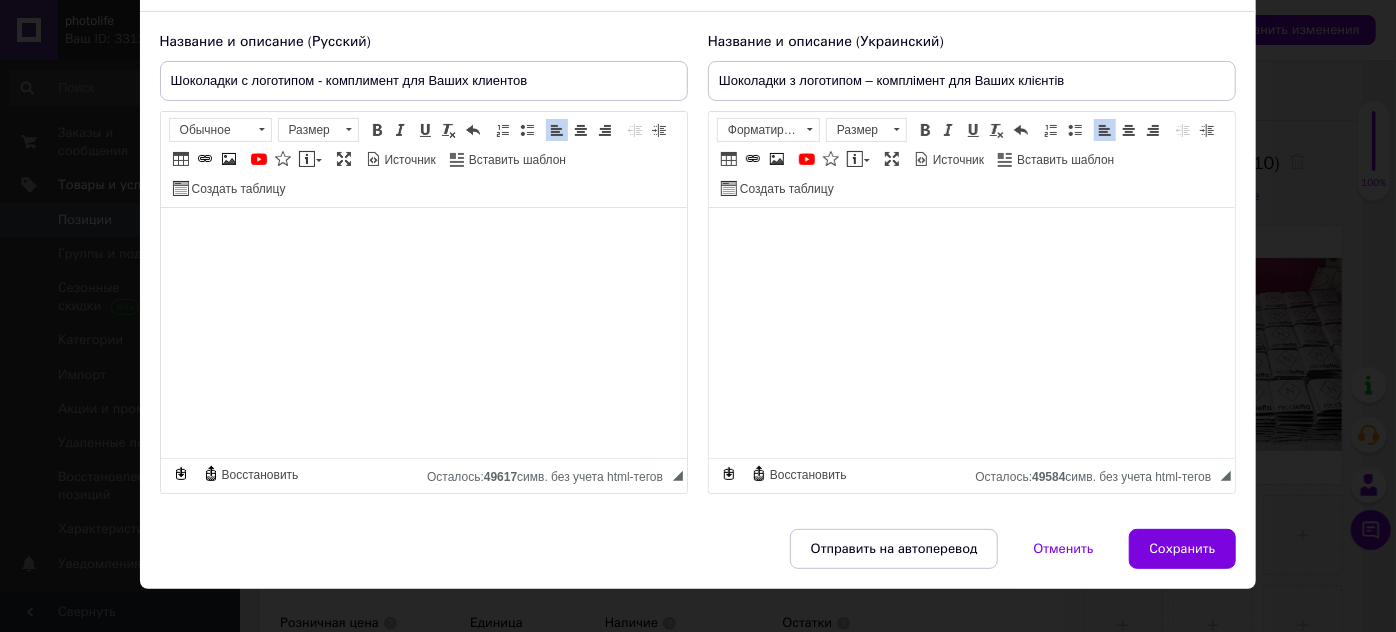 scroll, scrollTop: 153, scrollLeft: 0, axis: vertical 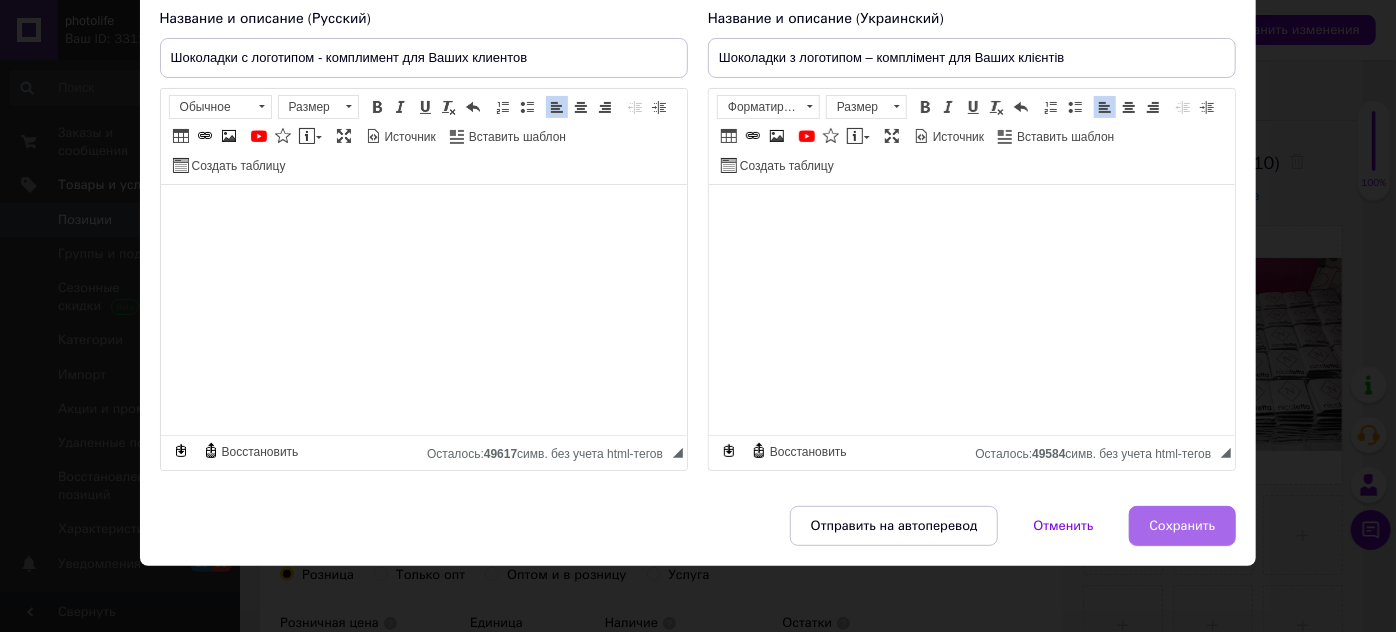 click on "Сохранить" at bounding box center (1183, 526) 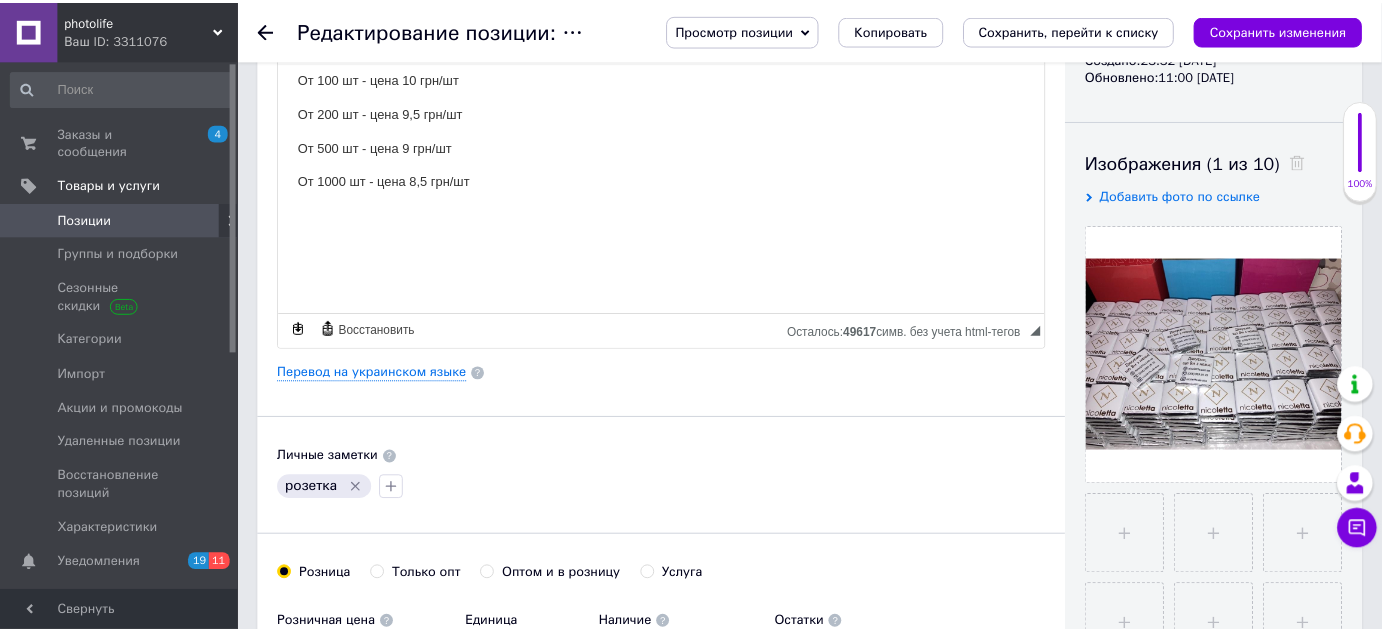 scroll, scrollTop: 50, scrollLeft: 0, axis: vertical 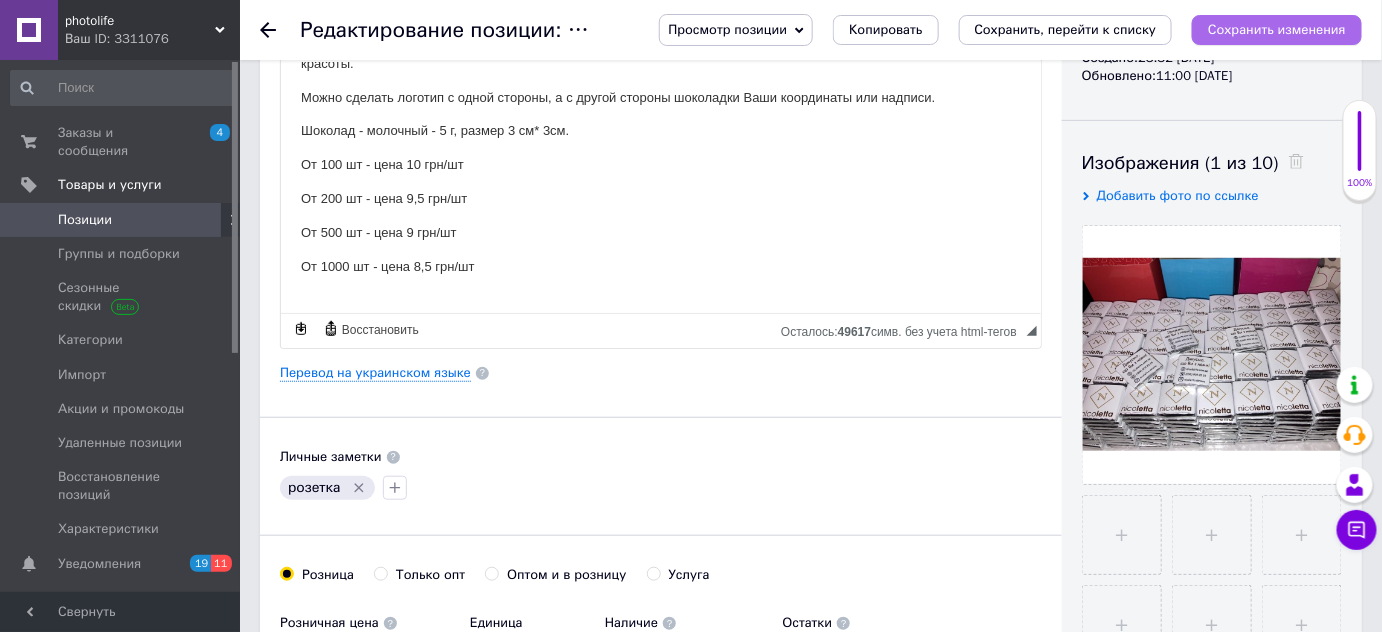 click on "Сохранить изменения" at bounding box center (1277, 30) 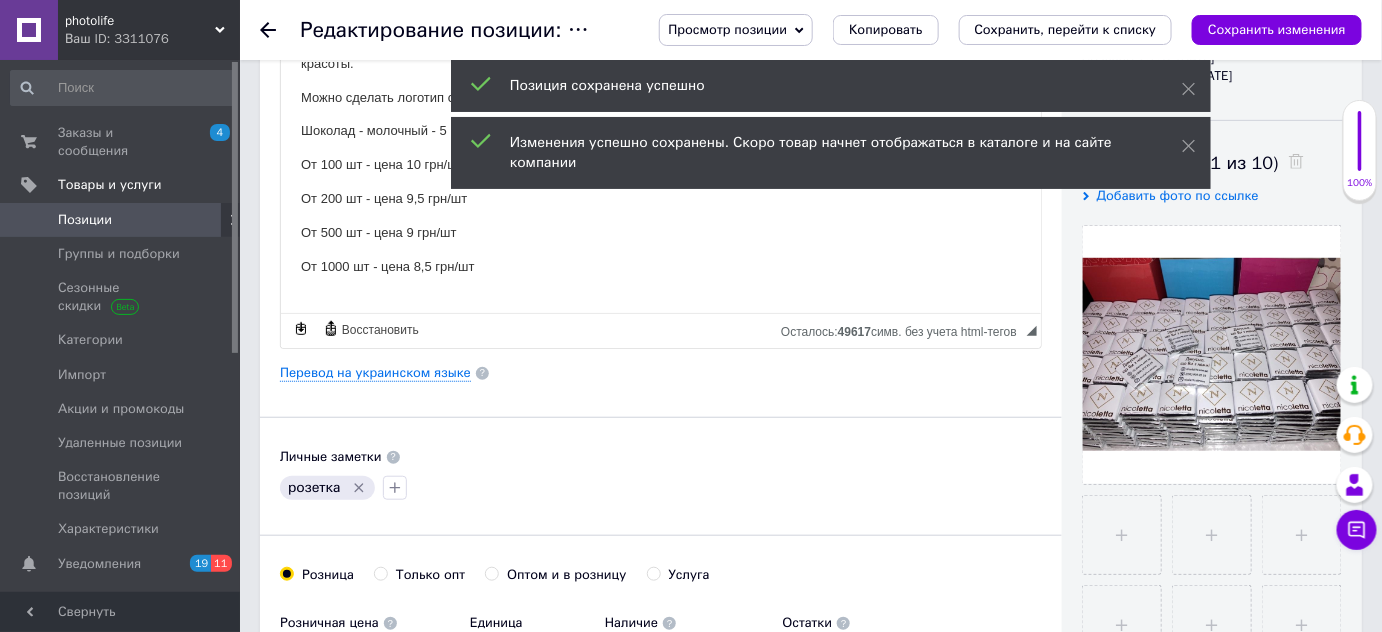 click 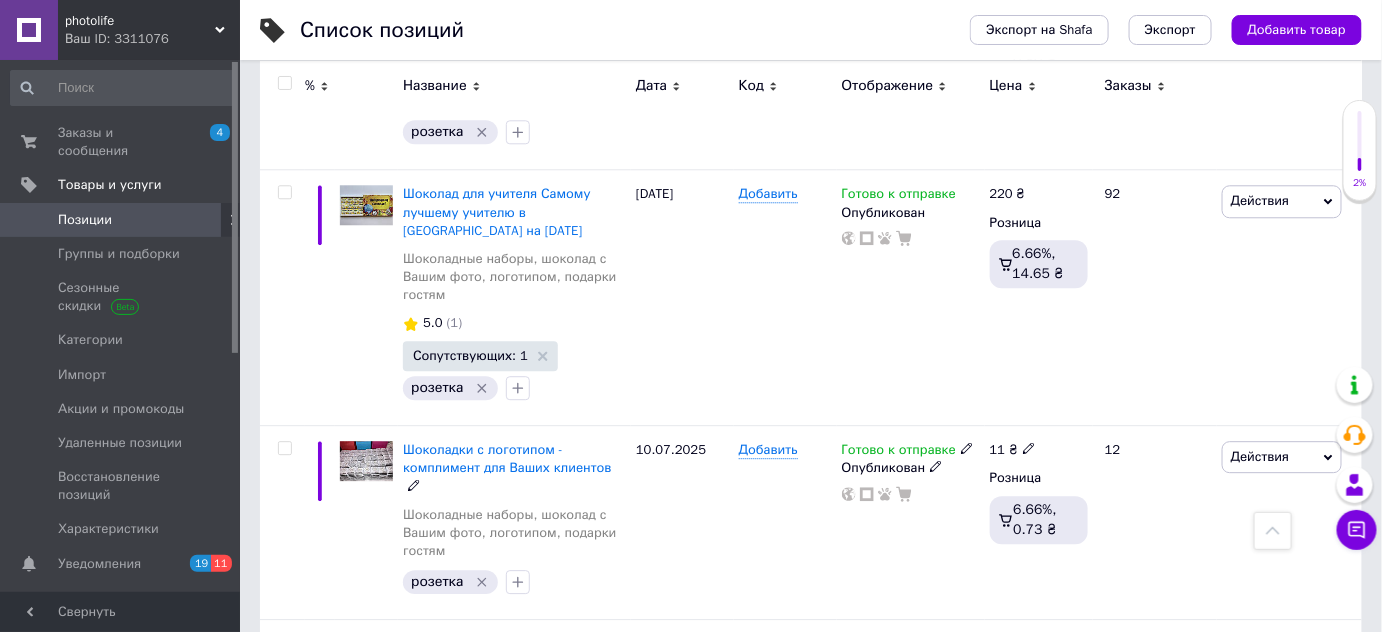 scroll, scrollTop: 1727, scrollLeft: 0, axis: vertical 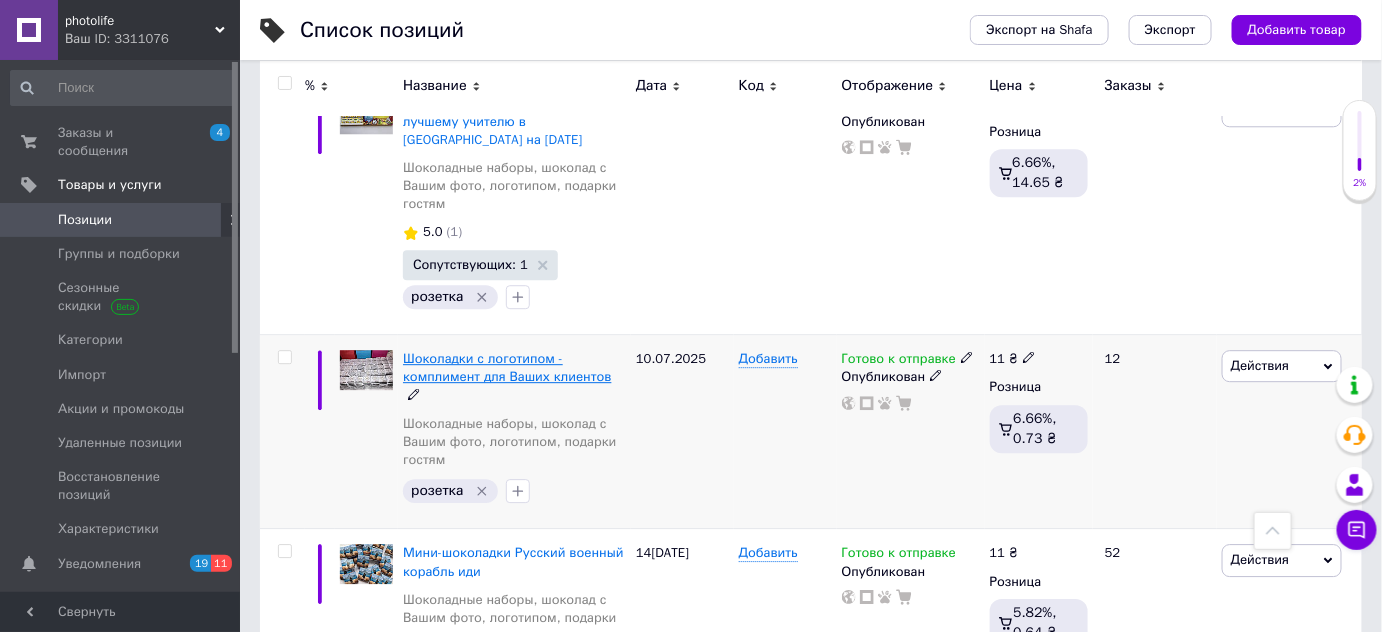 click on "Шоколадки с логотипом - комплимент для Ваших клиентов" at bounding box center [507, 367] 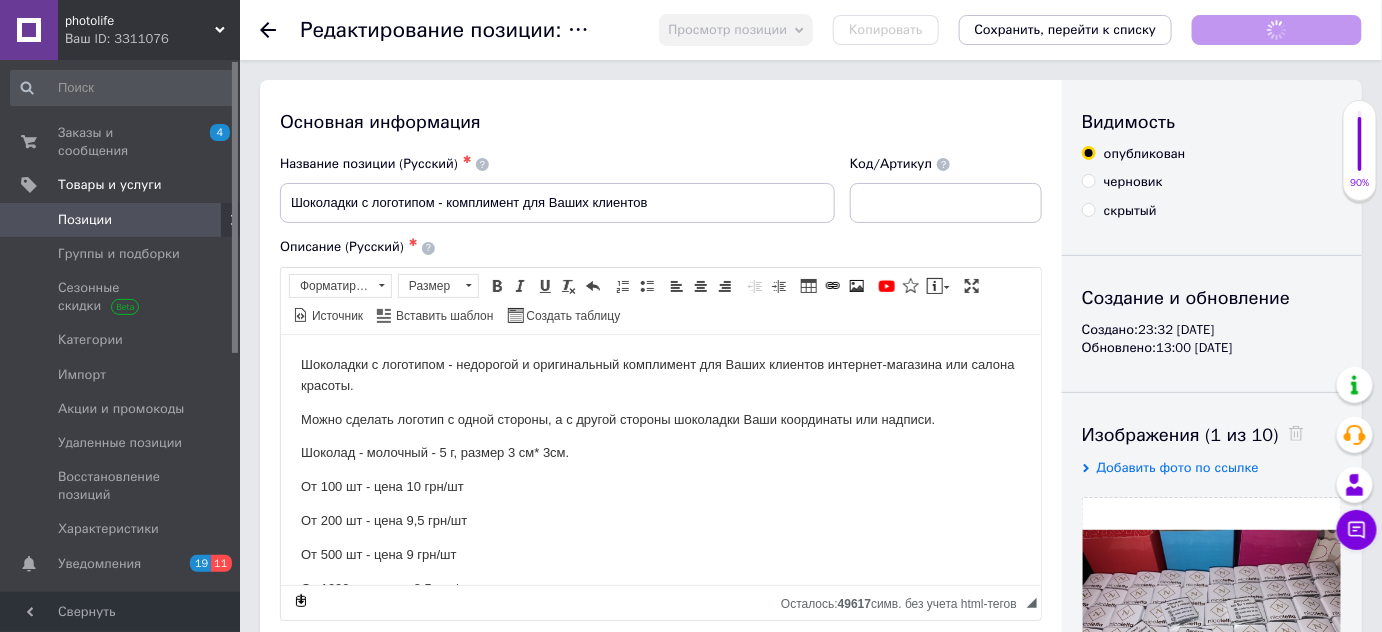 scroll, scrollTop: 90, scrollLeft: 0, axis: vertical 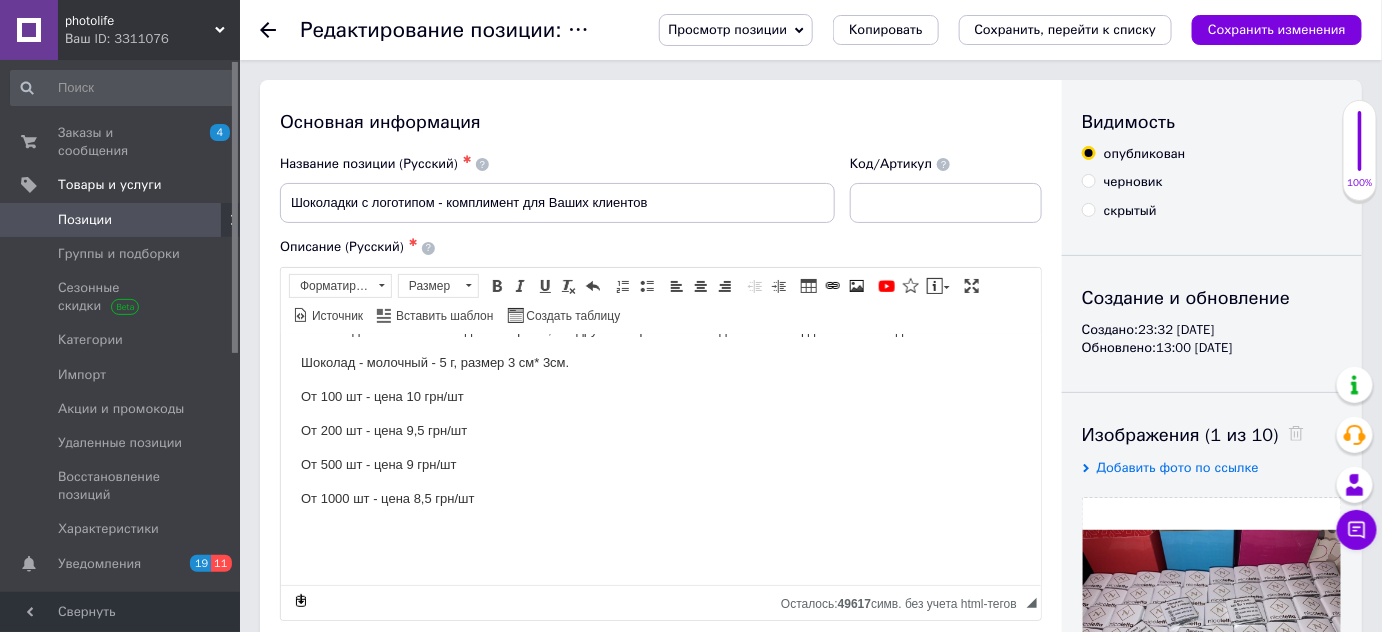 click 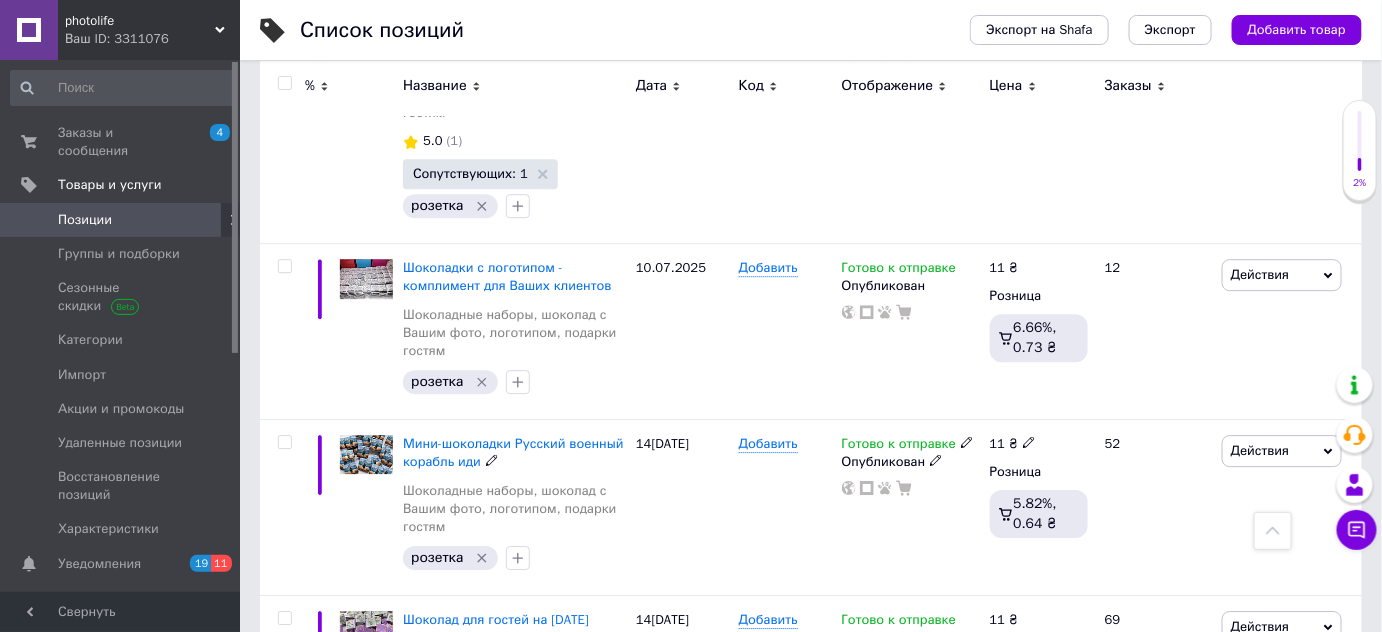 scroll, scrollTop: 1909, scrollLeft: 0, axis: vertical 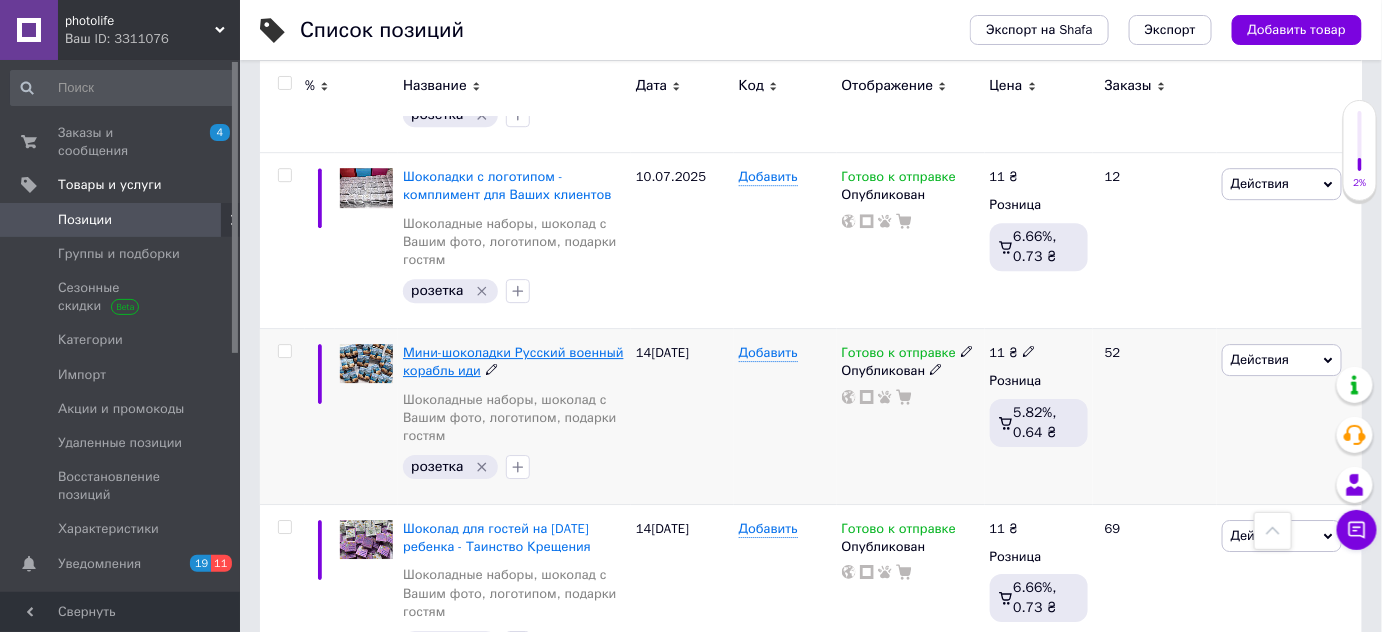 click on "Мини-шоколадки Русский военный корабль иди" at bounding box center [513, 361] 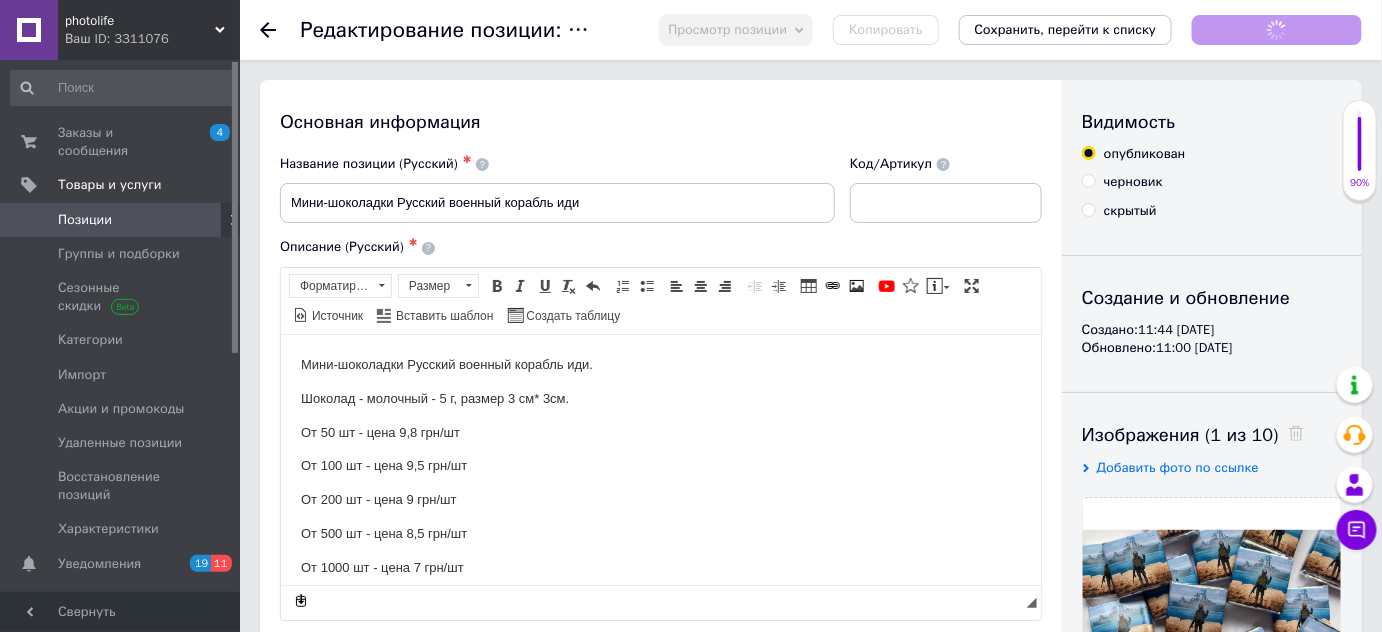 scroll, scrollTop: 0, scrollLeft: 0, axis: both 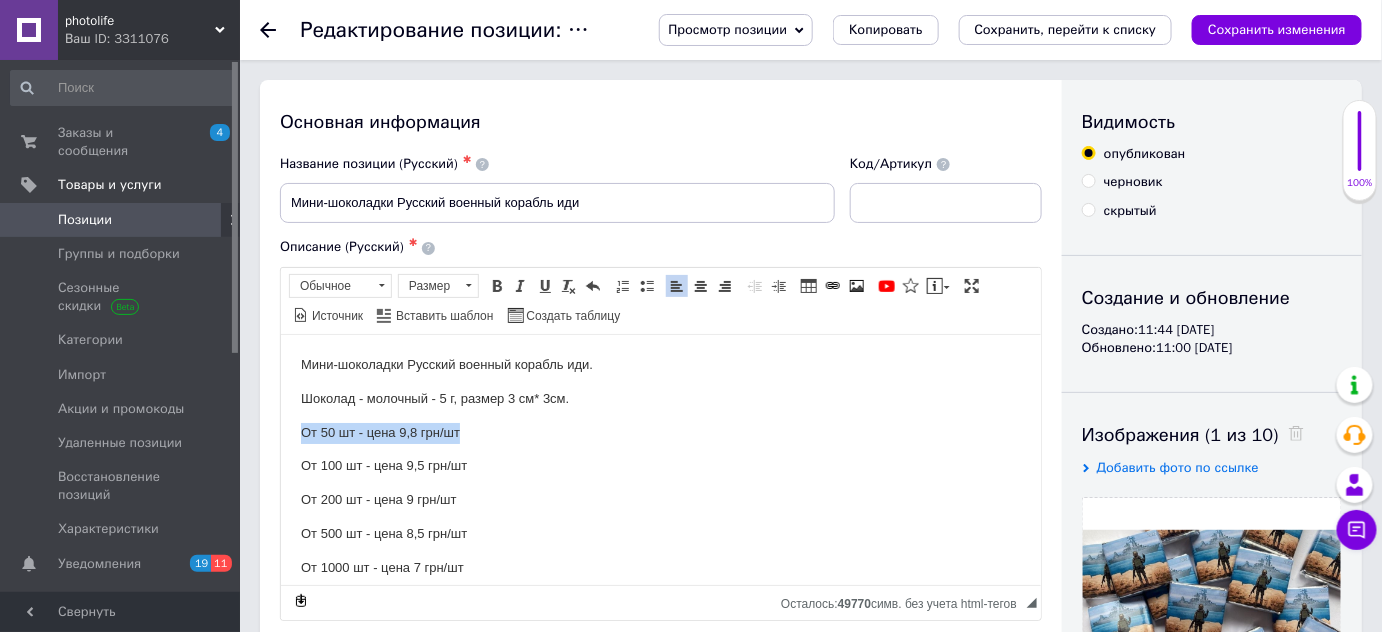 drag, startPoint x: 301, startPoint y: 427, endPoint x: 561, endPoint y: 428, distance: 260.00192 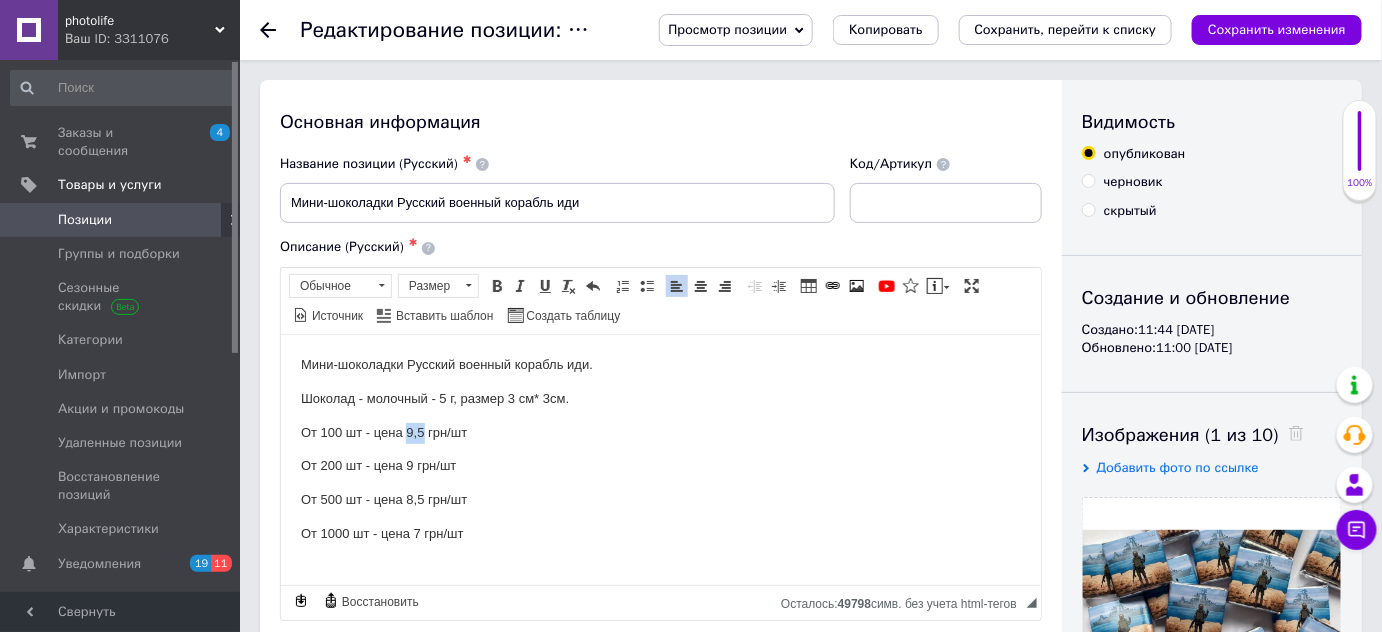 drag, startPoint x: 408, startPoint y: 423, endPoint x: 420, endPoint y: 426, distance: 12.369317 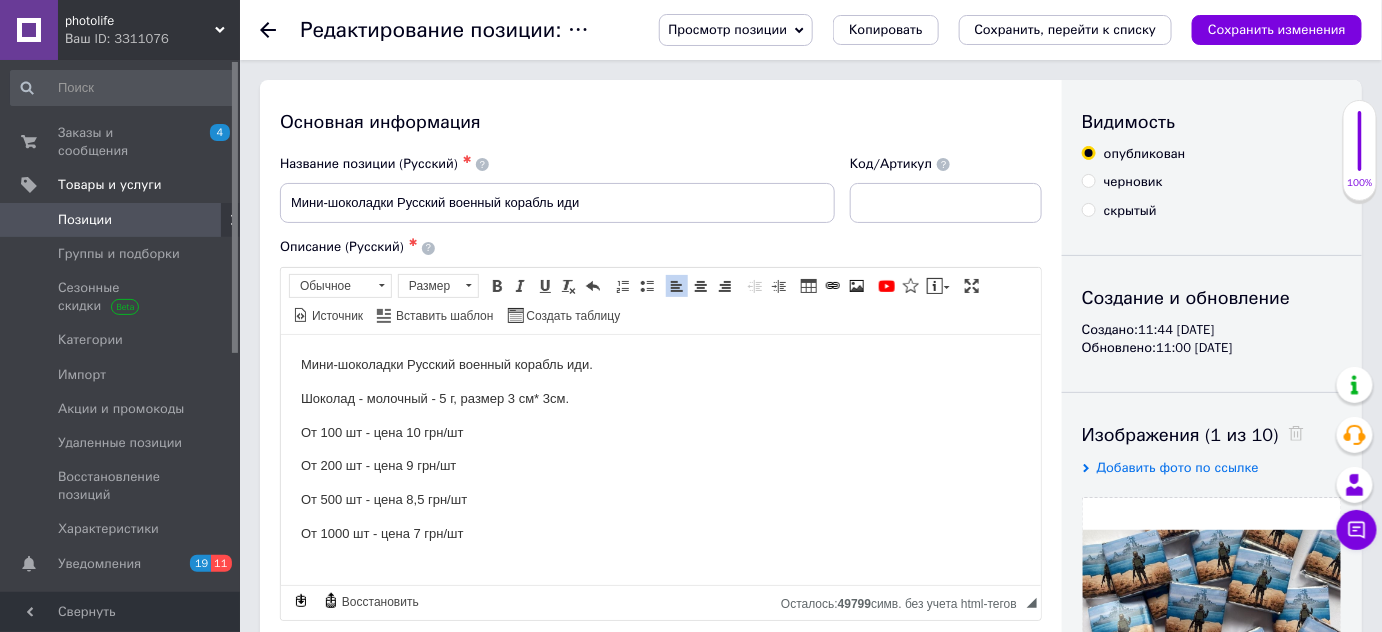 click on "От 200 шт - цена 9 грн/шт" at bounding box center [660, 465] 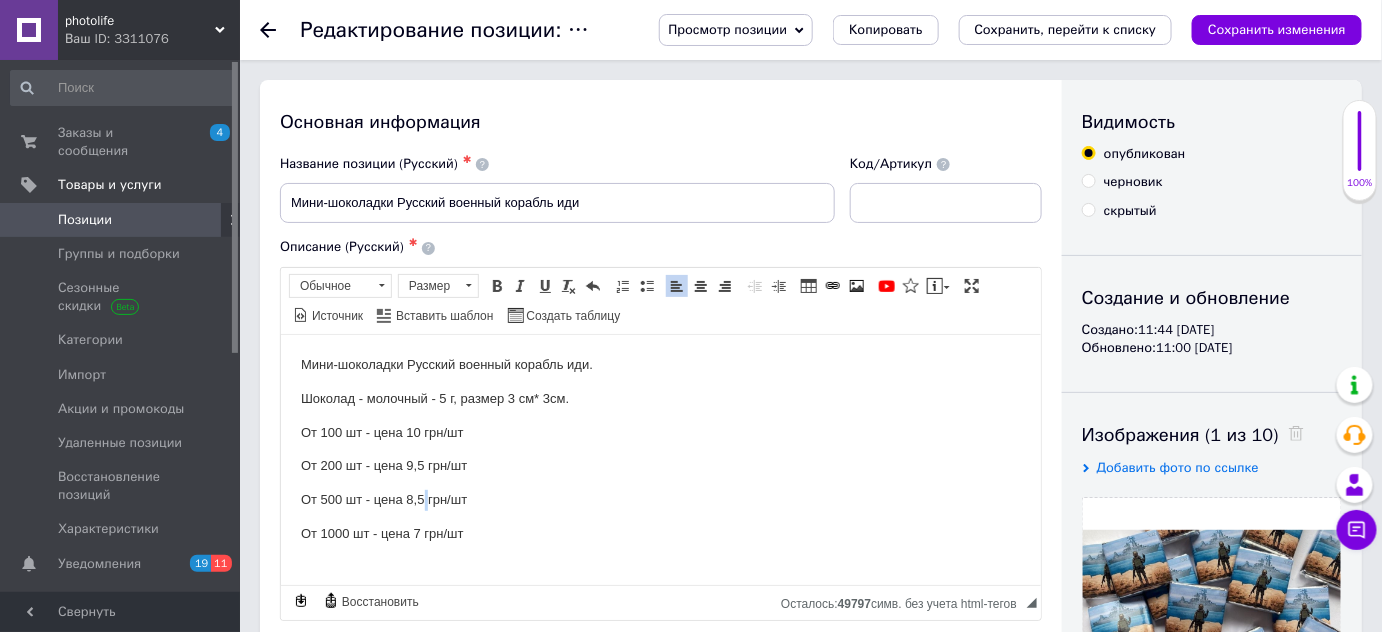 click on "От 500 шт - цена 8,5 грн/шт" at bounding box center (660, 499) 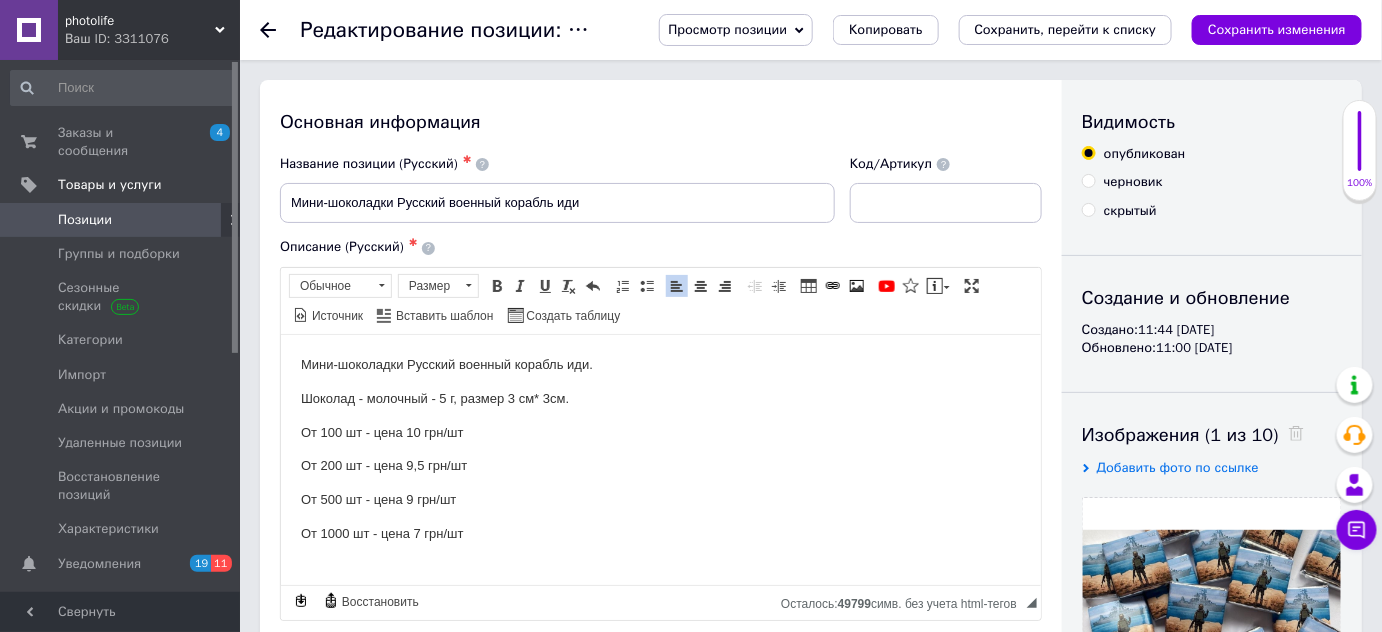 click on "От 1000 шт - цена 7 грн/шт" at bounding box center [660, 533] 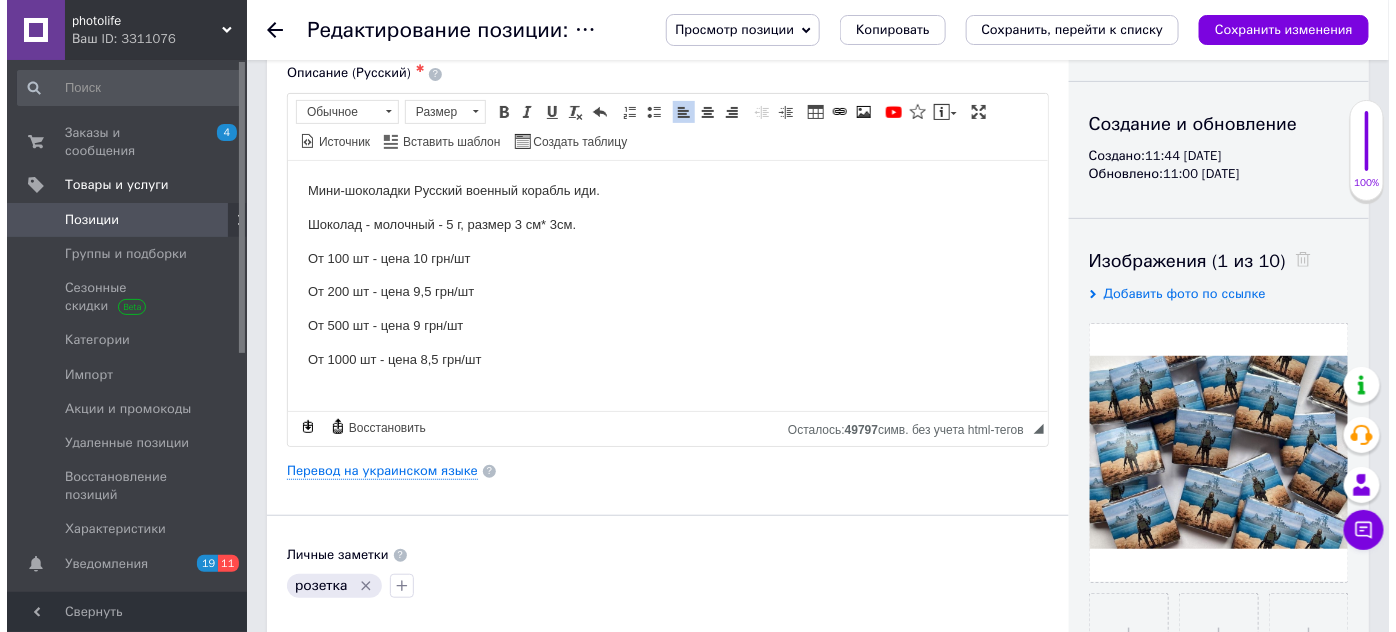 scroll, scrollTop: 181, scrollLeft: 0, axis: vertical 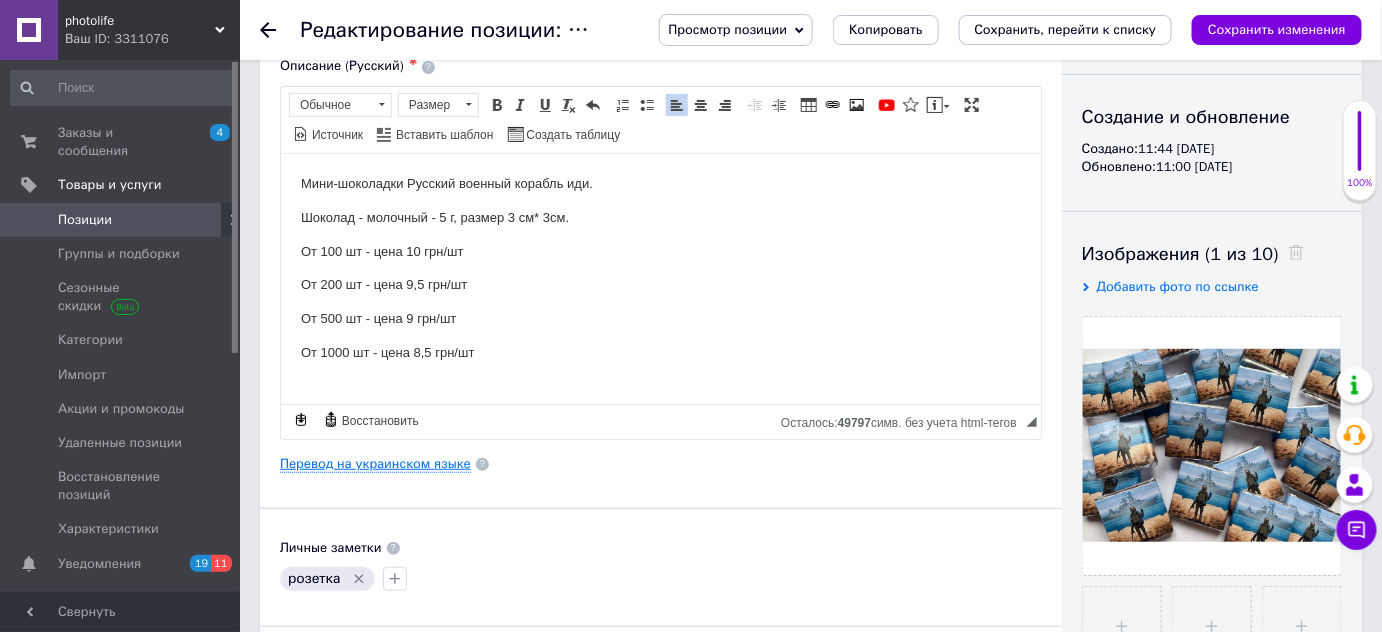 click on "Перевод на украинском языке" at bounding box center [375, 464] 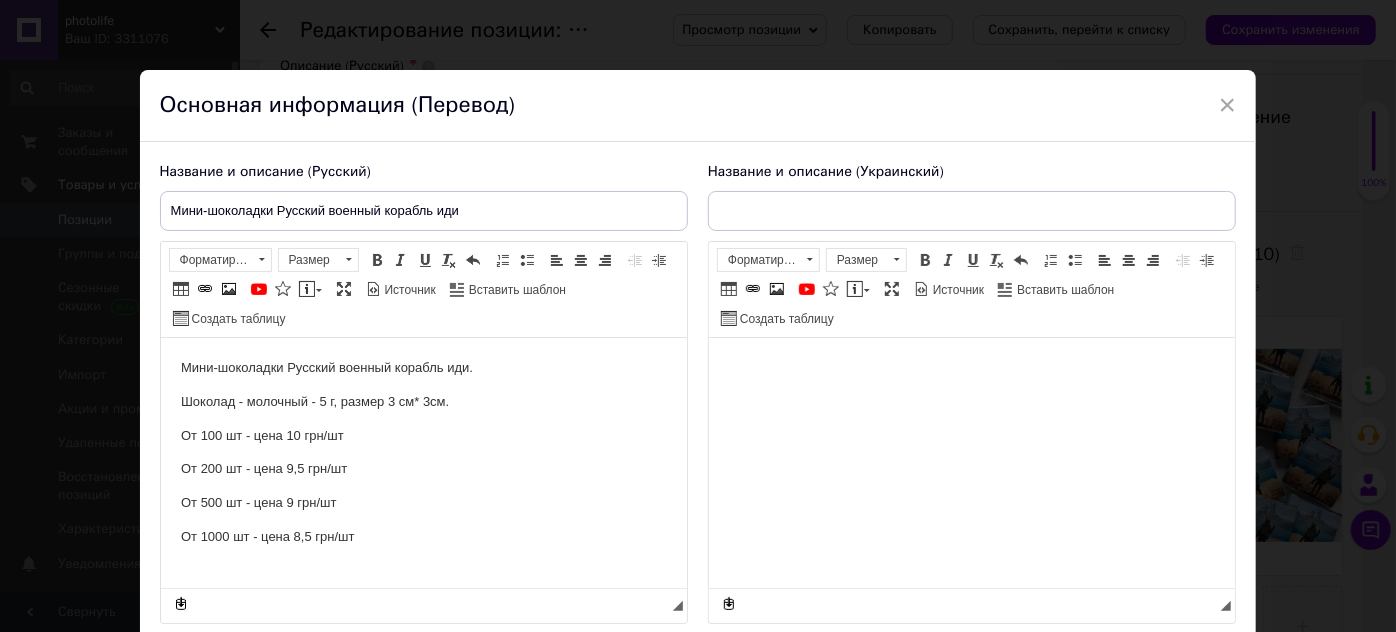 scroll, scrollTop: 0, scrollLeft: 0, axis: both 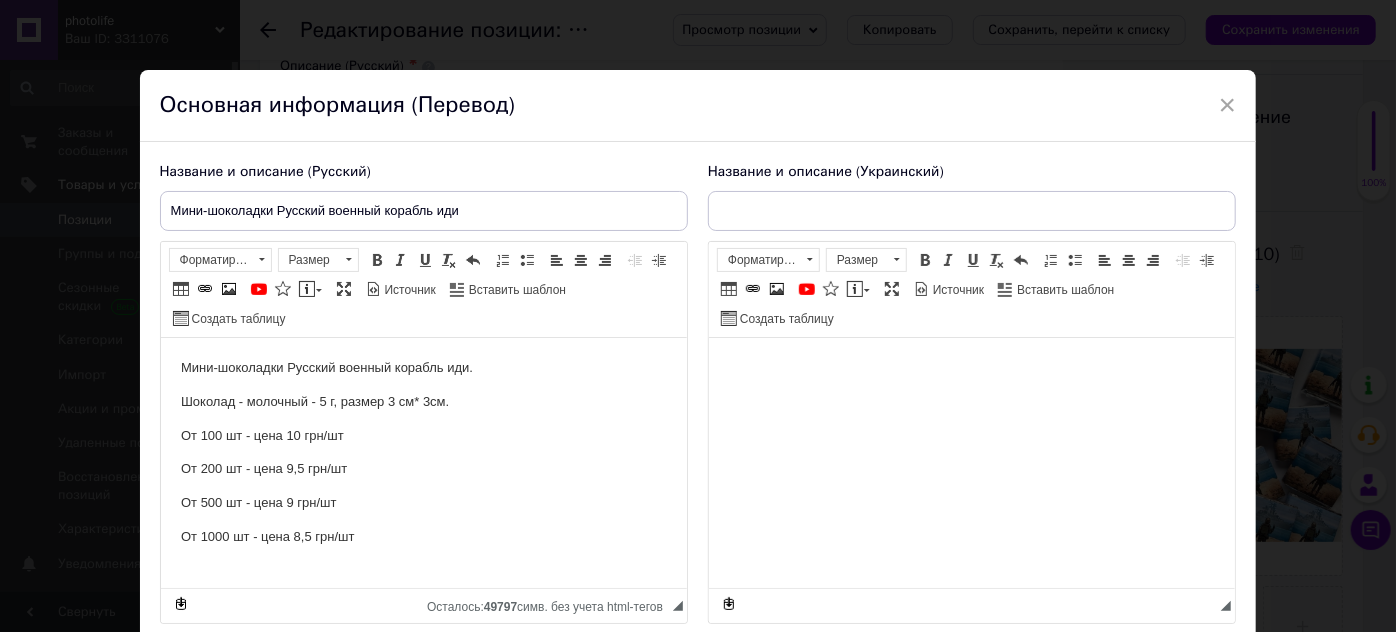 type on "Міні-шоколадки Російський військовий корабель іди" 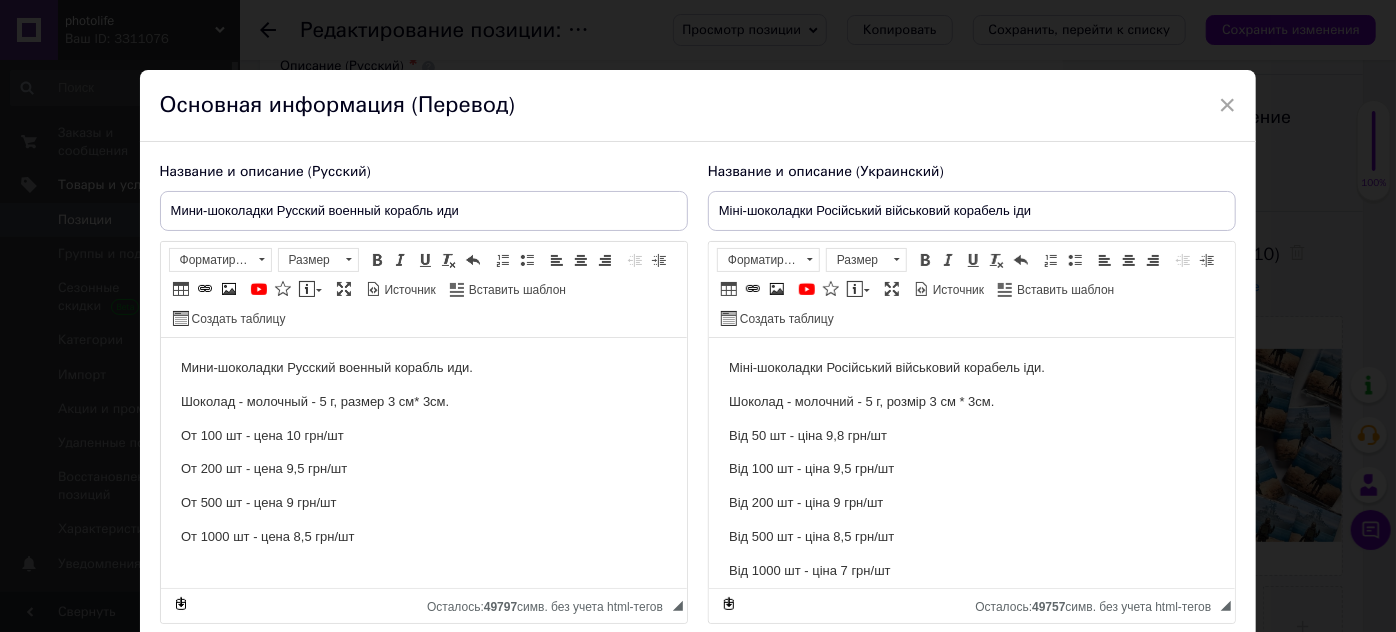 click on "Від 1000 шт - ціна 7 грн/шт" at bounding box center (971, 571) 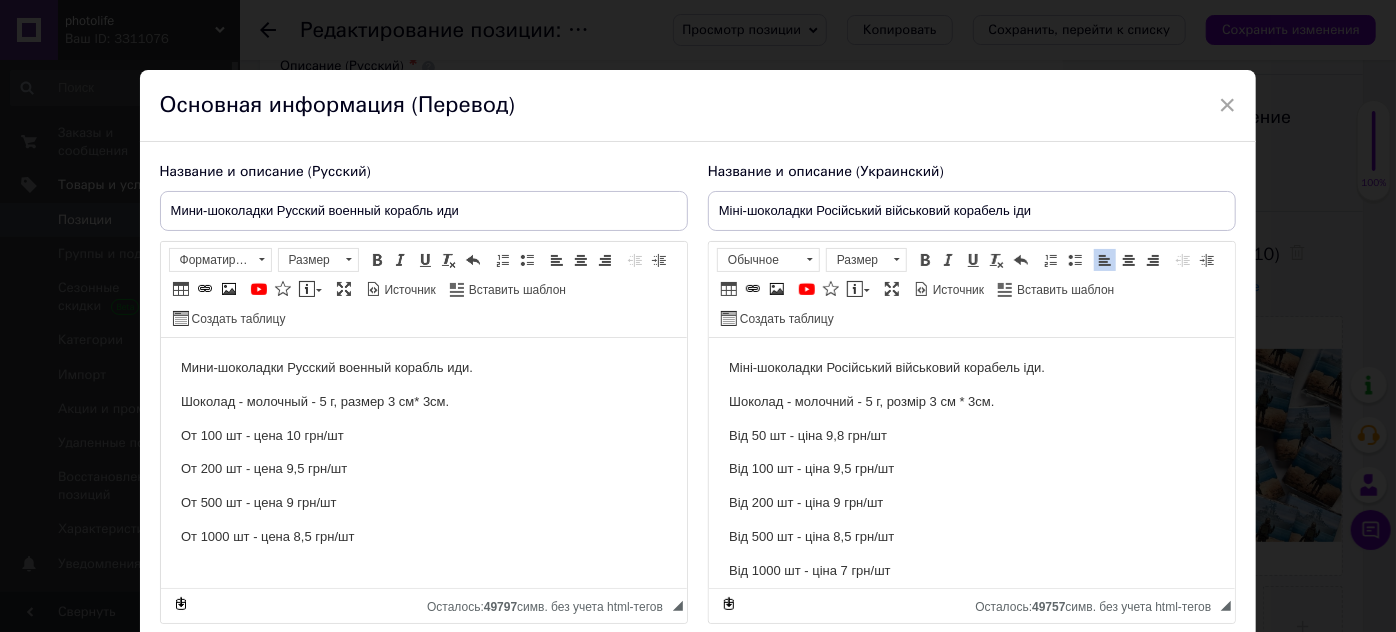 type 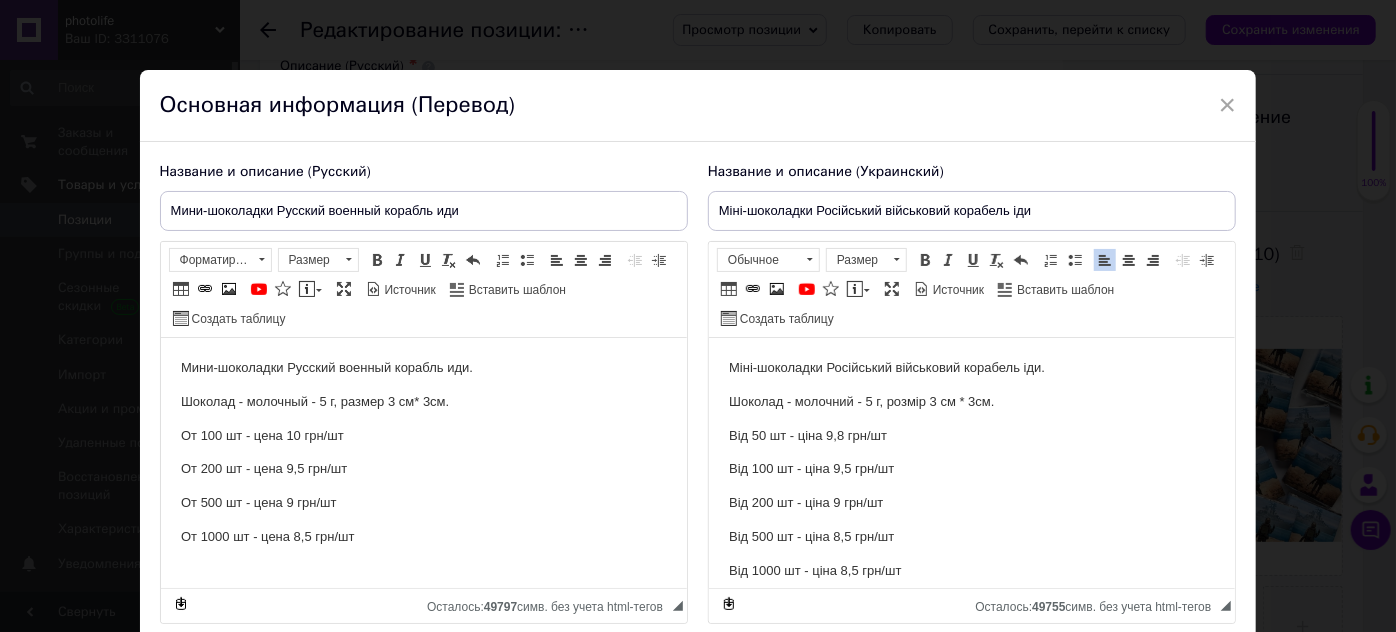 click on "Від 500 шт - ціна 8,5 грн/шт" at bounding box center [971, 537] 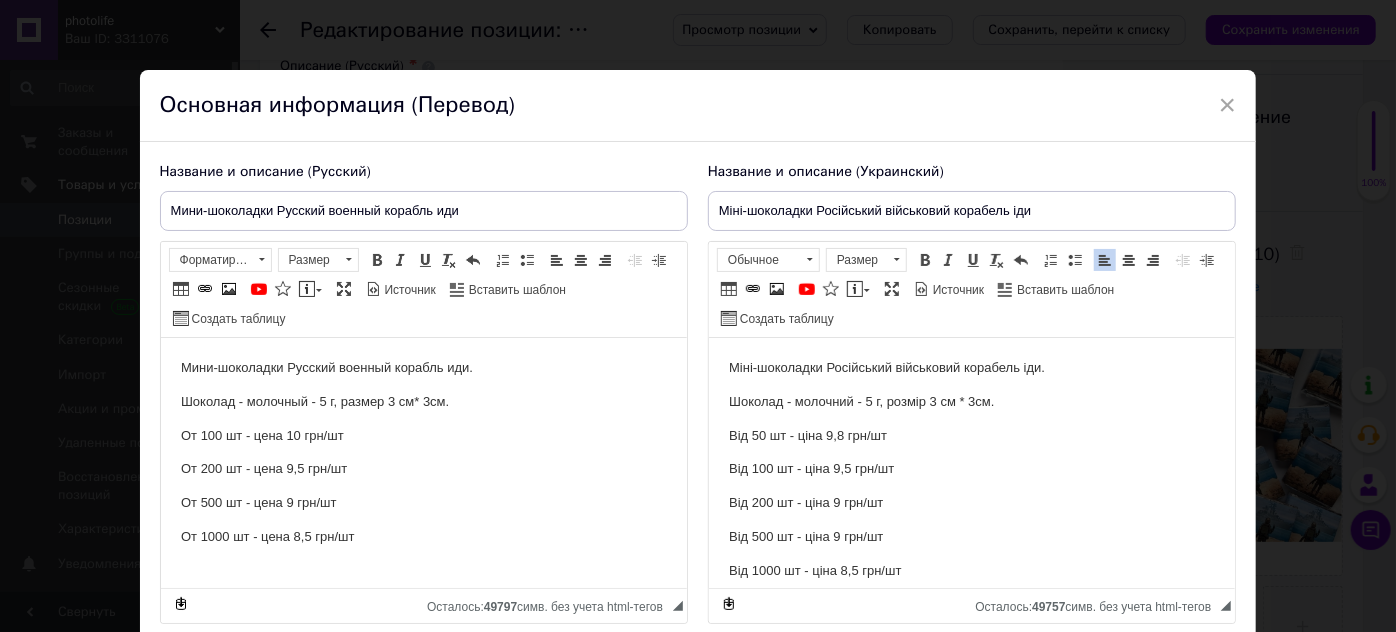 click on "Від 200 шт - ціна 9 грн/шт" at bounding box center [971, 503] 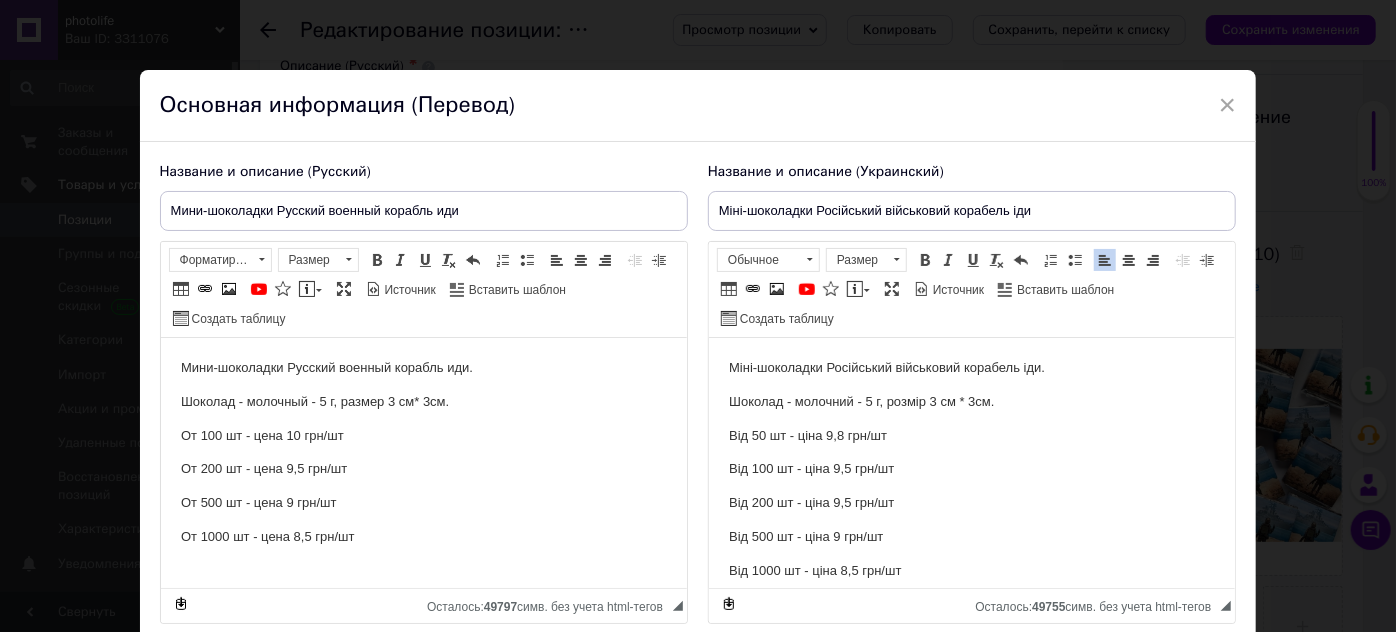 click on "Від 100 шт - ціна 9,5 грн/шт" at bounding box center [971, 469] 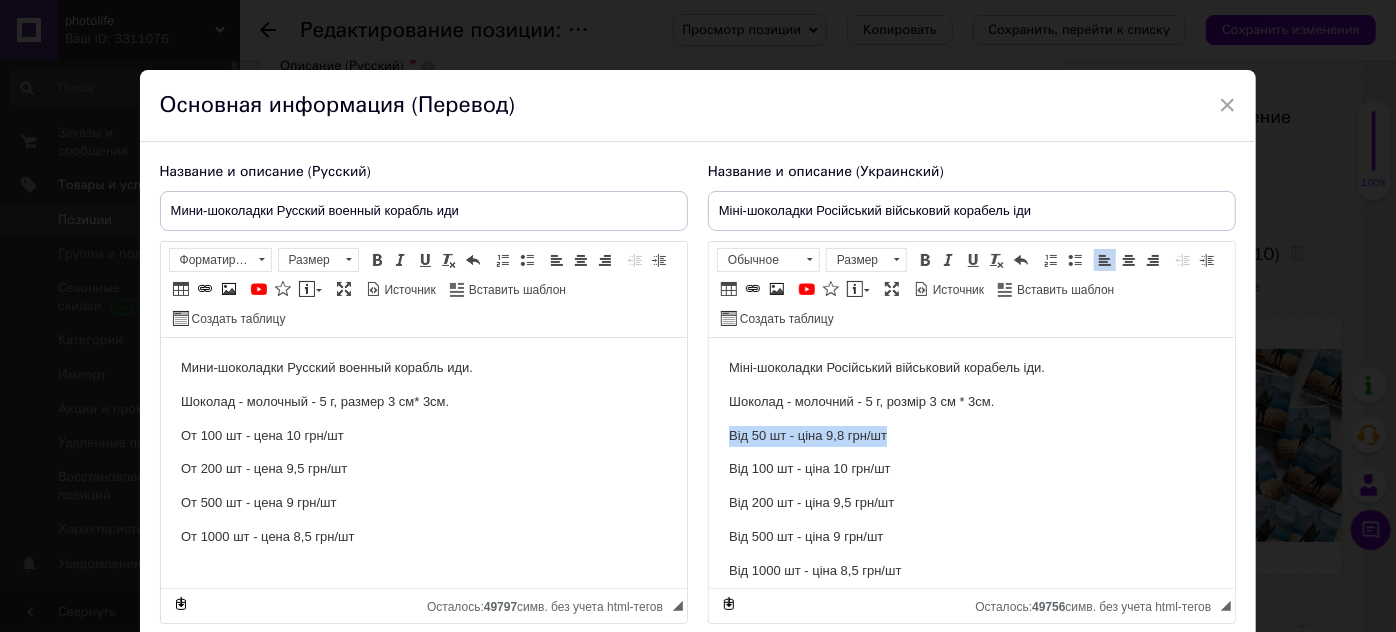drag, startPoint x: 724, startPoint y: 426, endPoint x: 902, endPoint y: 442, distance: 178.71765 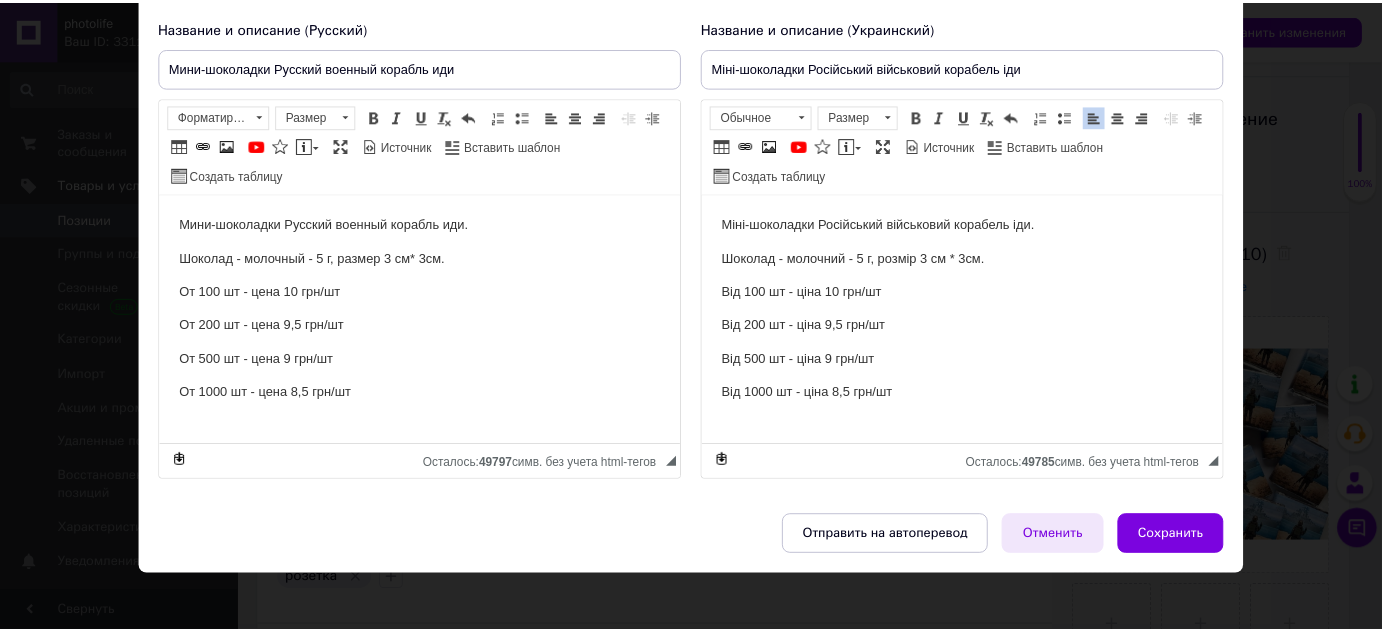 scroll, scrollTop: 153, scrollLeft: 0, axis: vertical 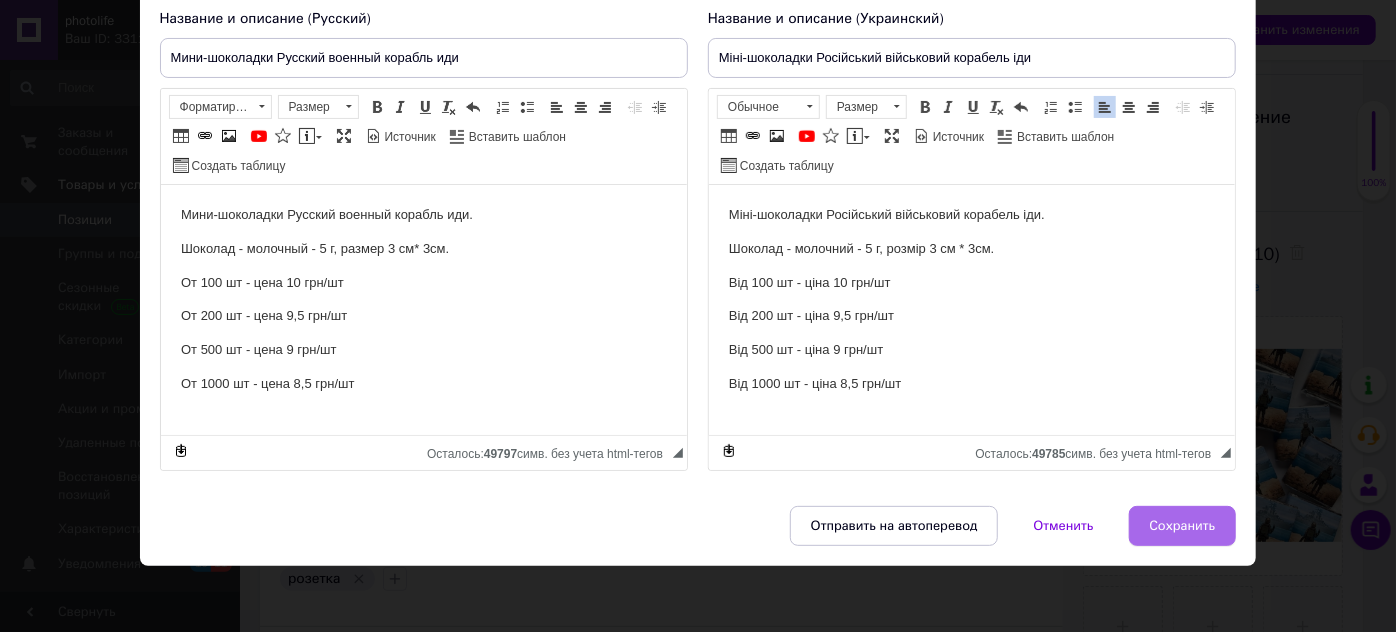 click on "Сохранить" at bounding box center (1183, 526) 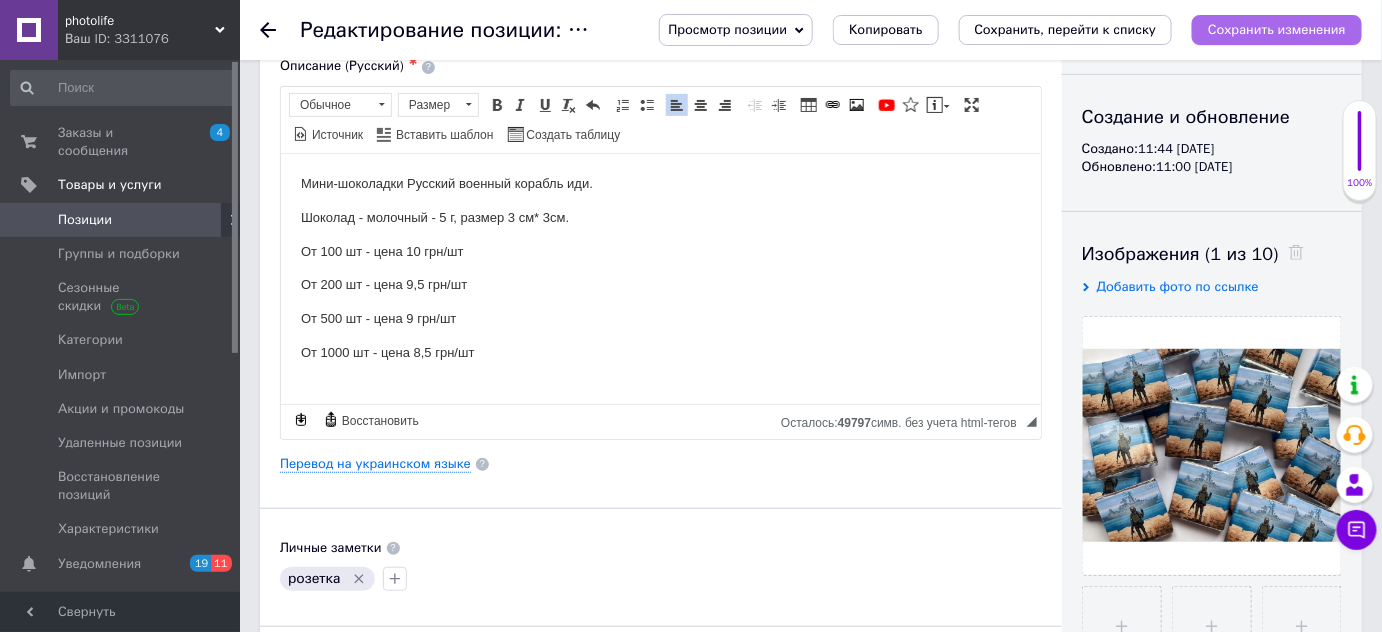 click on "Сохранить изменения" at bounding box center [1277, 29] 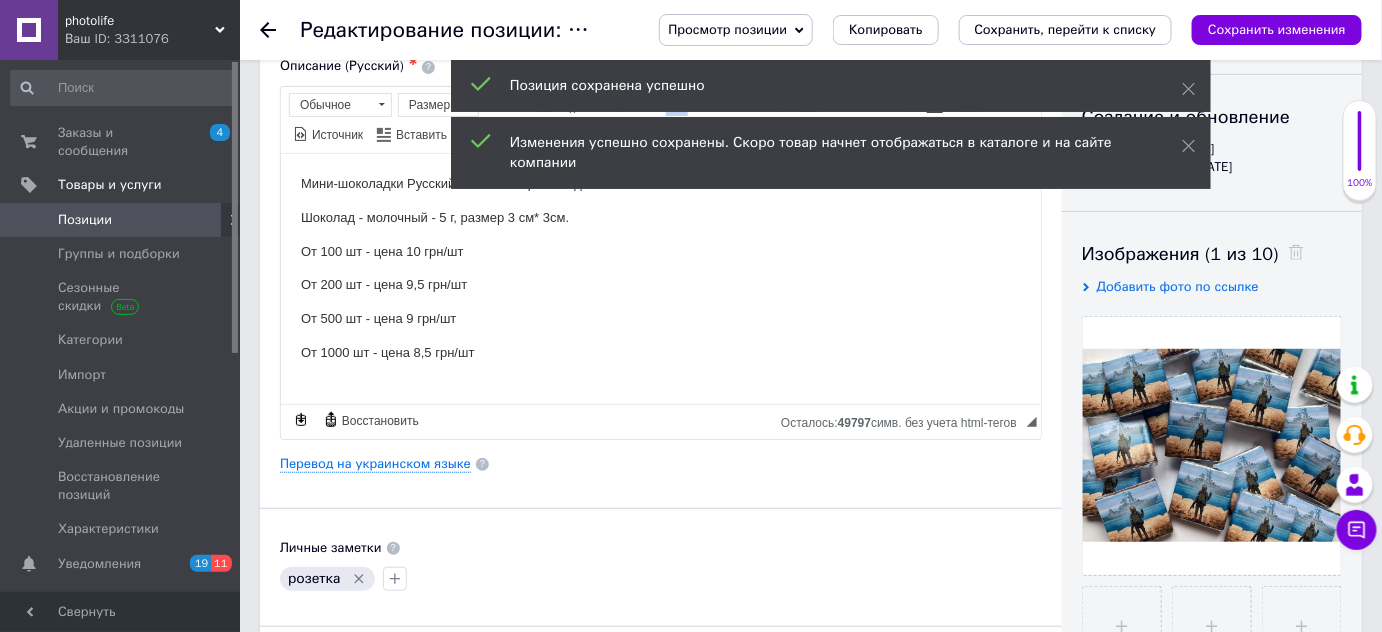 click 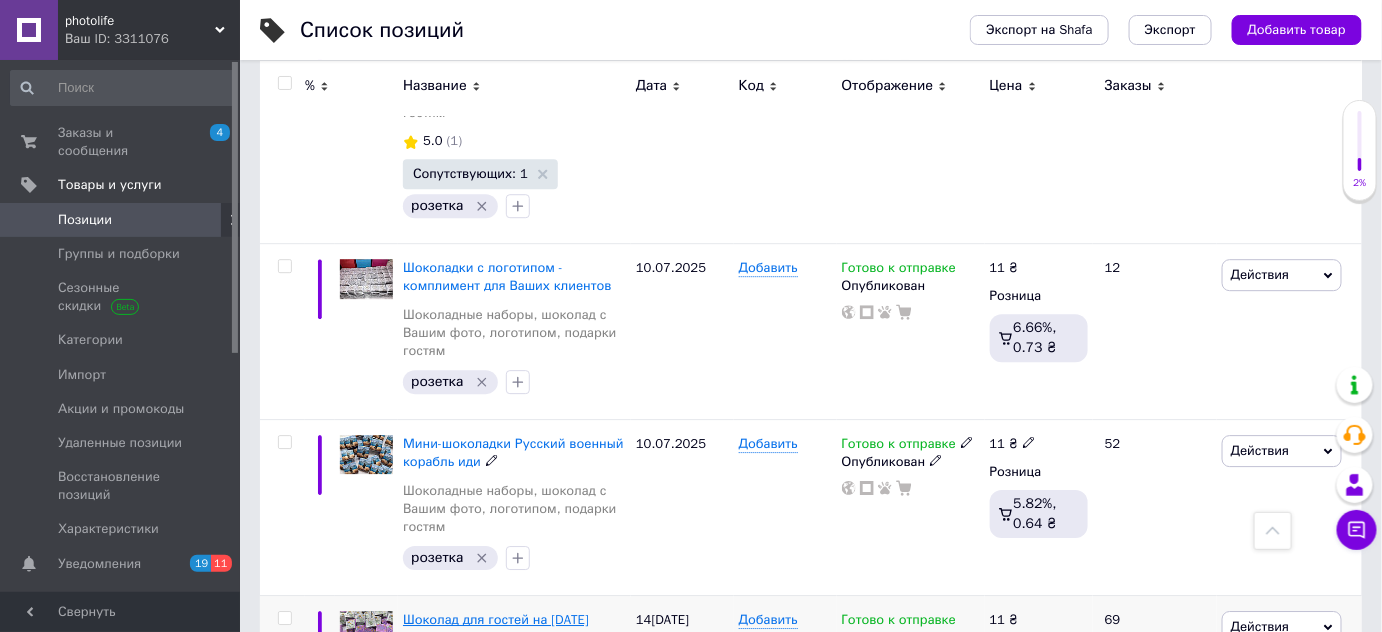 scroll, scrollTop: 2000, scrollLeft: 0, axis: vertical 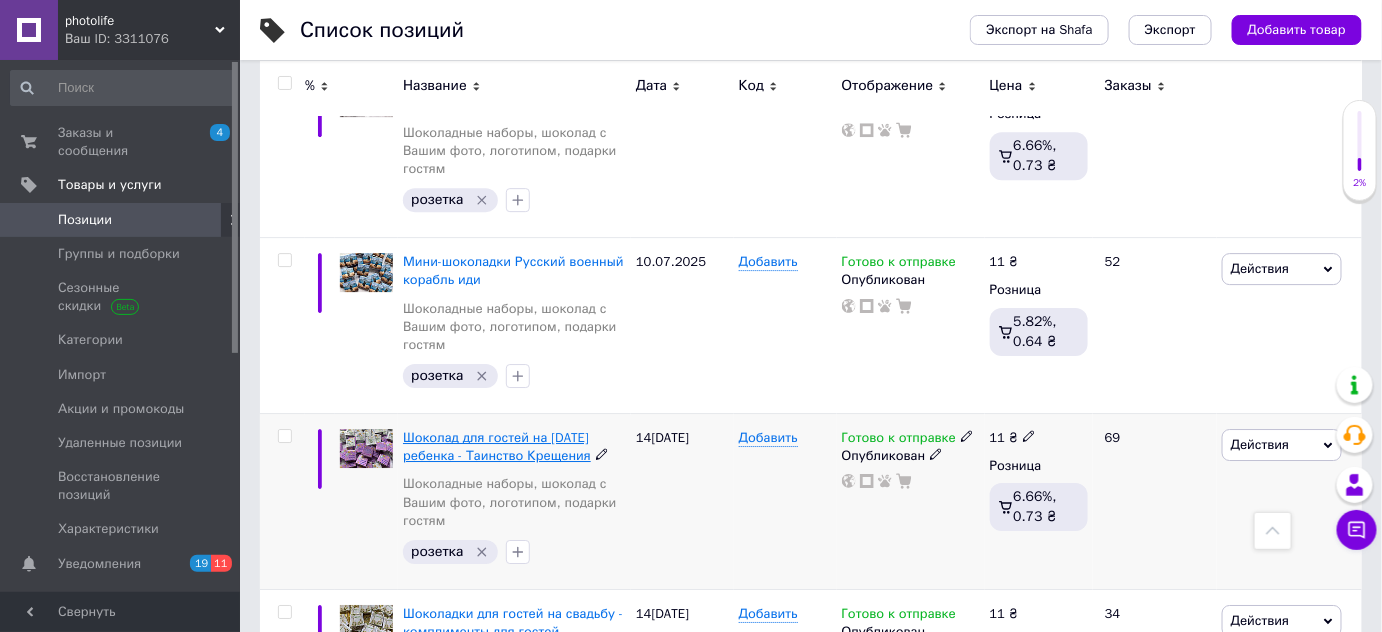 click on "Шоколад для гостей на [DATE] ребенка - Таинство Крещения" at bounding box center (497, 446) 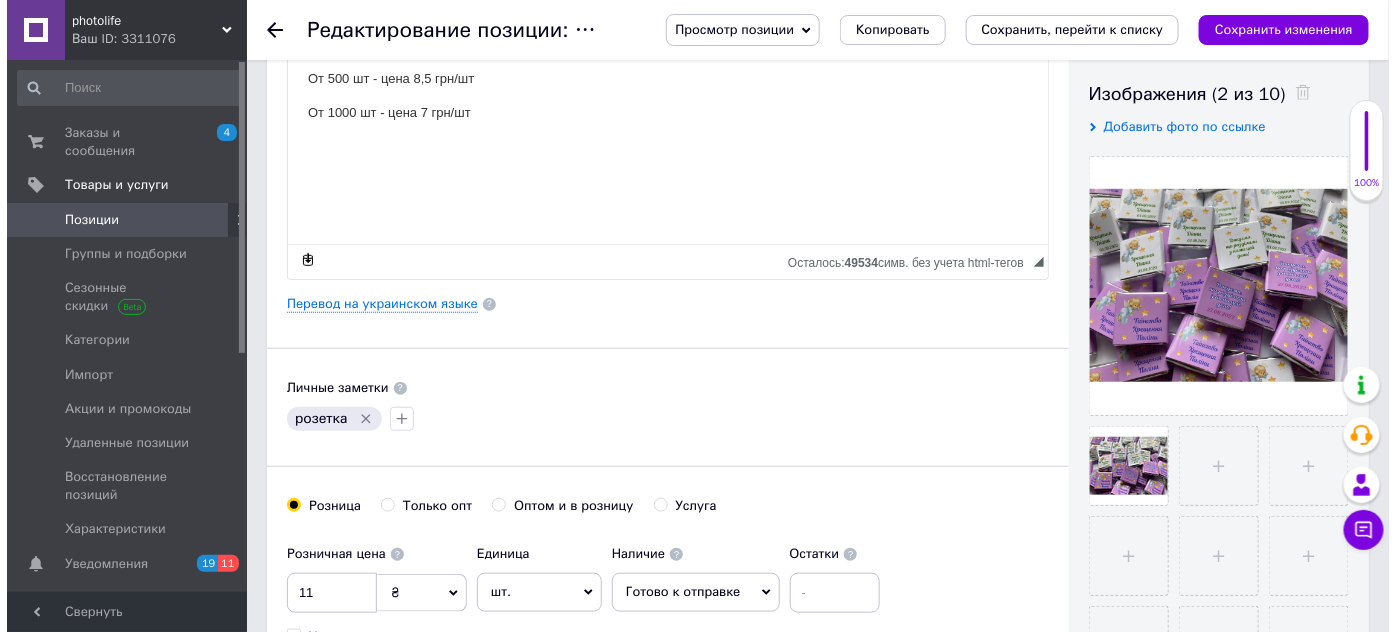 scroll, scrollTop: 363, scrollLeft: 0, axis: vertical 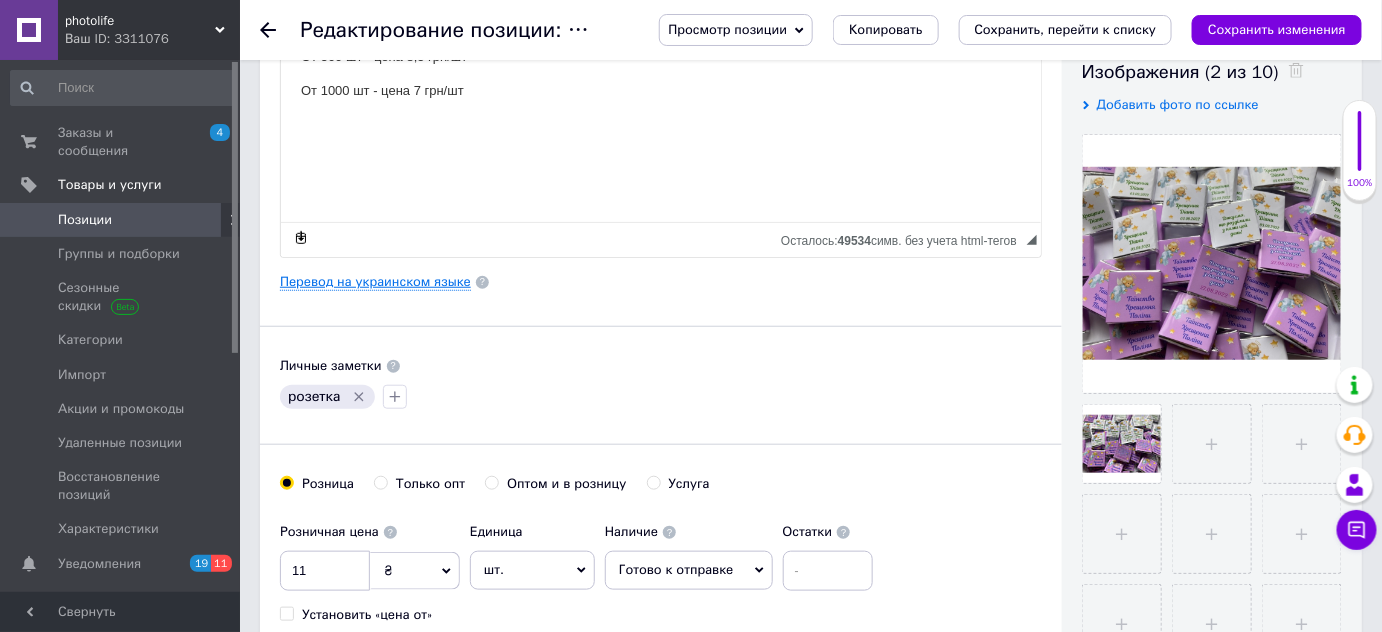 click on "Перевод на украинском языке" at bounding box center [375, 282] 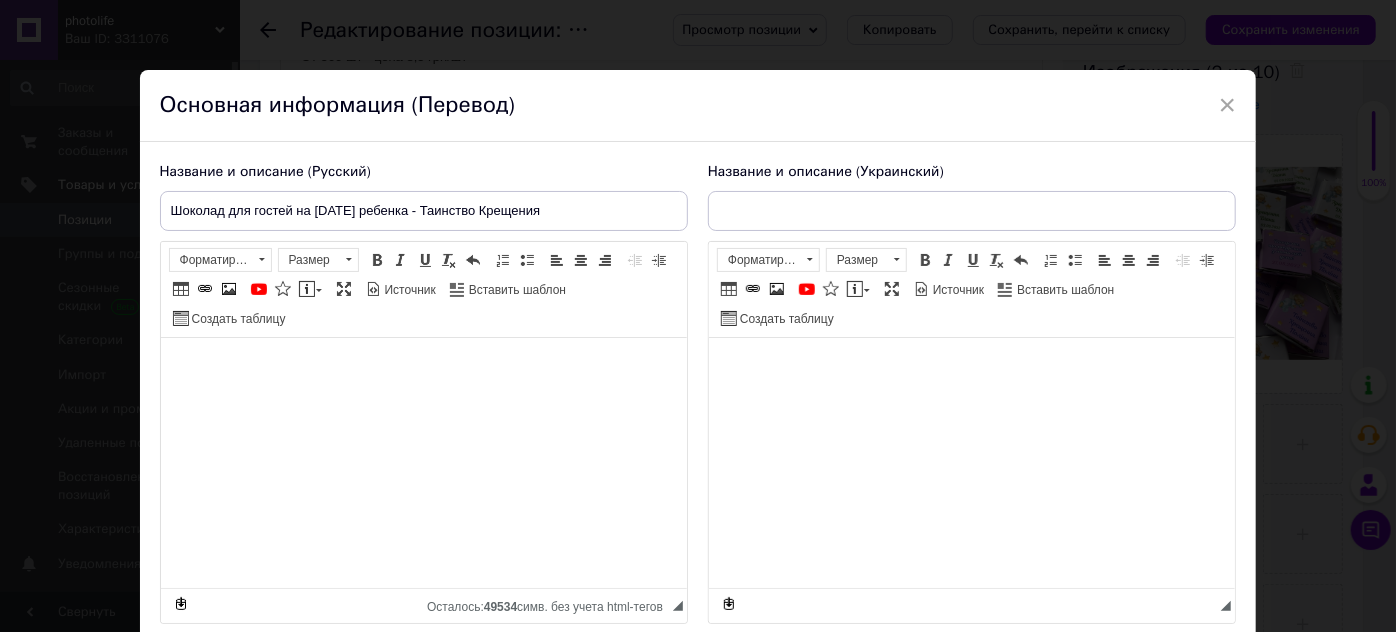 type on "Шоколад для гостей на Хрещення дитини - Таїнство Хрещення" 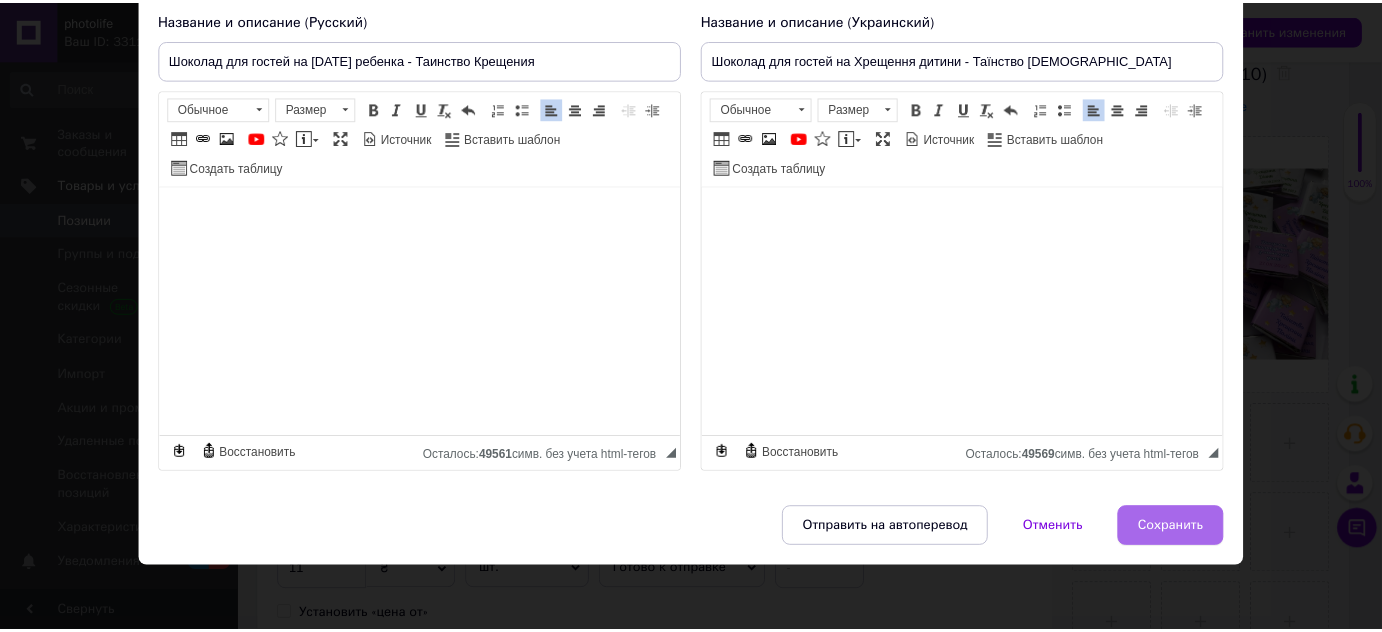 scroll, scrollTop: 153, scrollLeft: 0, axis: vertical 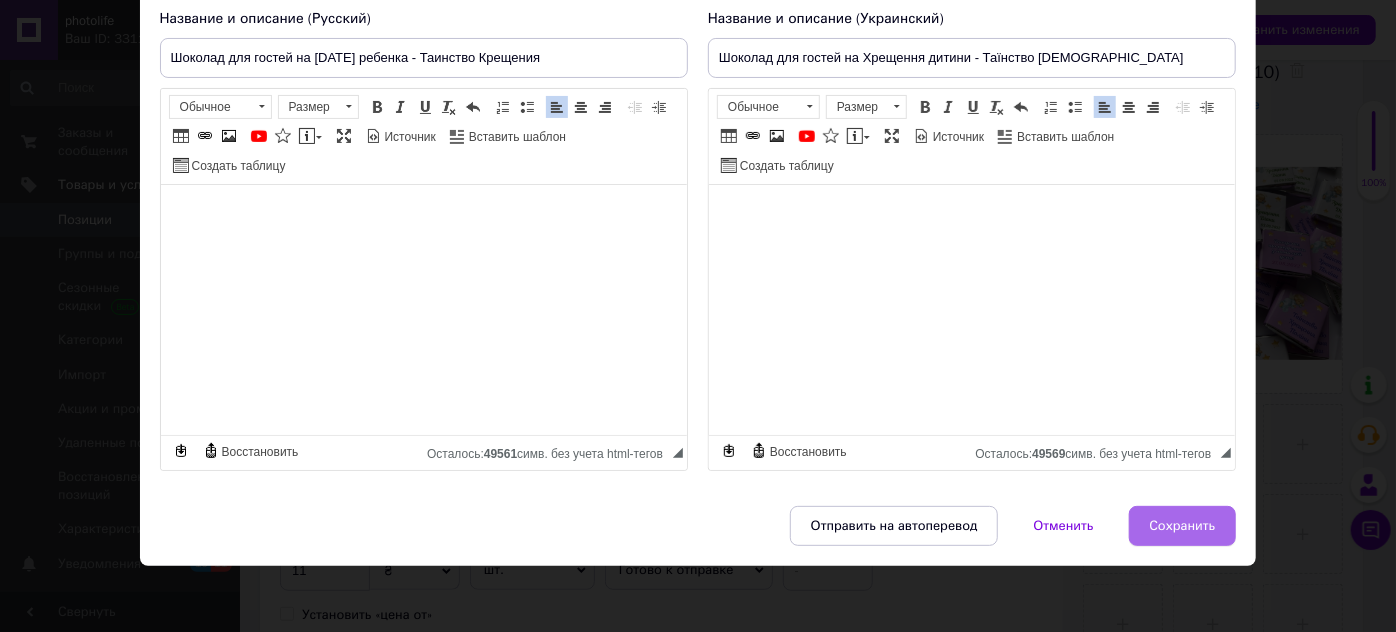 click on "Сохранить" at bounding box center [1183, 526] 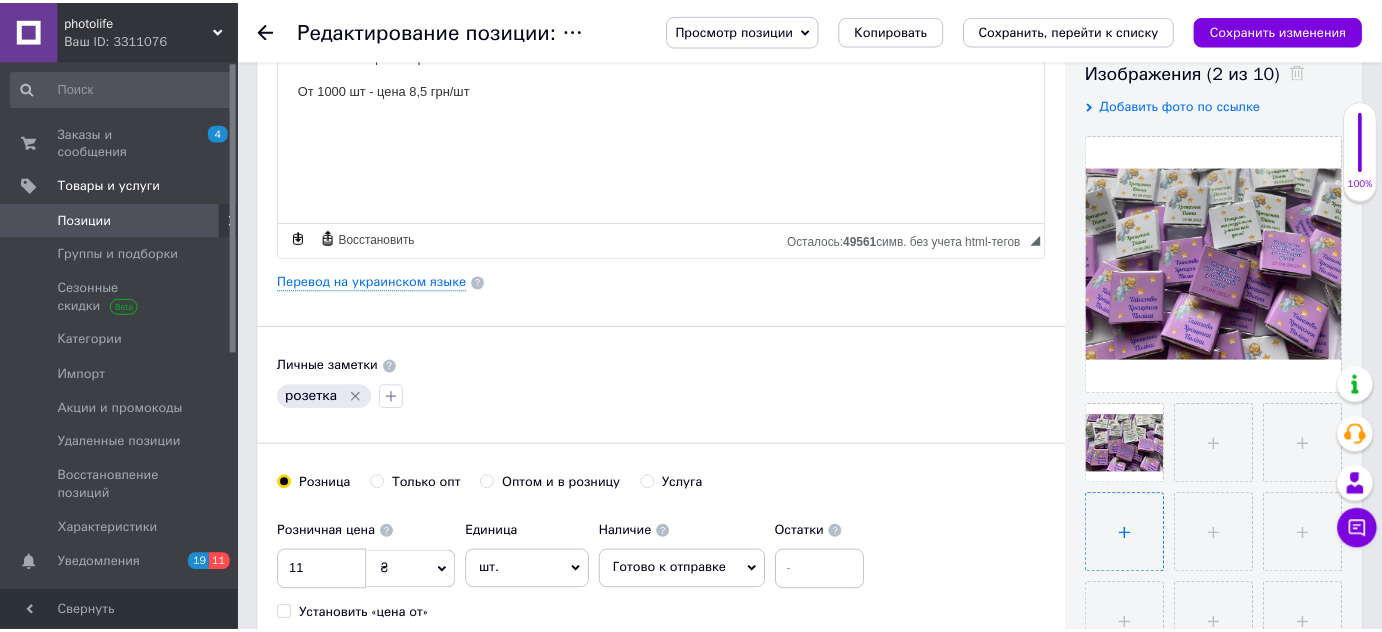 scroll, scrollTop: 65, scrollLeft: 0, axis: vertical 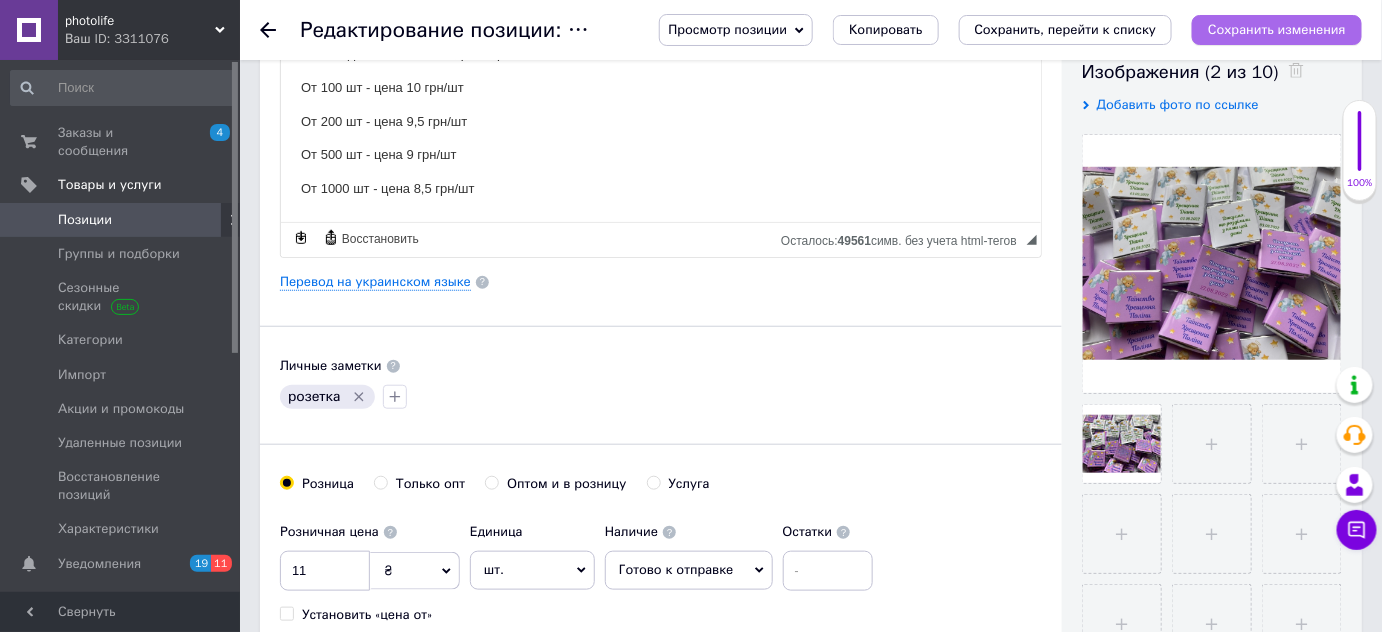 click on "Сохранить изменения" at bounding box center (1277, 29) 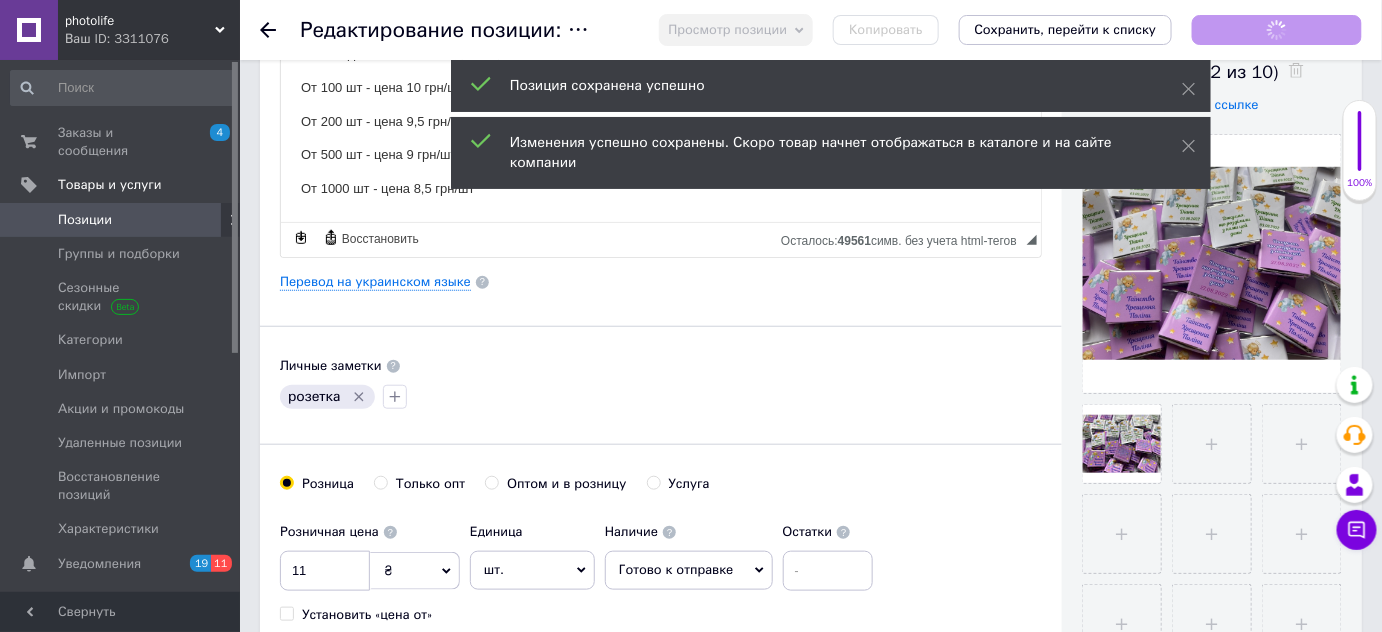 click 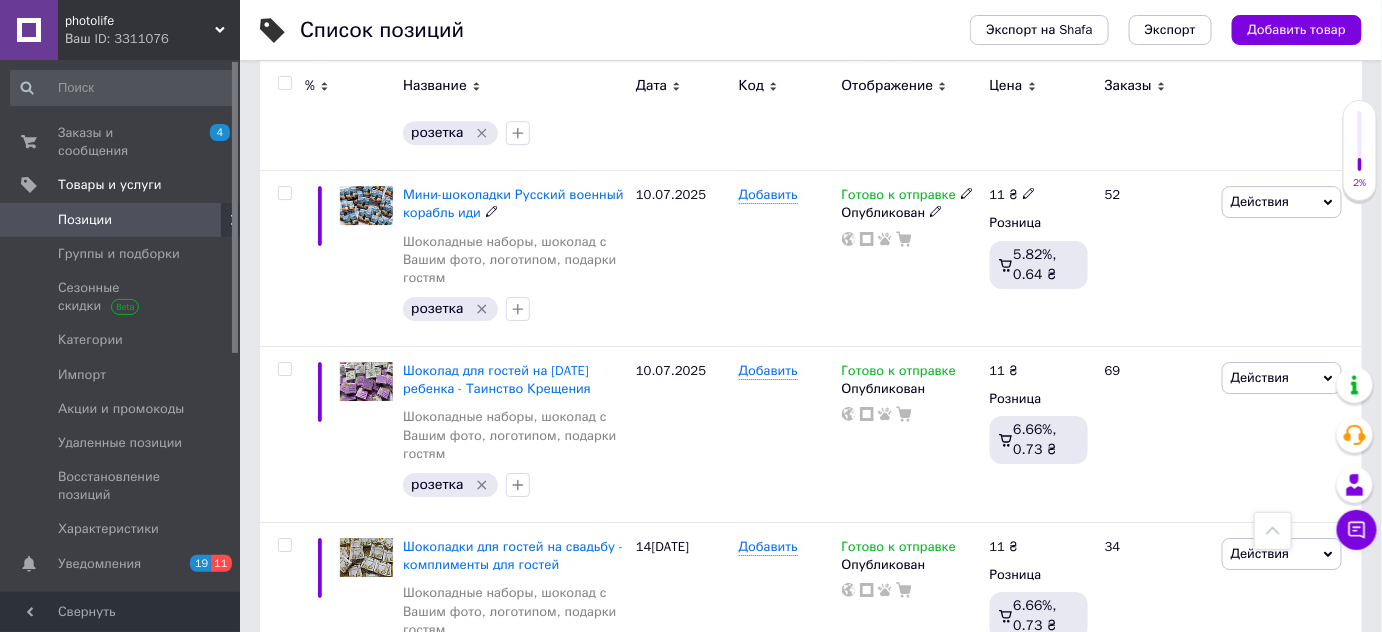 scroll, scrollTop: 2181, scrollLeft: 0, axis: vertical 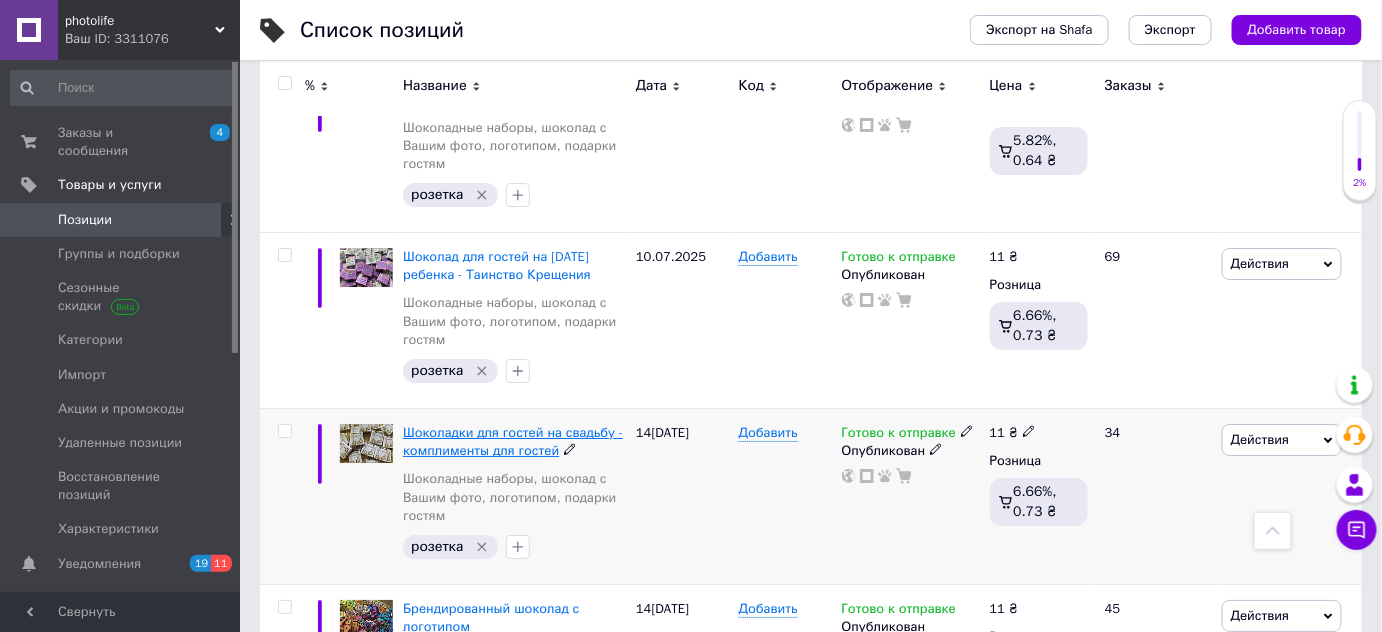 click on "Шоколадки для гостей на свадьбу - комплименты для гостей" at bounding box center [513, 441] 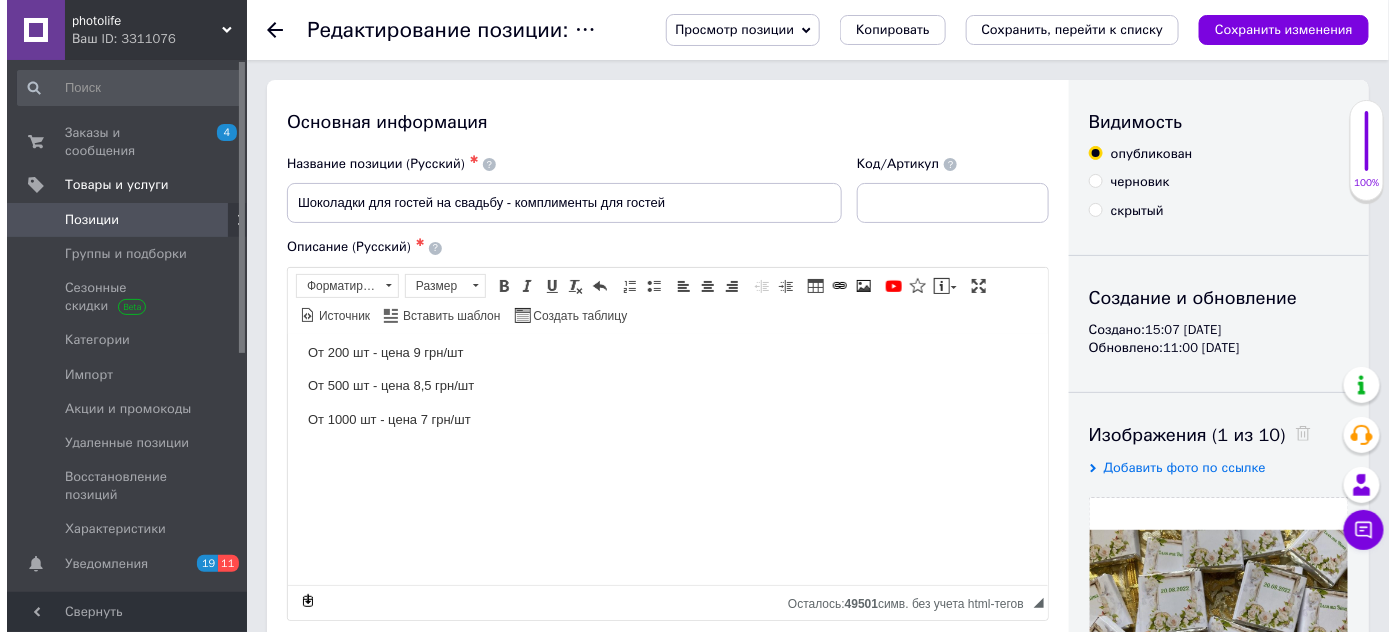 scroll, scrollTop: 363, scrollLeft: 0, axis: vertical 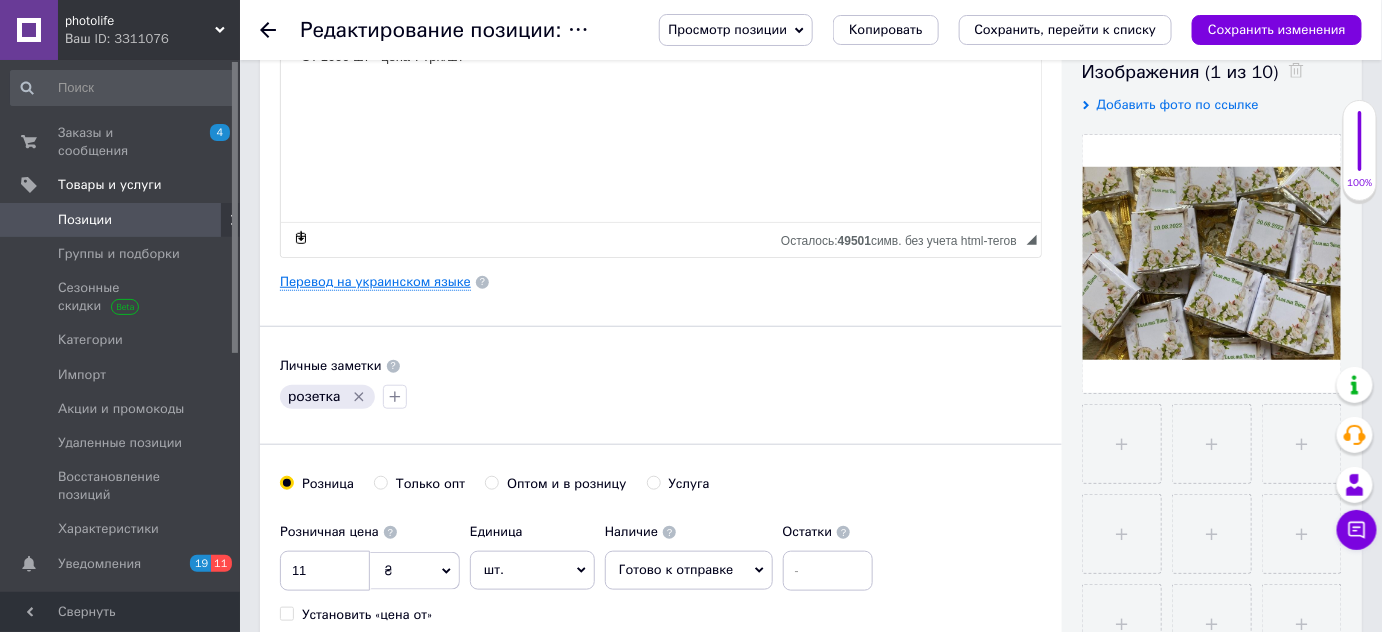 click on "Перевод на украинском языке" at bounding box center [375, 282] 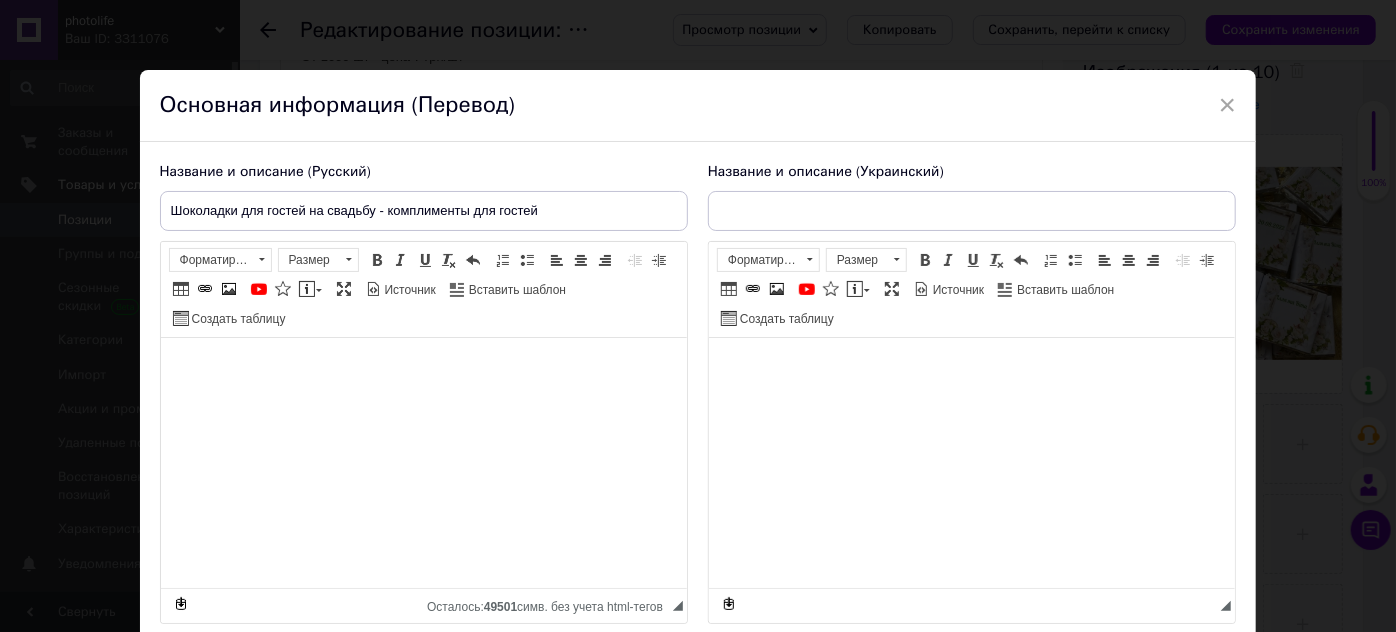 type on "Шоколадки для гостей на весілля - компліменти для гостей" 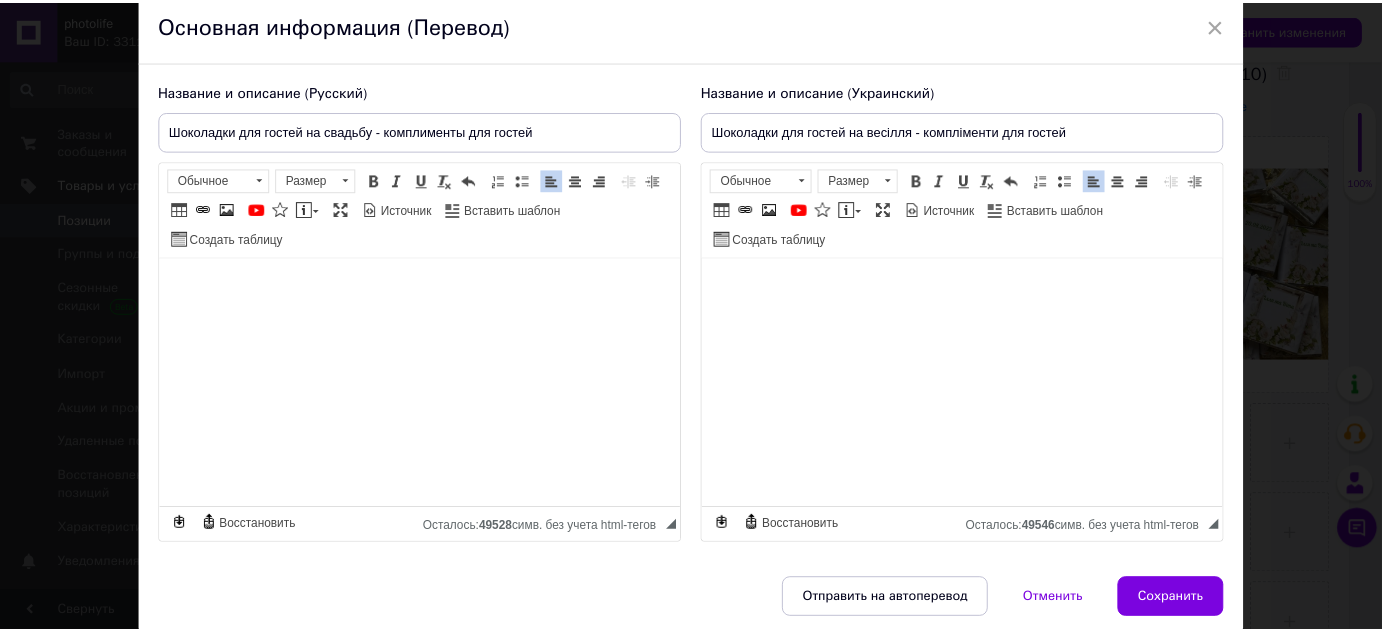 scroll, scrollTop: 153, scrollLeft: 0, axis: vertical 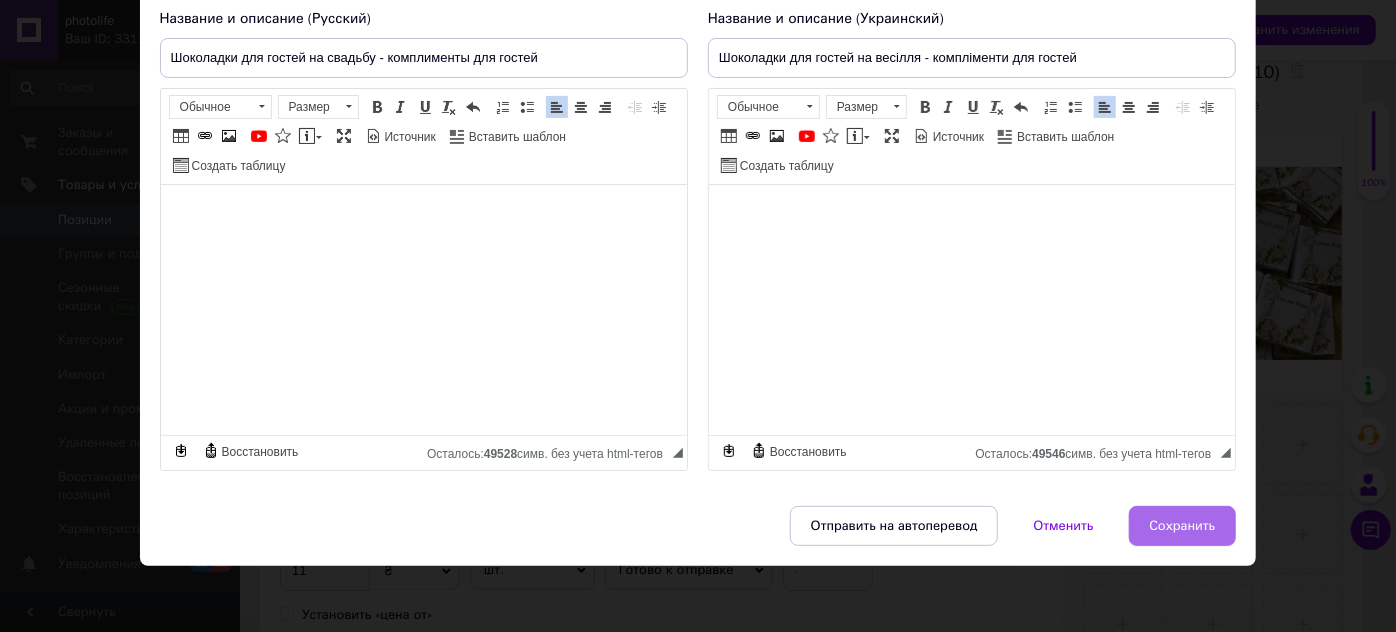click on "Сохранить" at bounding box center (1183, 526) 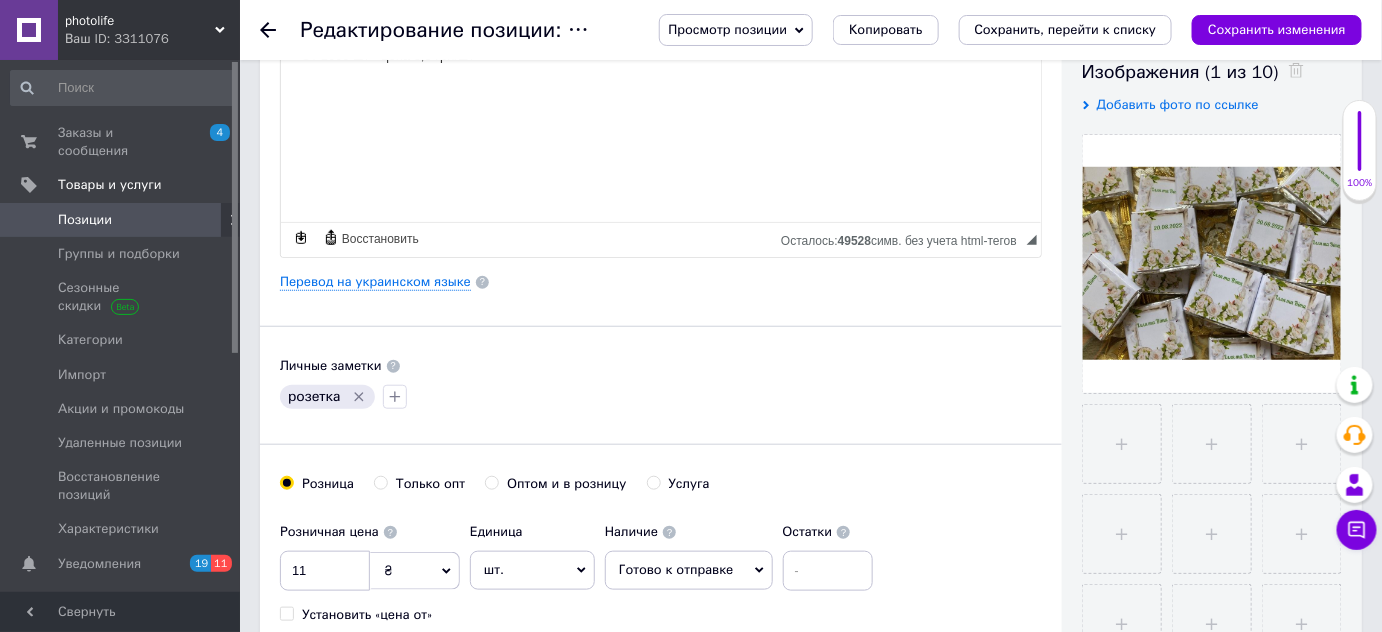 scroll, scrollTop: 77, scrollLeft: 0, axis: vertical 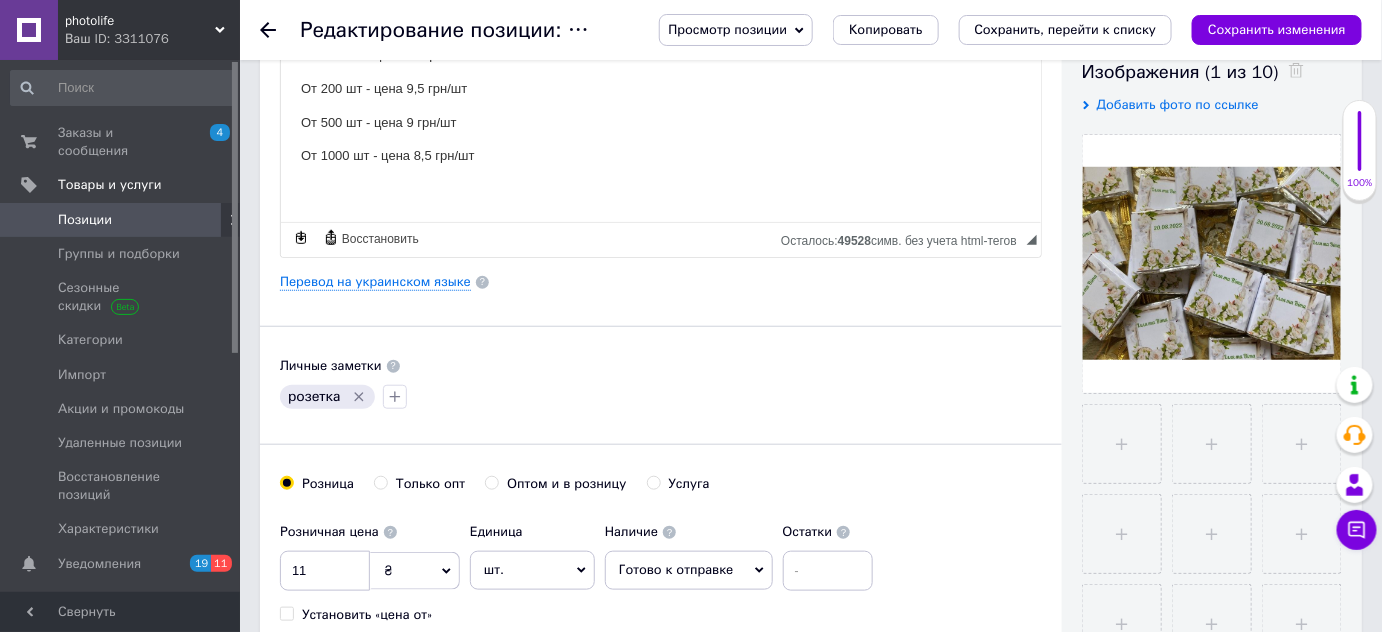 click on "Просмотр позиции Сохранить и посмотреть на сайте Сохранить и посмотреть на портале [DOMAIN_NAME] Копировать Сохранить, перейти к списку Сохранить изменения" at bounding box center (1000, 30) 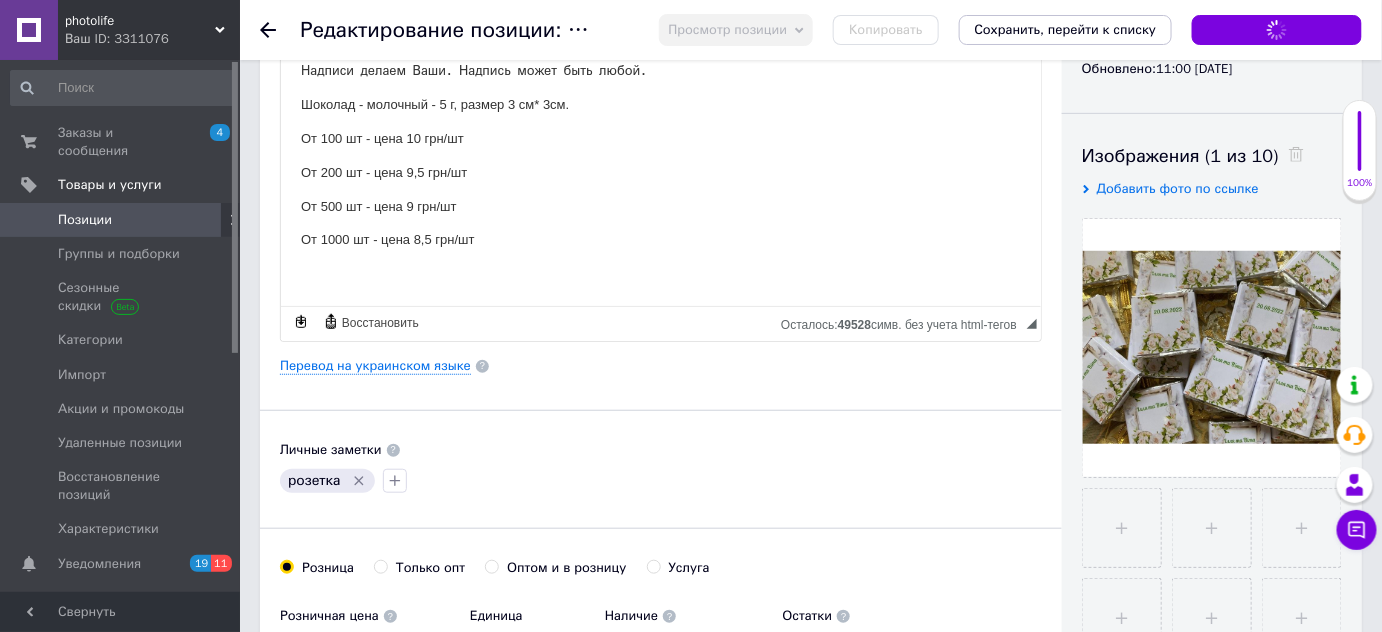 scroll, scrollTop: 181, scrollLeft: 0, axis: vertical 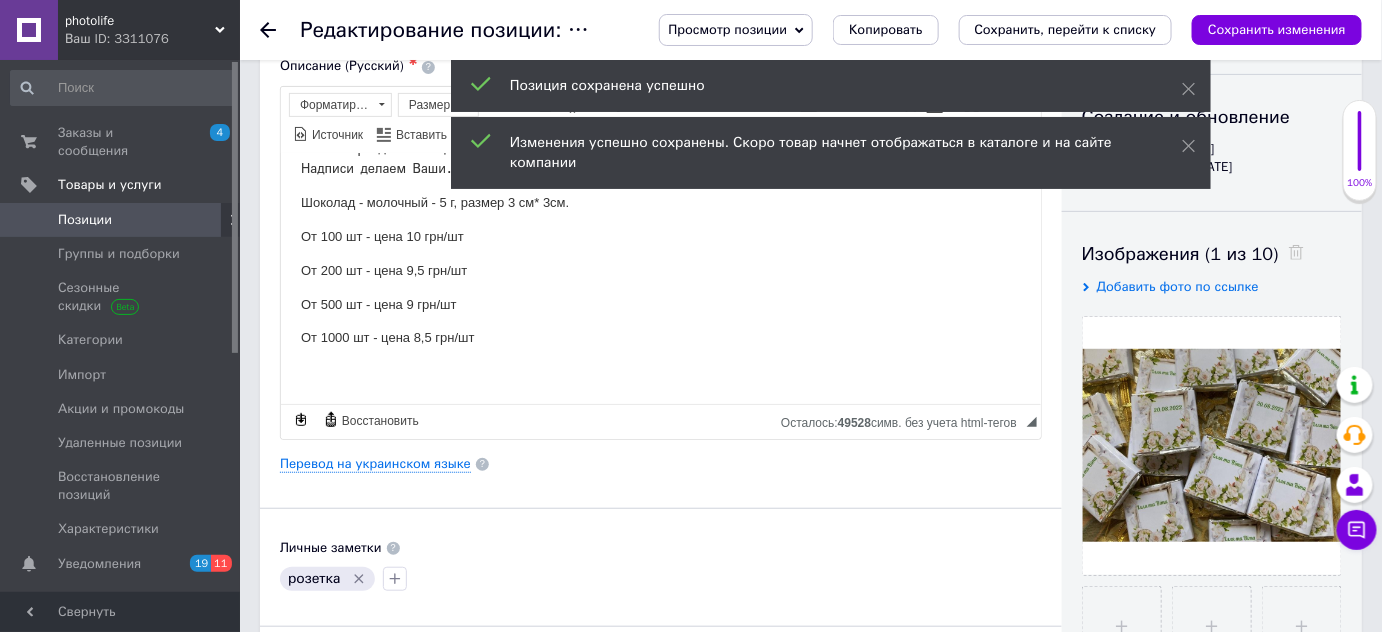 click 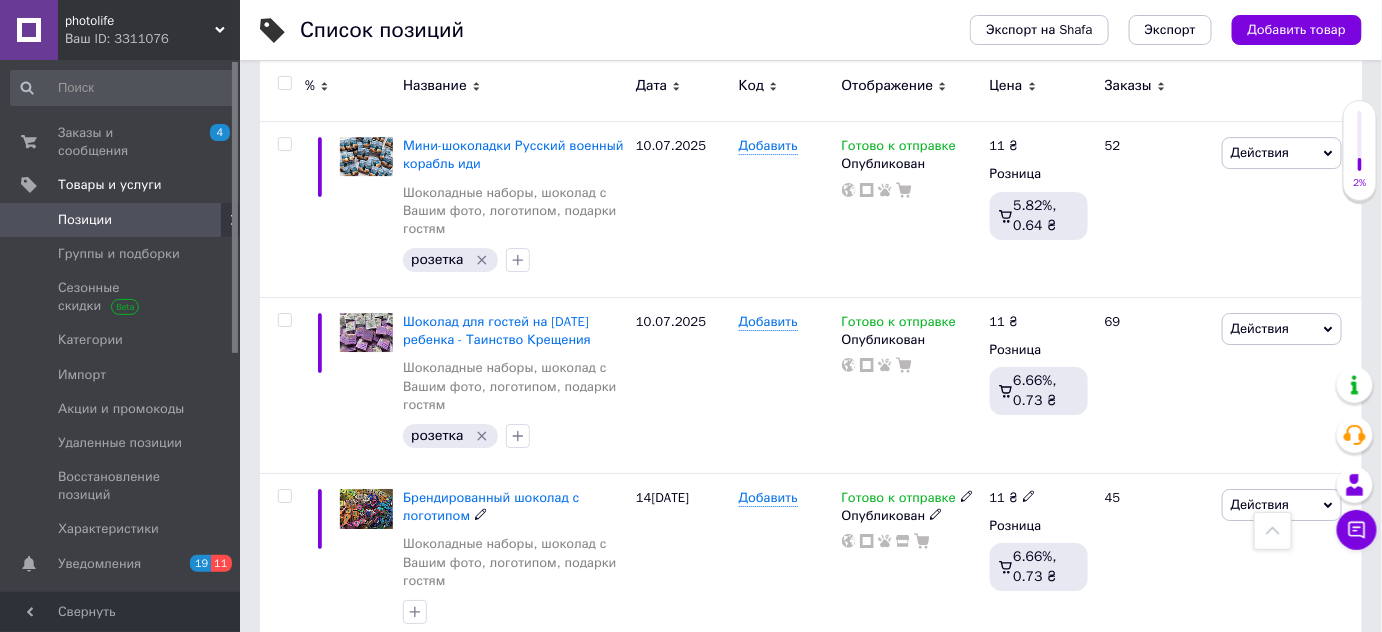 scroll, scrollTop: 2090, scrollLeft: 0, axis: vertical 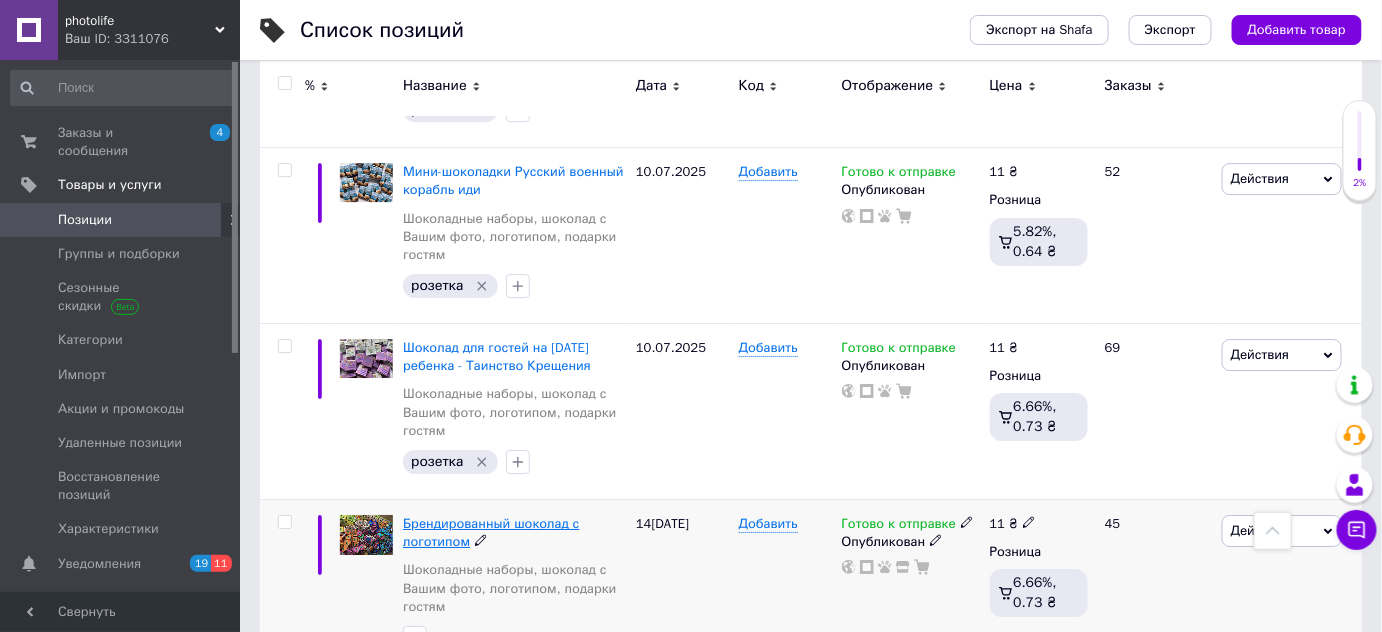 click on "Брендированный шоколад с логотипом" at bounding box center (491, 532) 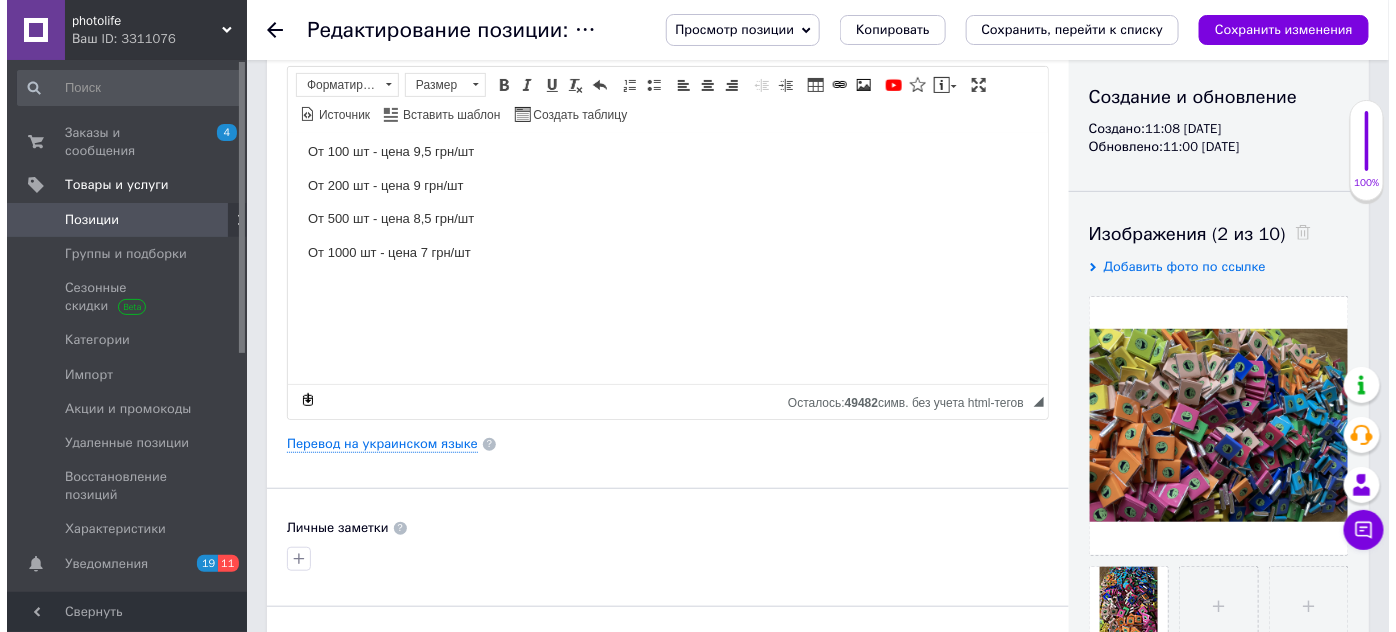 scroll, scrollTop: 272, scrollLeft: 0, axis: vertical 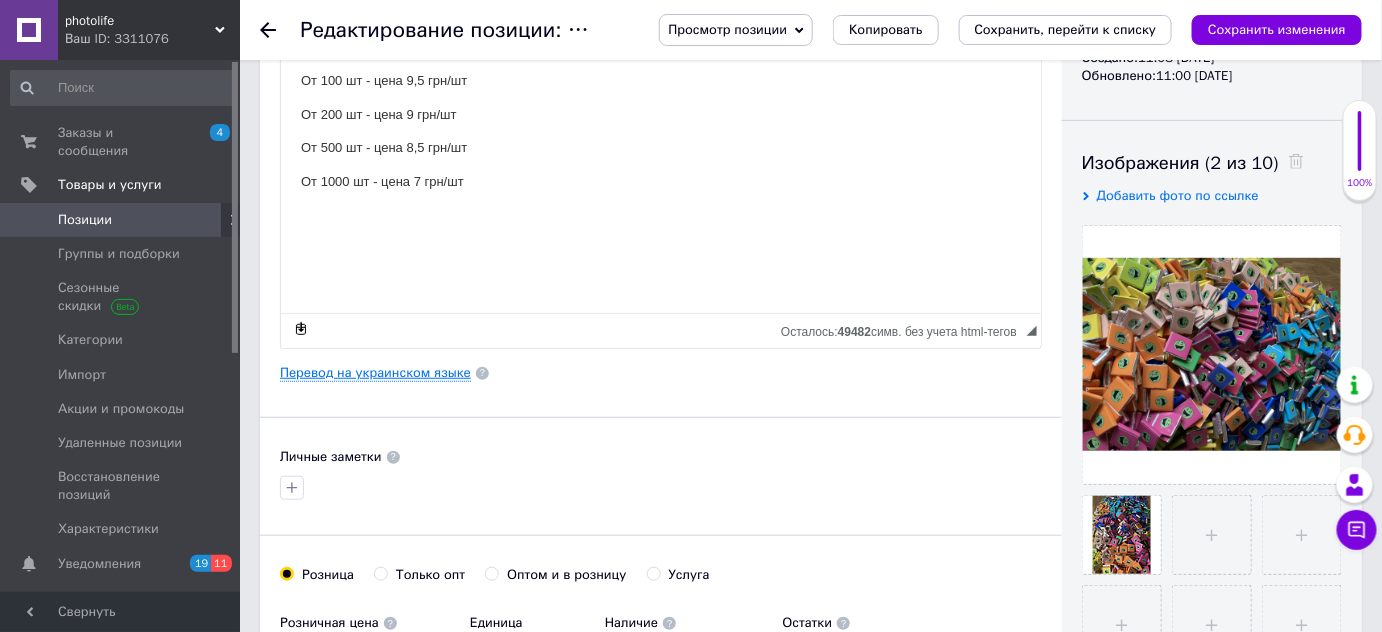 click on "Перевод на украинском языке" at bounding box center (375, 373) 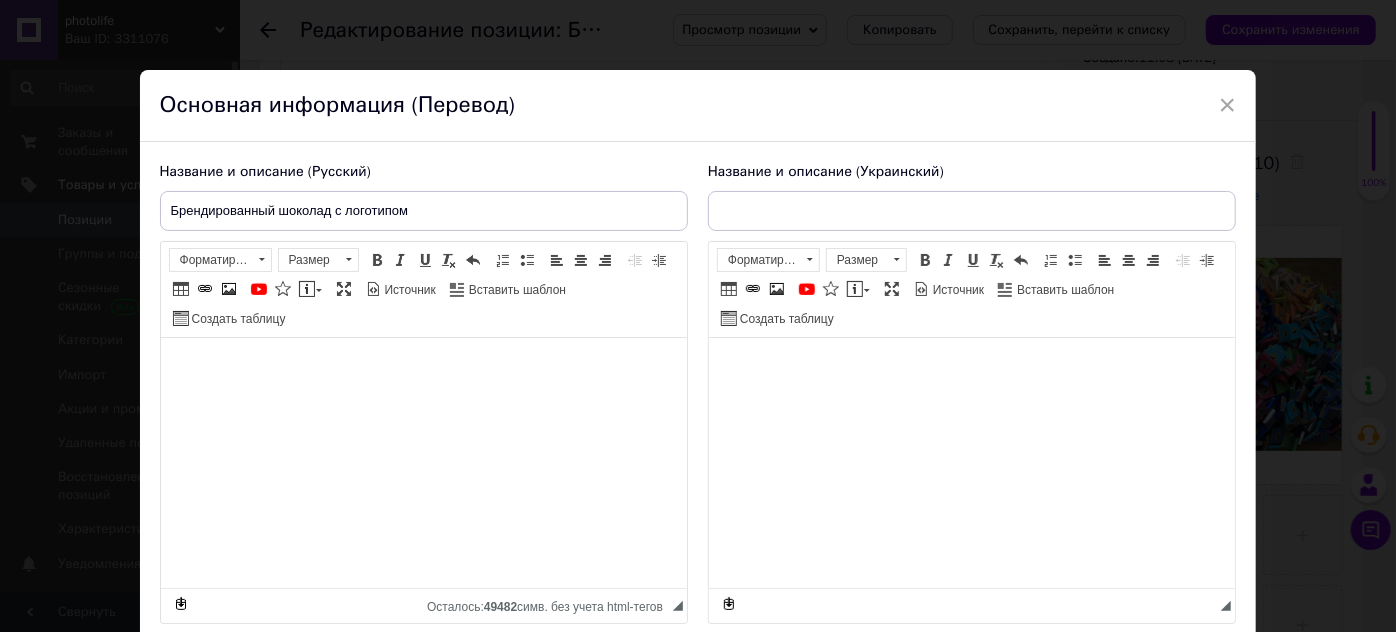 type on "Брендований шоколад з логотипом" 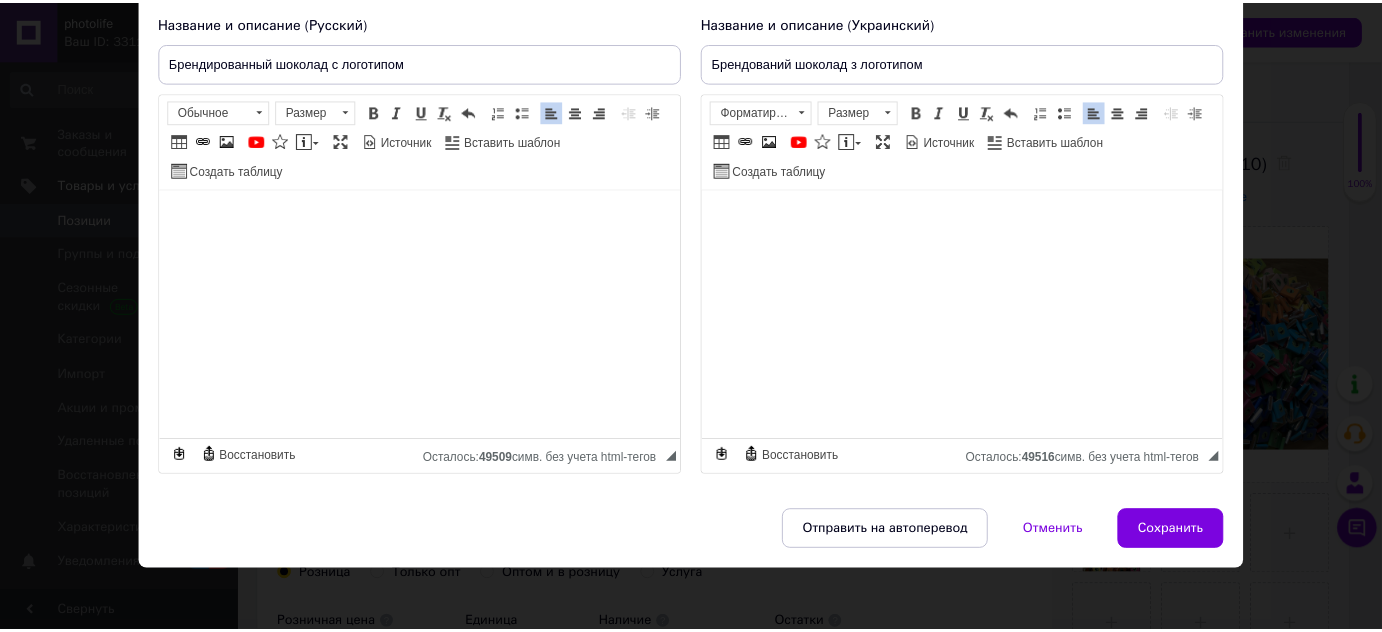 scroll, scrollTop: 153, scrollLeft: 0, axis: vertical 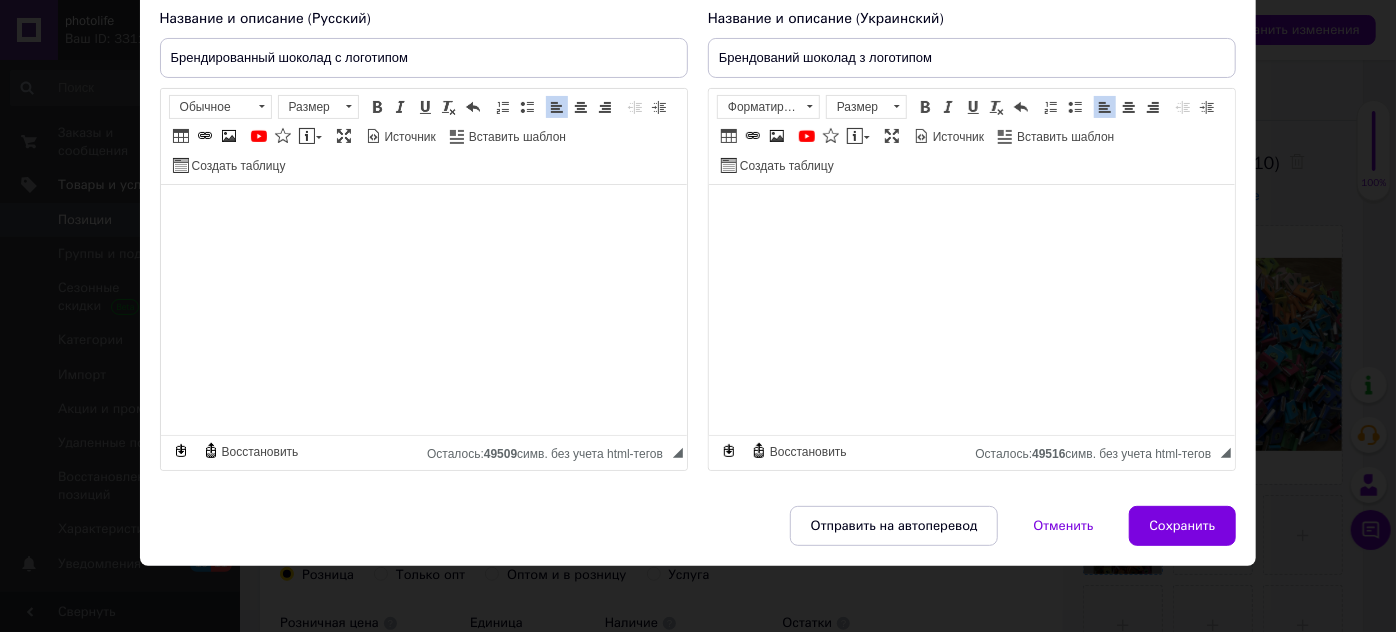 click on "Сохранить" at bounding box center (1183, 526) 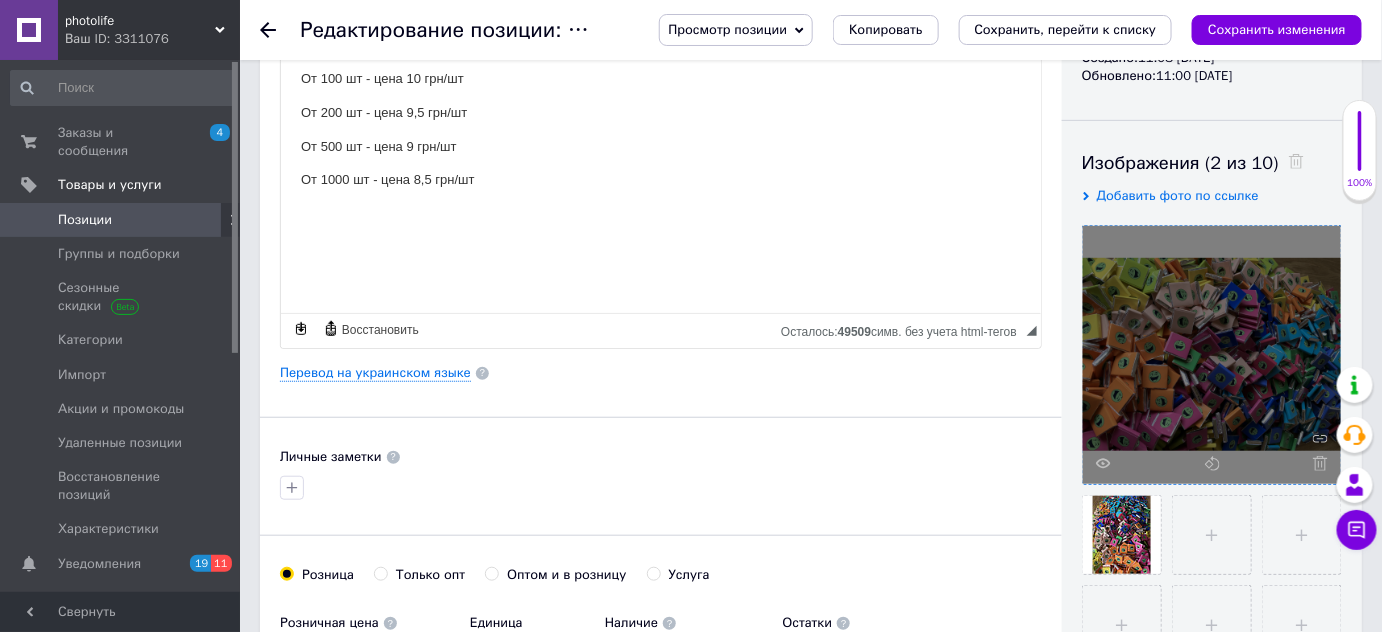 scroll, scrollTop: 50, scrollLeft: 0, axis: vertical 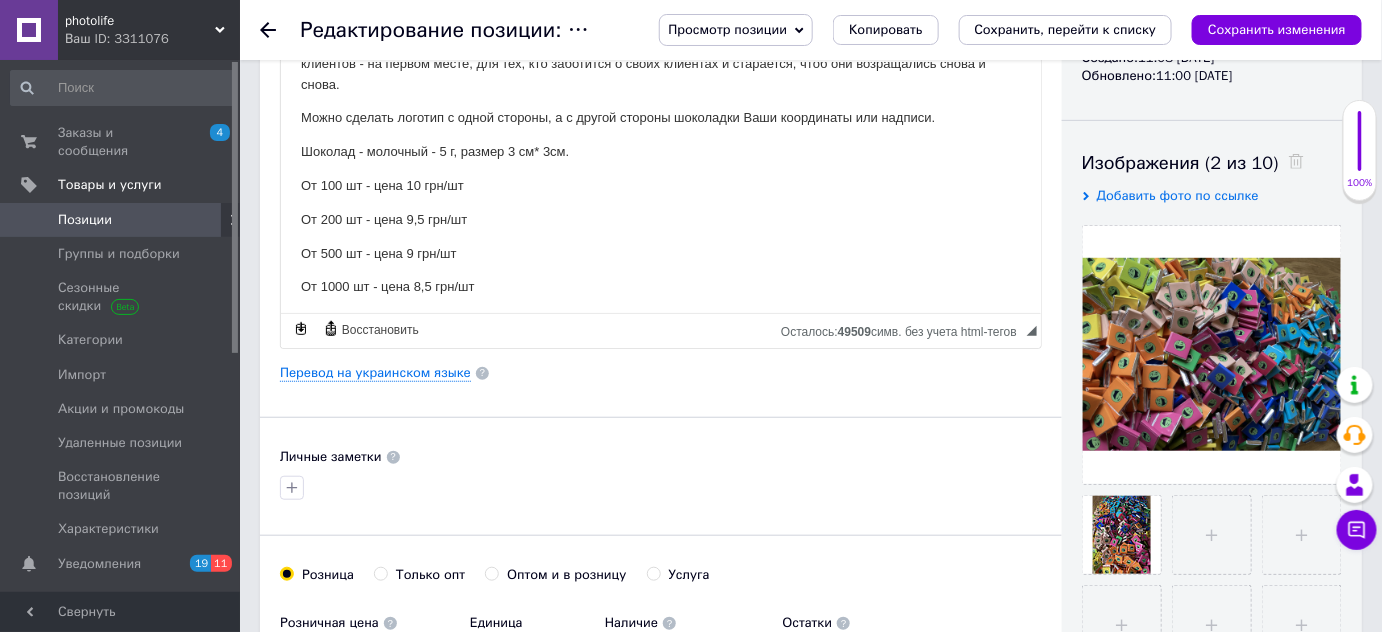 click on "Сохранить изменения" at bounding box center (1277, 29) 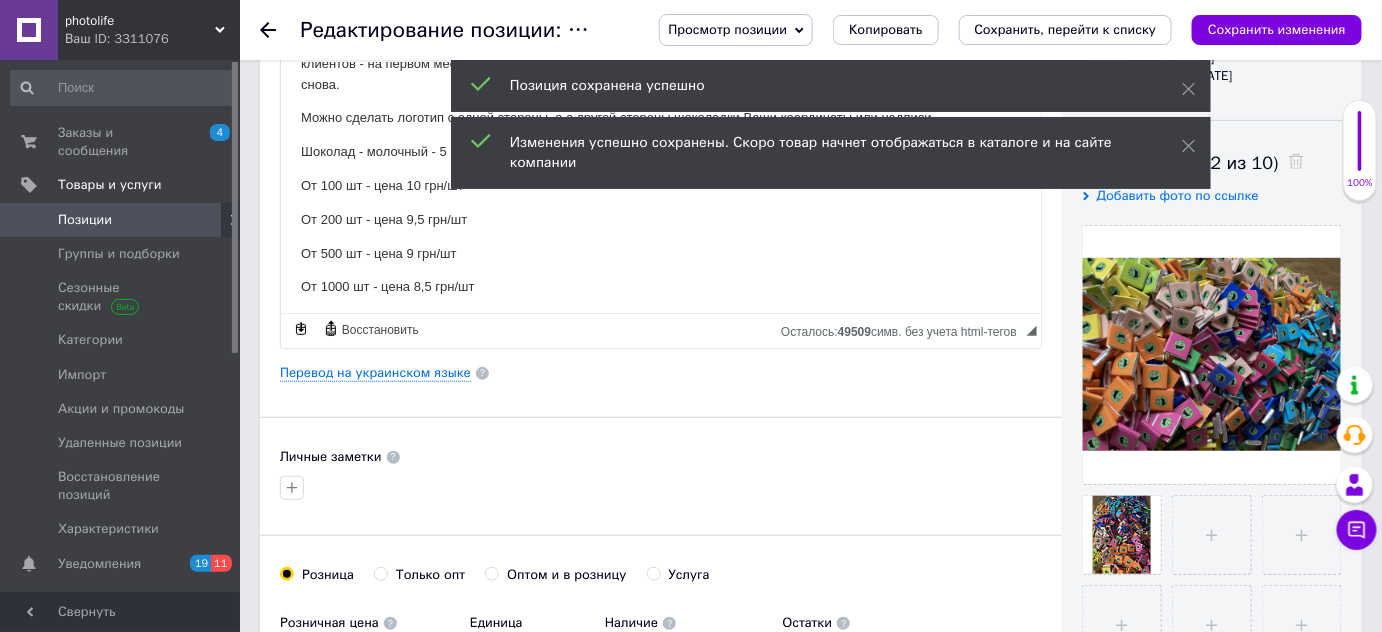 click 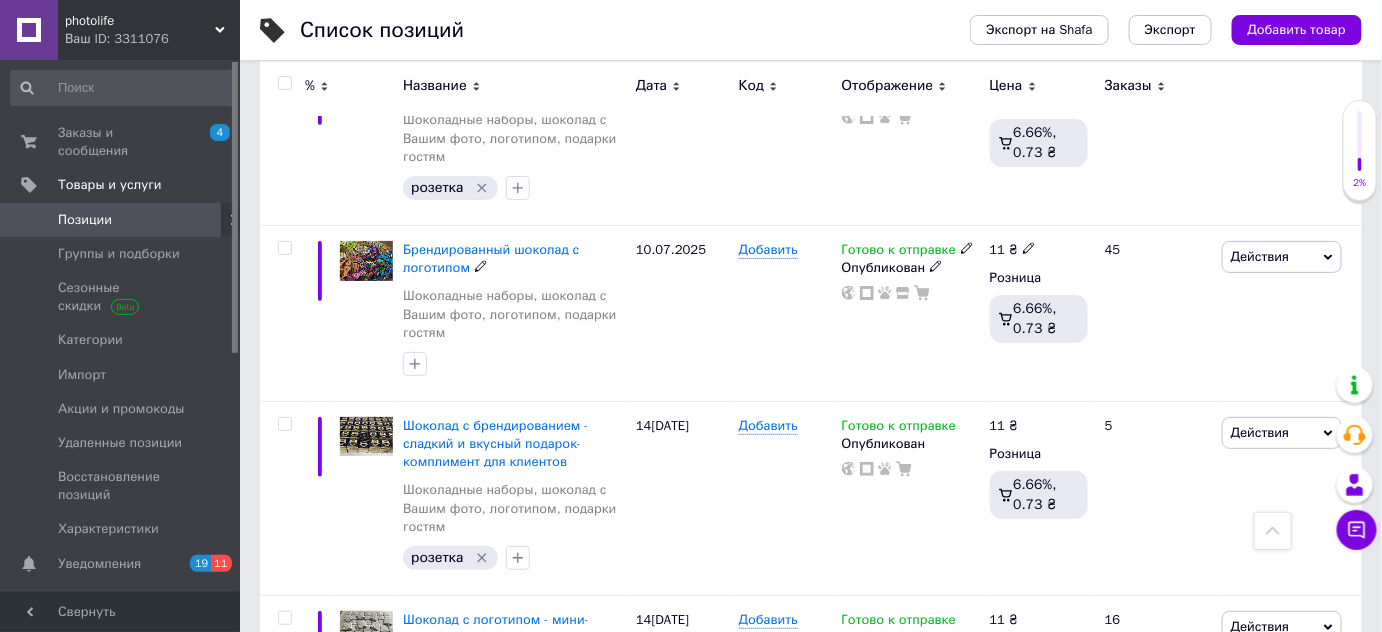 scroll, scrollTop: 2545, scrollLeft: 0, axis: vertical 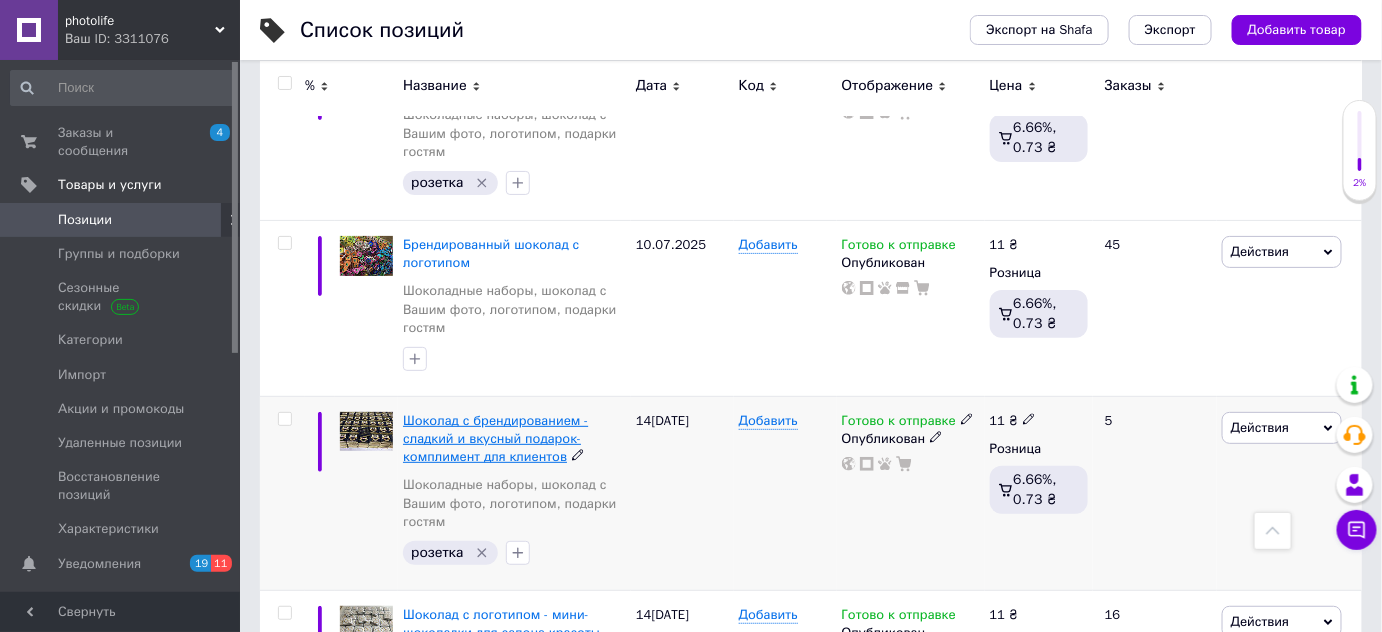 click on "Шоколад с брендированием - сладкий и вкусный подарок-комплимент для клиентов" at bounding box center [495, 438] 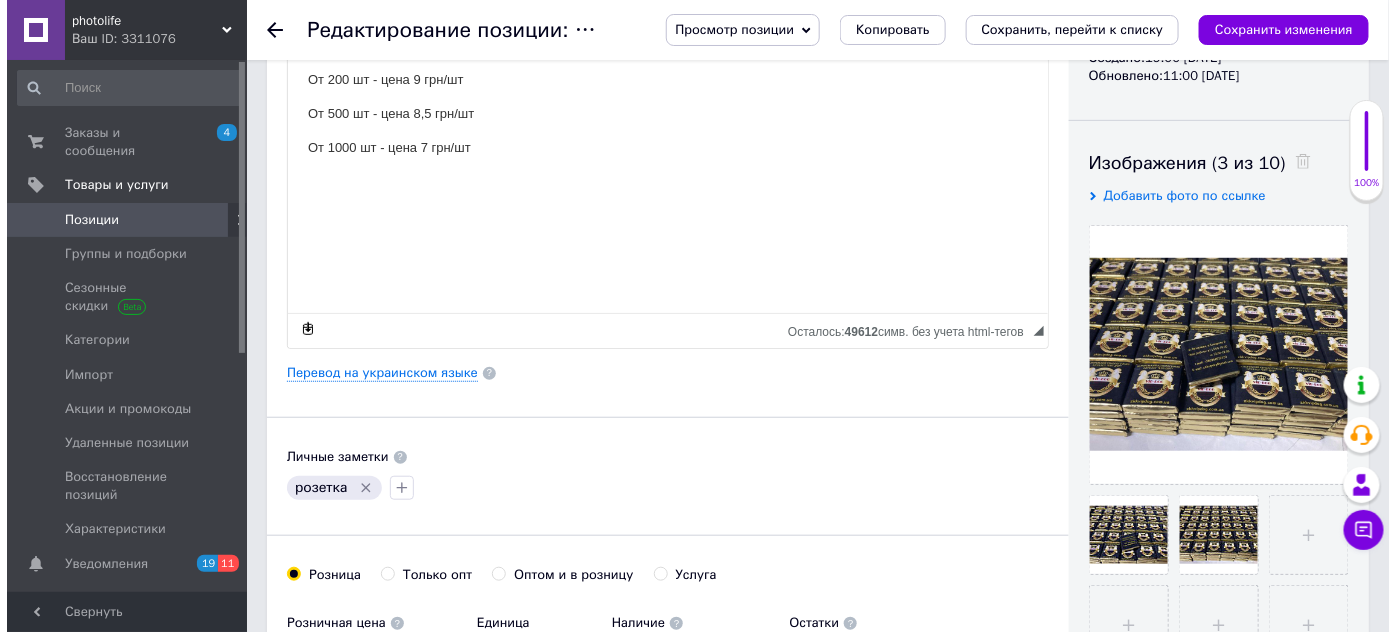 scroll, scrollTop: 272, scrollLeft: 0, axis: vertical 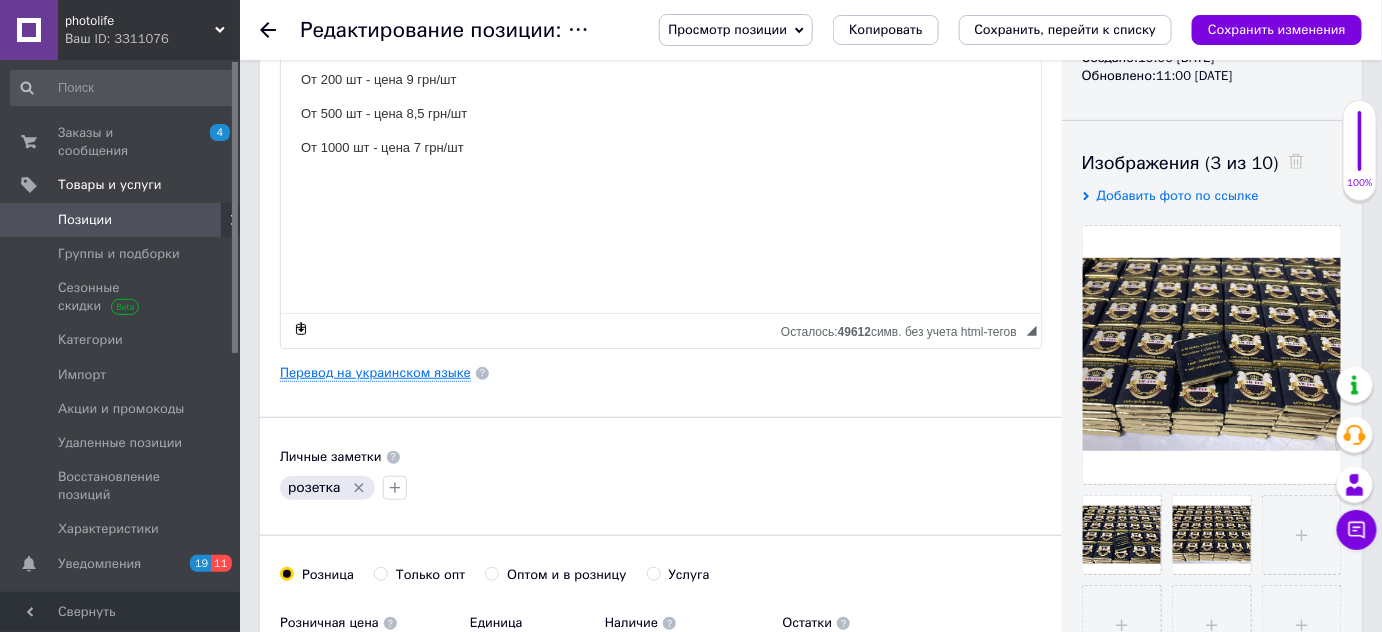 click on "Перевод на украинском языке" at bounding box center (375, 373) 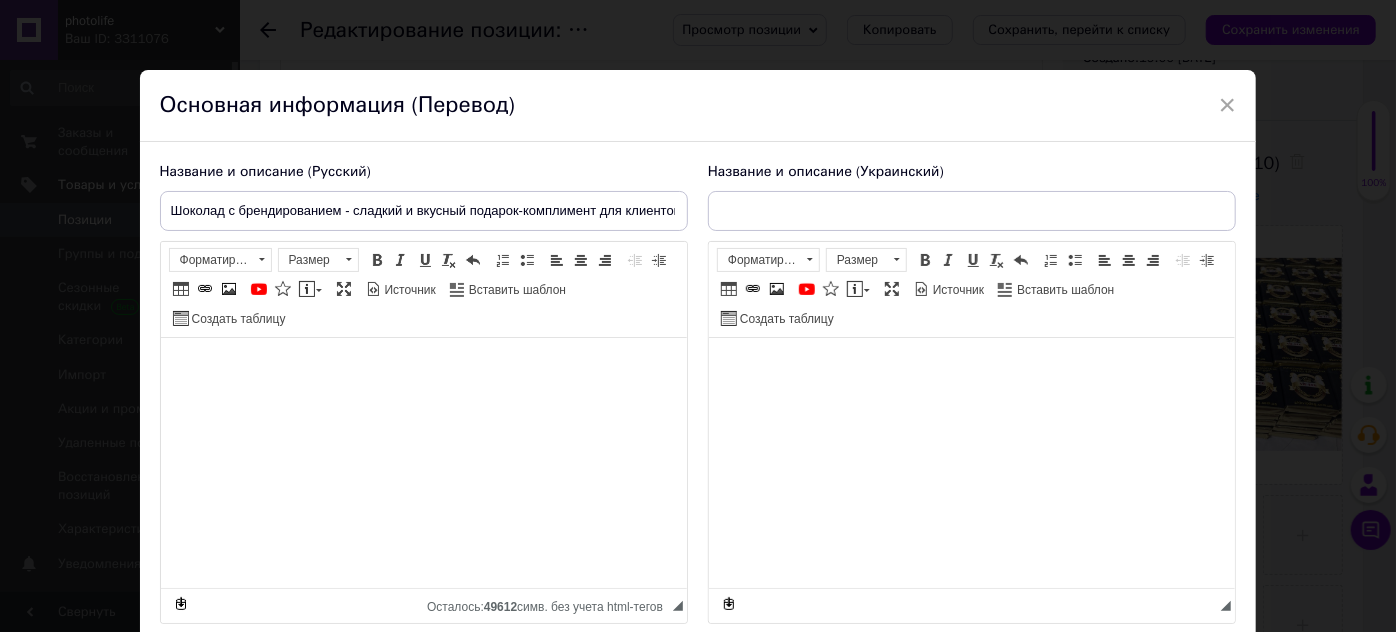 type on "Шоколад із брендуванням - солодкий та смачний подарунок-комплімент для клієнтів" 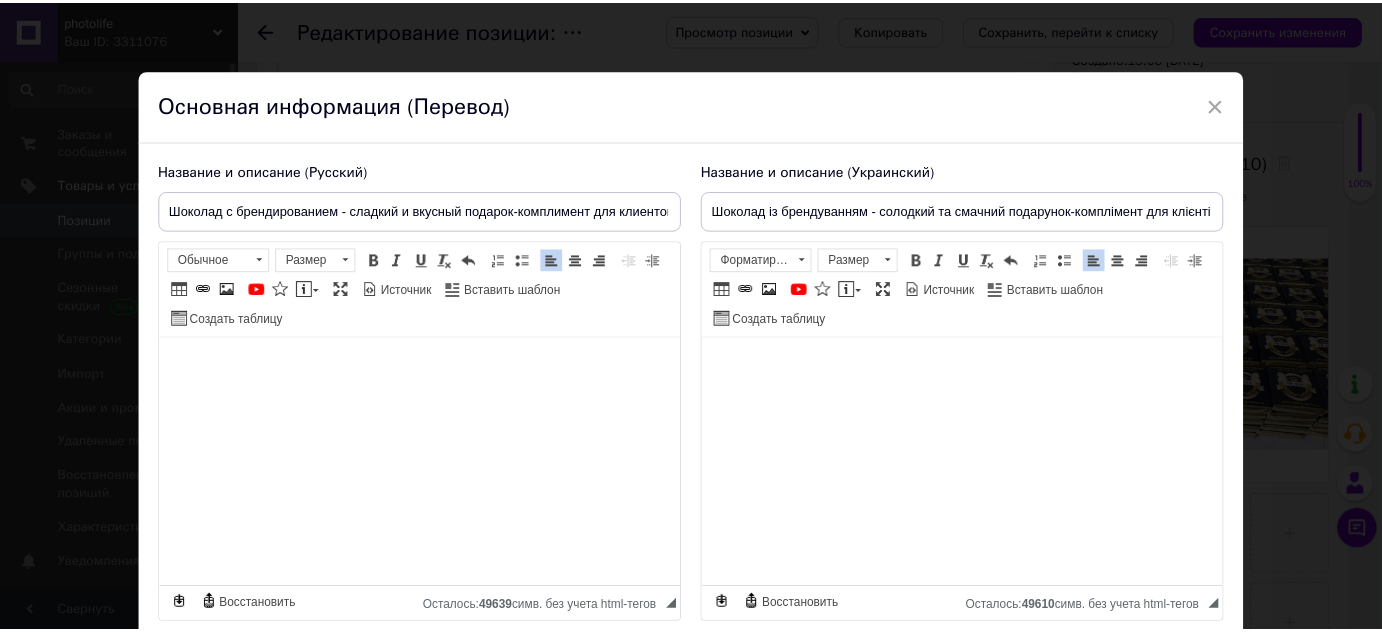 scroll, scrollTop: 153, scrollLeft: 0, axis: vertical 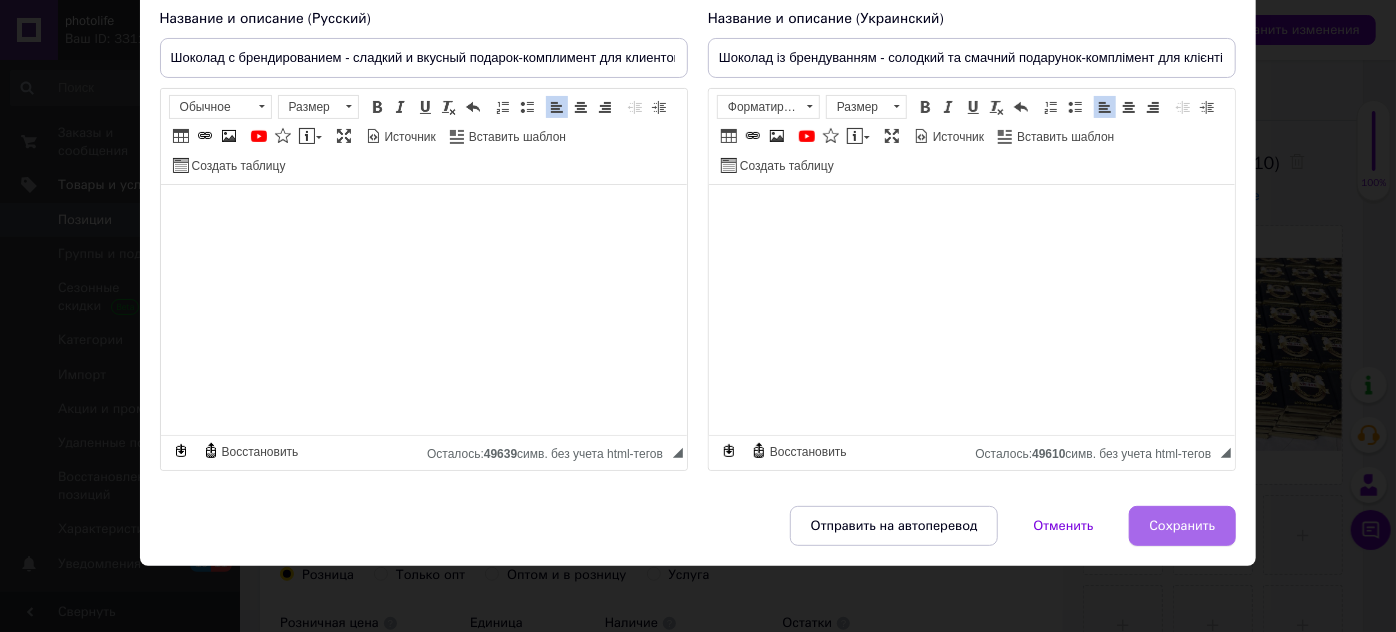 click on "Сохранить" at bounding box center (1183, 526) 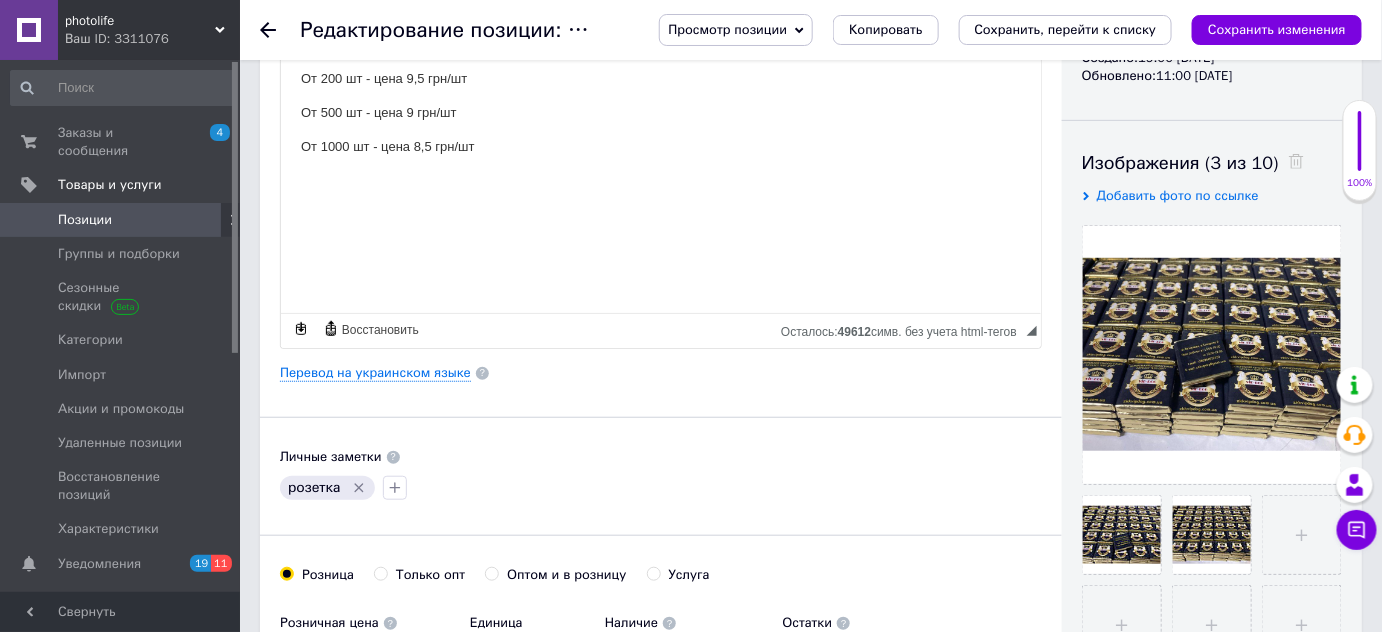 scroll, scrollTop: 61, scrollLeft: 0, axis: vertical 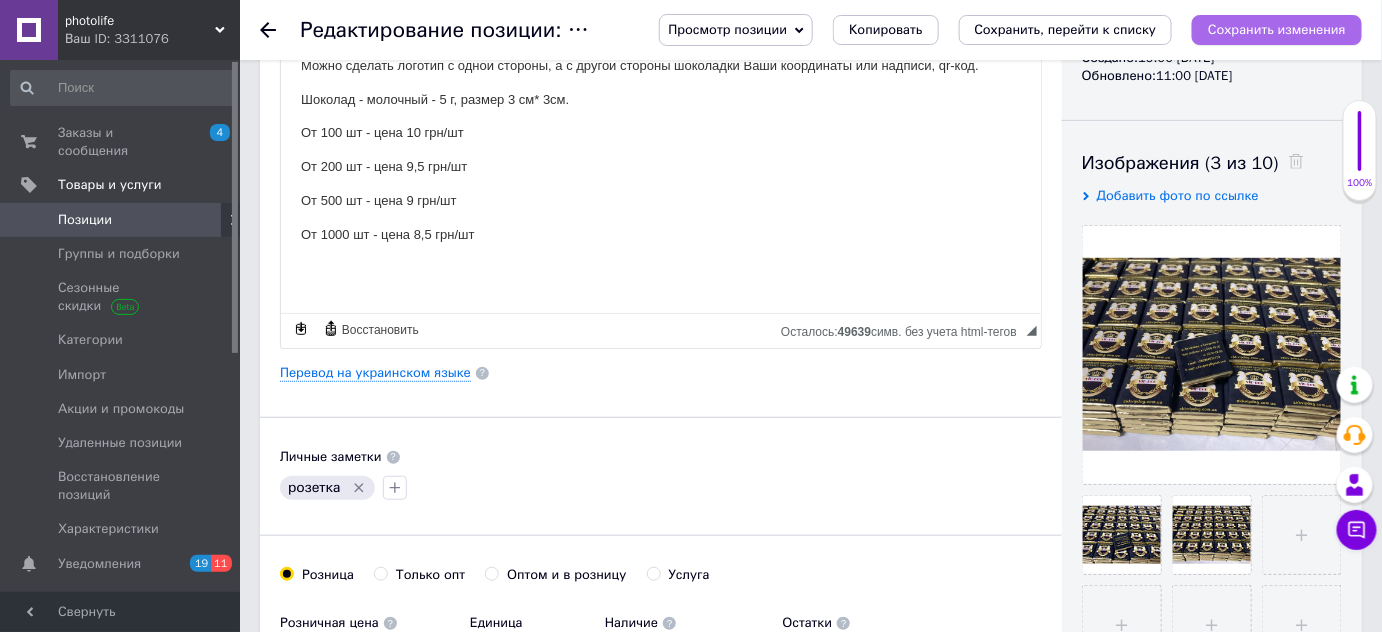 click on "Сохранить изменения" at bounding box center (1277, 29) 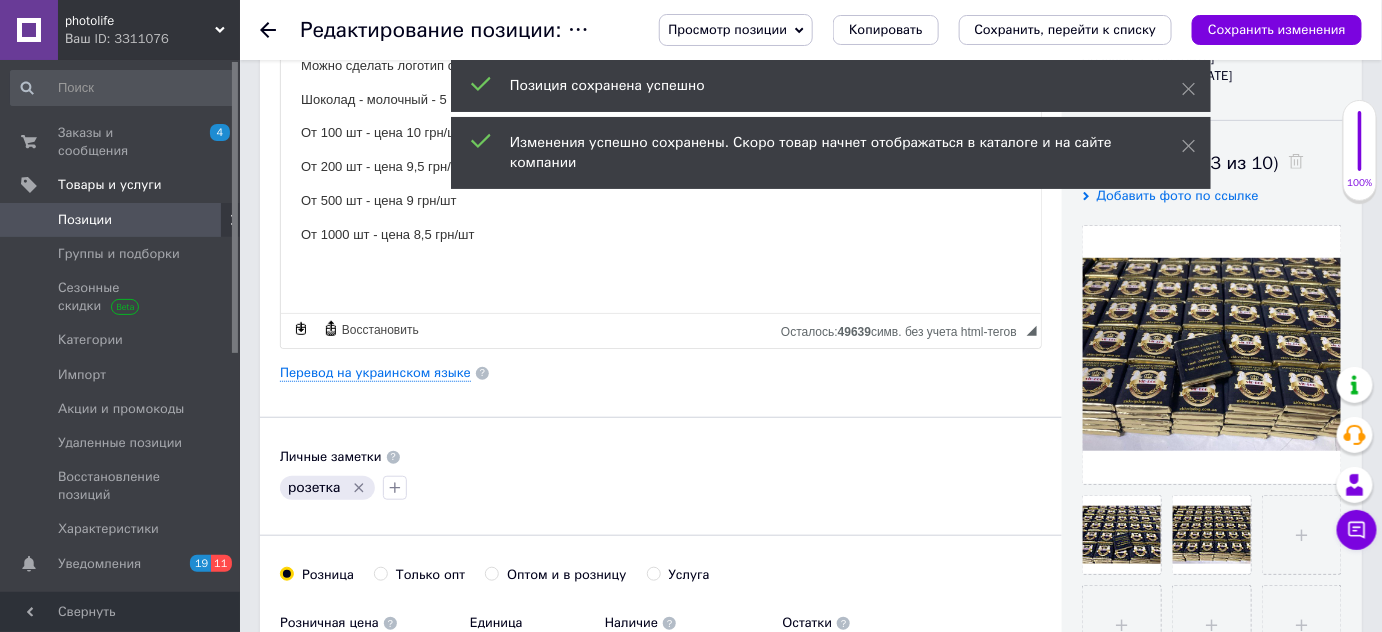 click 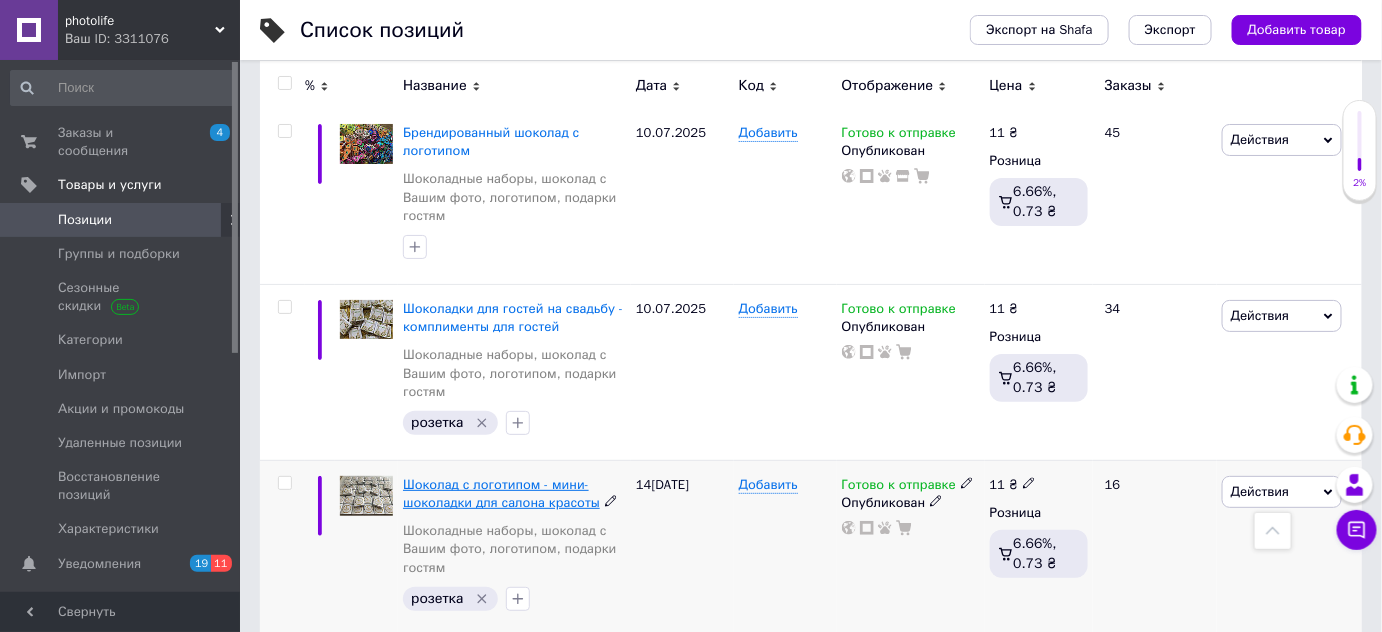 scroll, scrollTop: 2454, scrollLeft: 0, axis: vertical 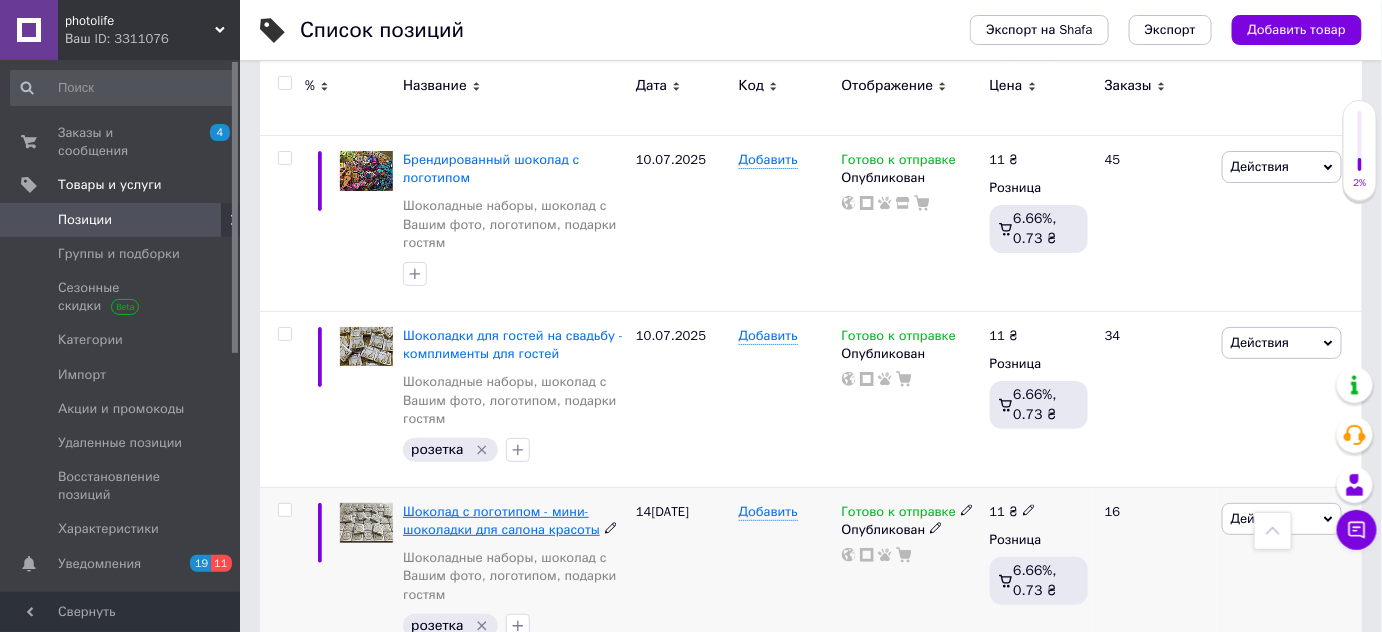 click on "Шоколад с логотипом - мини-шоколадки для салона красоты" at bounding box center (501, 520) 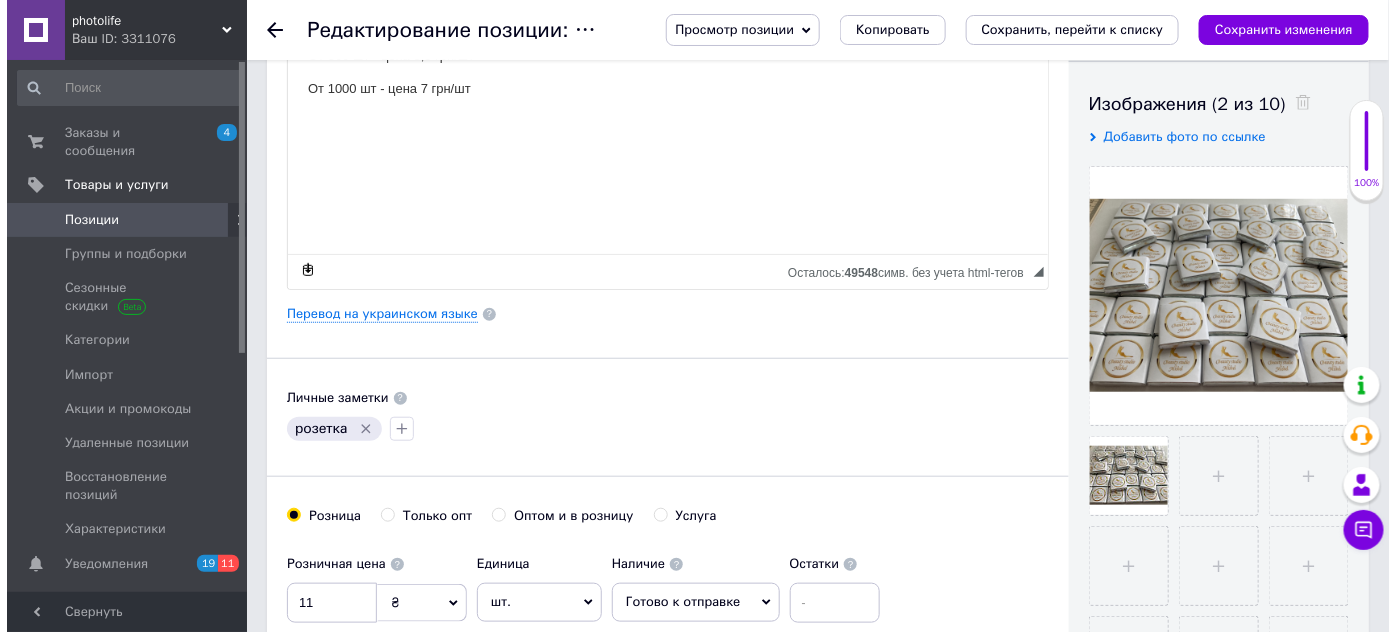 scroll, scrollTop: 363, scrollLeft: 0, axis: vertical 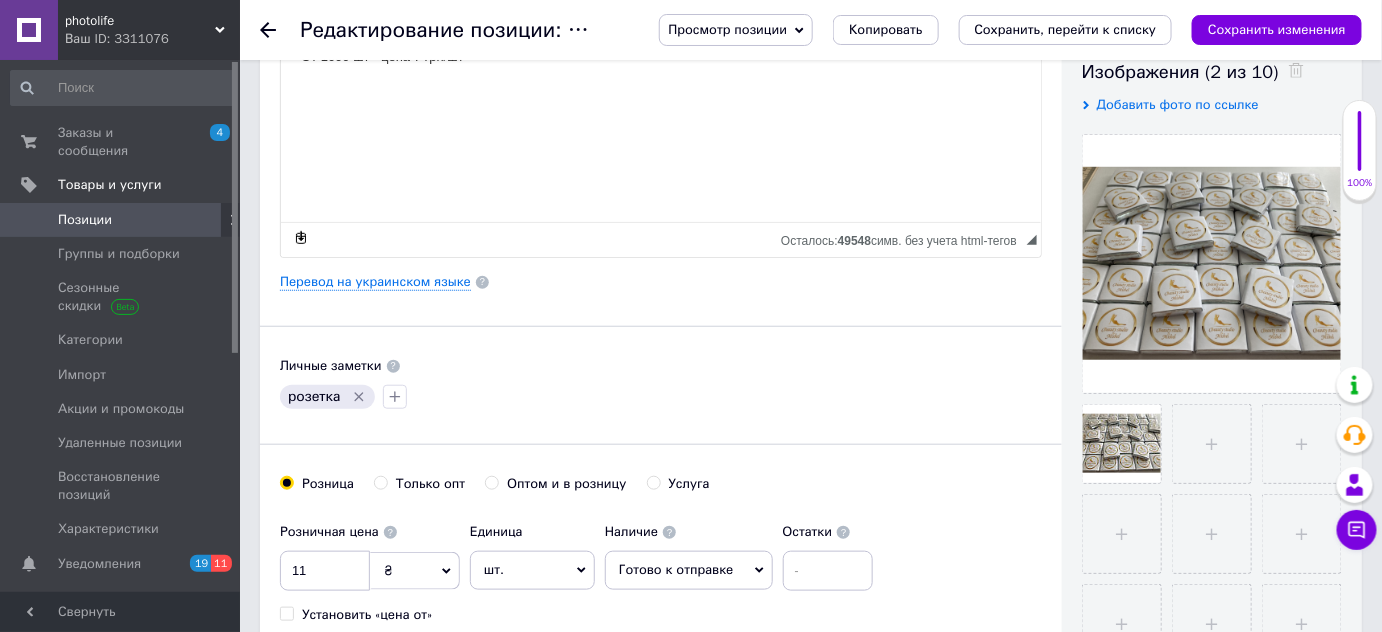click on "Основная информация Название позиции (Русский) ✱ Шоколад с логотипом - мини-шоколадки для салона красоты Код/Артикул Описание (Русский) ✱ Шоколад с логотипом для клиентов салона красоты - отличный комплиментик для Ваших любимых клиентов. Им будет очень приятно получить такой сладкий подарочек
Можно сделать логотип с одной стороны, а с другой стороны шоколадки Ваши координаты или надписи.
Шоколад - молочный - 5 г, размер 3 см* 3см.
От 50 шт - цена 9,8 грн/шт
От 100 шт - цена 9,5 грн/шт
От 200 шт - цена 9 грн/шт
От 500 шт - цена 8,5 грн/шт
От 1000 шт - цена 7 грн/шт" at bounding box center [661, 275] 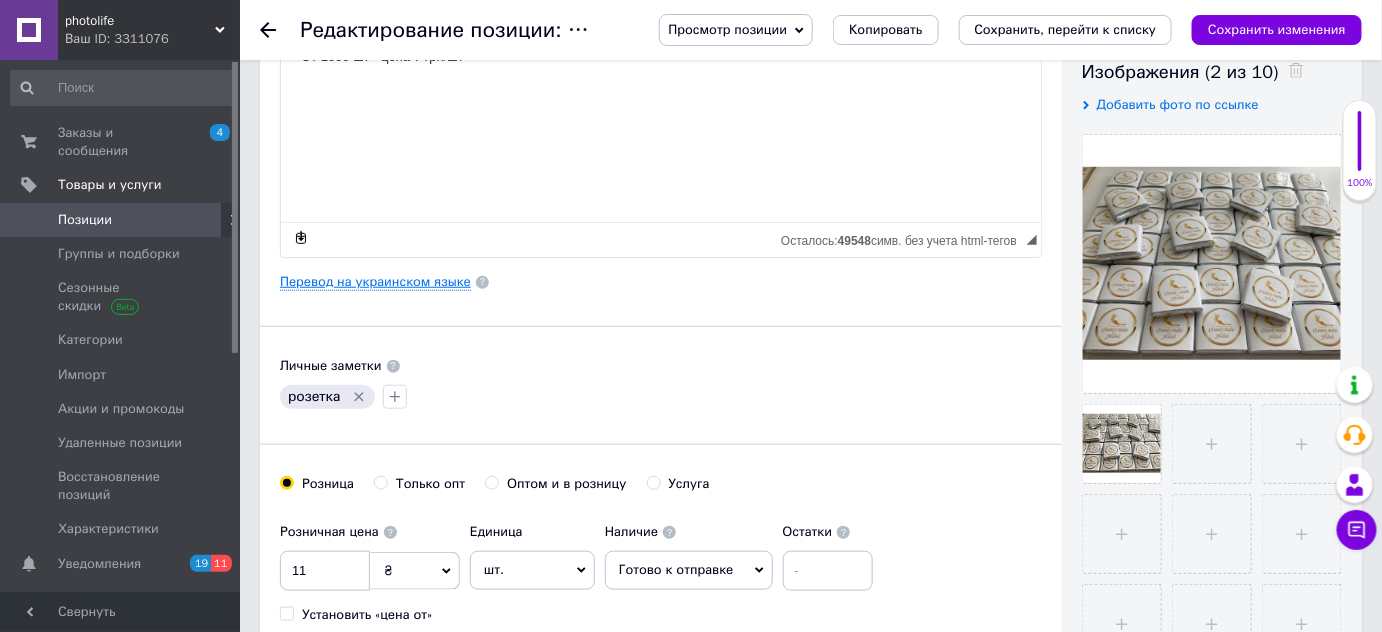 click on "Перевод на украинском языке" at bounding box center (375, 282) 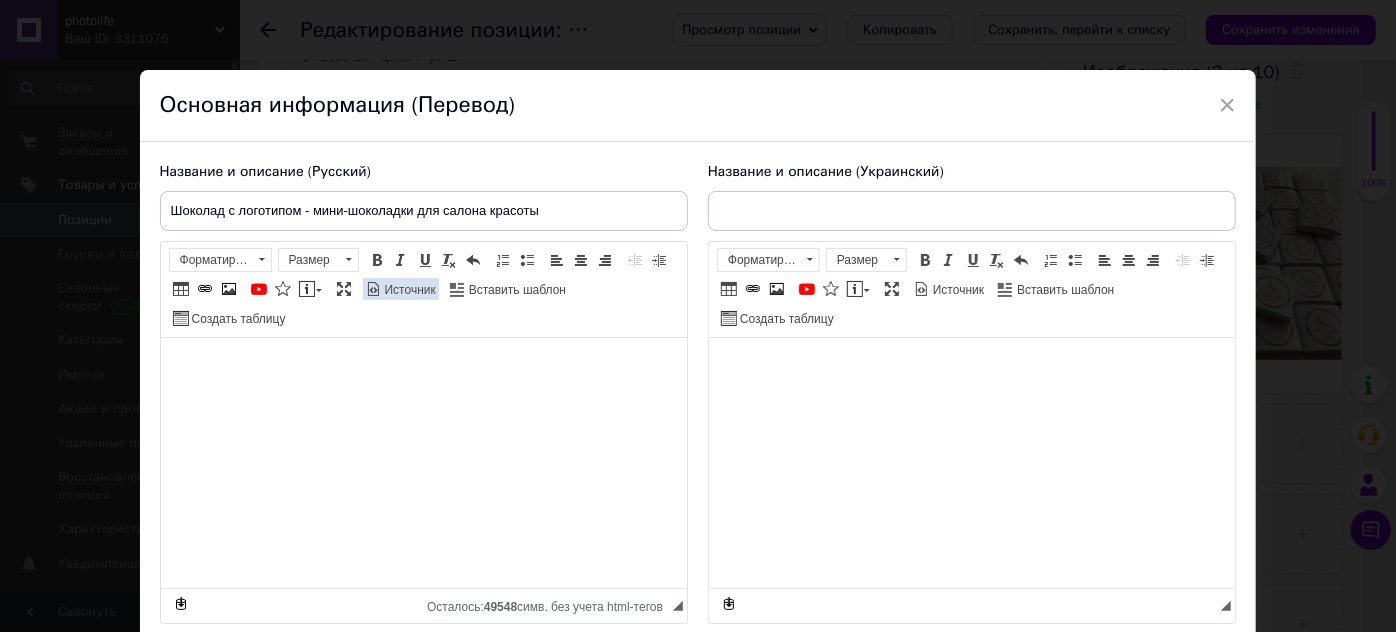 type on "Шоколад із логотипом - міні-шоколадки для салону краси" 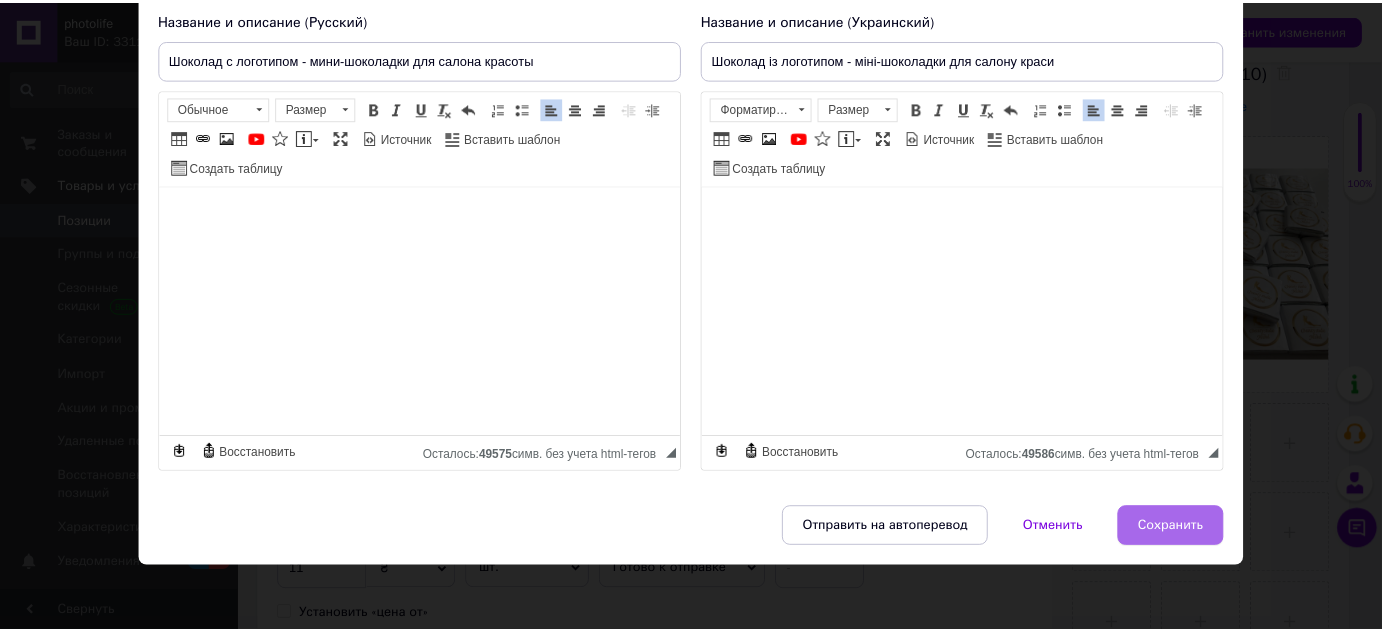 scroll, scrollTop: 153, scrollLeft: 0, axis: vertical 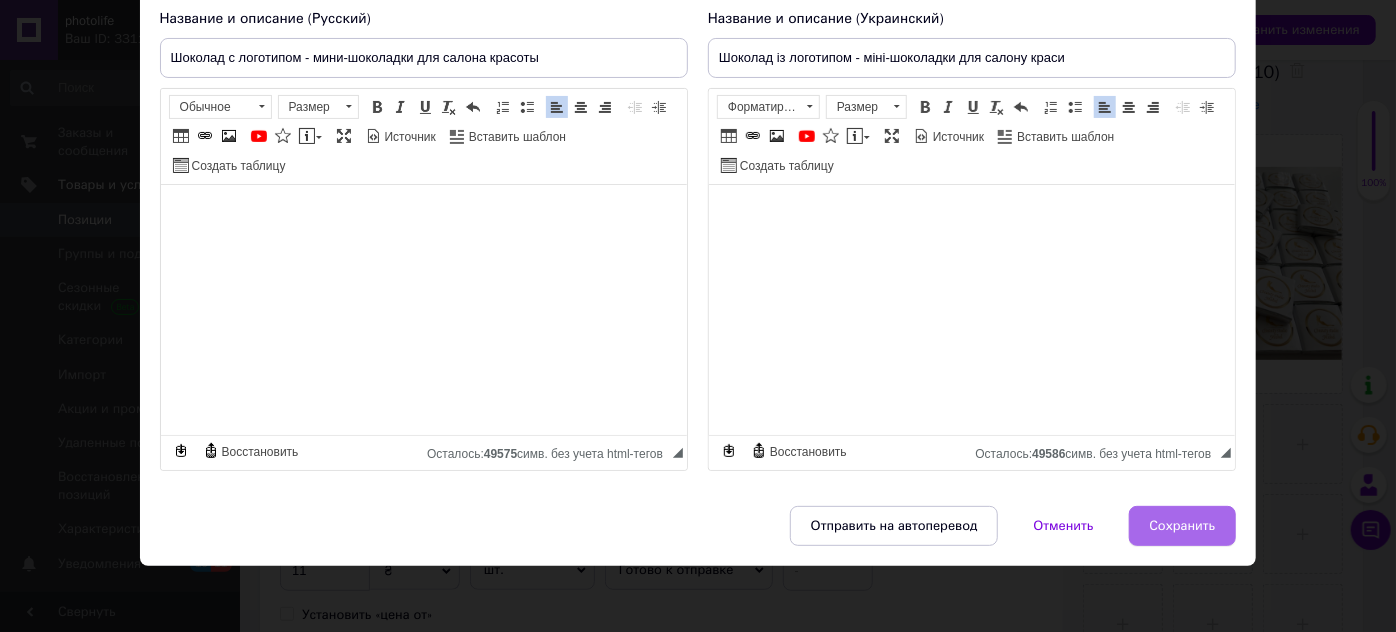 click on "Сохранить" at bounding box center (1183, 526) 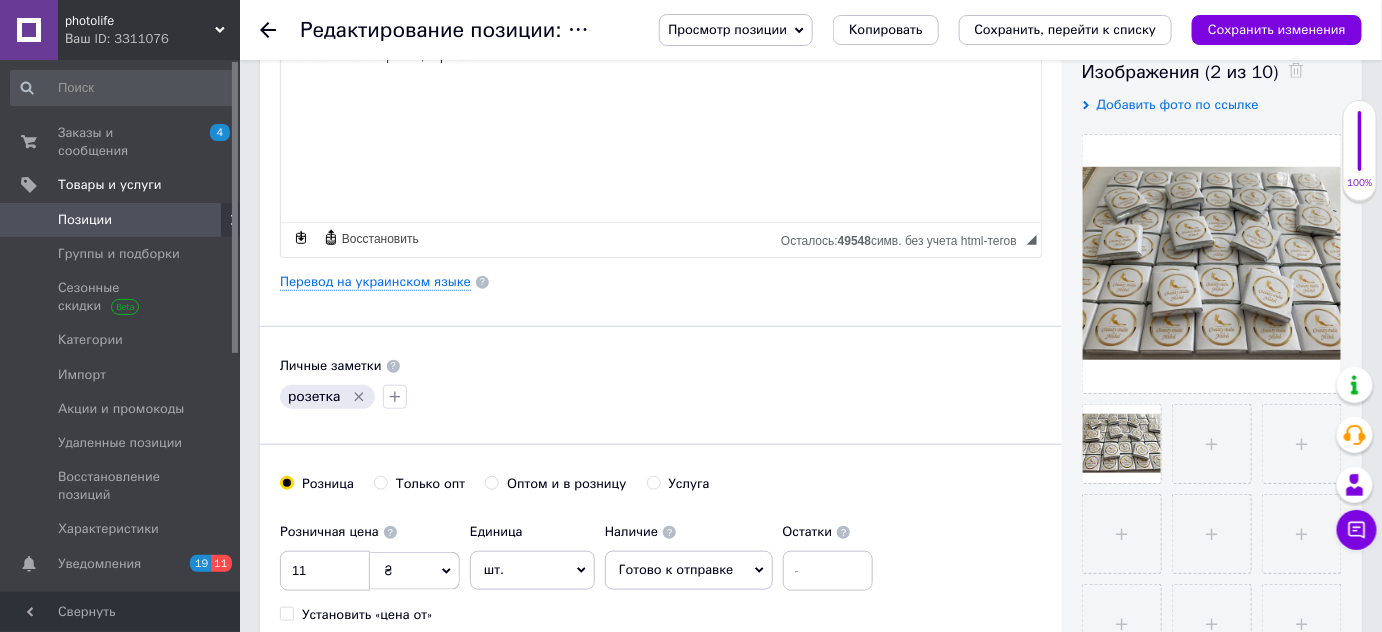 scroll, scrollTop: 75, scrollLeft: 0, axis: vertical 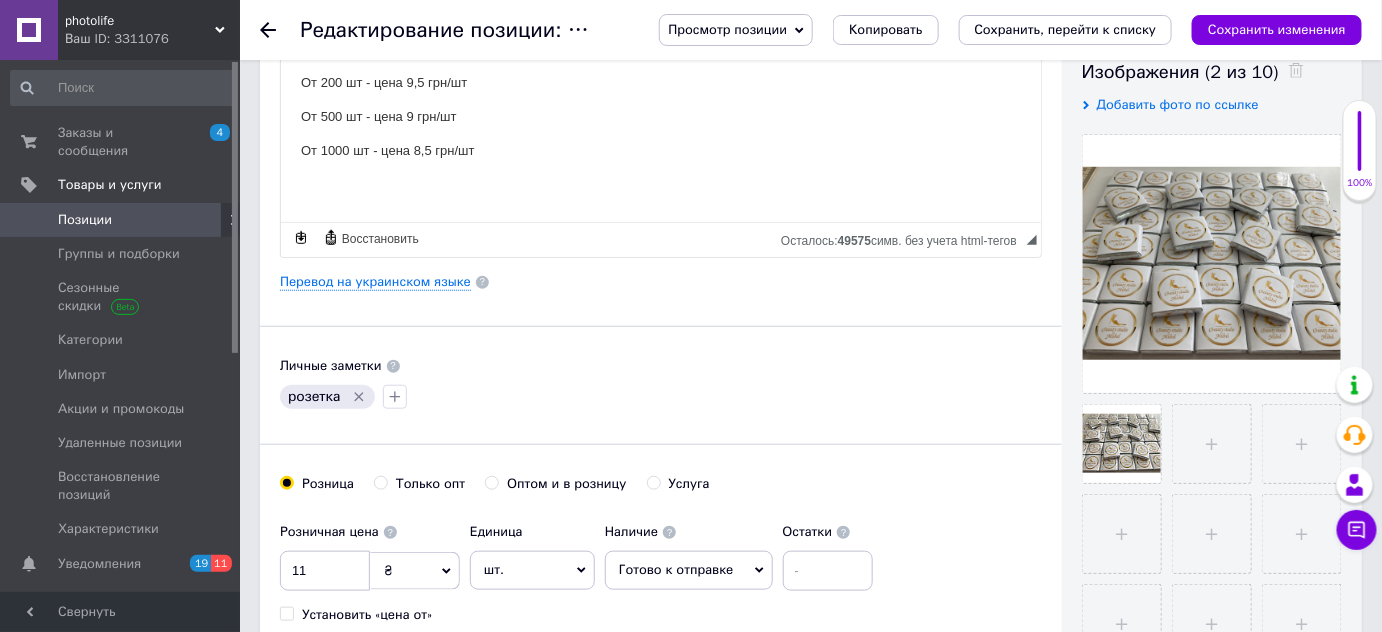 click on "Сохранить изменения" at bounding box center (1277, 29) 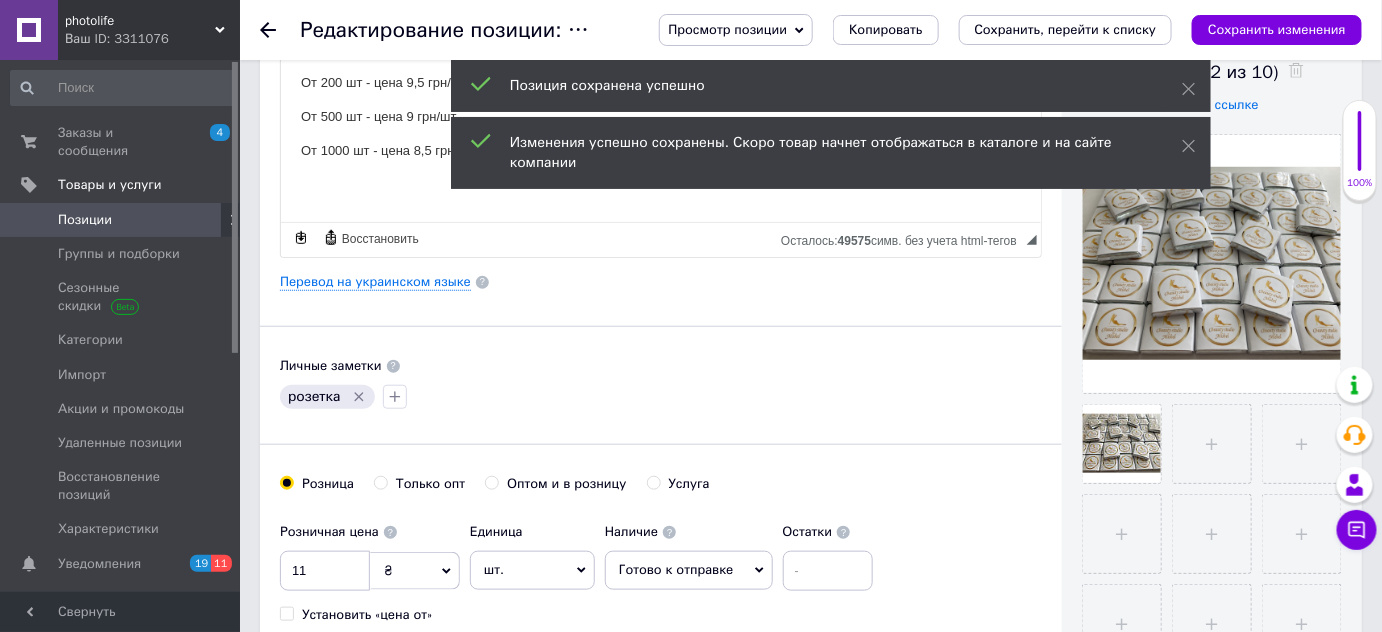 click 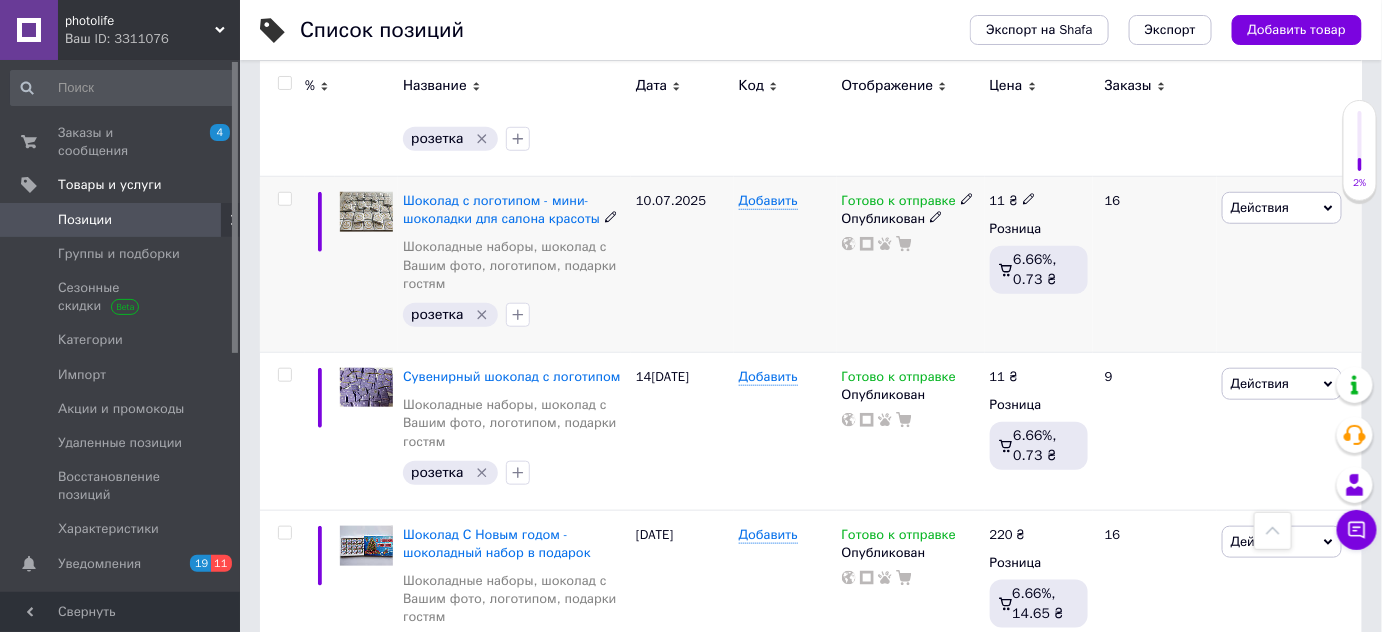 scroll, scrollTop: 3000, scrollLeft: 0, axis: vertical 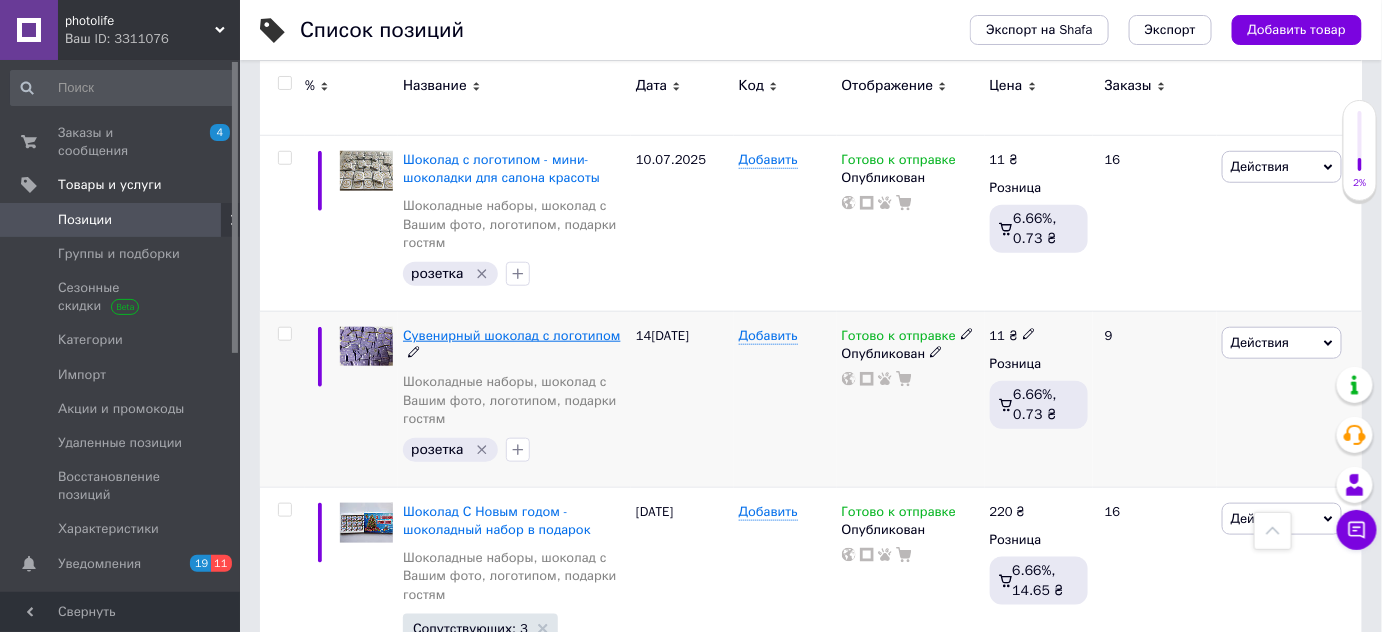 click on "Сувенирный шоколад с логотипом" at bounding box center (511, 335) 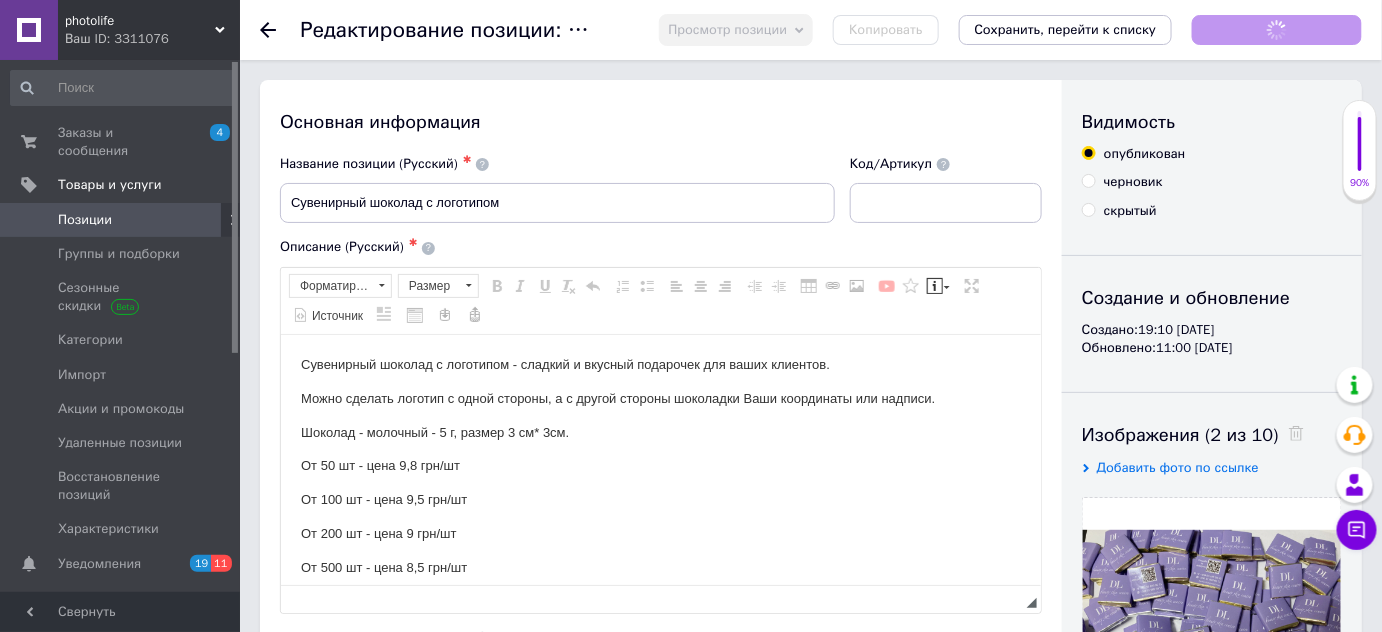 scroll, scrollTop: 0, scrollLeft: 0, axis: both 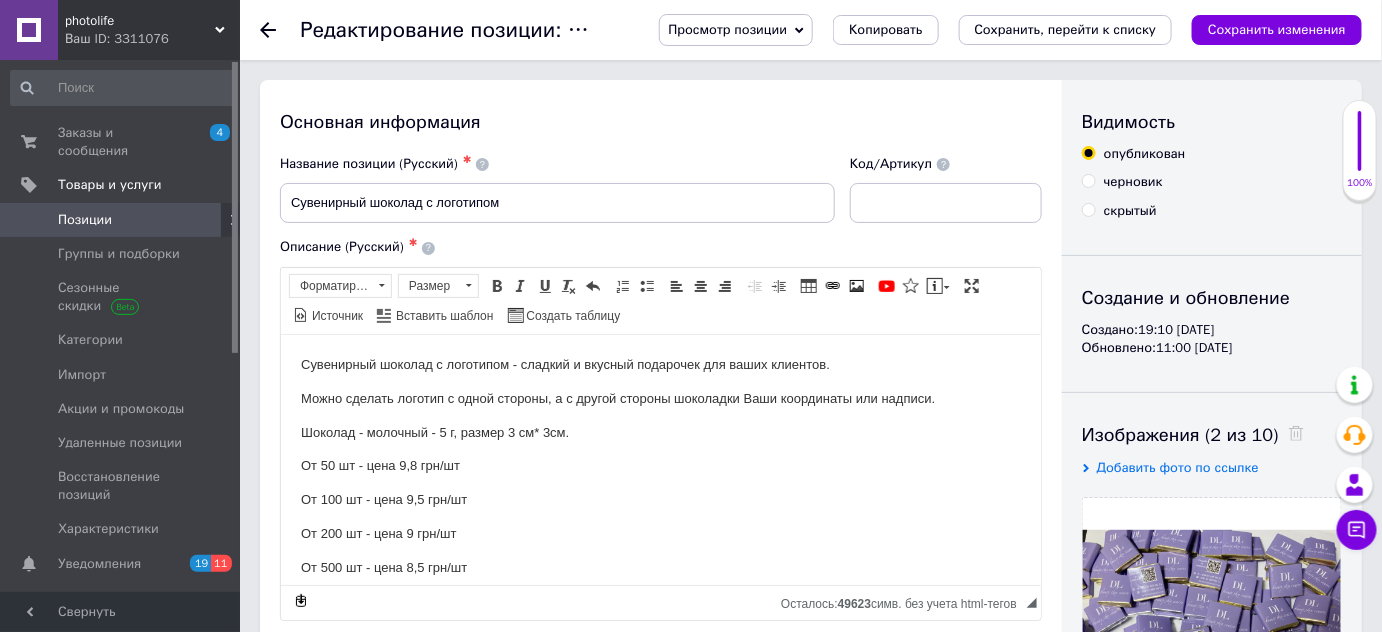 click on "От 50 шт - цена 9,8 грн/шт" at bounding box center [660, 465] 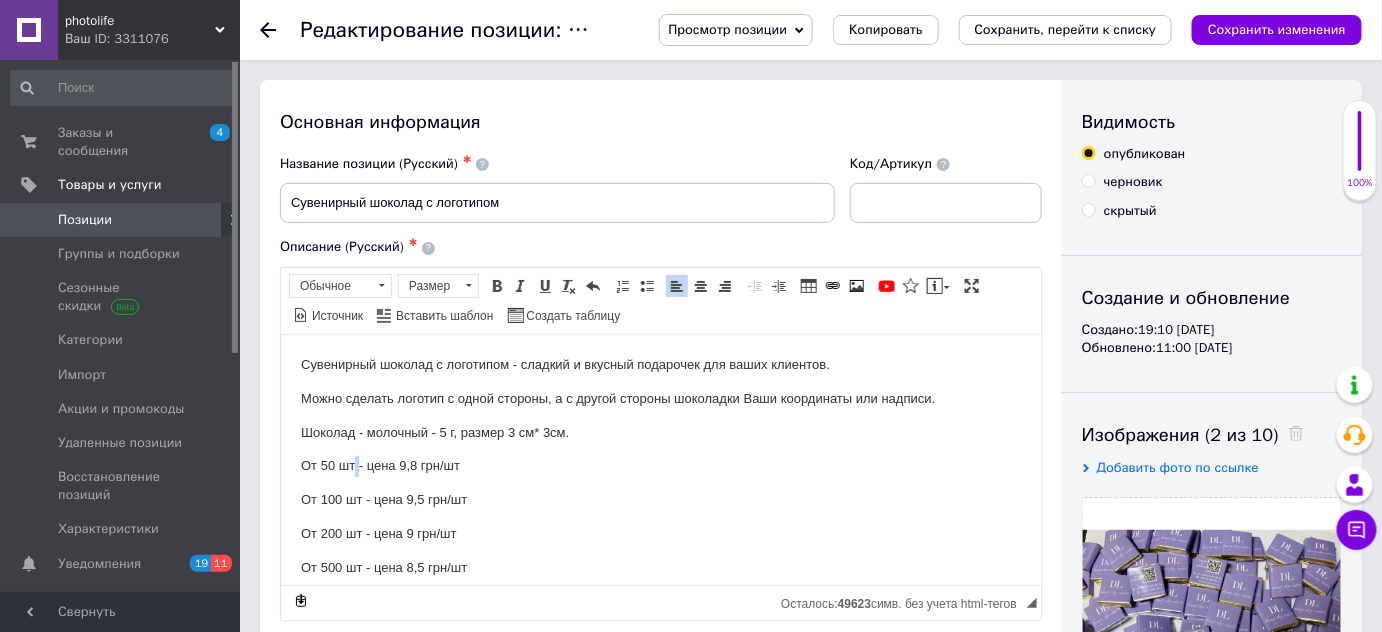 click on "От 50 шт - цена 9,8 грн/шт" at bounding box center [660, 465] 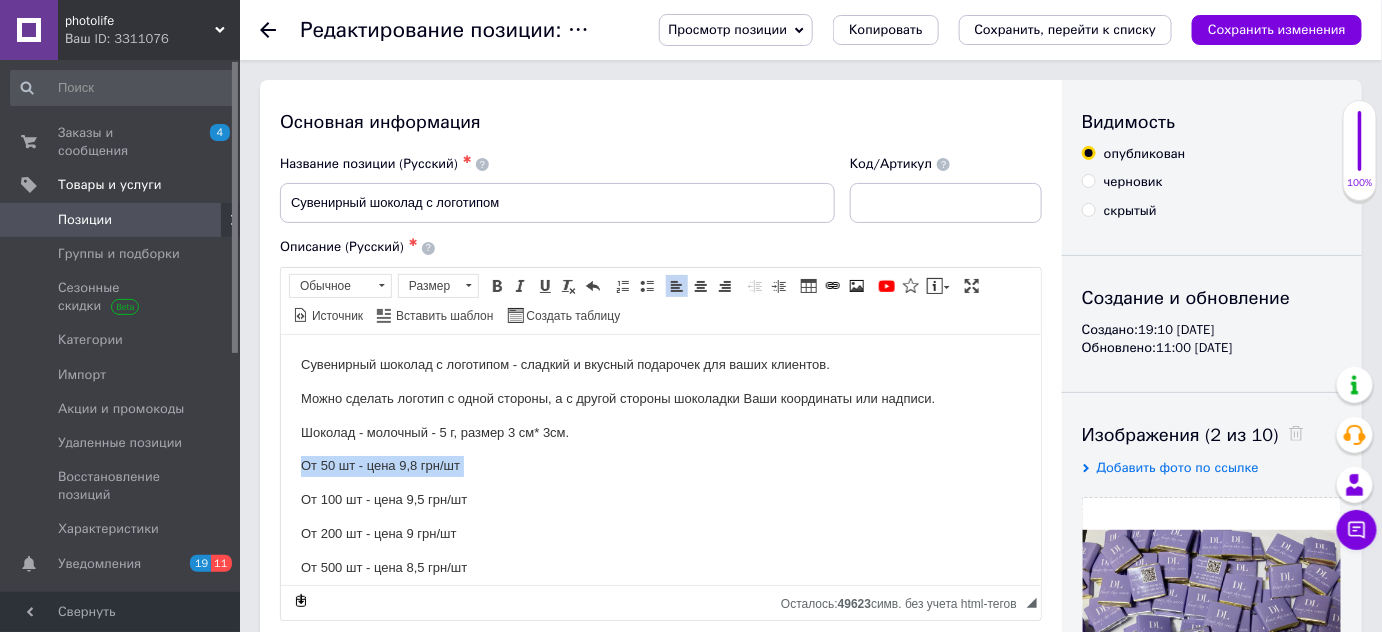 click on "От 50 шт - цена 9,8 грн/шт" at bounding box center [660, 465] 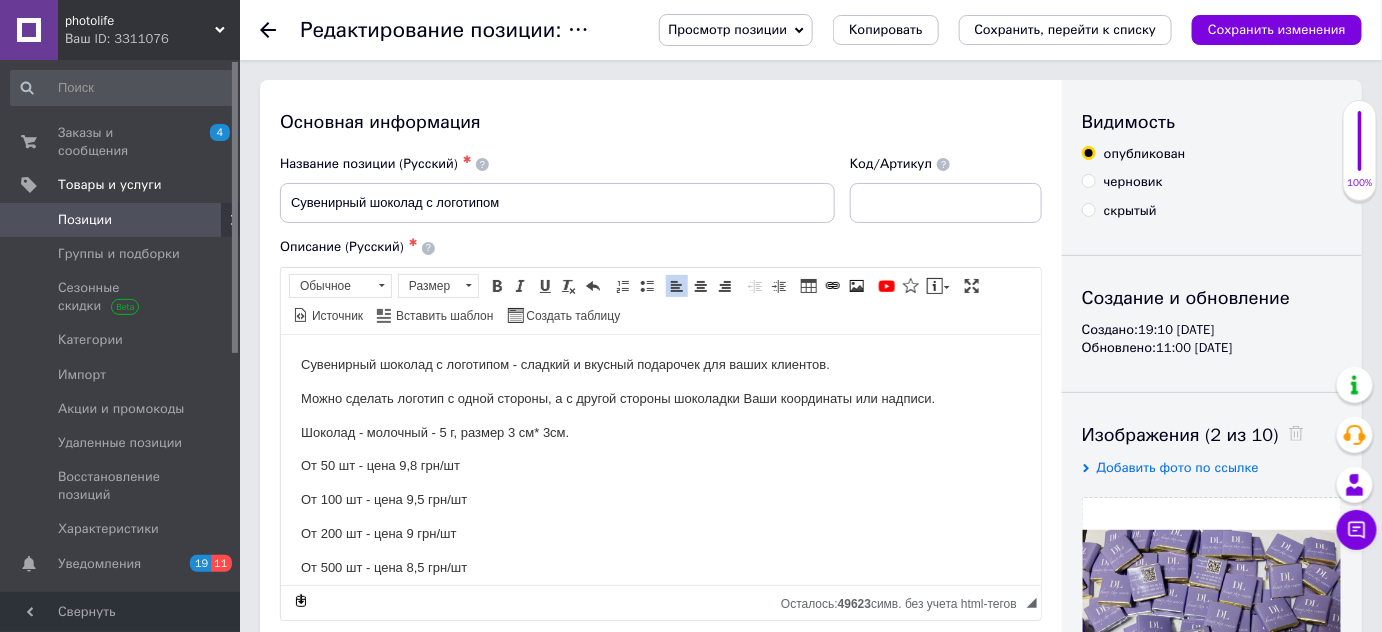 type 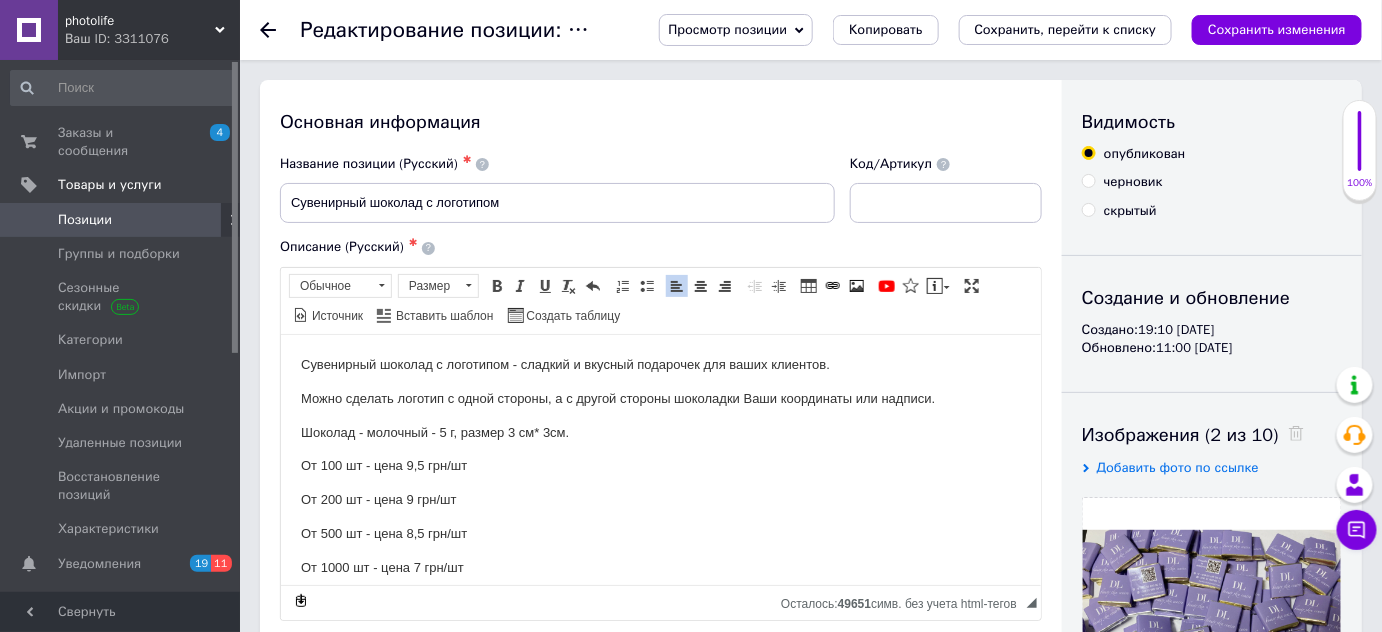 click on "От 100 шт - цена 9,5 грн/шт" at bounding box center [660, 465] 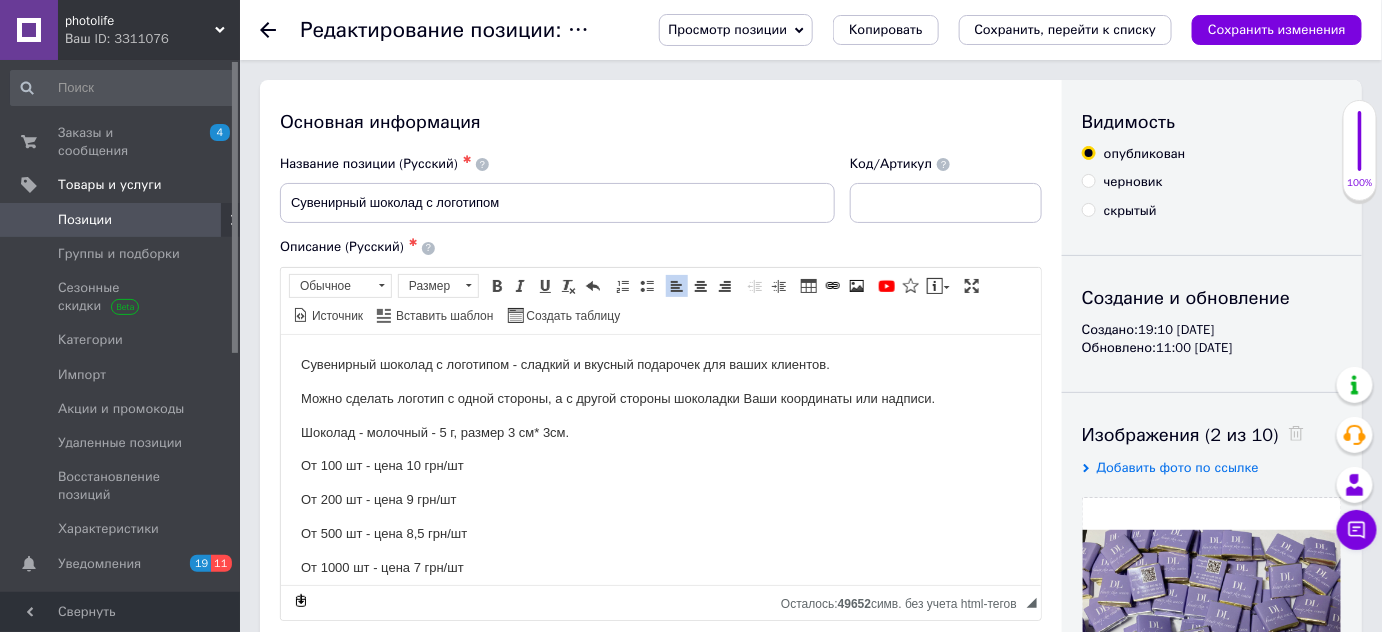 click on "От 200 шт - цена 9 грн/шт" at bounding box center (660, 499) 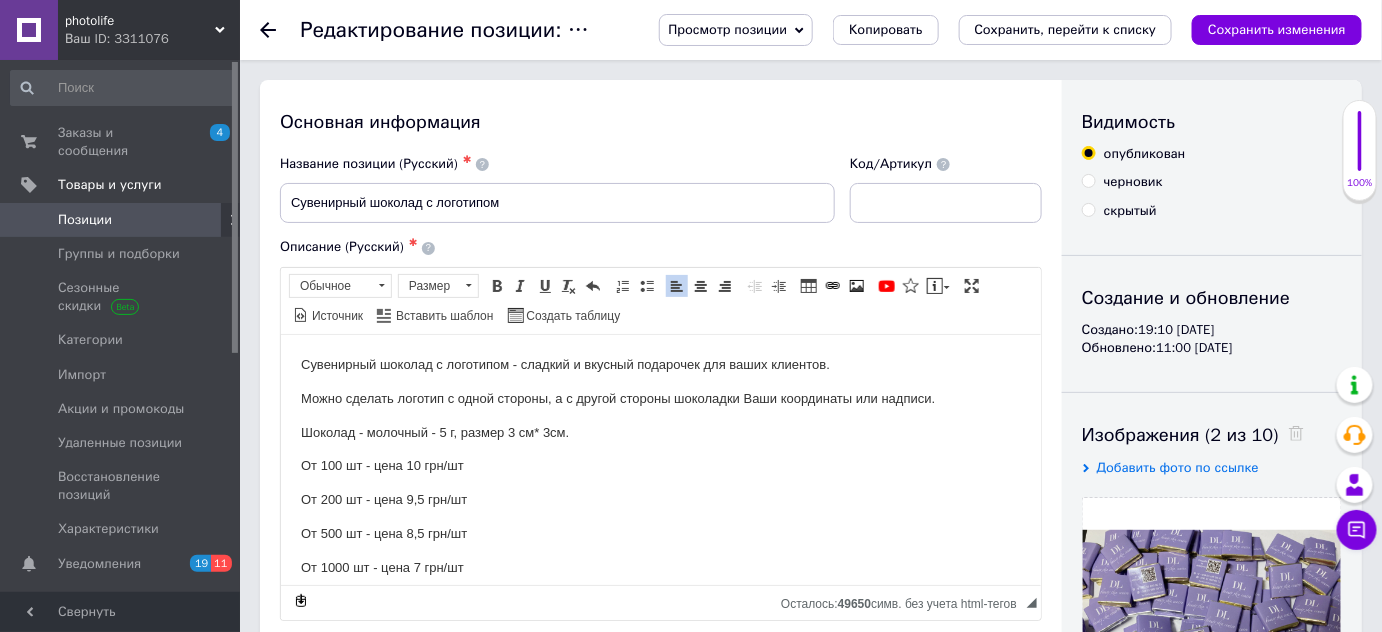 click on "От 500 шт - цена 8,5 грн/шт" at bounding box center [660, 533] 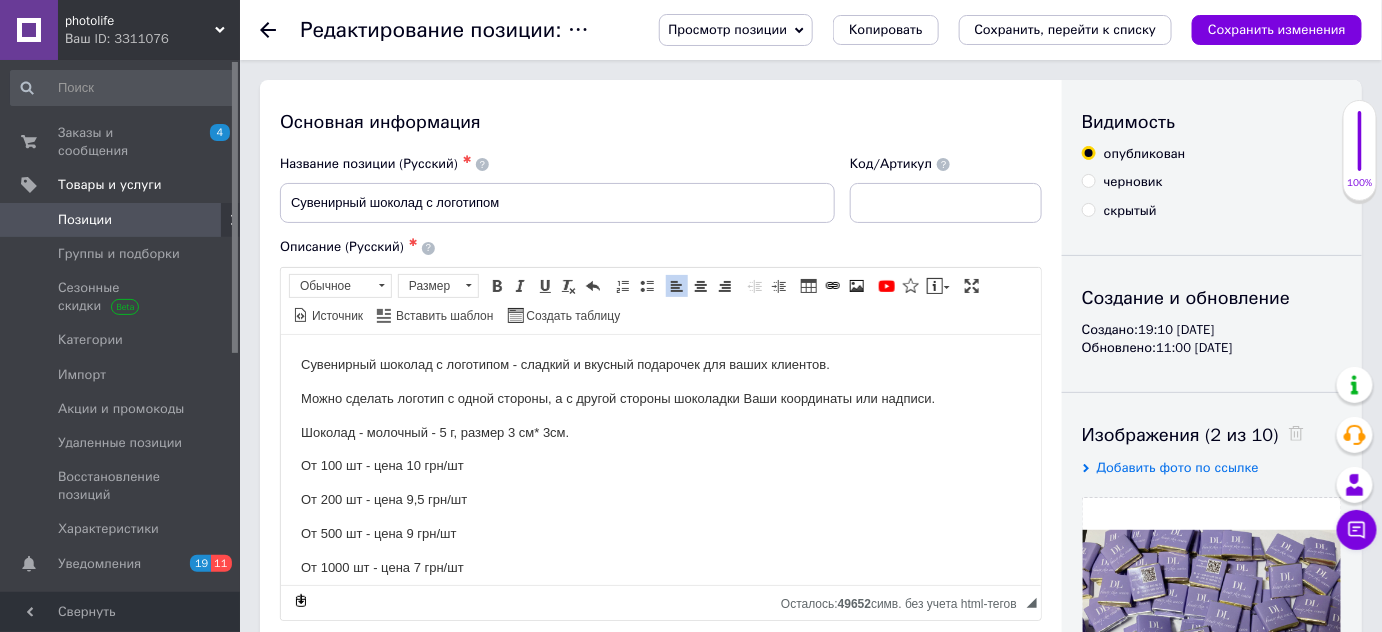 click on "От 1000 шт - цена 7 грн/шт" at bounding box center (660, 567) 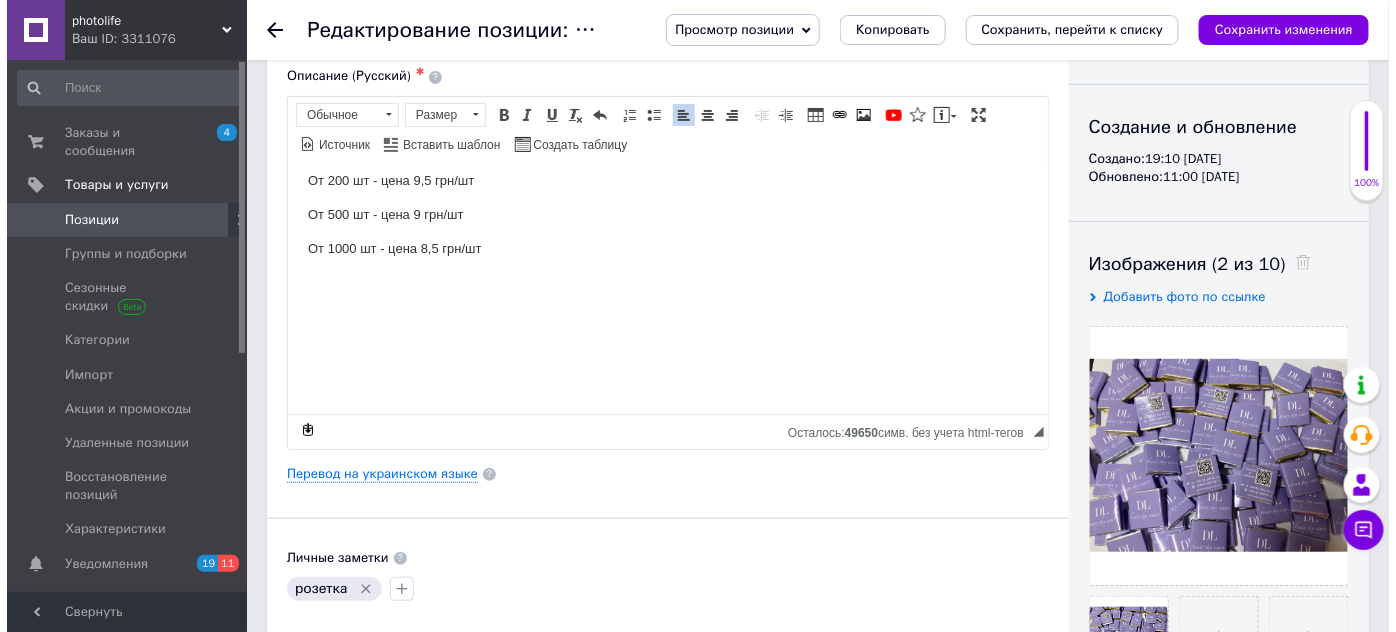 scroll, scrollTop: 181, scrollLeft: 0, axis: vertical 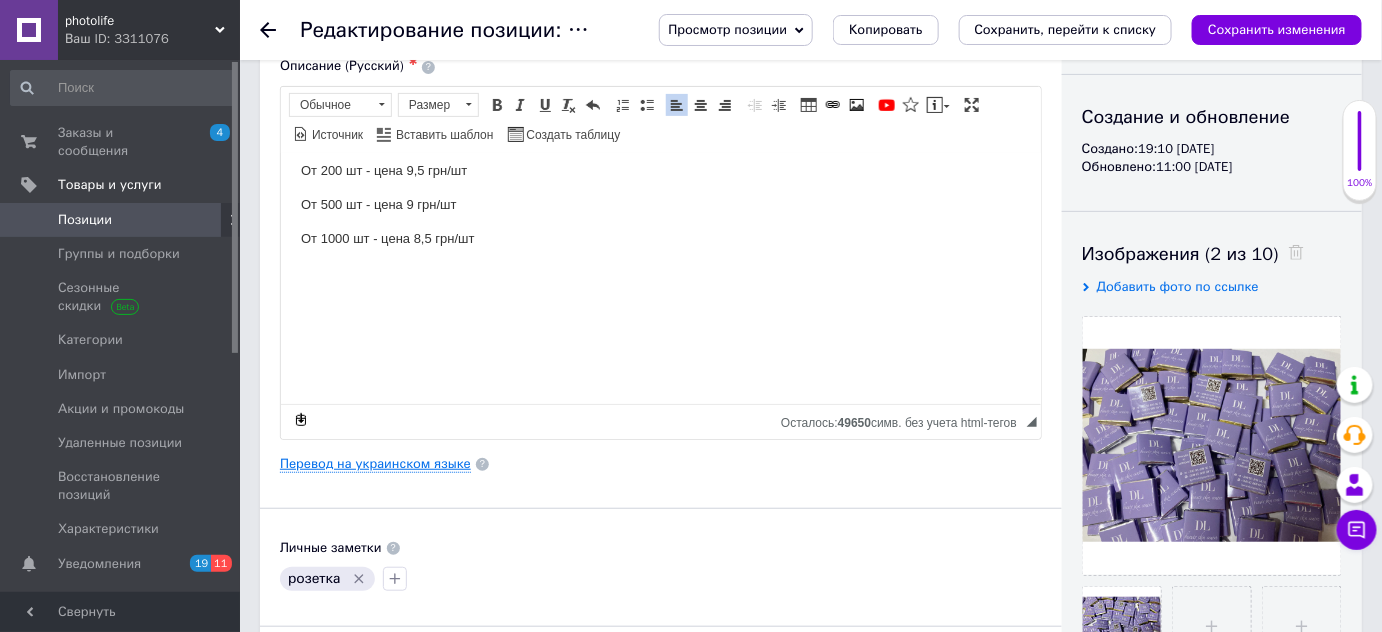 click on "Перевод на украинском языке" at bounding box center (375, 464) 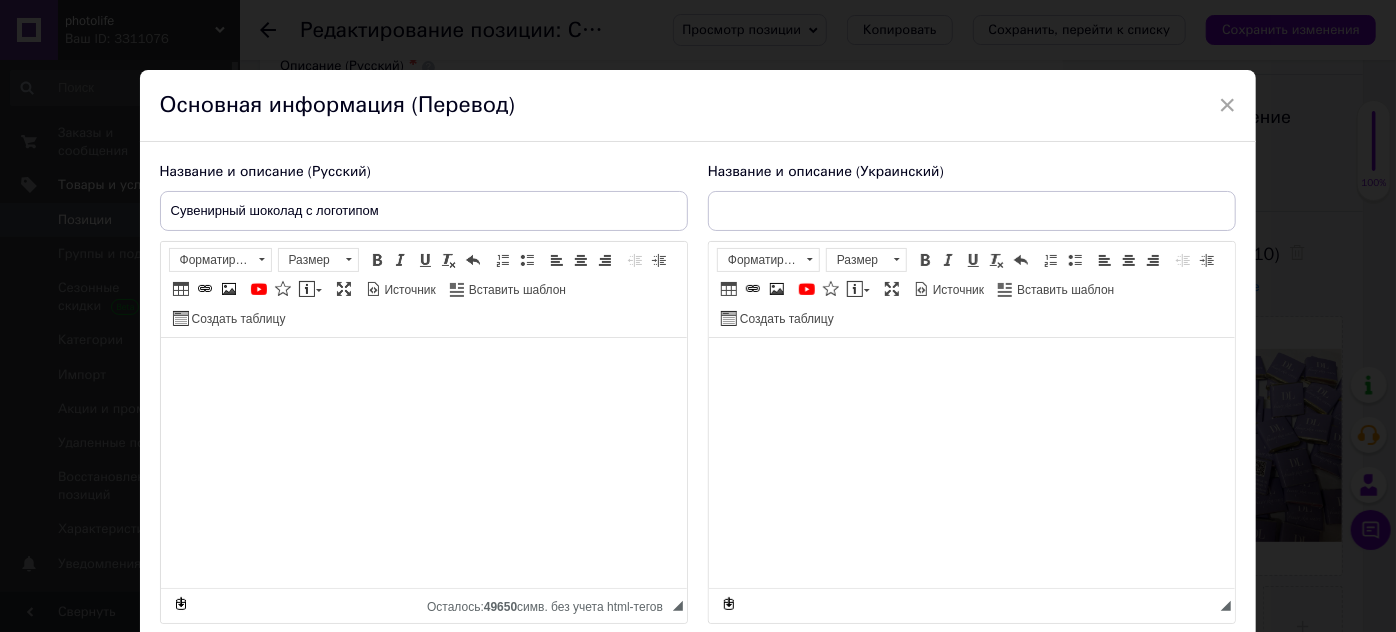 type on "Сувенірний шоколад з логотипом" 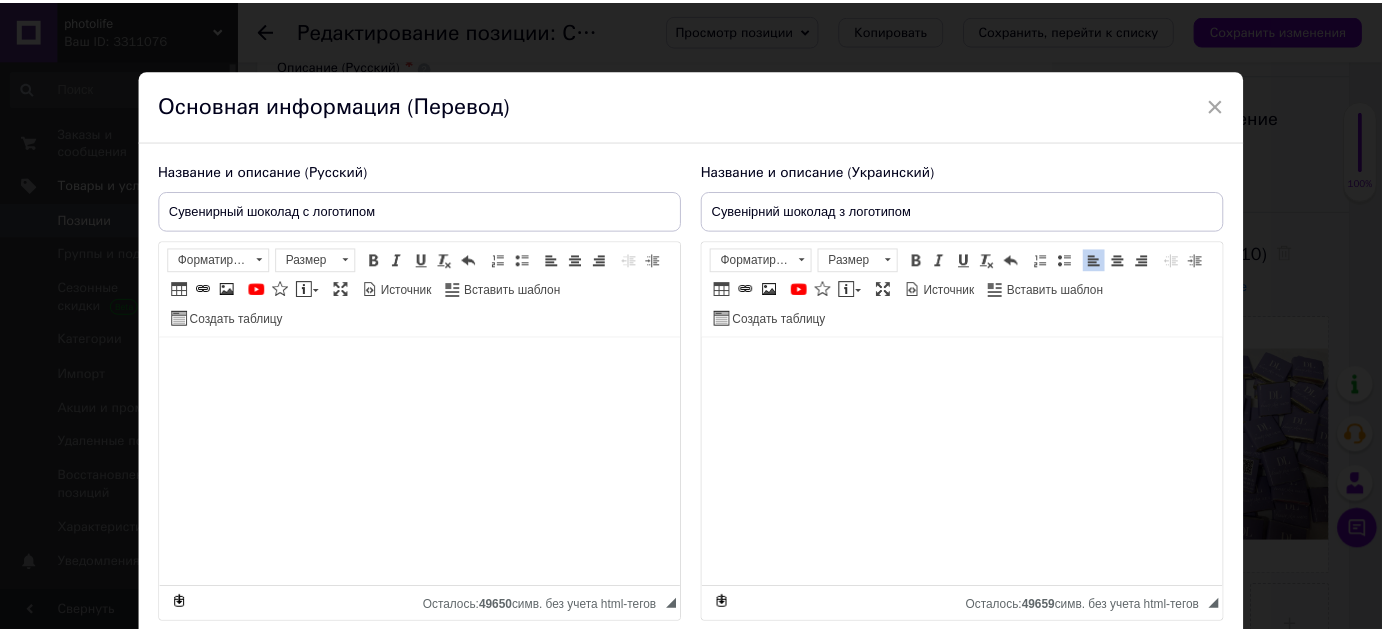 scroll, scrollTop: 153, scrollLeft: 0, axis: vertical 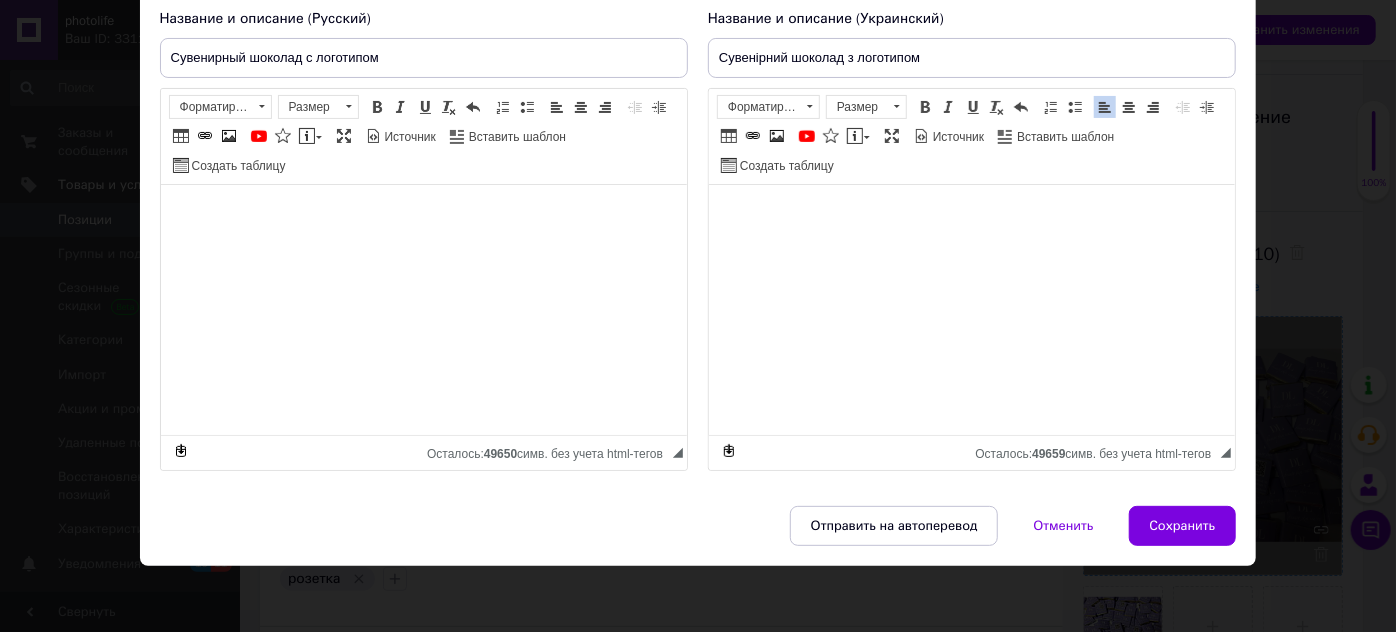 click on "Сохранить" at bounding box center (1183, 526) 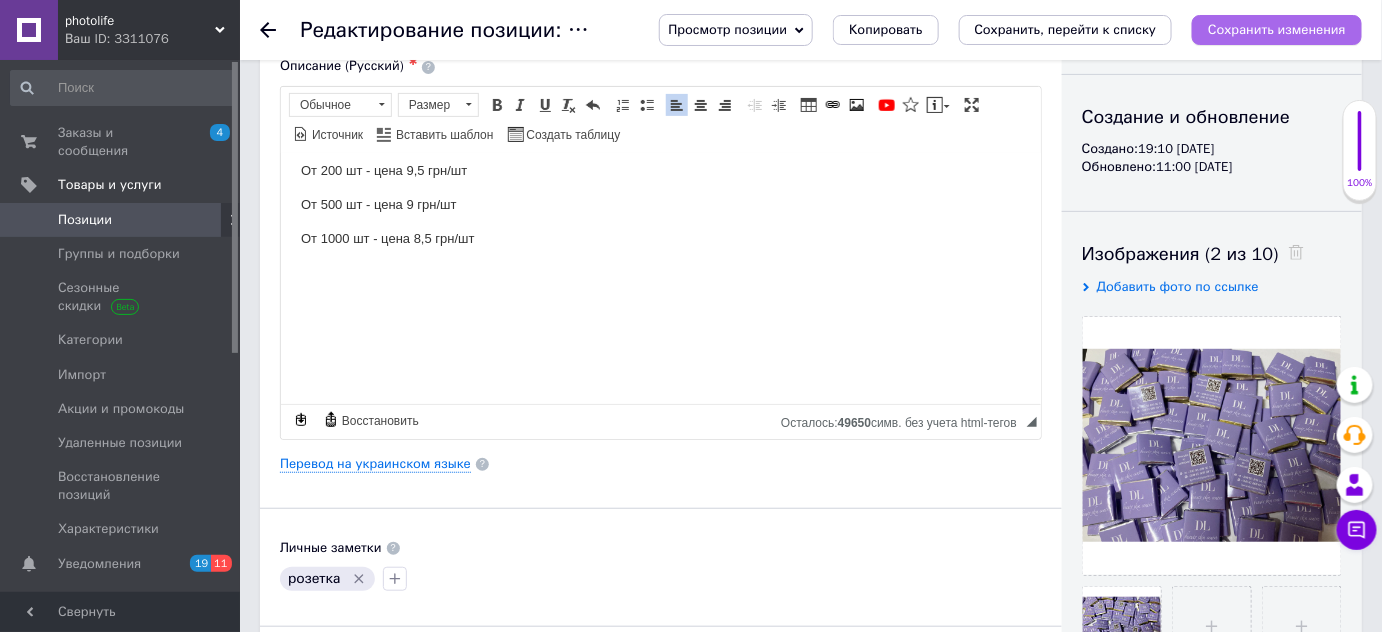 click on "Сохранить изменения" at bounding box center (1277, 29) 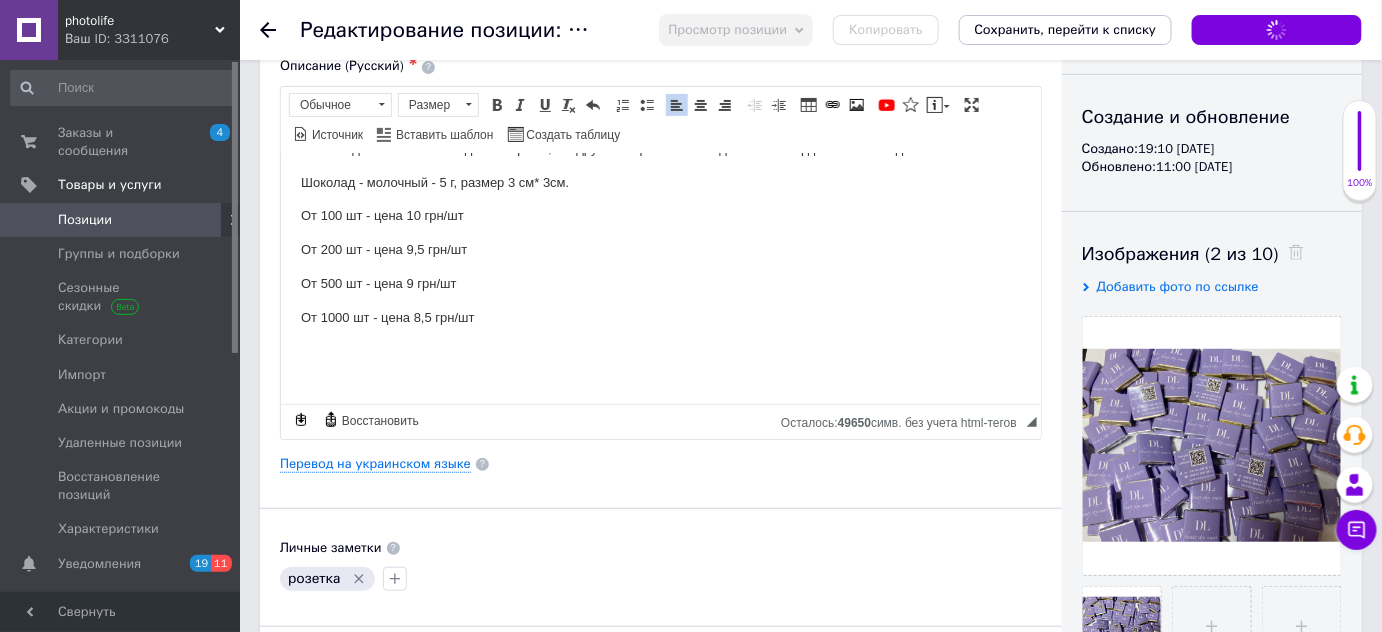 scroll, scrollTop: 0, scrollLeft: 0, axis: both 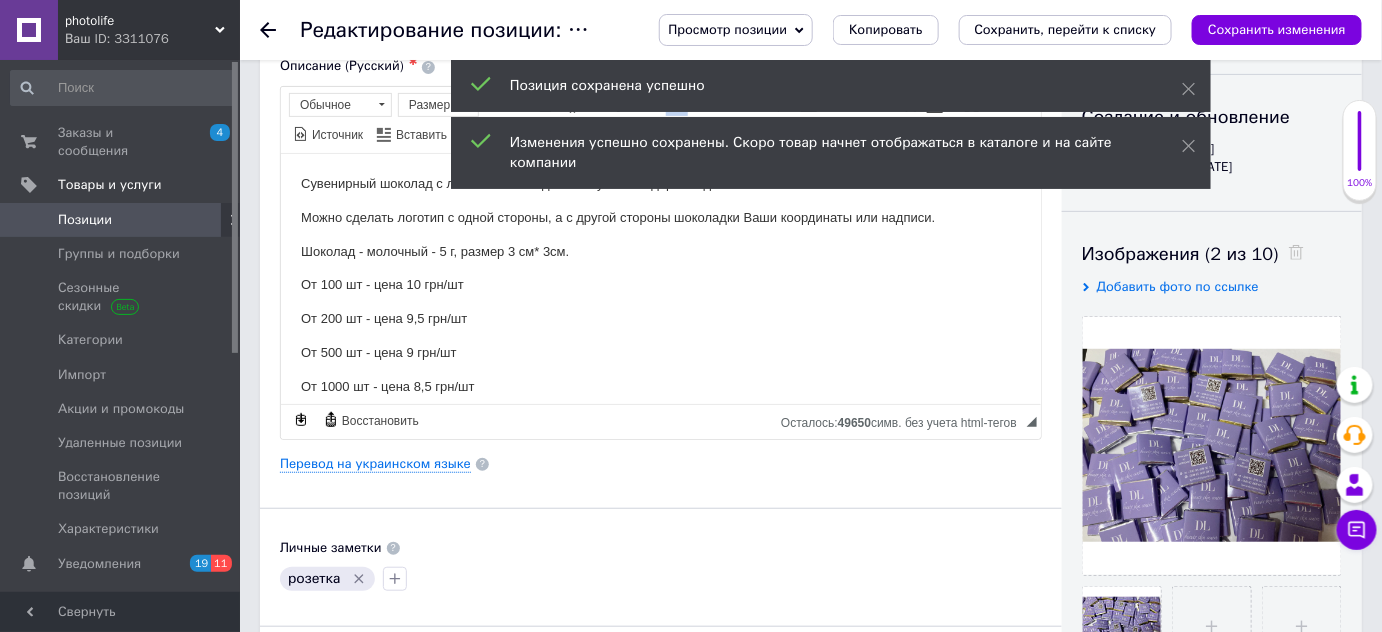 click 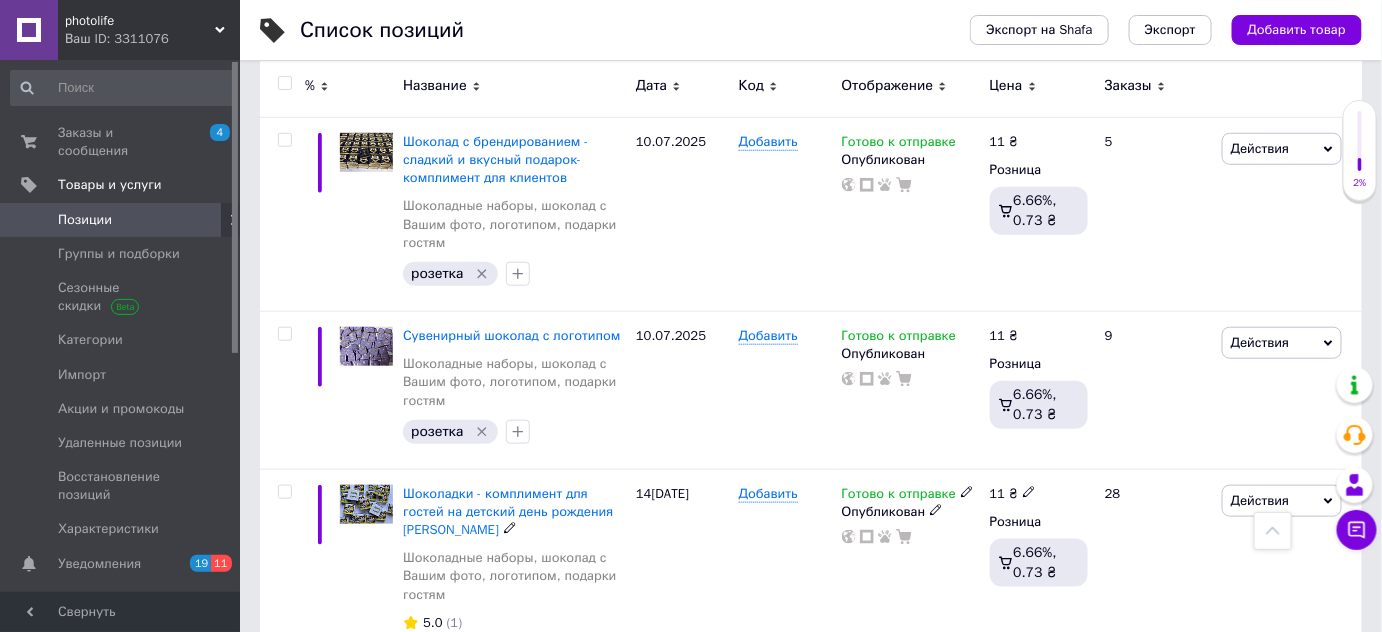 scroll, scrollTop: 3090, scrollLeft: 0, axis: vertical 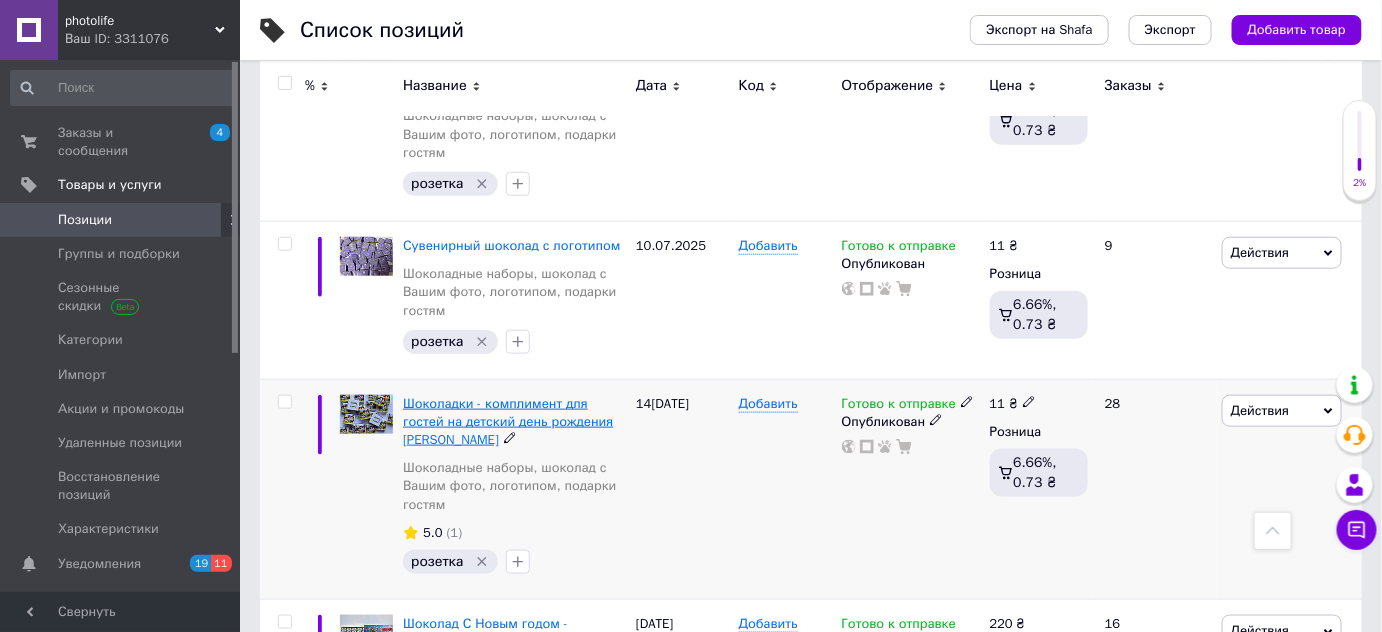 click on "Шоколадки - комплимент для гостей на детский день рождения [PERSON_NAME]" at bounding box center [508, 421] 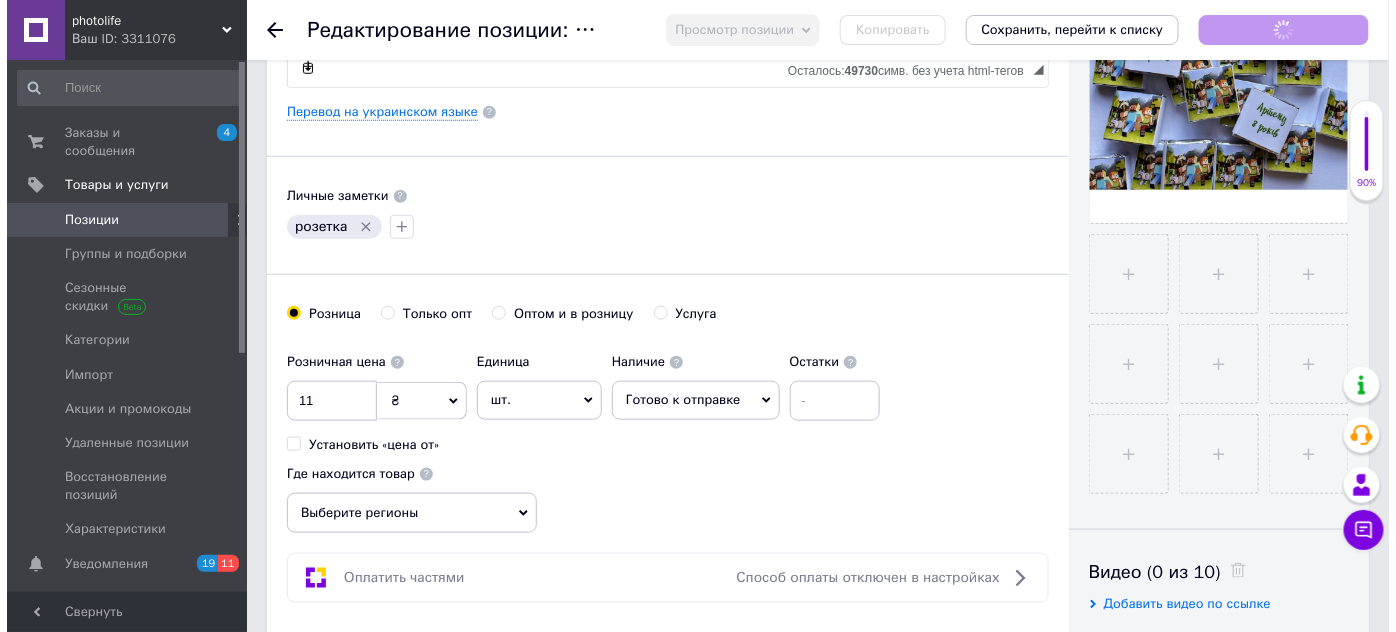 scroll, scrollTop: 545, scrollLeft: 0, axis: vertical 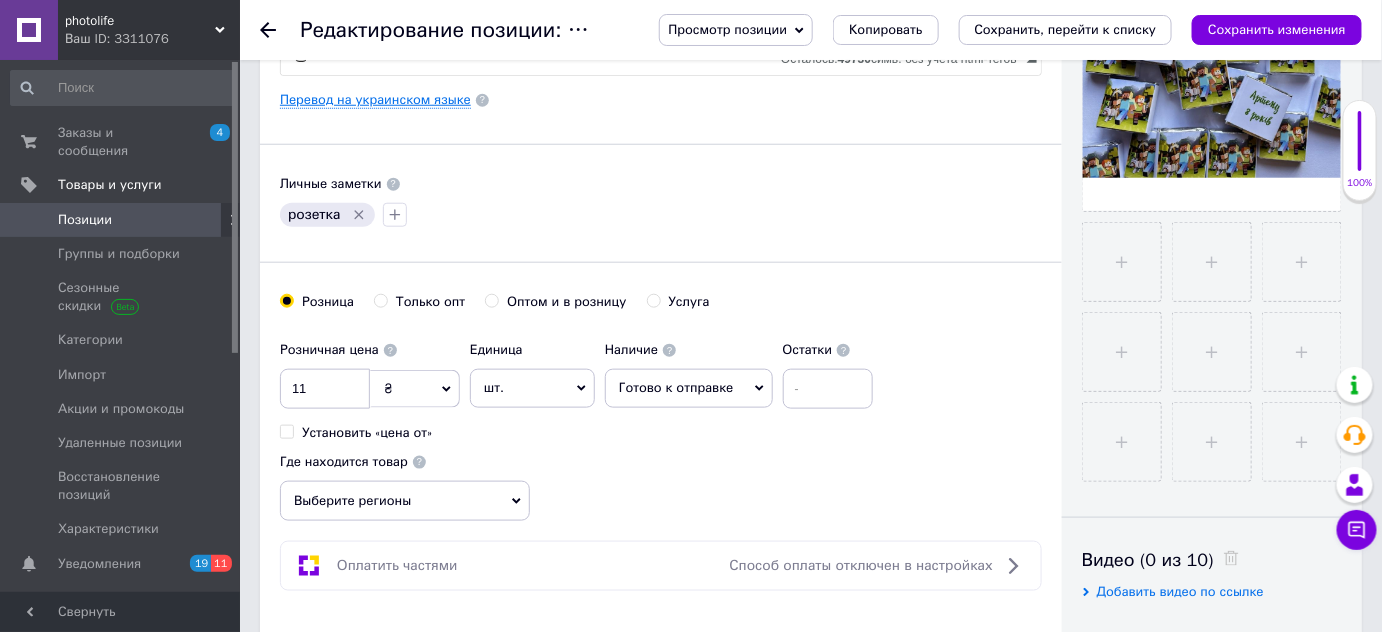 click on "Перевод на украинском языке" at bounding box center (375, 100) 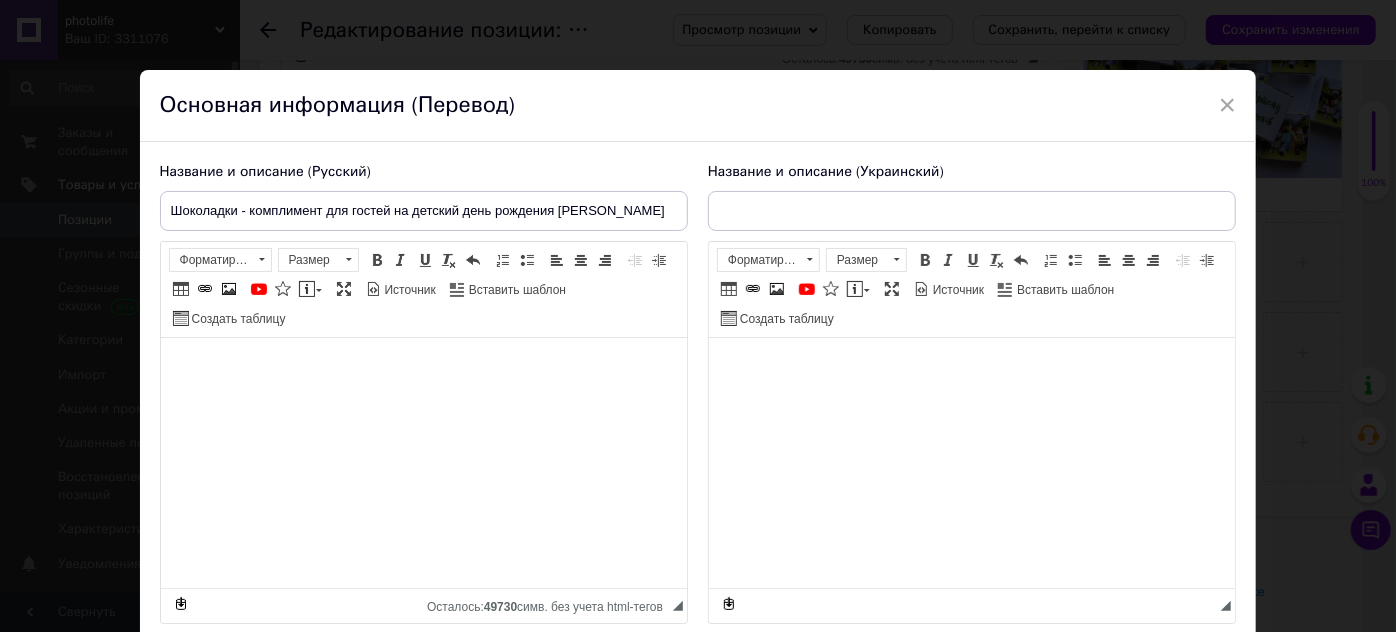 type on "Шоколадки - комплімент для гостей на день народження Майнкрафт" 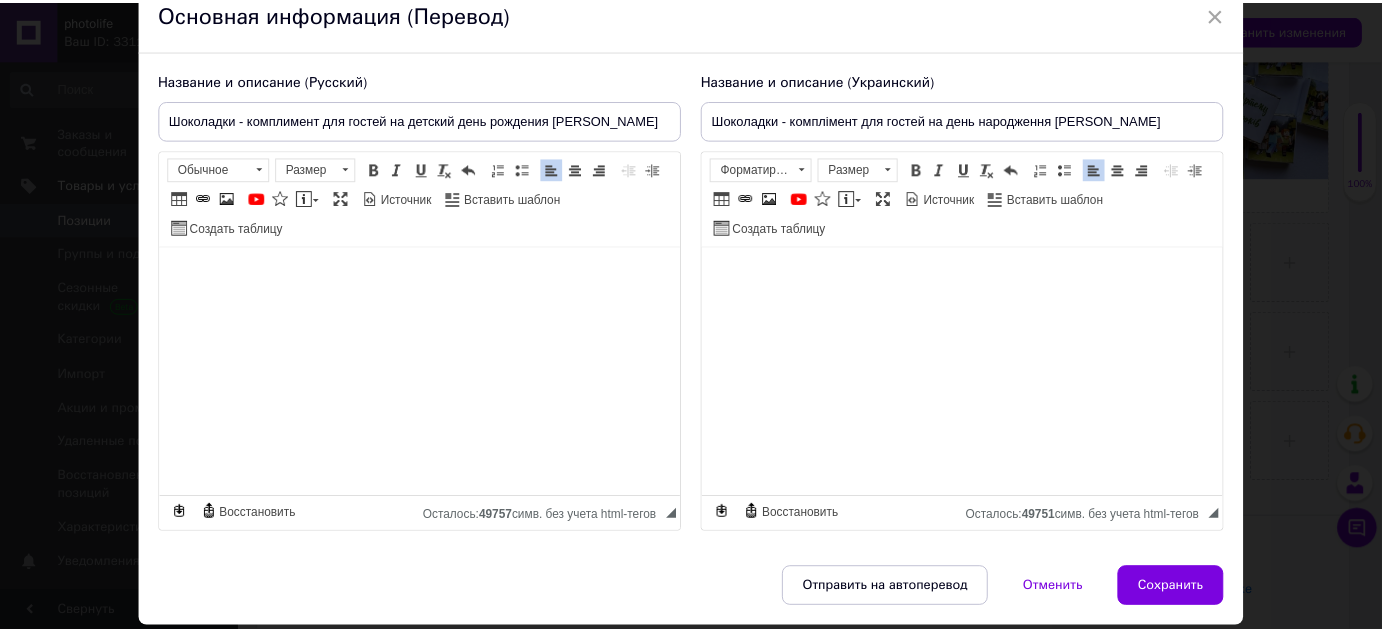 scroll, scrollTop: 153, scrollLeft: 0, axis: vertical 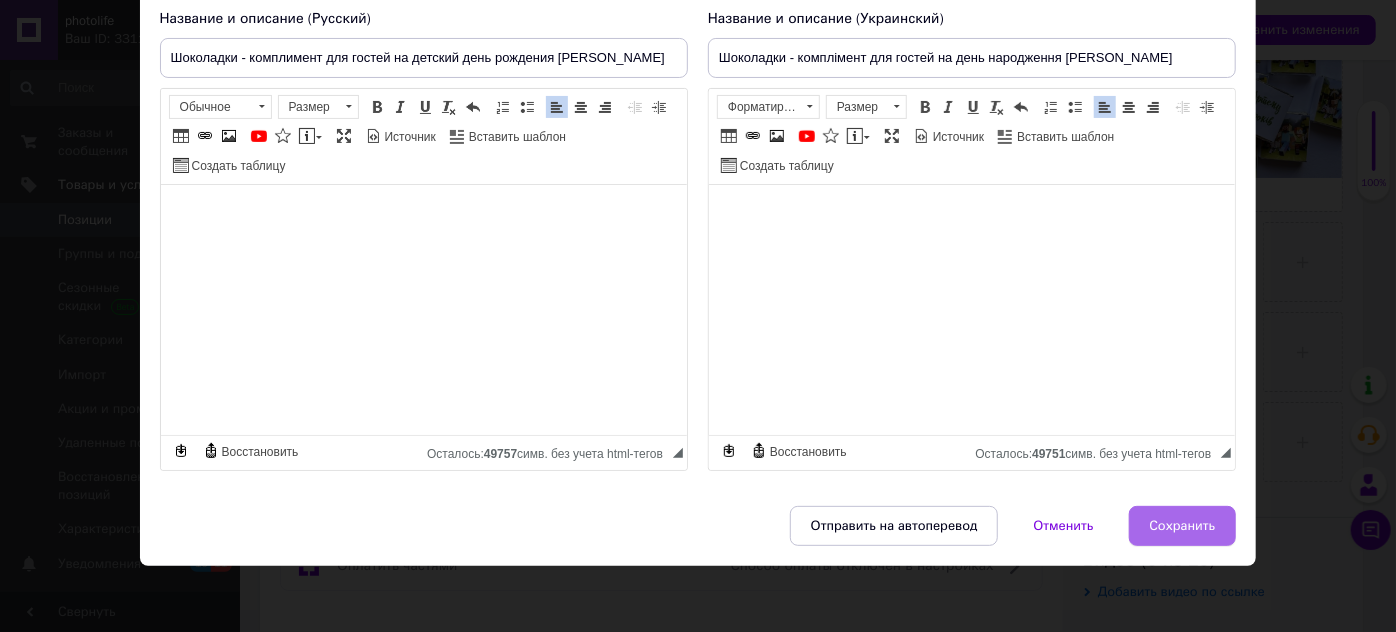 click on "Сохранить" at bounding box center (1183, 526) 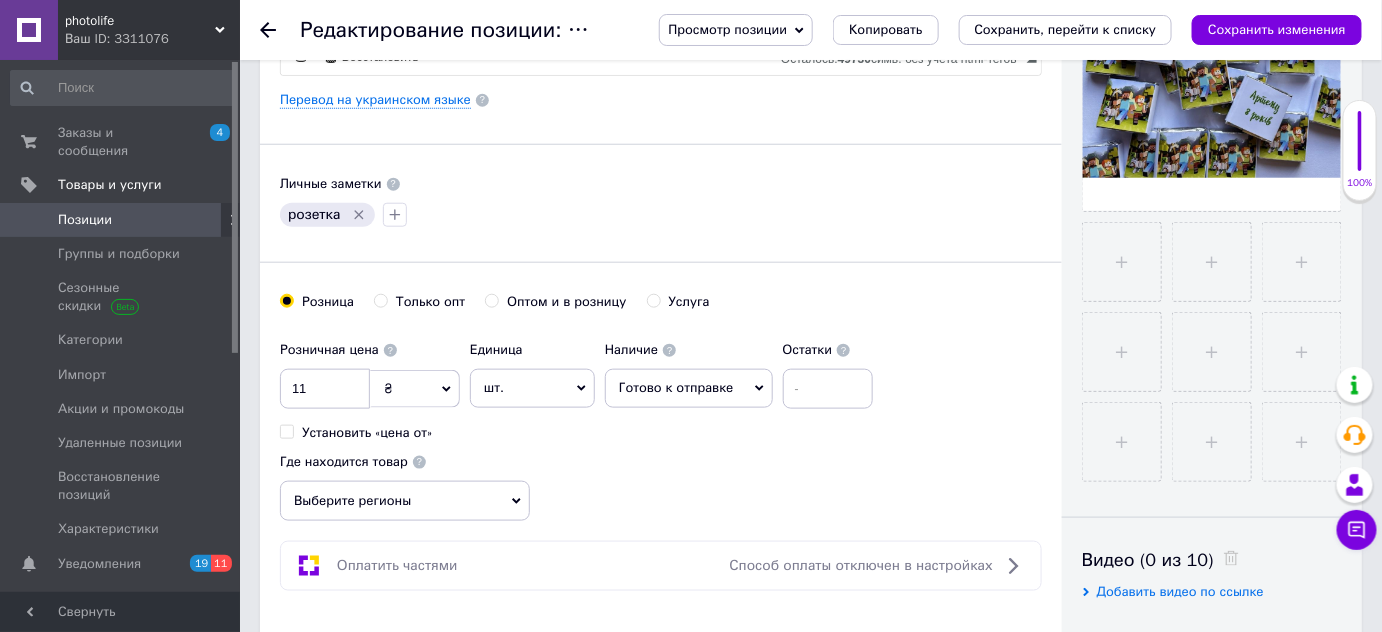 scroll, scrollTop: 0, scrollLeft: 0, axis: both 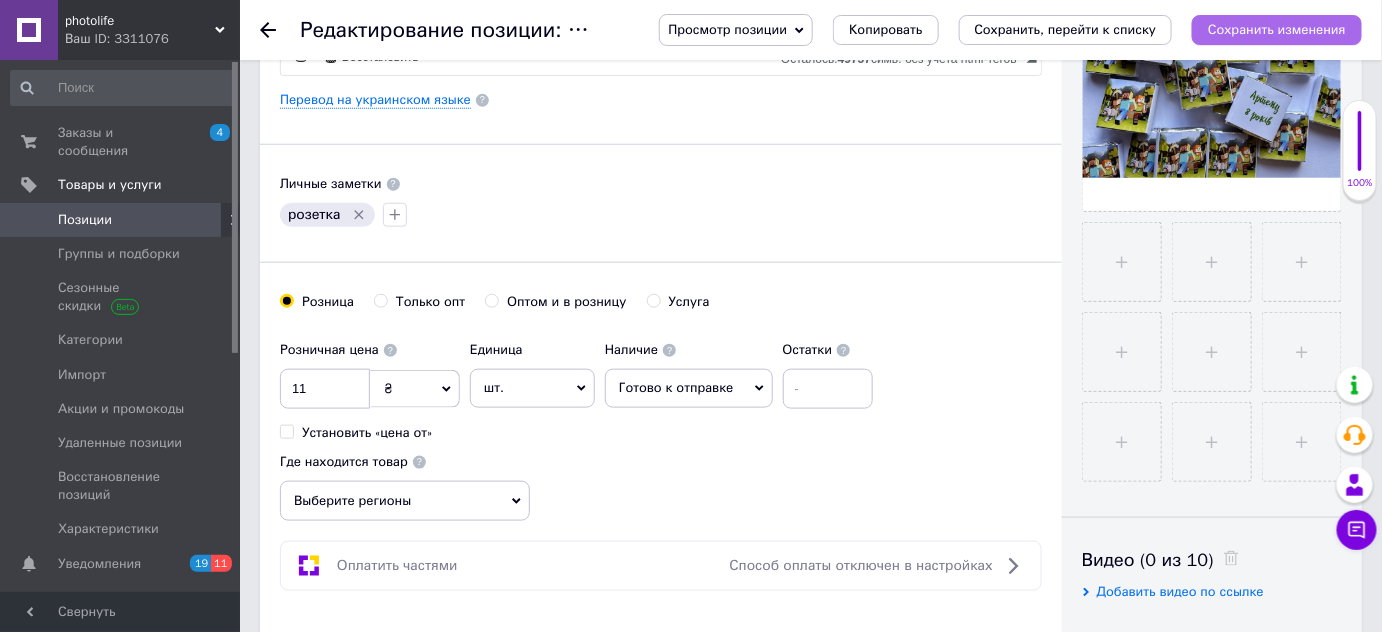 click on "Сохранить изменения" at bounding box center [1277, 29] 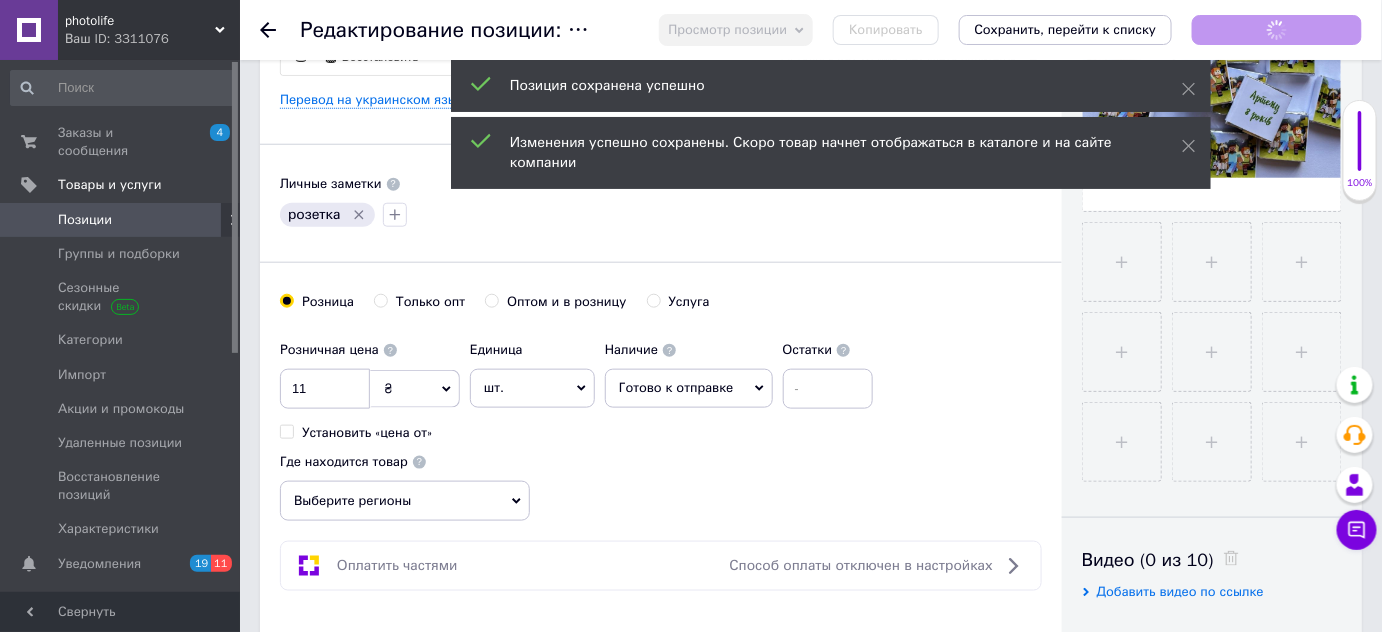 click 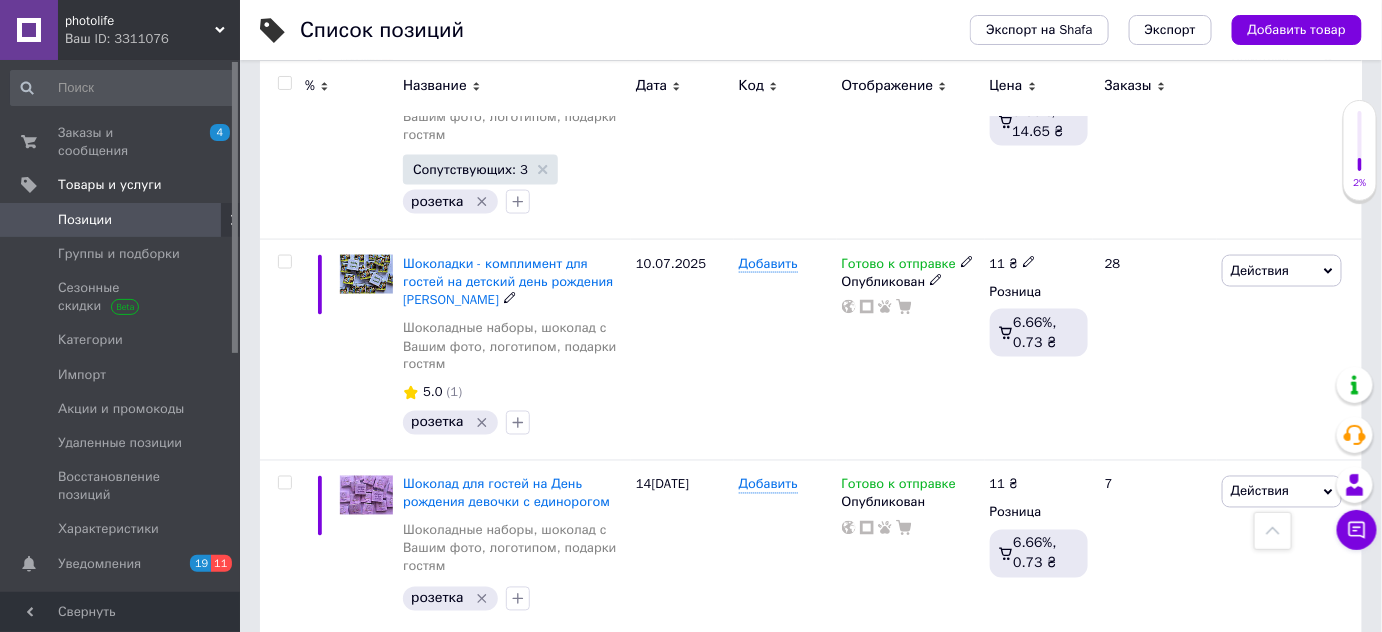 scroll, scrollTop: 3545, scrollLeft: 0, axis: vertical 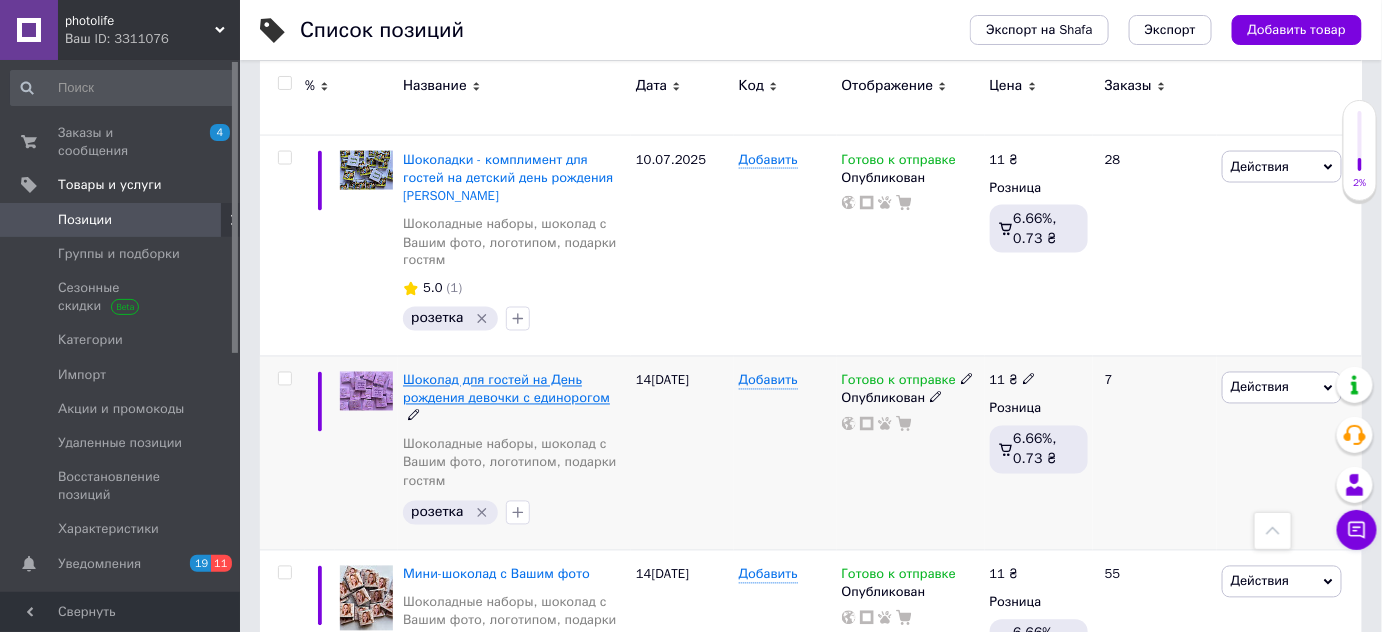 click on "Шоколад для гостей на День рождения девочки с единорогом" at bounding box center [506, 389] 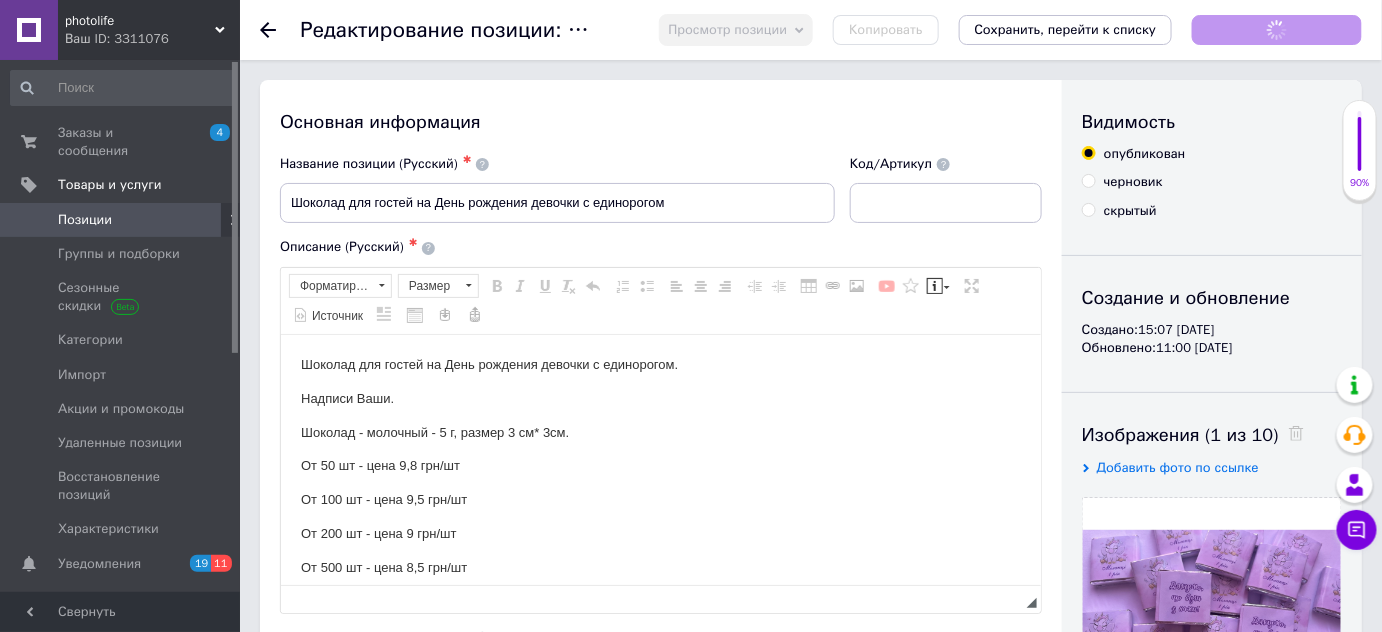 scroll, scrollTop: 0, scrollLeft: 0, axis: both 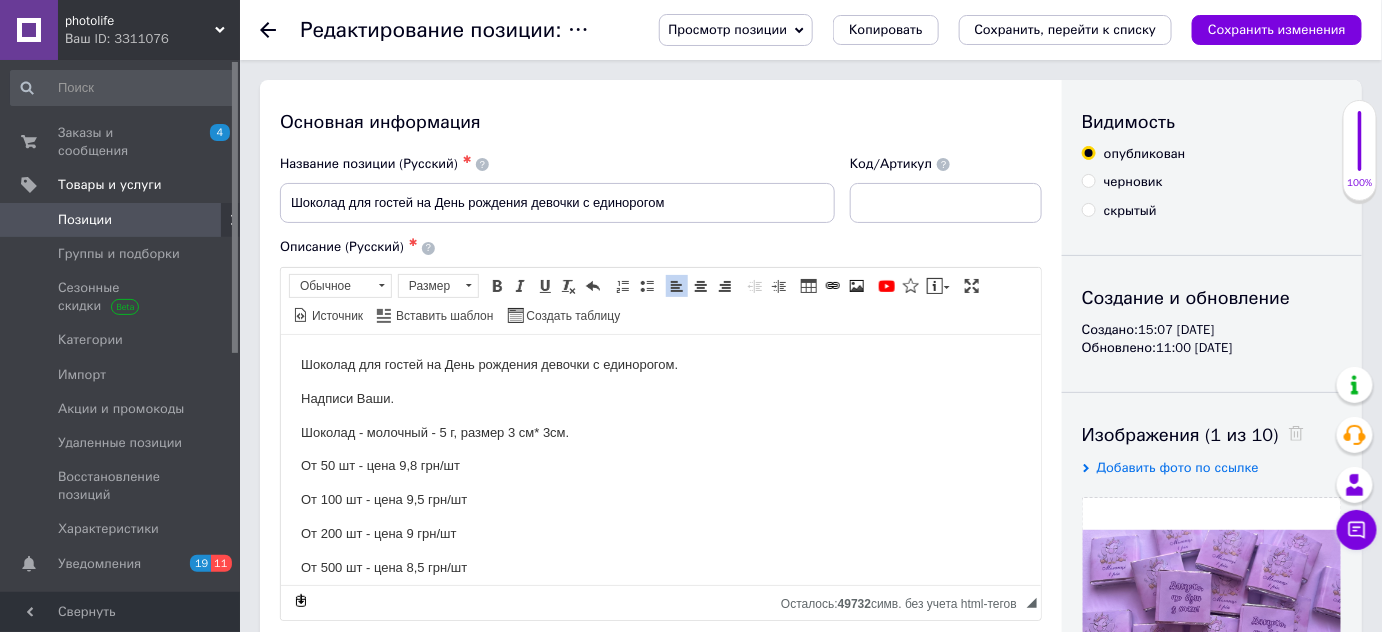 click on "От 50 шт - цена 9,8 грн/шт" at bounding box center [660, 465] 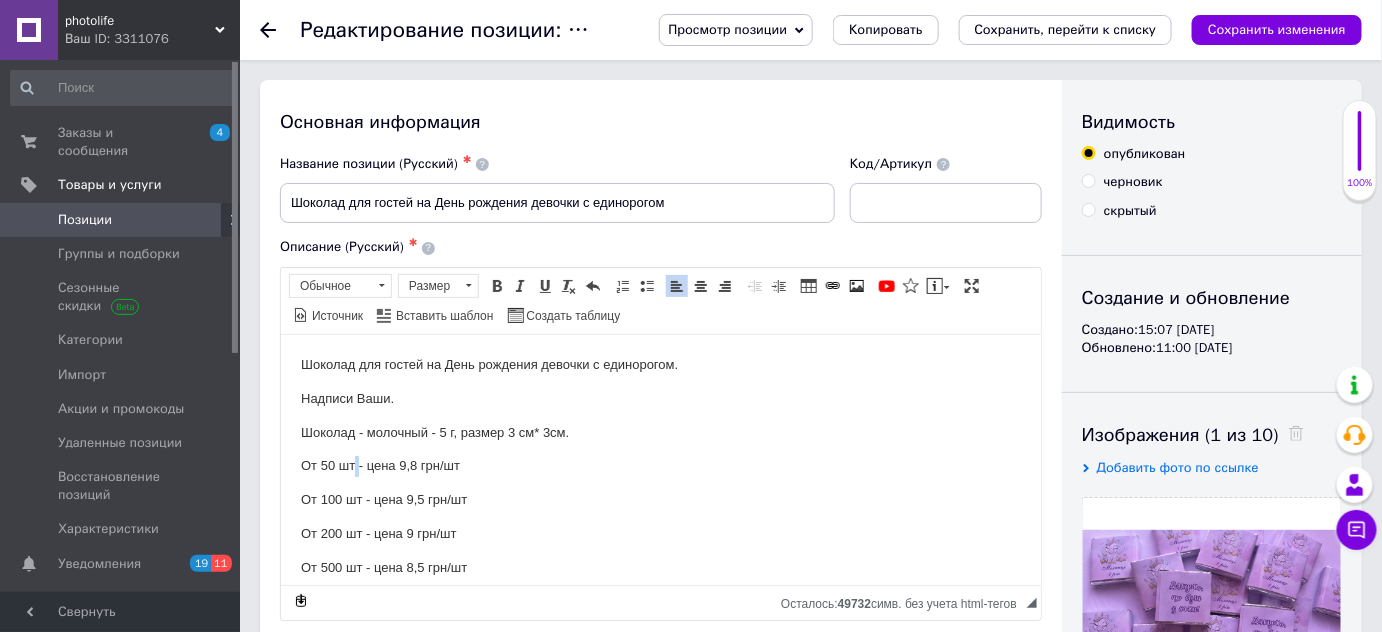 click on "От 50 шт - цена 9,8 грн/шт" at bounding box center (660, 465) 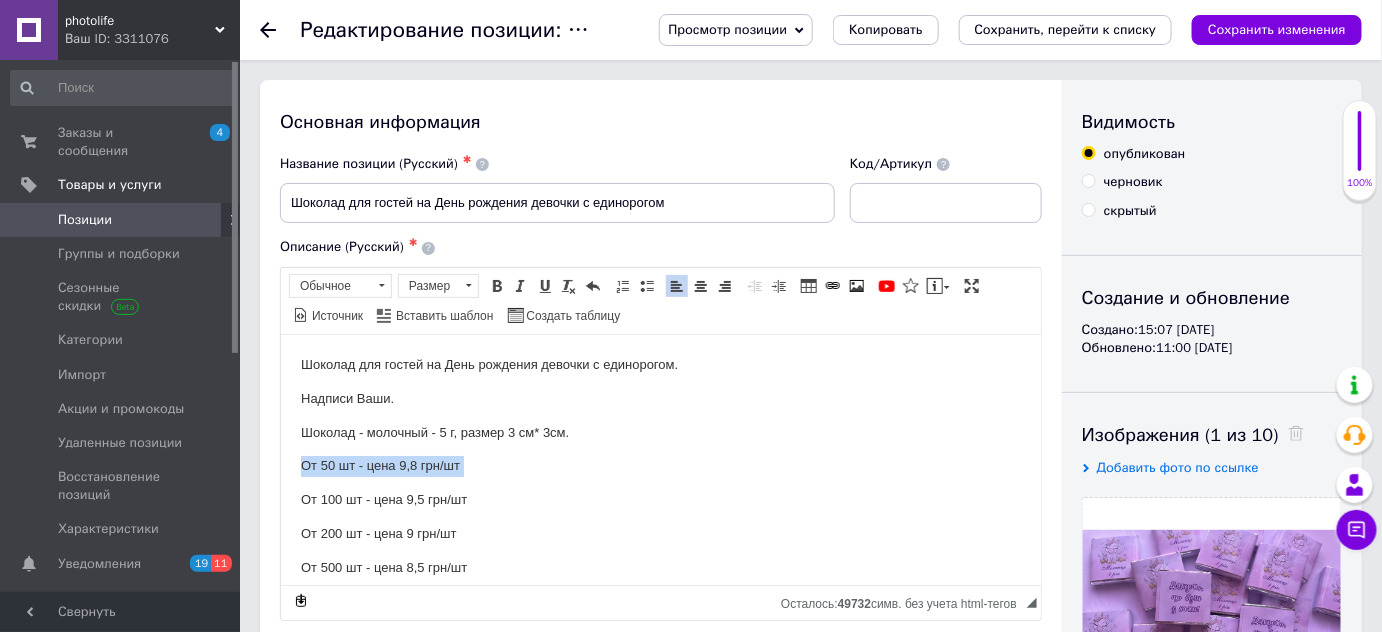click on "От 50 шт - цена 9,8 грн/шт" at bounding box center (660, 465) 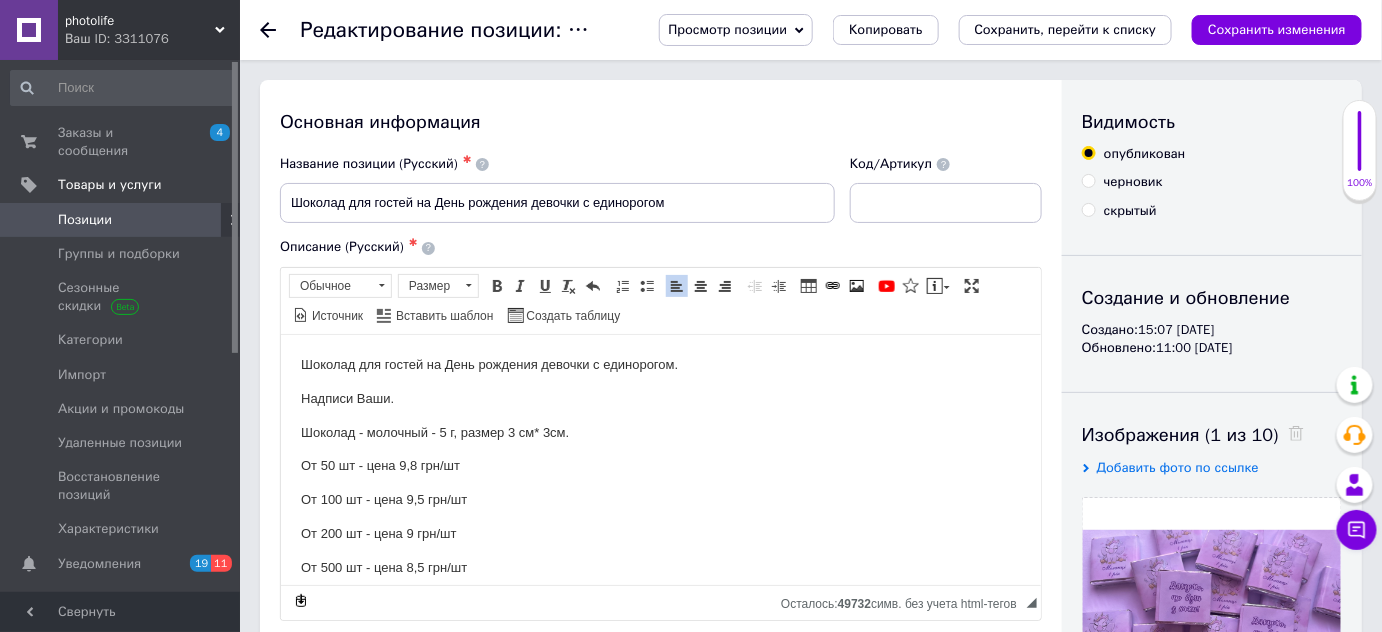 type 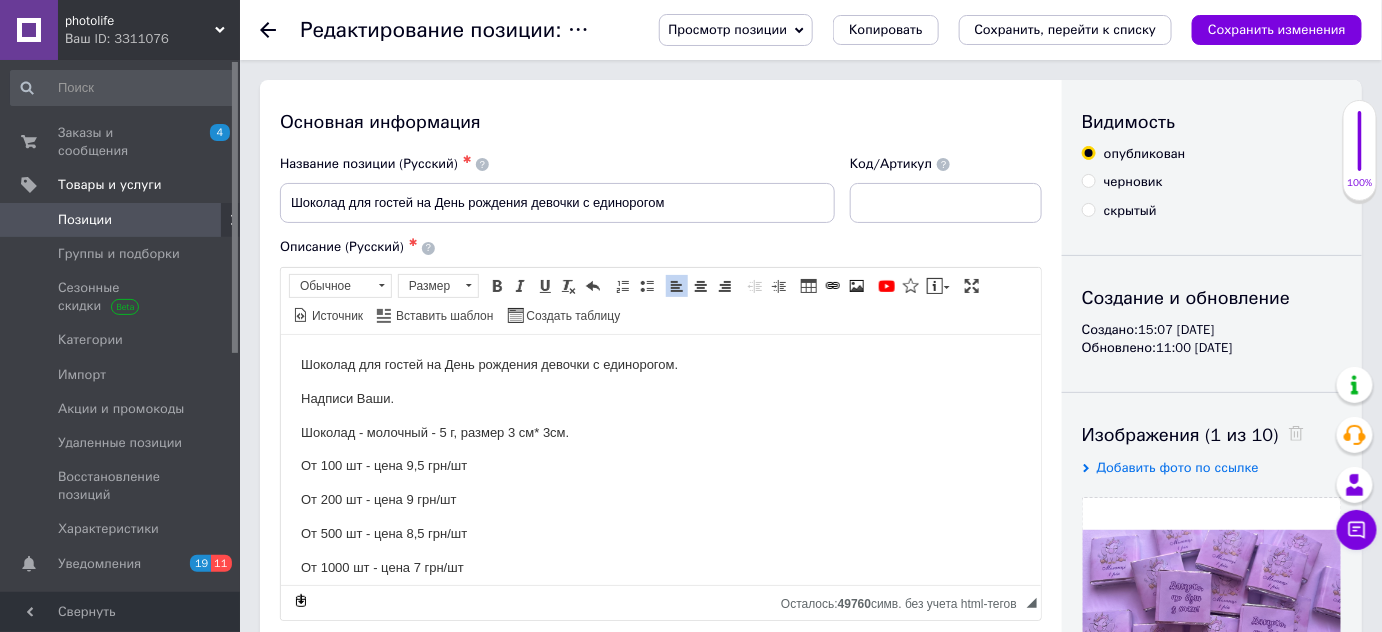 click on "От 100 шт - цена 9,5 грн/шт" at bounding box center (660, 465) 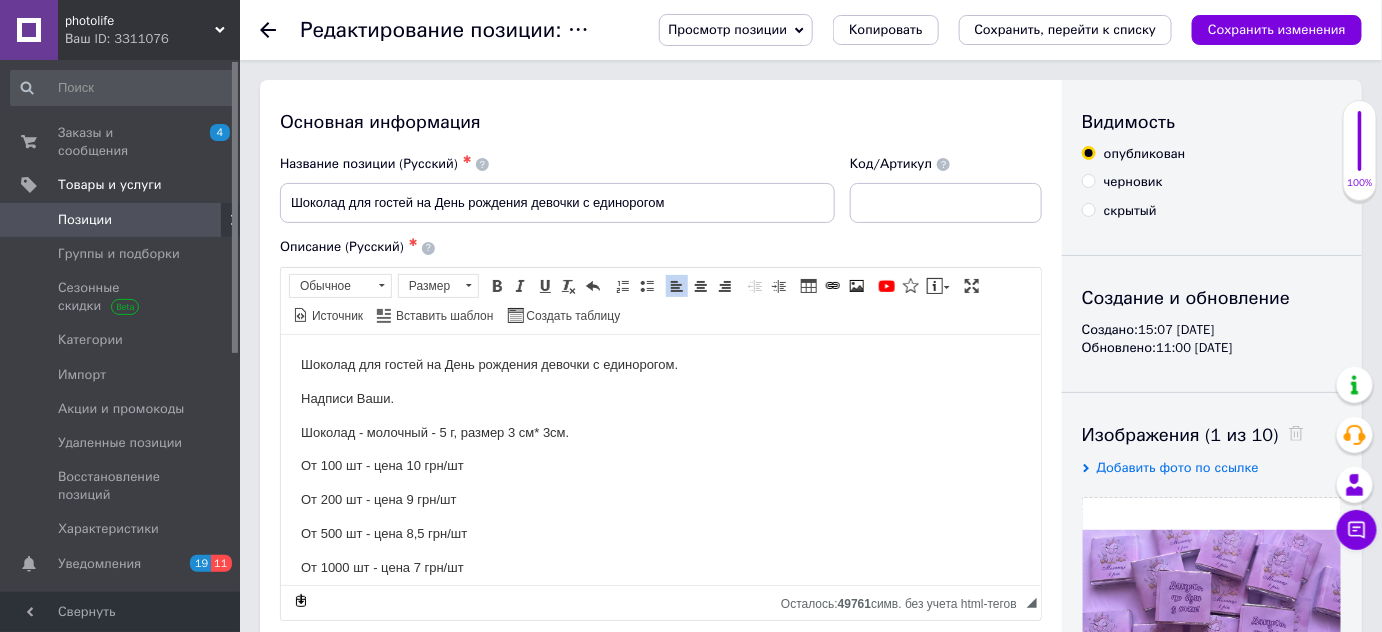 click on "От 200 шт - цена 9 грн/шт" at bounding box center [660, 499] 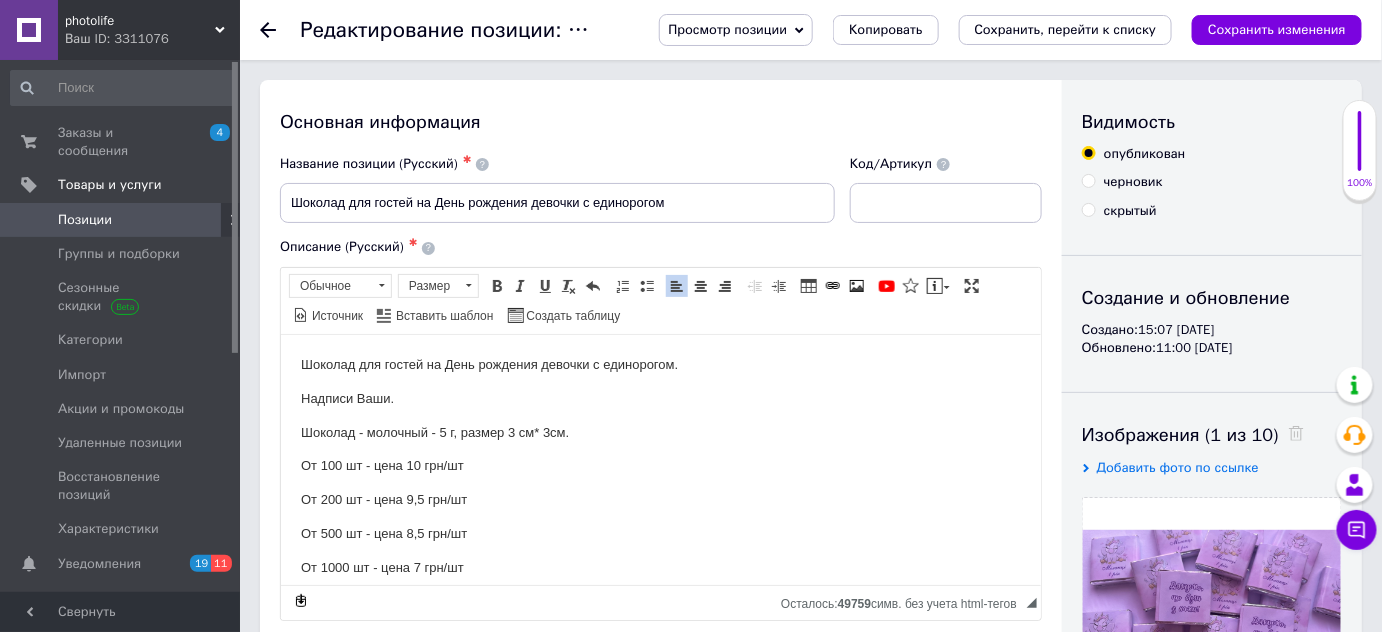 click on "От 500 шт - цена 8,5 грн/шт" at bounding box center (660, 533) 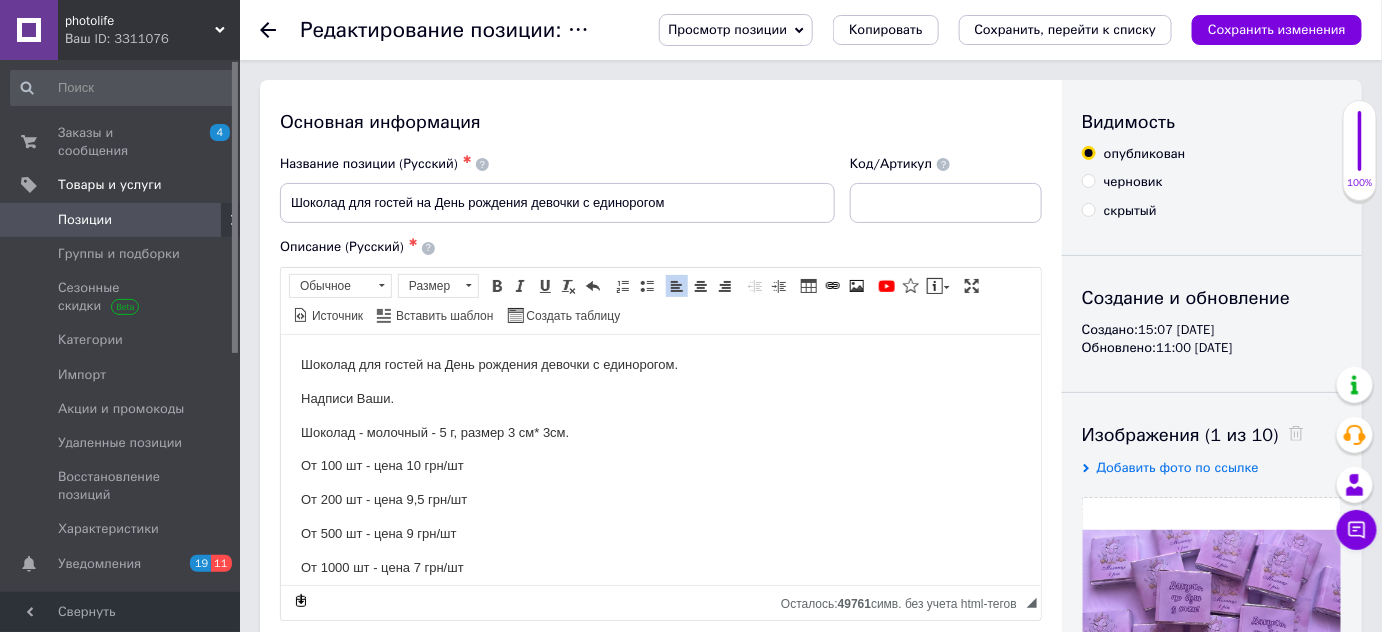 click on "От 1000 шт - цена 7 грн/шт" at bounding box center (660, 567) 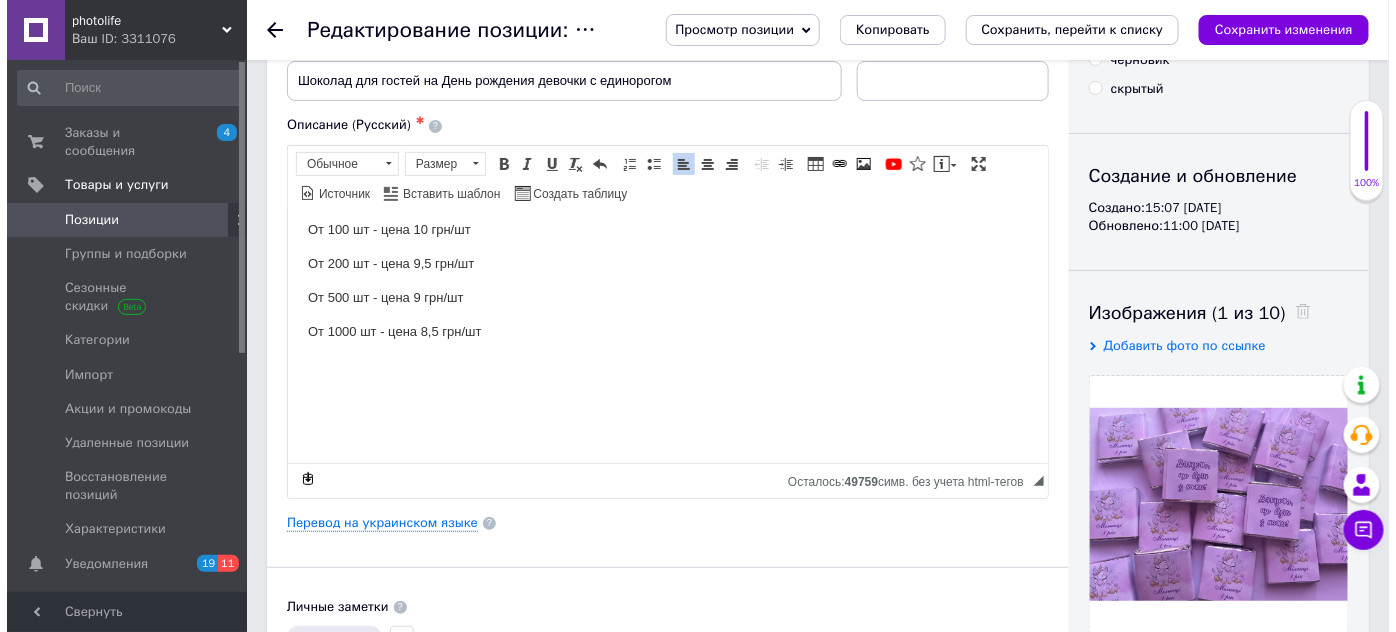 scroll, scrollTop: 272, scrollLeft: 0, axis: vertical 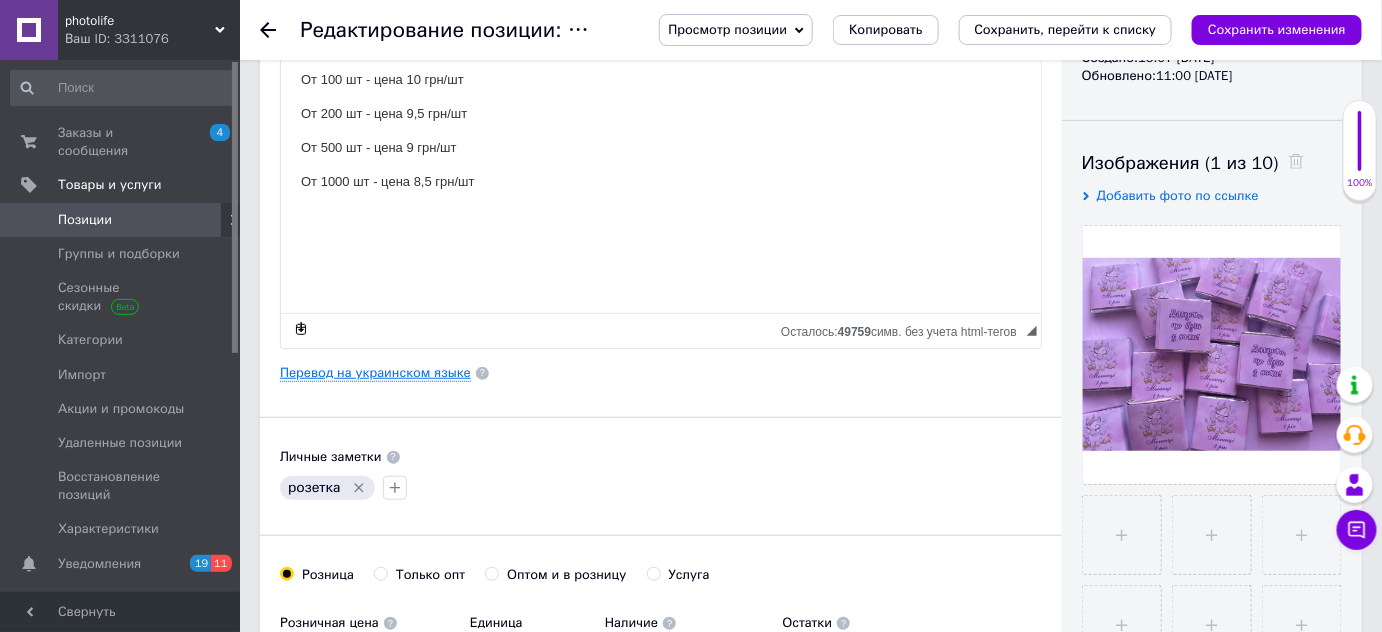 click on "Перевод на украинском языке" at bounding box center (375, 373) 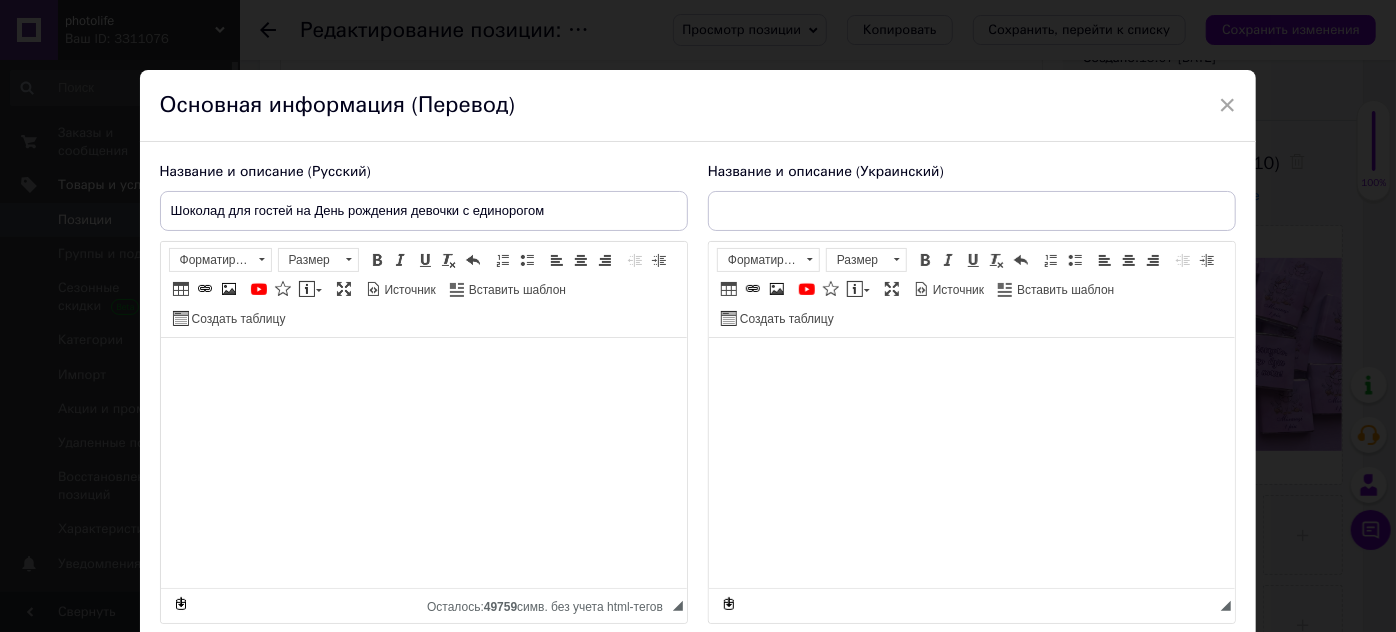 type on "Шоколад для гостей на День народження дівчинки з єдинорогом" 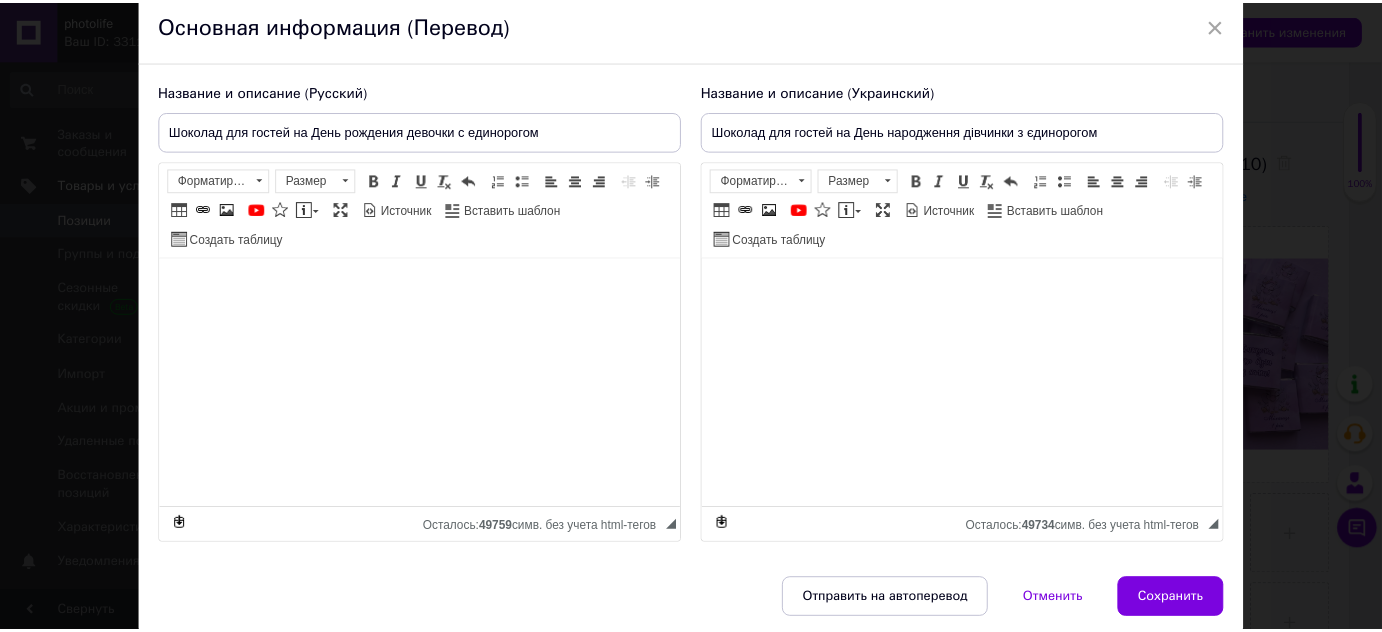 scroll, scrollTop: 90, scrollLeft: 0, axis: vertical 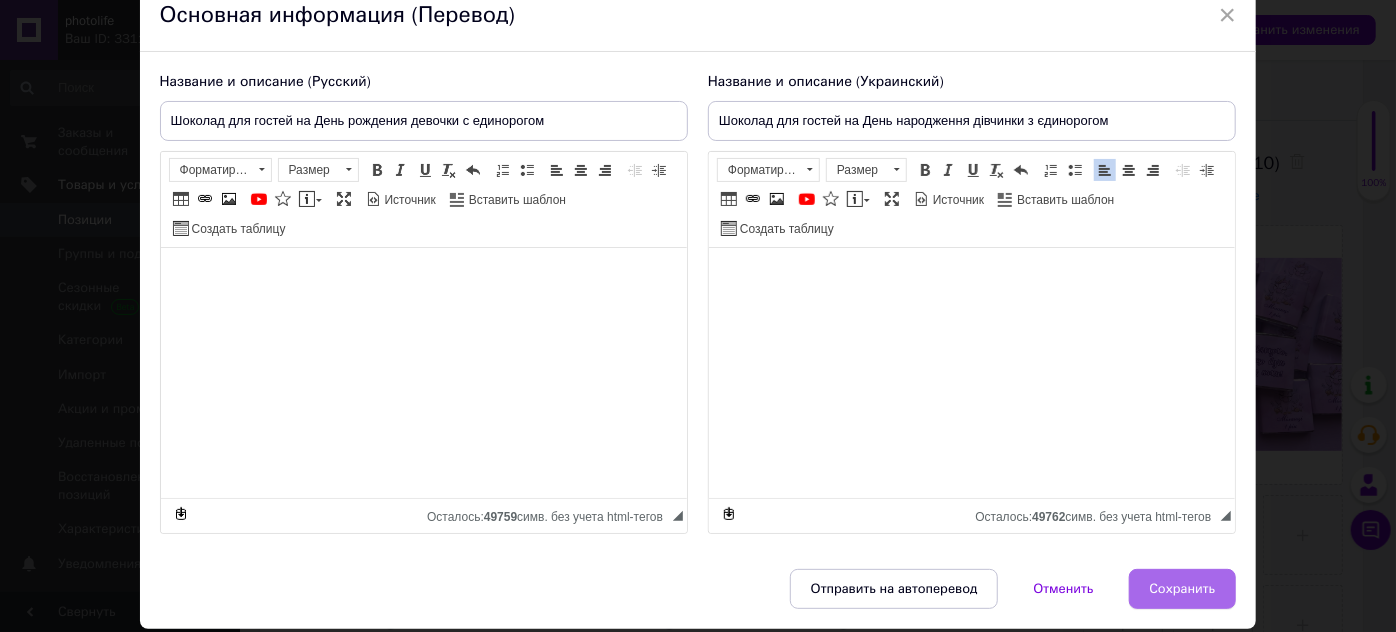 click on "Сохранить" at bounding box center [1183, 589] 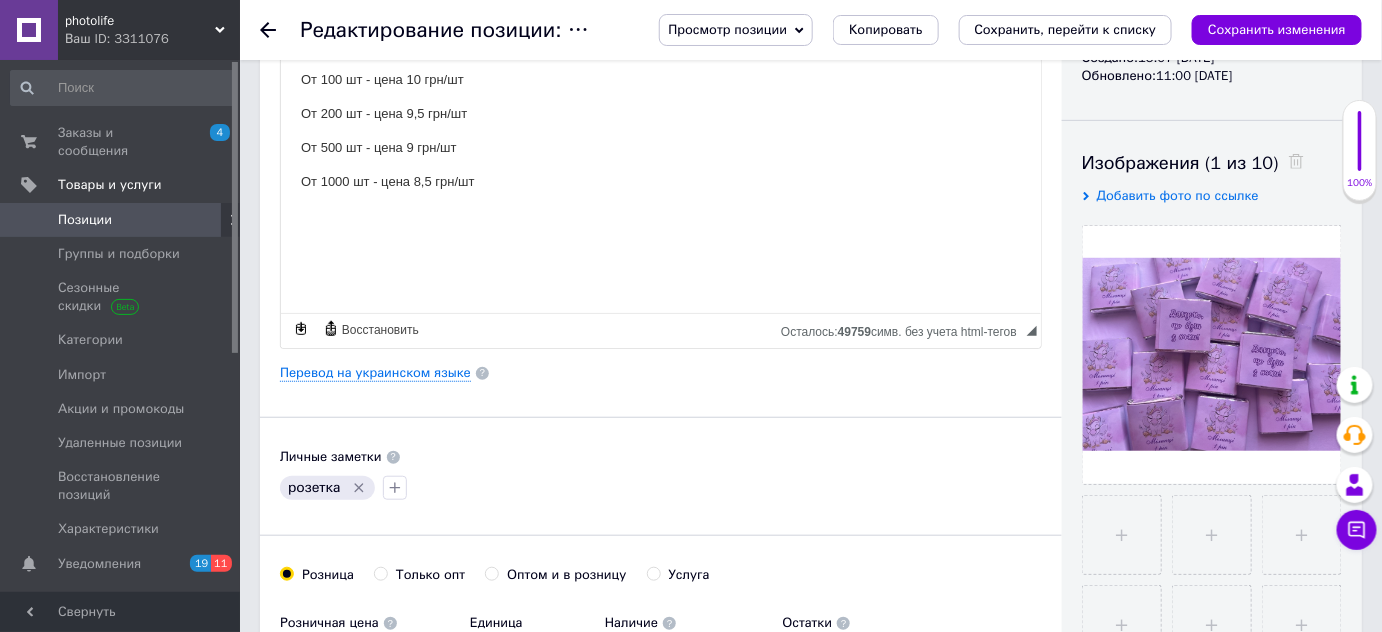 click on "Сохранить изменения" at bounding box center [1277, 30] 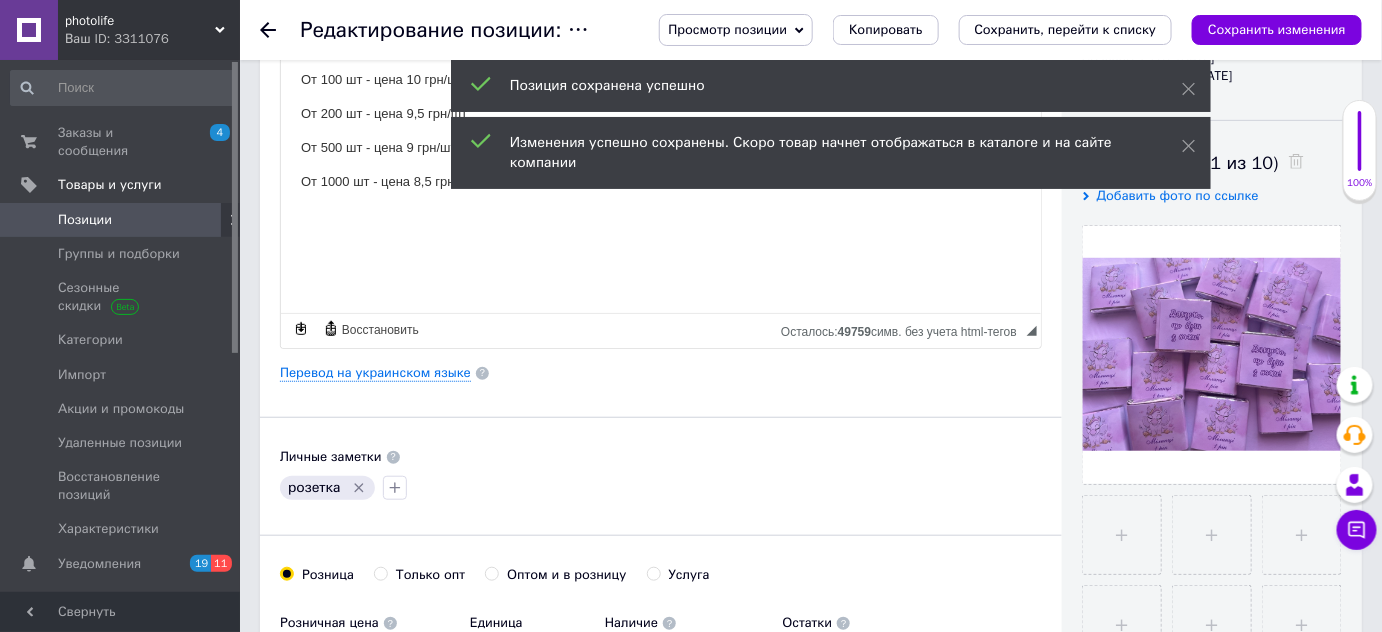 click 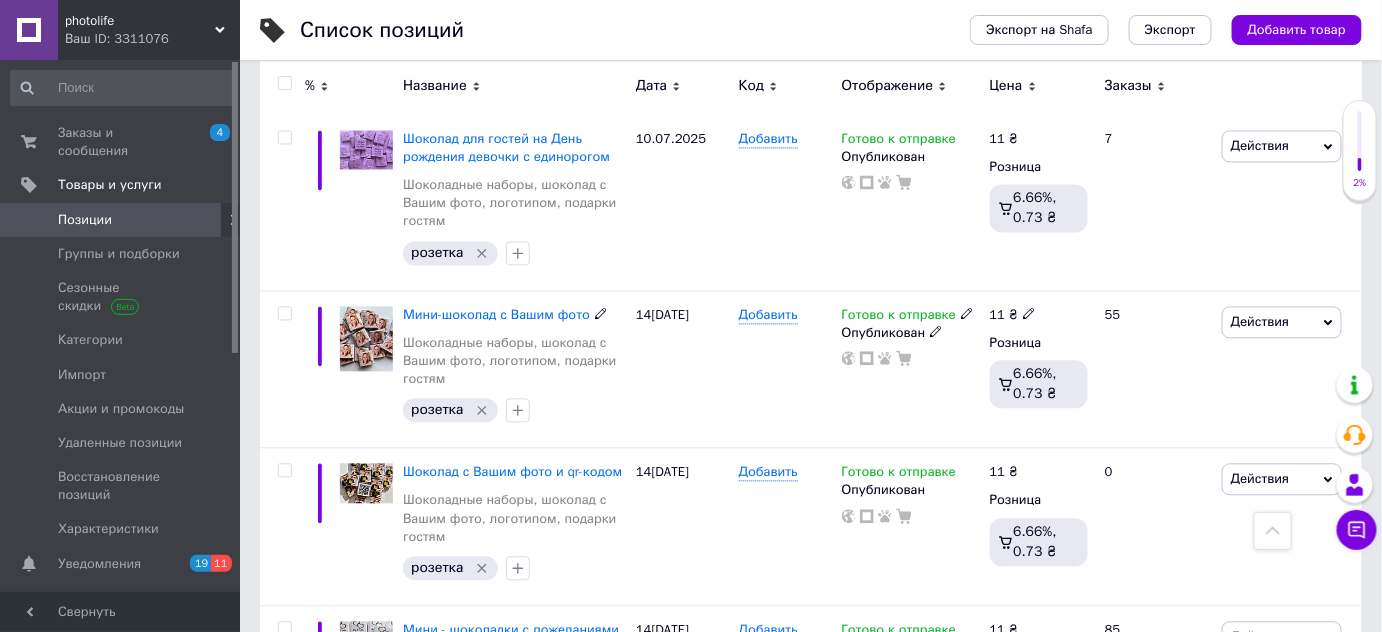 scroll, scrollTop: 3818, scrollLeft: 0, axis: vertical 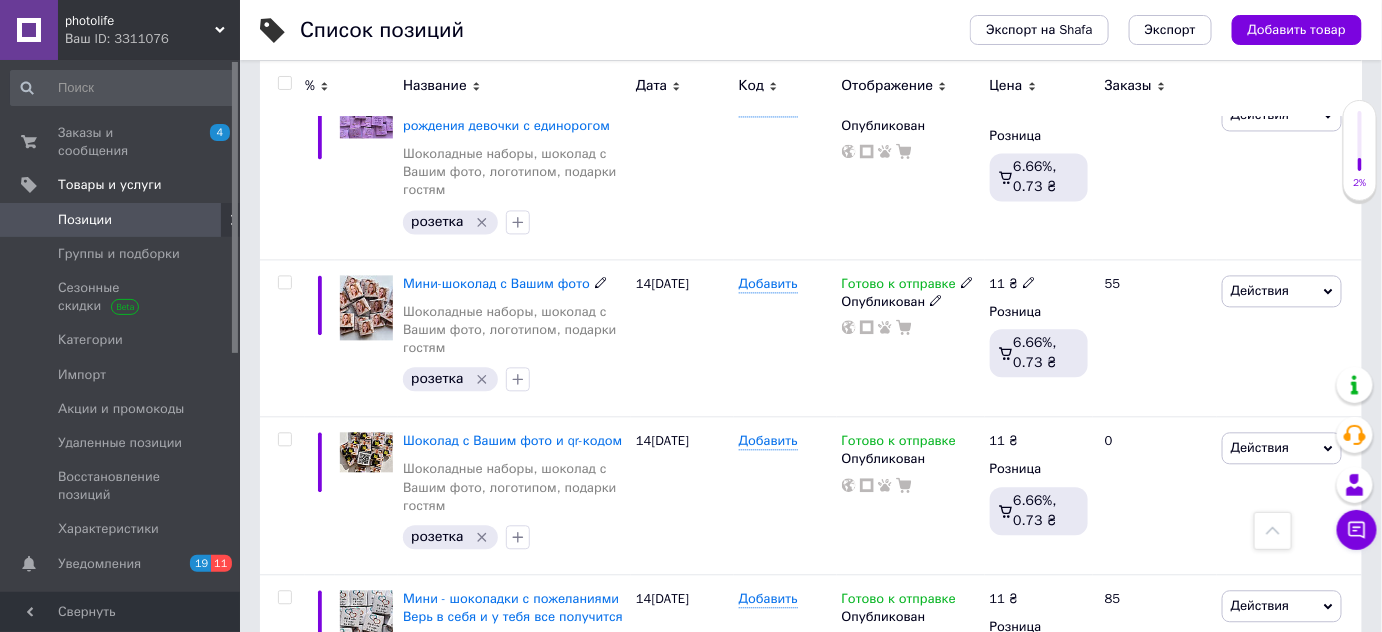 click on "Мини-шоколад с Вашим фото" at bounding box center [496, 283] 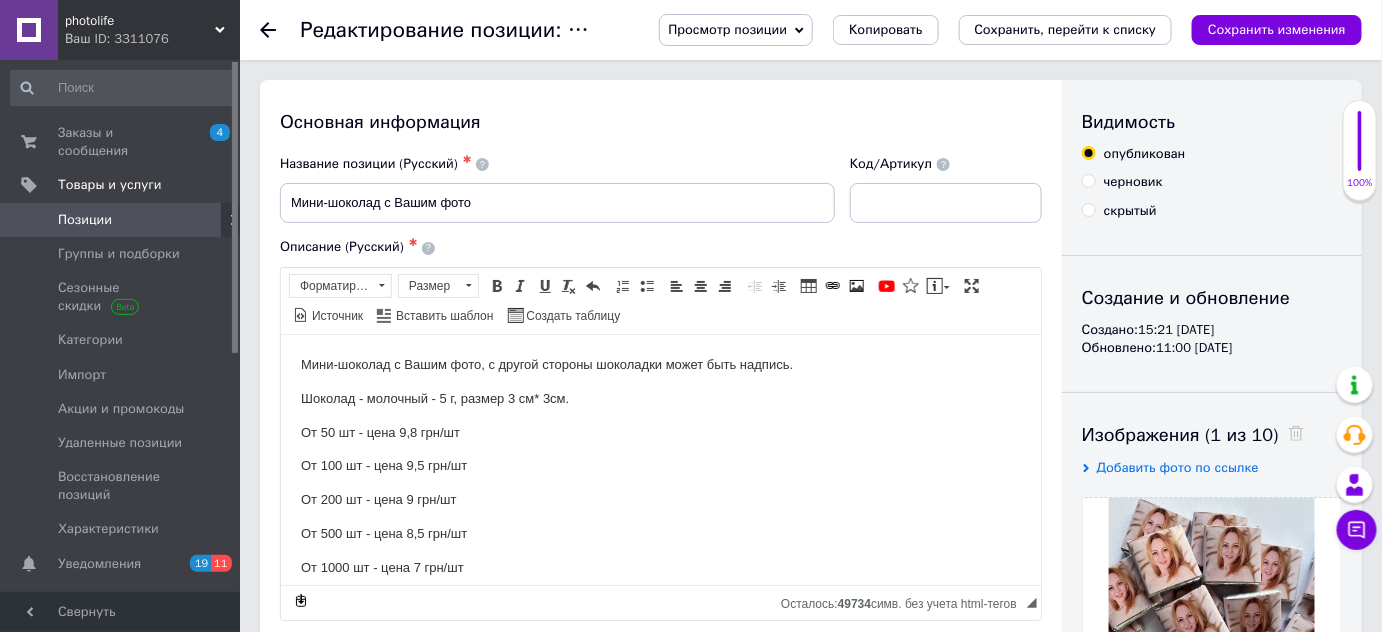 scroll, scrollTop: 80, scrollLeft: 0, axis: vertical 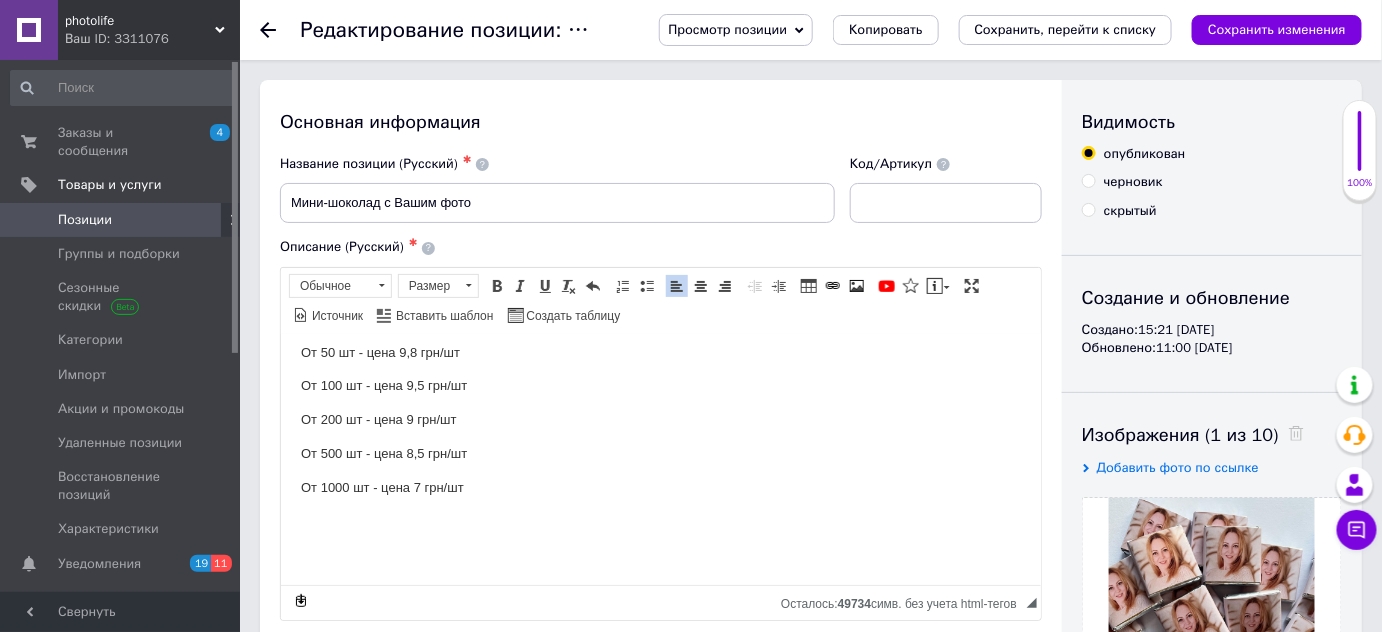 click on "От 50 шт - цена 9,8 грн/шт" at bounding box center [660, 352] 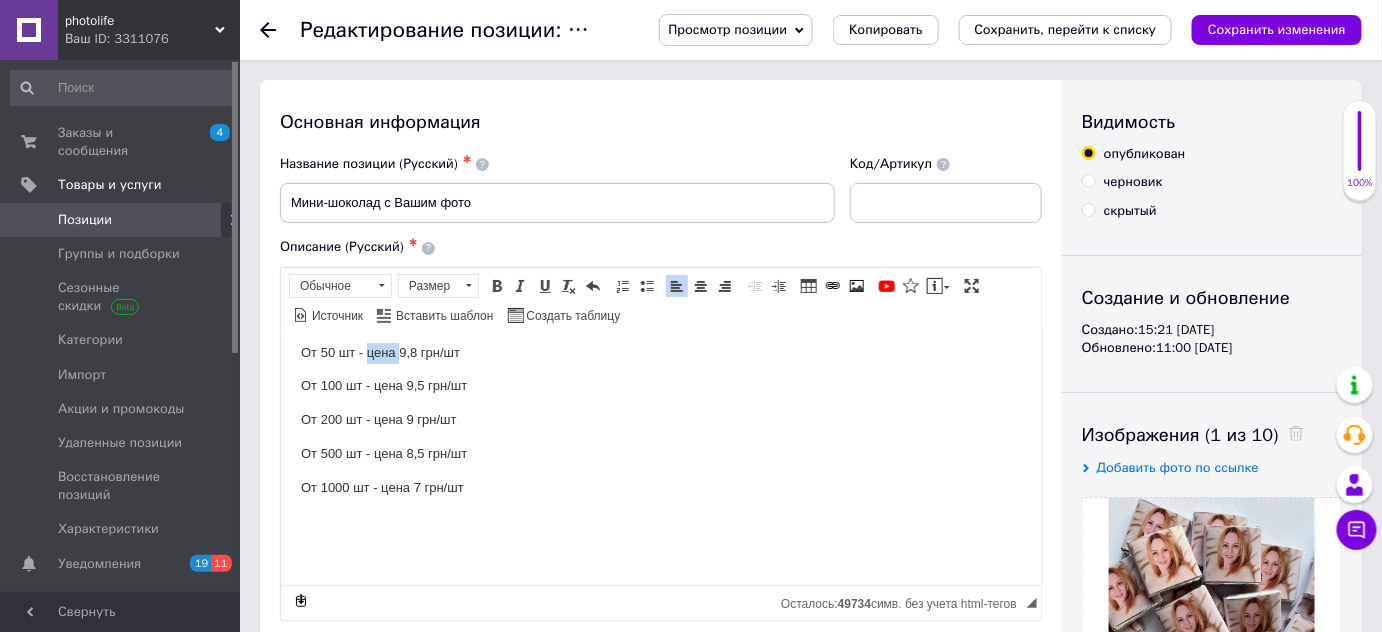 click on "От 50 шт - цена 9,8 грн/шт" at bounding box center (660, 352) 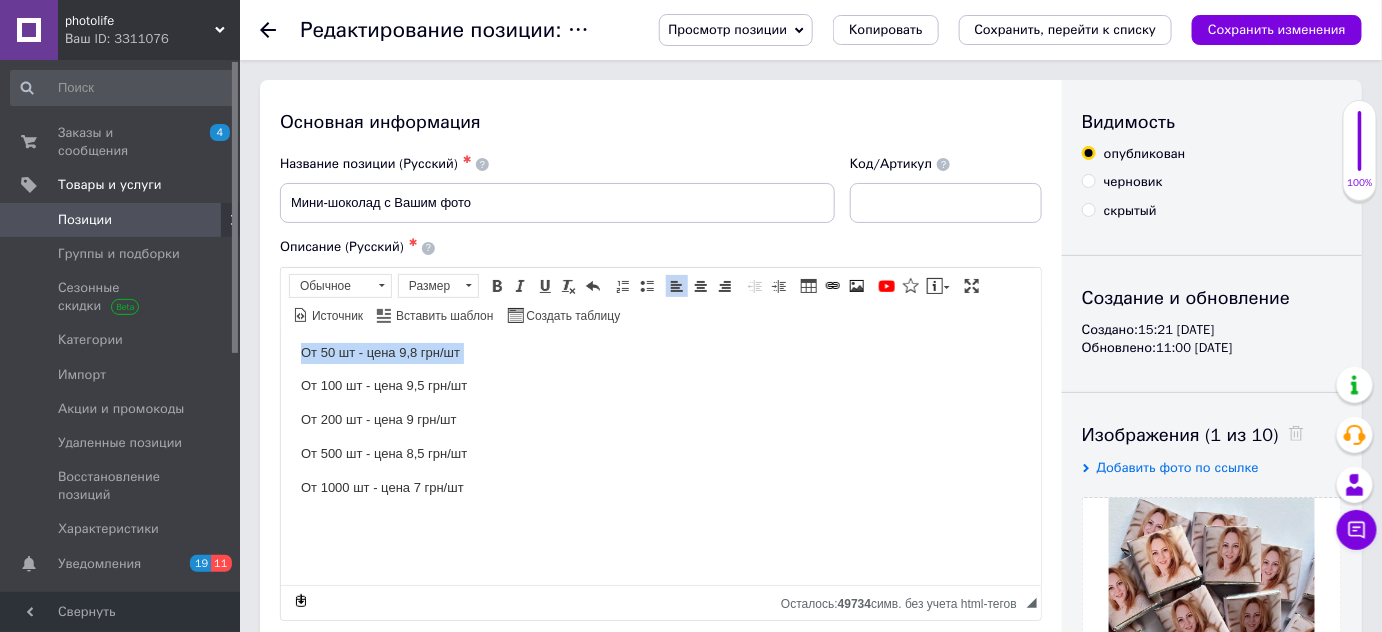 click on "От 50 шт - цена 9,8 грн/шт" at bounding box center [660, 352] 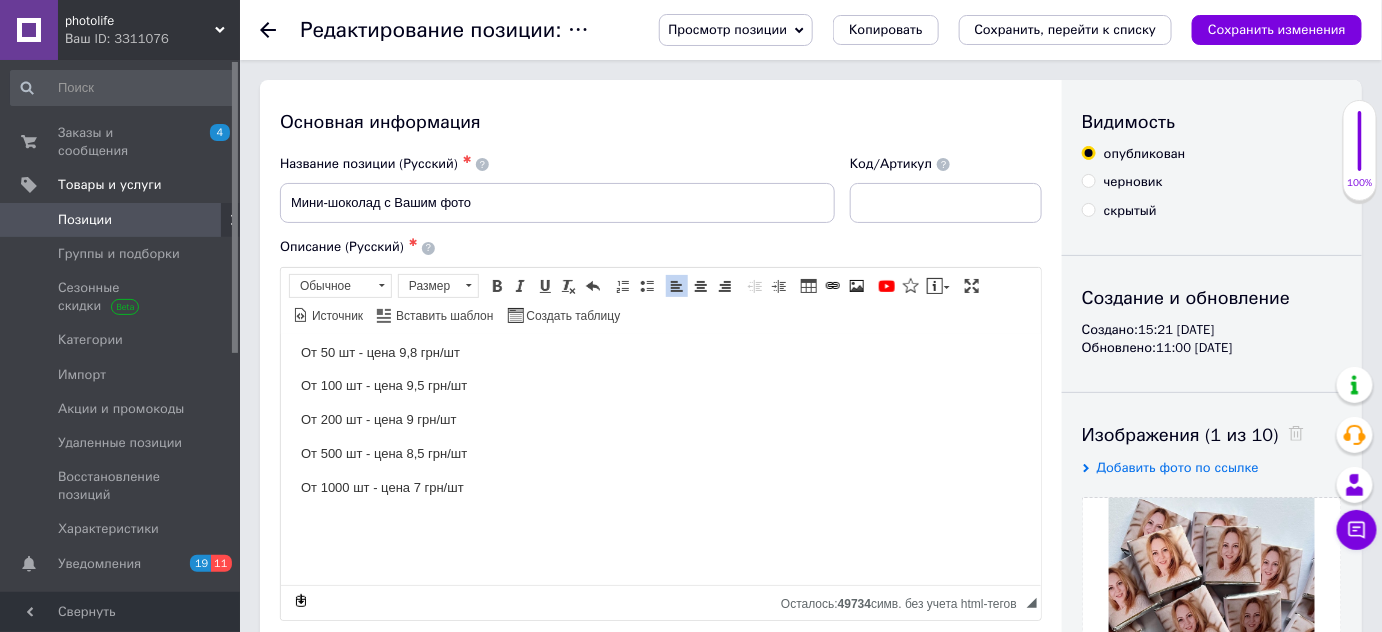type 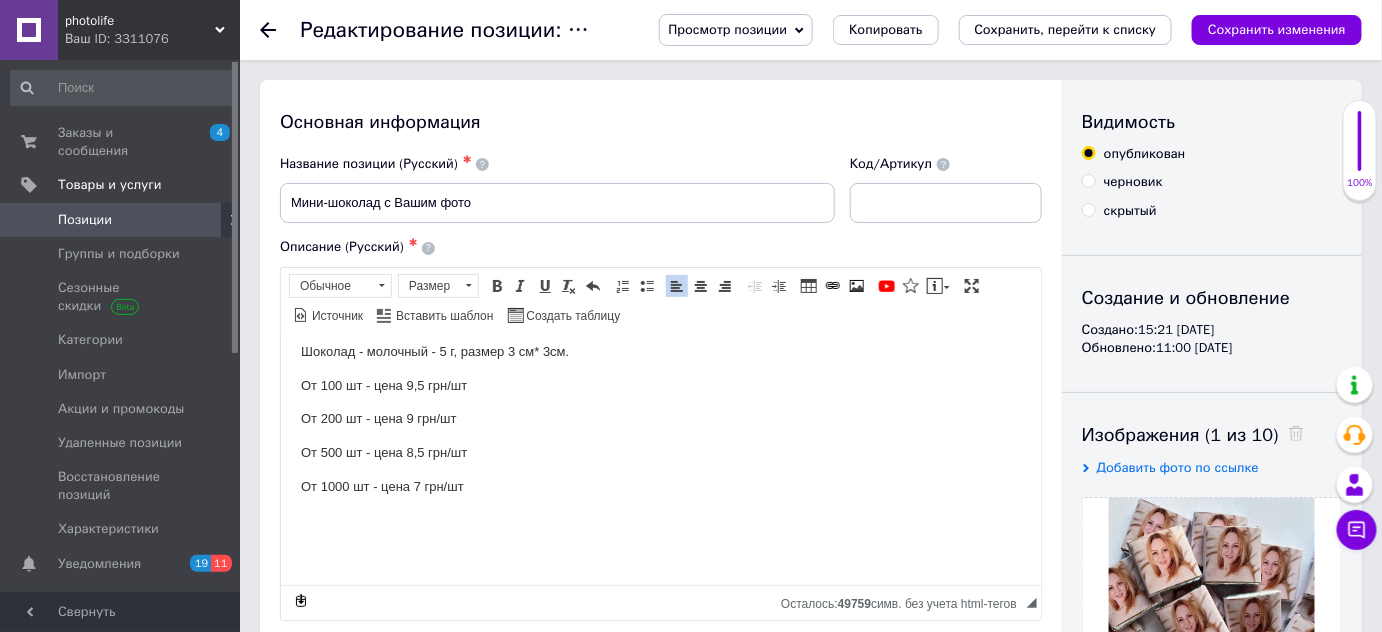 scroll, scrollTop: 47, scrollLeft: 0, axis: vertical 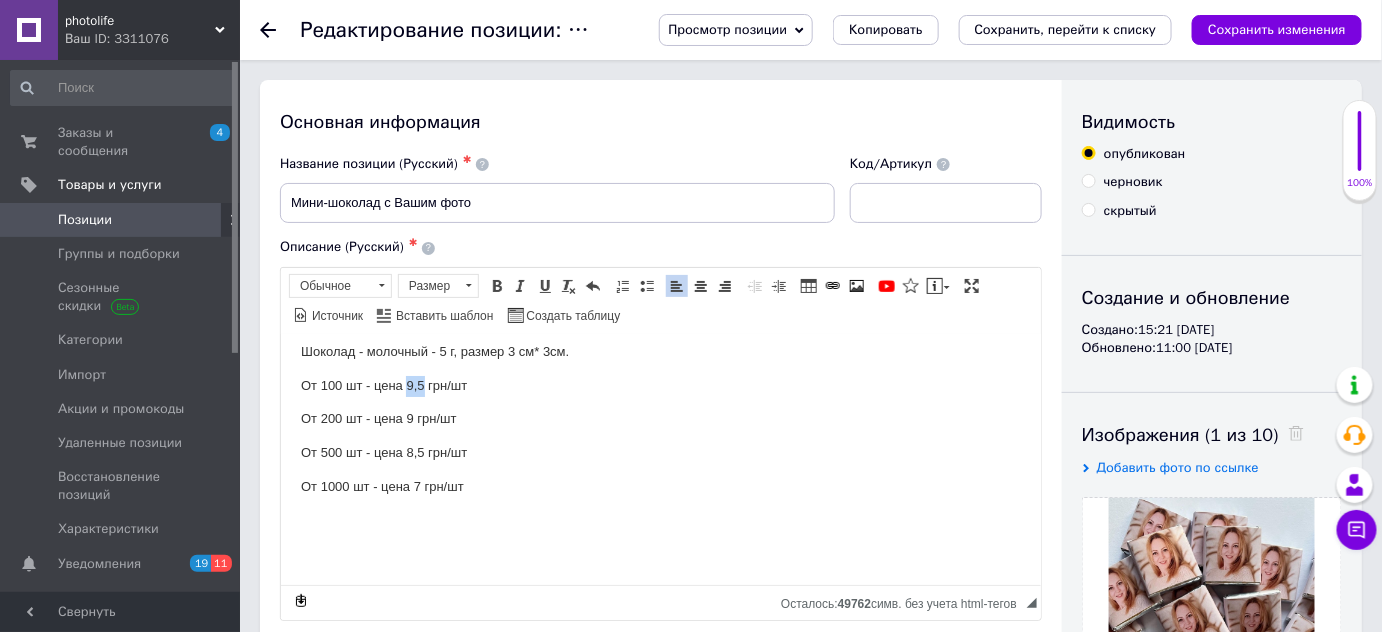 drag, startPoint x: 404, startPoint y: 378, endPoint x: 421, endPoint y: 380, distance: 17.117243 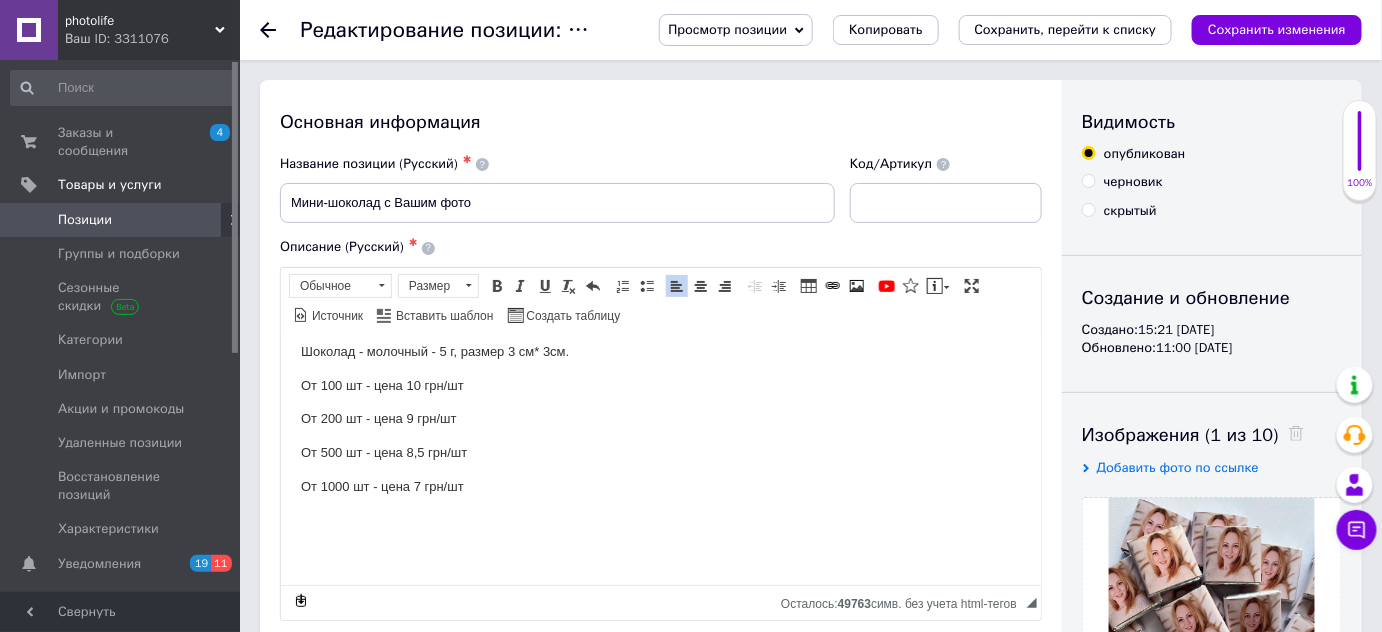 click on "От 200 шт - цена 9 грн/шт" at bounding box center (660, 418) 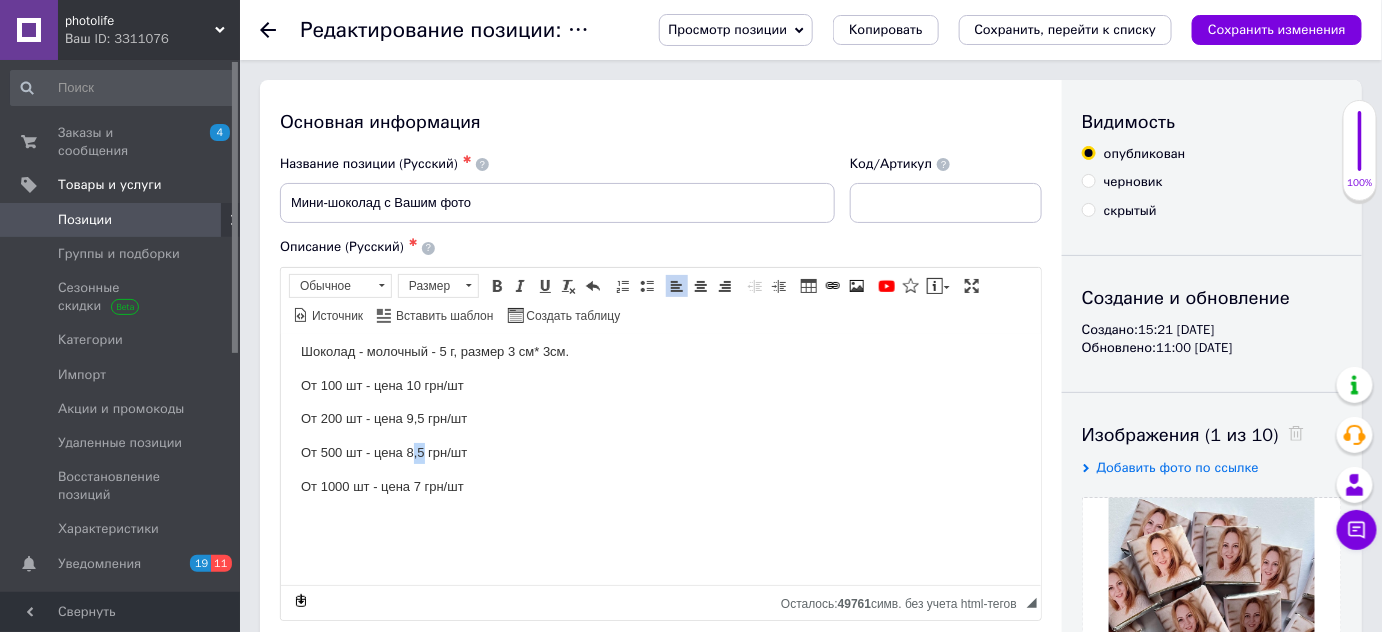 drag, startPoint x: 409, startPoint y: 446, endPoint x: 424, endPoint y: 448, distance: 15.132746 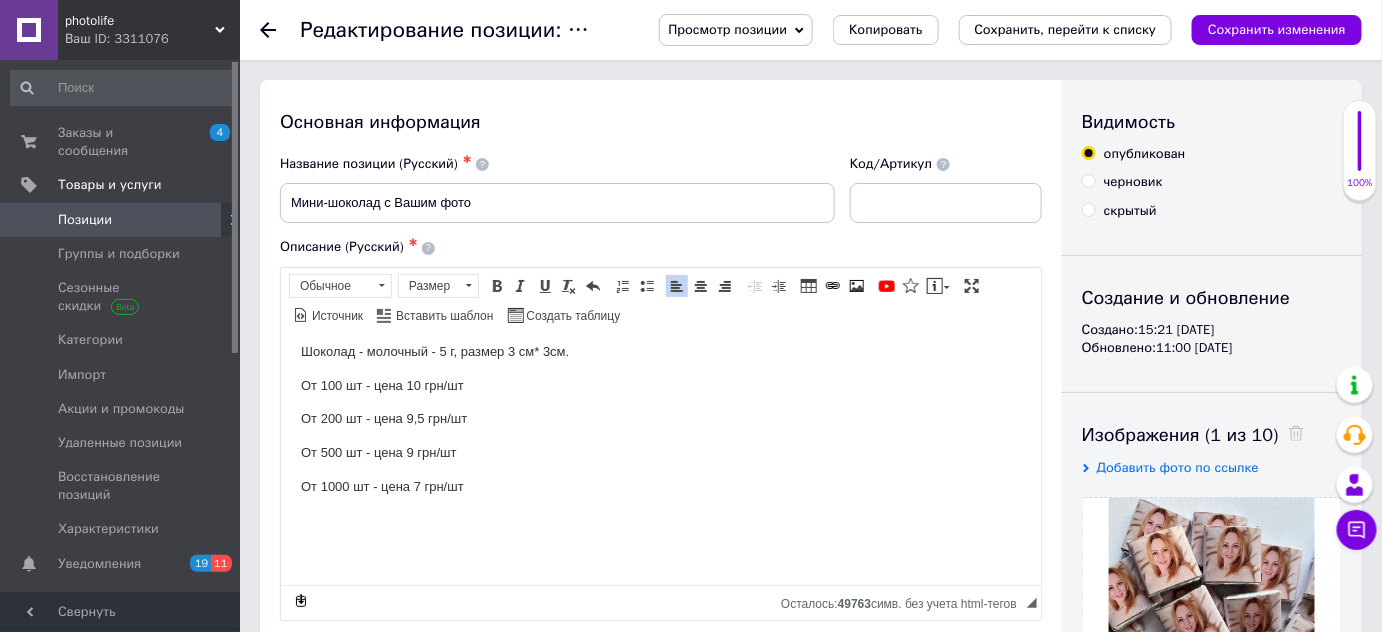 click on "От 1000 шт - цена 7 грн/шт" at bounding box center (660, 486) 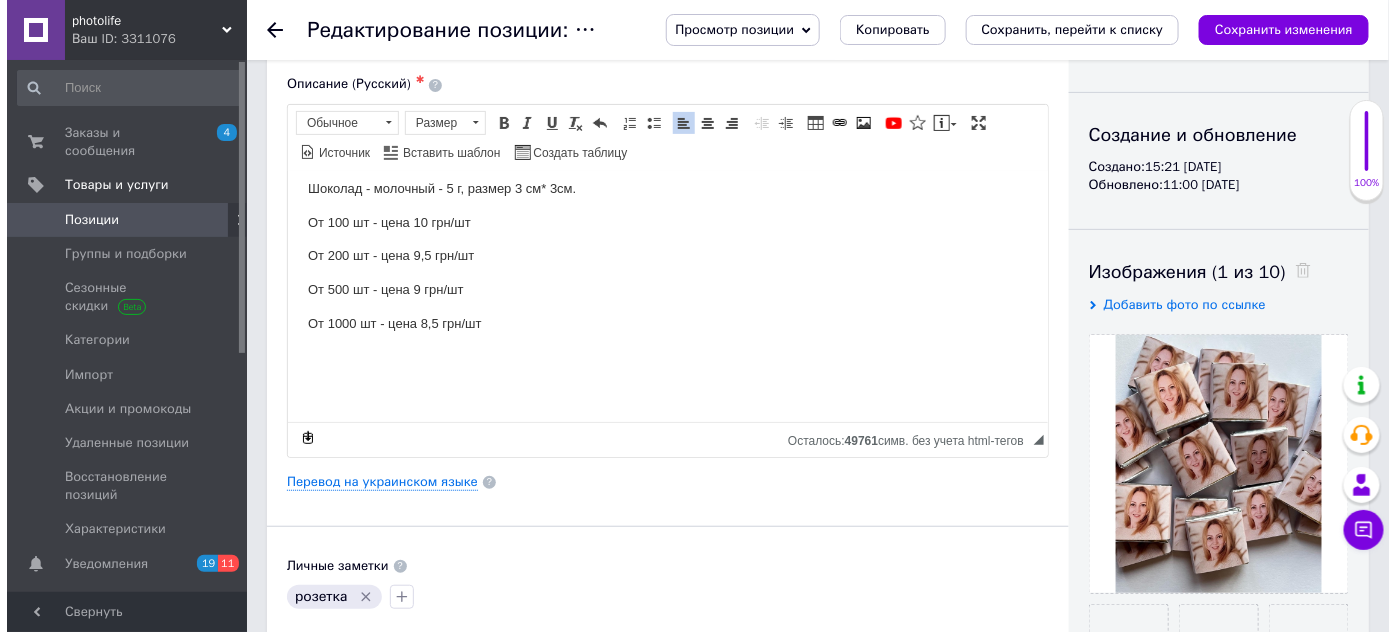 scroll, scrollTop: 181, scrollLeft: 0, axis: vertical 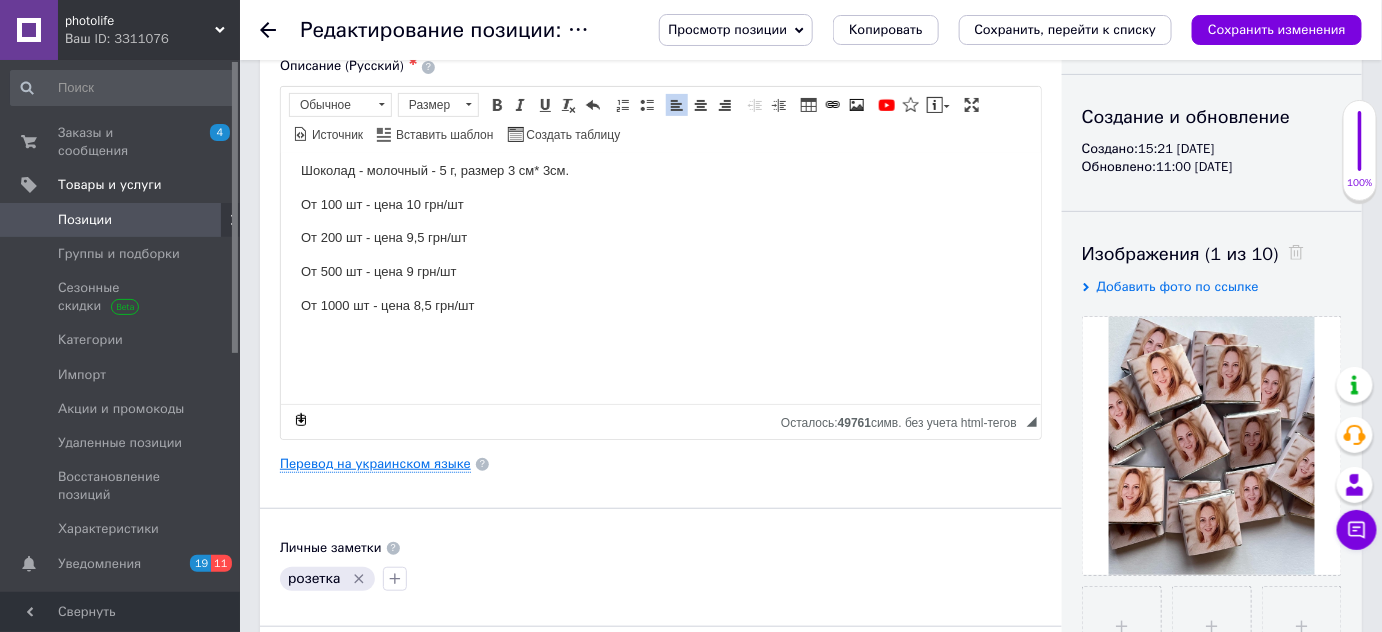 click on "Перевод на украинском языке" at bounding box center [375, 464] 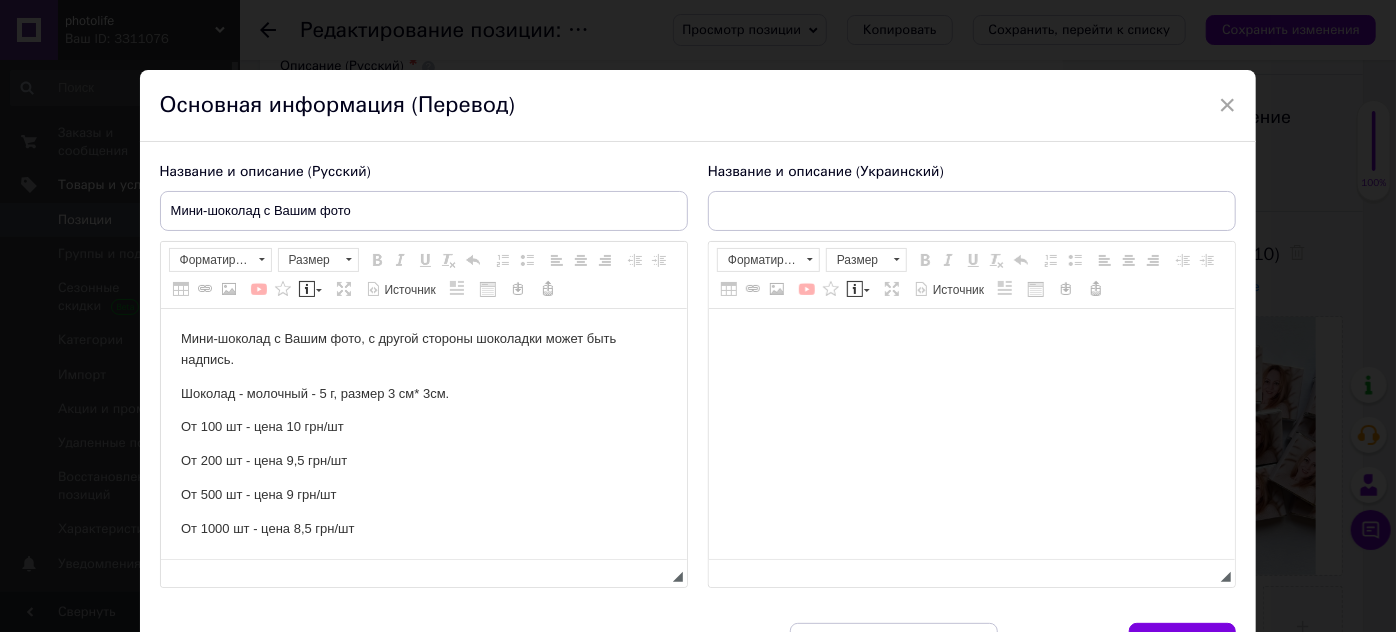 scroll, scrollTop: 0, scrollLeft: 0, axis: both 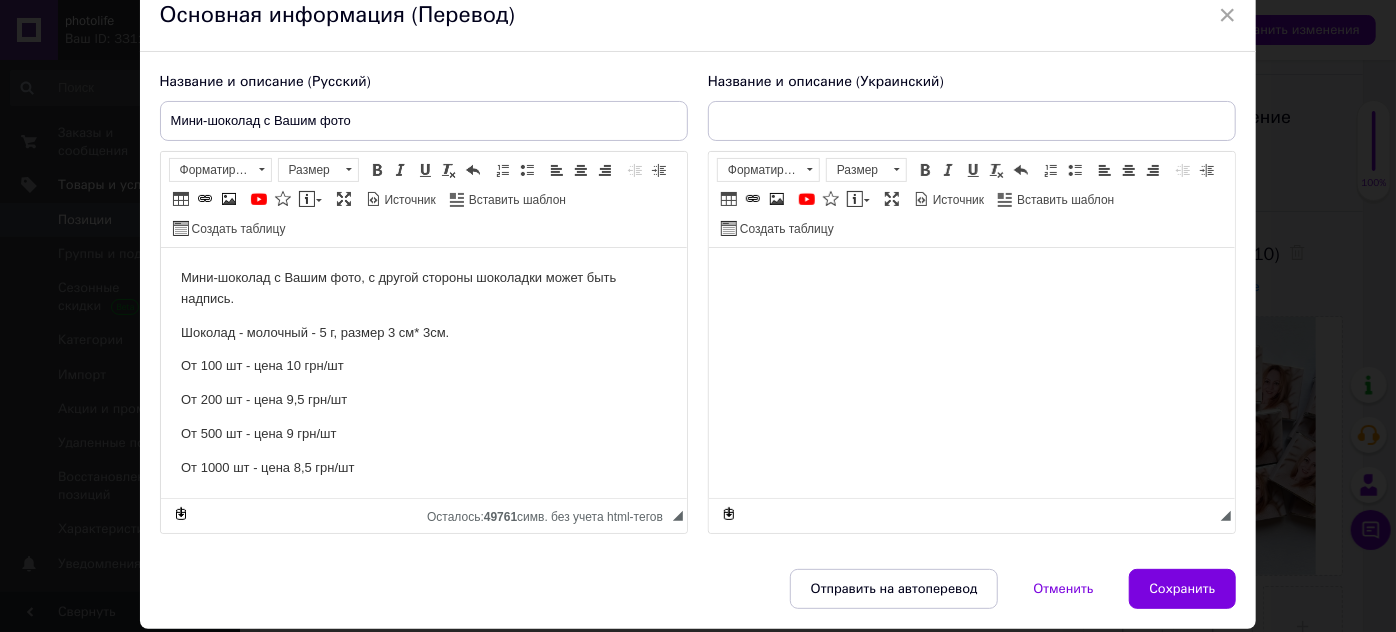 type on "Міні-шоколад з Вашим фото" 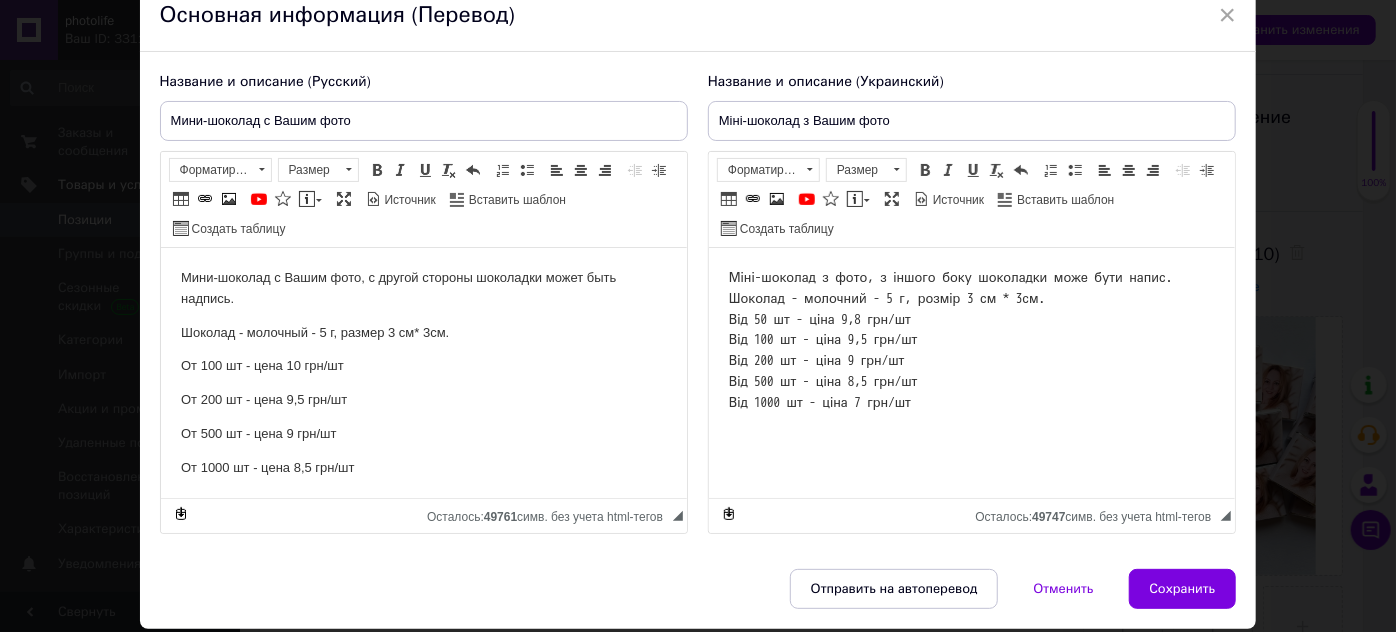 click on "Міні-шоколад з фото, з іншого боку шоколадки може бути напис.
Шоколад - молочний - 5 г, розмір 3 см * 3см.
Від 50 шт - ціна 9,8 грн/шт
Від 100 шт - ціна 9,5 грн/шт
Від 200 шт - ціна 9 грн/шт
Від 500 шт - ціна 8,5 грн/шт
Від 1000 шт - ціна 7 грн/шт" at bounding box center [971, 341] 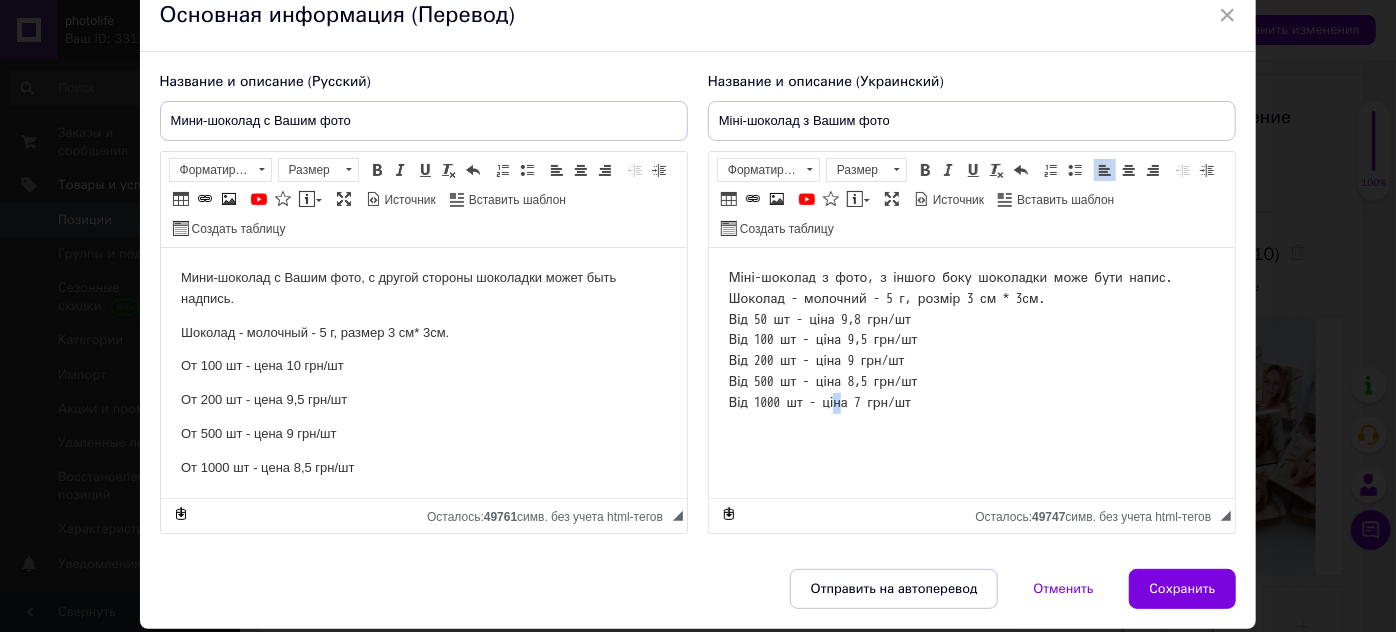 click on "Міні-шоколад з фото, з іншого боку шоколадки може бути напис.
Шоколад - молочний - 5 г, розмір 3 см * 3см.
Від 50 шт - ціна 9,8 грн/шт
Від 100 шт - ціна 9,5 грн/шт
Від 200 шт - ціна 9 грн/шт
Від 500 шт - ціна 8,5 грн/шт
Від 1000 шт - ціна 7 грн/шт" at bounding box center (971, 341) 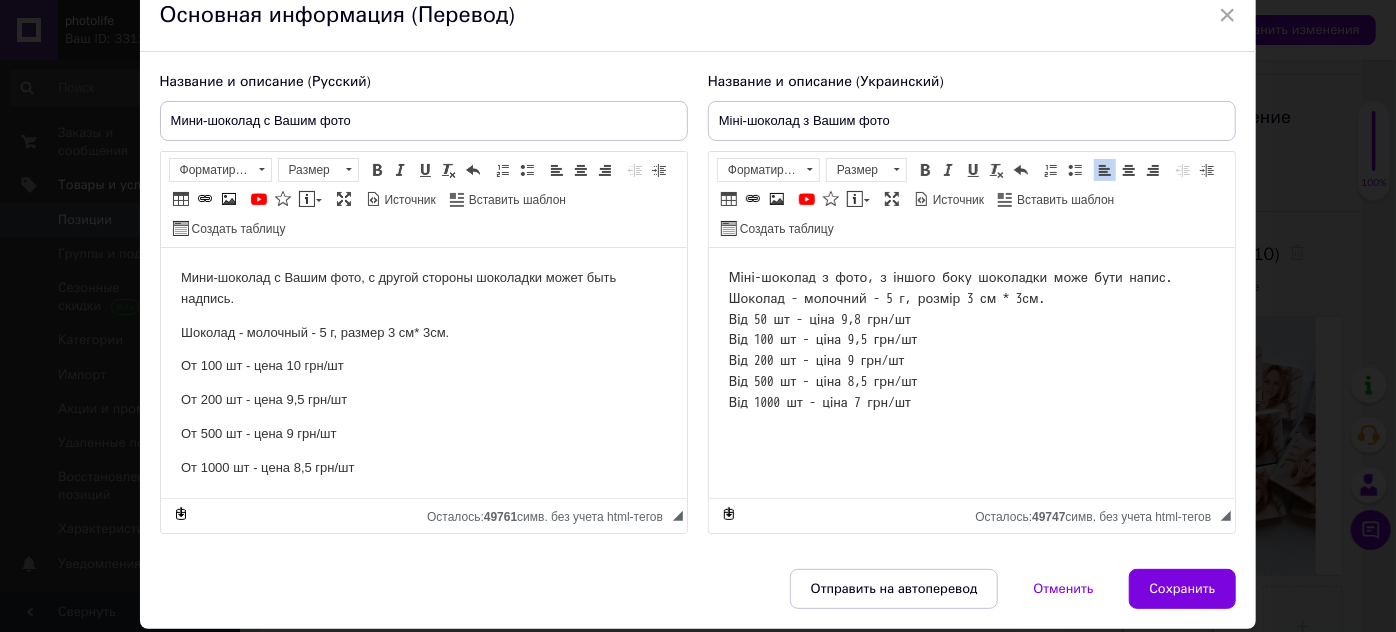click on "Міні-шоколад з фото, з іншого боку шоколадки може бути напис.
Шоколад - молочний - 5 г, розмір 3 см * 3см.
Від 50 шт - ціна 9,8 грн/шт
Від 100 шт - ціна 9,5 грн/шт
Від 200 шт - ціна 9 грн/шт
Від 500 шт - ціна 8,5 грн/шт
Від 1000 шт - ціна 7 грн/шт" at bounding box center (971, 341) 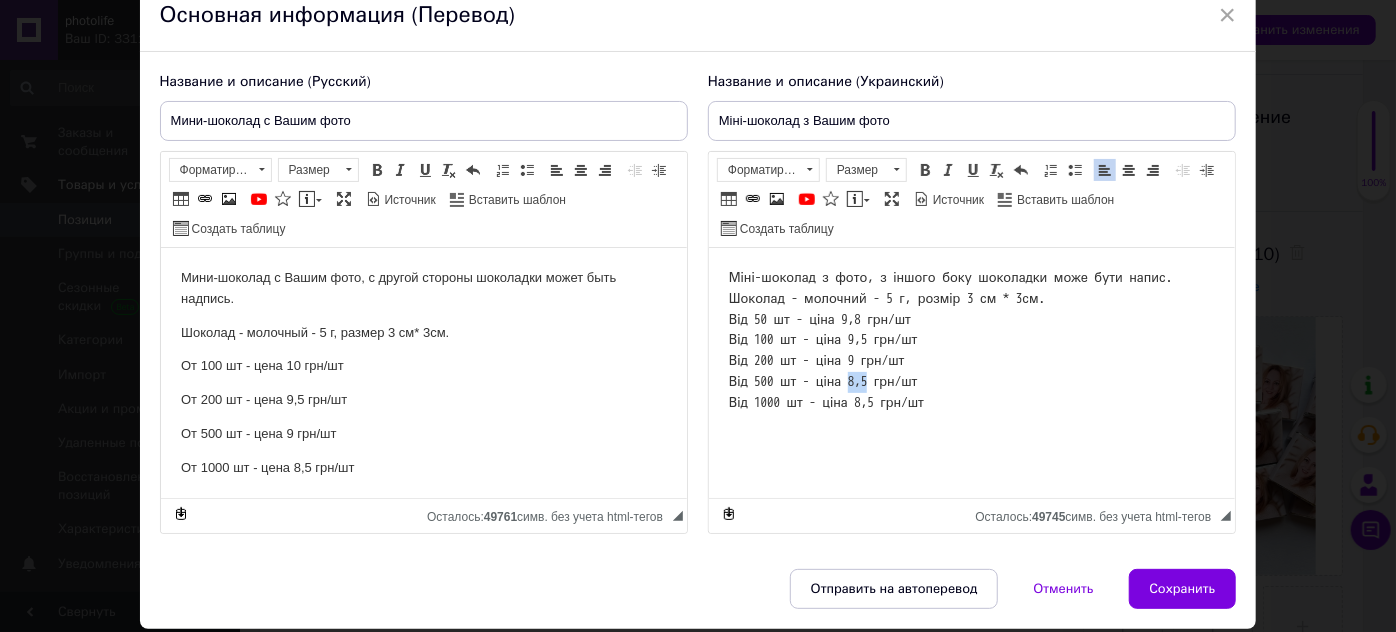 drag, startPoint x: 858, startPoint y: 380, endPoint x: 877, endPoint y: 380, distance: 19 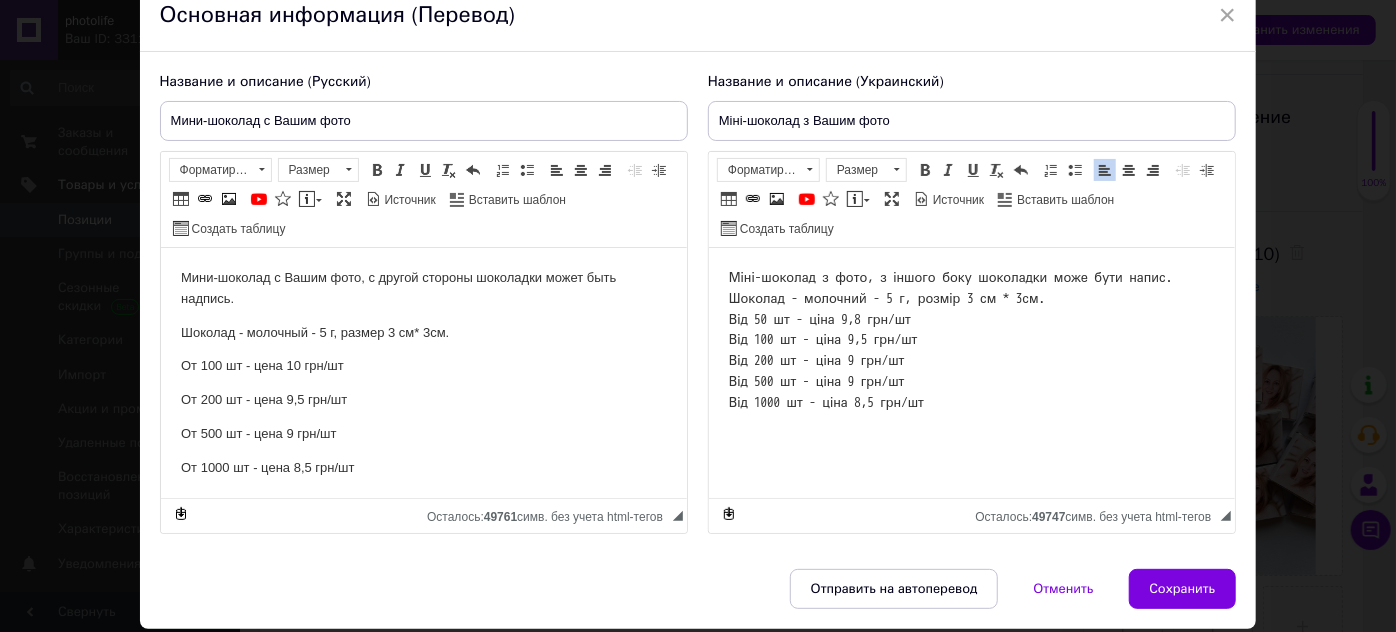 click on "Міні-шоколад з фото, з іншого боку шоколадки може бути напис.
Шоколад - молочний - 5 г, розмір 3 см * 3см.
Від 50 шт - ціна 9,8 грн/шт
Від 100 шт - ціна 9,5 грн/шт
Від 200 шт - ціна 9 грн/шт
Від 500 шт - ціна 9 грн/шт
Від 1000 шт - ціна 8,5 грн/шт" at bounding box center [971, 341] 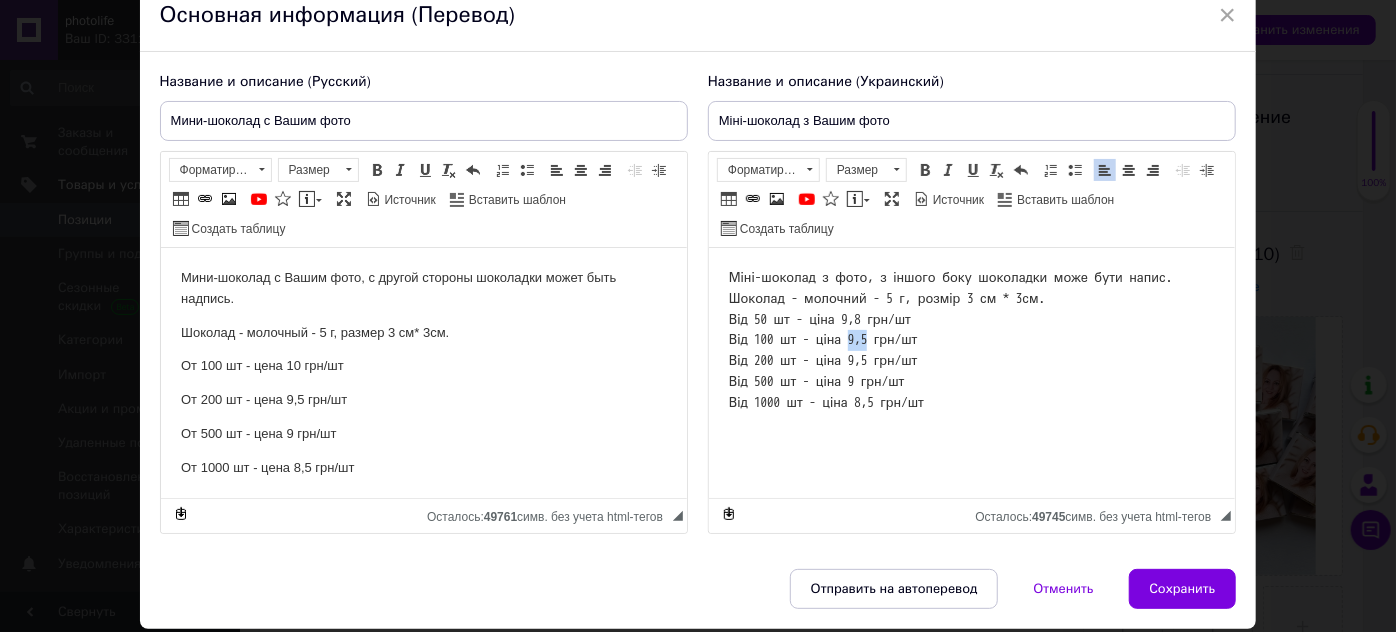 drag, startPoint x: 855, startPoint y: 331, endPoint x: 876, endPoint y: 332, distance: 21.023796 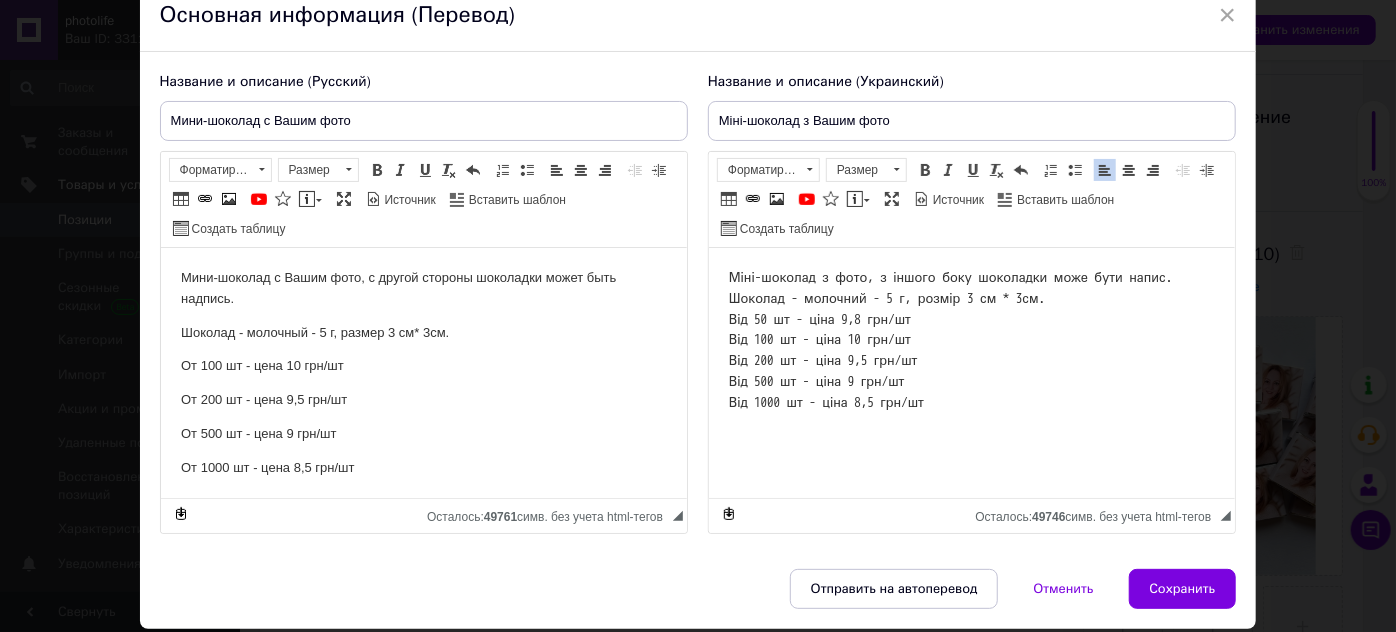 click on "Міні-шоколад з фото, з іншого боку шоколадки може бути напис.
Шоколад - молочний - 5 г, розмір 3 см * 3см.
Від 50 шт - ціна 9,8 грн/шт
Від 100 шт - ціна 10 грн/шт
Від 200 шт - ціна 9,5 грн/шт
Від 500 шт - ціна 9 грн/шт
Від 1000 шт - ціна 8,5 грн/шт" at bounding box center [971, 341] 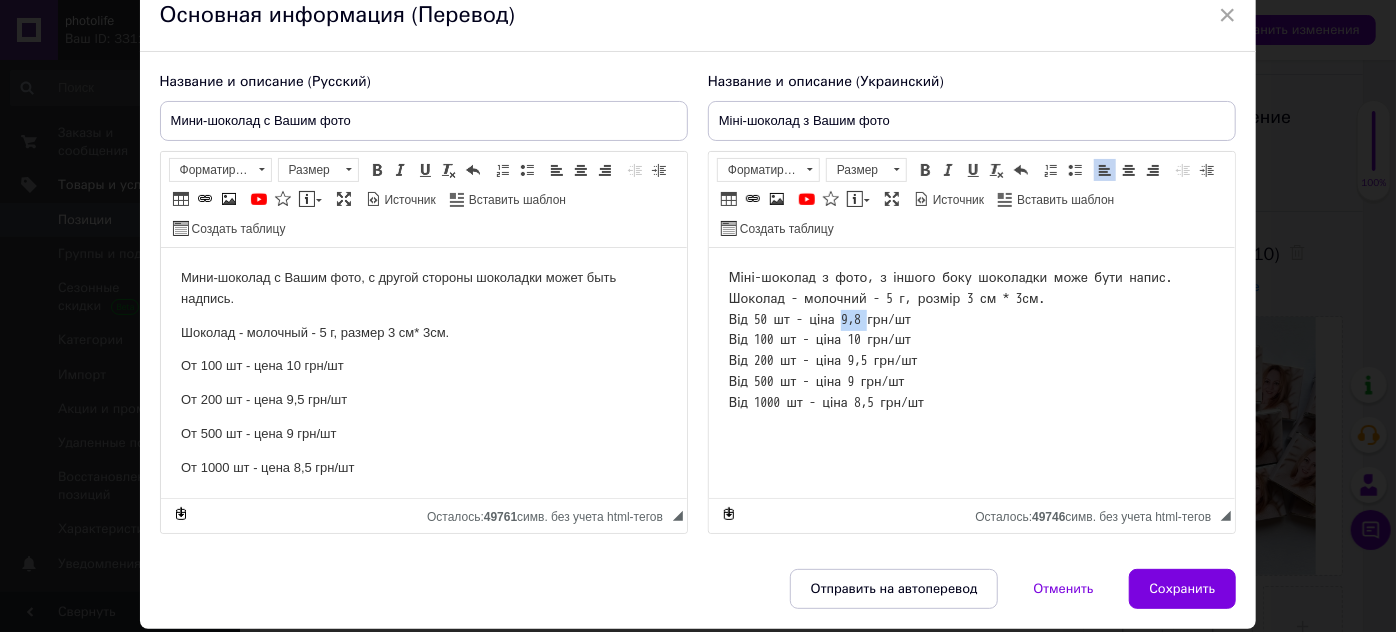 click on "Міні-шоколад з фото, з іншого боку шоколадки може бути напис.
Шоколад - молочний - 5 г, розмір 3 см * 3см.
Від 50 шт - ціна 9,8 грн/шт
Від 100 шт - ціна 10 грн/шт
Від 200 шт - ціна 9,5 грн/шт
Від 500 шт - ціна 9 грн/шт
Від 1000 шт - ціна 8,5 грн/шт" at bounding box center [971, 341] 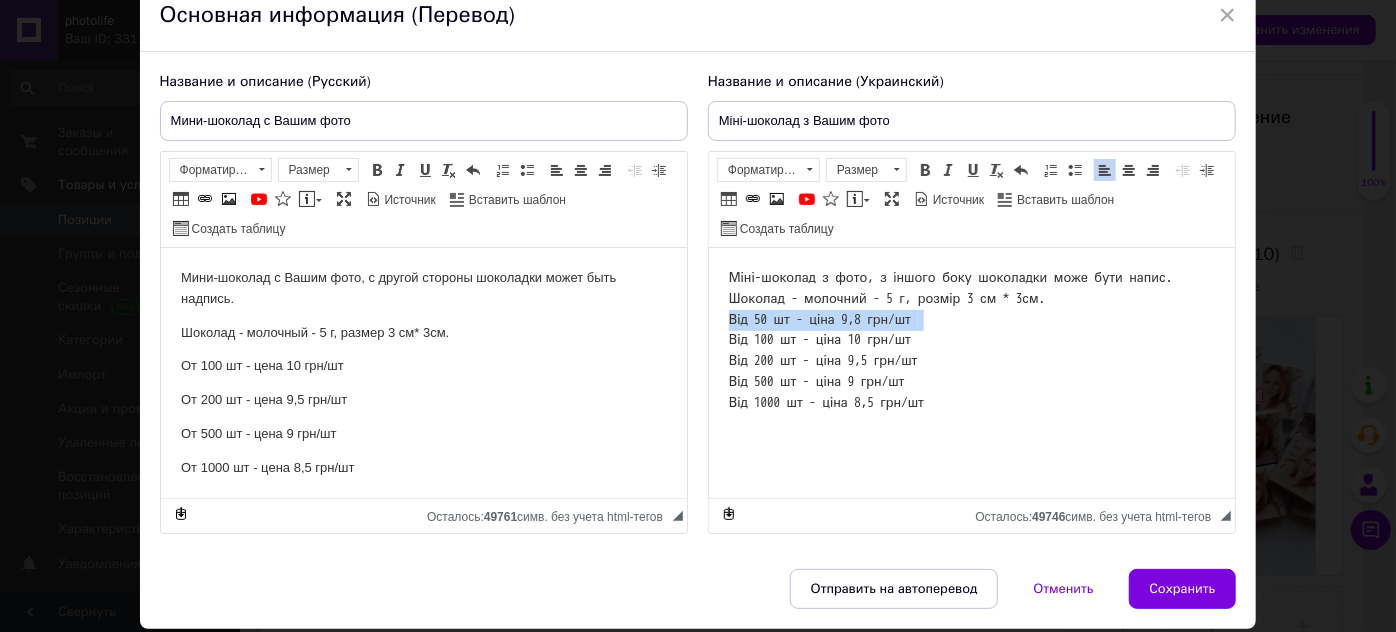 click on "Міні-шоколад з фото, з іншого боку шоколадки може бути напис.
Шоколад - молочний - 5 г, розмір 3 см * 3см.
Від 50 шт - ціна 9,8 грн/шт
Від 100 шт - ціна 10 грн/шт
Від 200 шт - ціна 9,5 грн/шт
Від 500 шт - ціна 9 грн/шт
Від 1000 шт - ціна 8,5 грн/шт" at bounding box center [971, 341] 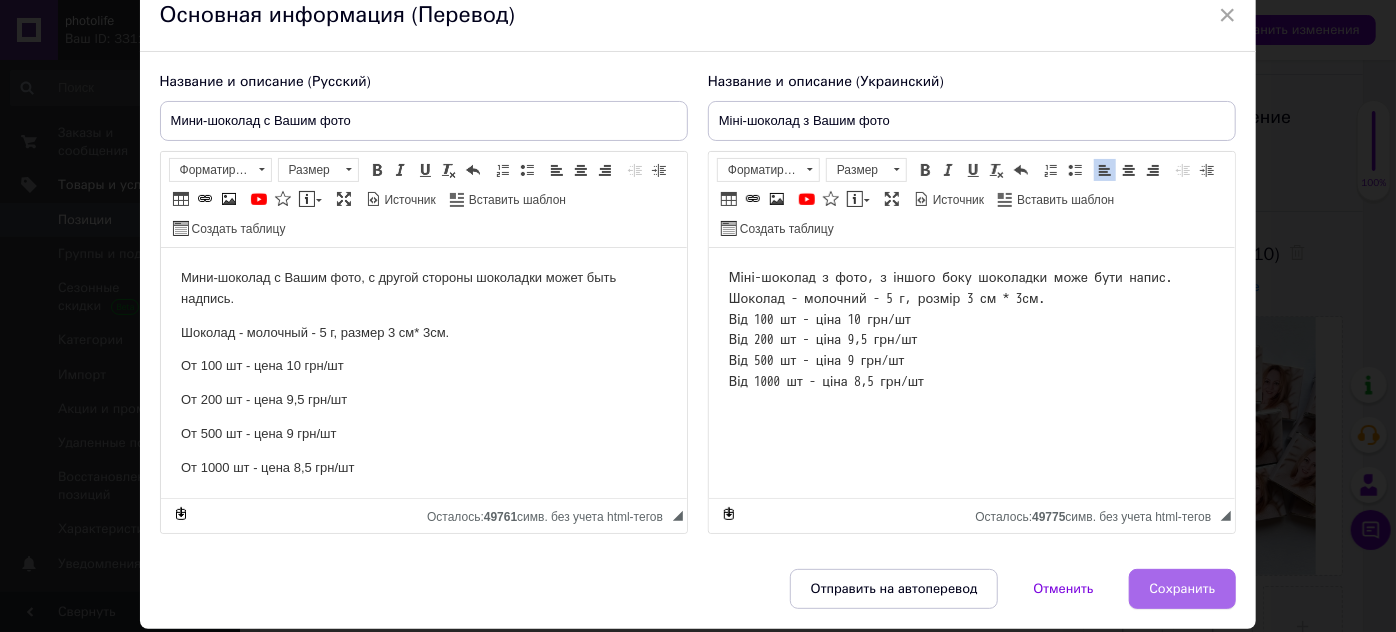 click on "Сохранить" at bounding box center [1183, 589] 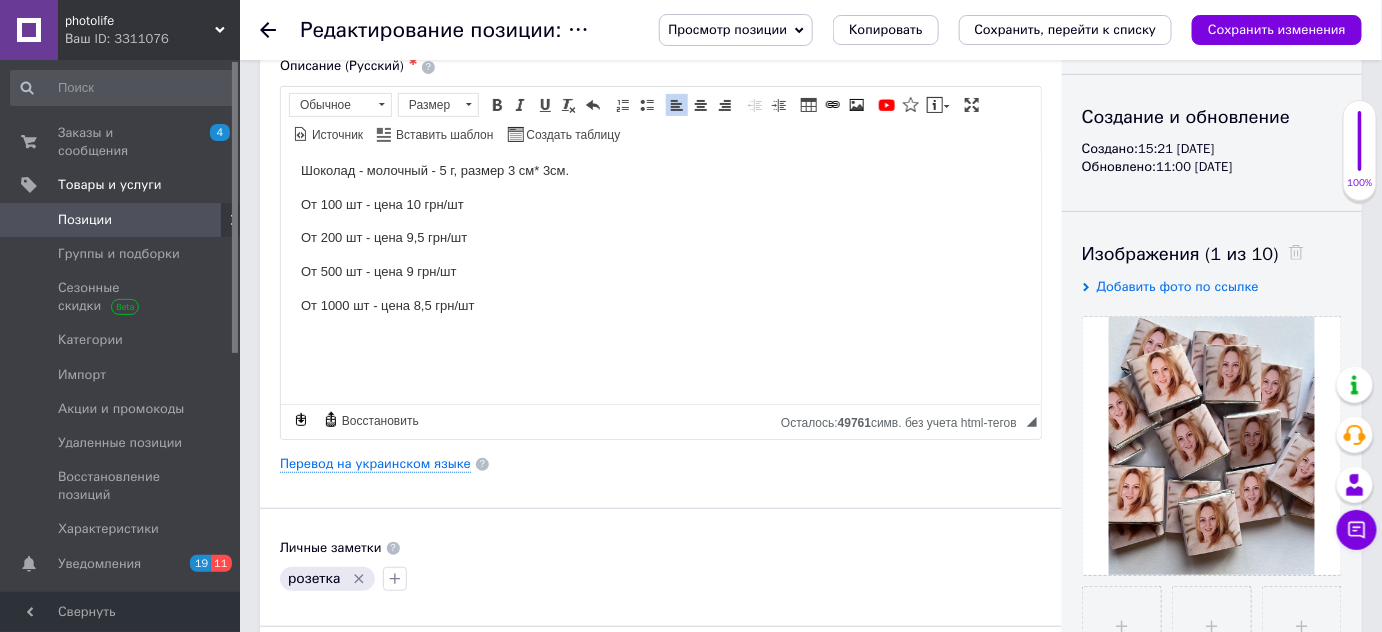 click on "Сохранить изменения" at bounding box center (1277, 29) 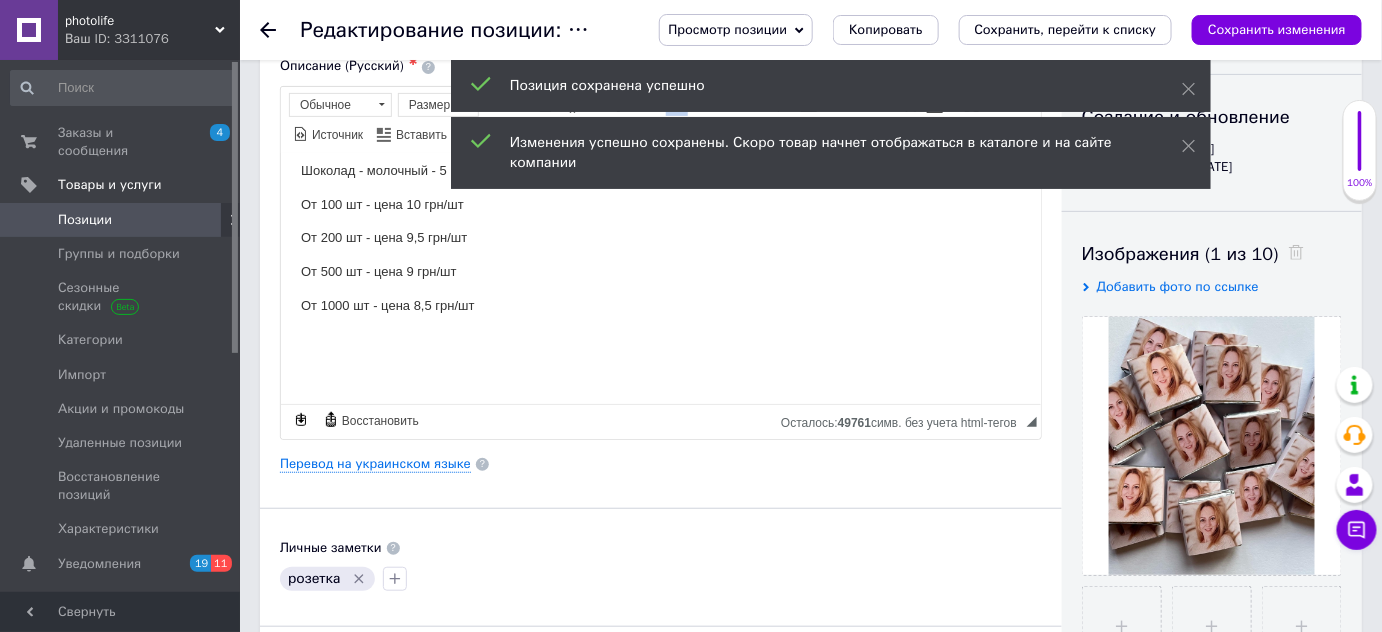 click 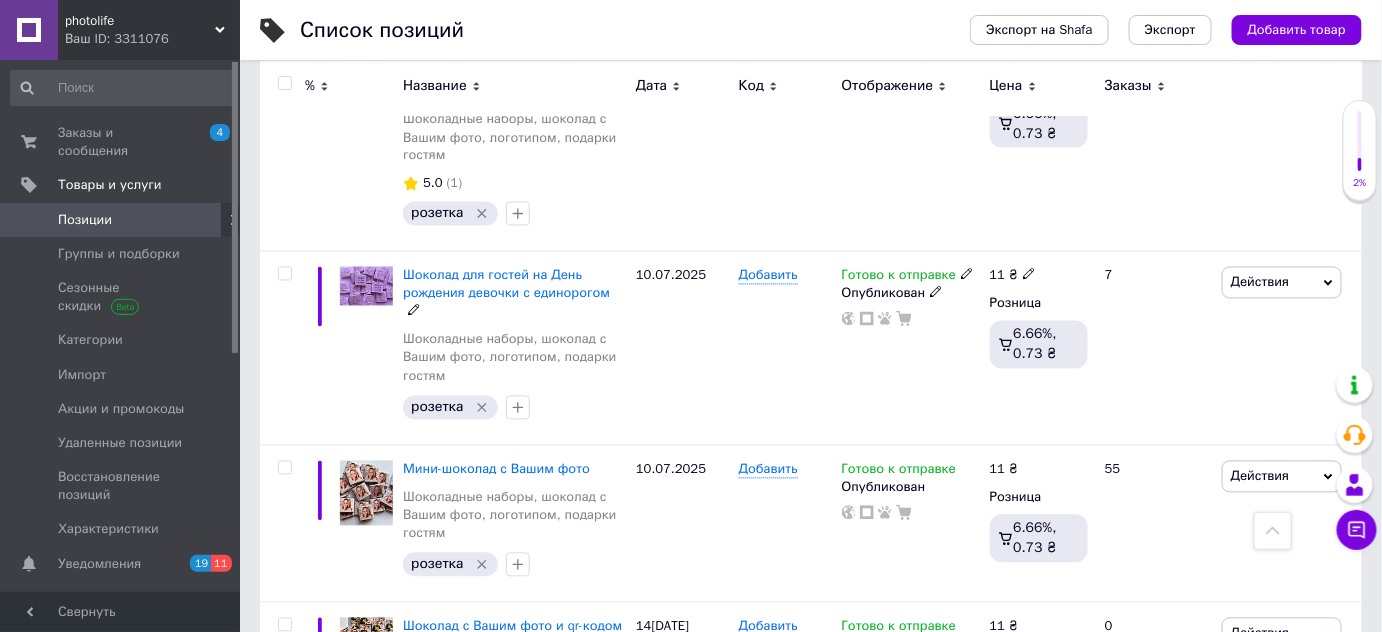 scroll, scrollTop: 3727, scrollLeft: 0, axis: vertical 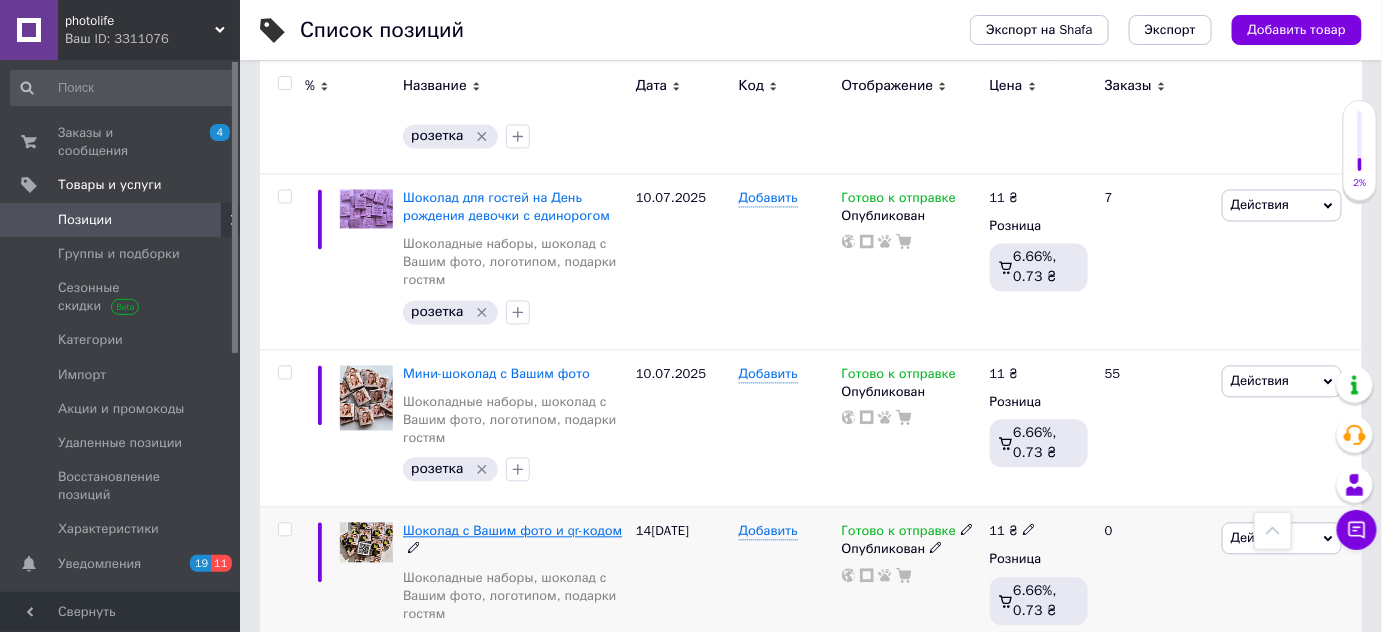 click on "Шоколад с Вашим фото и qr-кодом" at bounding box center (512, 531) 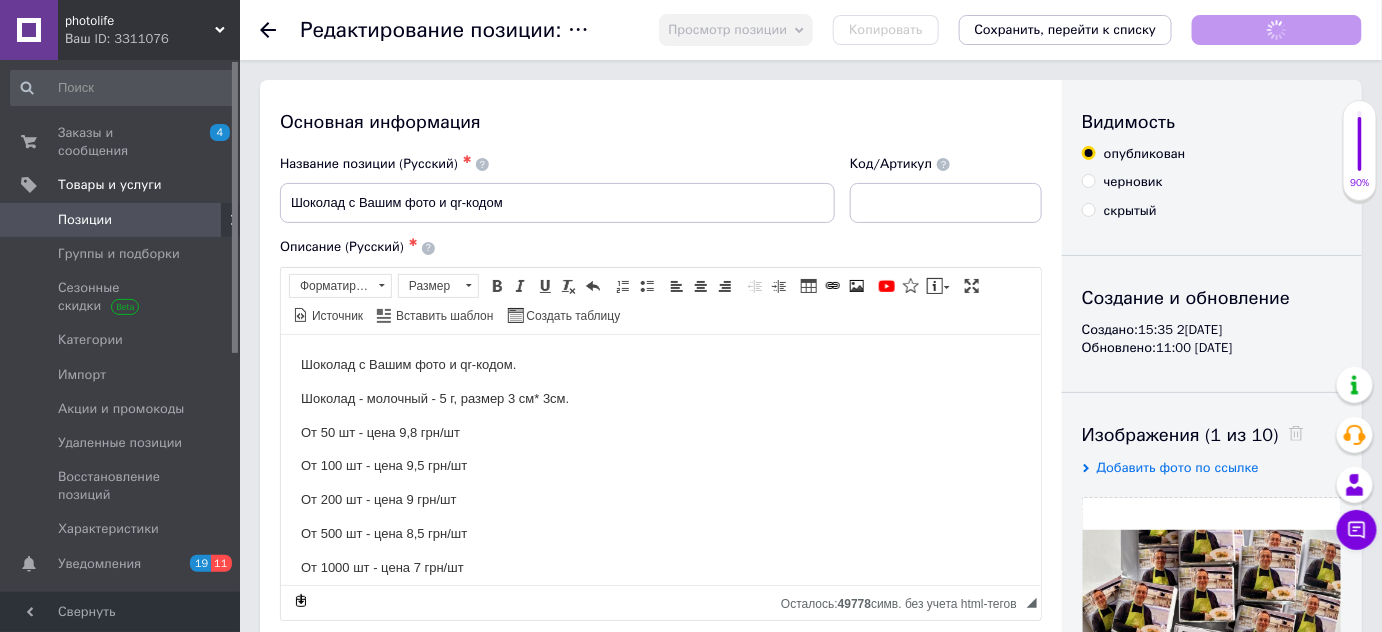 scroll, scrollTop: 0, scrollLeft: 0, axis: both 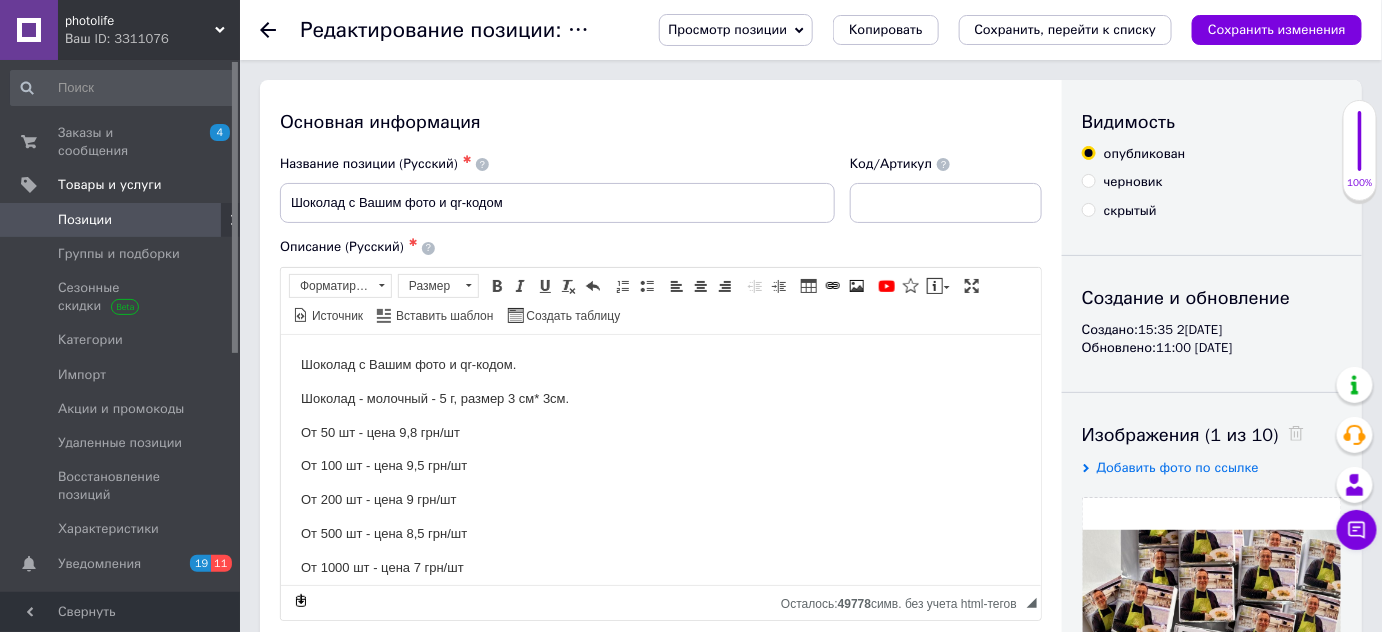 click on "От 50 шт - цена 9,8 грн/шт" at bounding box center (660, 432) 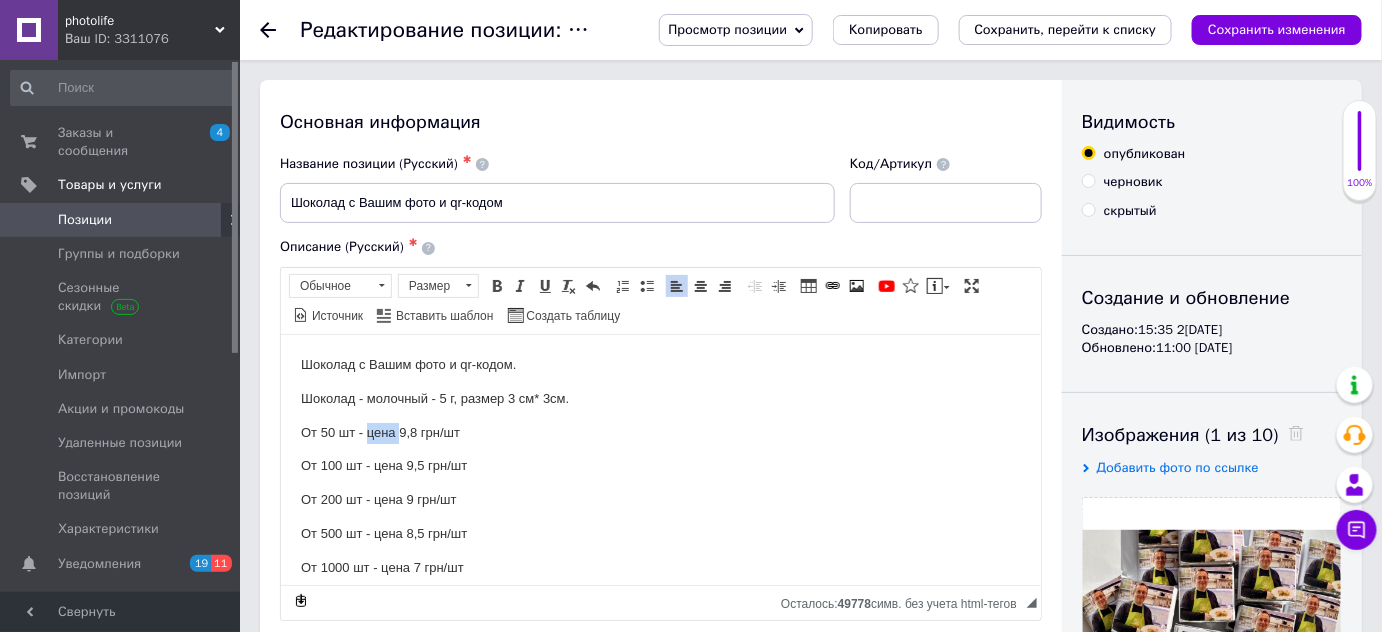 click on "От 50 шт - цена 9,8 грн/шт" at bounding box center (660, 432) 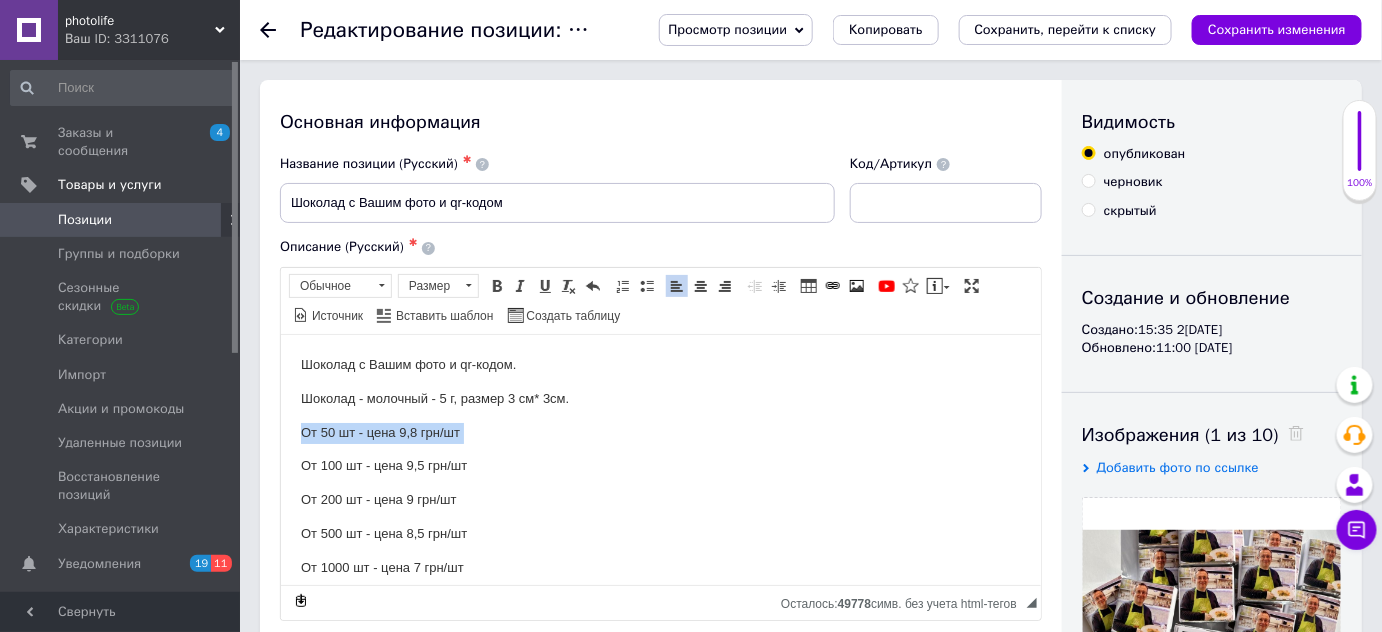 click on "От 50 шт - цена 9,8 грн/шт" at bounding box center (660, 432) 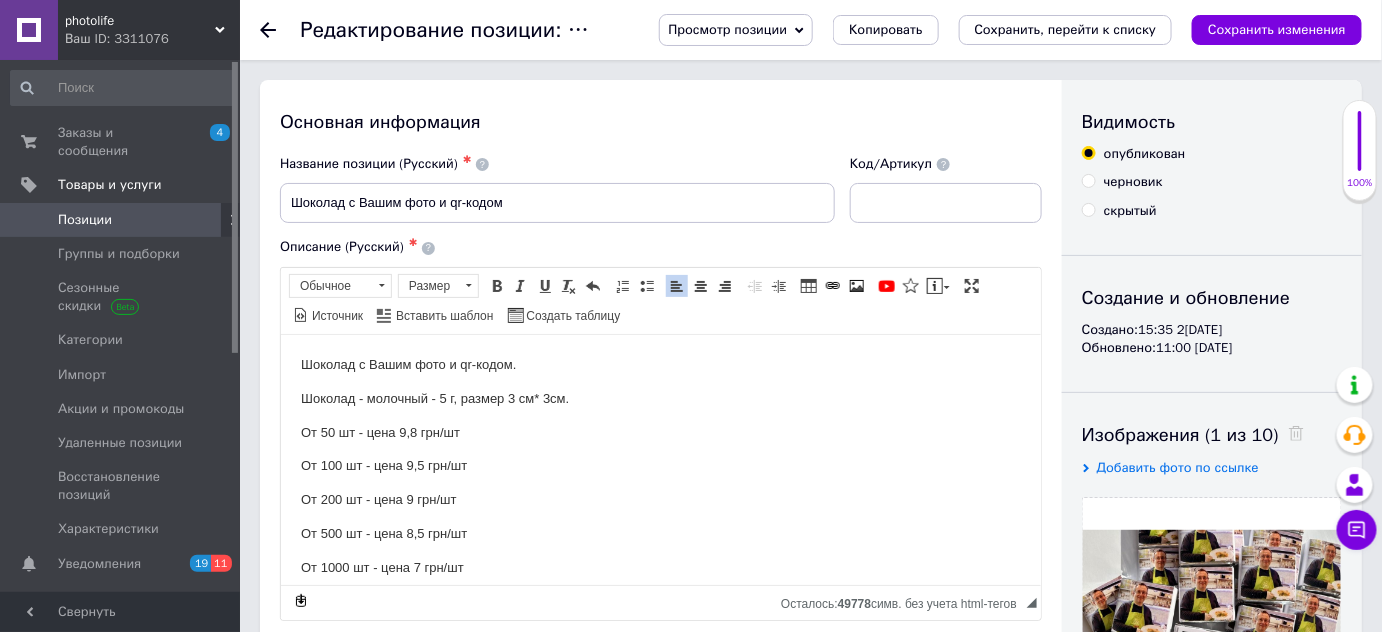 type 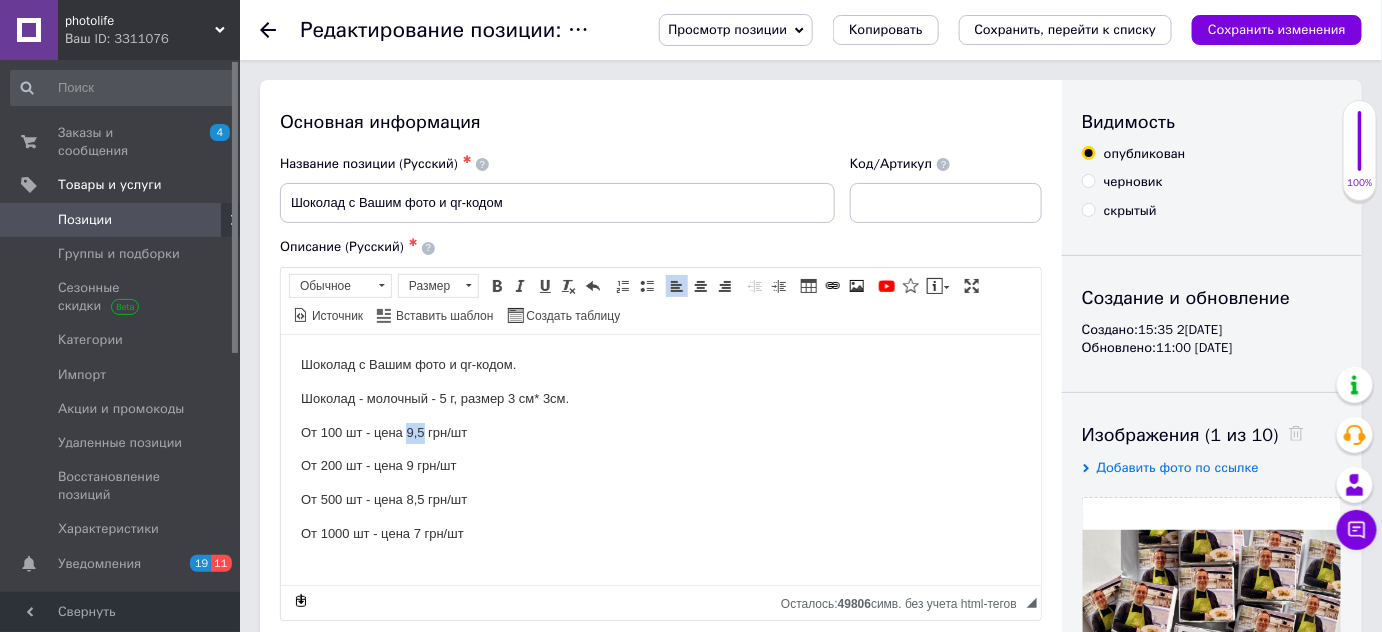 drag, startPoint x: 405, startPoint y: 432, endPoint x: 421, endPoint y: 431, distance: 16.03122 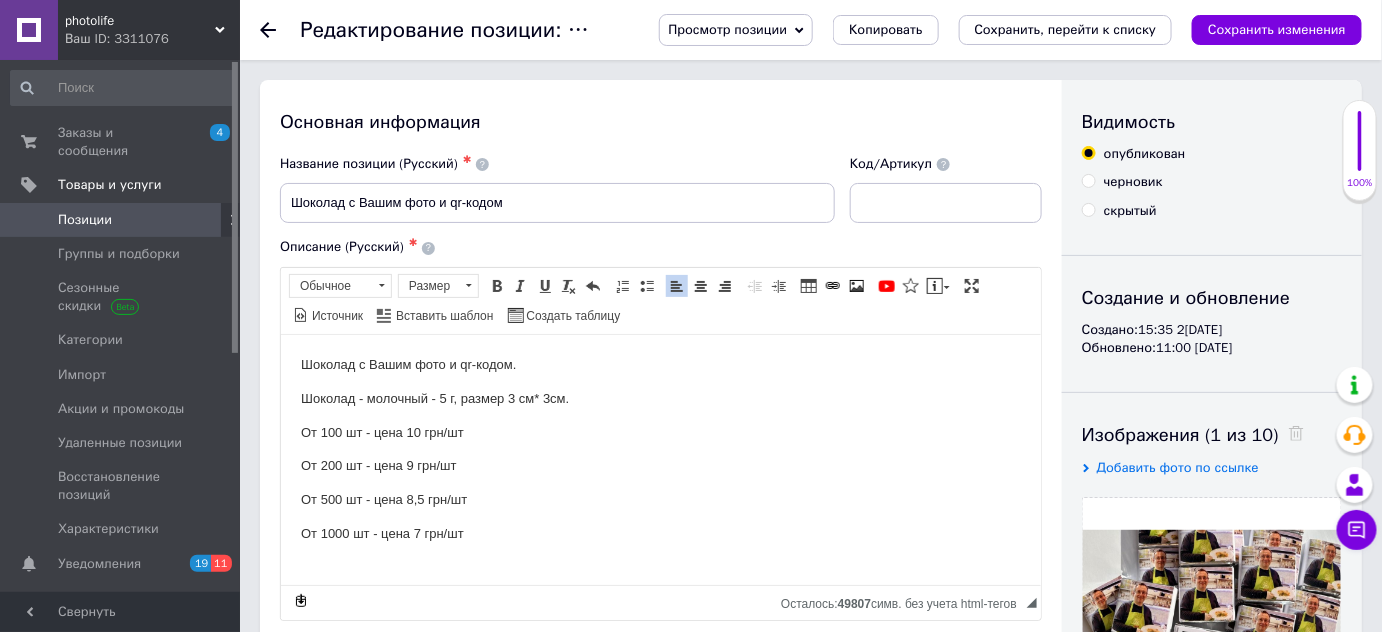 click on "От 200 шт - цена 9 грн/шт" at bounding box center (660, 465) 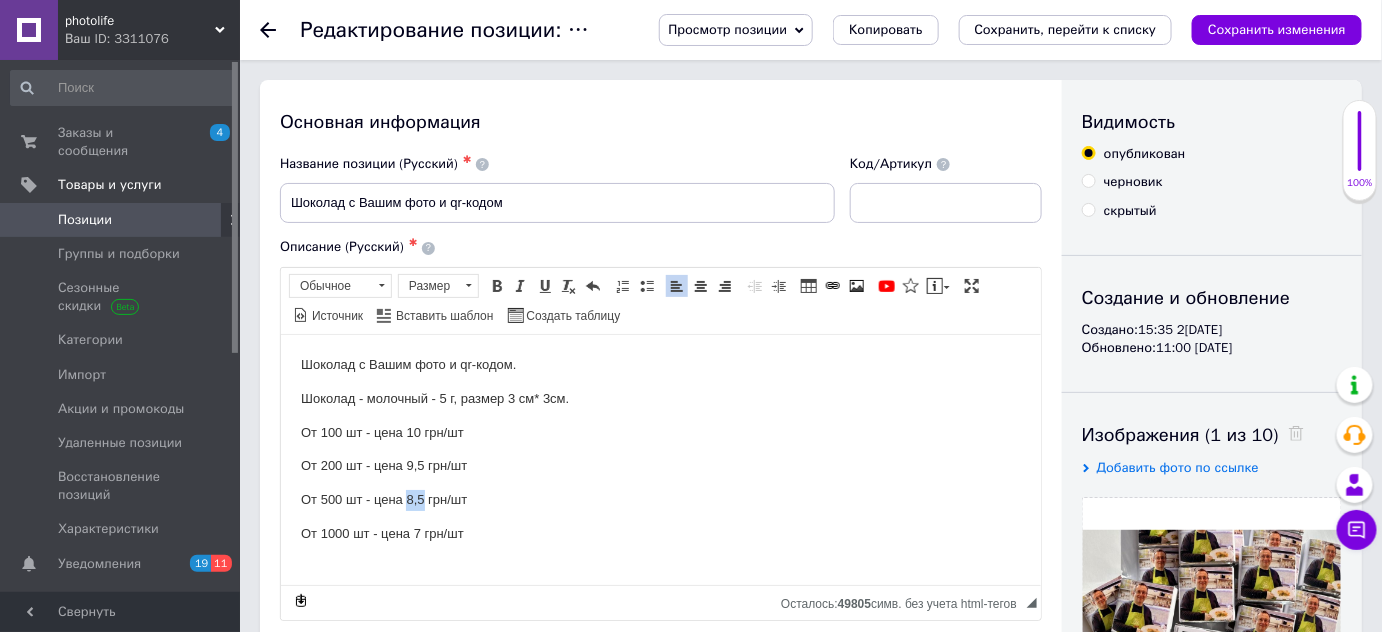 drag, startPoint x: 405, startPoint y: 498, endPoint x: 422, endPoint y: 504, distance: 18.027756 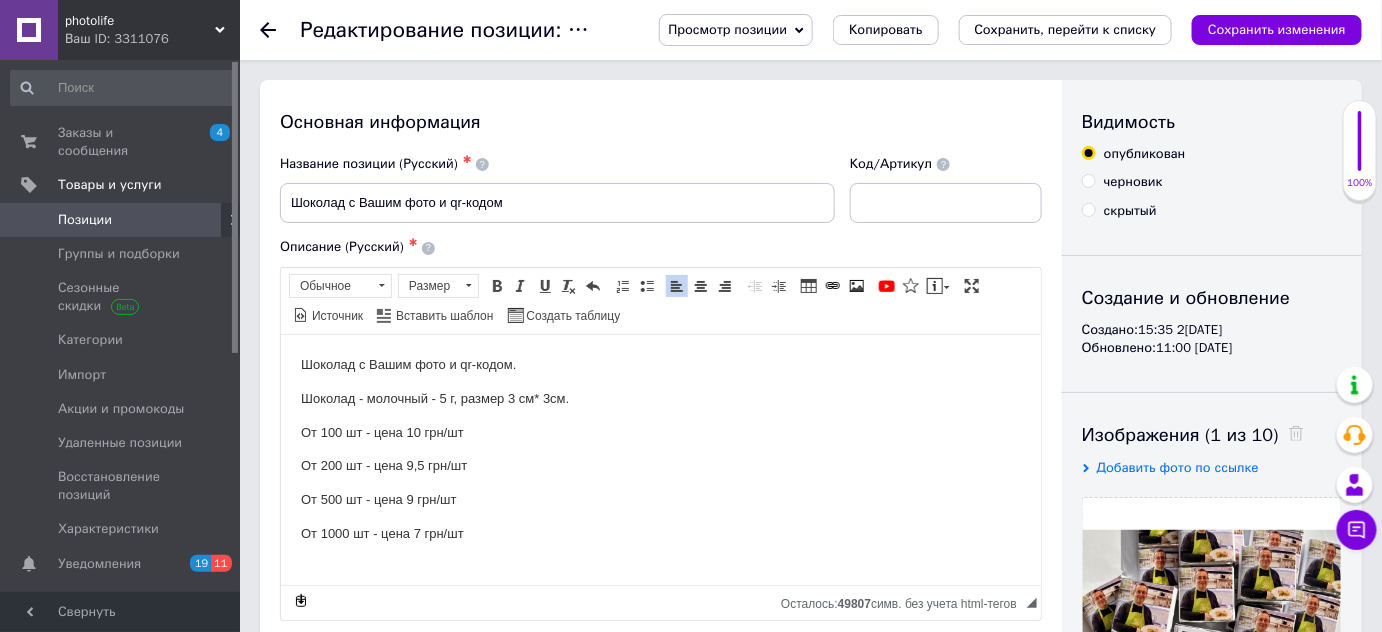 drag, startPoint x: 419, startPoint y: 533, endPoint x: 426, endPoint y: 482, distance: 51.47815 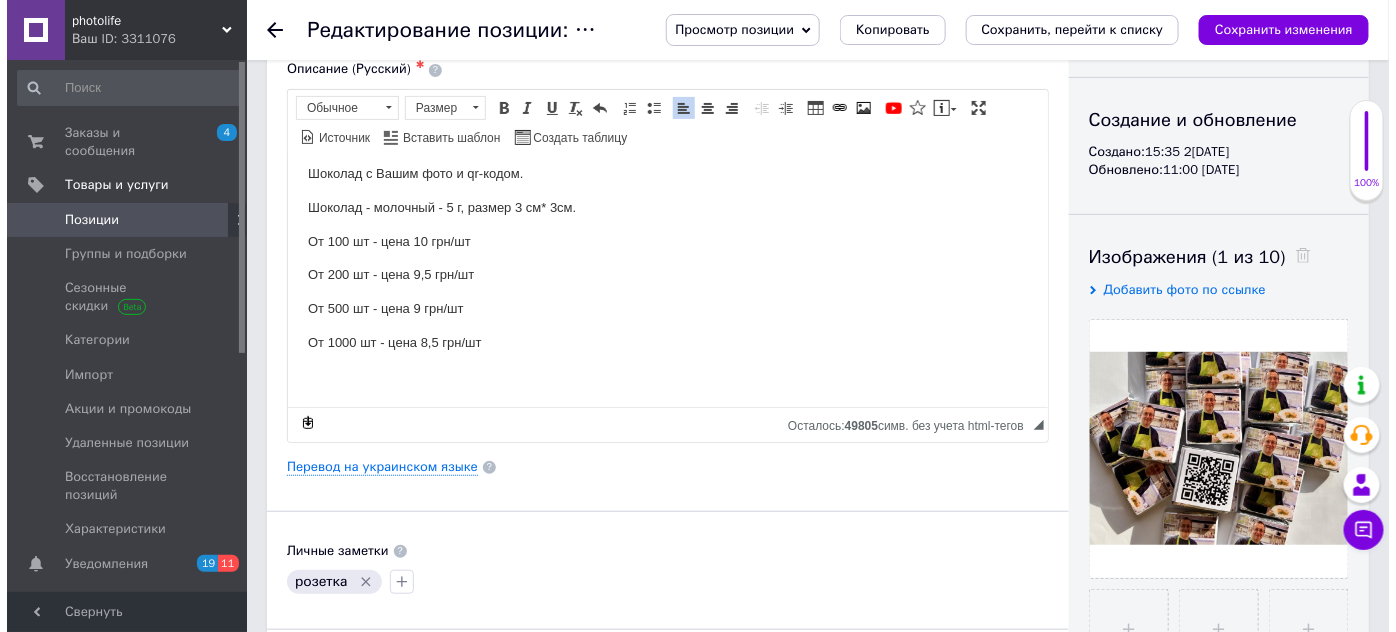 scroll, scrollTop: 181, scrollLeft: 0, axis: vertical 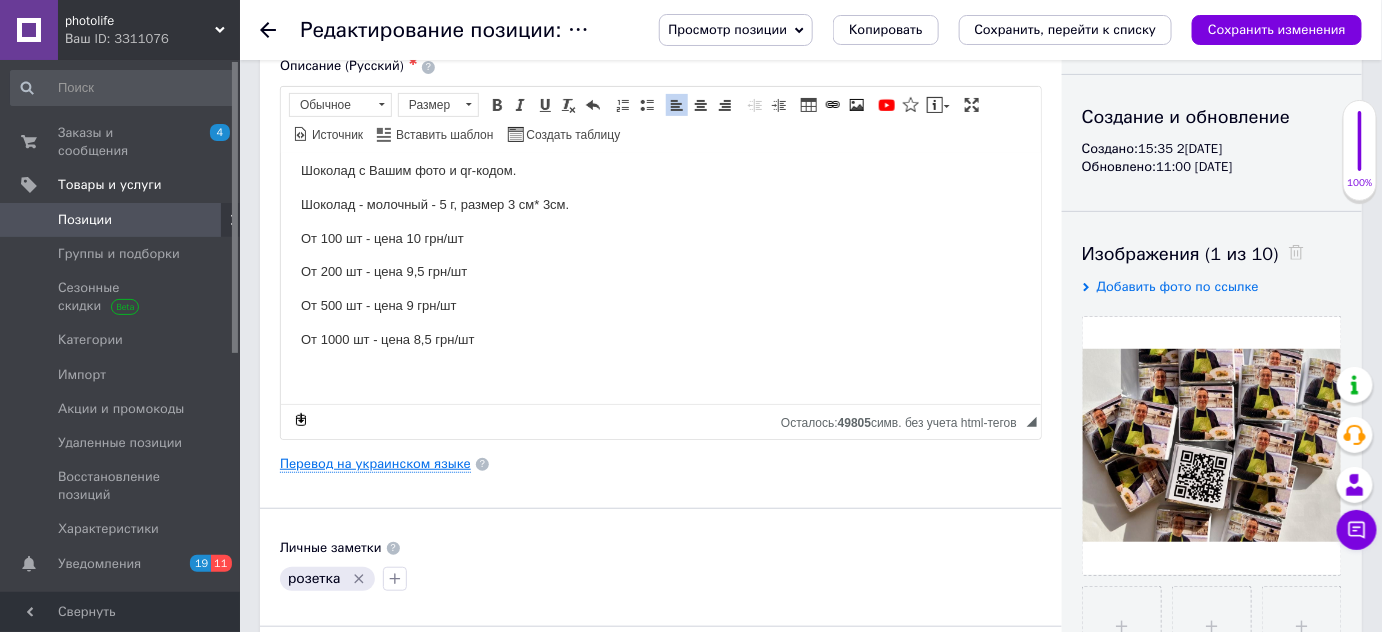 click on "Перевод на украинском языке" at bounding box center (375, 464) 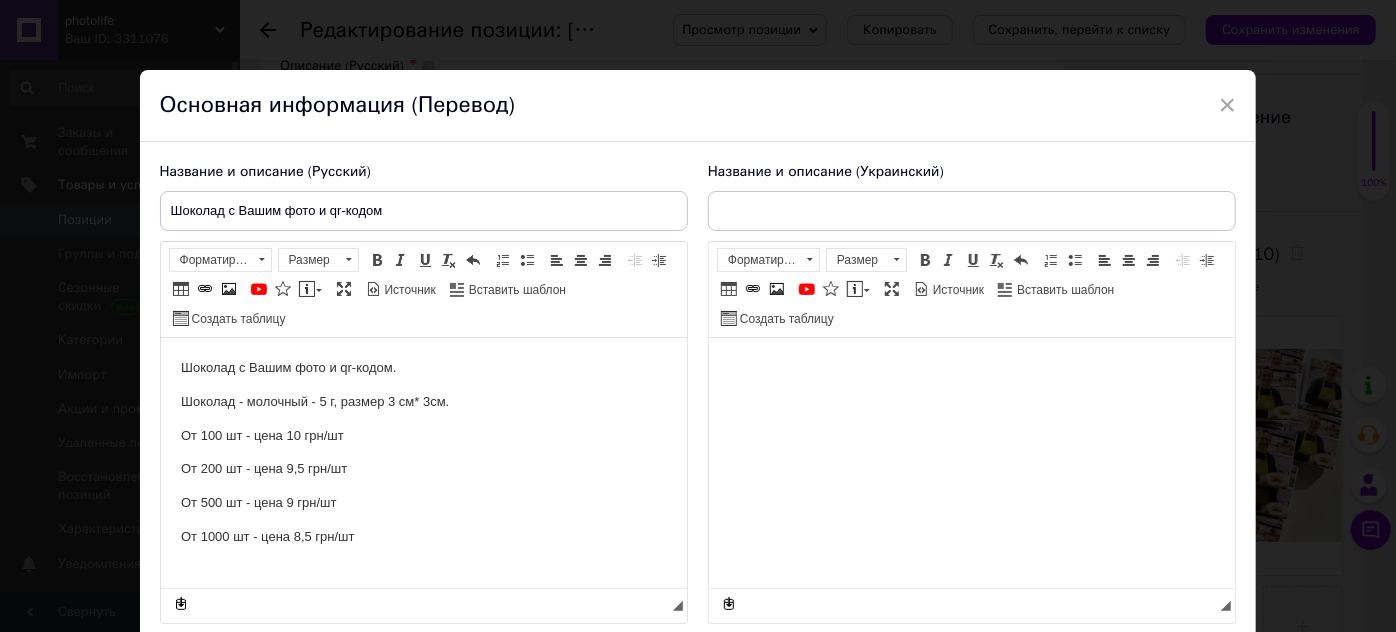 scroll, scrollTop: 0, scrollLeft: 0, axis: both 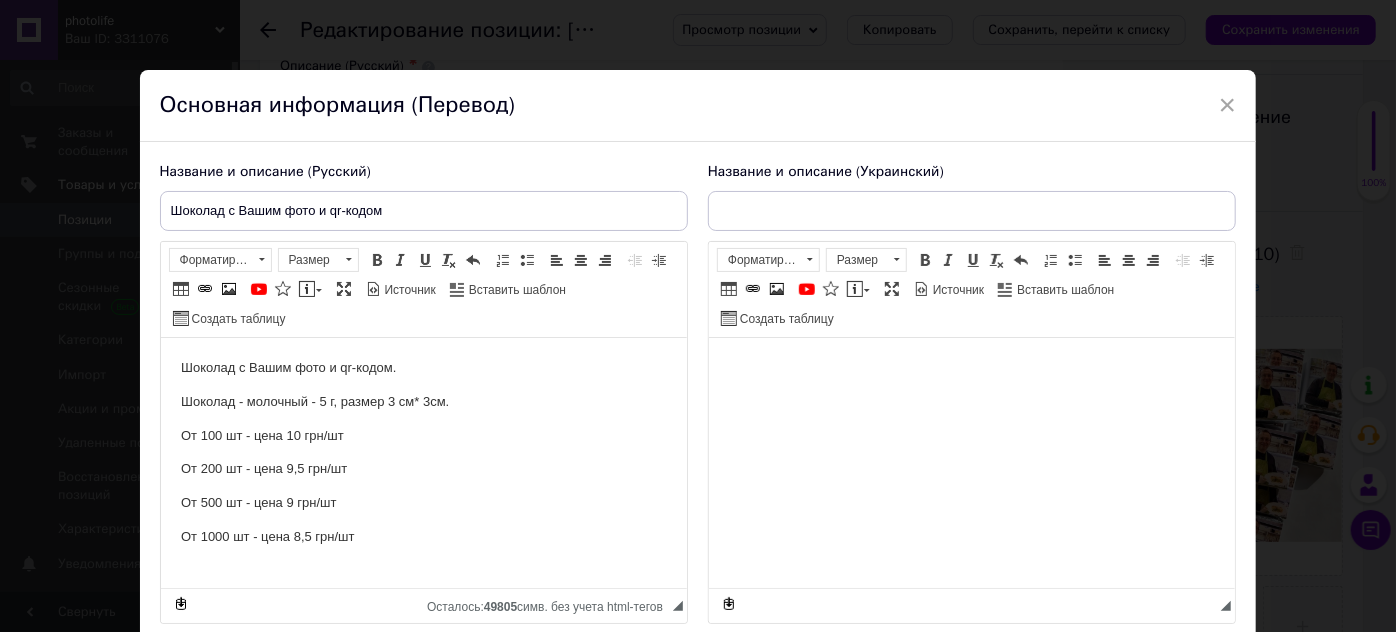 type on "Шоколад з Вашим фото і qr-кодом" 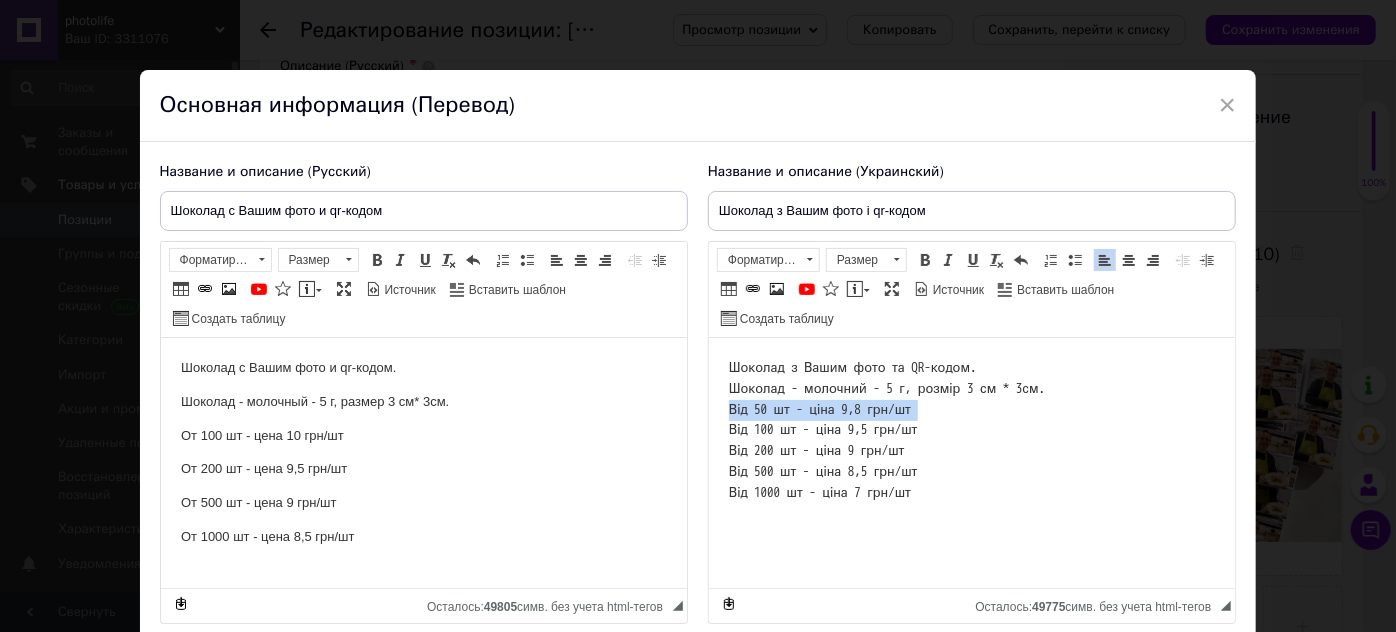 drag, startPoint x: 723, startPoint y: 408, endPoint x: 932, endPoint y: 412, distance: 209.03827 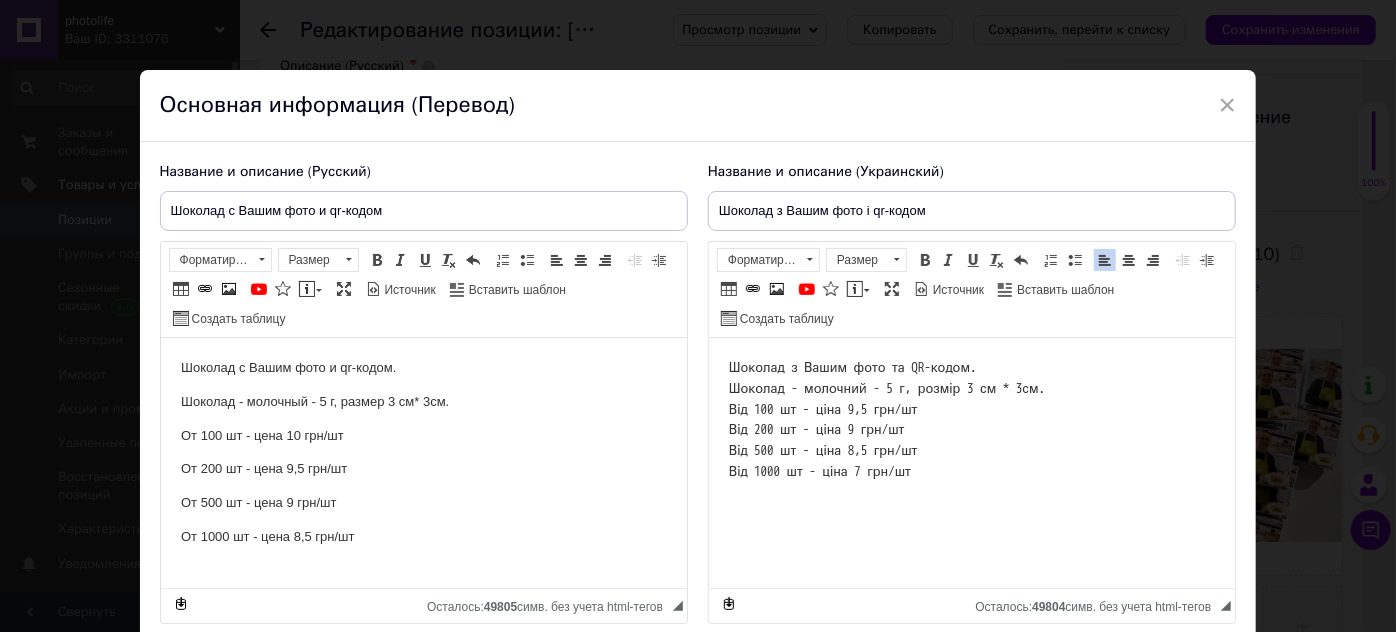 click on "Шоколад з Вашим фото та QR-кодом.
Шоколад - молочний - 5 г, розмір 3 см * 3см.
Від 100 шт - ціна 9,5 грн/шт
Від 200 шт - ціна 9 грн/шт
Від 500 шт - ціна 8,5 грн/шт
Від 1000 шт - ціна 7 грн/шт" at bounding box center [971, 420] 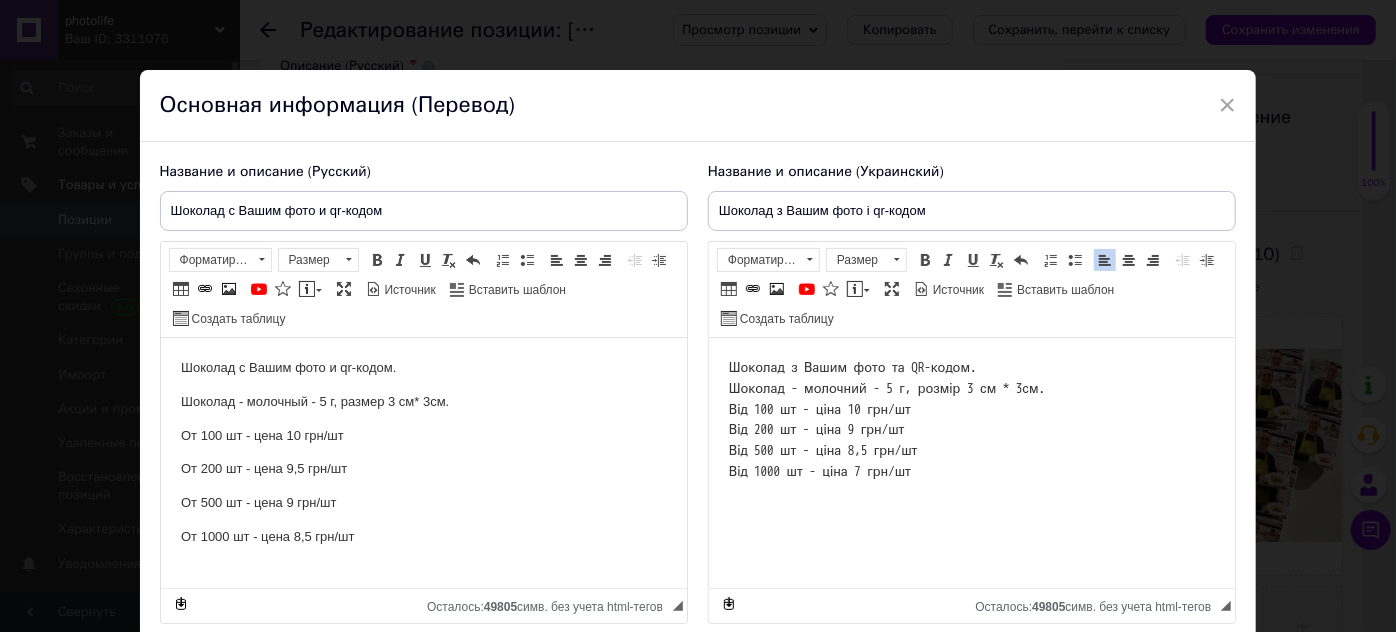 click on "Шоколад з Вашим фото та QR-кодом.
Шоколад - молочний - 5 г, розмір 3 см * 3см.
Від 100 шт - ціна 10 грн/шт
Від 200 шт - ціна 9 грн/шт
Від 500 шт - ціна 8,5 грн/шт
Від 1000 шт - ціна 7 грн/шт" at bounding box center [971, 420] 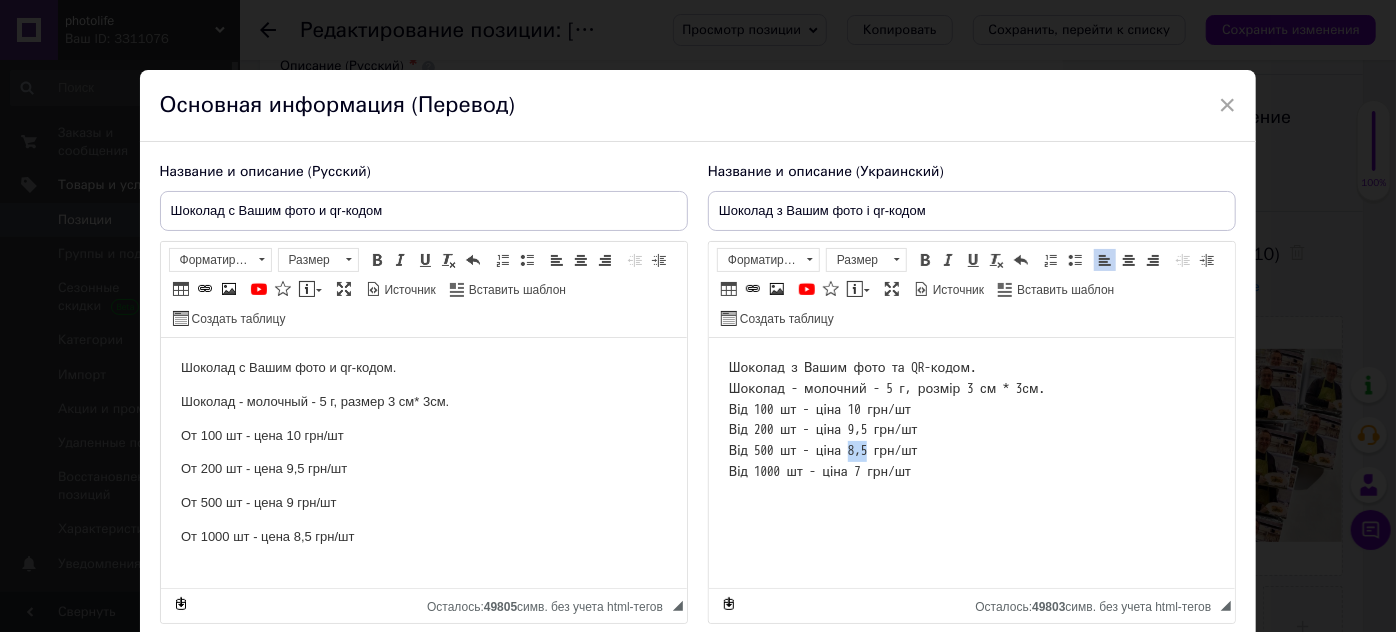 drag, startPoint x: 855, startPoint y: 448, endPoint x: 879, endPoint y: 451, distance: 24.186773 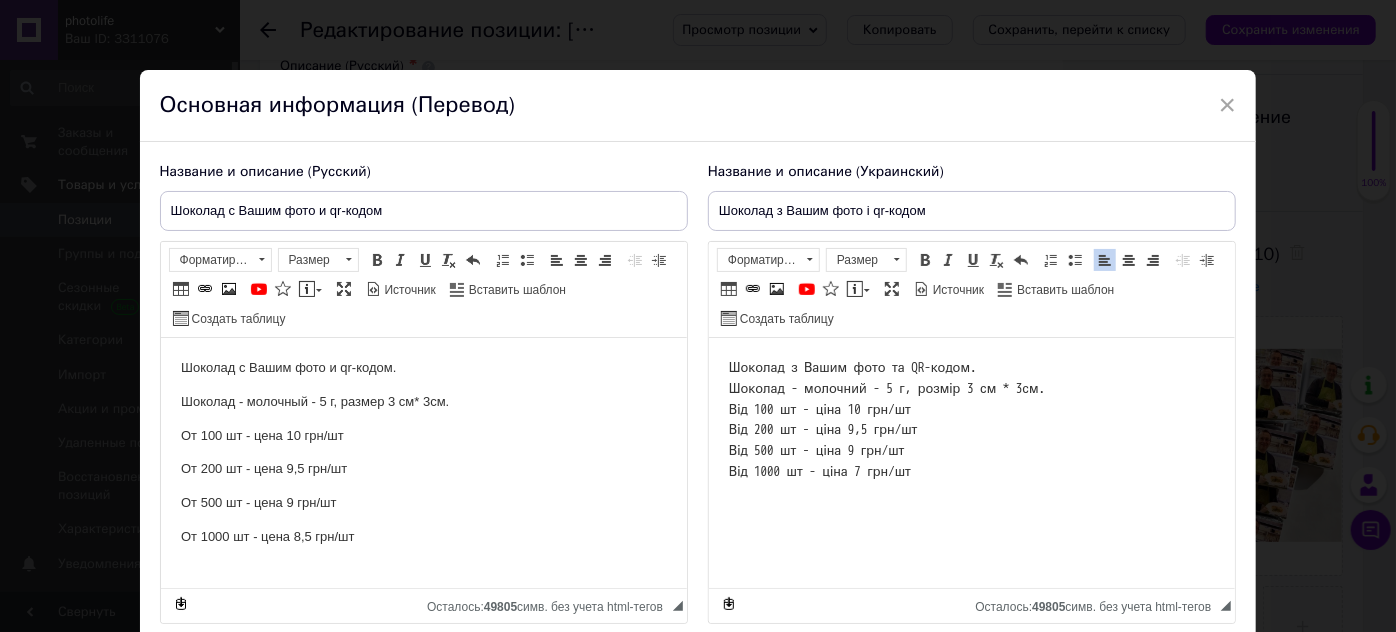 click on "Шоколад з Вашим фото та QR-кодом.
Шоколад - молочний - 5 г, розмір 3 см * 3см.
Від 100 шт - ціна 10 грн/шт
Від 200 шт - ціна 9,5 грн/шт
Від 500 шт - ціна 9 грн/шт
Від 1000 шт - ціна 7 грн/шт" at bounding box center (971, 420) 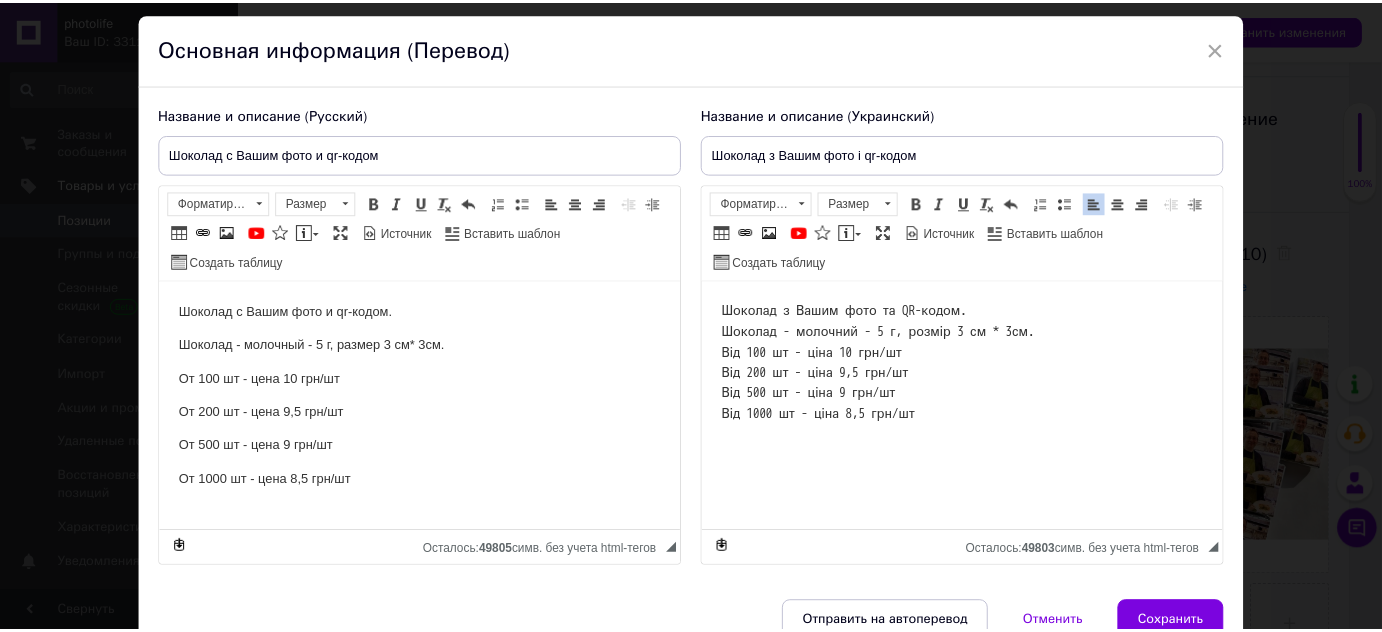 scroll, scrollTop: 153, scrollLeft: 0, axis: vertical 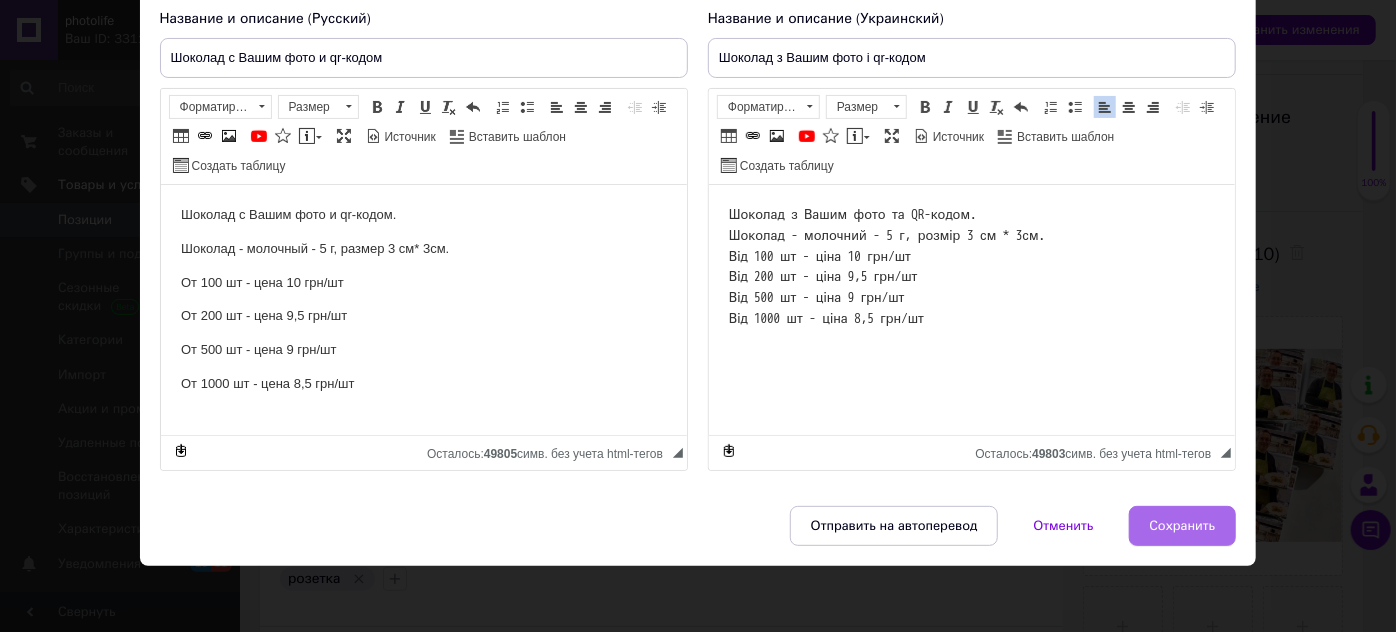 click on "Сохранить" at bounding box center [1183, 526] 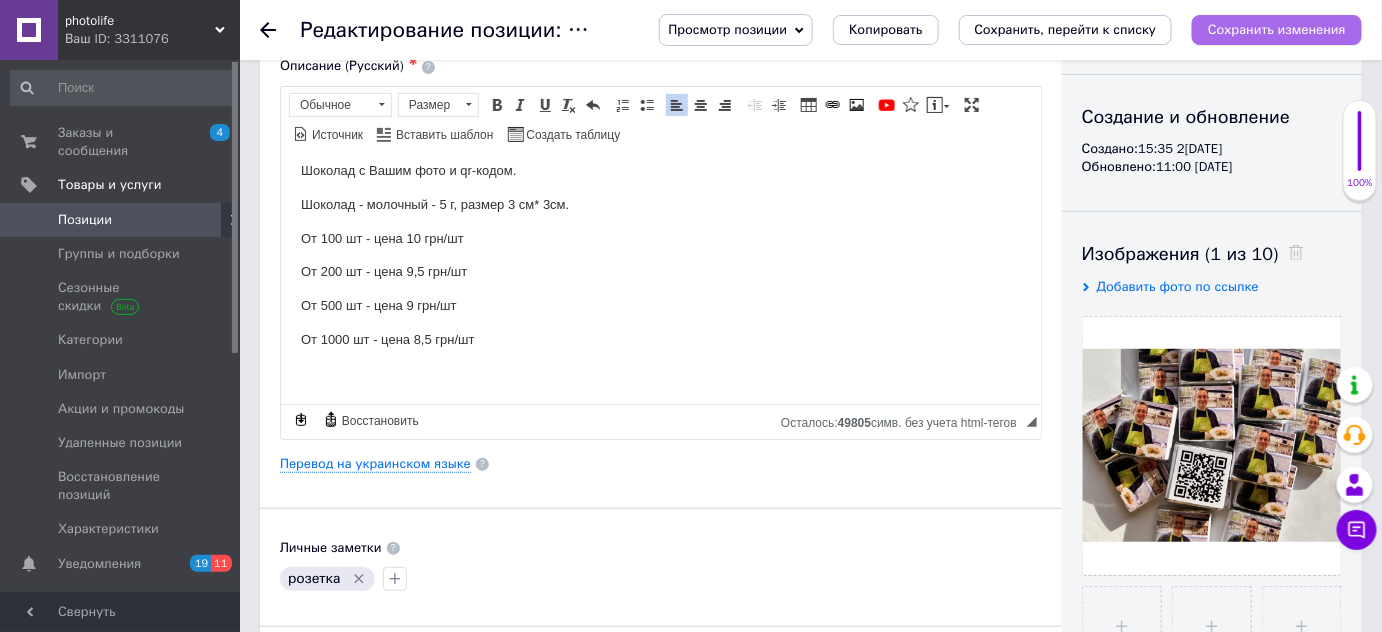 click on "Сохранить изменения" at bounding box center (1277, 29) 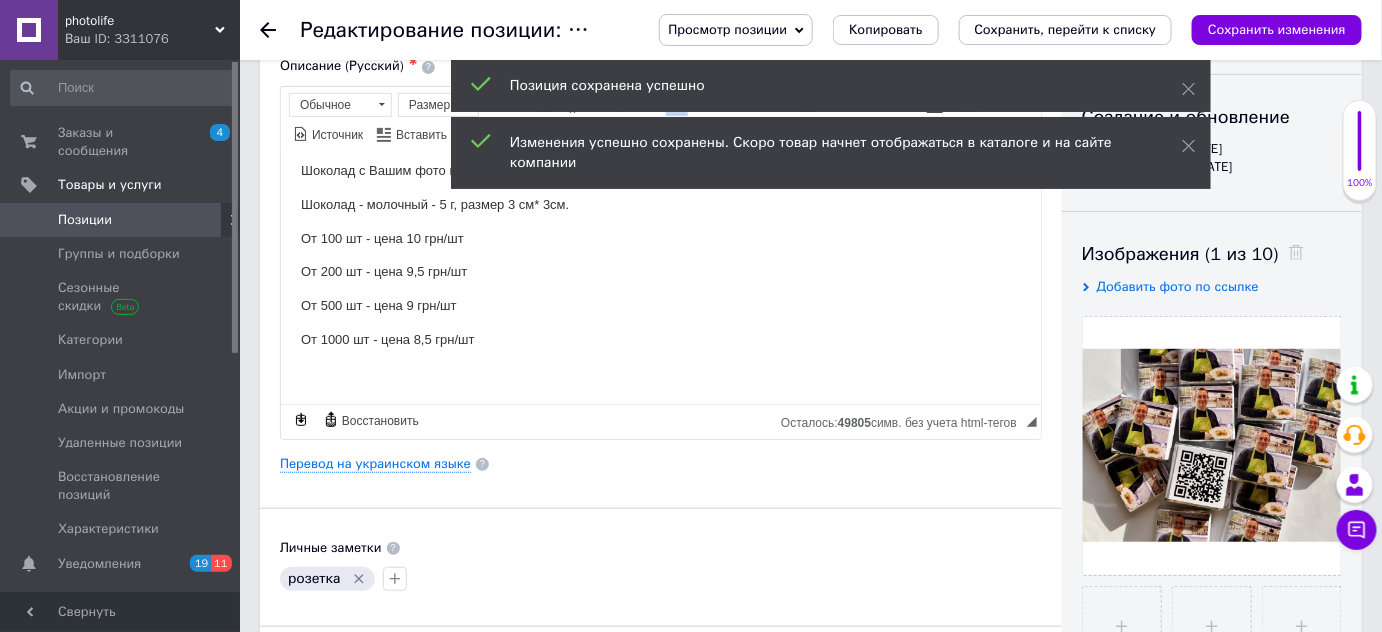 click 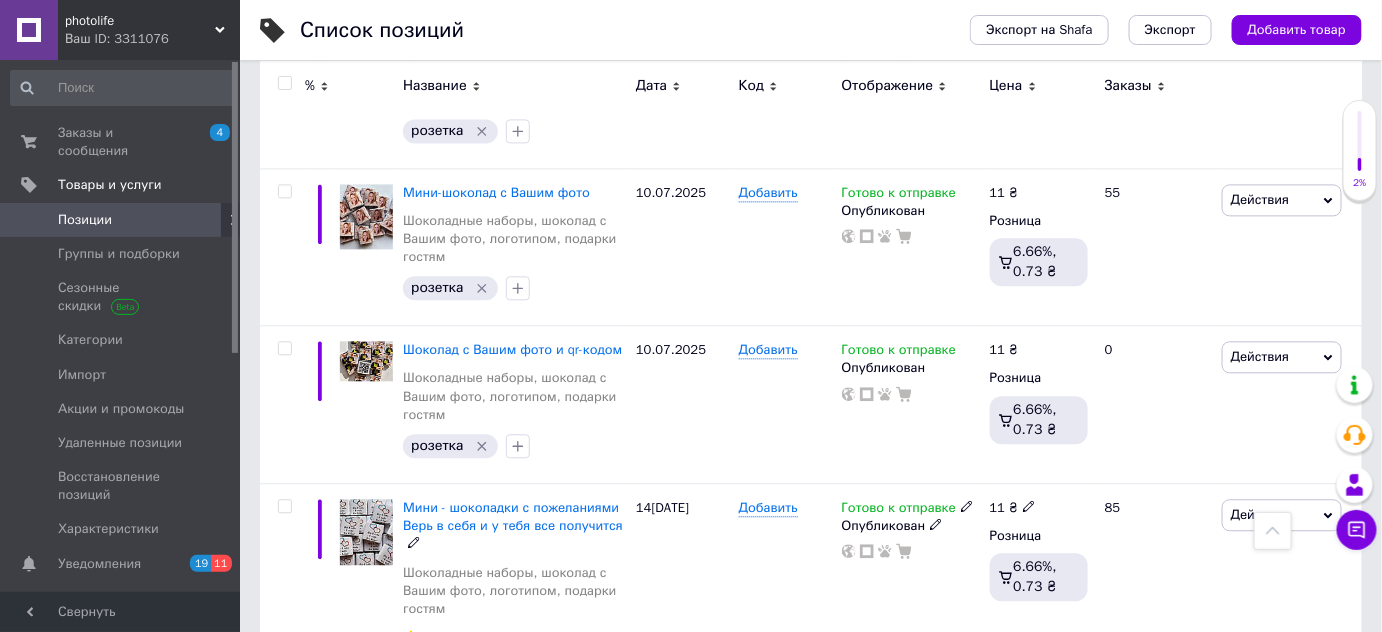 scroll, scrollTop: 4000, scrollLeft: 0, axis: vertical 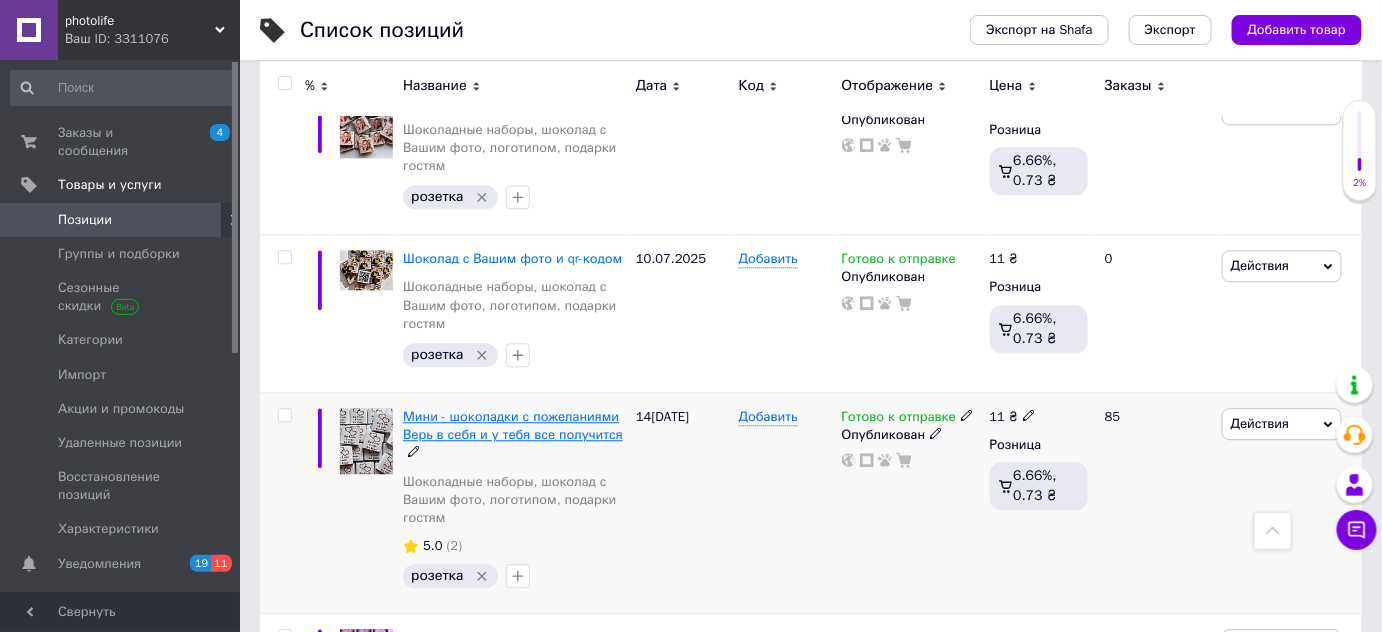 click on "Мини - шоколадки с пожеланиями Верь в себя и у тебя все получится" at bounding box center [513, 425] 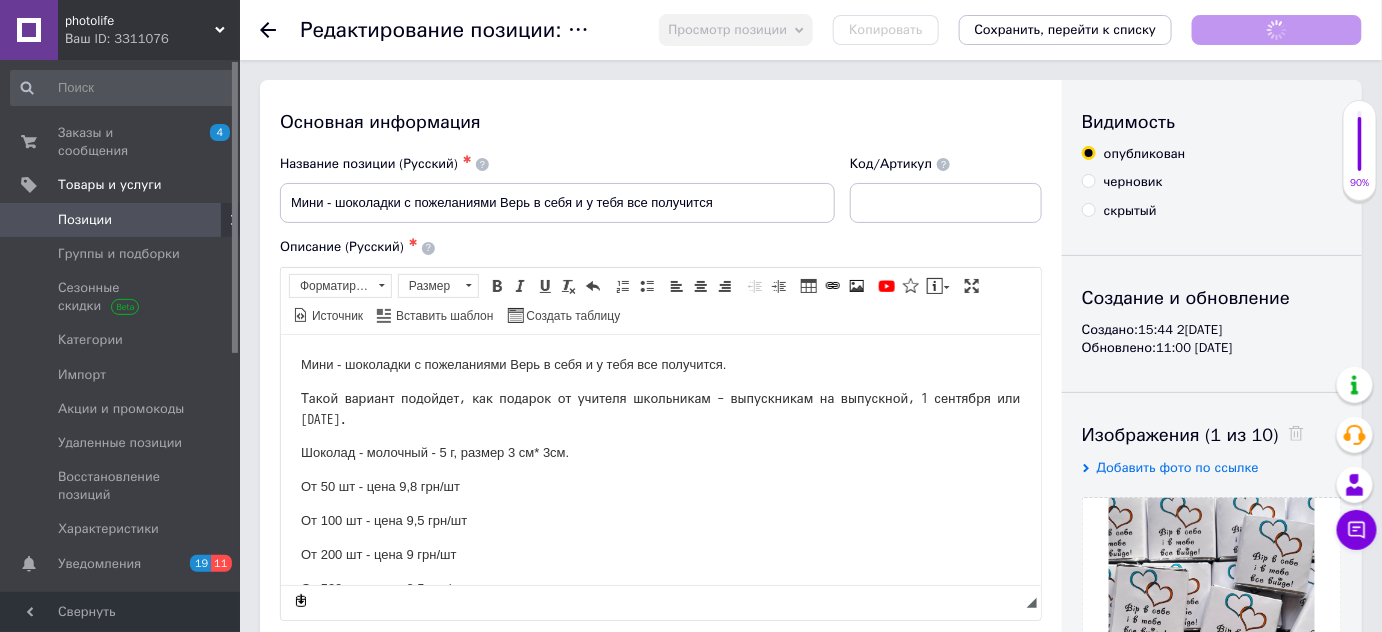 scroll, scrollTop: 0, scrollLeft: 0, axis: both 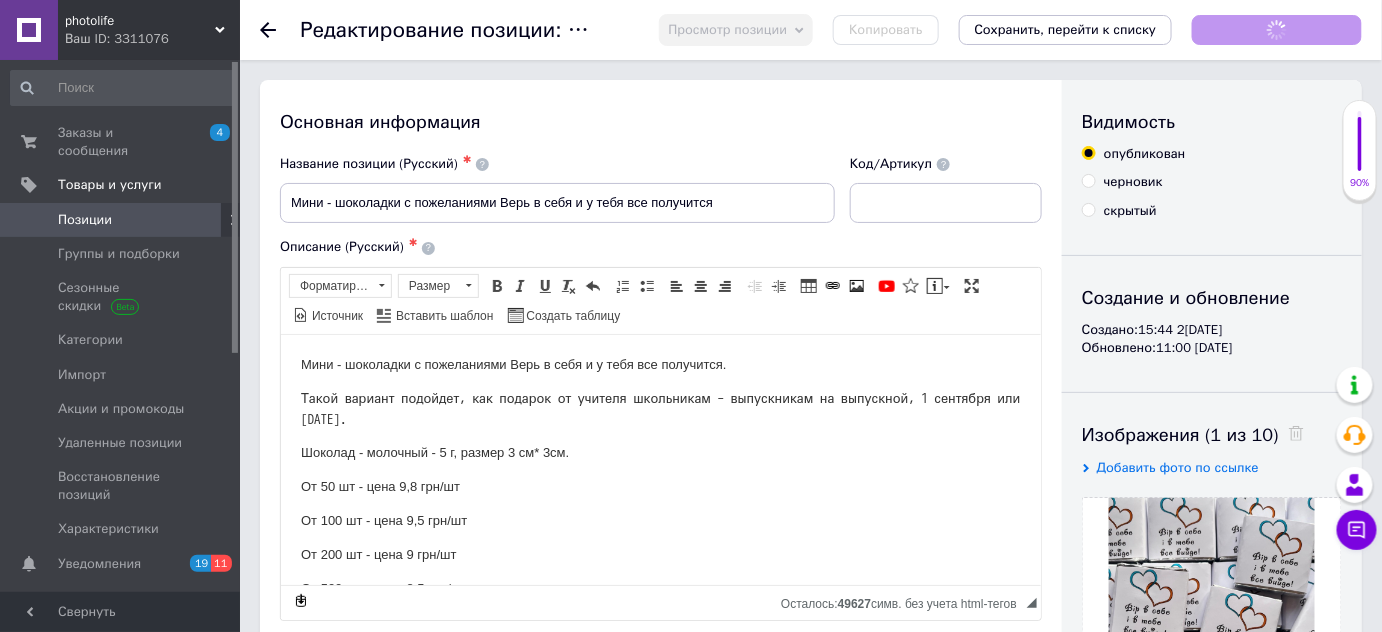 click on "От 50 шт - цена 9,8 грн/шт" at bounding box center [660, 486] 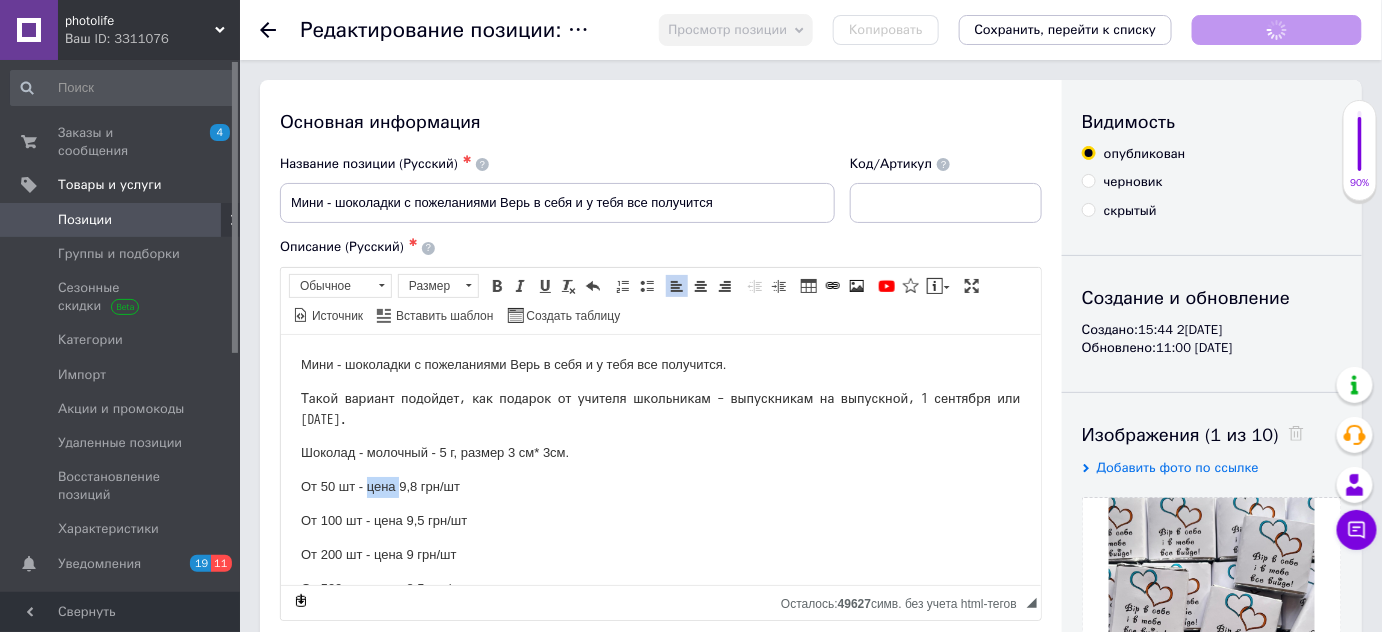 click on "От 50 шт - цена 9,8 грн/шт" at bounding box center (660, 486) 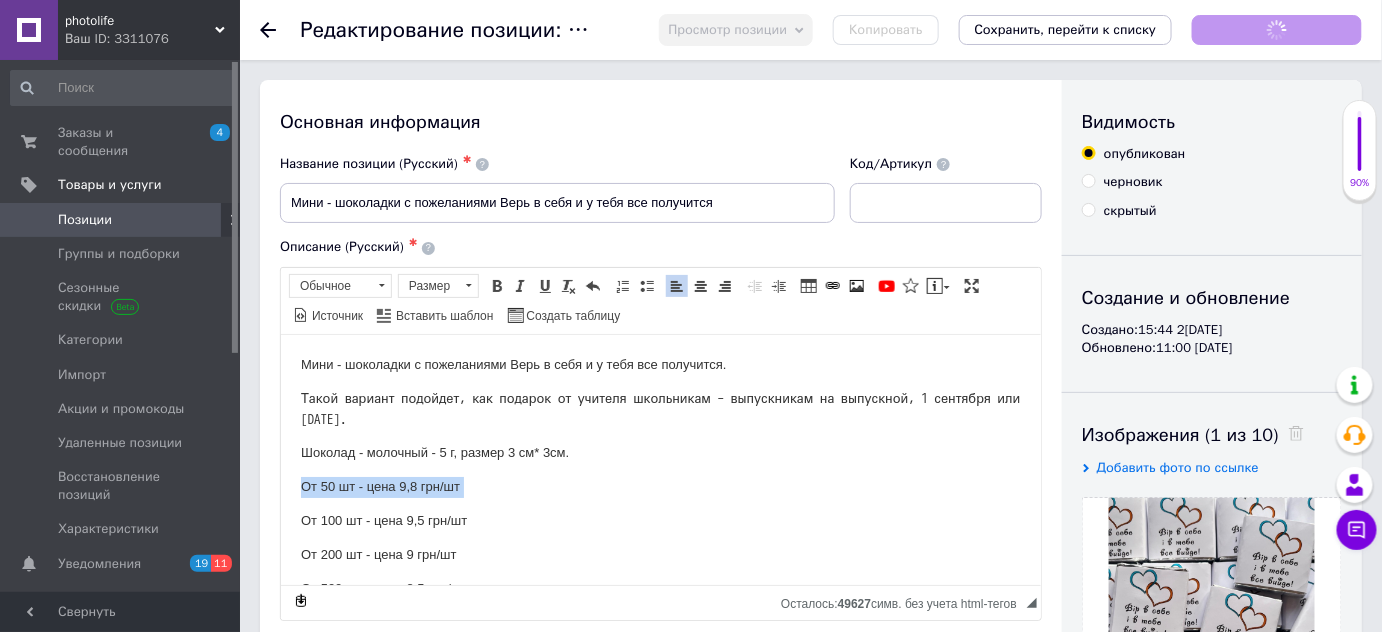 click on "От 50 шт - цена 9,8 грн/шт" at bounding box center (660, 486) 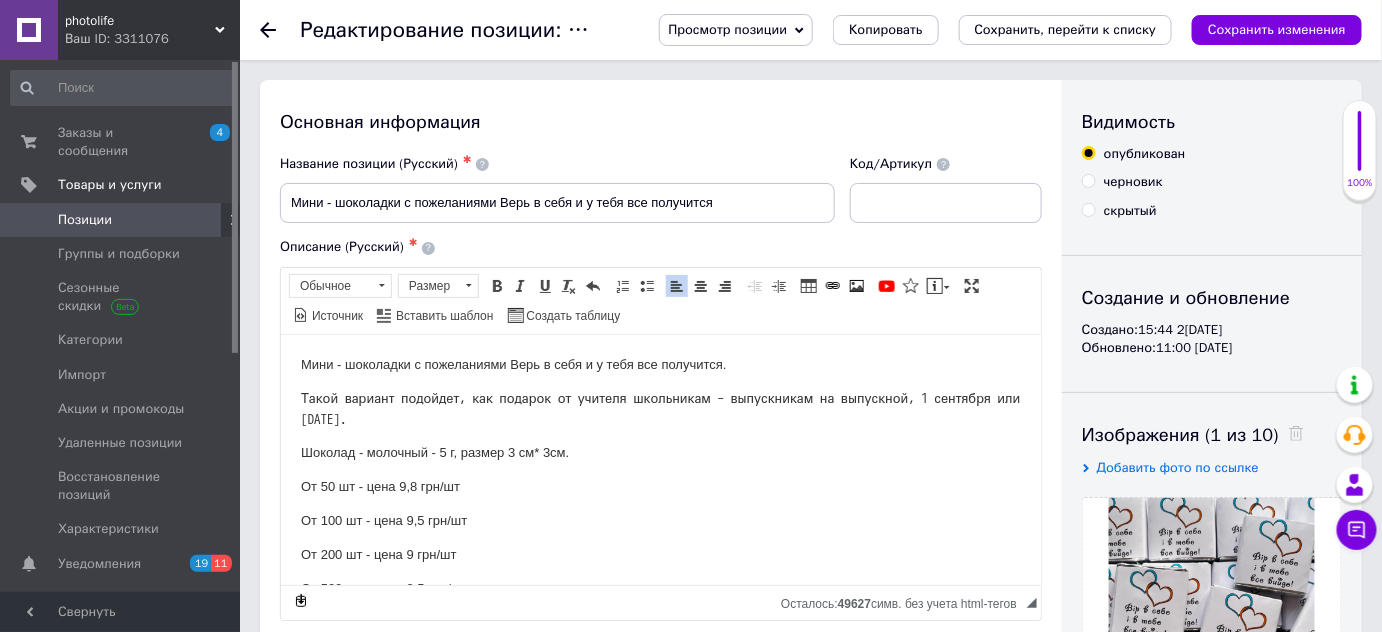 type 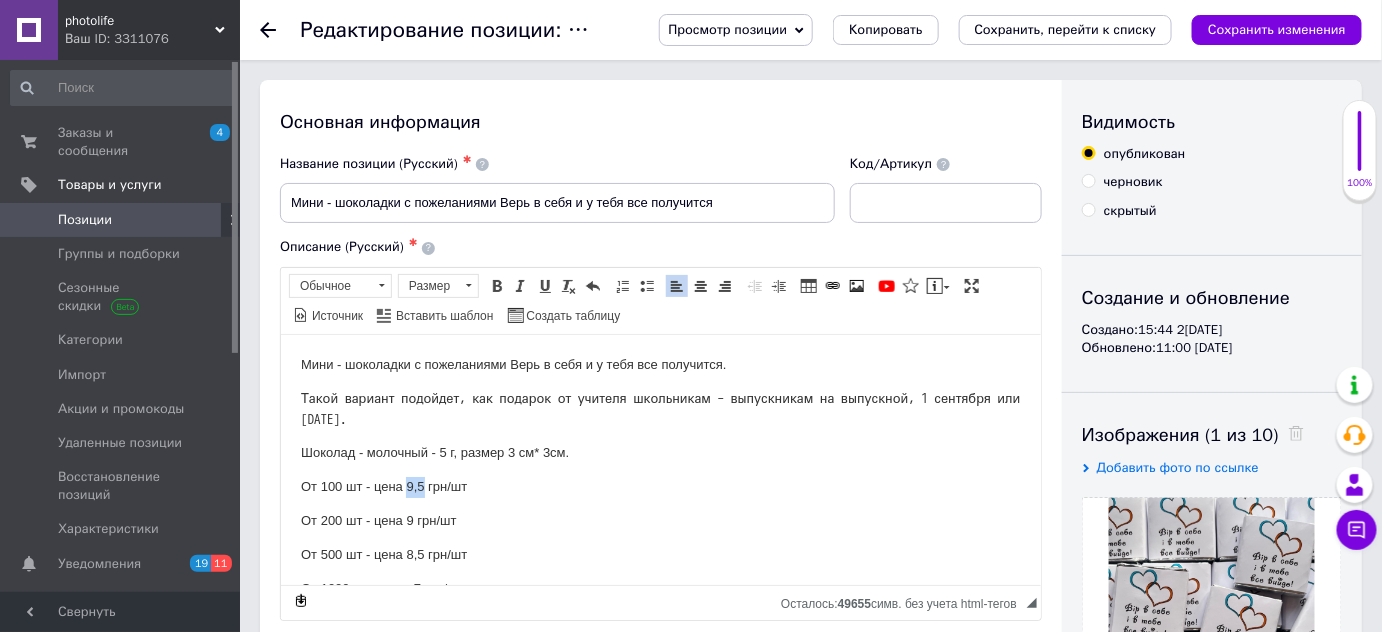 drag, startPoint x: 407, startPoint y: 485, endPoint x: 422, endPoint y: 486, distance: 15.033297 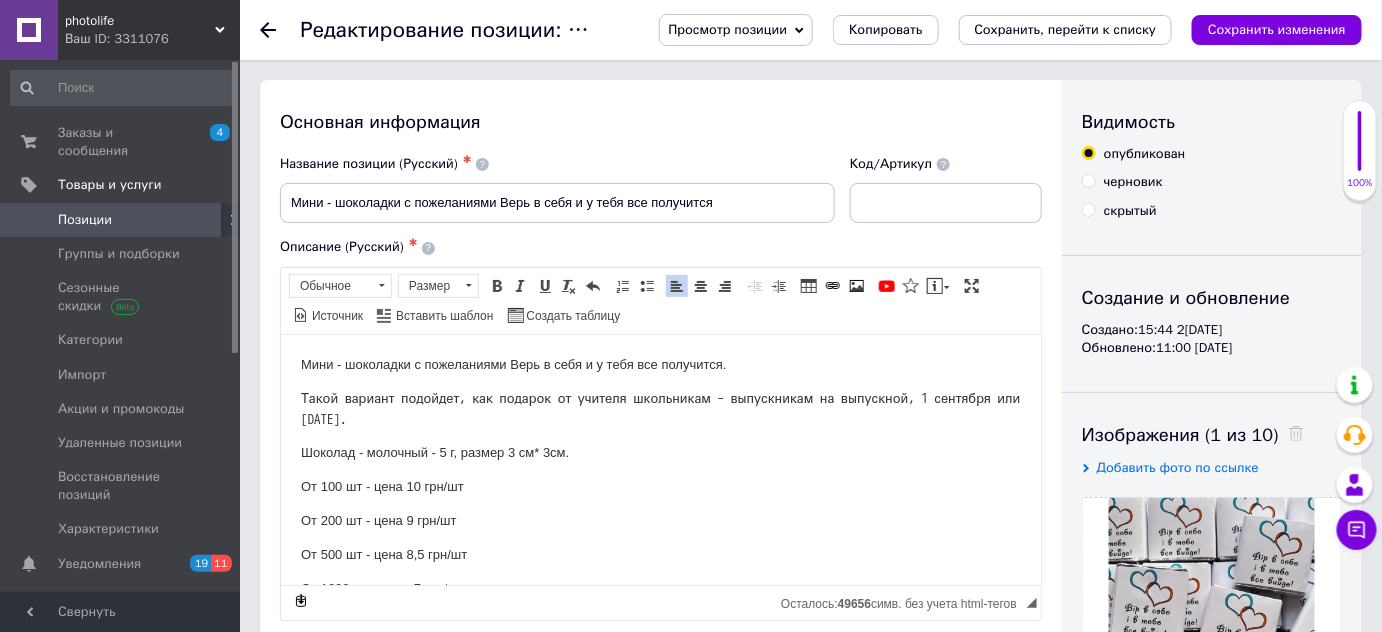 click on "Мини - шоколадки с пожеланиями Верь в себя и у тебя все получится. Такой вариант подойдет, как подарок от учителя школьникам – выпускникам на выпускной, 1 сентября или последний звонок. Шоколад - молочный - 5 г, размер 3 см* 3см.  От 100 шт - цена 10 грн/шт От 200 шт - цена 9 грн/шт От 500 шт - цена 8,5 грн/шт От 1000 шт - цена 7 грн/шт" at bounding box center (660, 476) 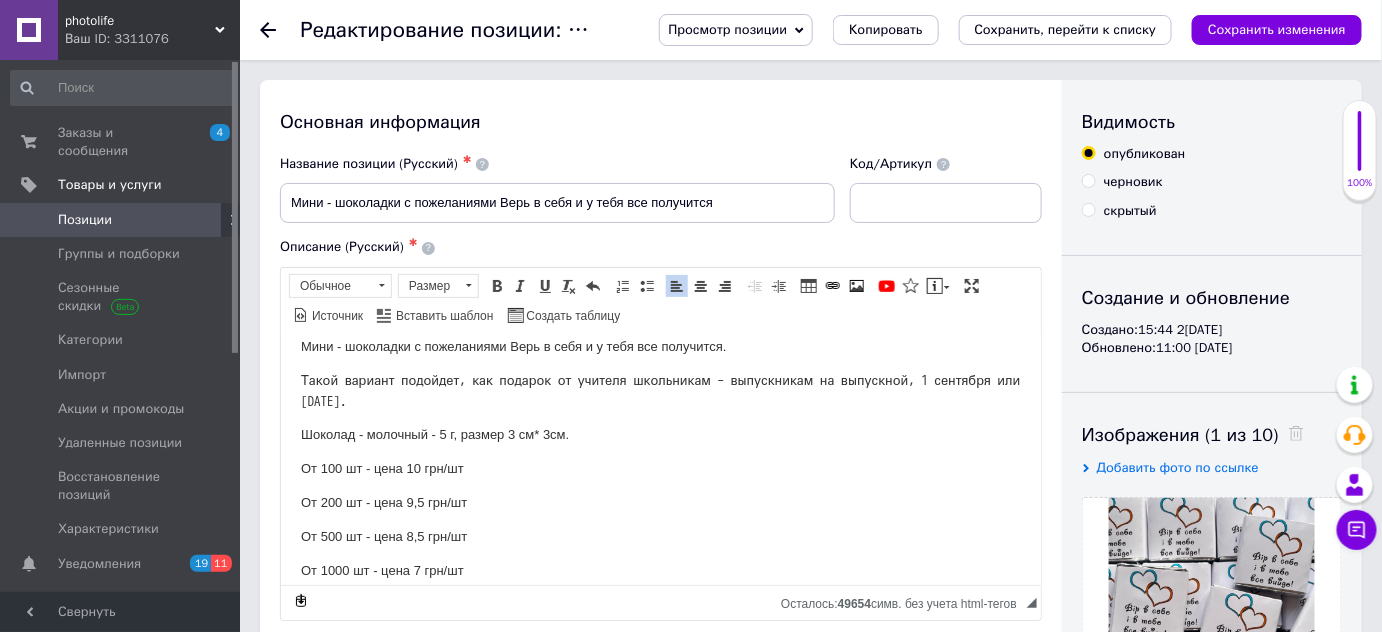 scroll, scrollTop: 34, scrollLeft: 0, axis: vertical 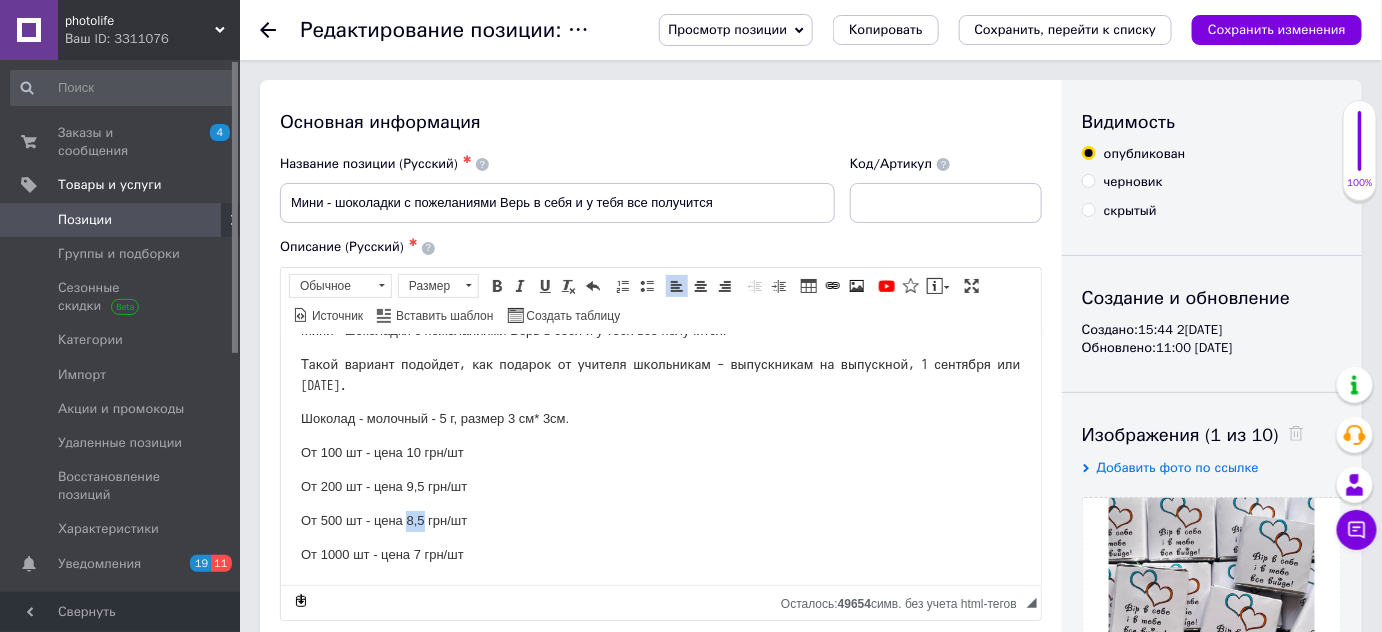 drag, startPoint x: 421, startPoint y: 513, endPoint x: 405, endPoint y: 514, distance: 16.03122 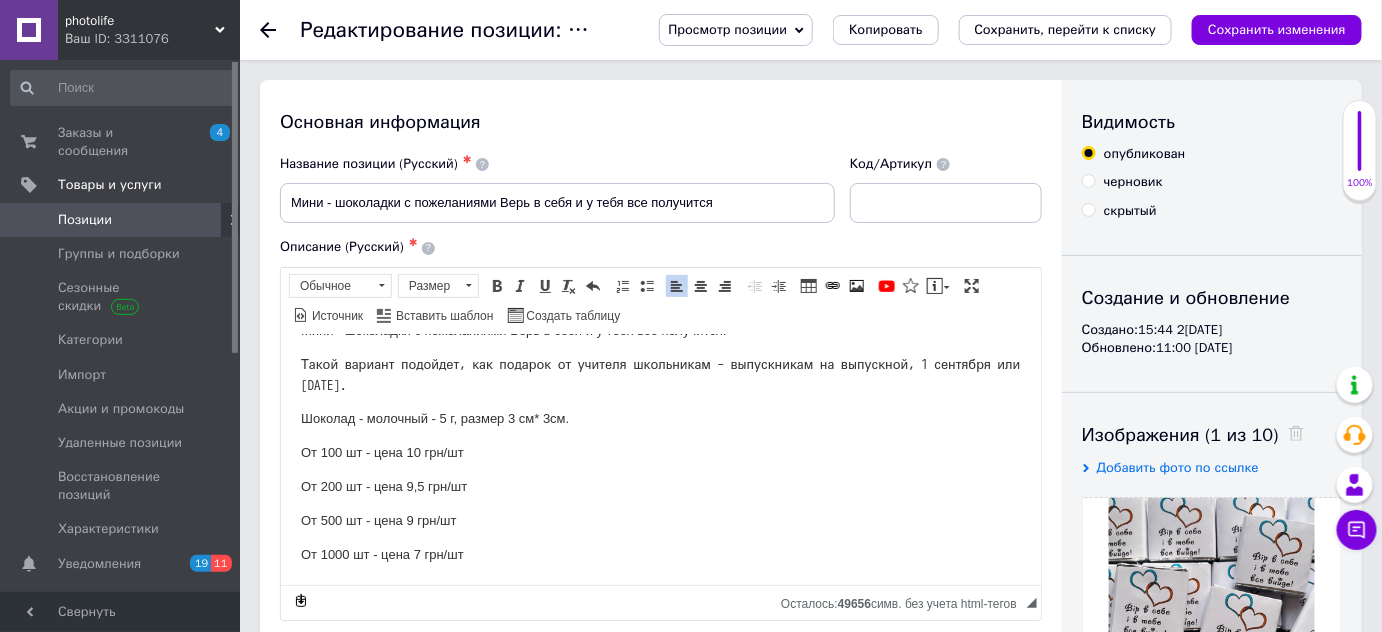 click on "От 1000 шт - цена 7 грн/шт" at bounding box center [660, 554] 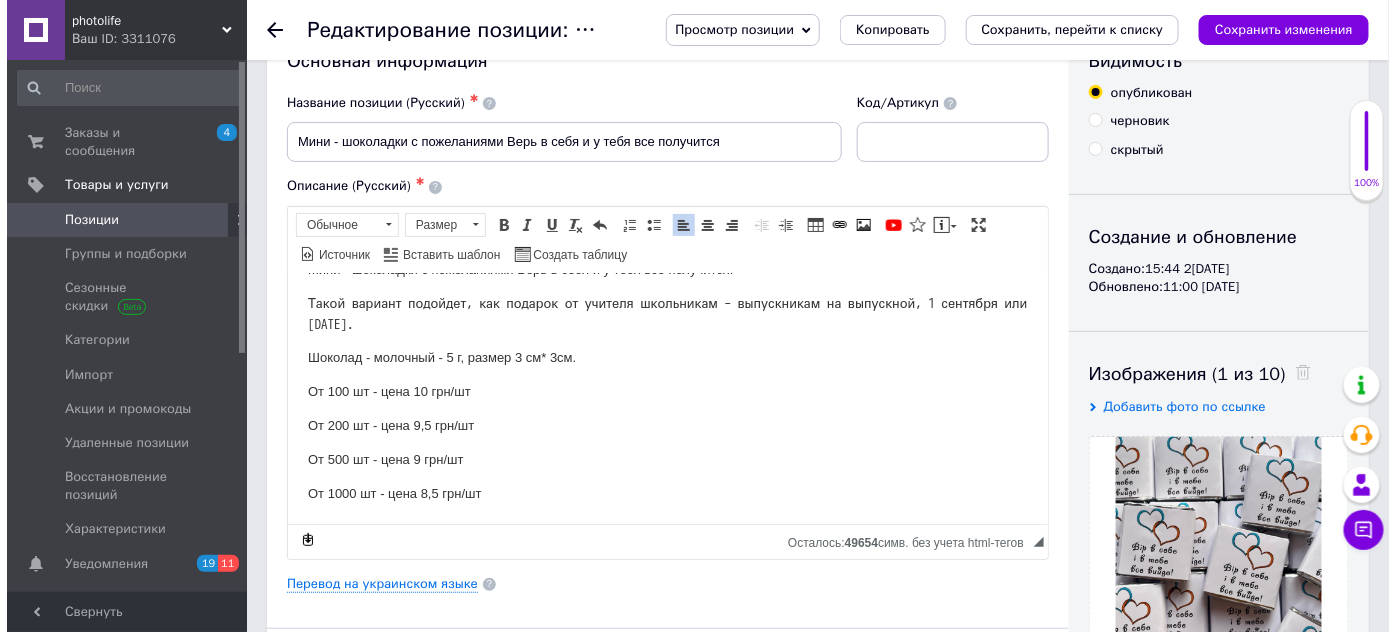scroll, scrollTop: 181, scrollLeft: 0, axis: vertical 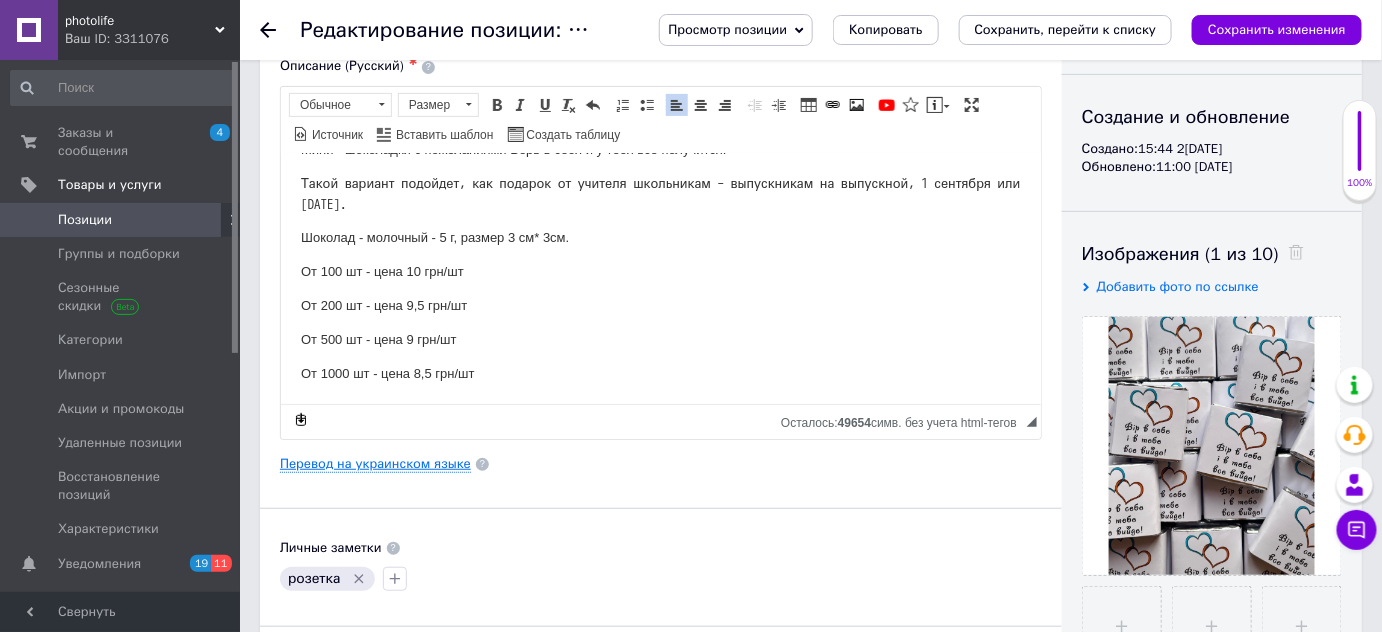 click on "Перевод на украинском языке" at bounding box center (375, 464) 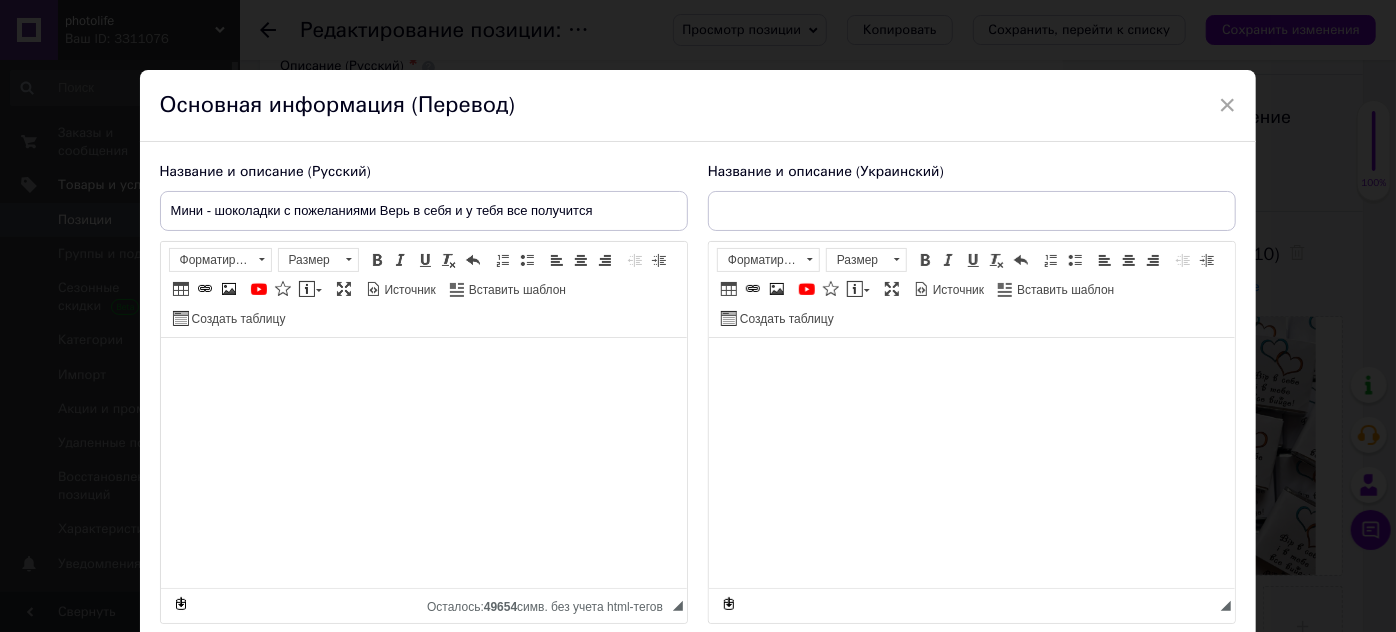 type on "Міні - шоколадки з побажаннями Вір в себе і в тебе все вийде" 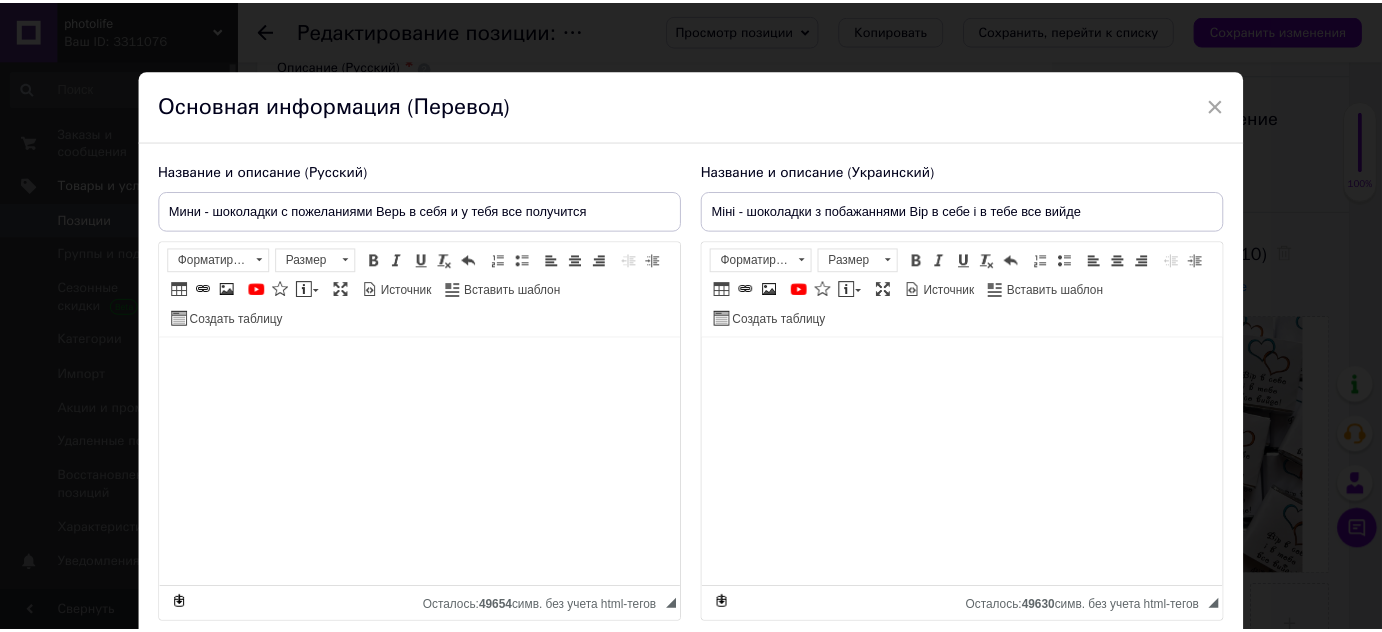 scroll, scrollTop: 90, scrollLeft: 0, axis: vertical 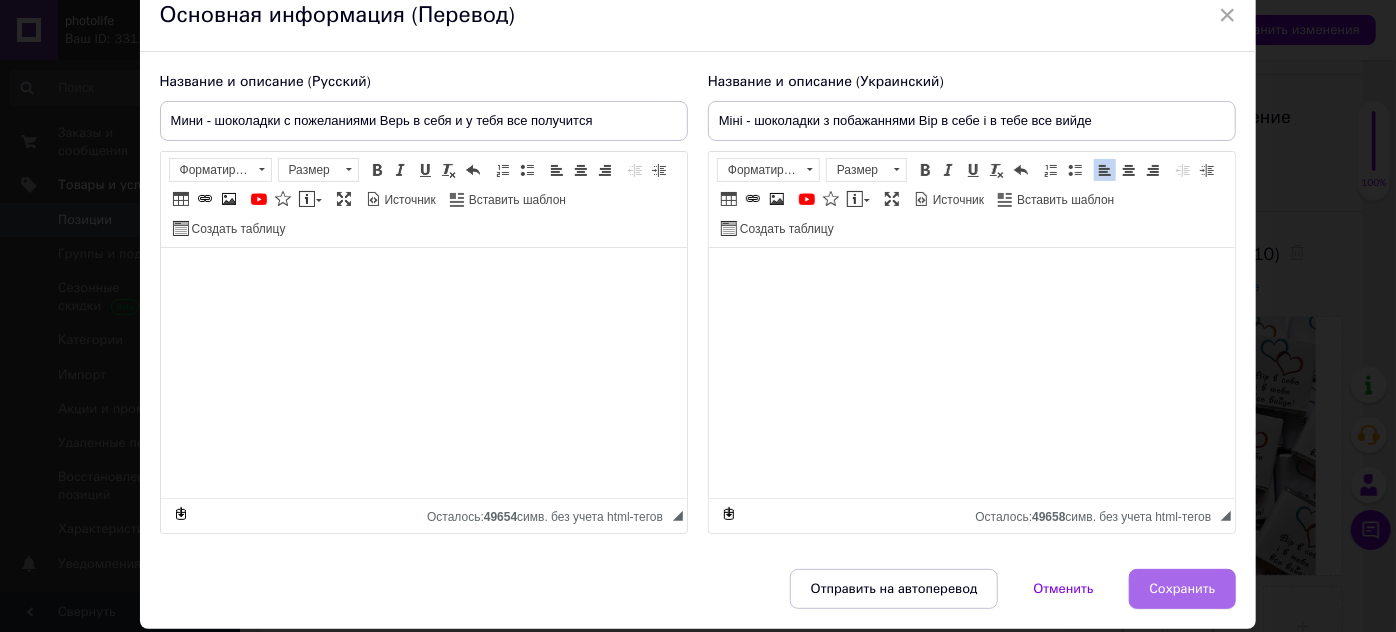 click on "Сохранить" at bounding box center (1183, 589) 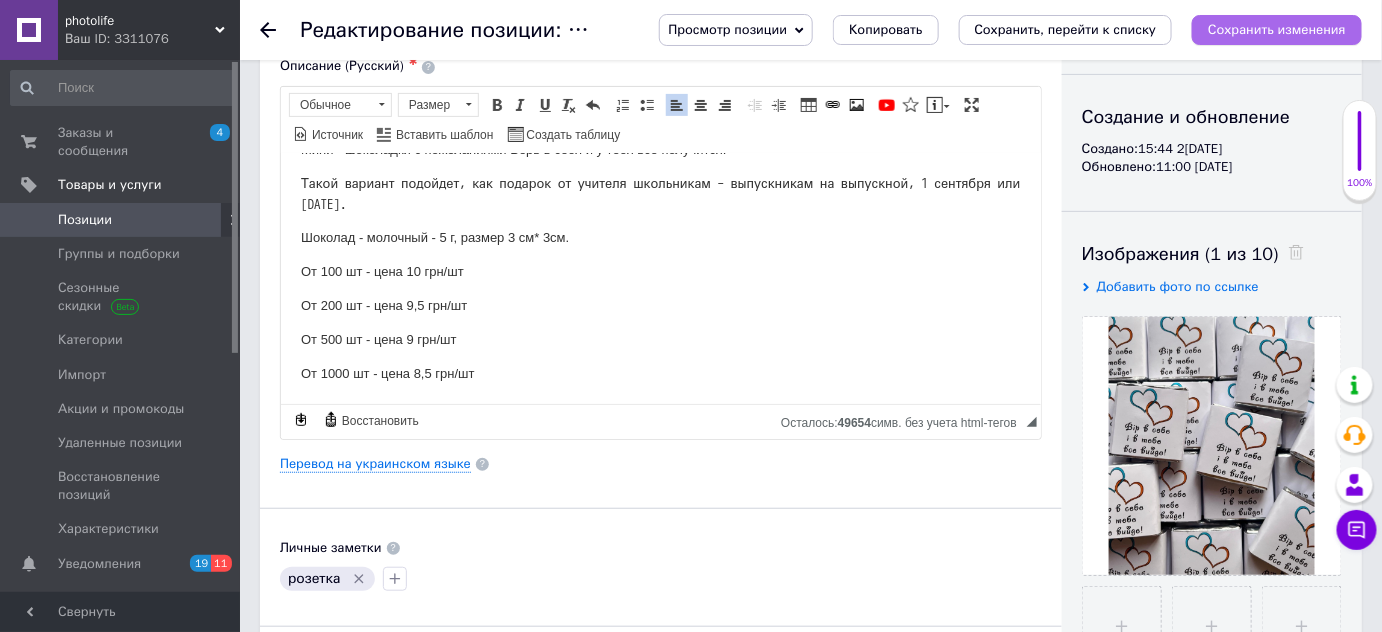 click on "Сохранить изменения" at bounding box center (1277, 29) 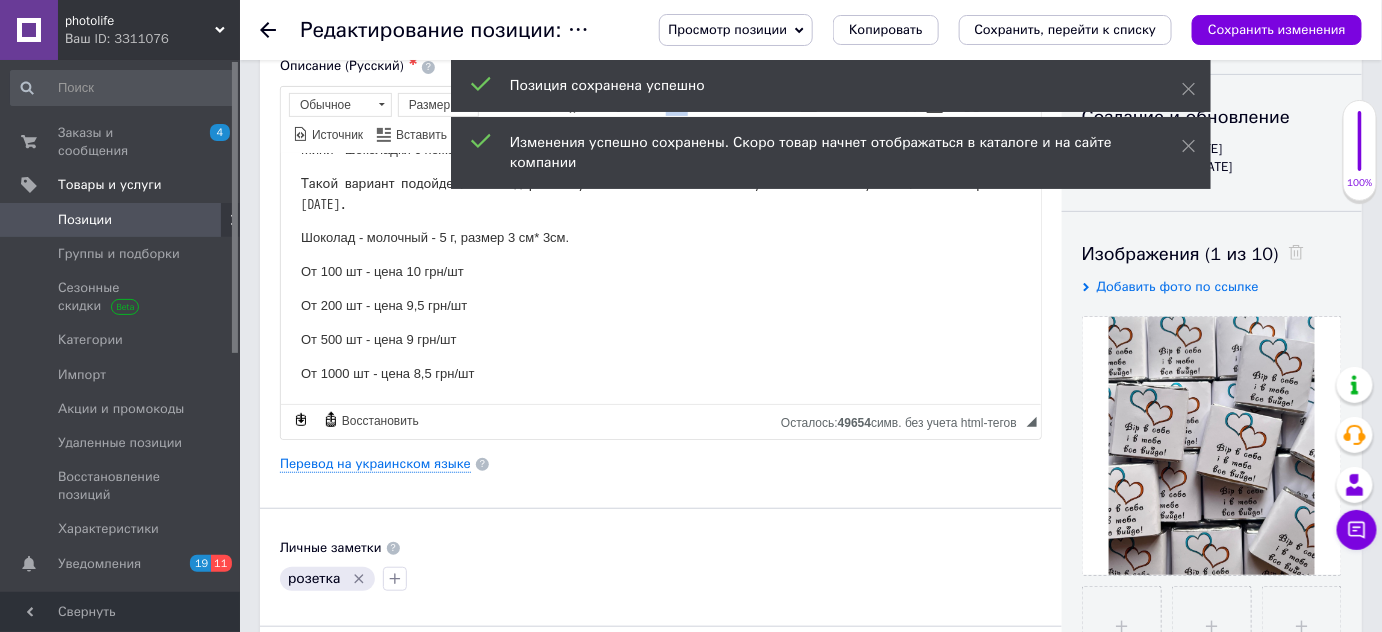 click 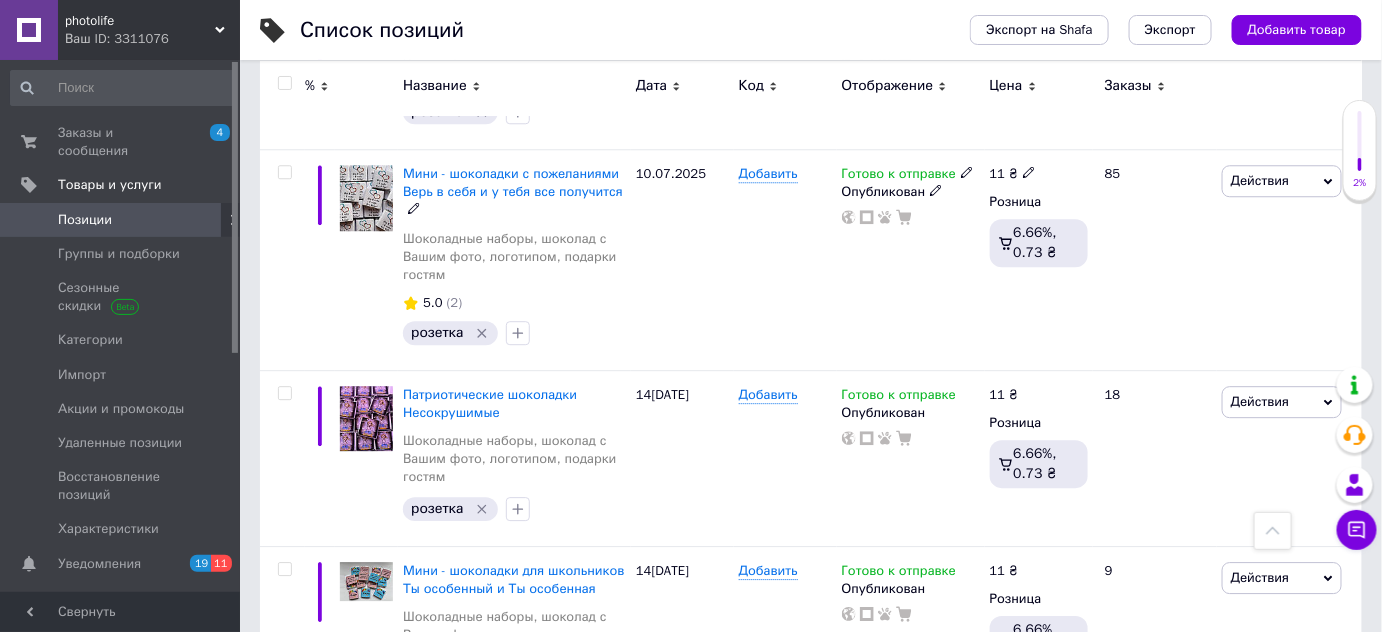 scroll, scrollTop: 4272, scrollLeft: 0, axis: vertical 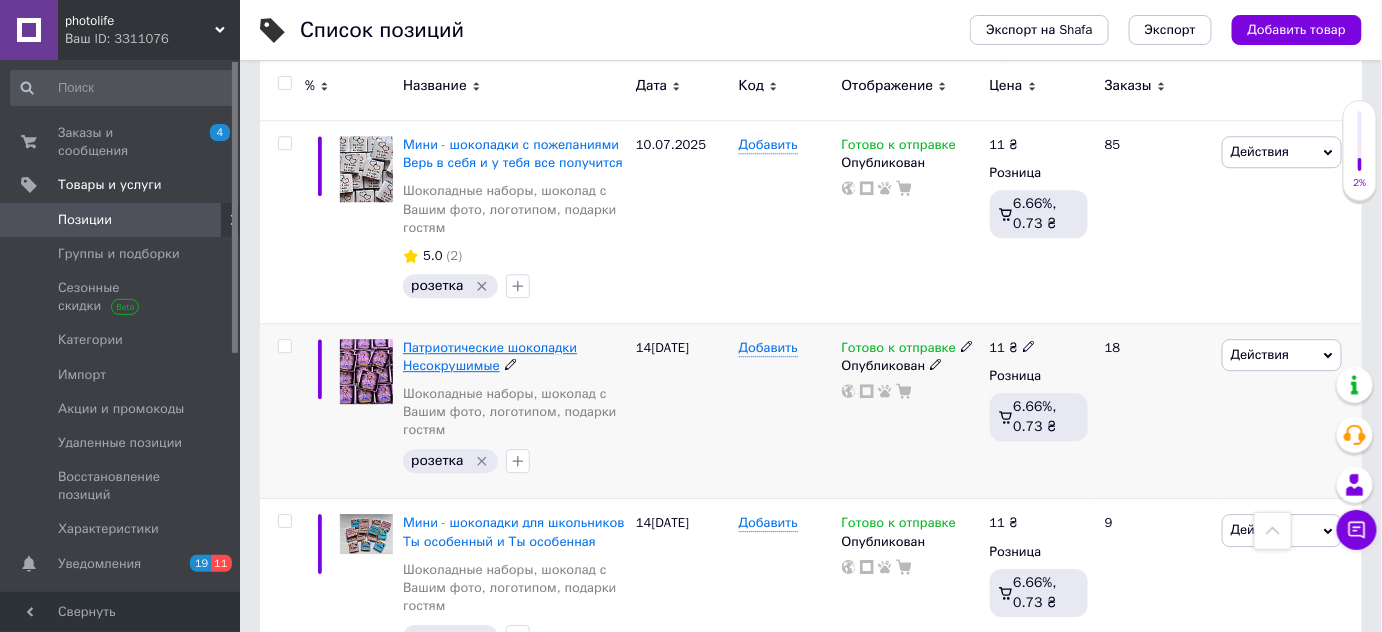 click on "Патриотические шоколадки Несокрушимые" at bounding box center (490, 356) 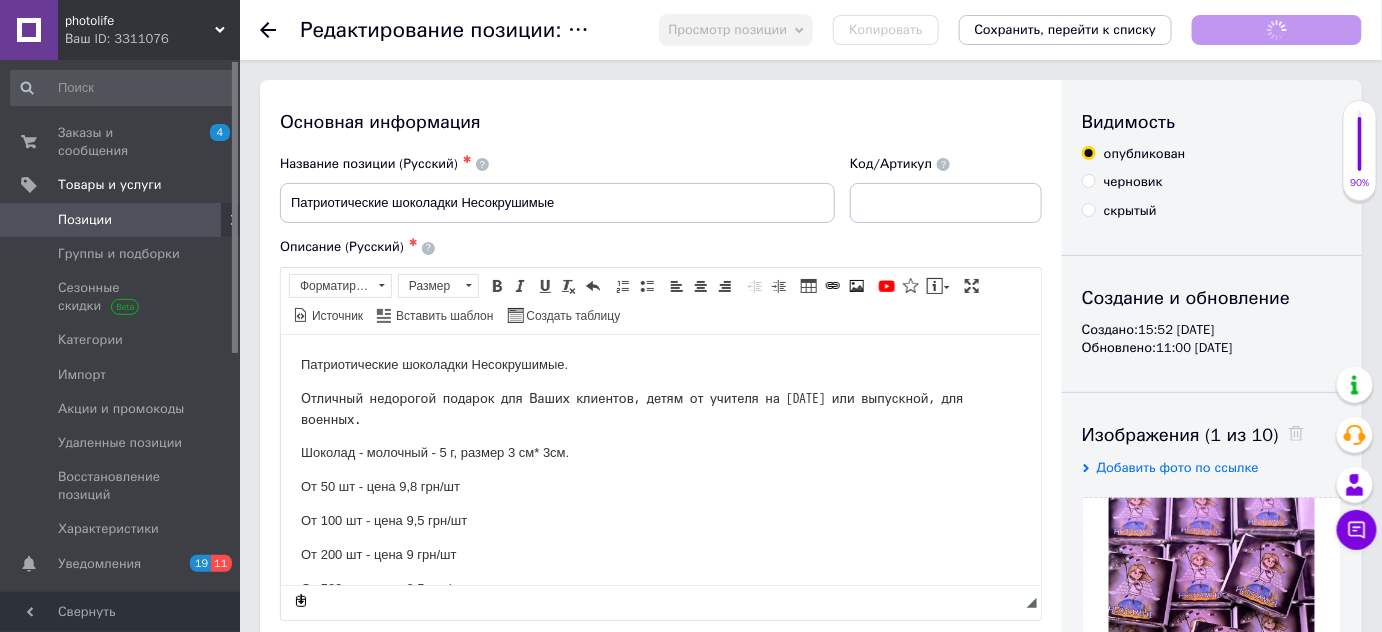 scroll, scrollTop: 0, scrollLeft: 0, axis: both 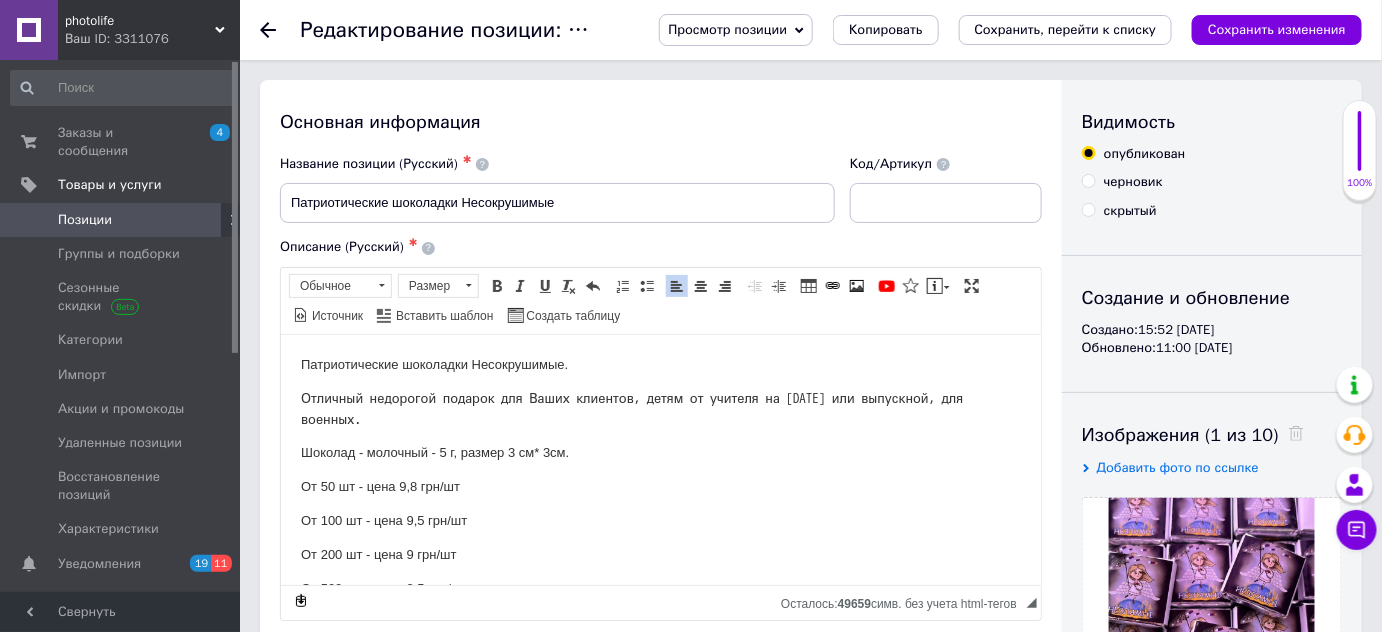 click on "От 50 шт - цена 9,8 грн/шт" at bounding box center (660, 486) 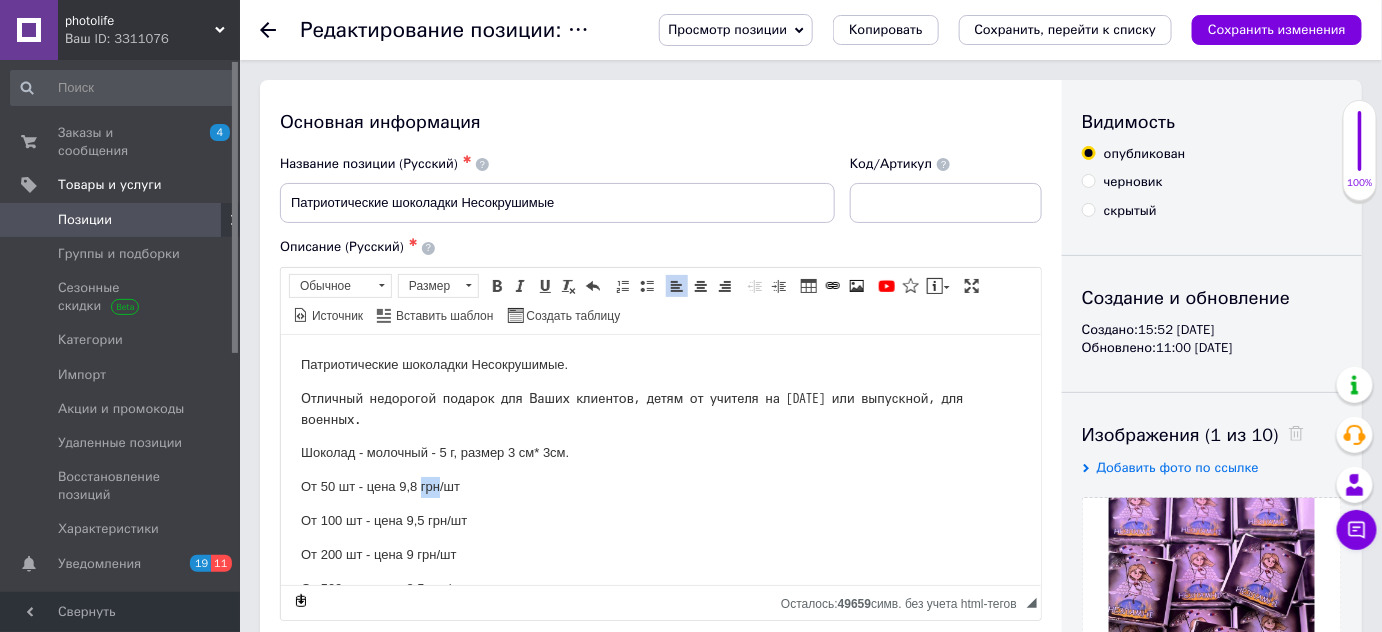 click on "От 50 шт - цена 9,8 грн/шт" at bounding box center [660, 486] 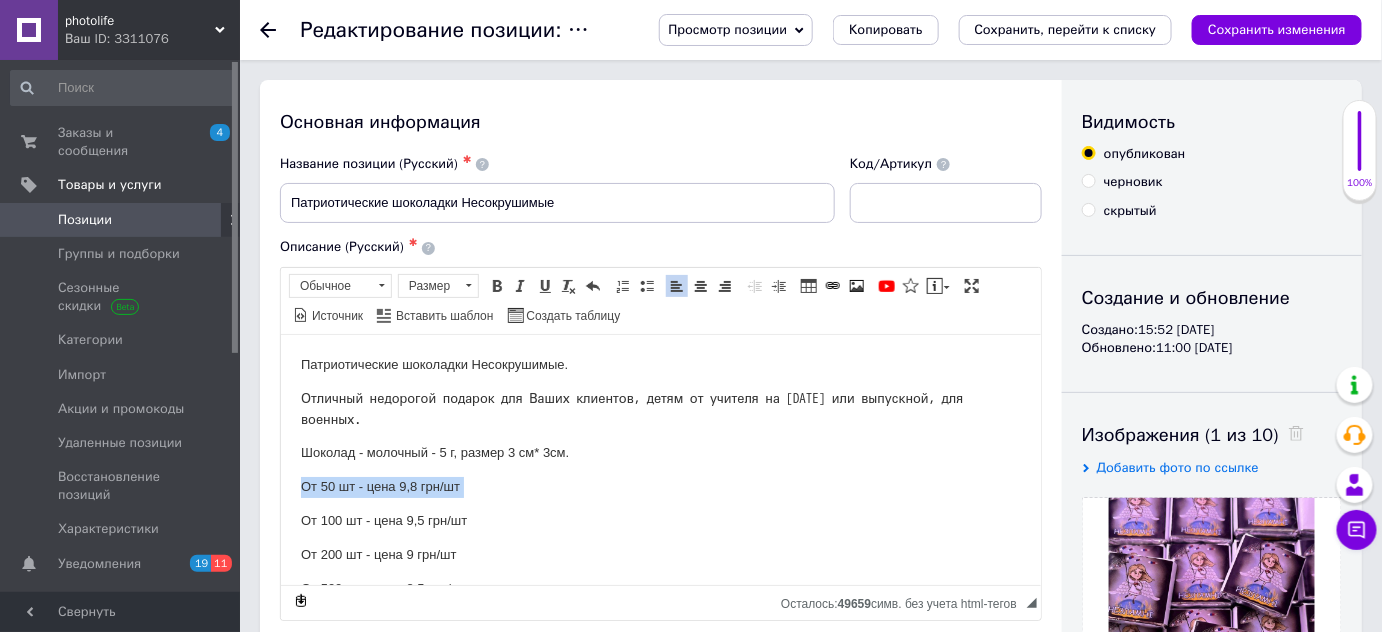 click on "От 50 шт - цена 9,8 грн/шт" at bounding box center (660, 486) 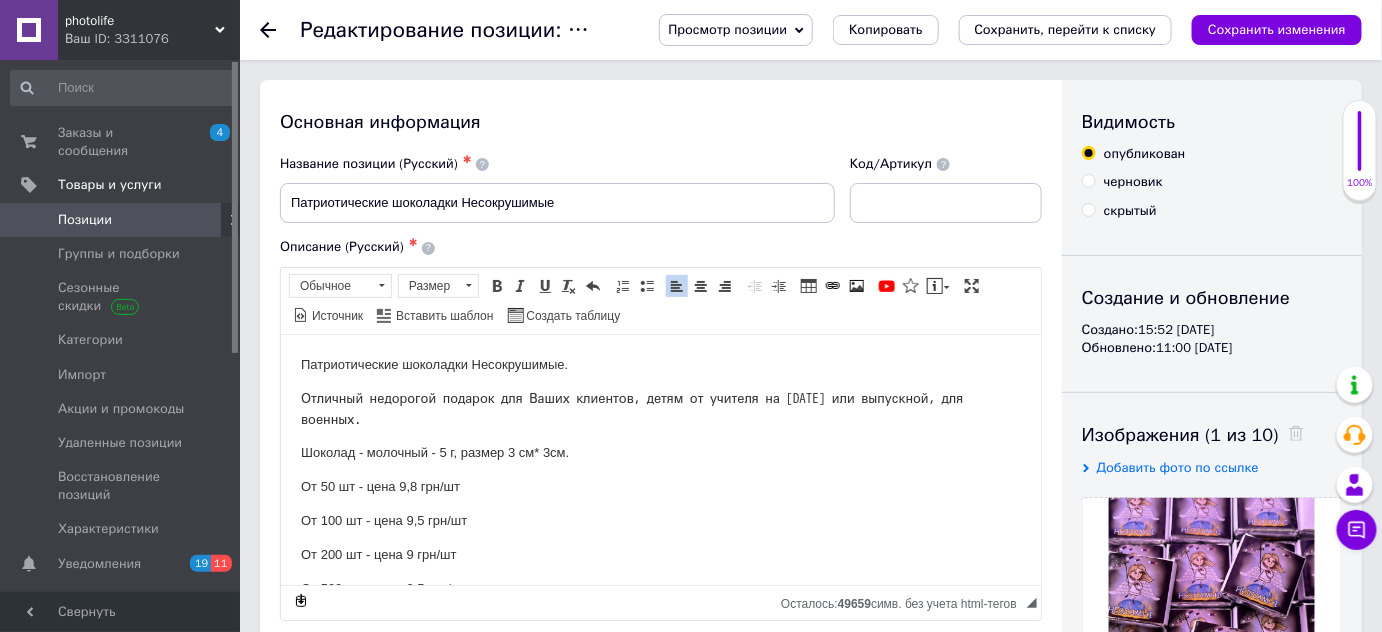 type 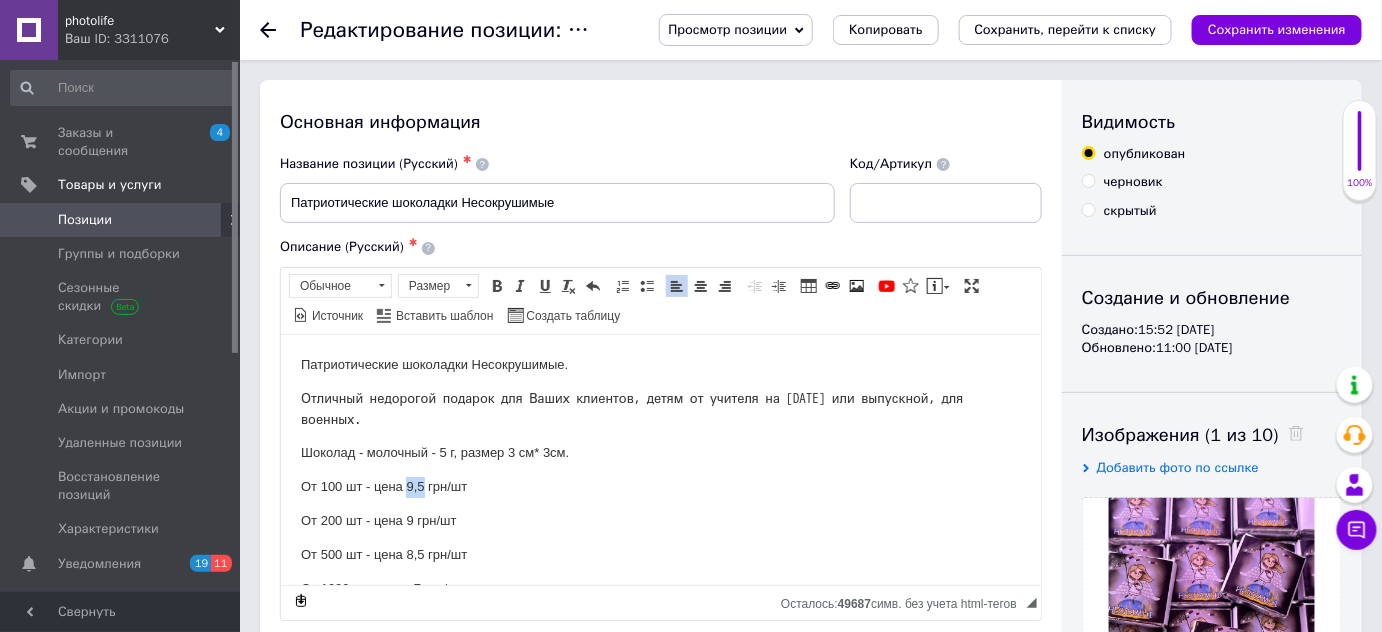 drag, startPoint x: 405, startPoint y: 487, endPoint x: 423, endPoint y: 486, distance: 18.027756 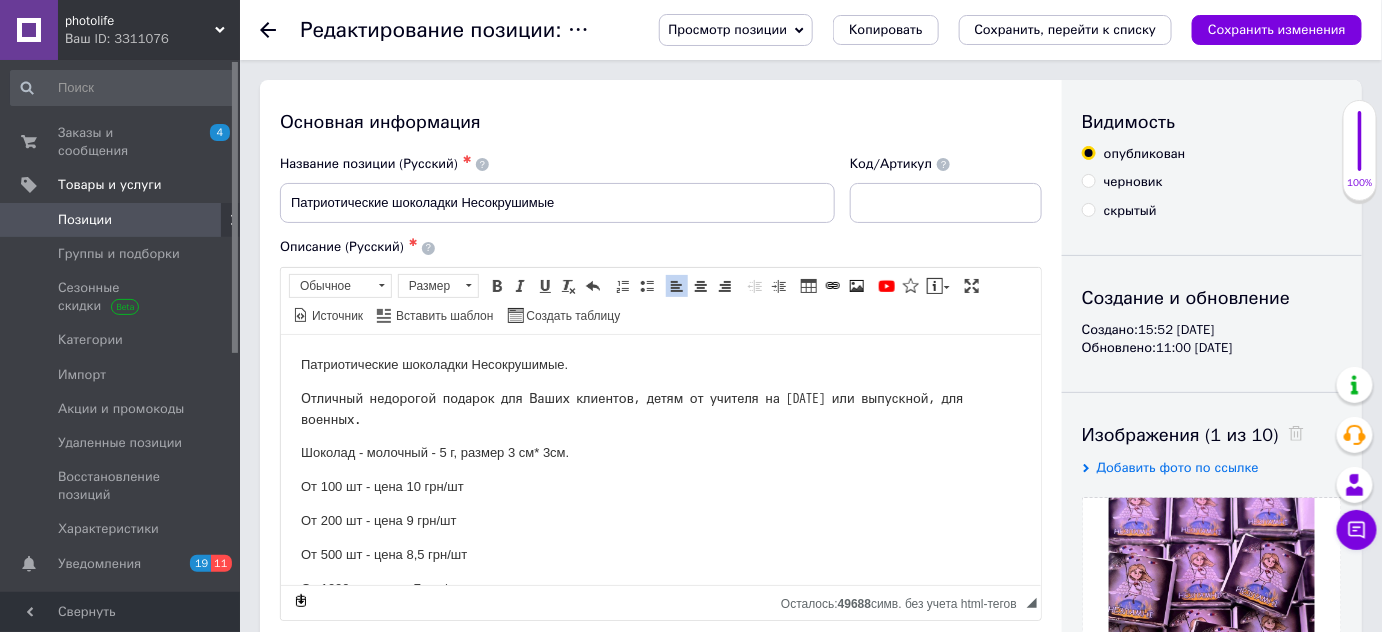 click on "От 200 шт - цена 9 грн/шт" at bounding box center (660, 520) 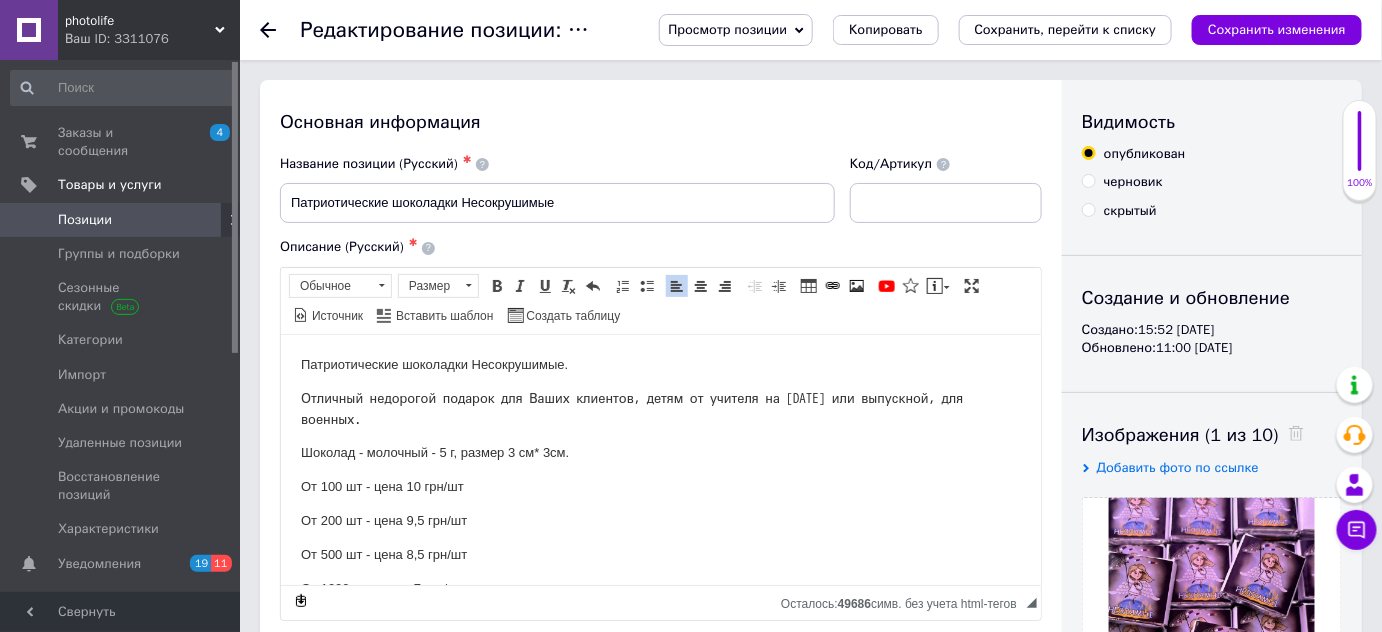 click on "От 500 шт - цена 8,5 грн/шт" at bounding box center (660, 554) 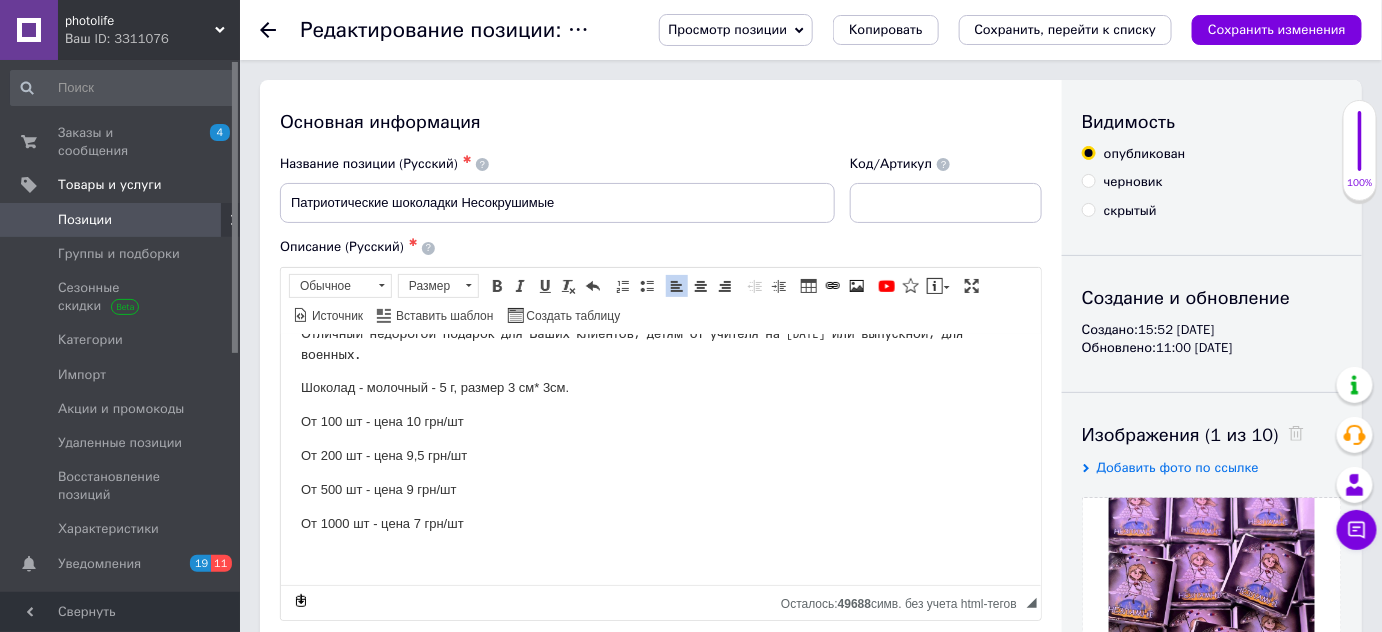 scroll, scrollTop: 67, scrollLeft: 0, axis: vertical 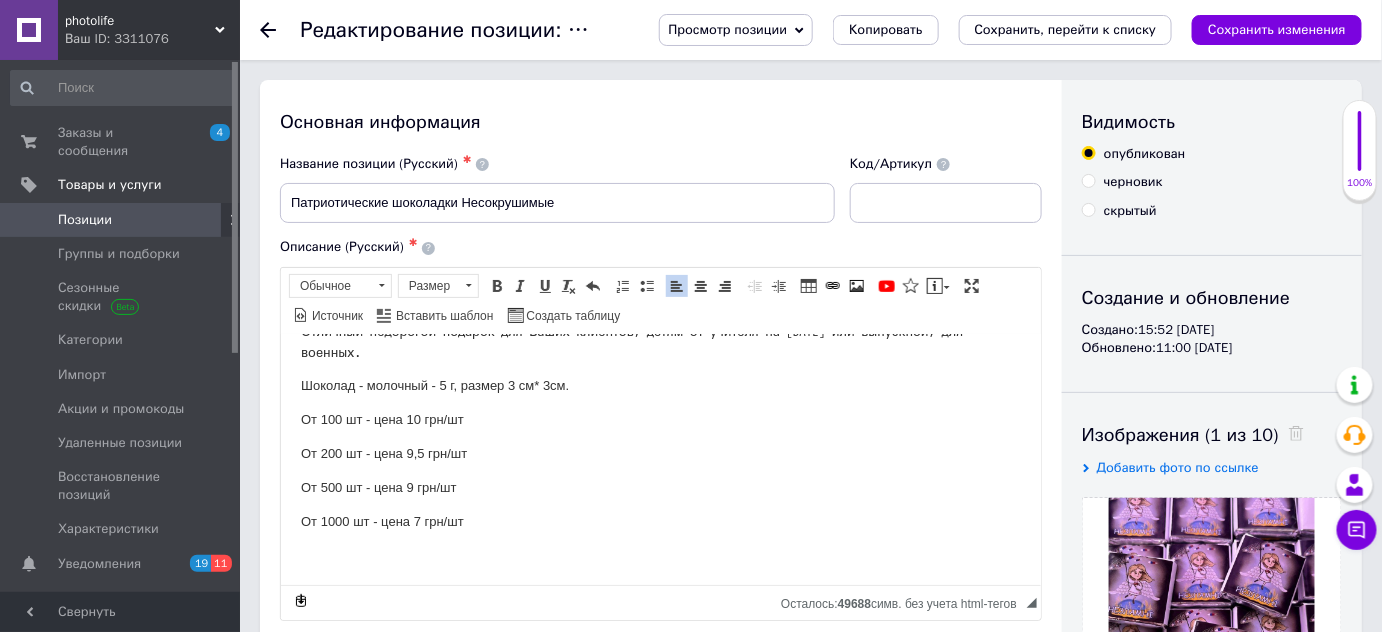 click on "От 1000 шт - цена 7 грн/шт" at bounding box center [660, 521] 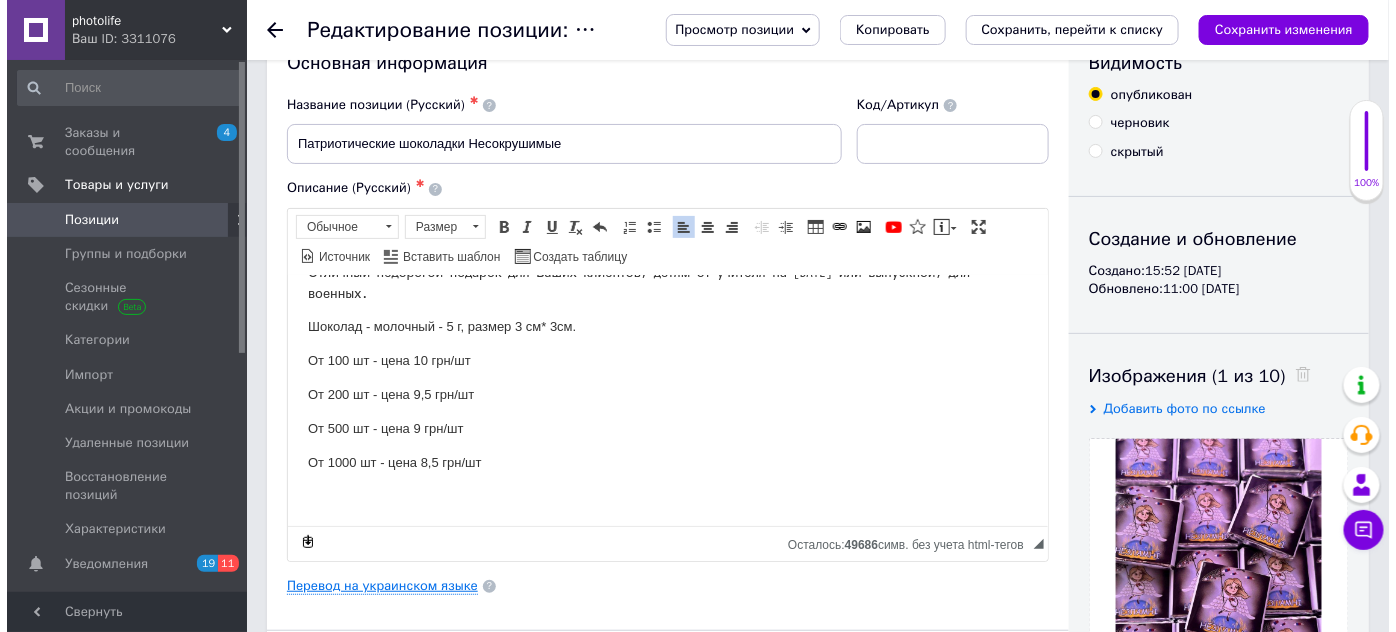 scroll, scrollTop: 90, scrollLeft: 0, axis: vertical 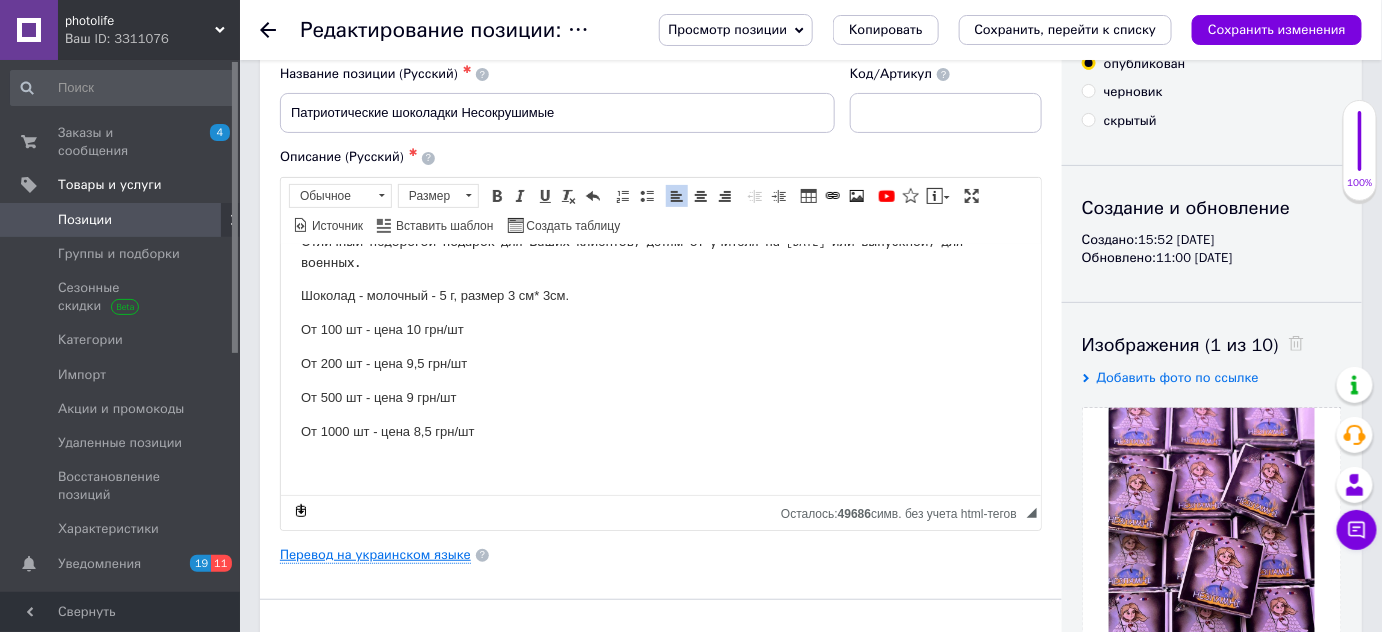 click on "Перевод на украинском языке" at bounding box center [375, 555] 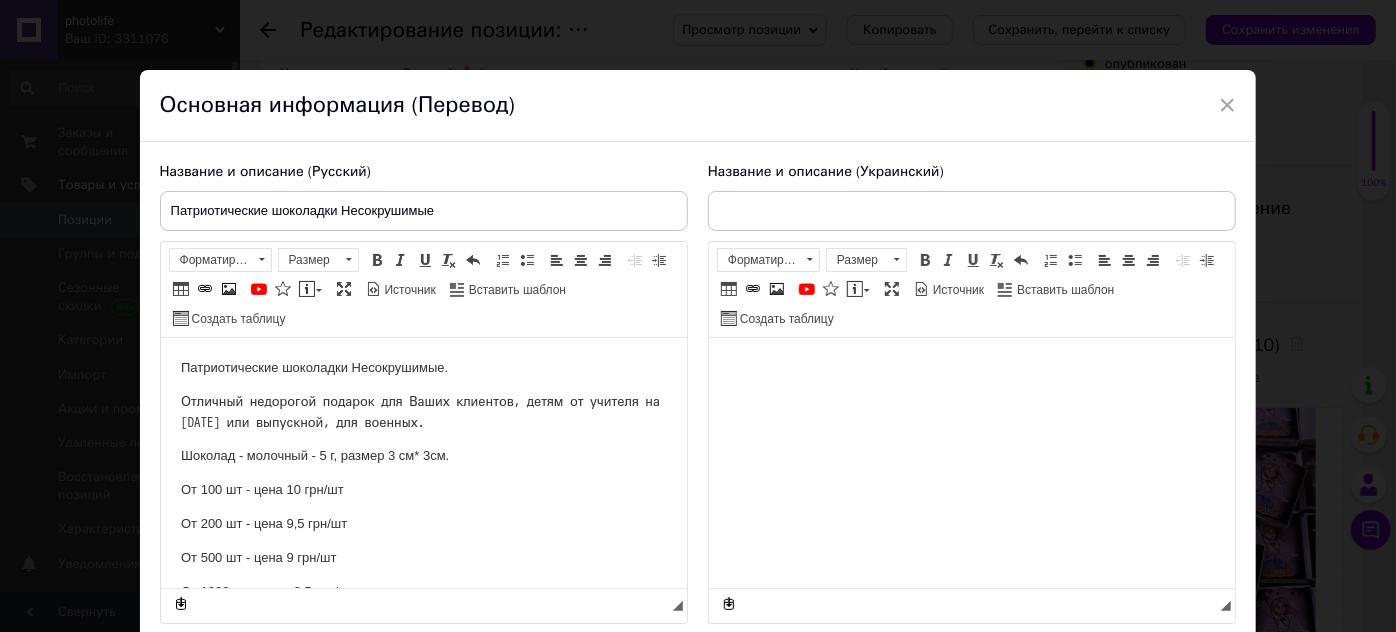 scroll, scrollTop: 0, scrollLeft: 0, axis: both 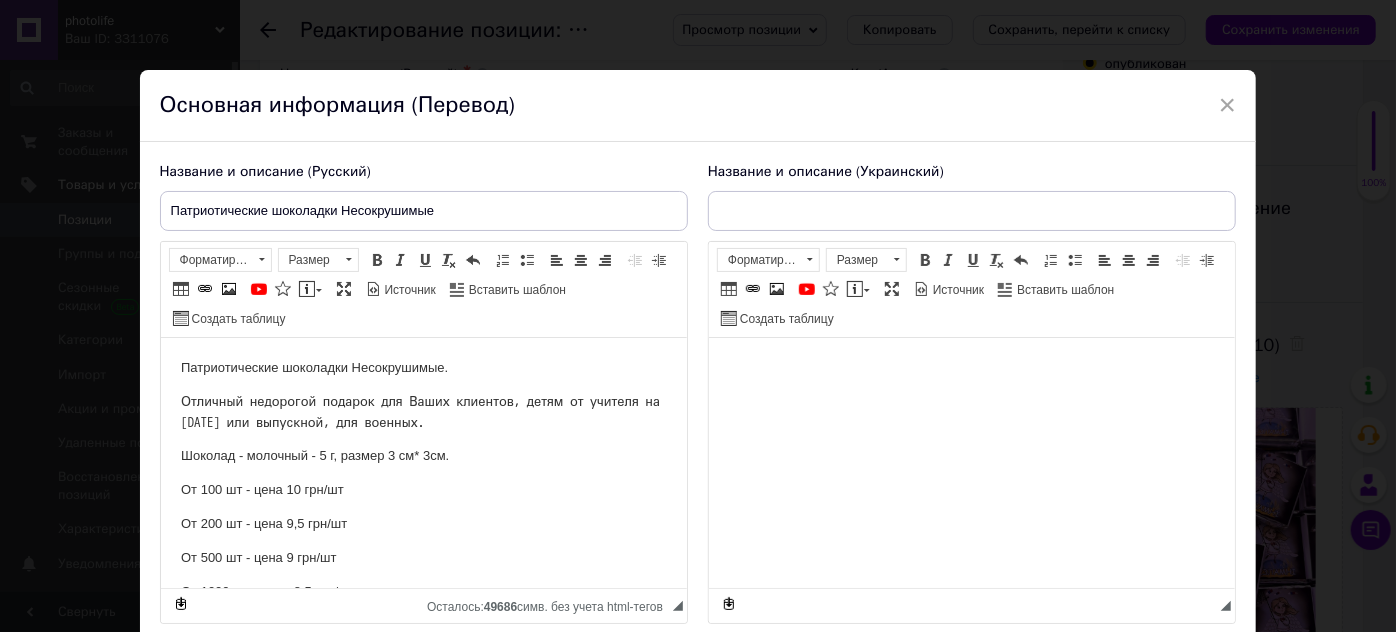 type on "Патріотичні шоколадки Незламні" 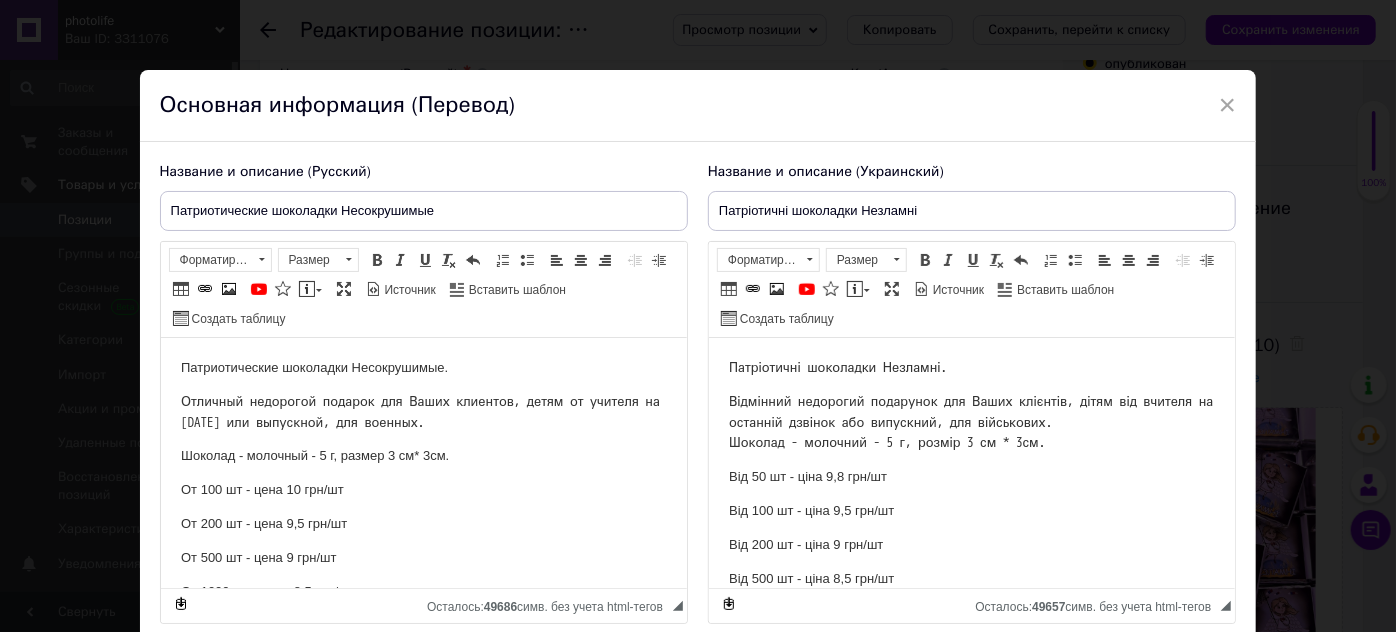 click on "Від 50 шт - ціна 9,8 грн/шт" at bounding box center [971, 477] 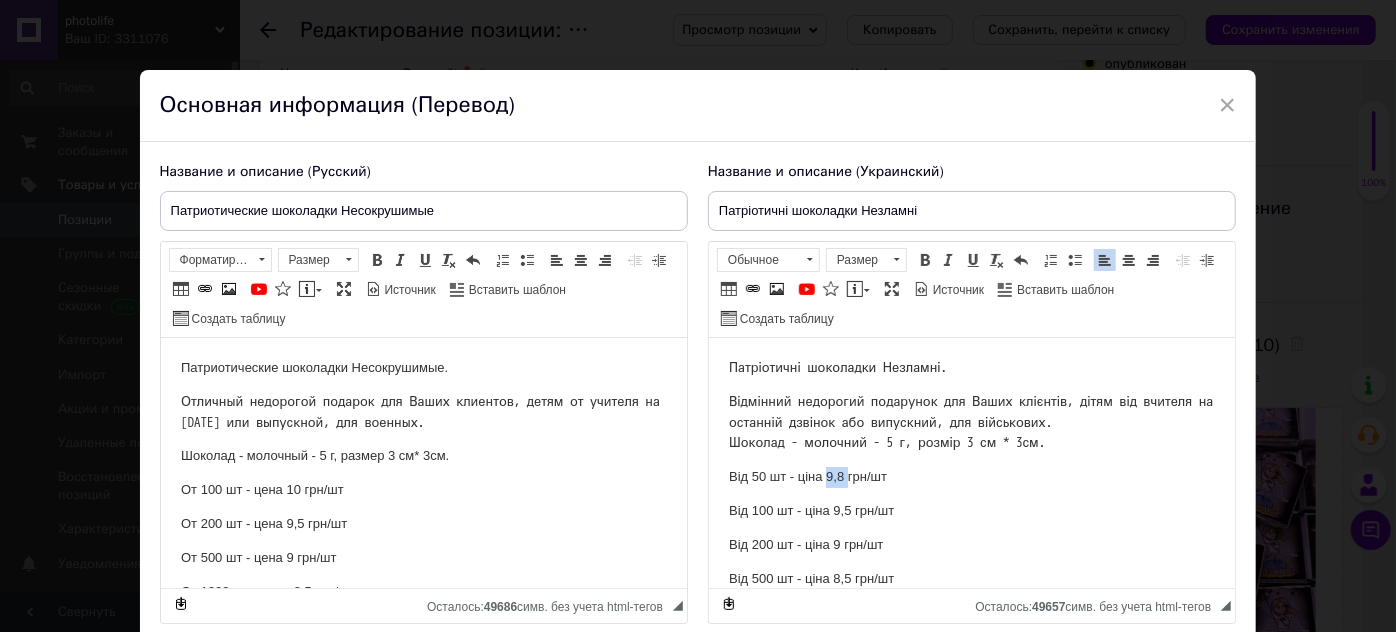 click on "Від 50 шт - ціна 9,8 грн/шт" at bounding box center (971, 477) 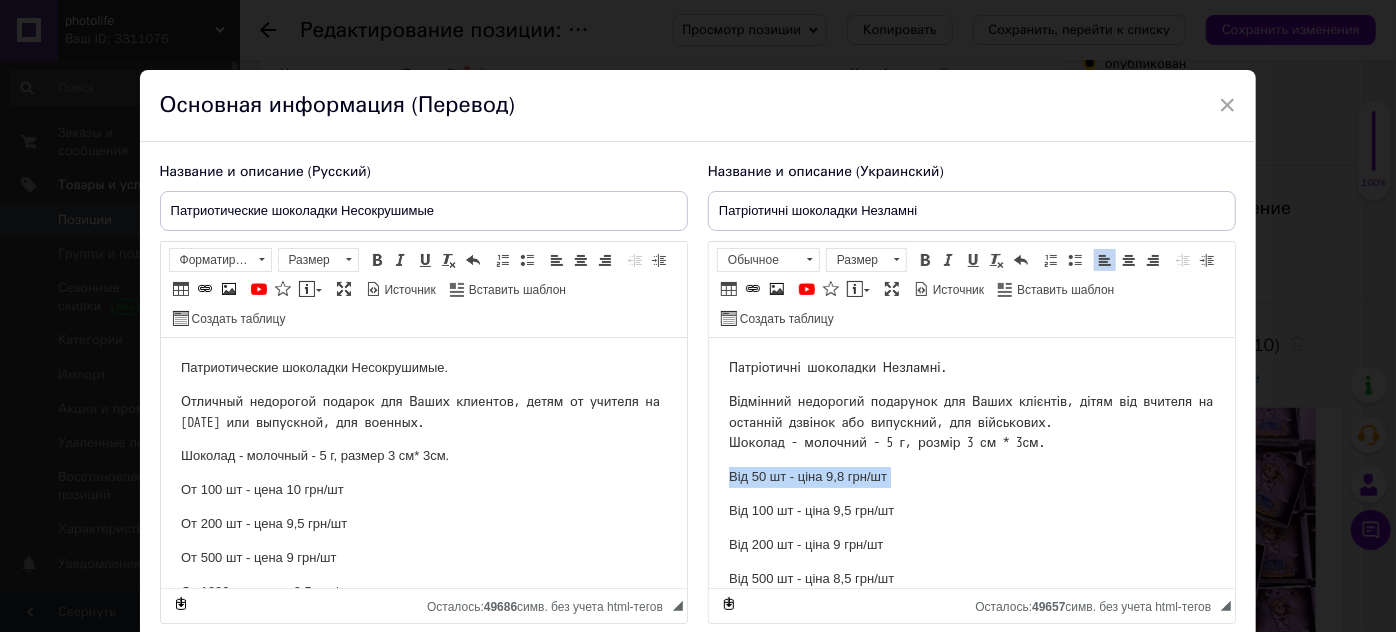 click on "Від 50 шт - ціна 9,8 грн/шт" at bounding box center (971, 477) 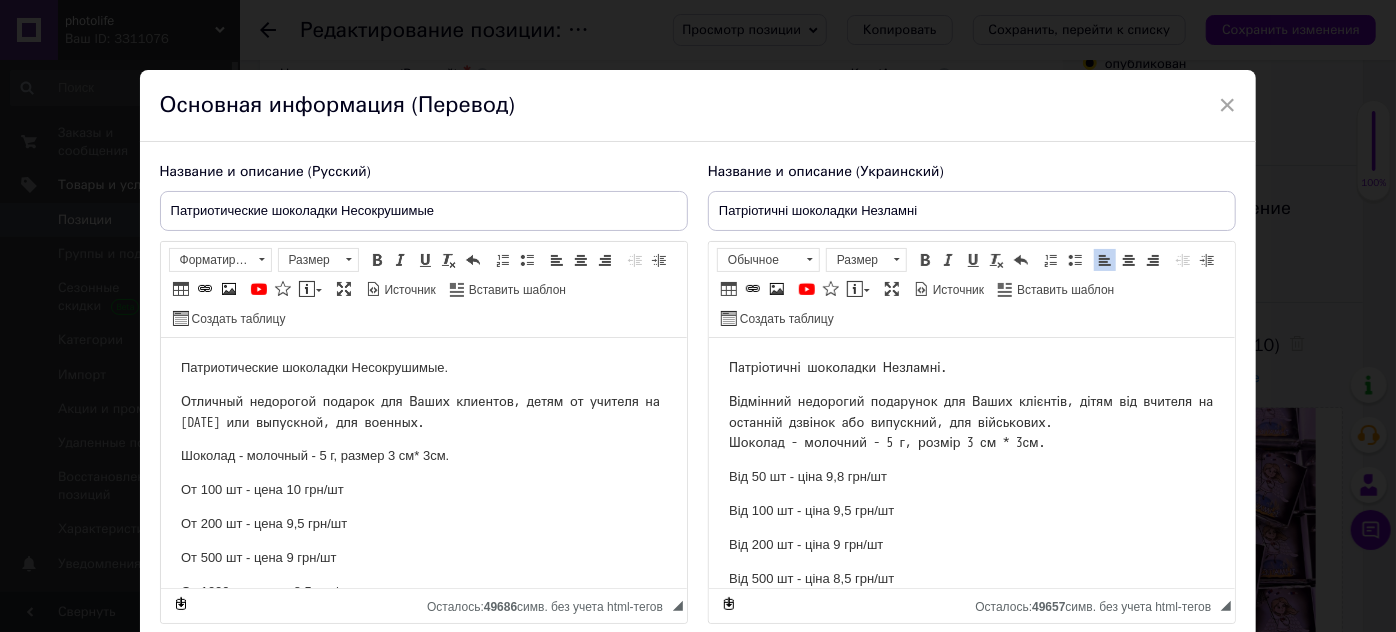 type 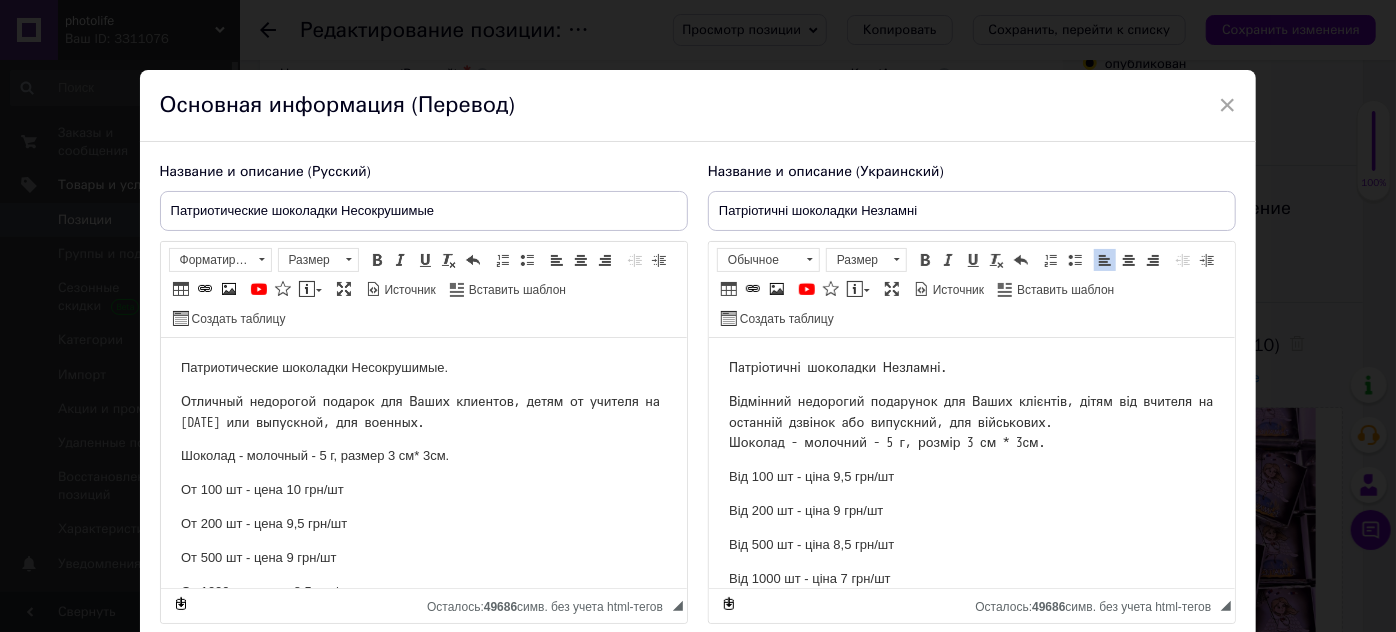 click on "Від 100 шт - ціна 9,5 грн/шт" at bounding box center (971, 477) 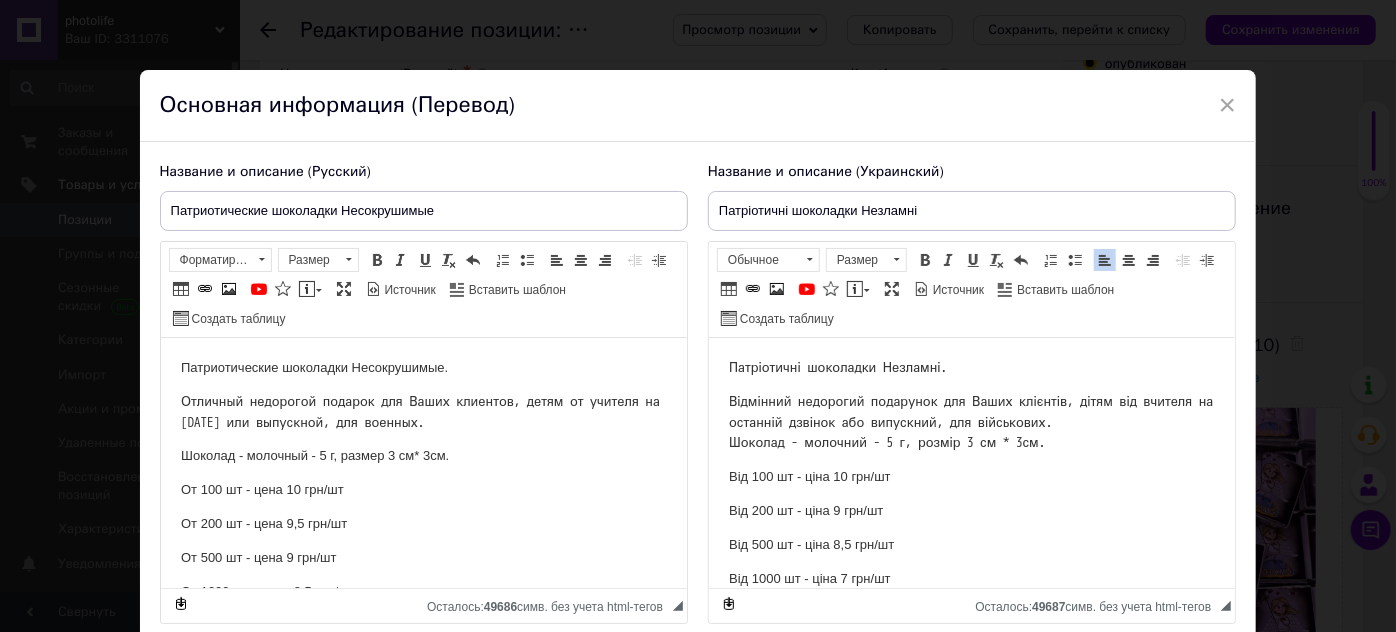 click on "Від 200 шт - ціна 9 грн/шт" at bounding box center [971, 511] 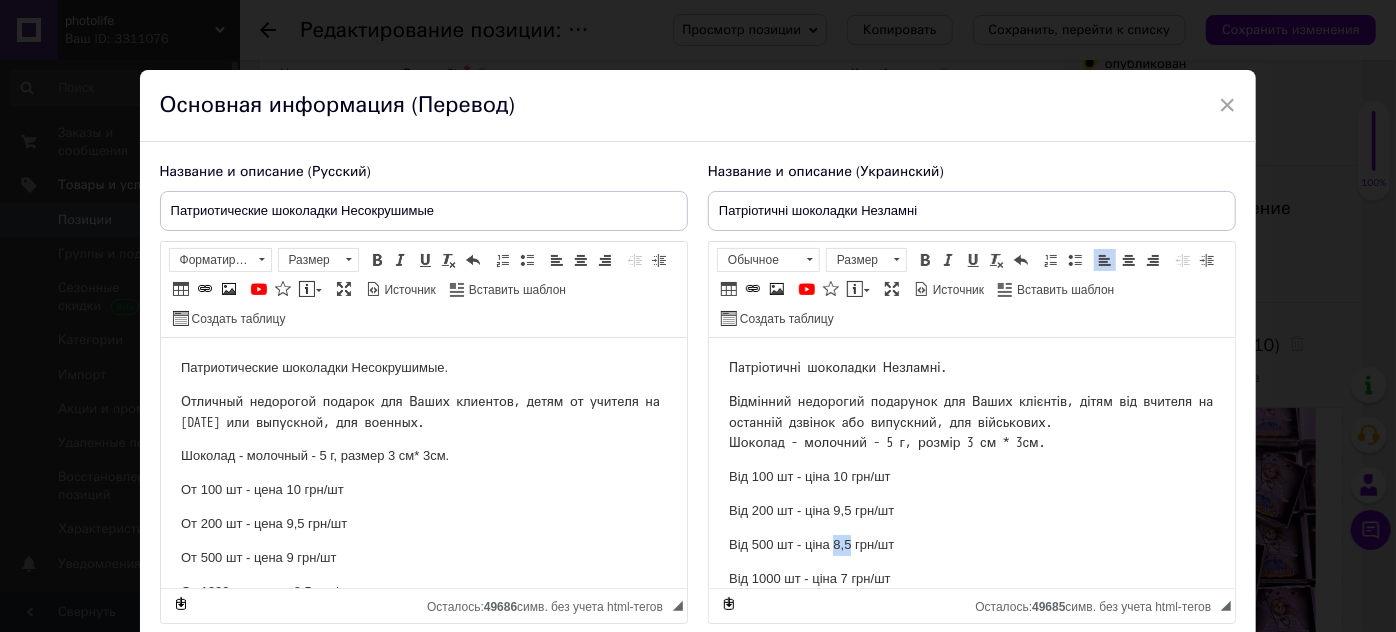 drag, startPoint x: 834, startPoint y: 544, endPoint x: 850, endPoint y: 543, distance: 16.03122 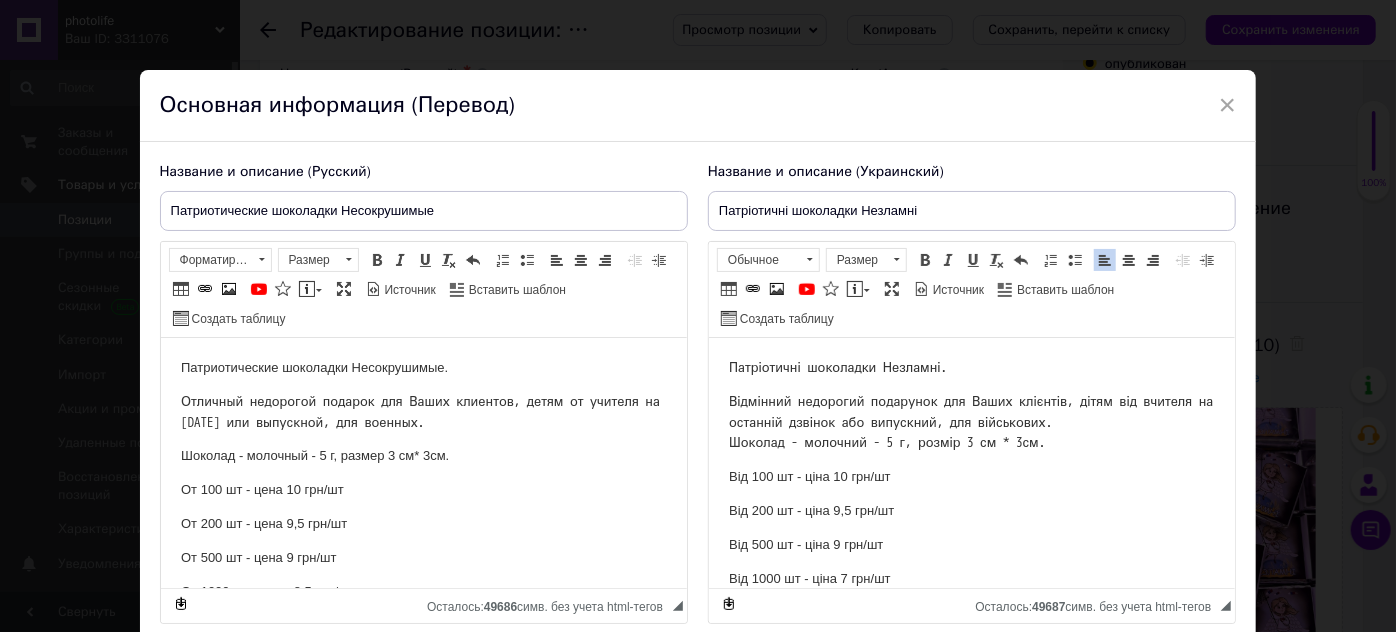 click on "Від 1000 шт - ціна 7 грн/шт" at bounding box center [971, 579] 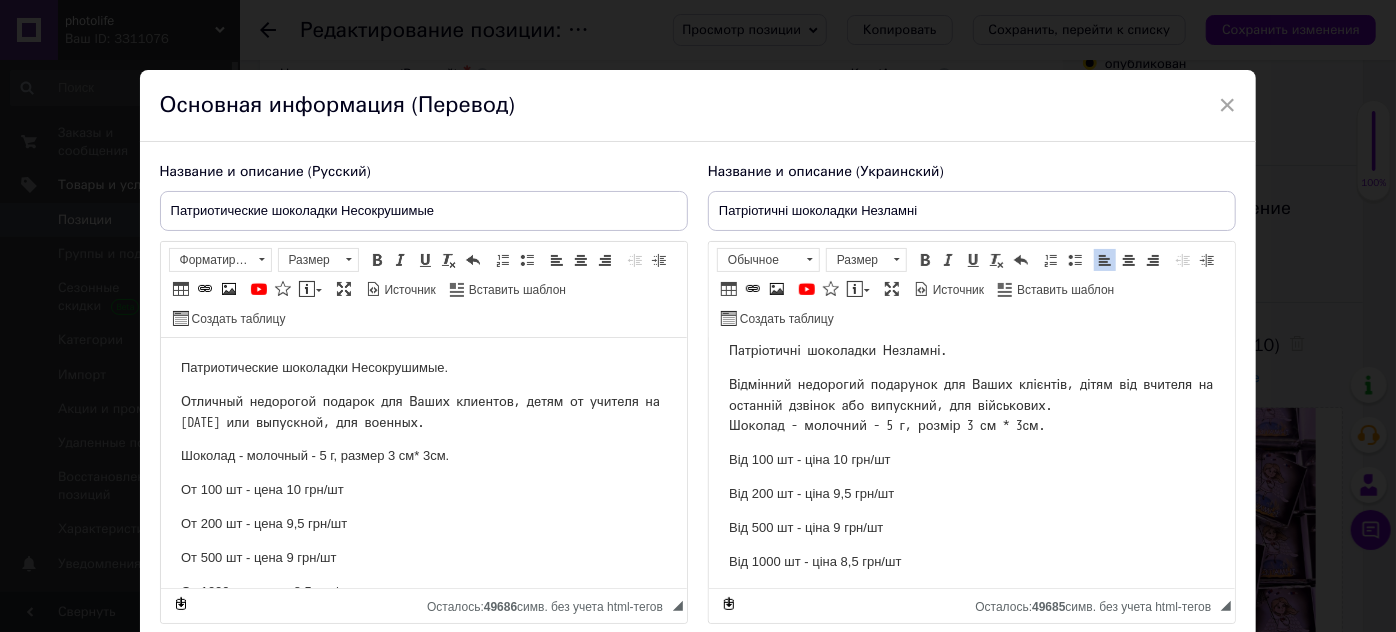 scroll, scrollTop: 21, scrollLeft: 0, axis: vertical 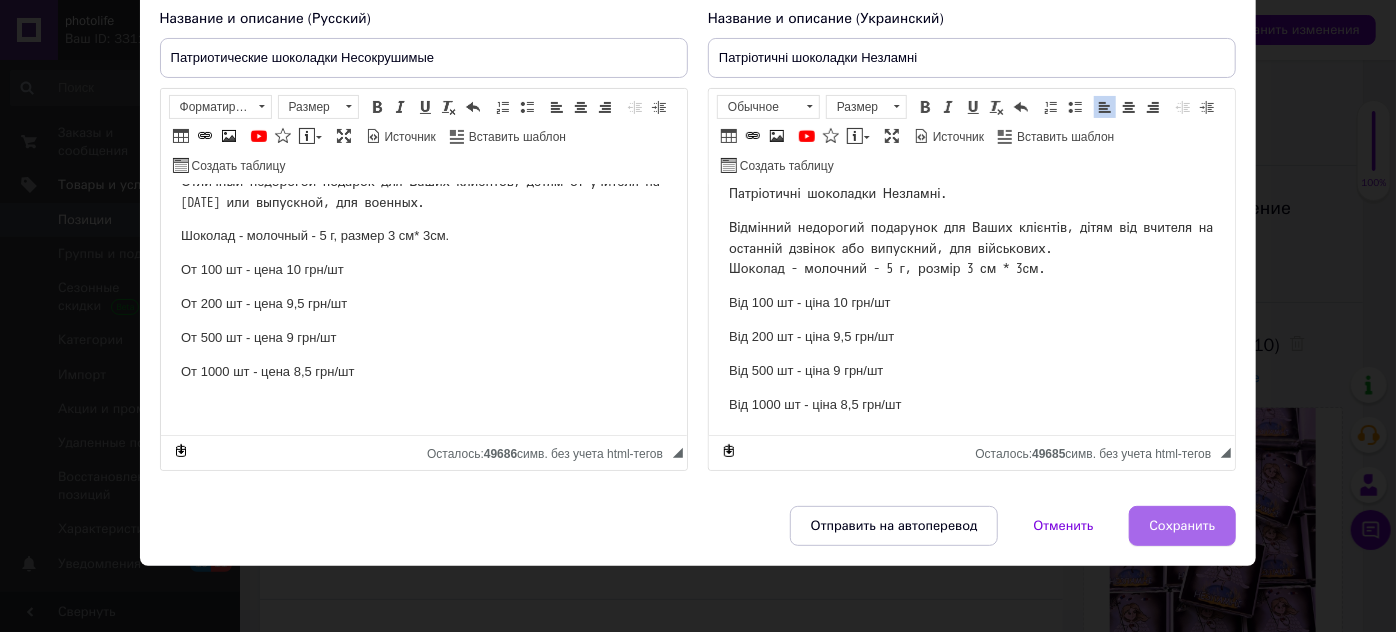 click on "Сохранить" at bounding box center (1183, 526) 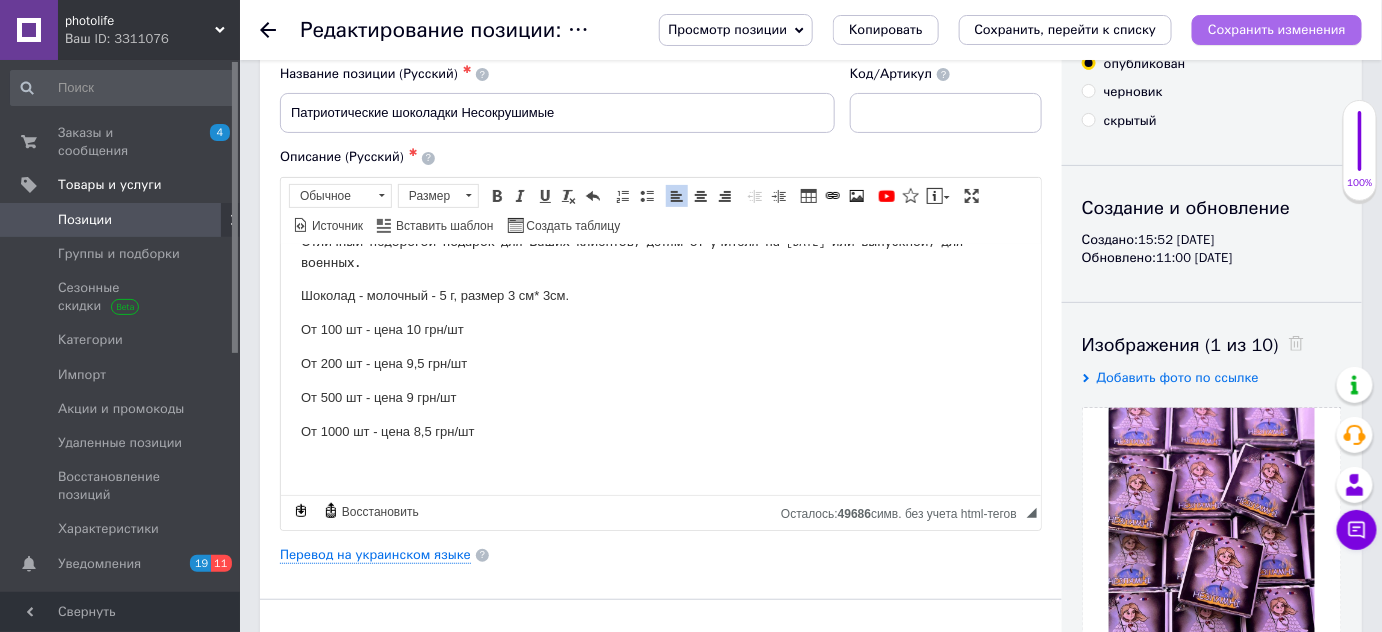 click on "Сохранить изменения" at bounding box center [1277, 29] 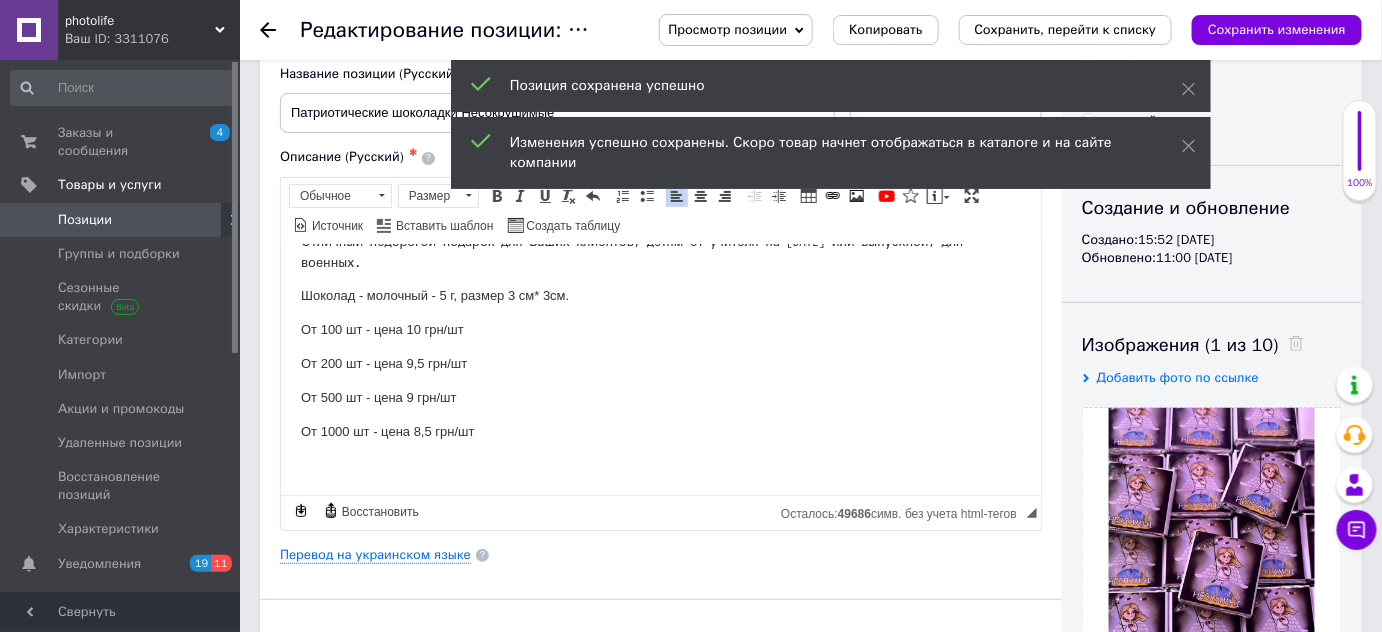 click 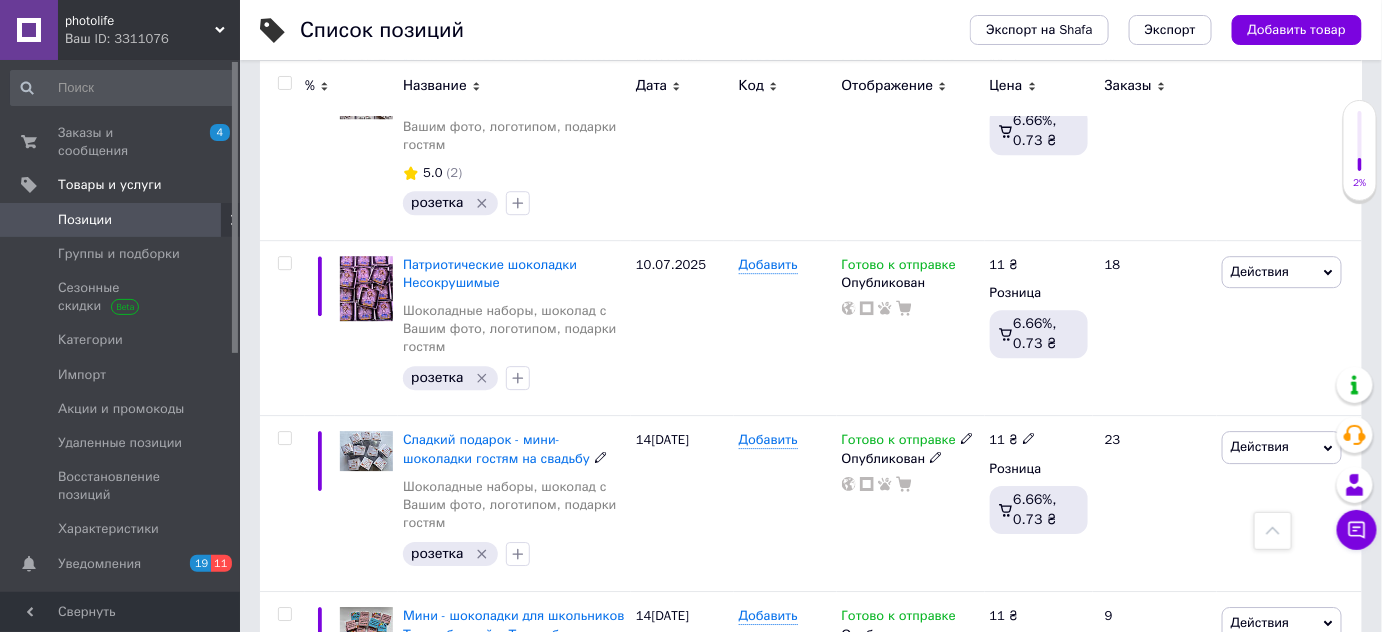 scroll, scrollTop: 4454, scrollLeft: 0, axis: vertical 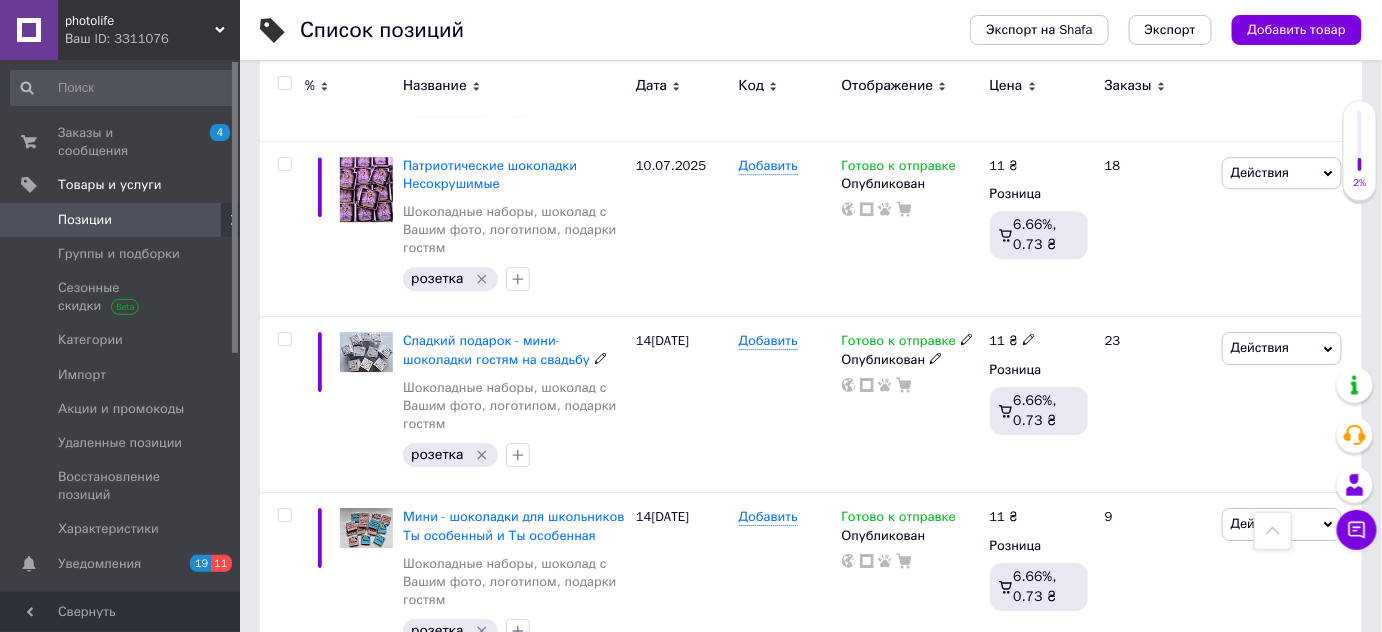 click on "Сладкий подарок - мини-шоколадки гостям на свадьбу" at bounding box center [496, 349] 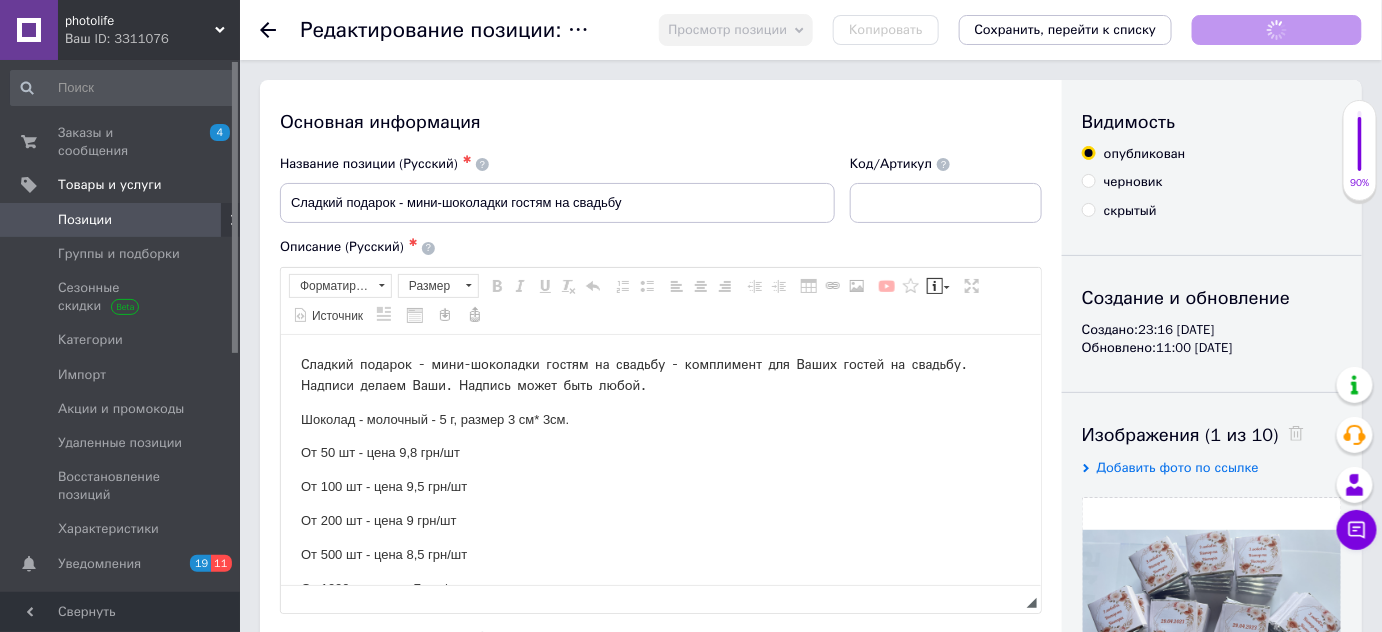 scroll, scrollTop: 0, scrollLeft: 0, axis: both 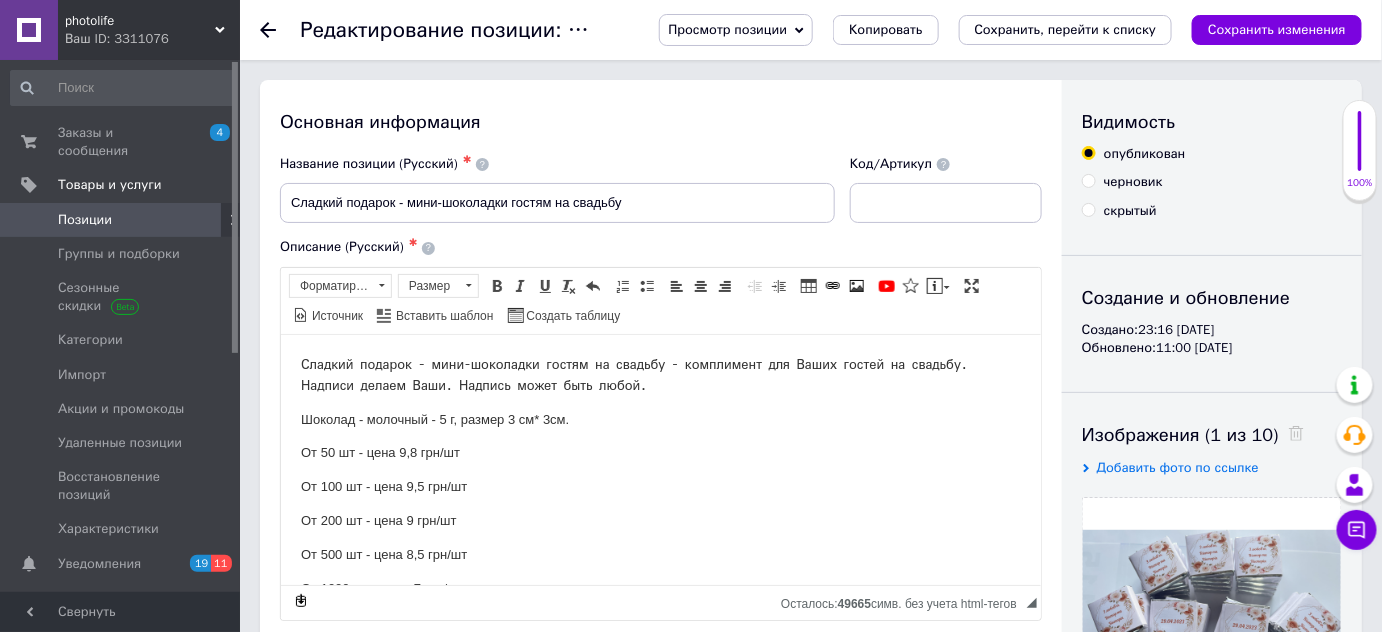 click on "От 50 шт - цена 9,8 грн/шт" at bounding box center [660, 452] 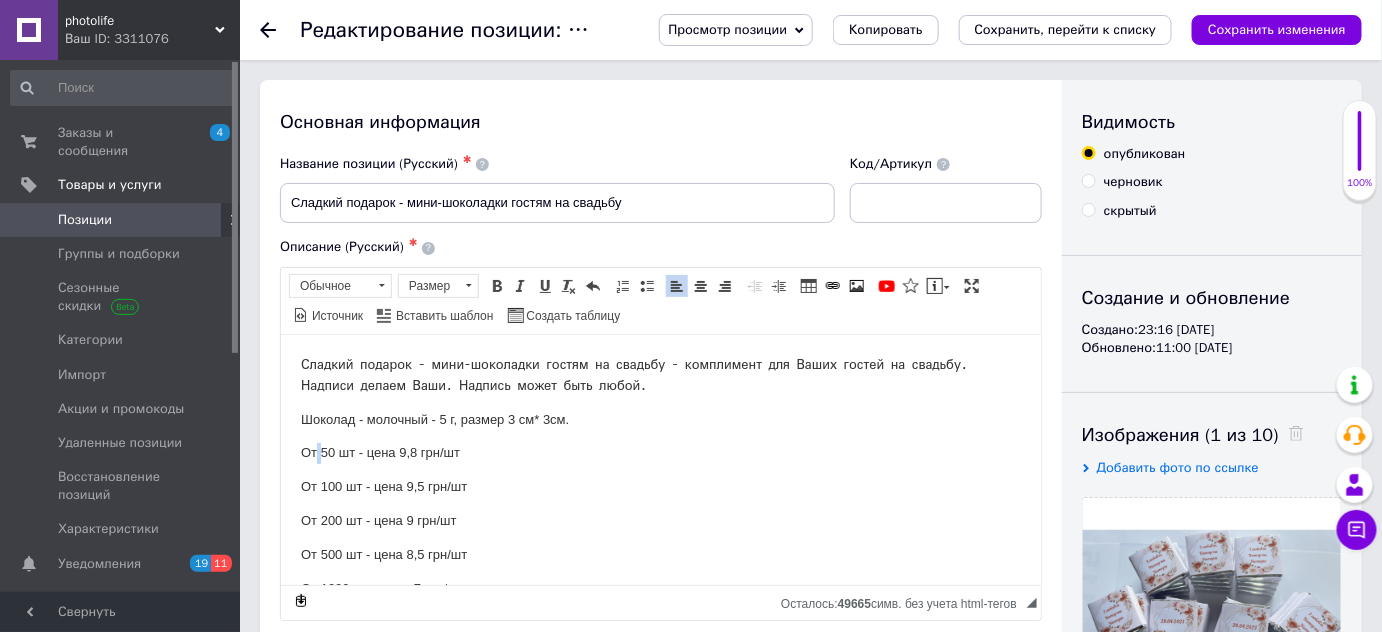 click on "От 50 шт - цена 9,8 грн/шт" at bounding box center (660, 452) 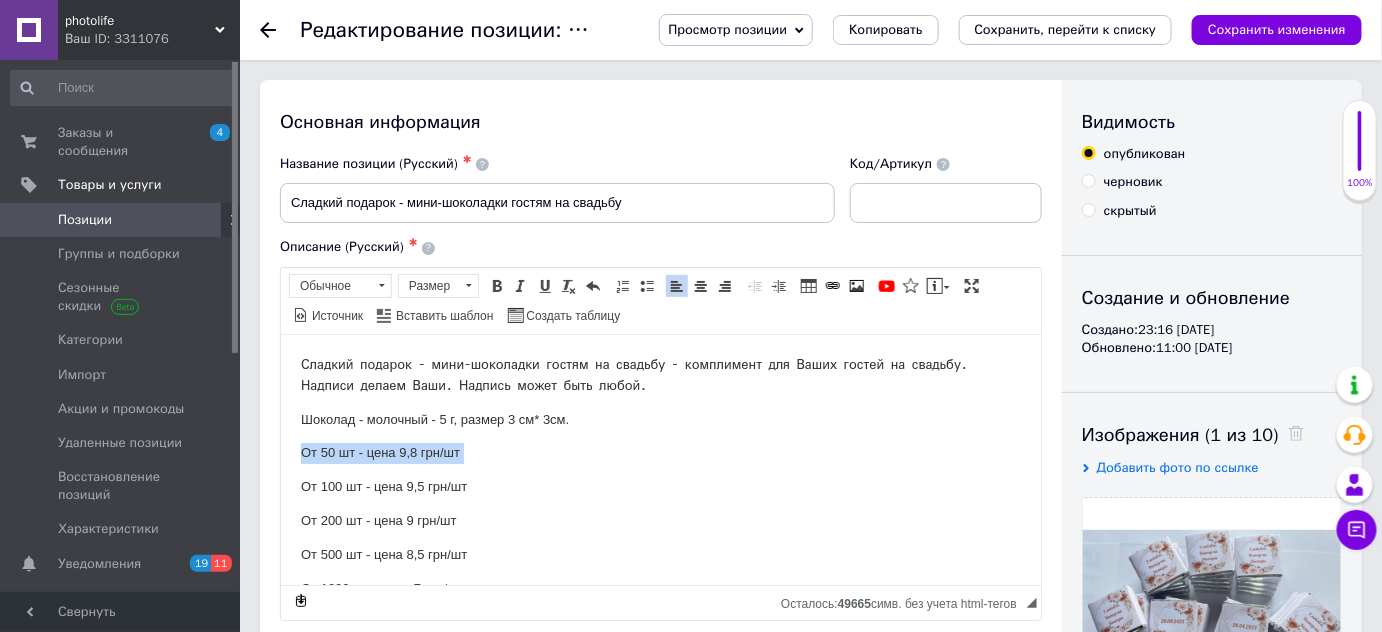 click on "От 50 шт - цена 9,8 грн/шт" at bounding box center [660, 452] 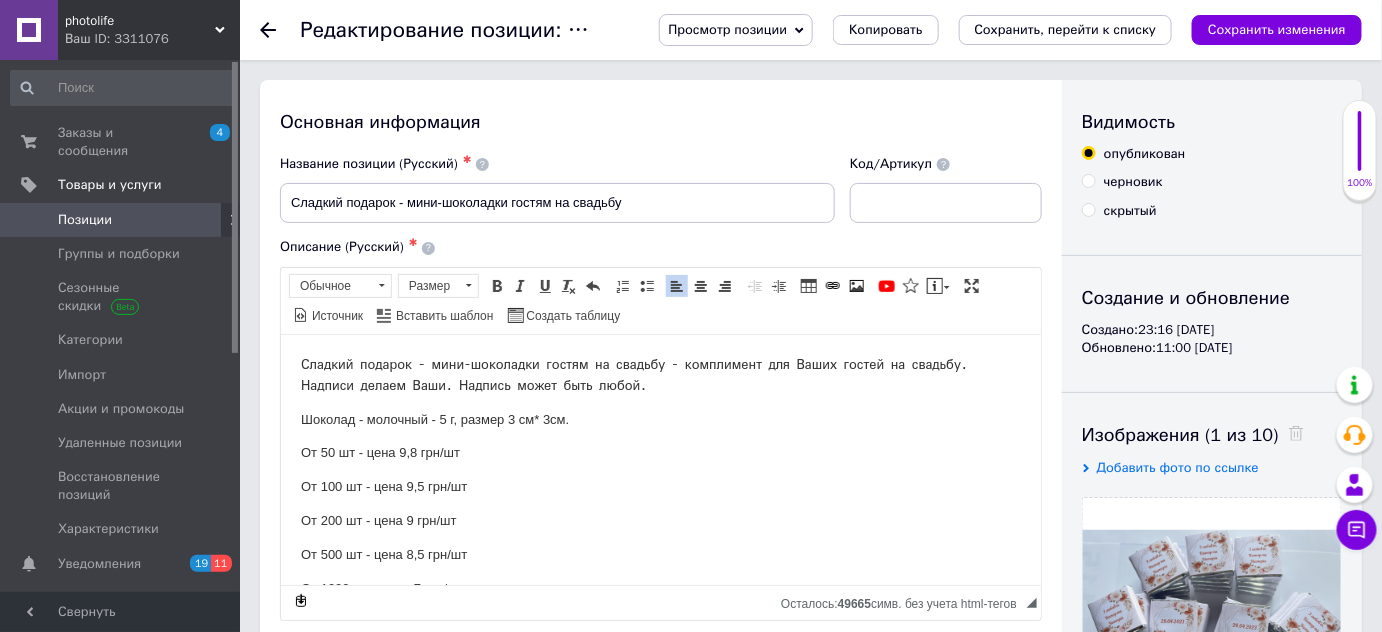 type 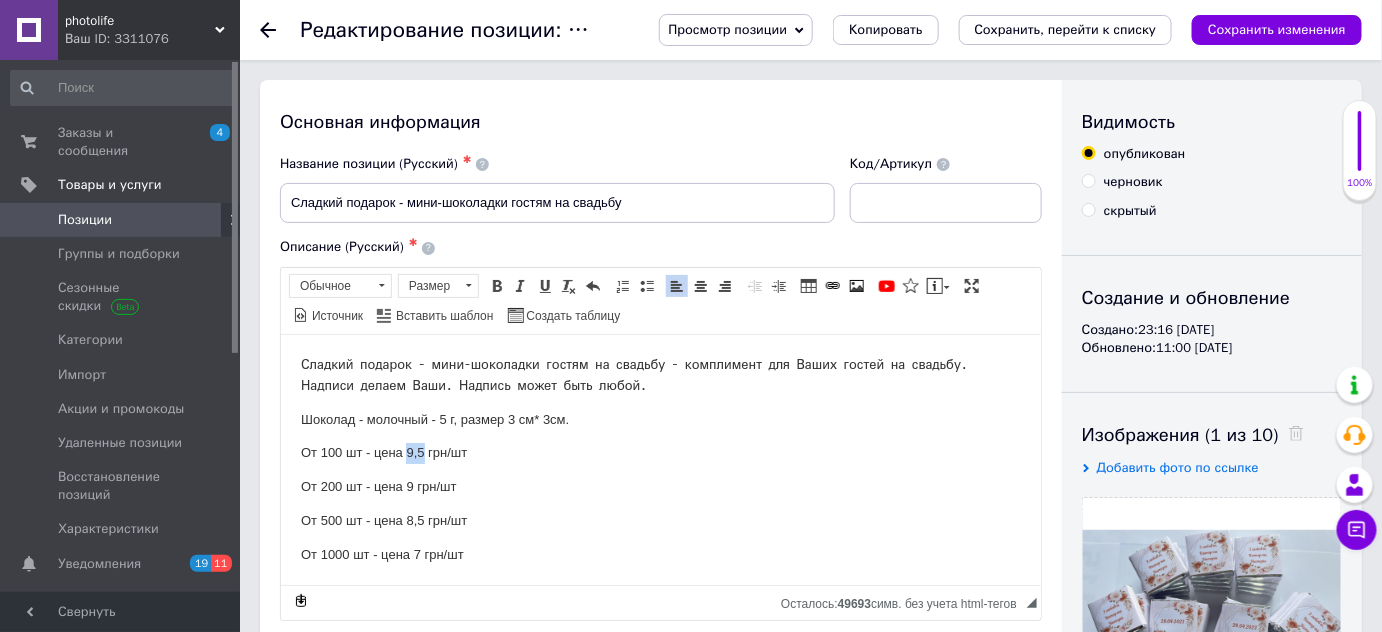 drag, startPoint x: 407, startPoint y: 450, endPoint x: 424, endPoint y: 453, distance: 17.262676 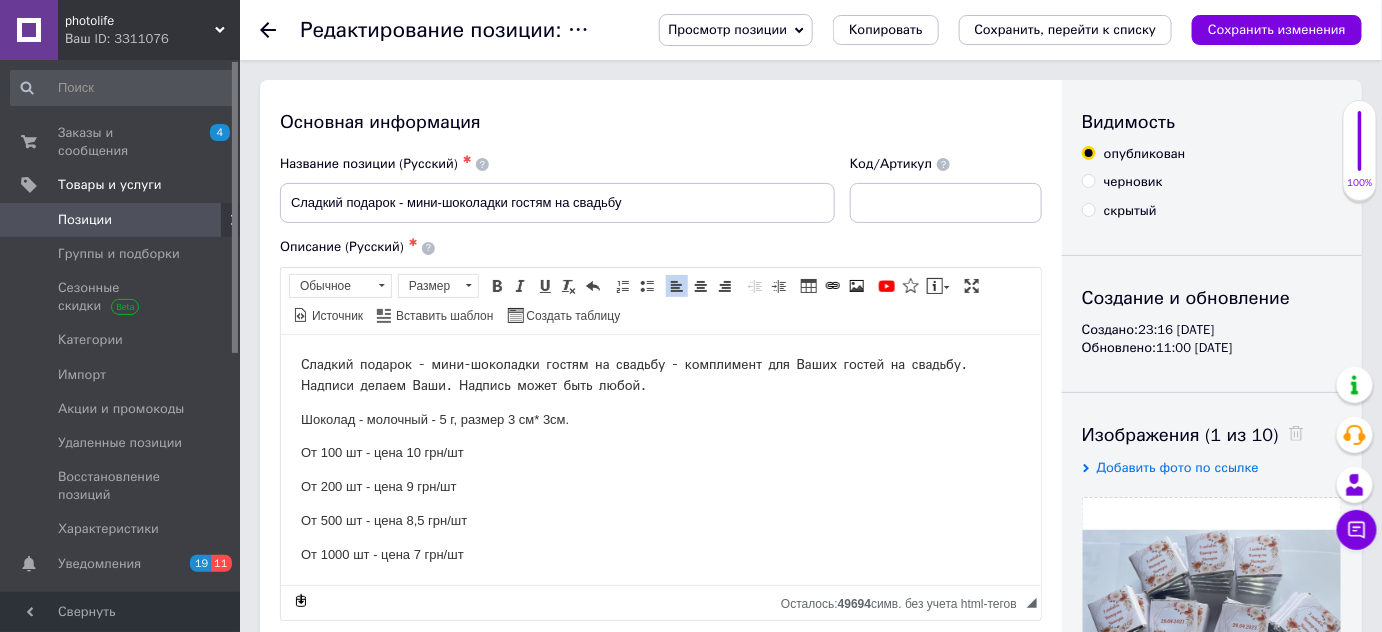 click on "От 200 шт - цена 9 грн/шт" at bounding box center [660, 486] 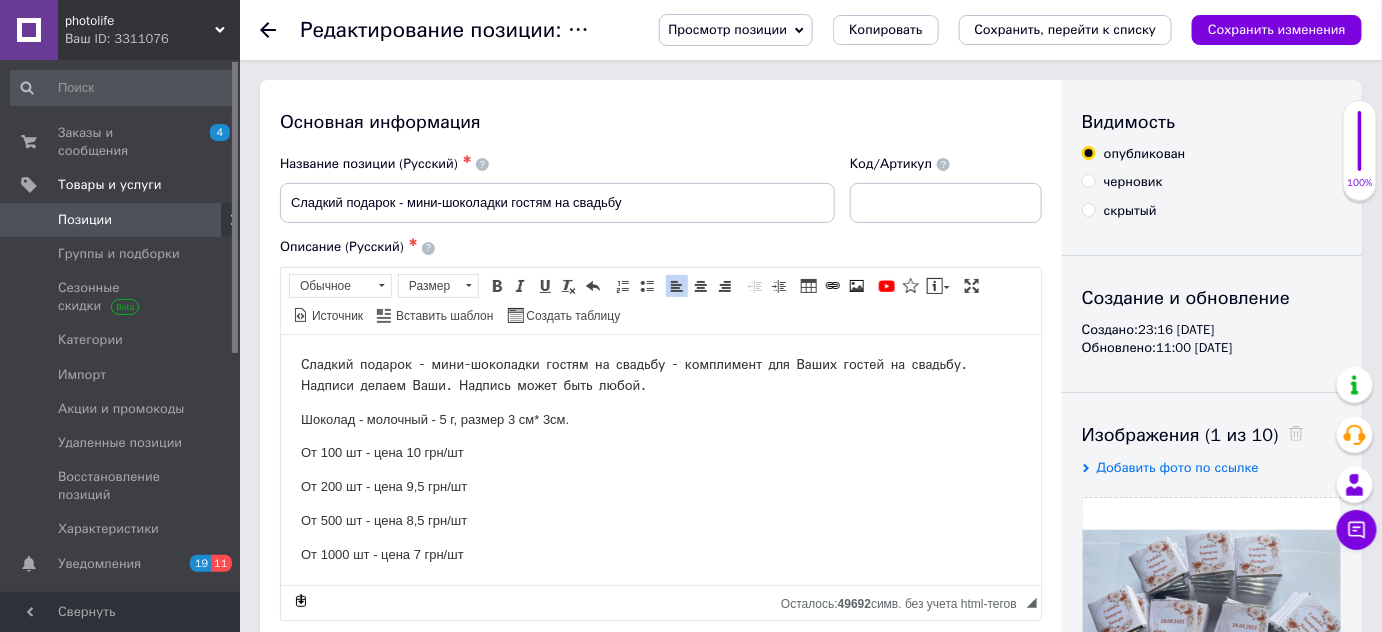 click on "От 500 шт - цена 8,5 грн/шт" at bounding box center (660, 520) 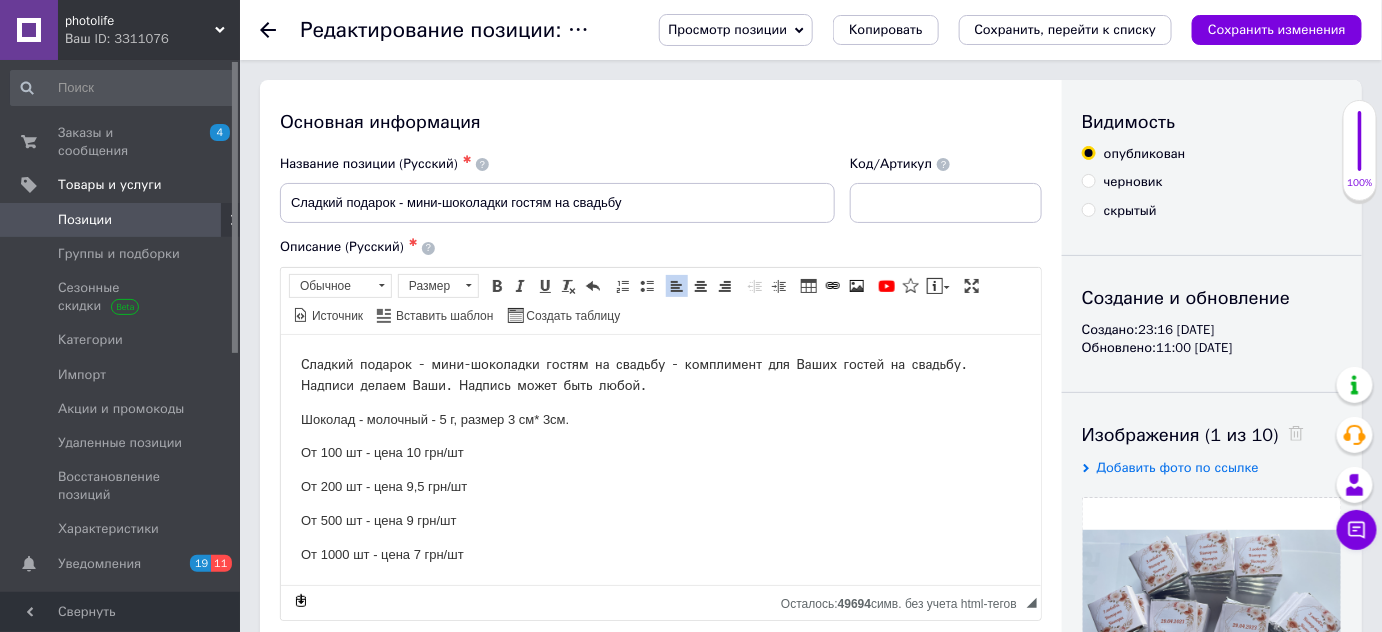 drag, startPoint x: 418, startPoint y: 549, endPoint x: 477, endPoint y: 431, distance: 131.92801 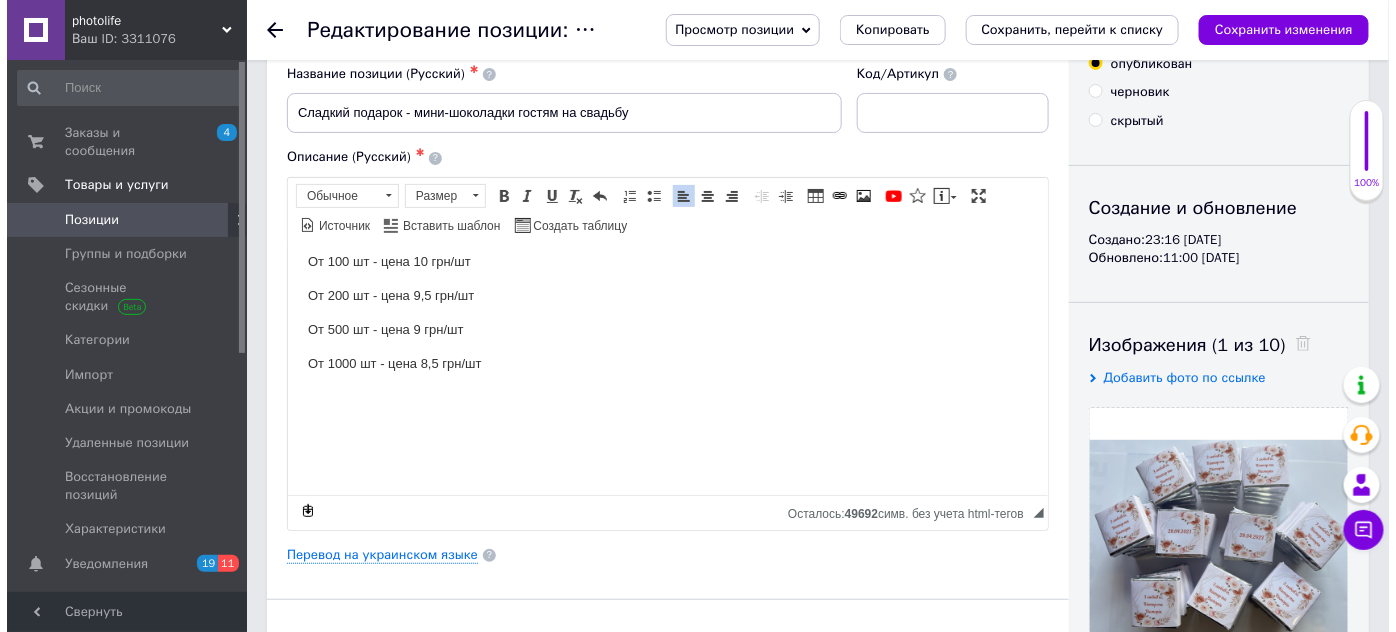 scroll, scrollTop: 181, scrollLeft: 0, axis: vertical 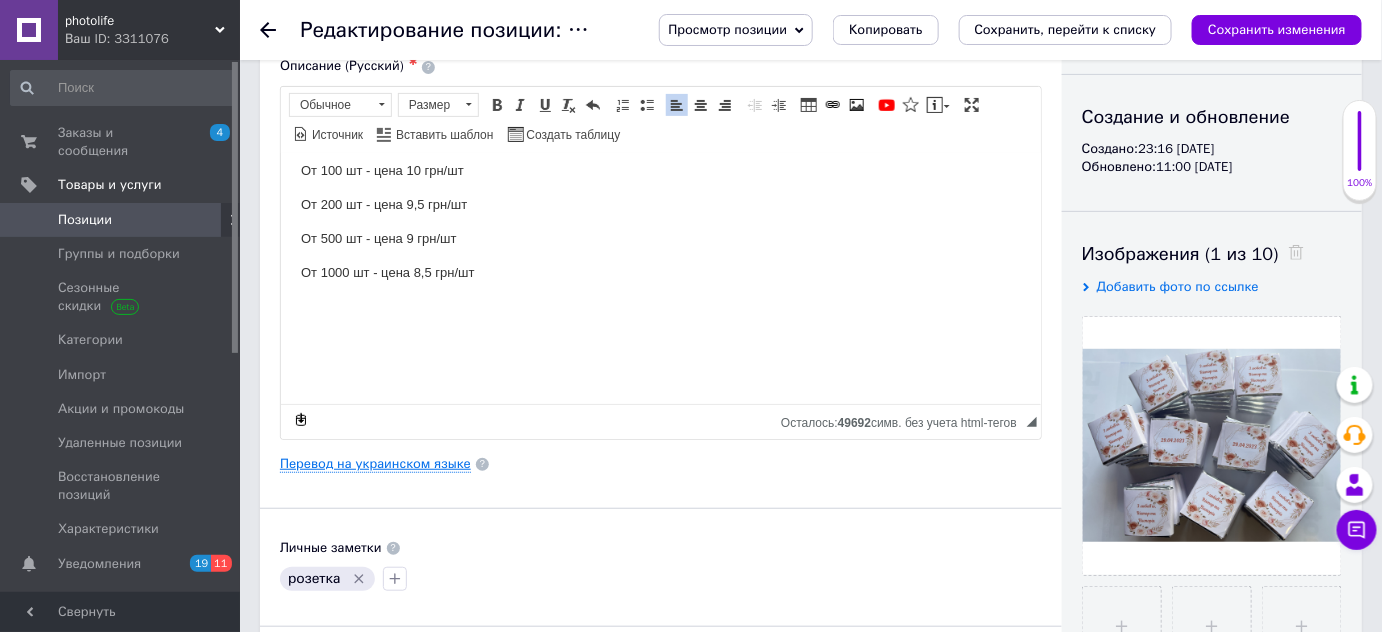 click on "Перевод на украинском языке" at bounding box center (375, 464) 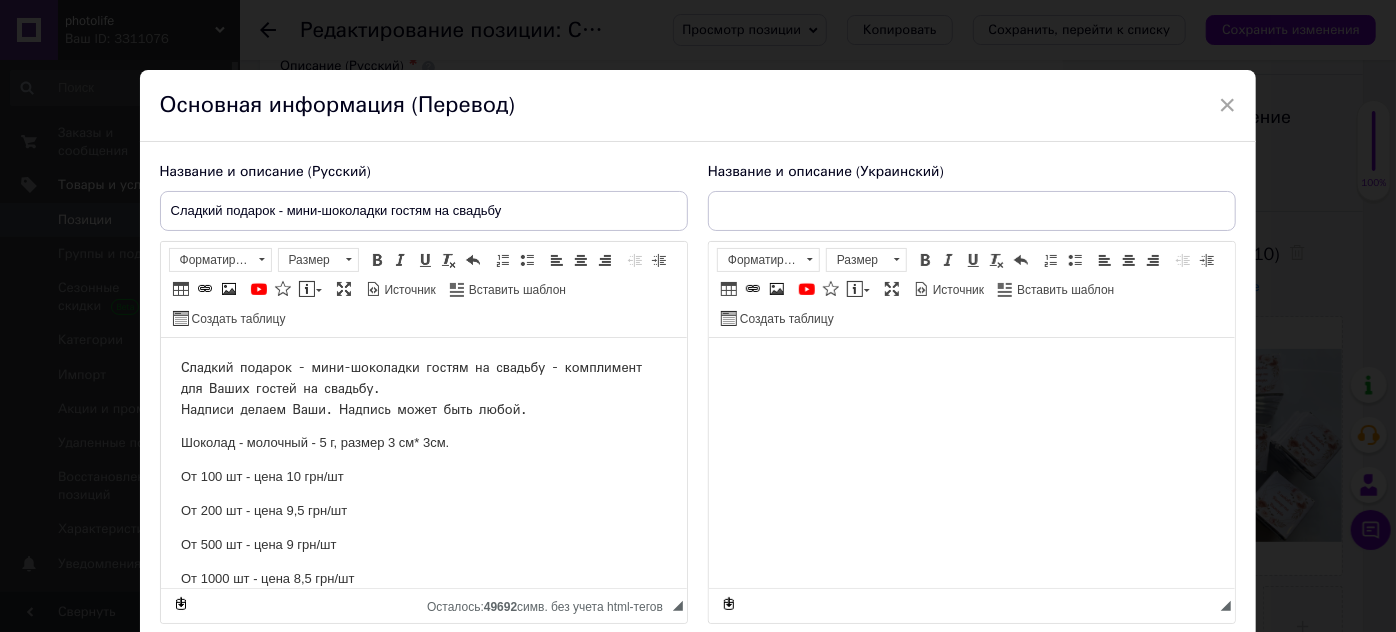 scroll, scrollTop: 0, scrollLeft: 0, axis: both 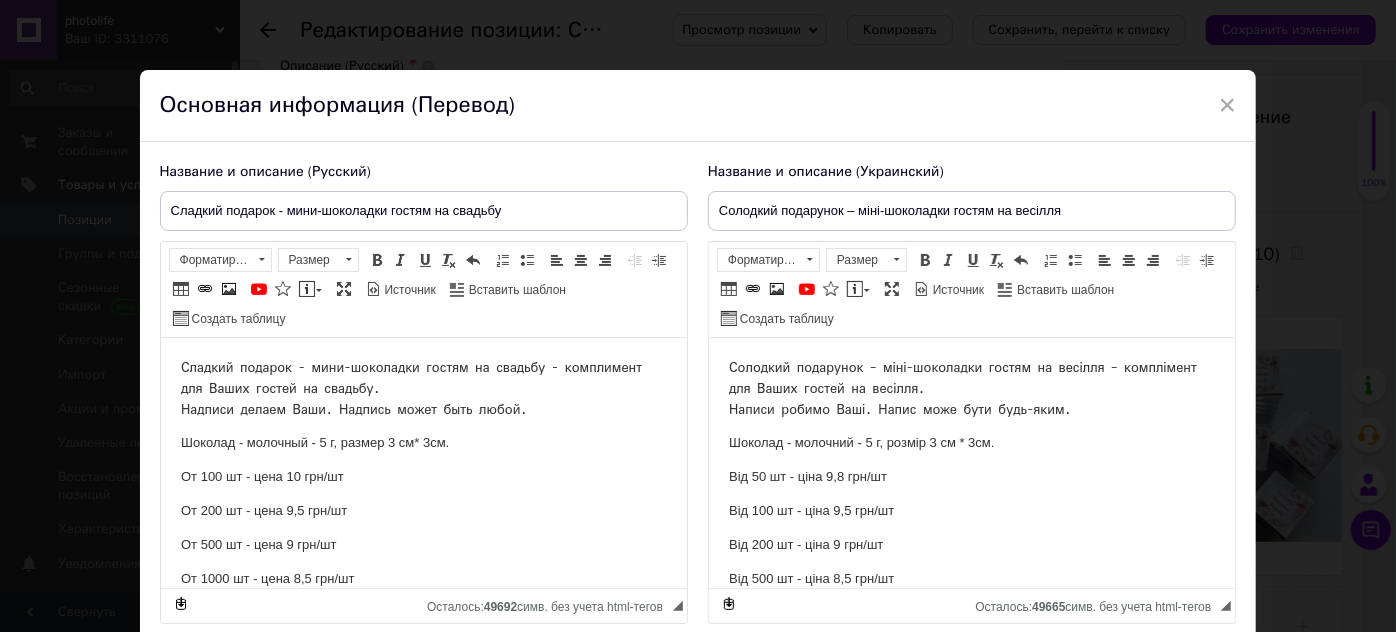 click on "Від 50 шт - ціна 9,8 грн/шт" at bounding box center [971, 477] 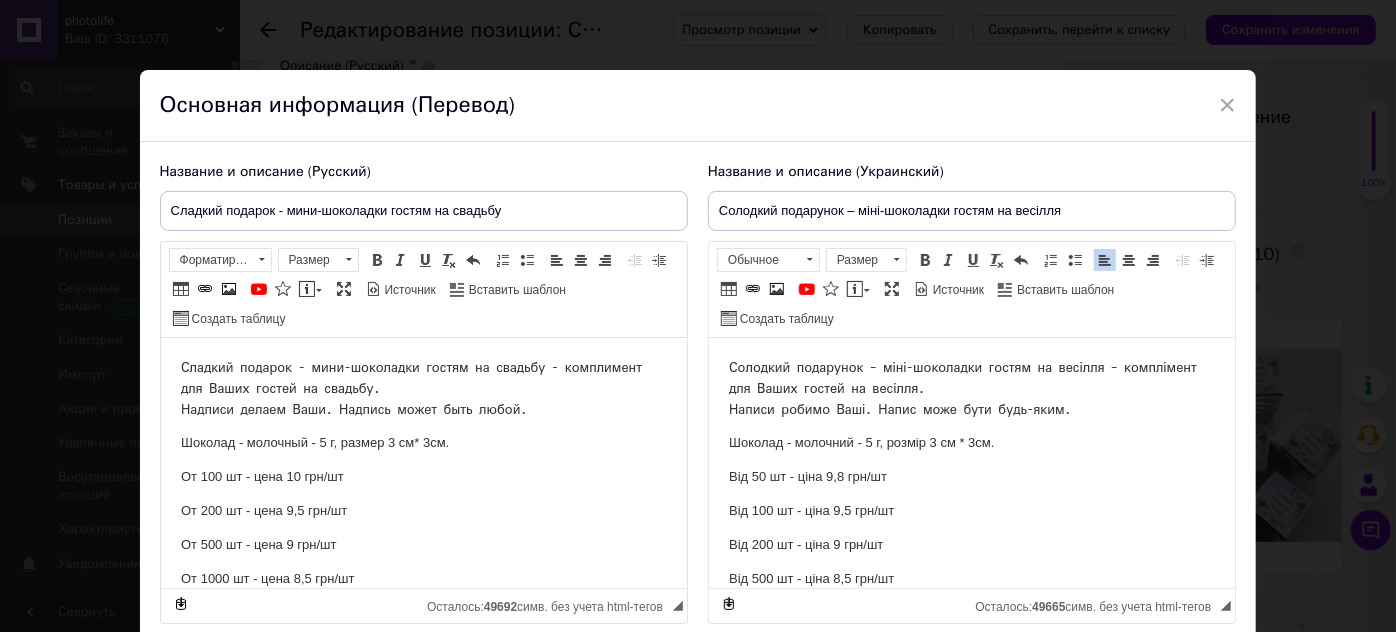 click on "Від 50 шт - ціна 9,8 грн/шт" at bounding box center (971, 477) 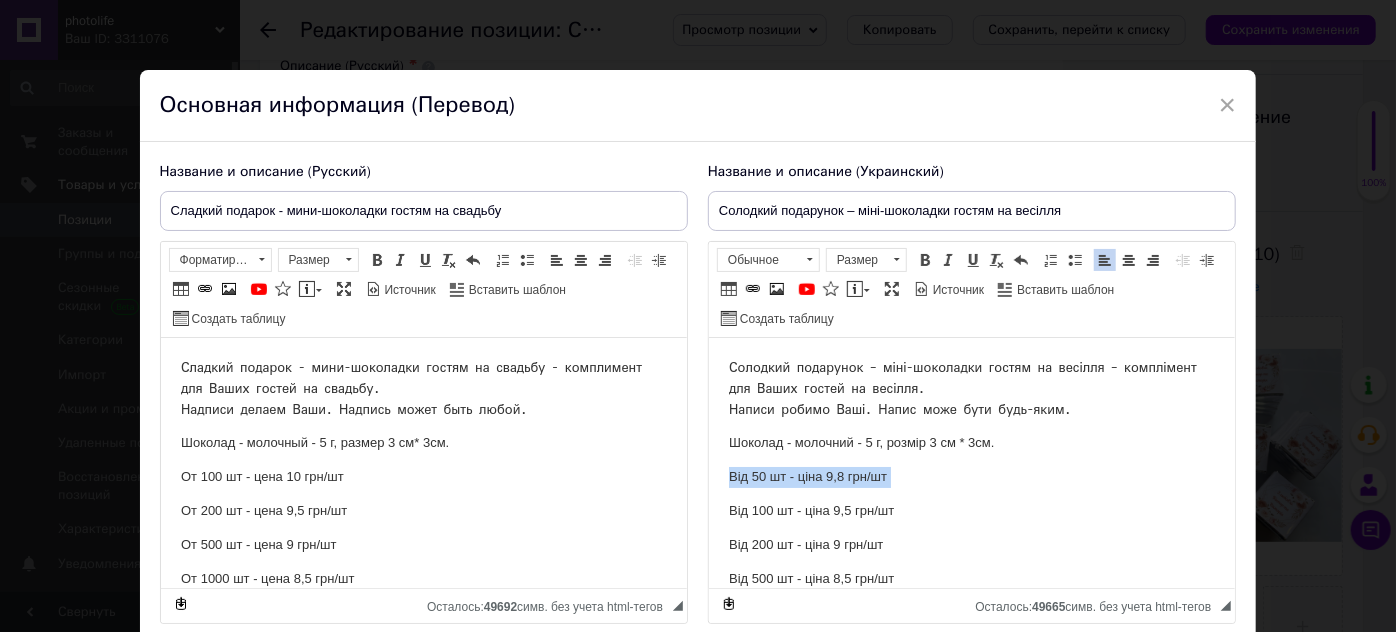 click on "Від 50 шт - ціна 9,8 грн/шт" at bounding box center (971, 477) 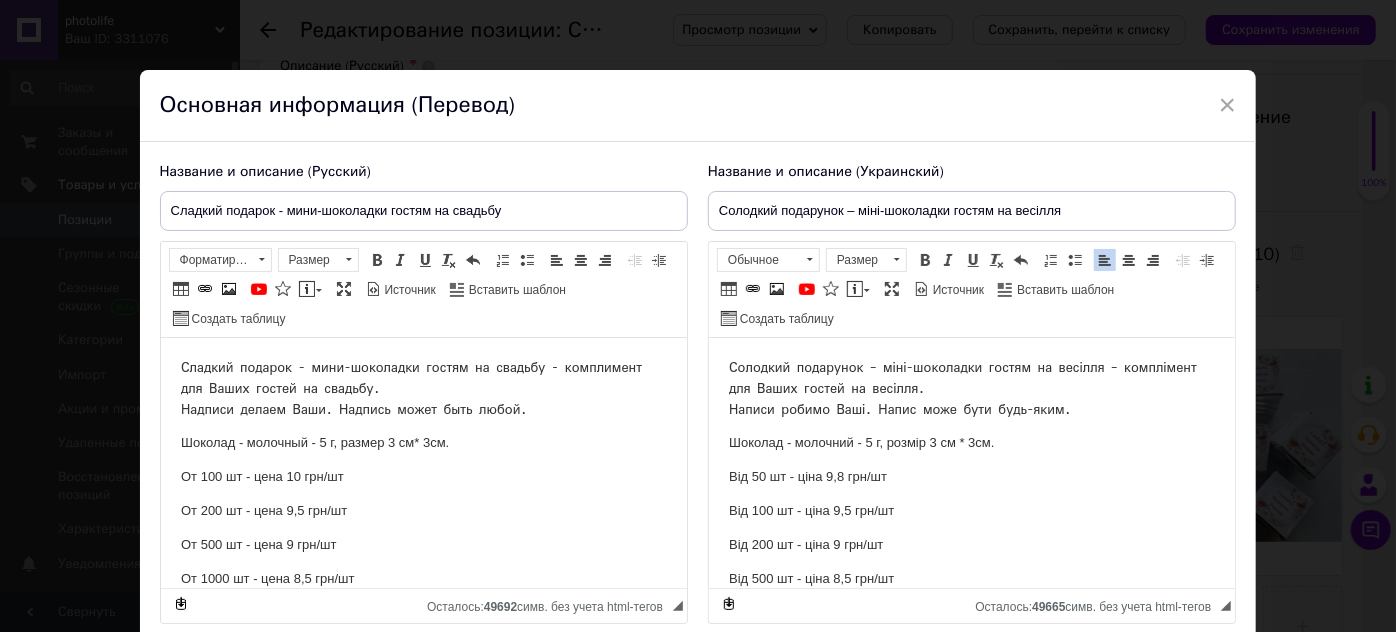 type 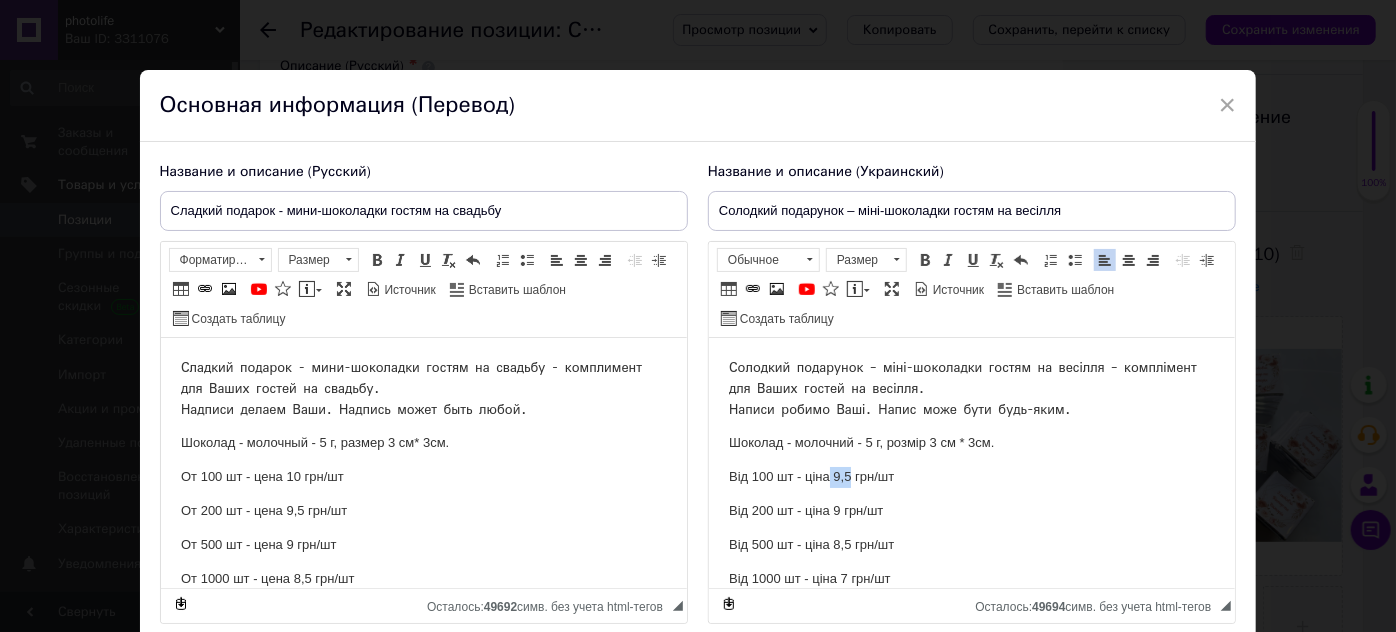 drag, startPoint x: 830, startPoint y: 473, endPoint x: 848, endPoint y: 475, distance: 18.110771 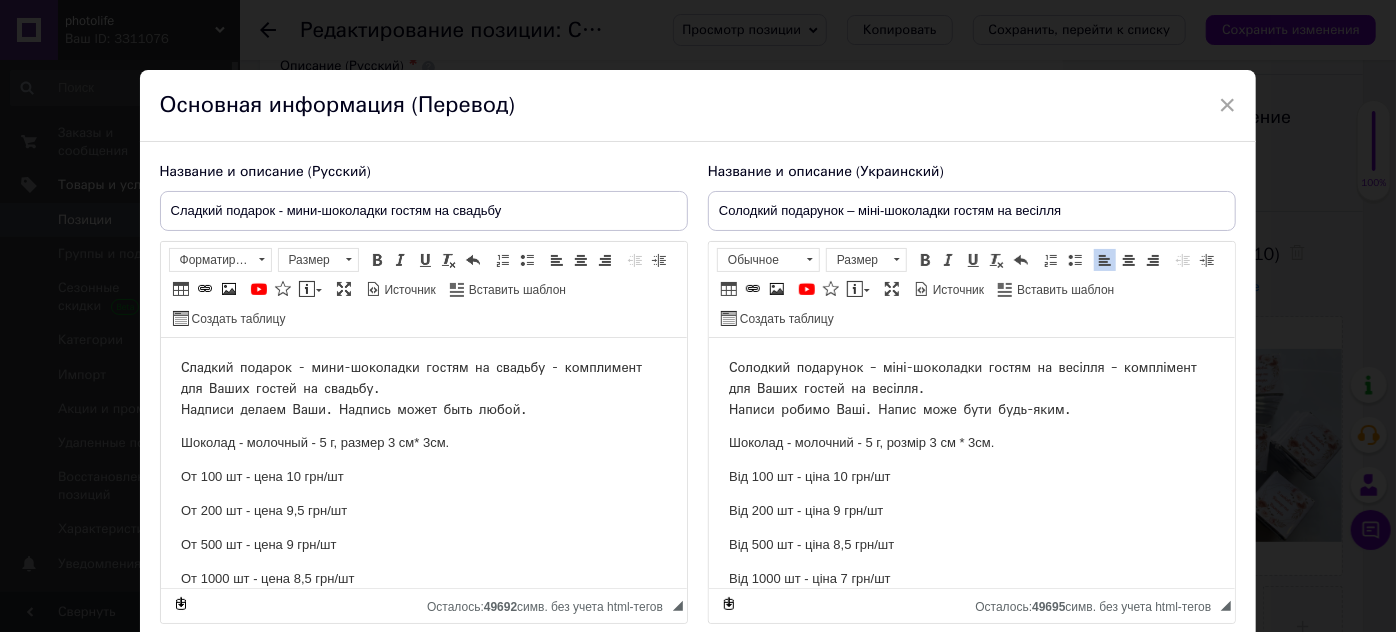 click on "Від 200 шт - ціна 9 грн/шт" at bounding box center (971, 511) 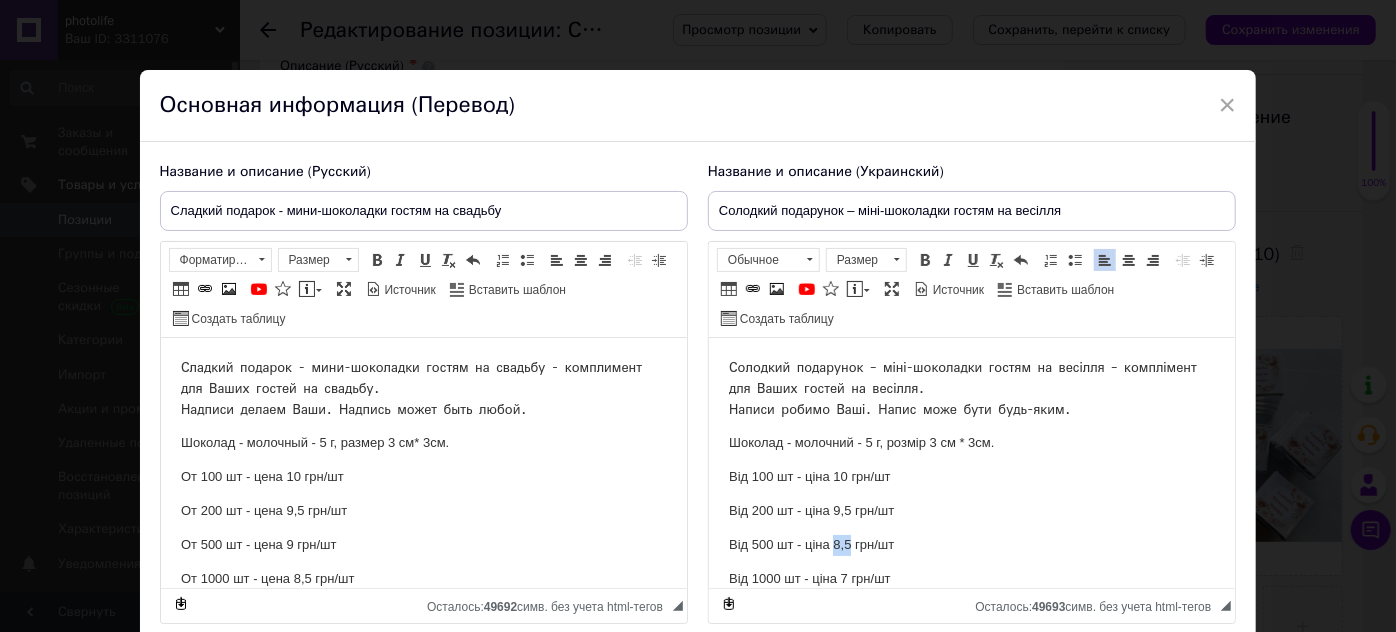drag, startPoint x: 834, startPoint y: 547, endPoint x: 850, endPoint y: 547, distance: 16 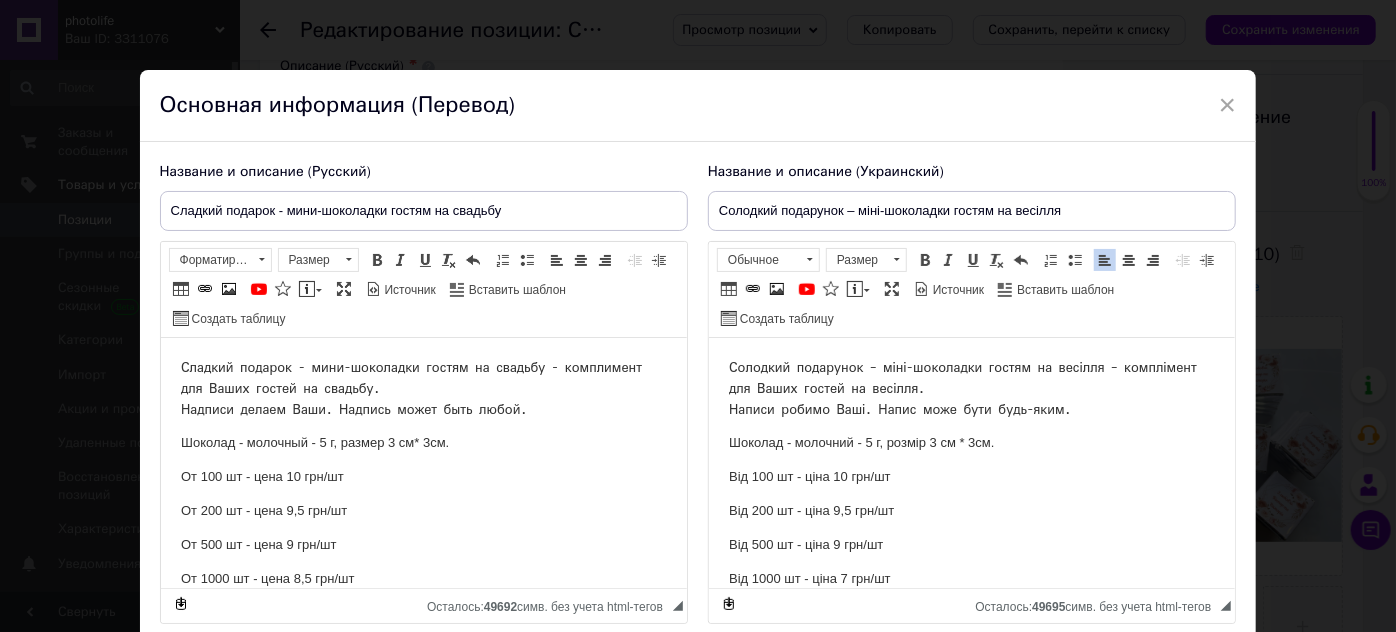 click on "Від 1000 шт - ціна 7 грн/шт" at bounding box center (971, 579) 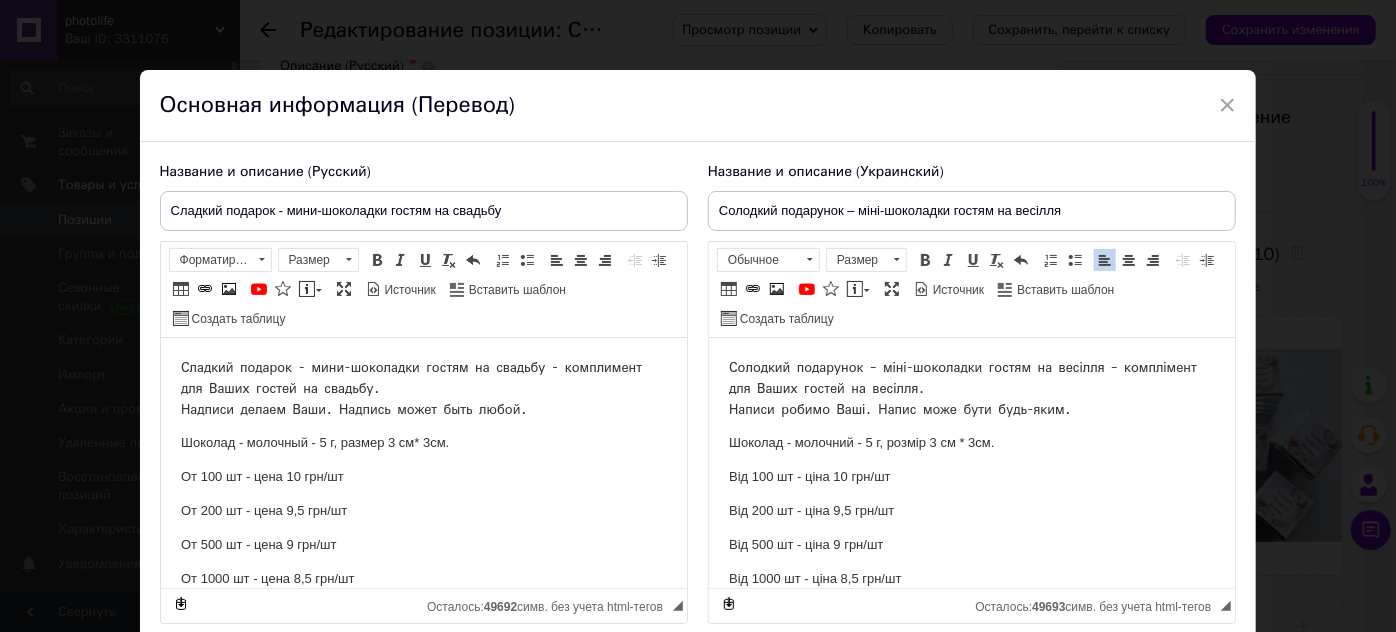 scroll, scrollTop: 21, scrollLeft: 0, axis: vertical 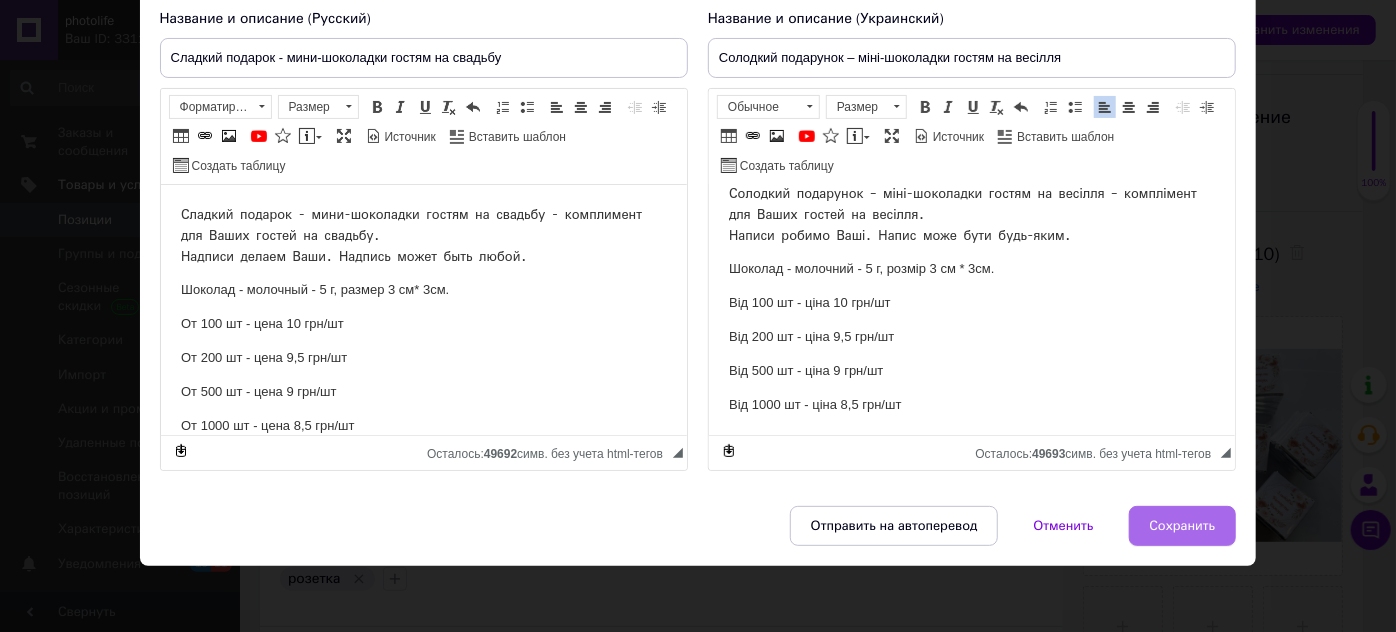 click on "Сохранить" at bounding box center (1183, 526) 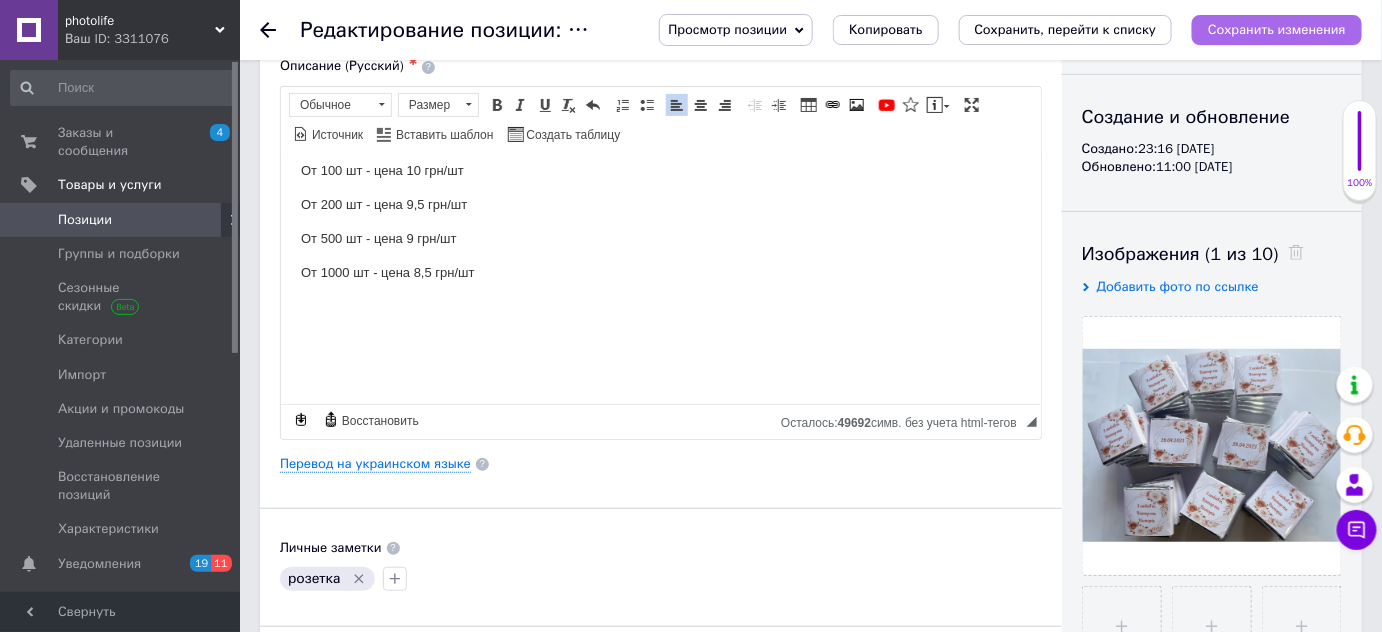 click on "Сохранить изменения" at bounding box center [1277, 29] 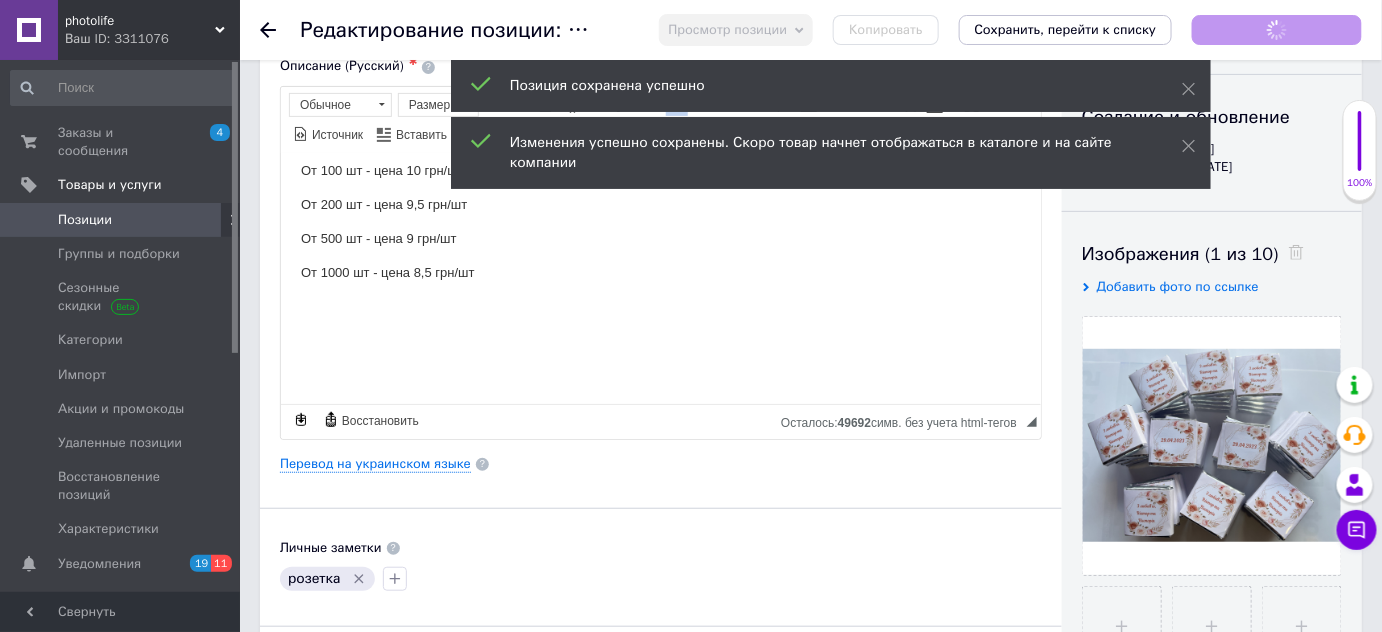 click 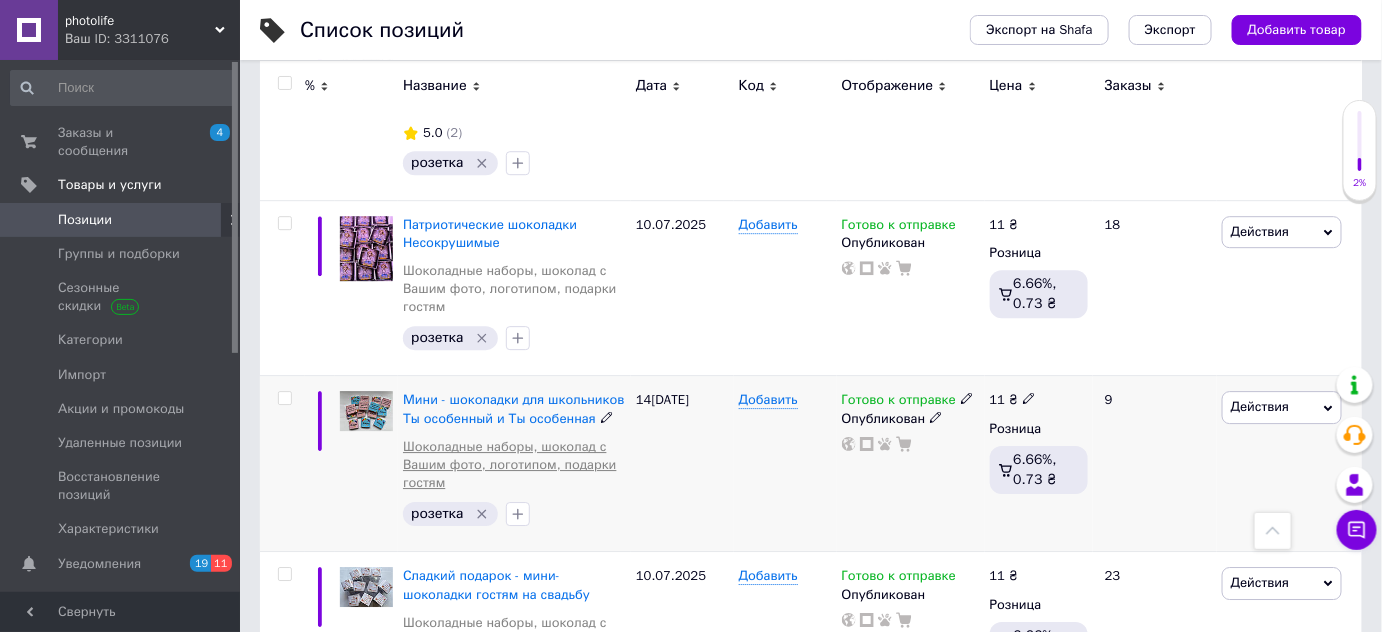 scroll, scrollTop: 4454, scrollLeft: 0, axis: vertical 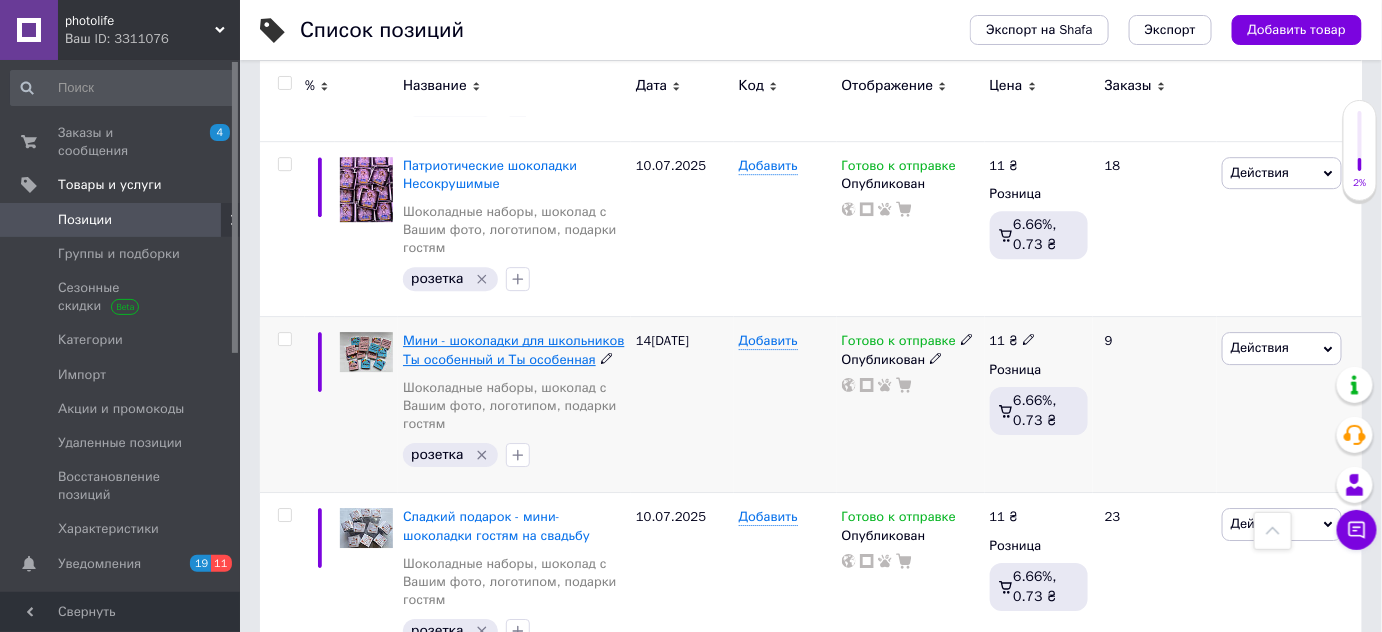 click on "Мини - шоколадки для школьников Ты особенный и Ты особенная" at bounding box center [513, 349] 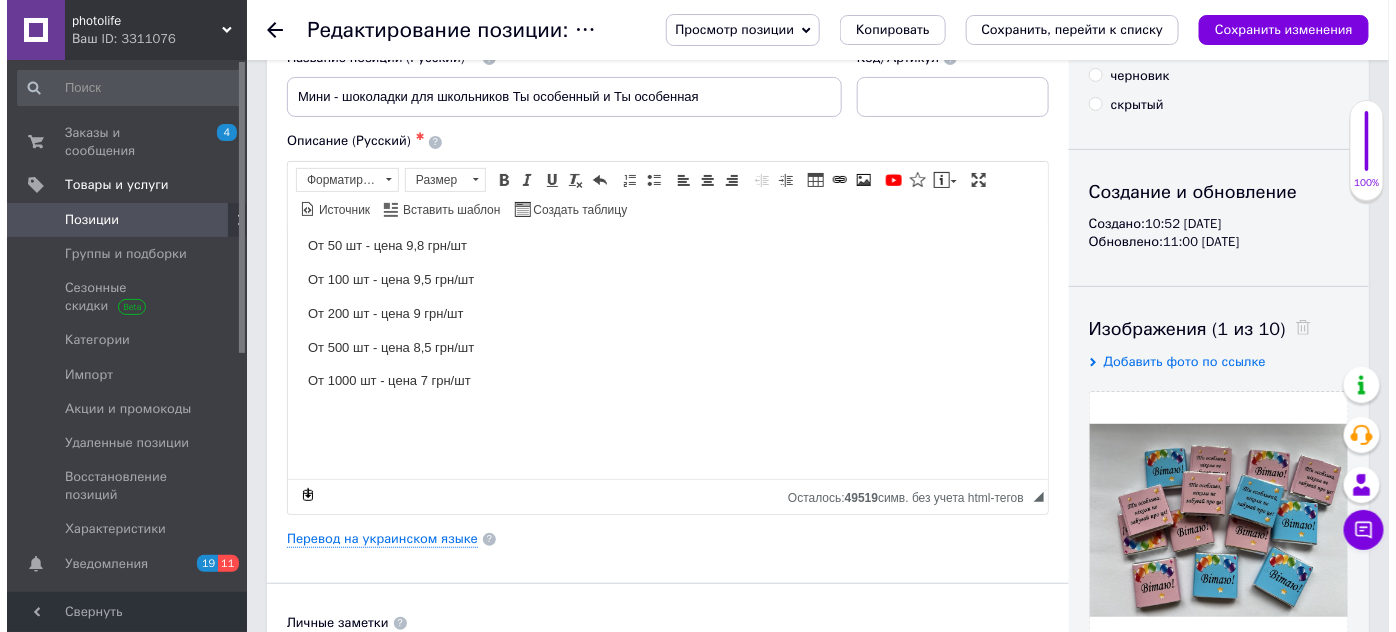 scroll, scrollTop: 363, scrollLeft: 0, axis: vertical 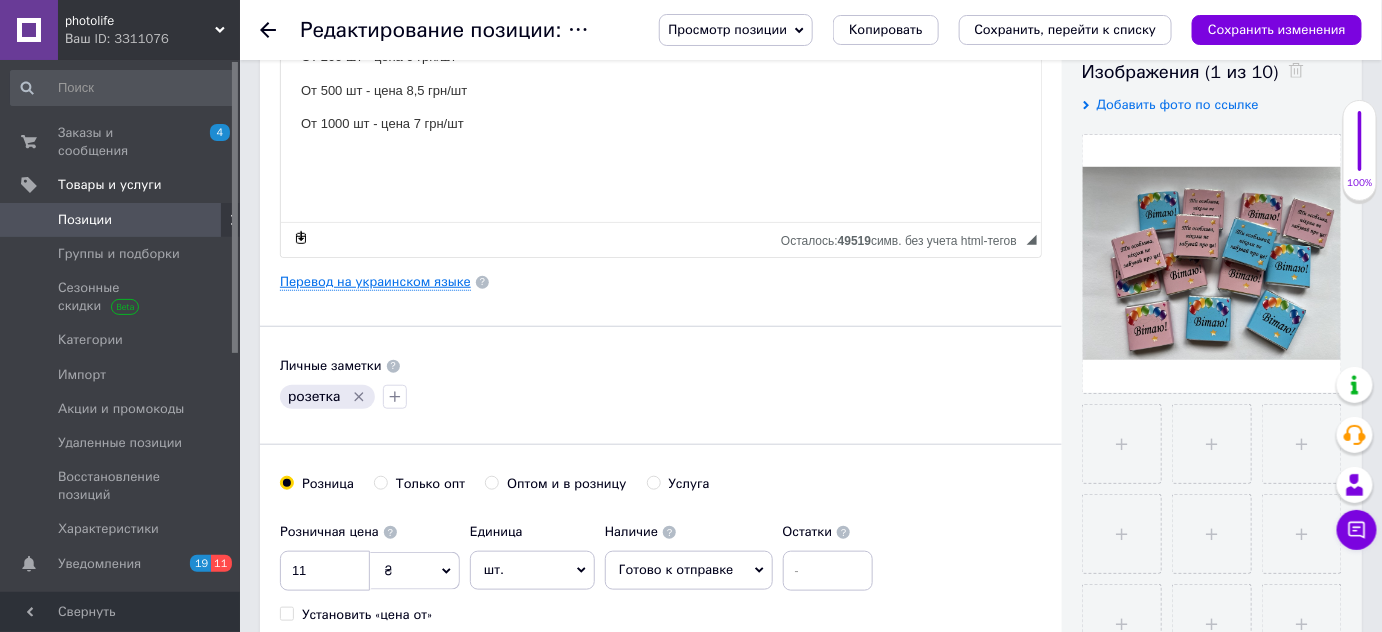 click on "Перевод на украинском языке" at bounding box center [375, 282] 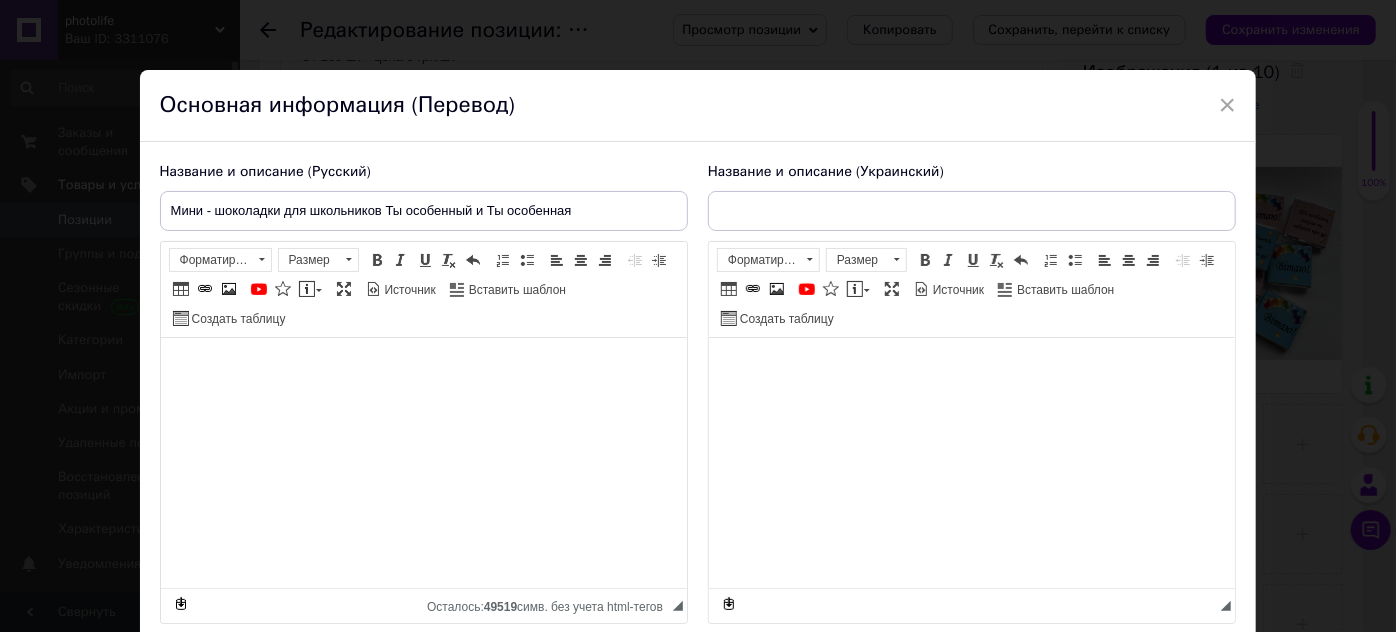 type on "Міні - шоколадки для школярів Ти особливий та Ти особлива" 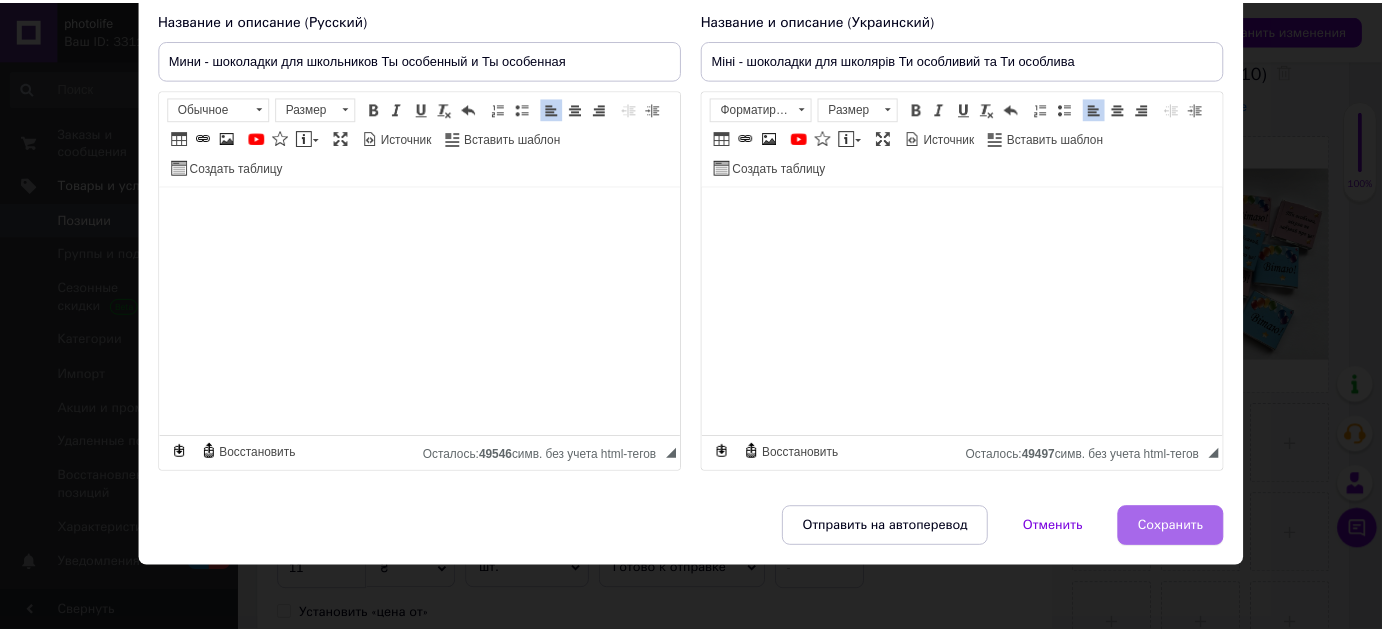 scroll, scrollTop: 153, scrollLeft: 0, axis: vertical 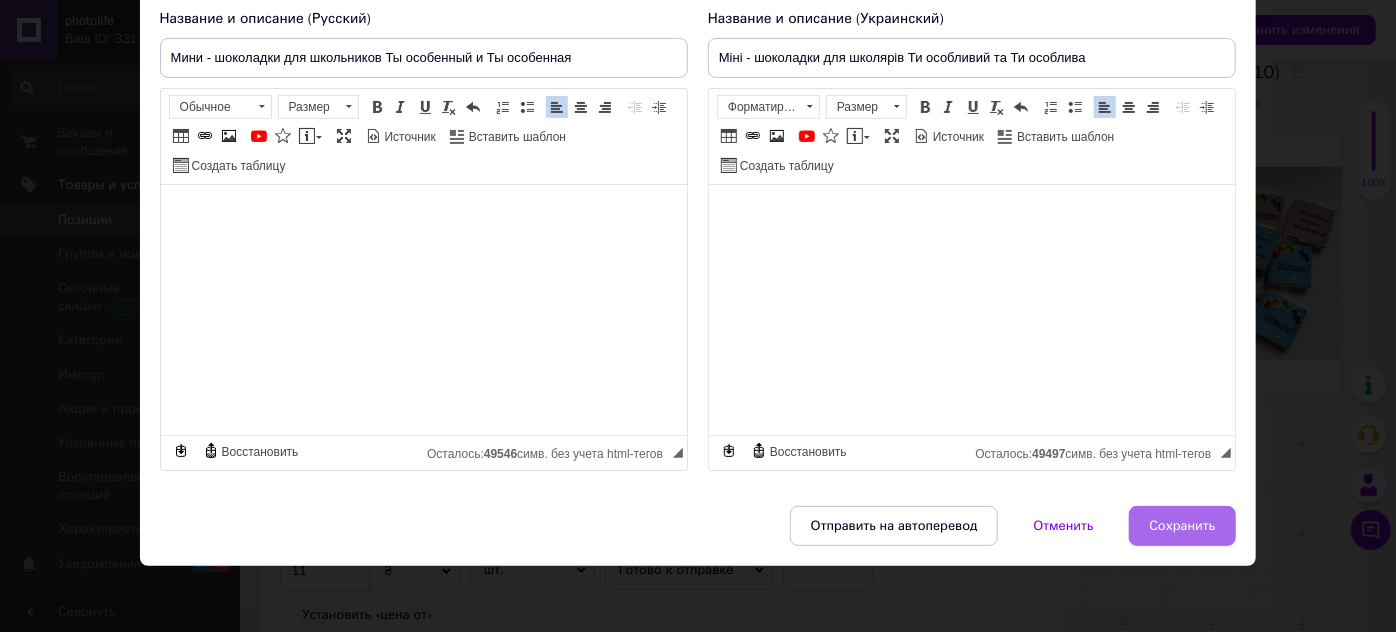 click on "Сохранить" at bounding box center [1183, 526] 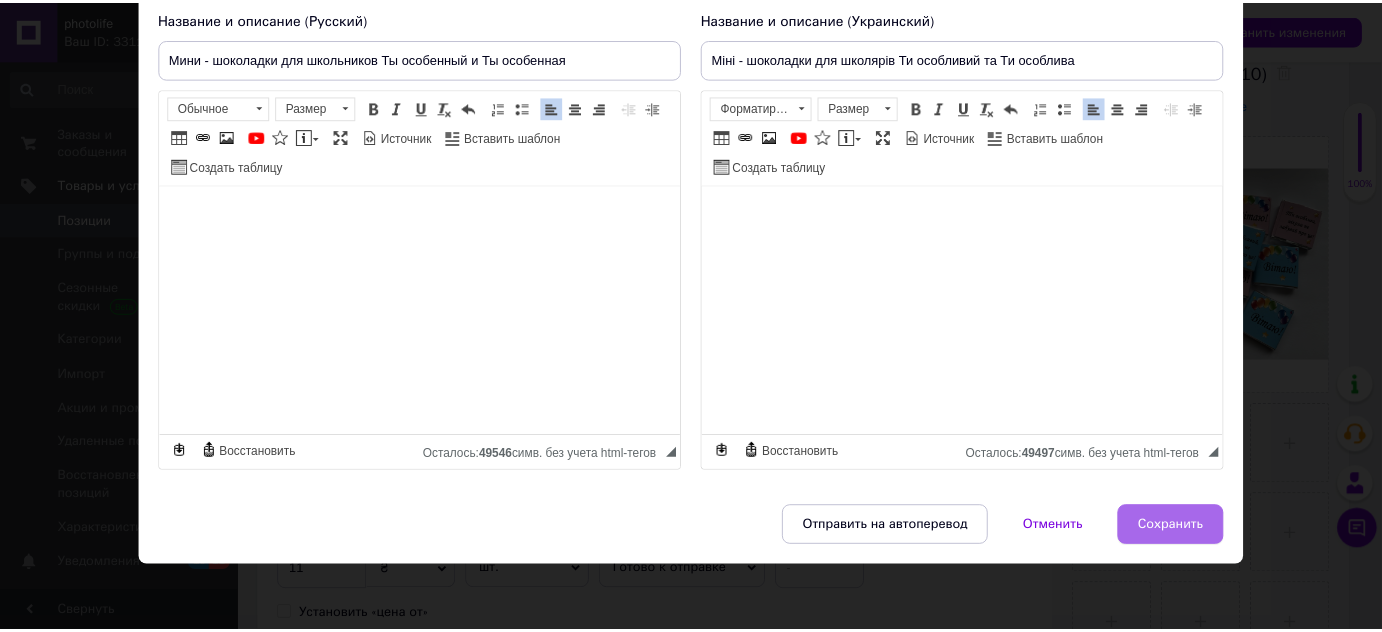 scroll, scrollTop: 24, scrollLeft: 0, axis: vertical 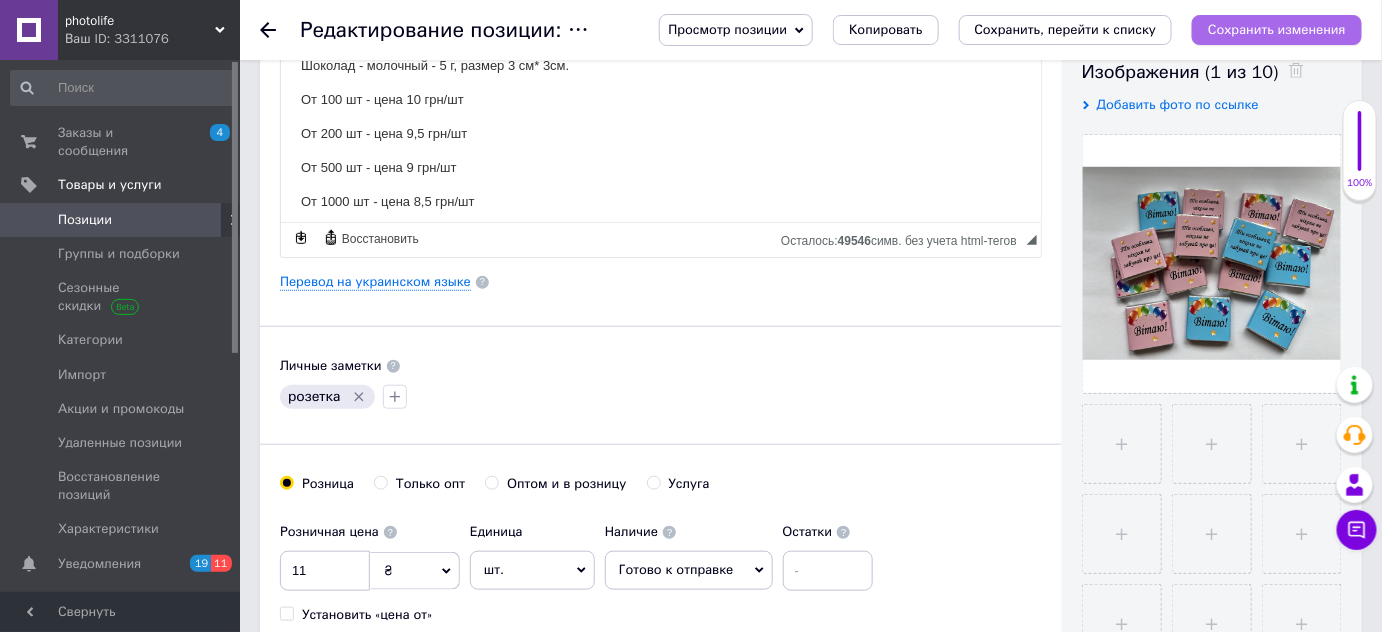 click on "Сохранить изменения" at bounding box center [1277, 29] 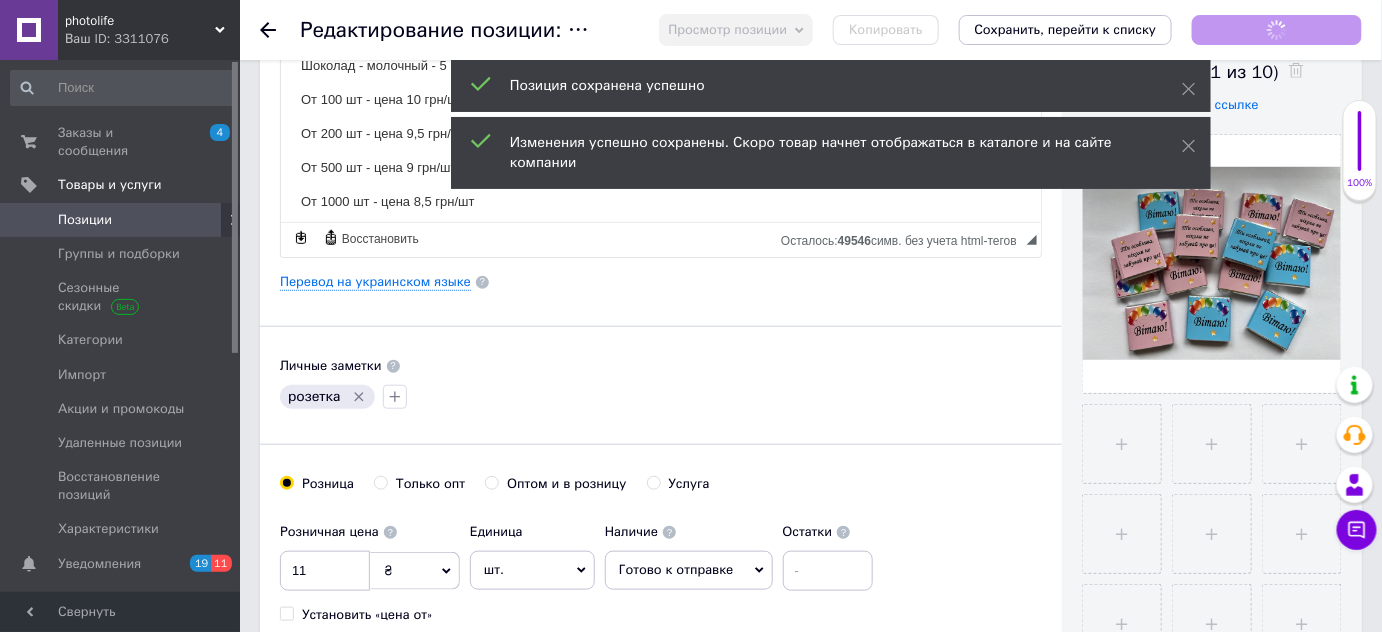 click 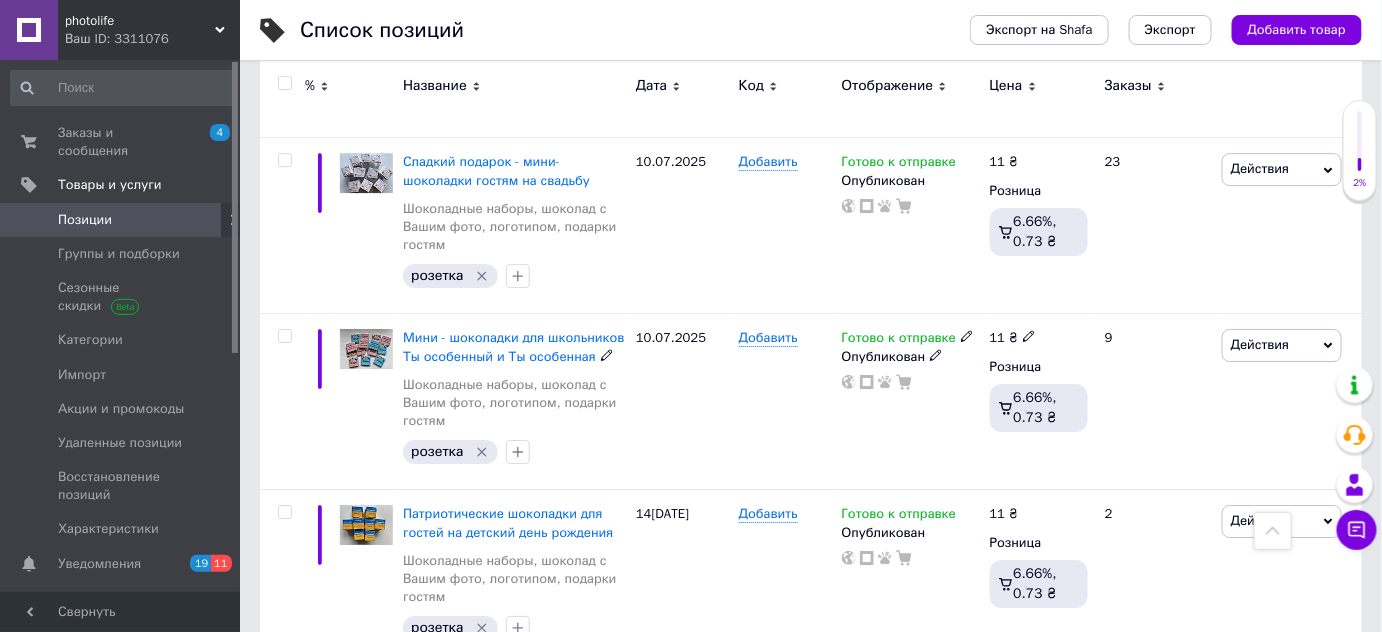 scroll, scrollTop: 4727, scrollLeft: 0, axis: vertical 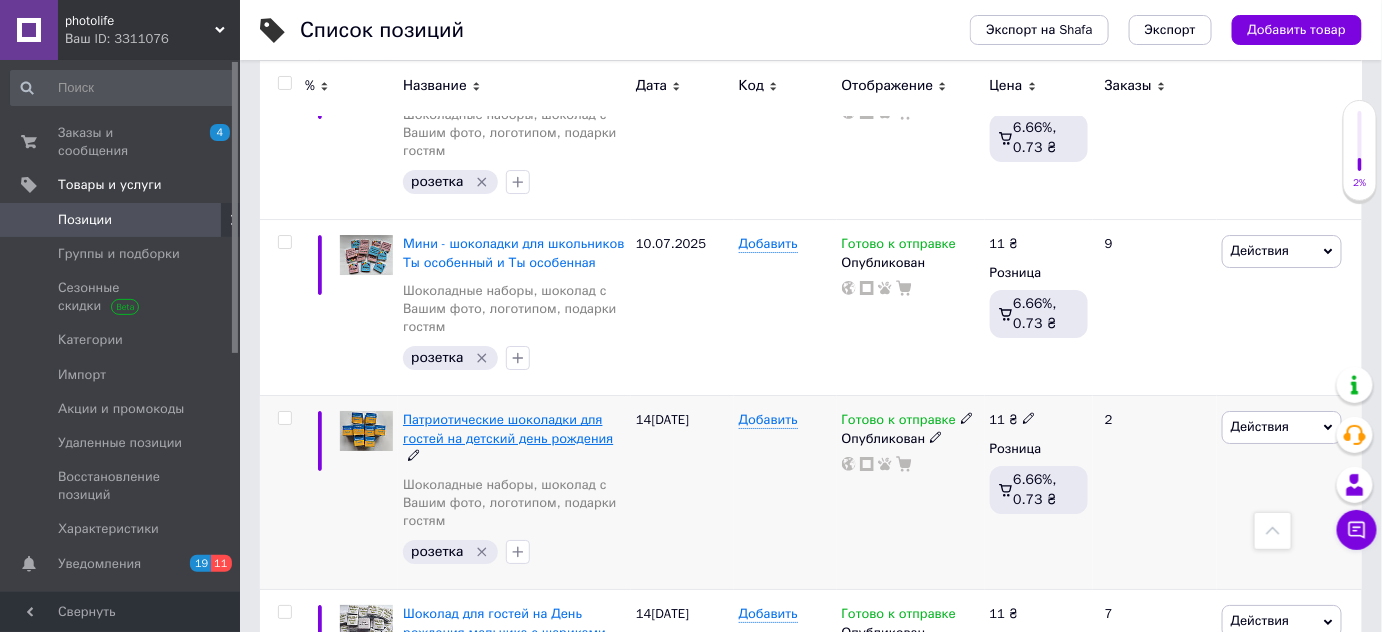 click on "Патриотические шоколадки для гостей на детский день рождения" at bounding box center [508, 428] 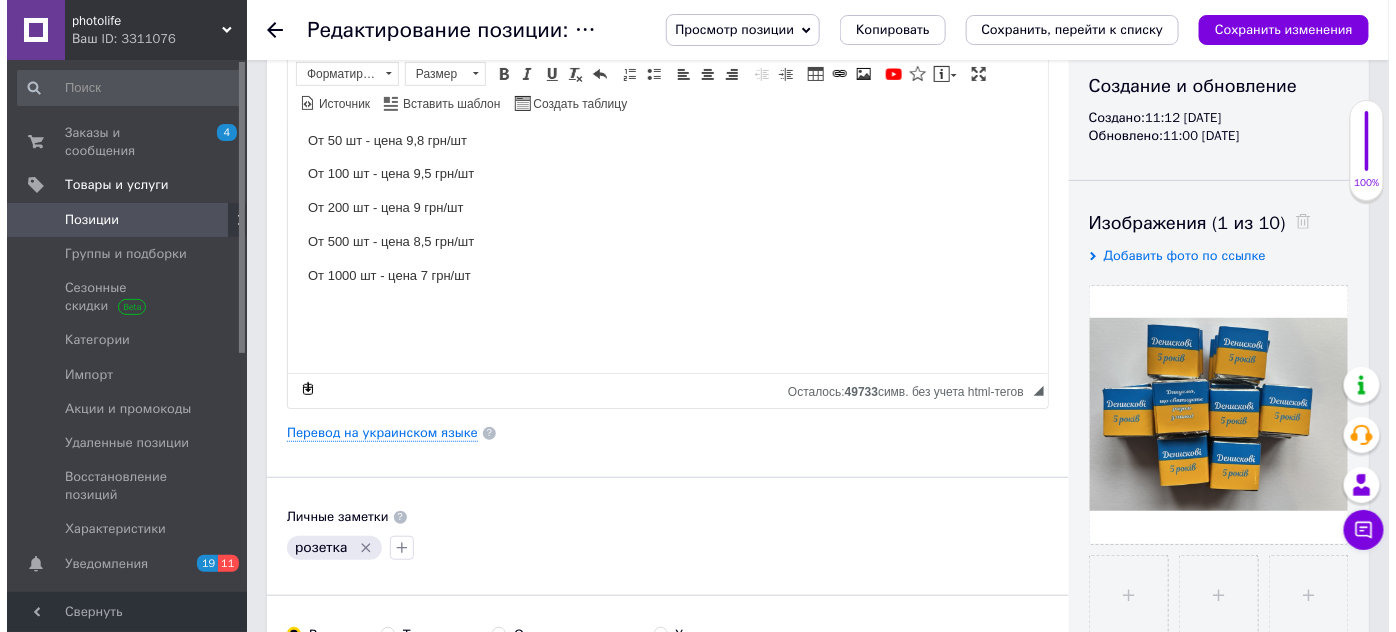 scroll, scrollTop: 454, scrollLeft: 0, axis: vertical 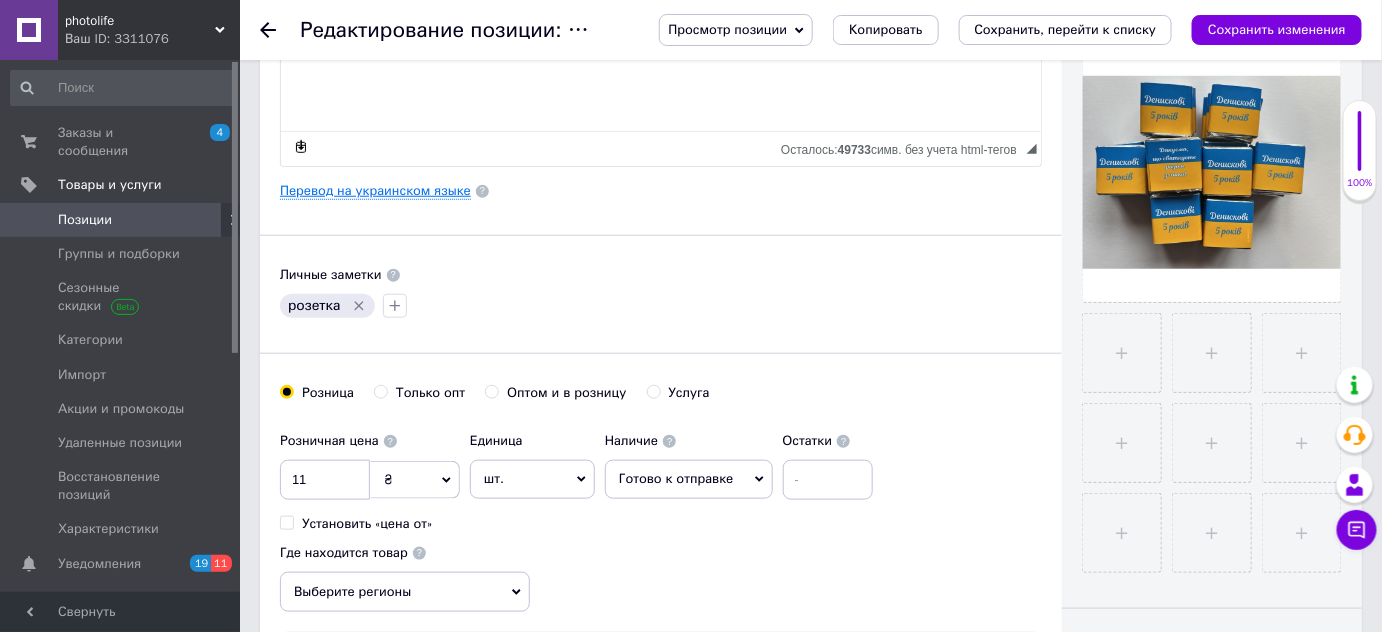 click on "Перевод на украинском языке" at bounding box center [375, 191] 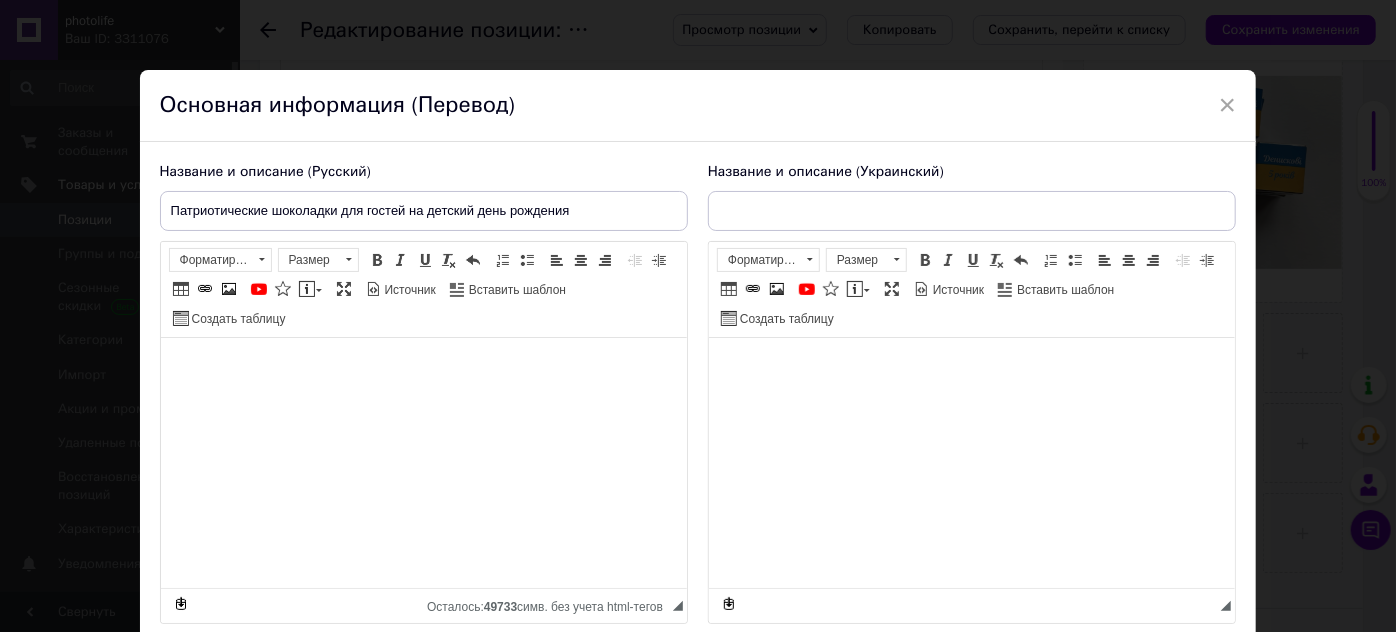 type on "Патріотичні шоколадки для гостей на день народження" 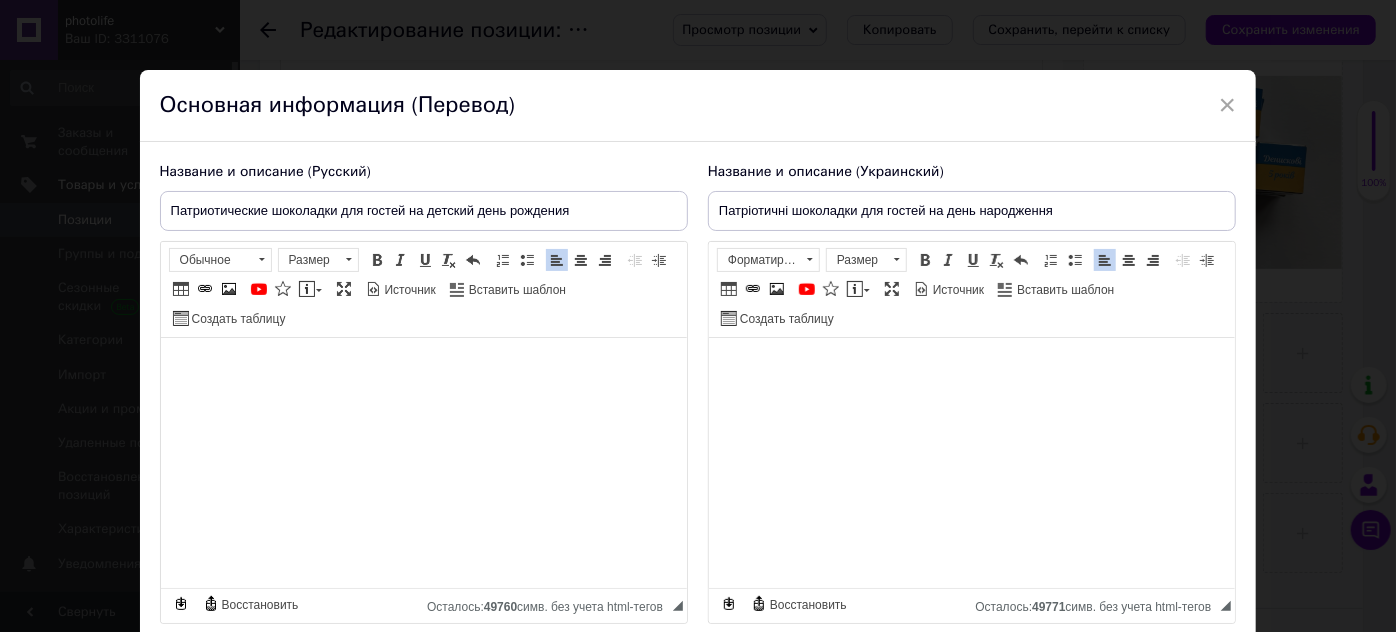 scroll, scrollTop: 153, scrollLeft: 0, axis: vertical 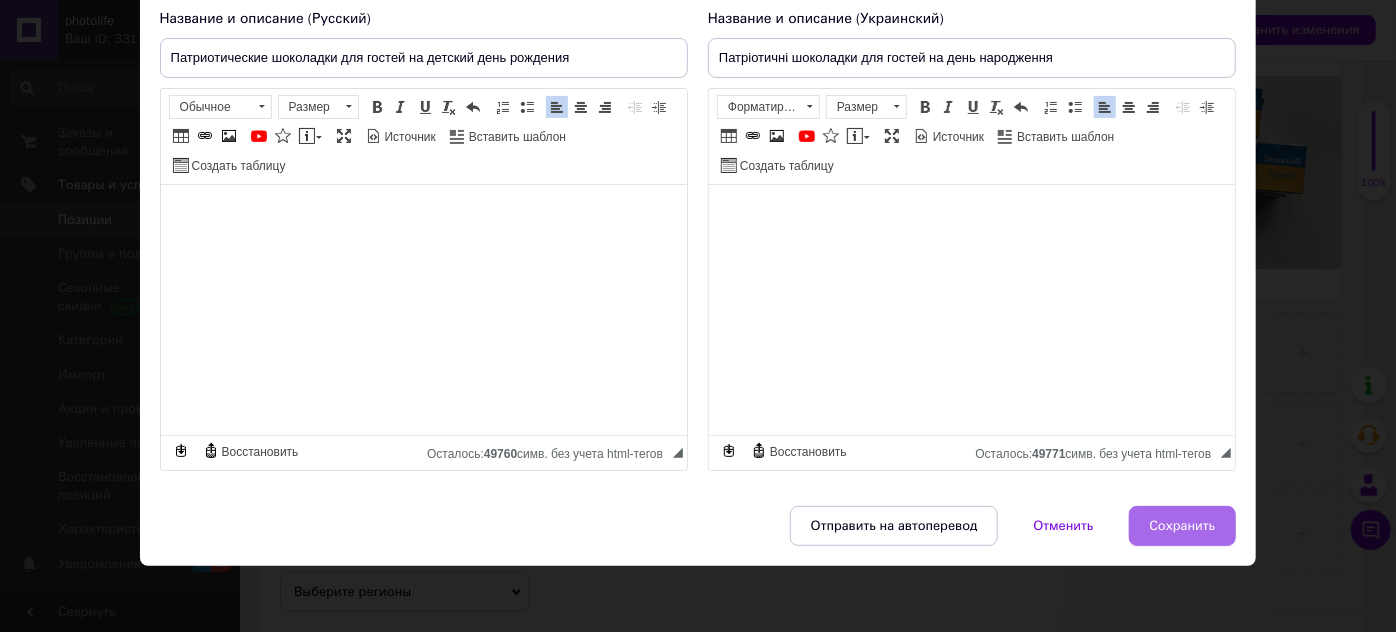 click on "Сохранить" at bounding box center [1183, 526] 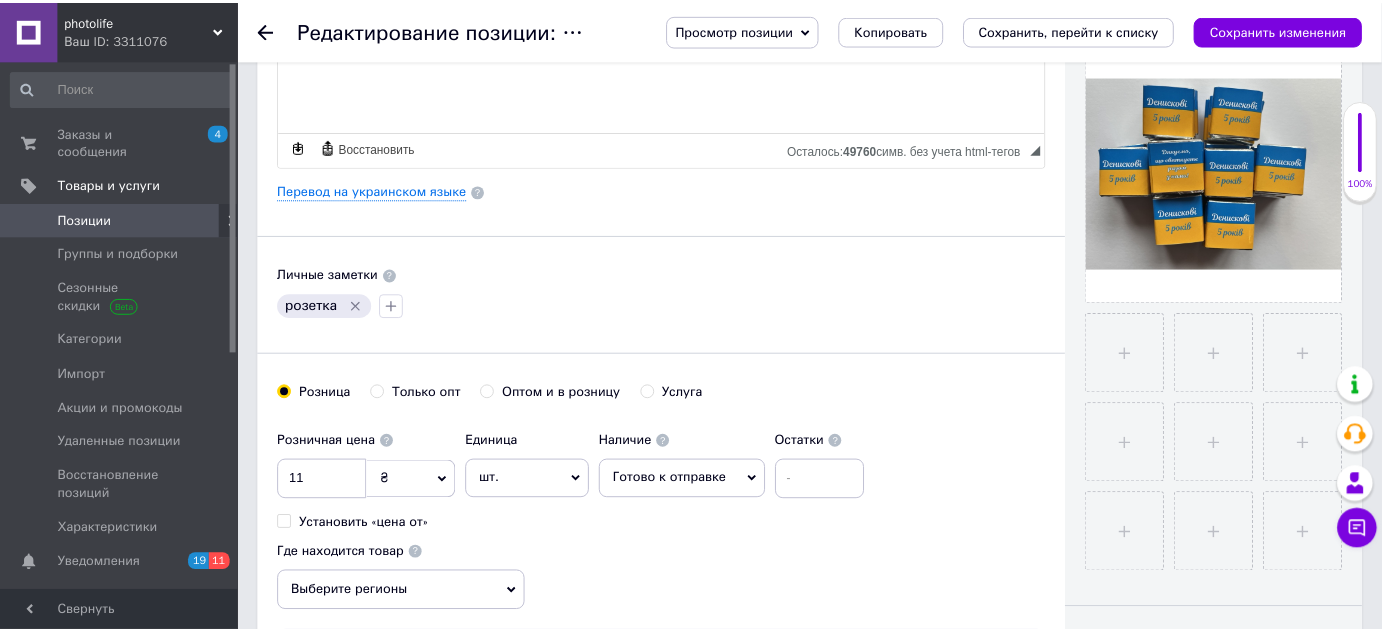 scroll, scrollTop: 0, scrollLeft: 0, axis: both 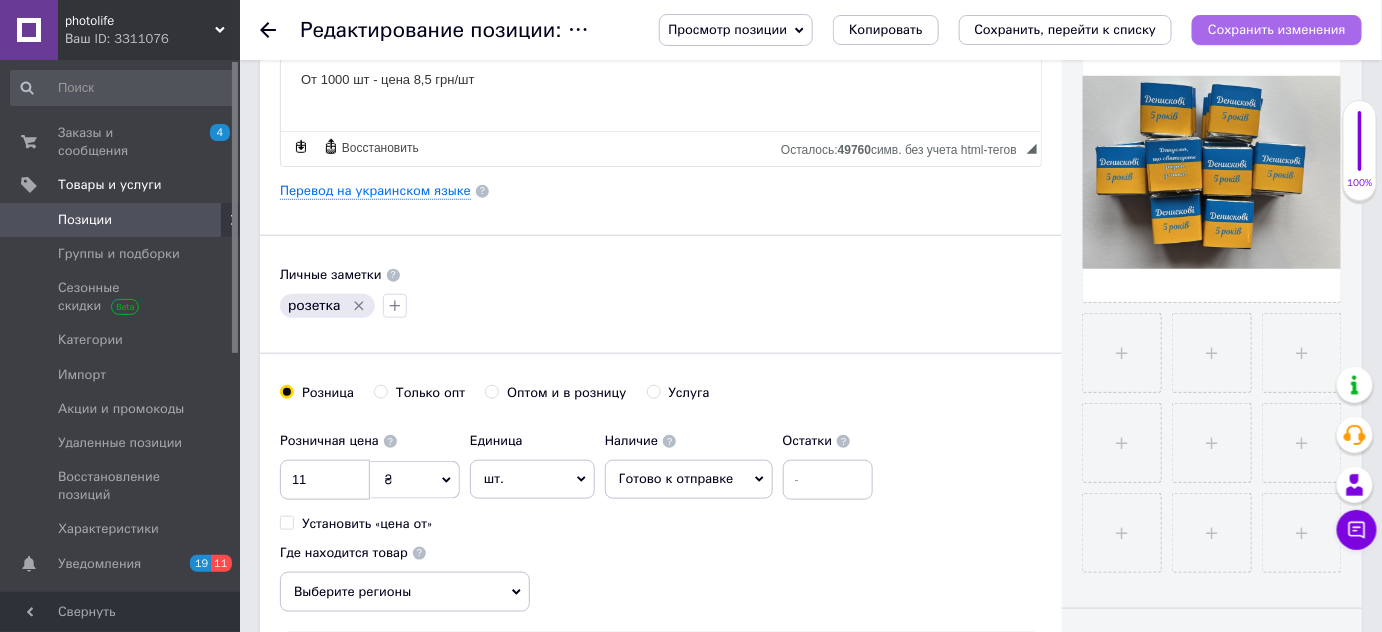 click on "Сохранить изменения" at bounding box center [1277, 29] 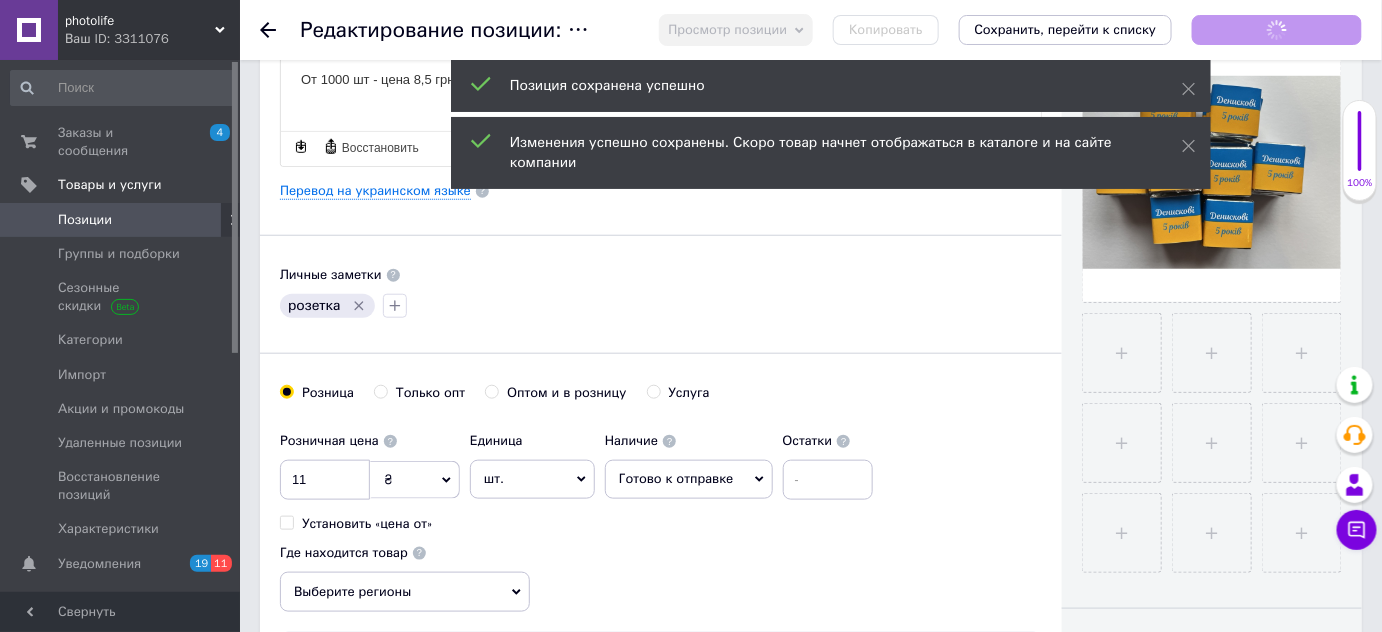 click 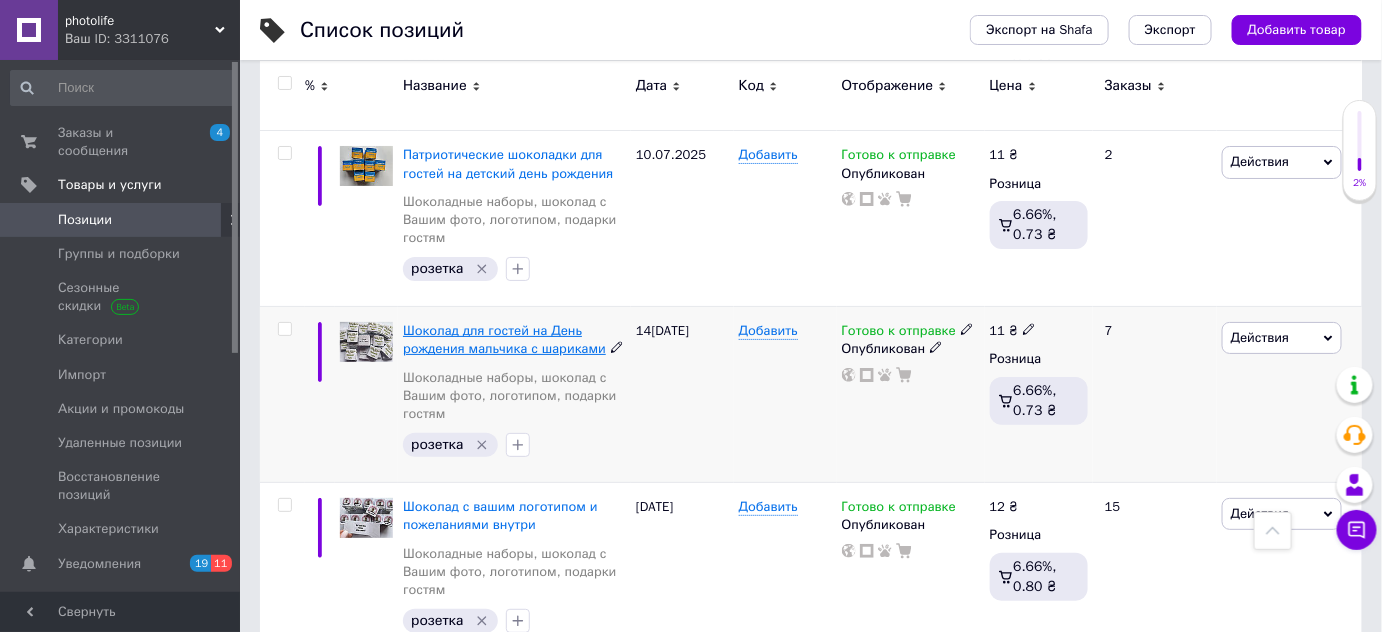 scroll, scrollTop: 5000, scrollLeft: 0, axis: vertical 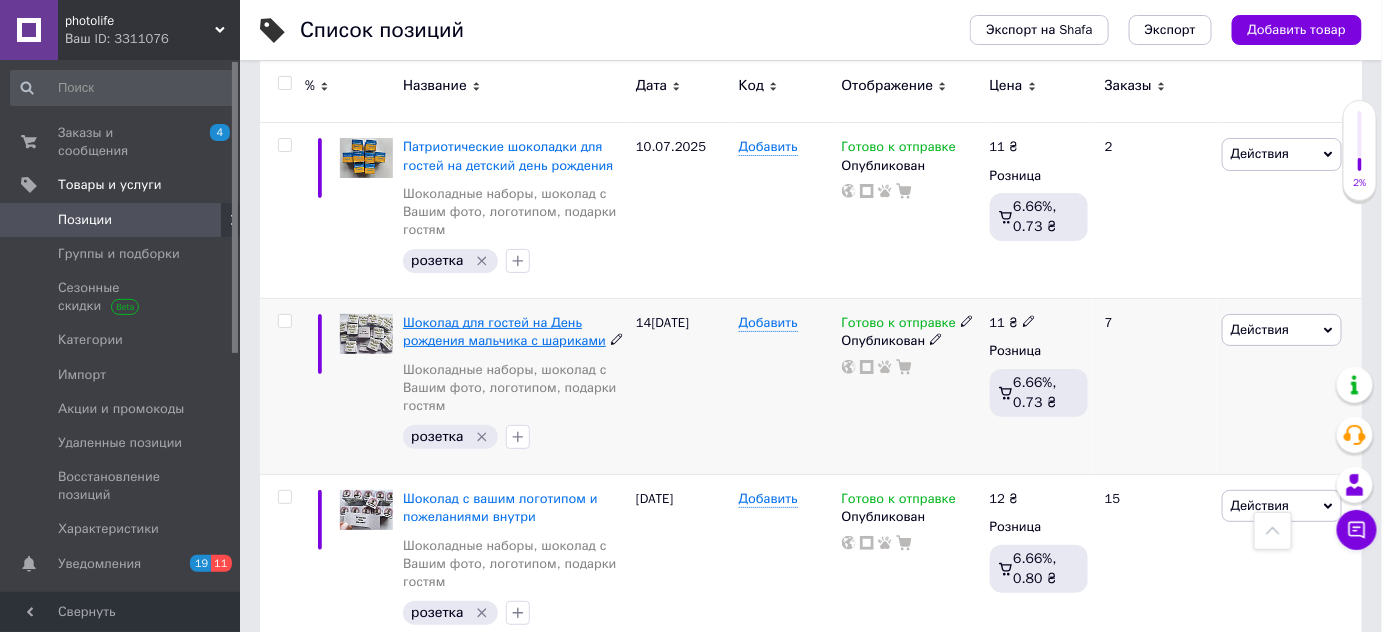 click on "Шоколад для гостей на День рождения мальчика с шариками" at bounding box center (504, 331) 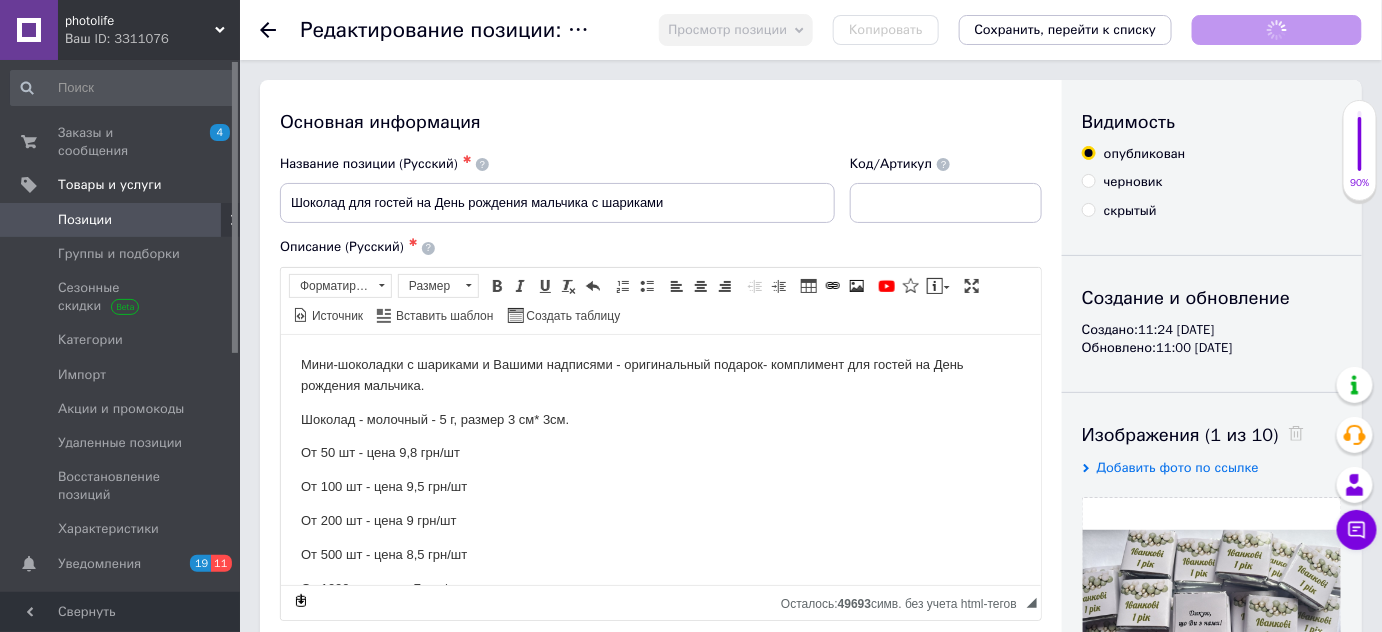 scroll, scrollTop: 0, scrollLeft: 0, axis: both 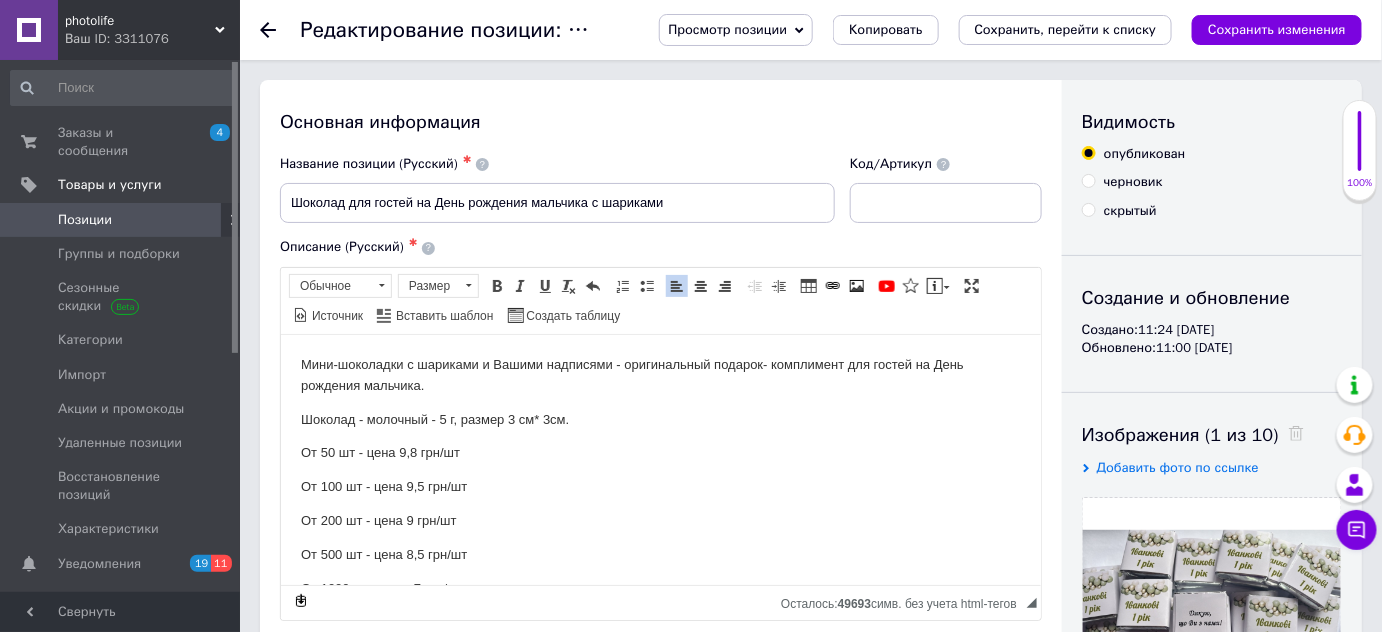 click on "От 50 шт - цена 9,8 грн/шт" at bounding box center (660, 452) 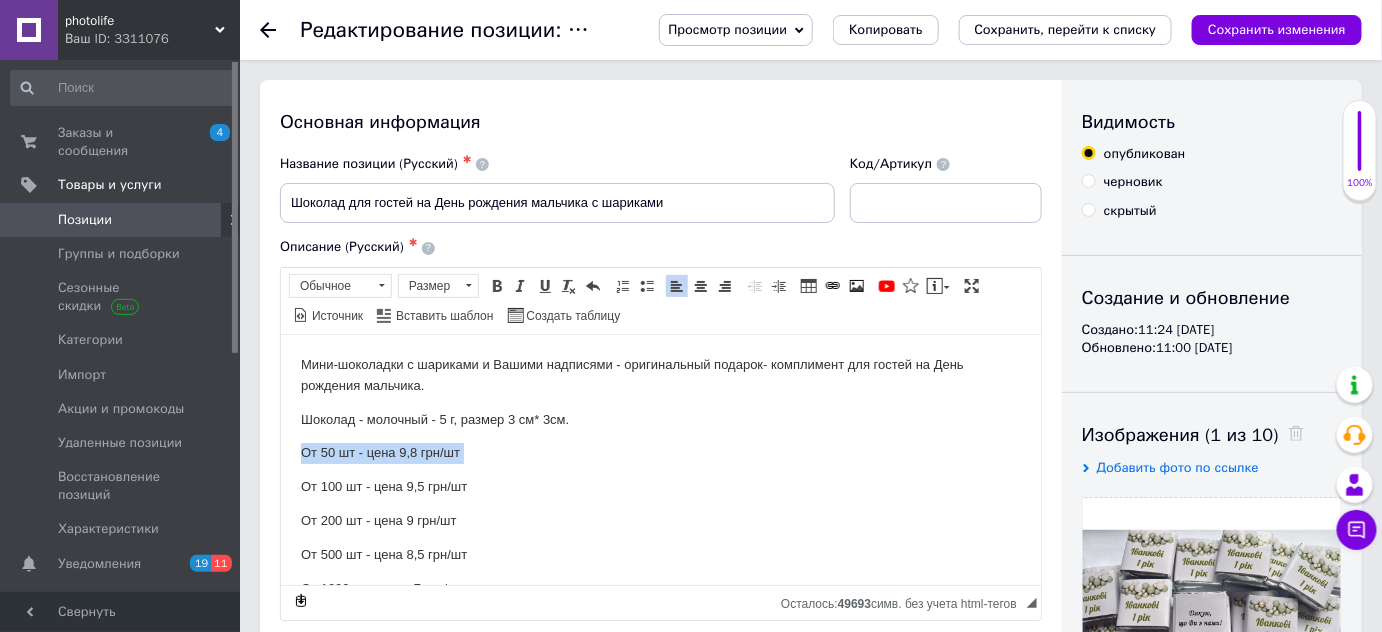 click on "От 50 шт - цена 9,8 грн/шт" at bounding box center [660, 452] 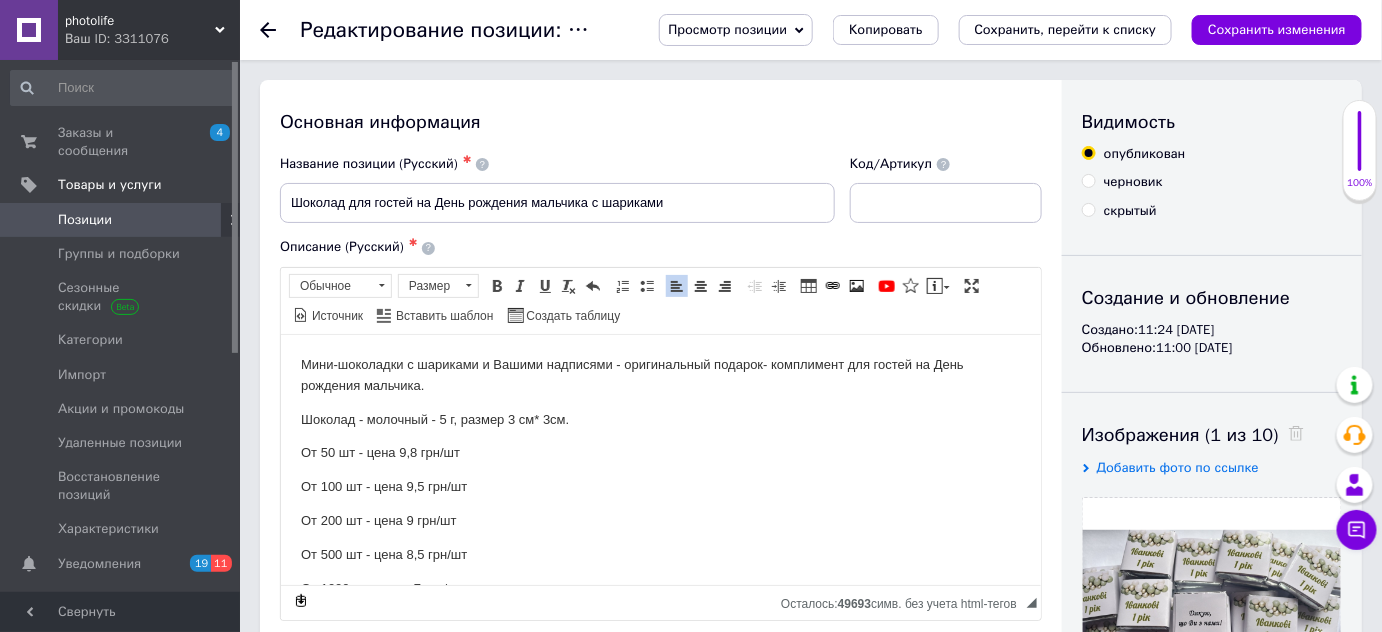 type 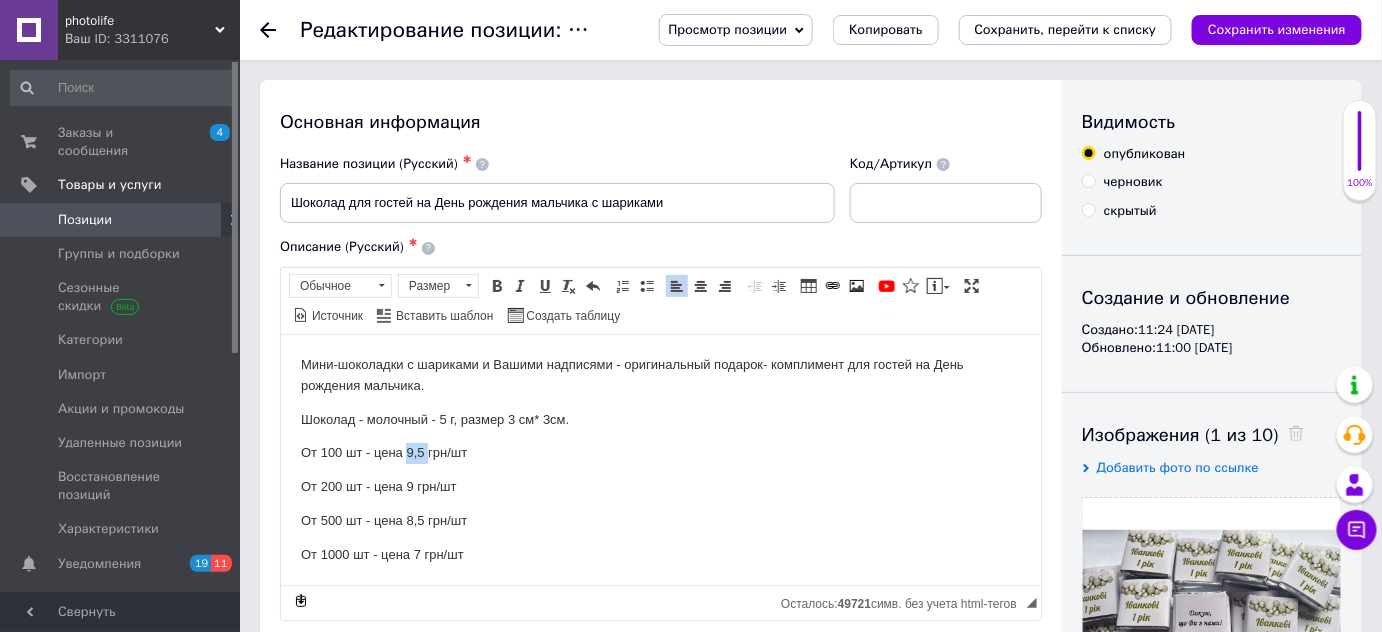 drag, startPoint x: 405, startPoint y: 449, endPoint x: 425, endPoint y: 448, distance: 20.024984 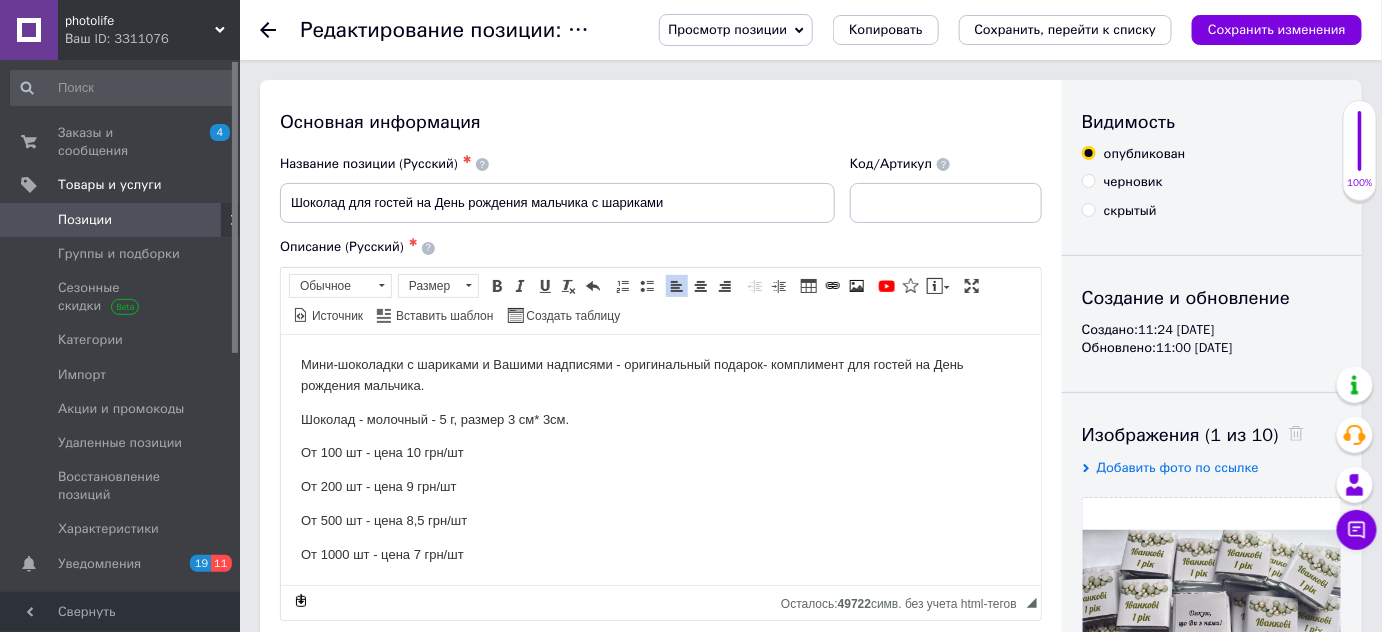 drag, startPoint x: 410, startPoint y: 489, endPoint x: 440, endPoint y: 400, distance: 93.92018 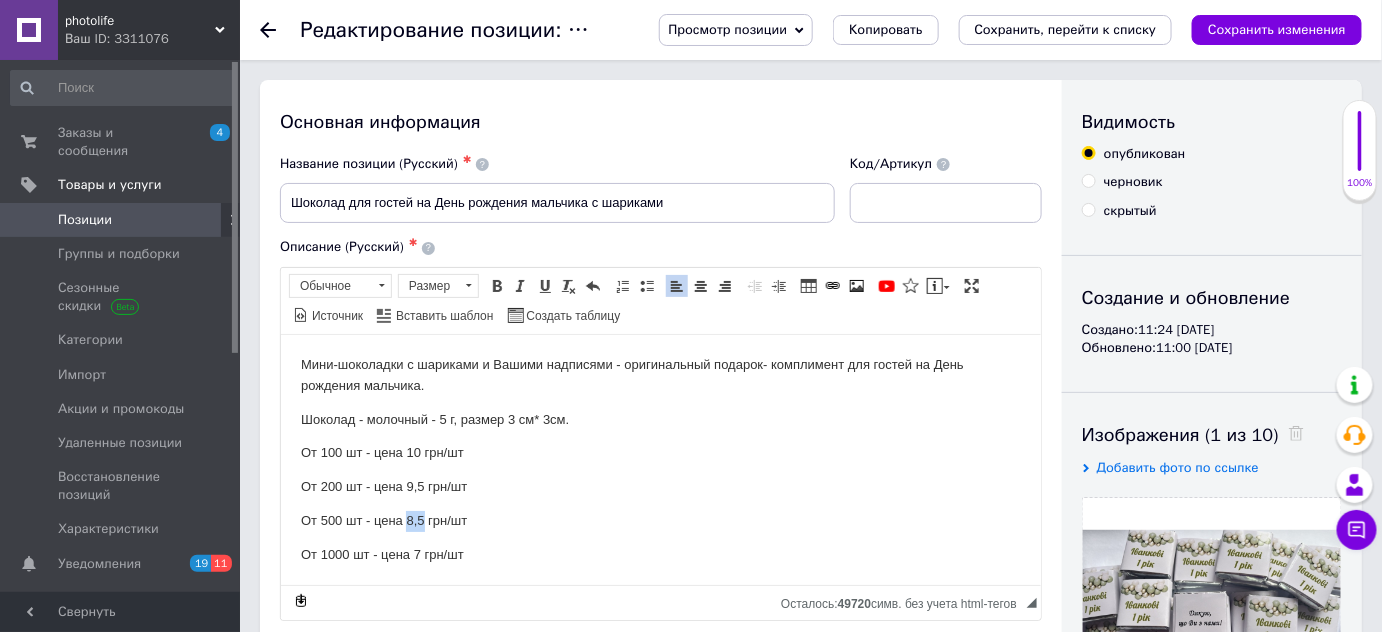 drag, startPoint x: 404, startPoint y: 522, endPoint x: 420, endPoint y: 515, distance: 17.464249 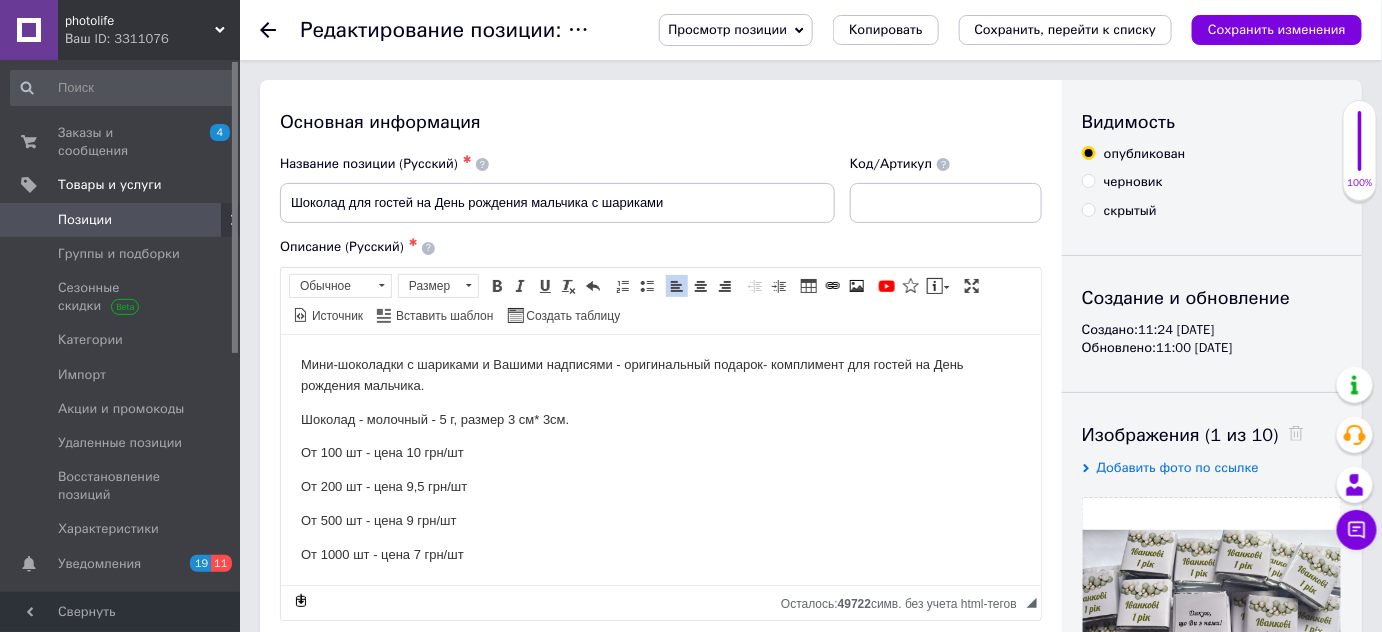 click on "От 1000 шт - цена 7 грн/шт" at bounding box center (660, 554) 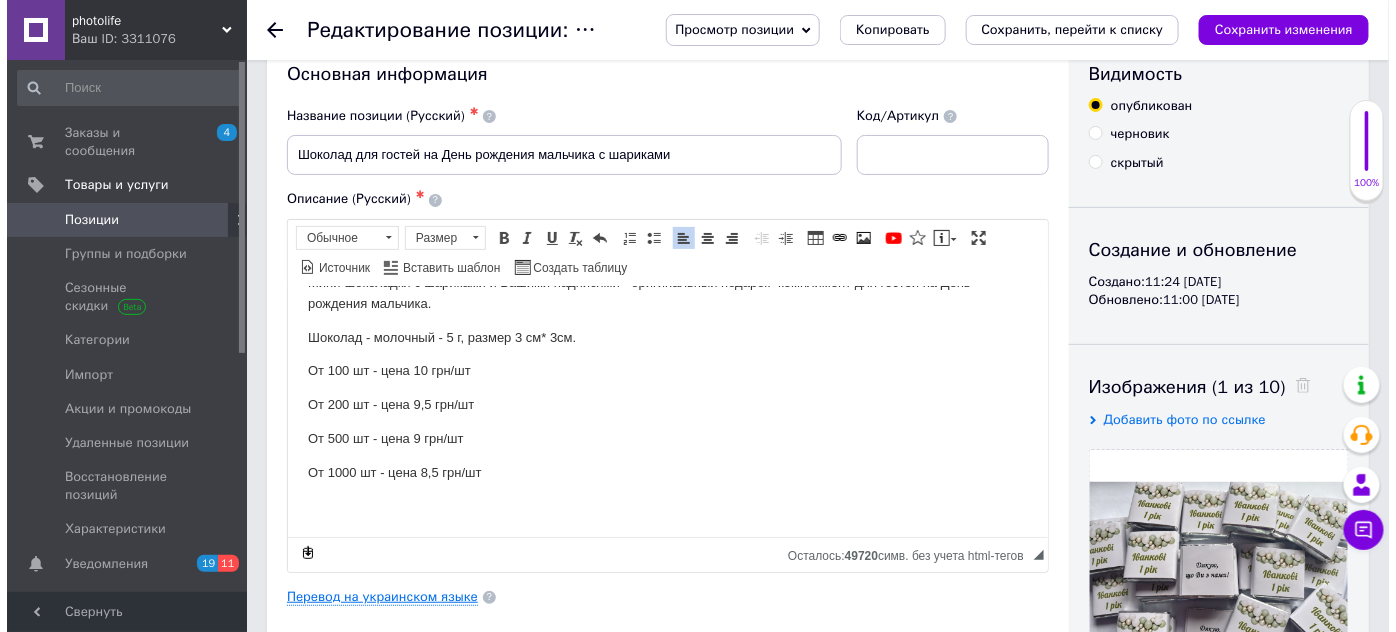 scroll, scrollTop: 90, scrollLeft: 0, axis: vertical 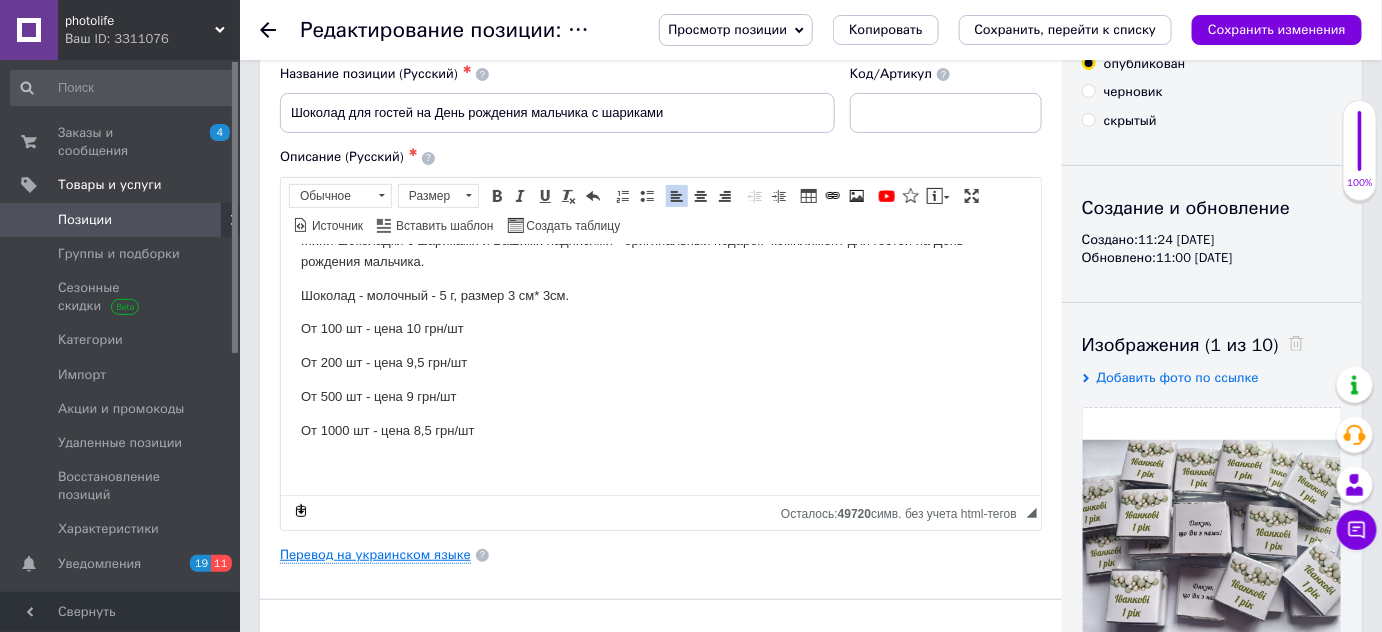 click on "Перевод на украинском языке" at bounding box center [375, 555] 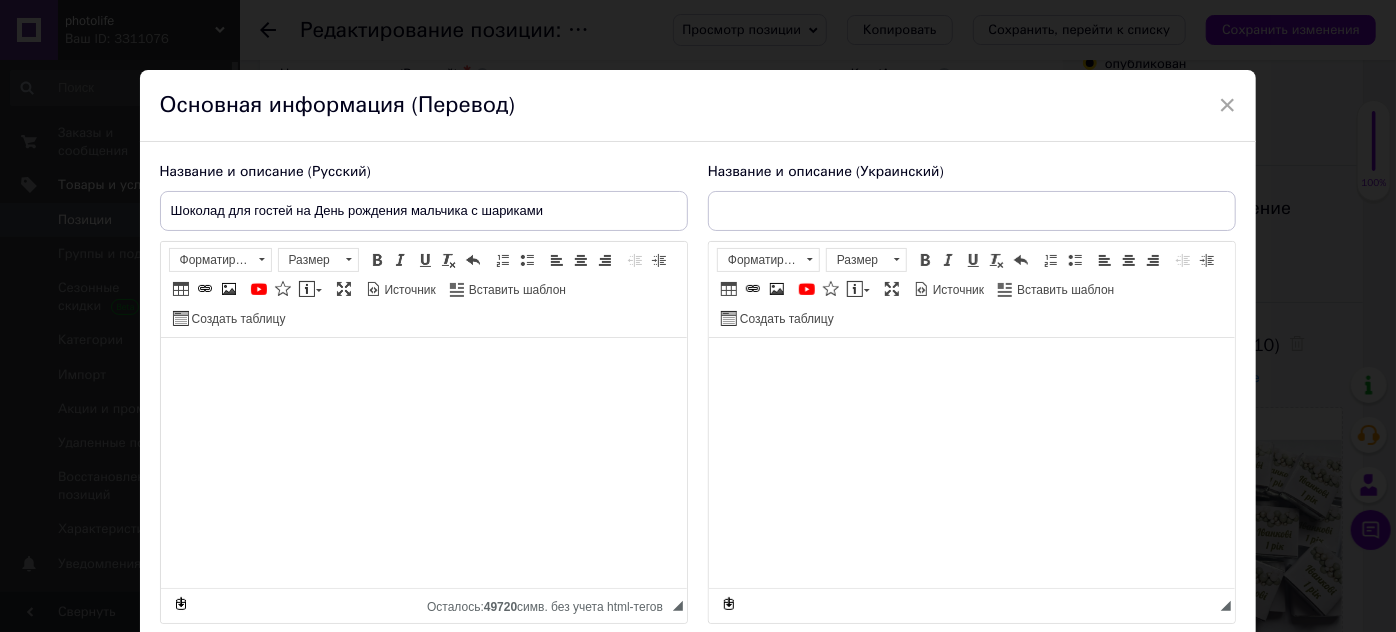 type on "Шоколад для гостей на День народження хлопчика з кульками" 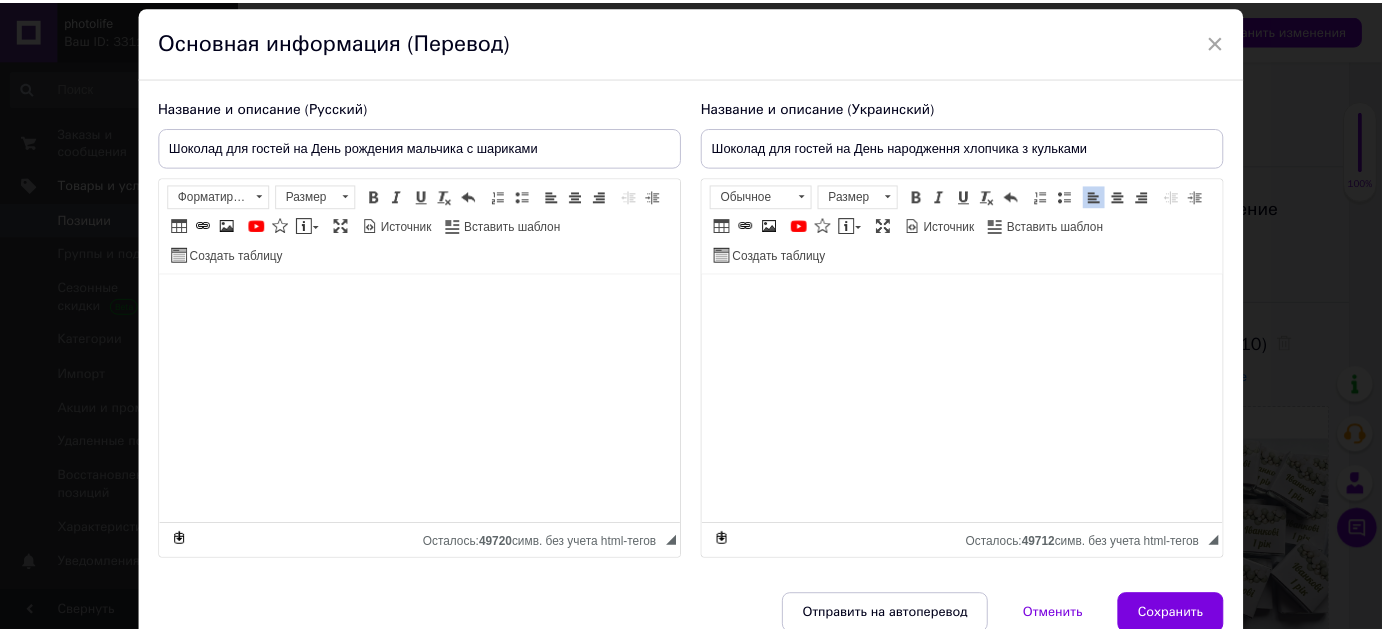 scroll, scrollTop: 90, scrollLeft: 0, axis: vertical 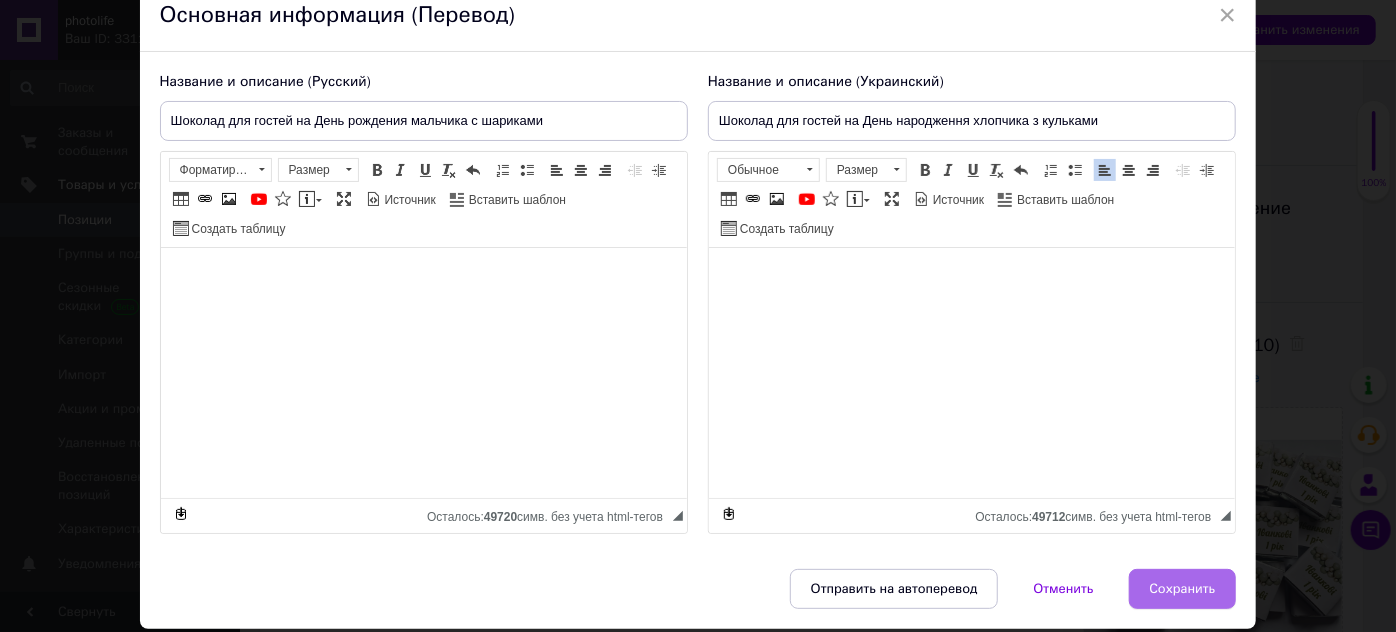 click on "Сохранить" at bounding box center (1183, 589) 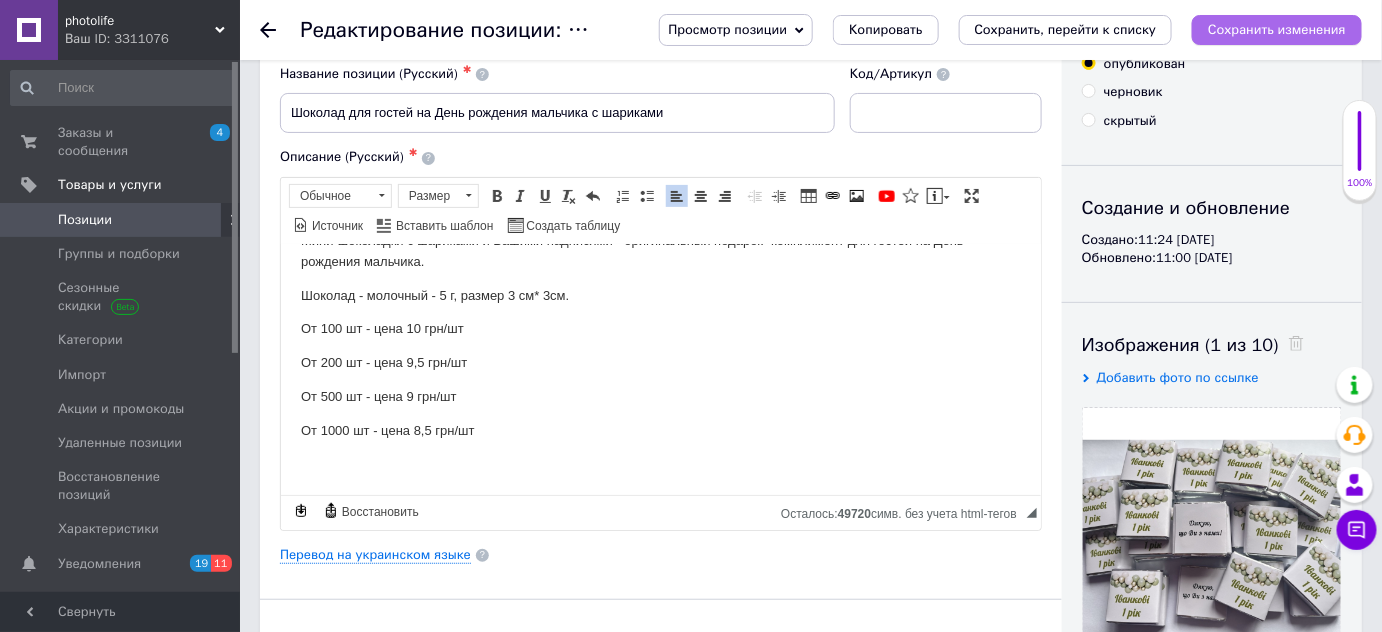 click on "Сохранить изменения" at bounding box center (1277, 29) 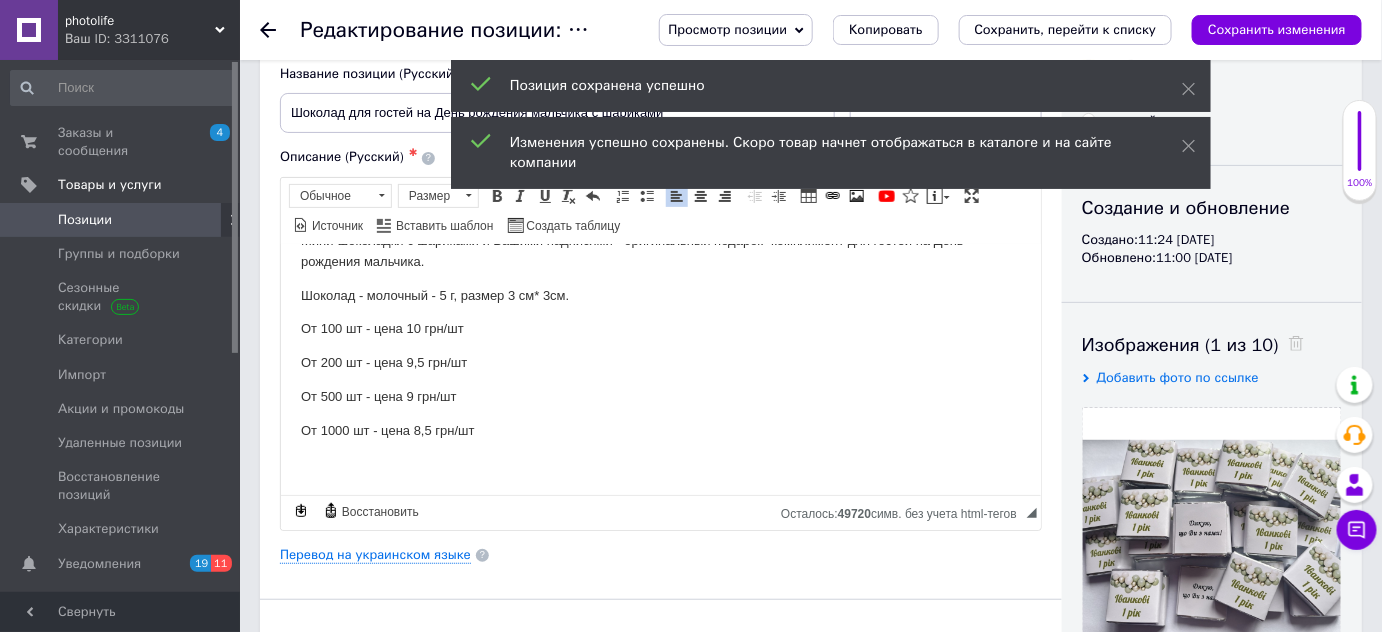 click 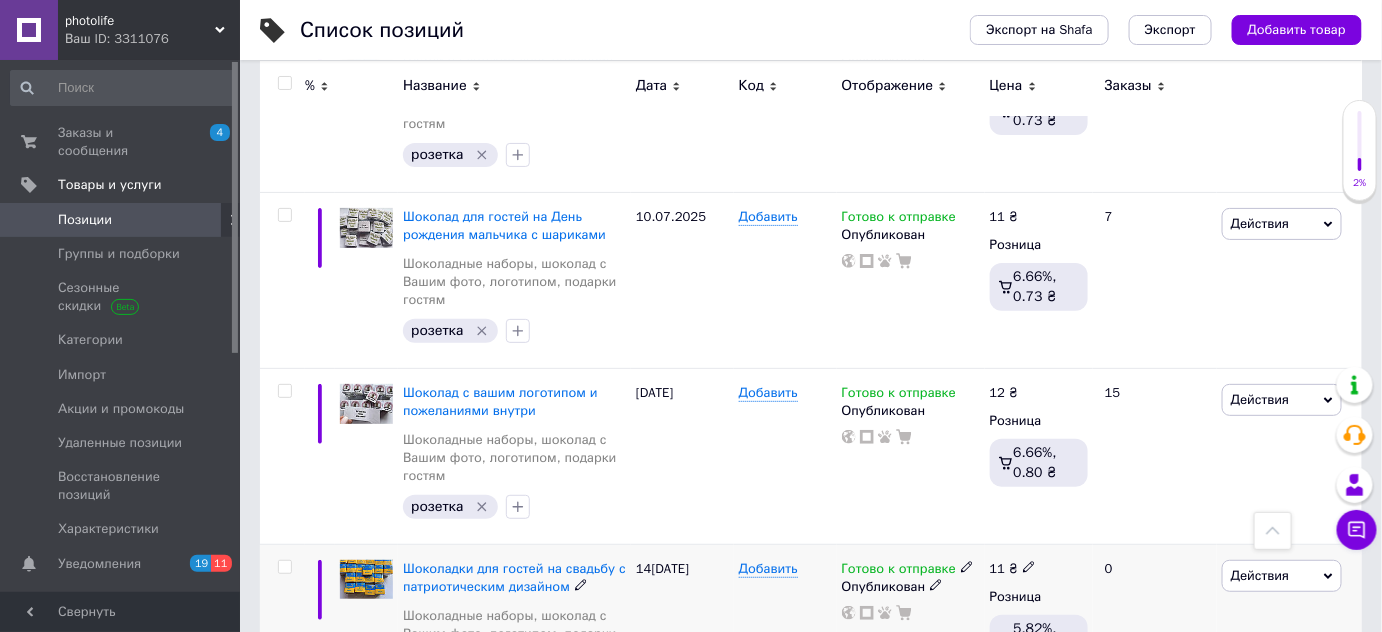 scroll, scrollTop: 5181, scrollLeft: 0, axis: vertical 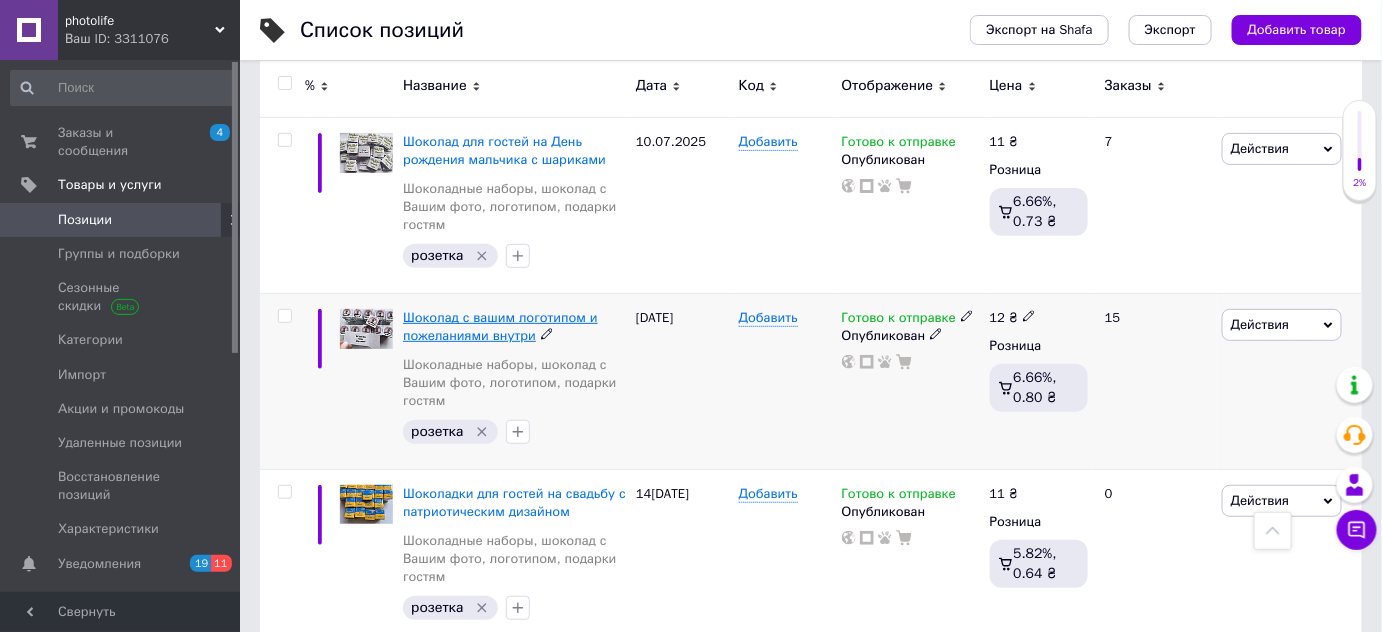 click on "Шоколад с вашим логотипом и пожеланиями внутри" at bounding box center (500, 326) 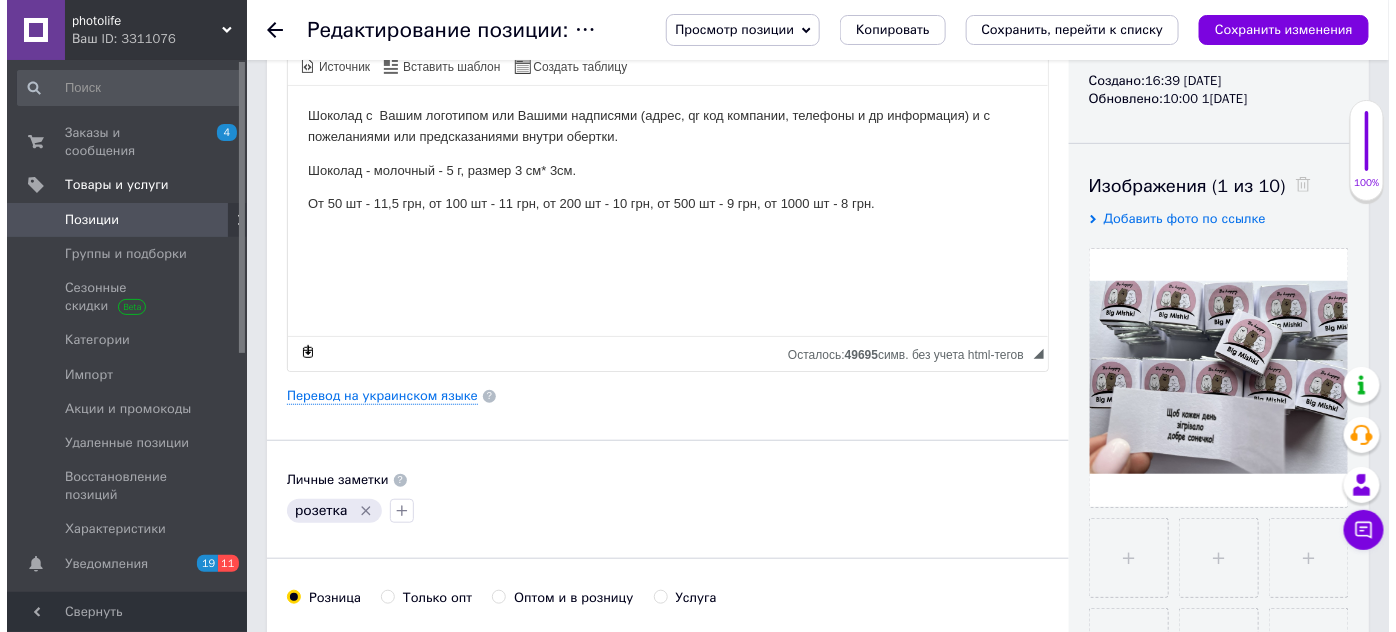 scroll, scrollTop: 272, scrollLeft: 0, axis: vertical 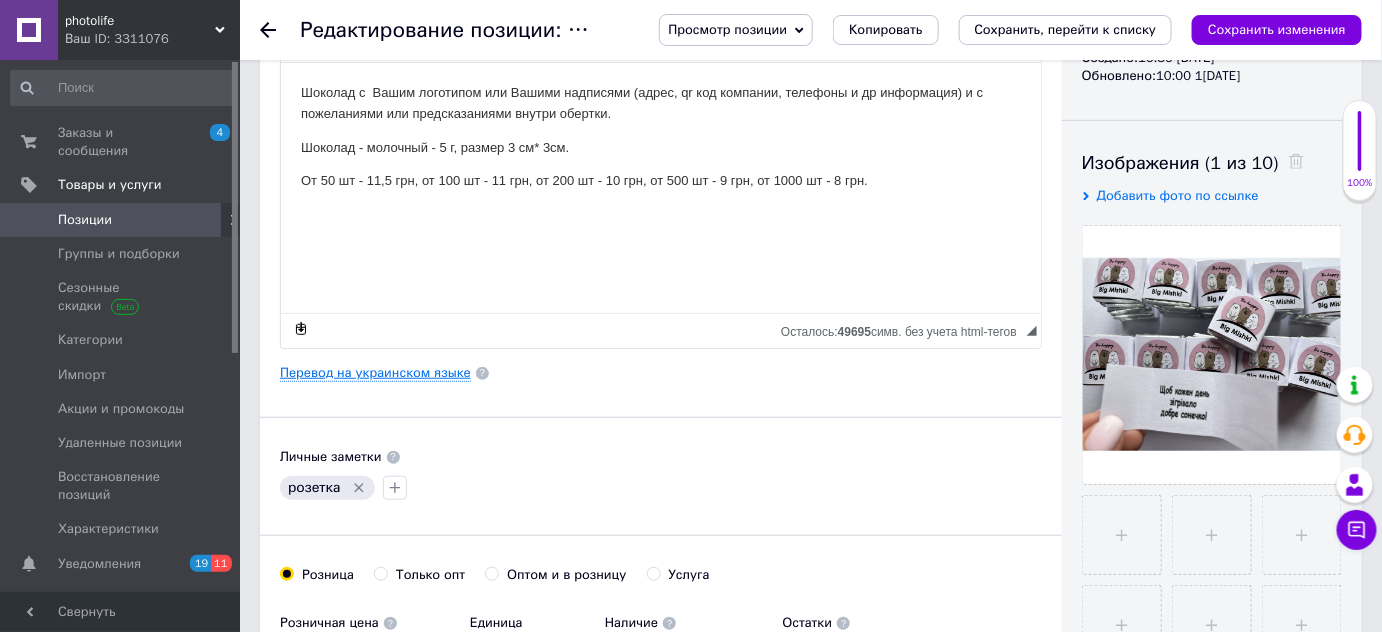 click on "Перевод на украинском языке" at bounding box center [375, 373] 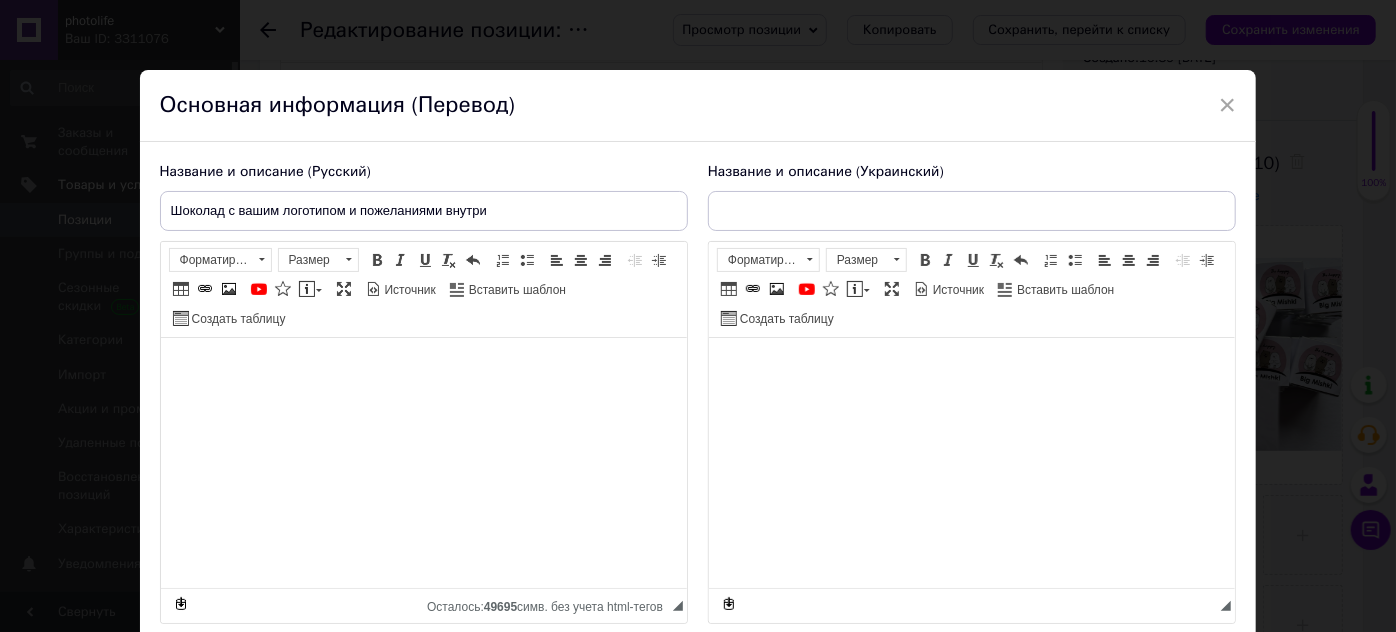 type on "Шоколад з вашим логотипом та побажаннями всередині" 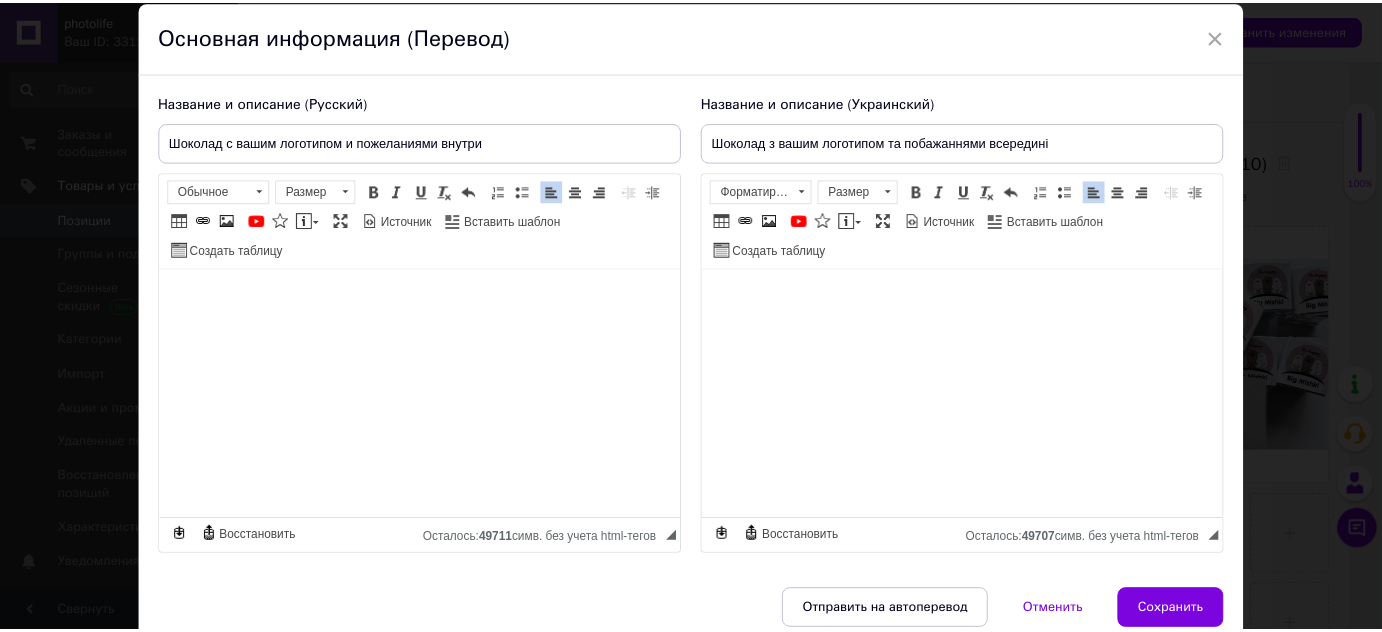 scroll, scrollTop: 153, scrollLeft: 0, axis: vertical 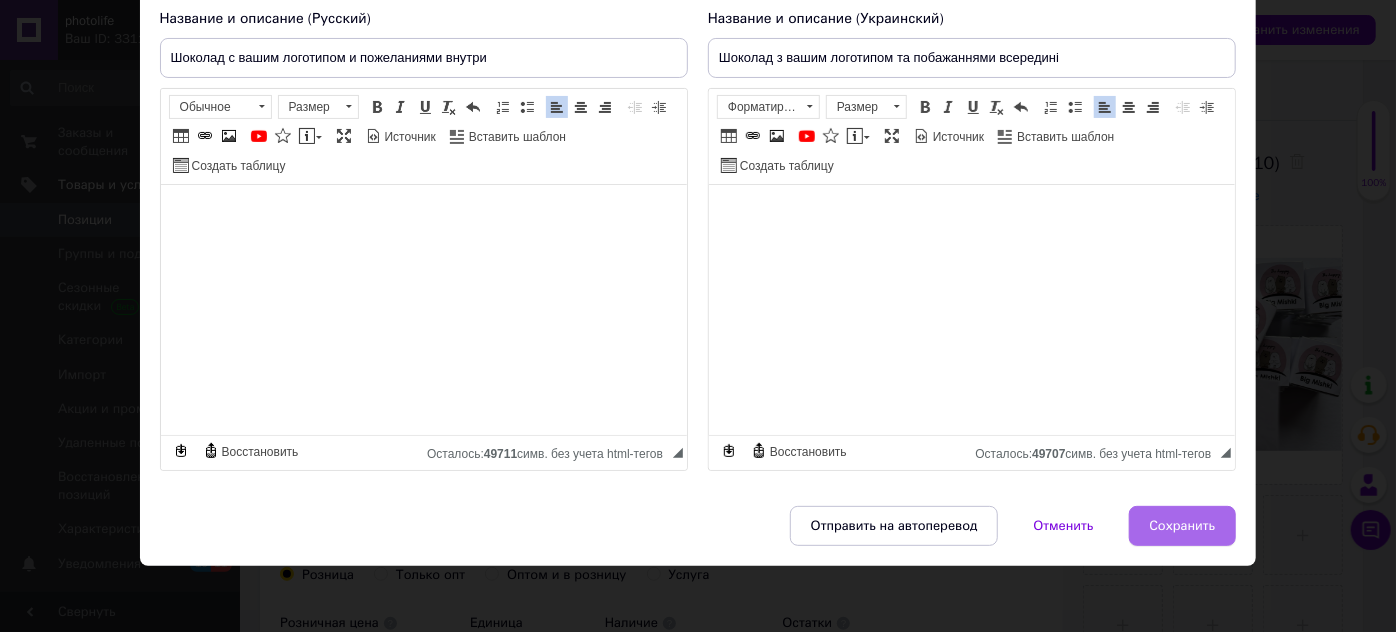 click on "Сохранить" at bounding box center (1183, 526) 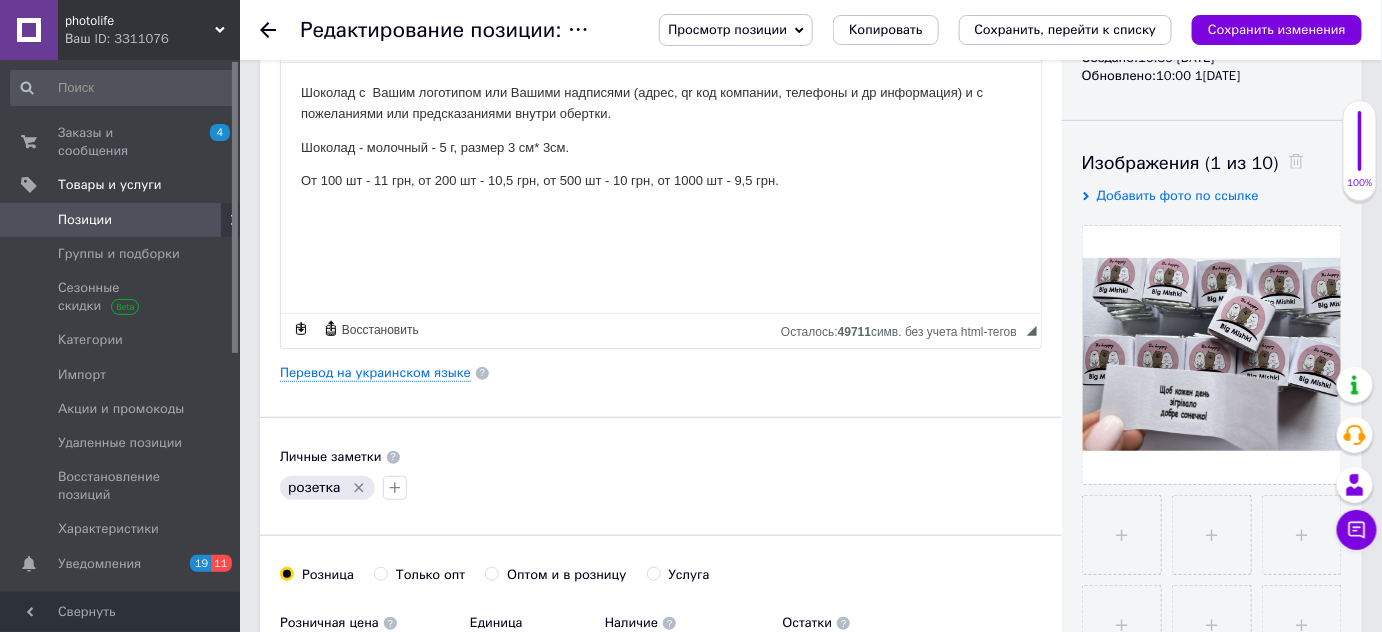 scroll, scrollTop: 0, scrollLeft: 0, axis: both 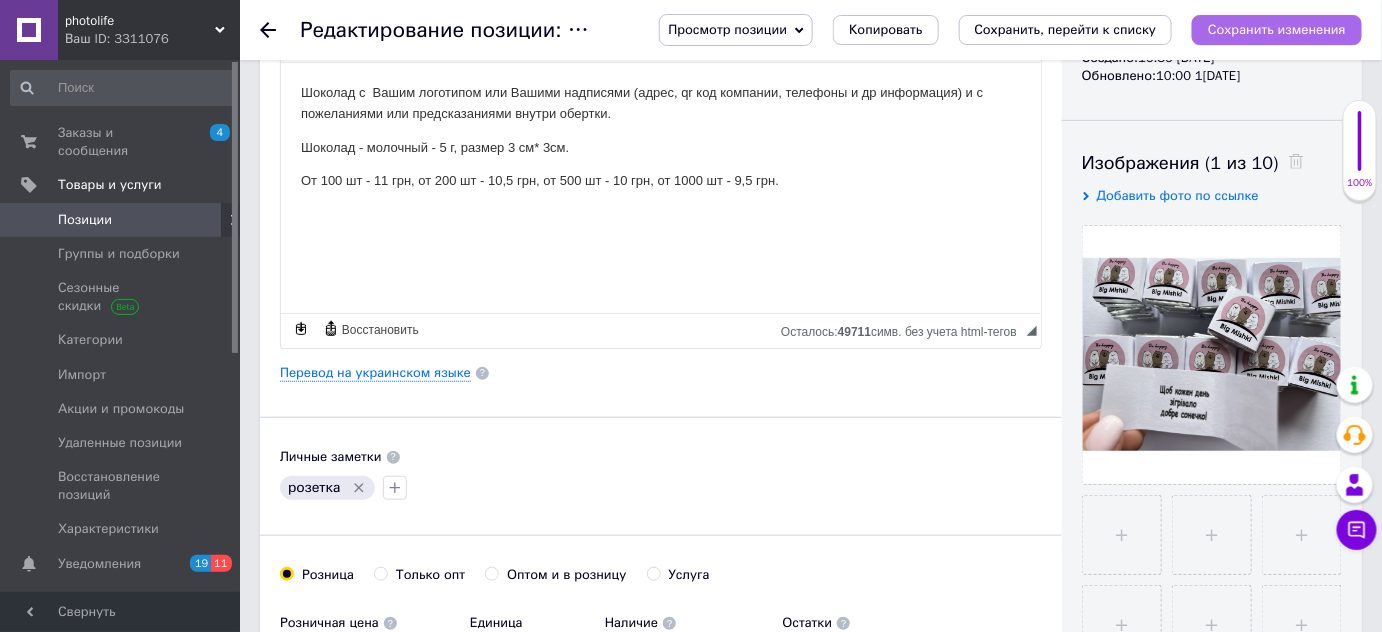click on "Сохранить изменения" at bounding box center [1277, 29] 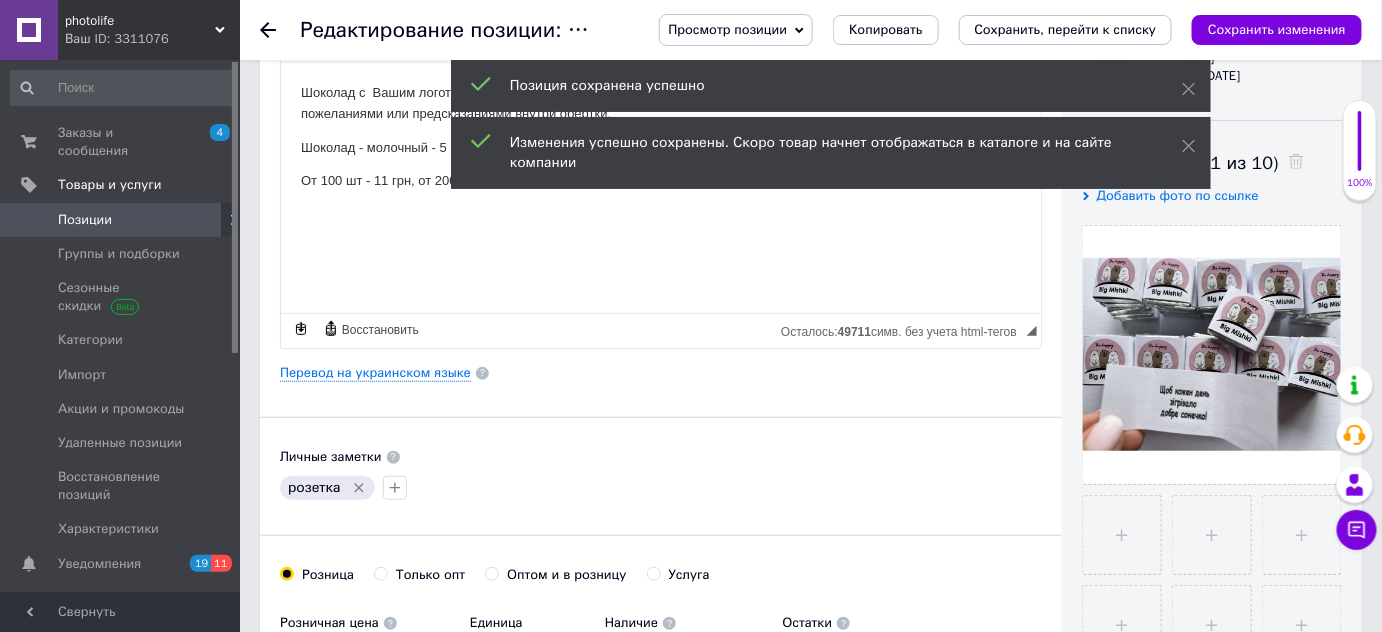 click 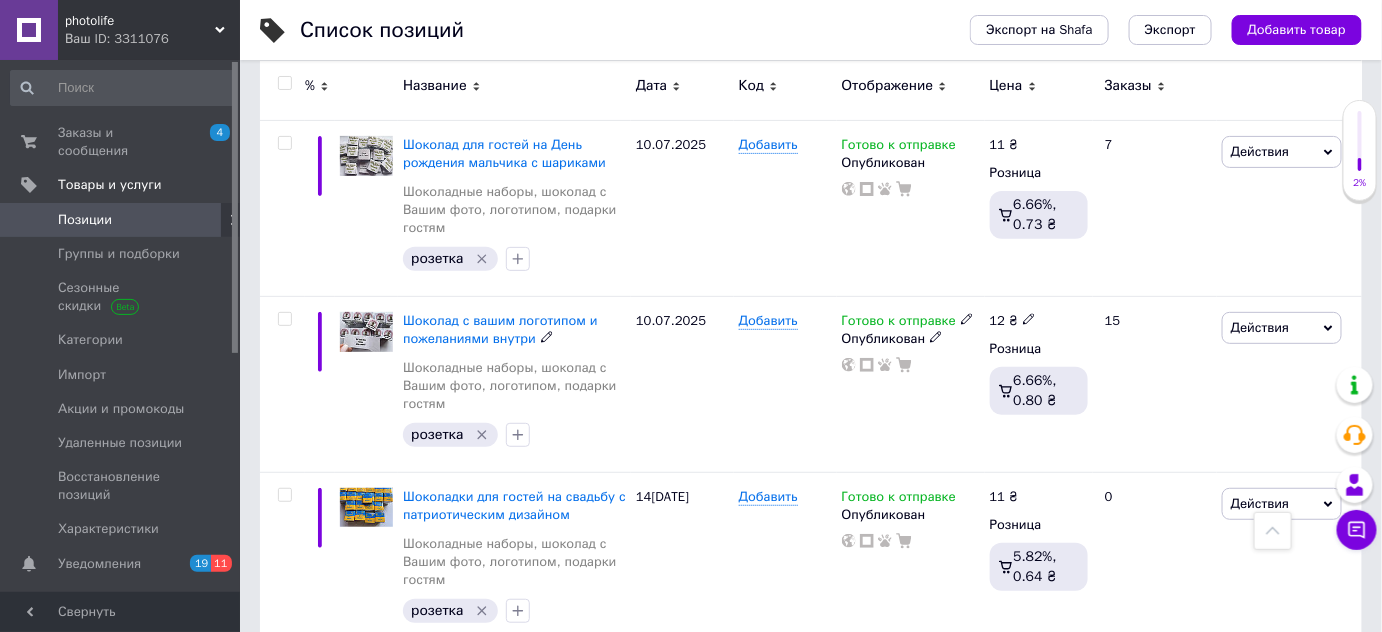 scroll, scrollTop: 5181, scrollLeft: 0, axis: vertical 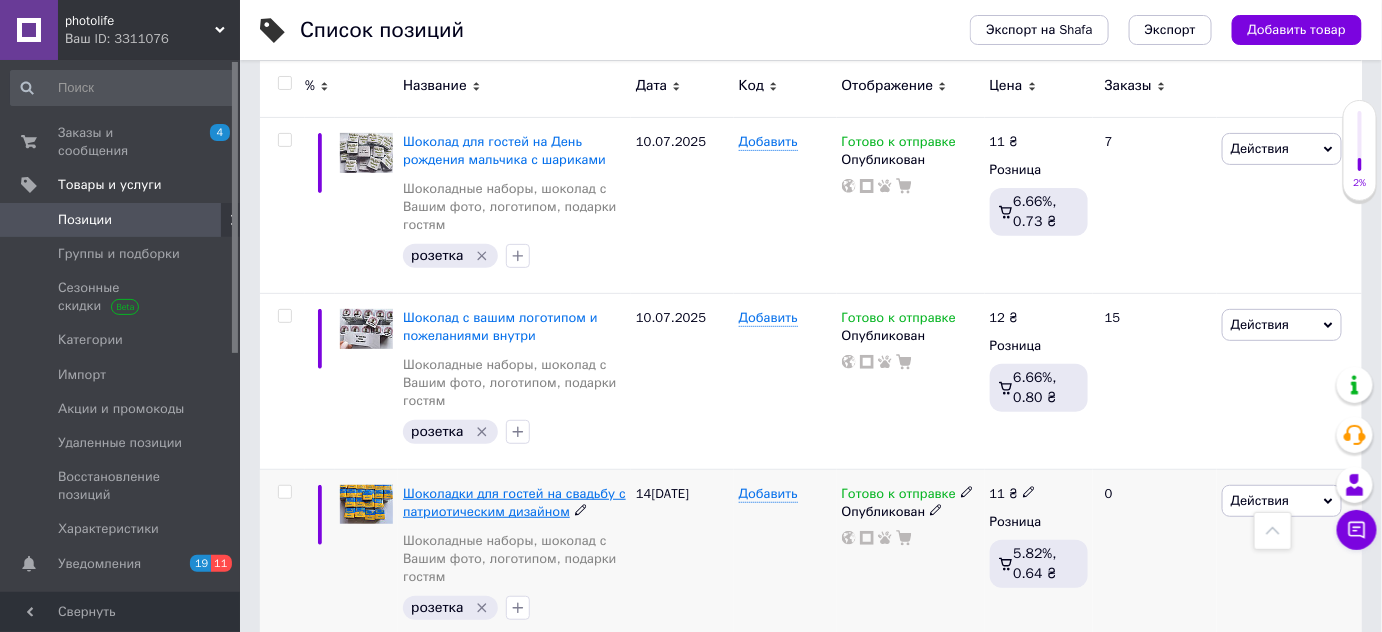 click on "Шоколадки для гостей на свадьбу с патриотическим дизайном" at bounding box center (514, 502) 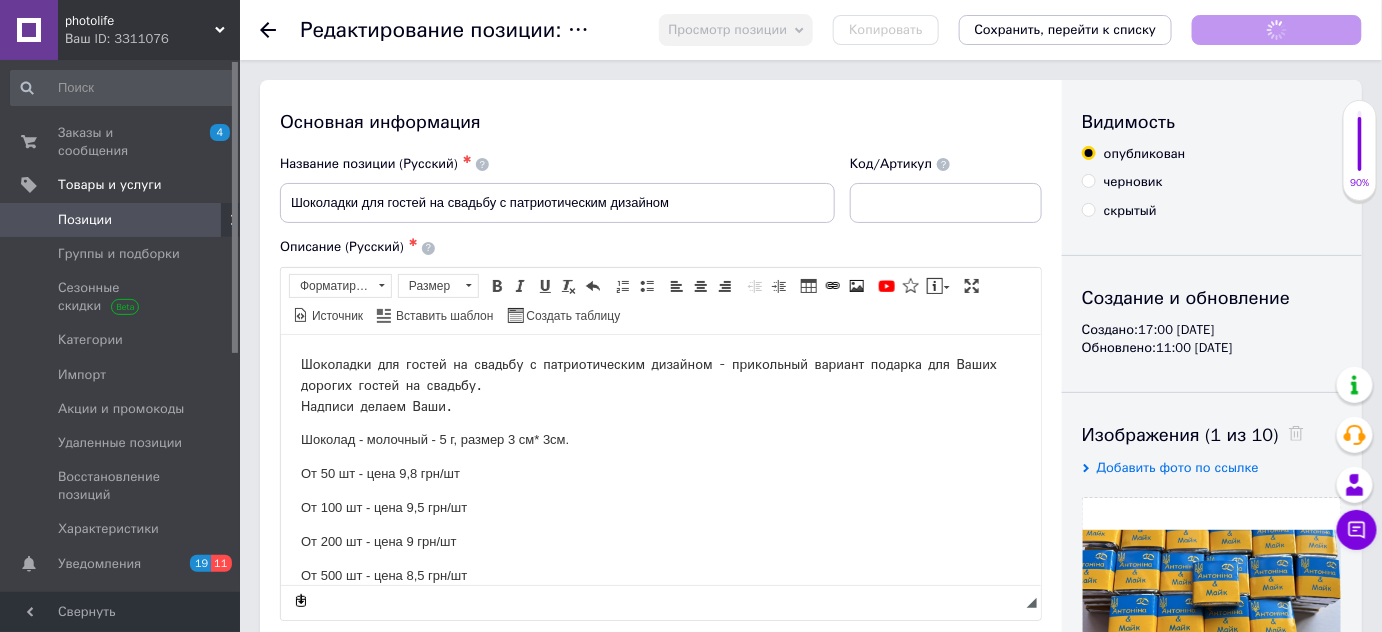 scroll, scrollTop: 0, scrollLeft: 0, axis: both 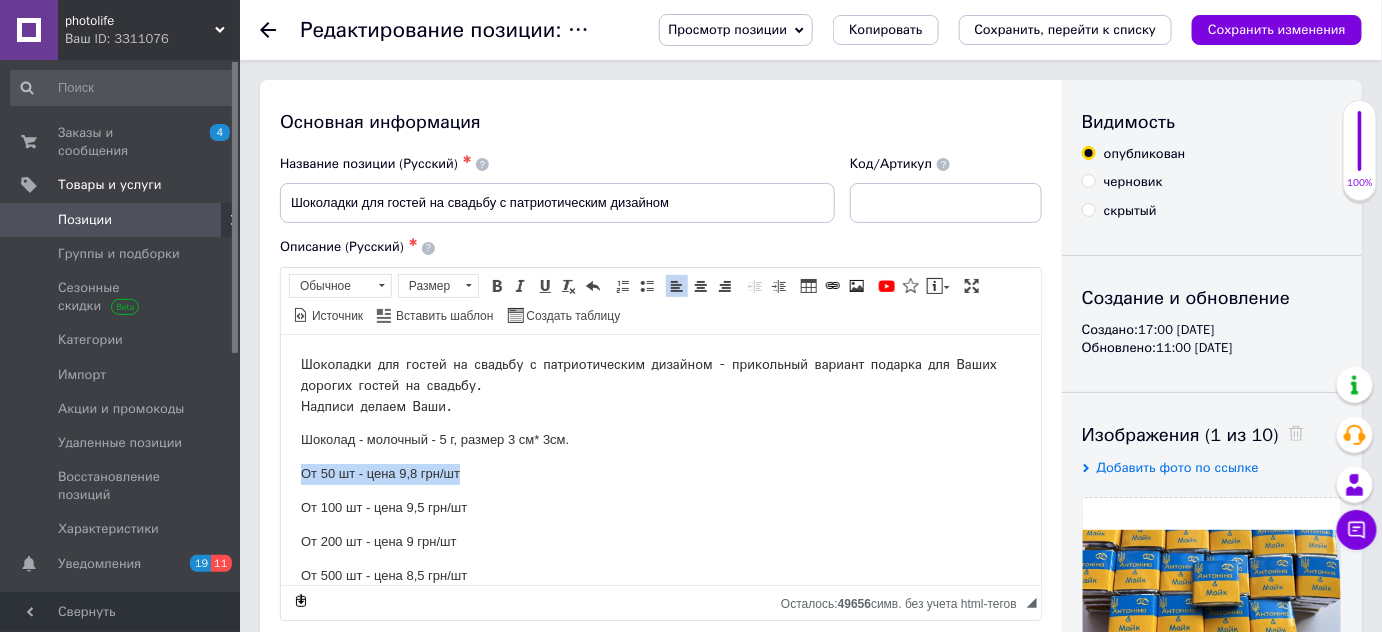 drag, startPoint x: 294, startPoint y: 467, endPoint x: 477, endPoint y: 482, distance: 183.61372 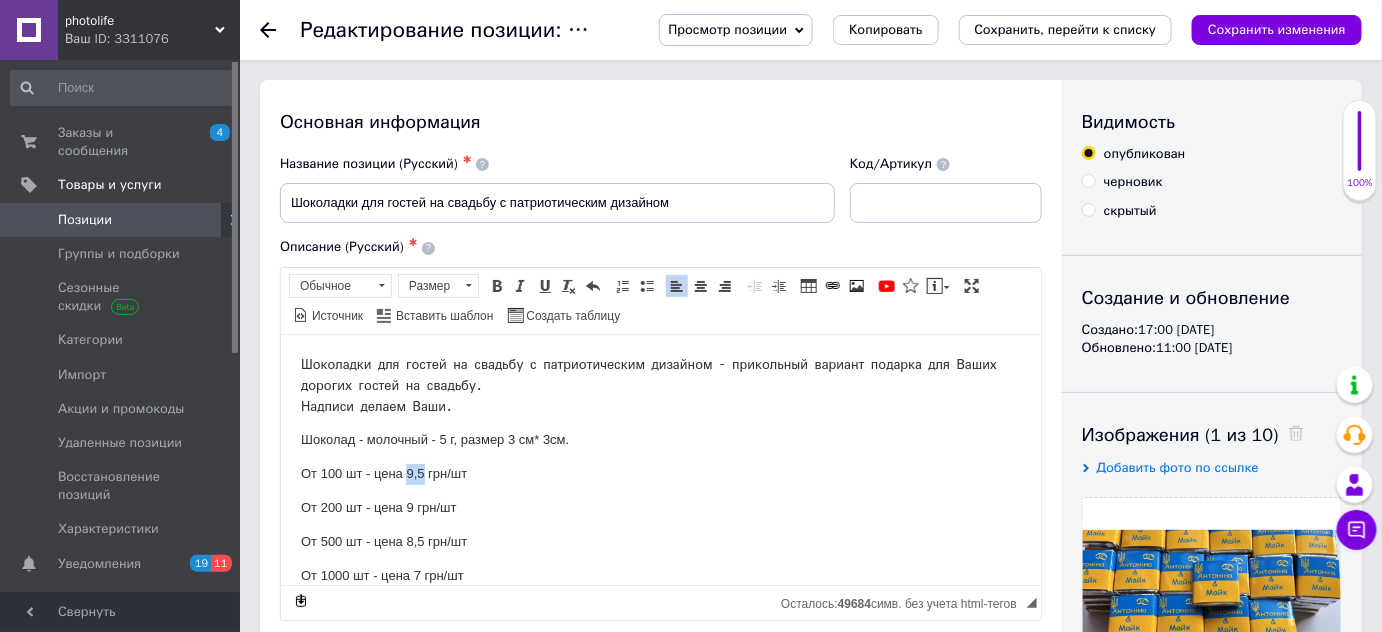 drag, startPoint x: 405, startPoint y: 474, endPoint x: 423, endPoint y: 474, distance: 18 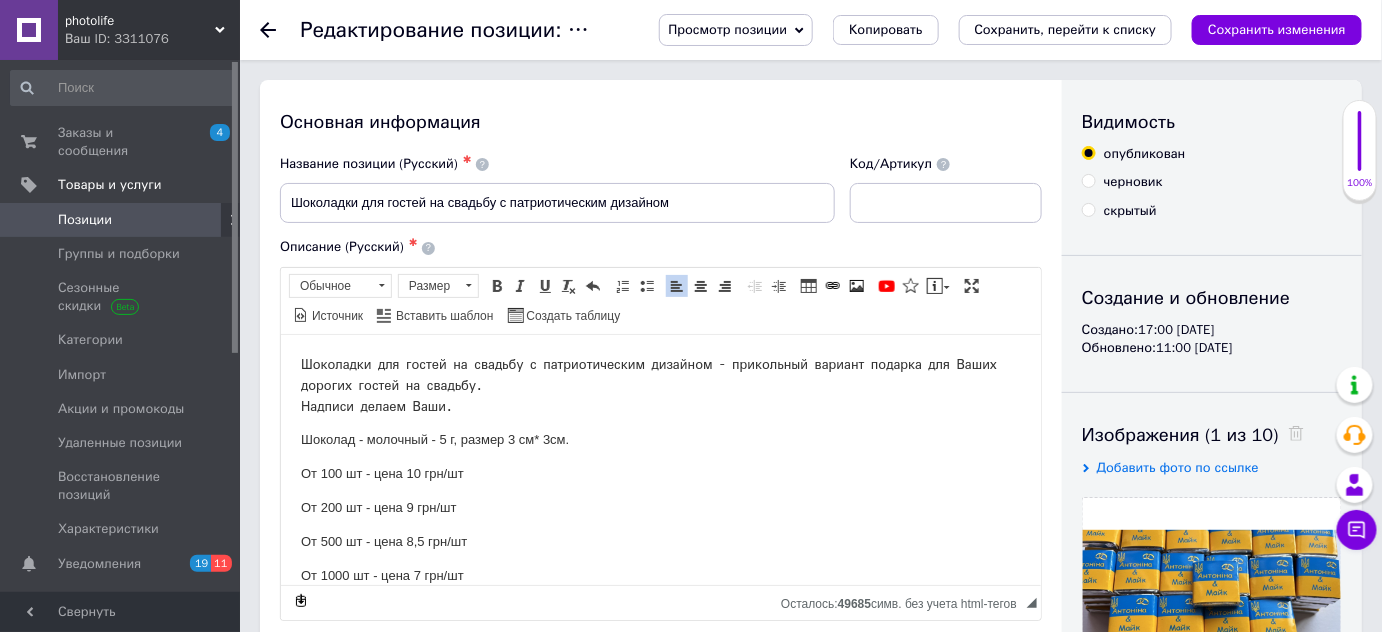 click on "От 200 шт - цена 9 грн/шт" at bounding box center (660, 507) 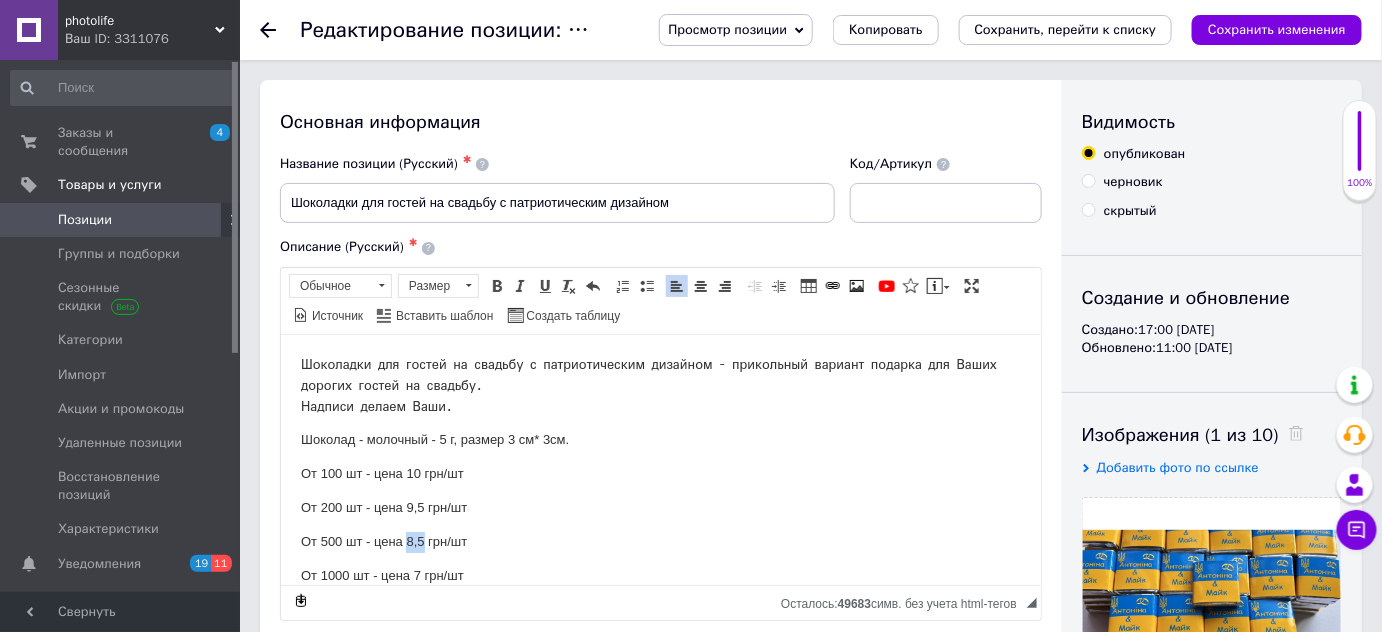 drag, startPoint x: 405, startPoint y: 538, endPoint x: 421, endPoint y: 534, distance: 16.492422 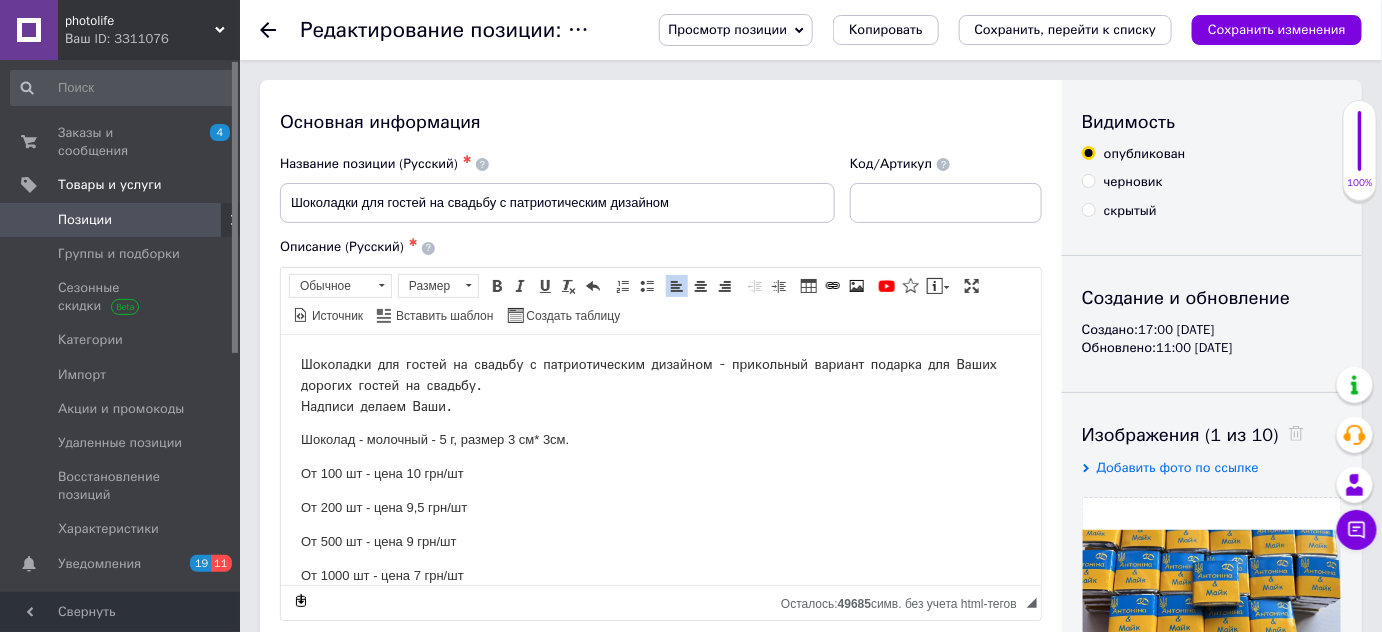 click on "От 1000 шт - цена 7 грн/шт" at bounding box center [660, 575] 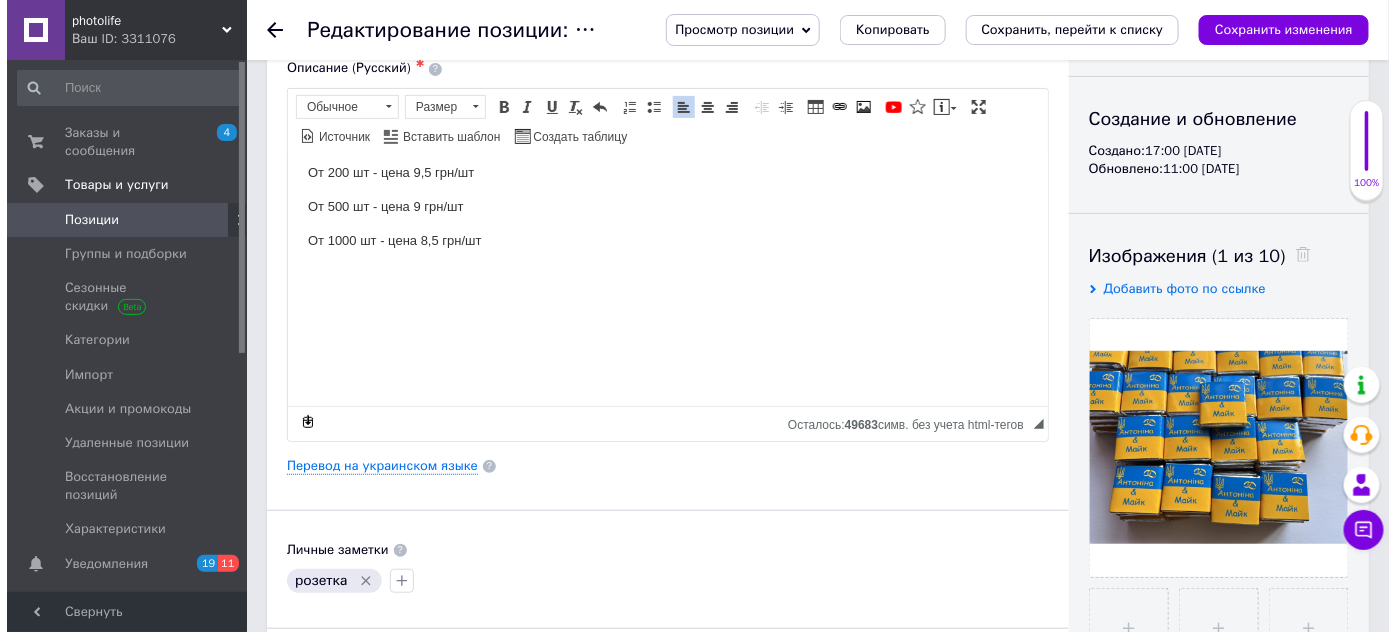 scroll, scrollTop: 181, scrollLeft: 0, axis: vertical 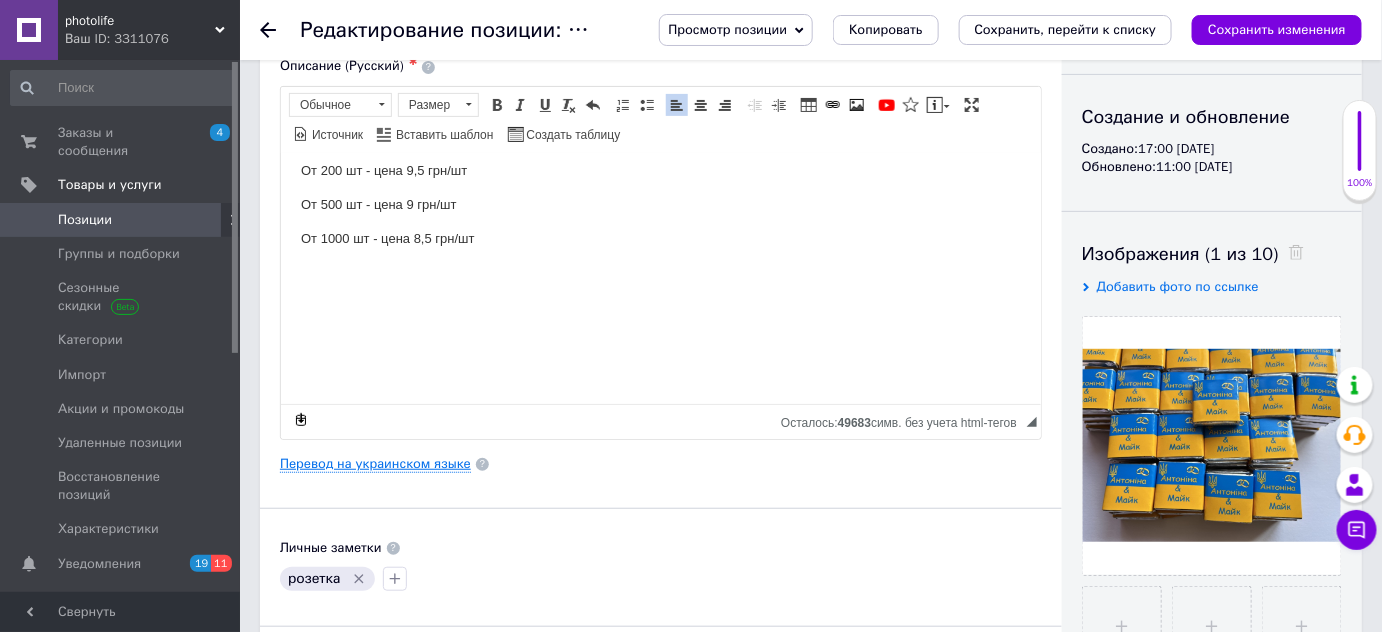 click on "Перевод на украинском языке" at bounding box center [375, 464] 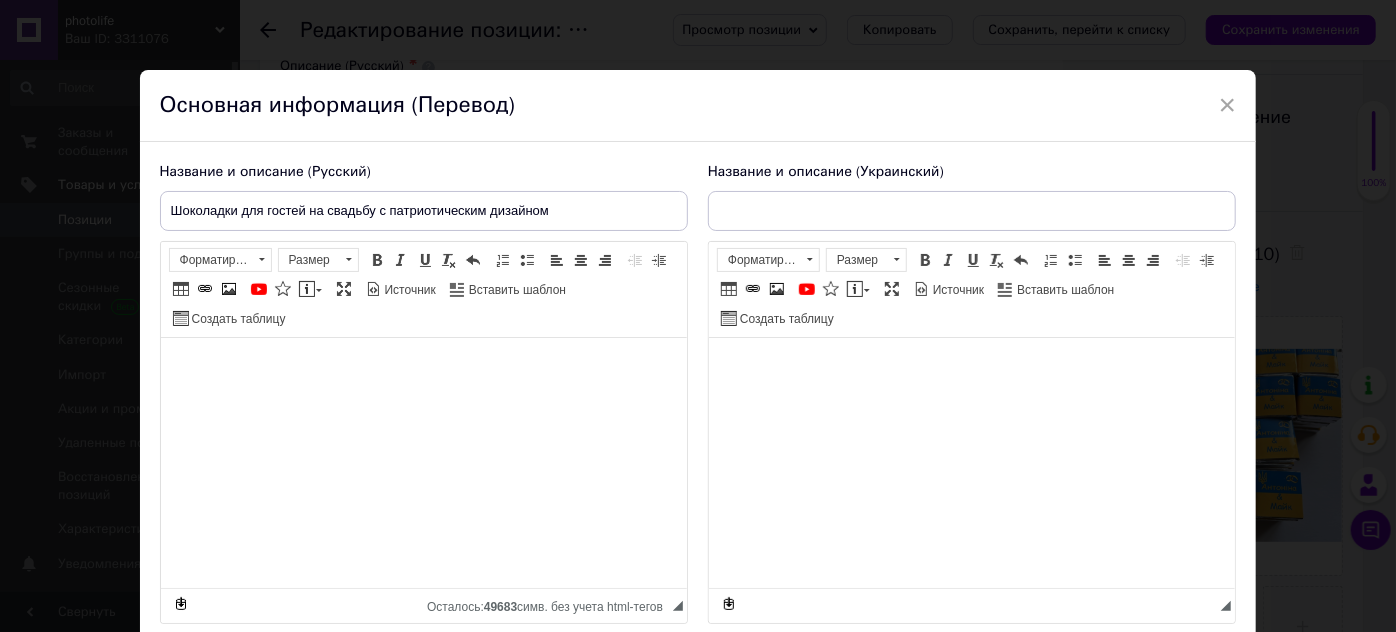 type on "Шоколадки для гостей на весілля із патріотичним дизайном" 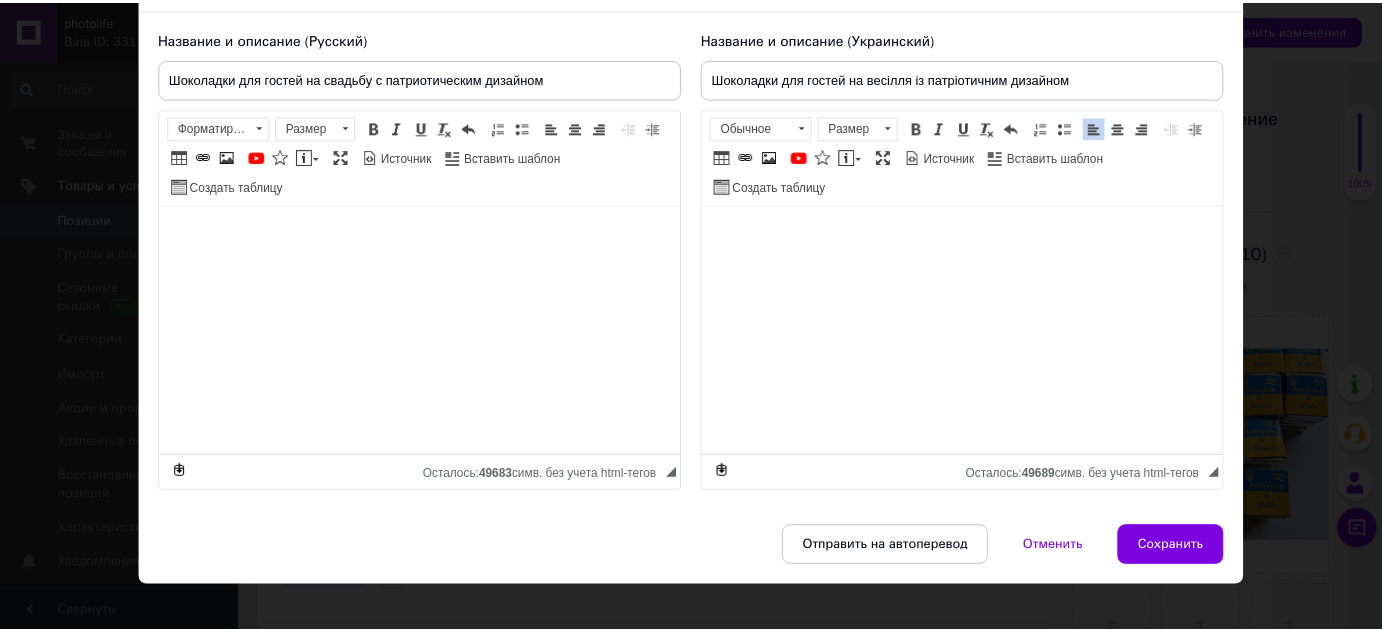 scroll, scrollTop: 153, scrollLeft: 0, axis: vertical 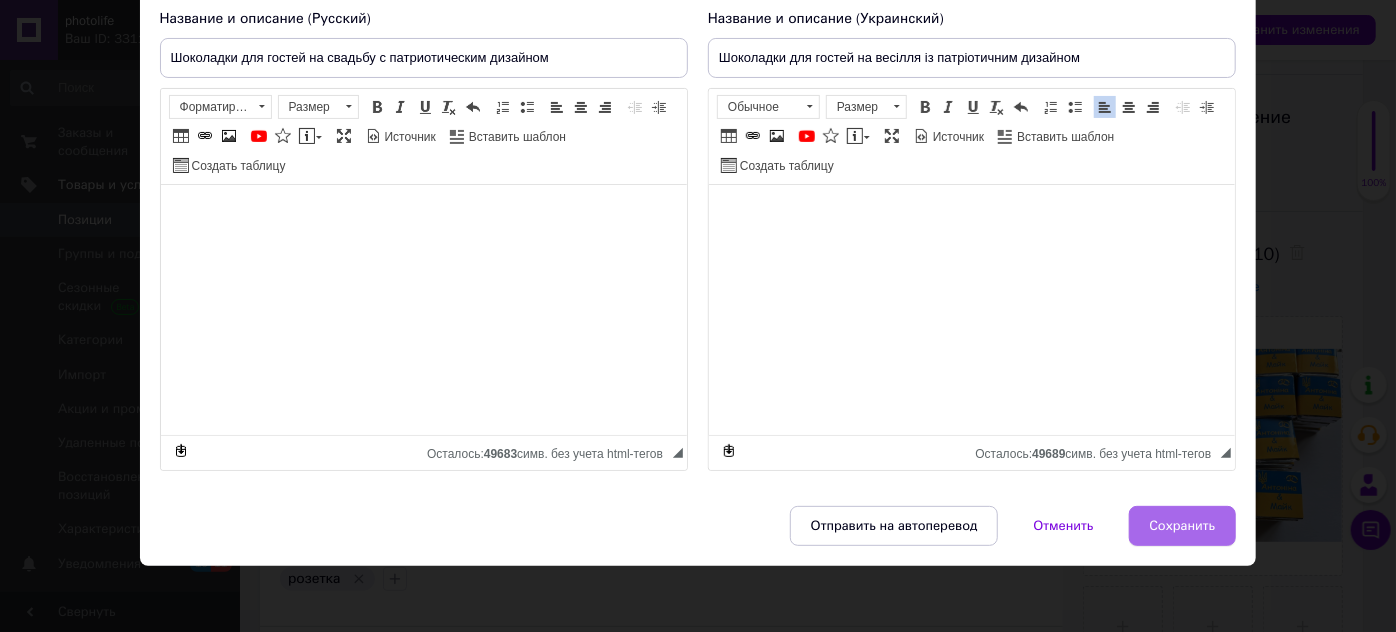 click on "Сохранить" at bounding box center (1183, 526) 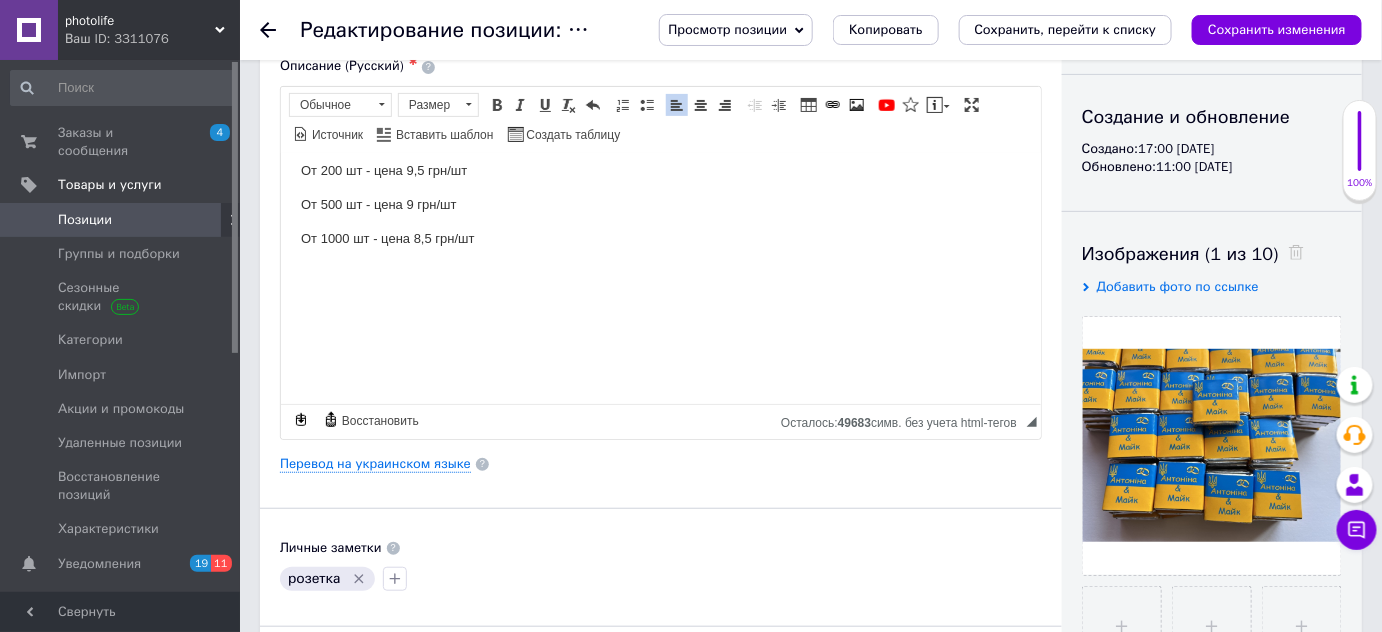 click on "Сохранить изменения" at bounding box center (1277, 29) 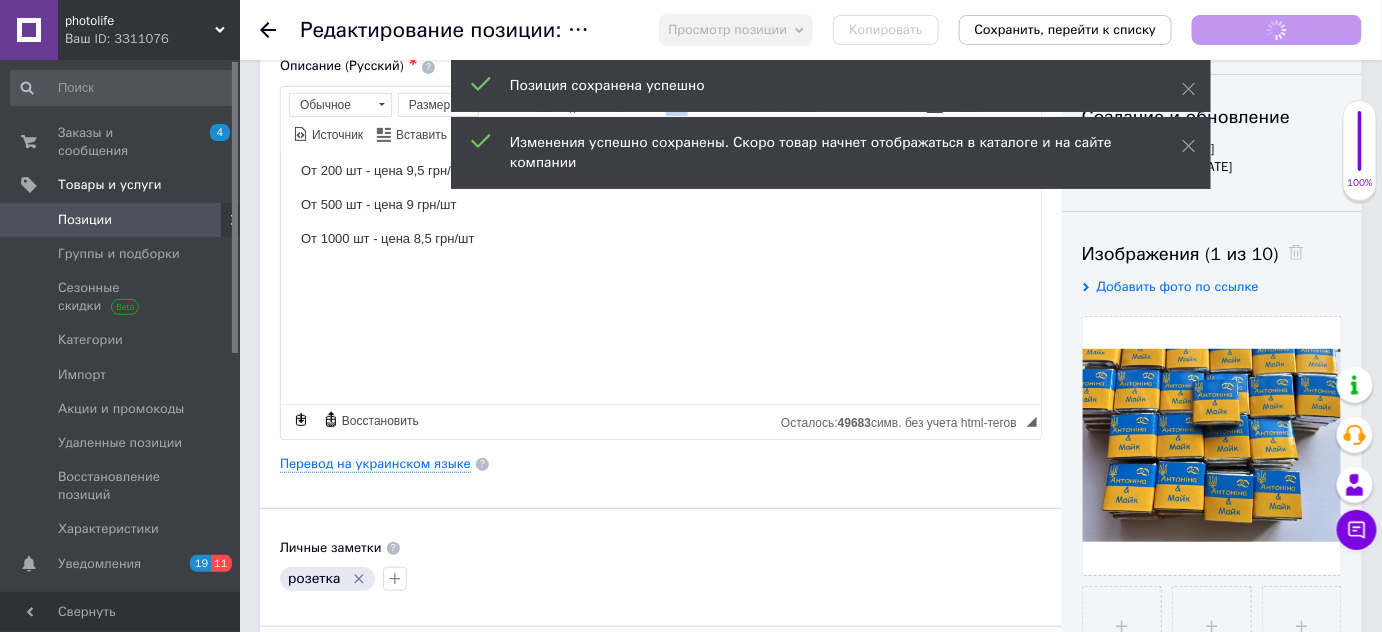 click 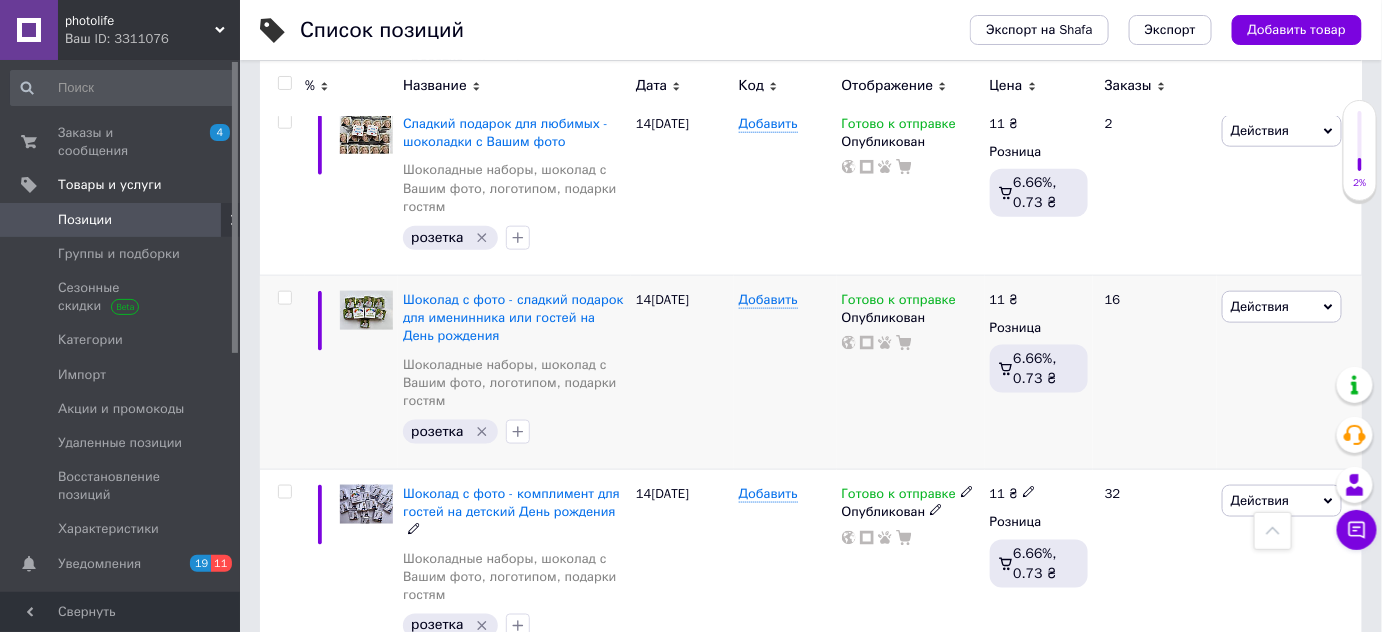 scroll, scrollTop: 5636, scrollLeft: 0, axis: vertical 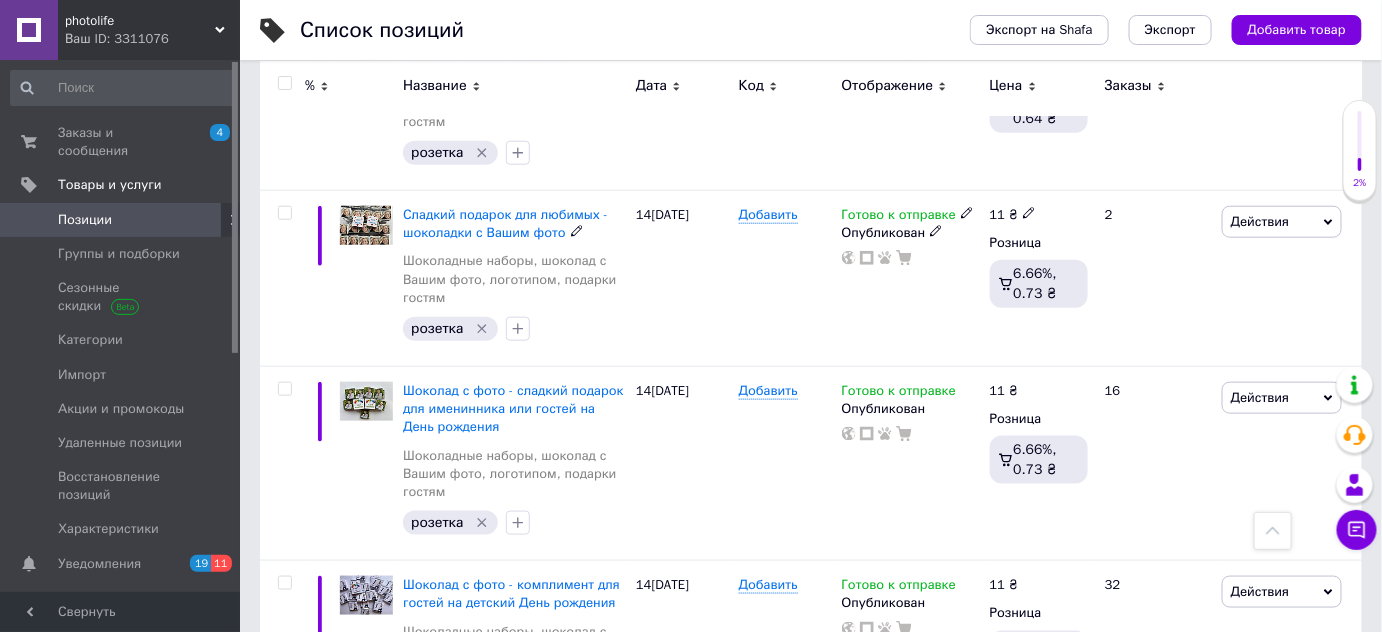click on "Сладкий подарок для любимых - шоколадки с Вашим фото" at bounding box center [505, 223] 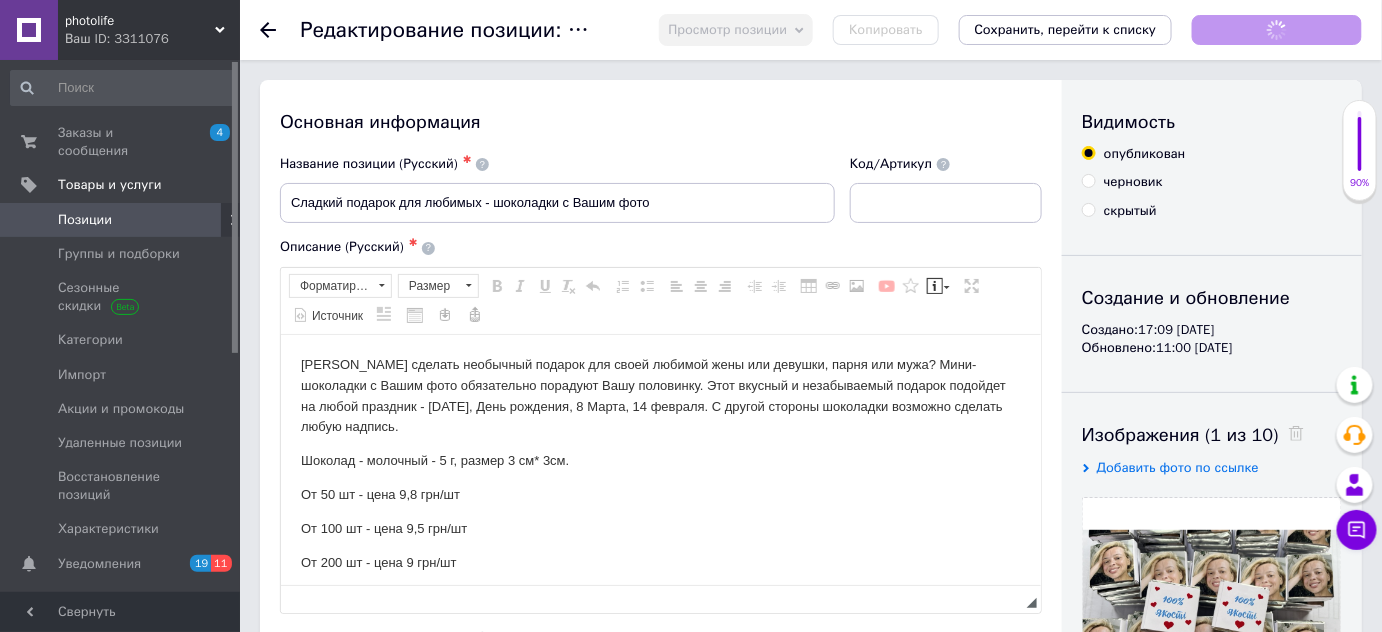scroll, scrollTop: 0, scrollLeft: 0, axis: both 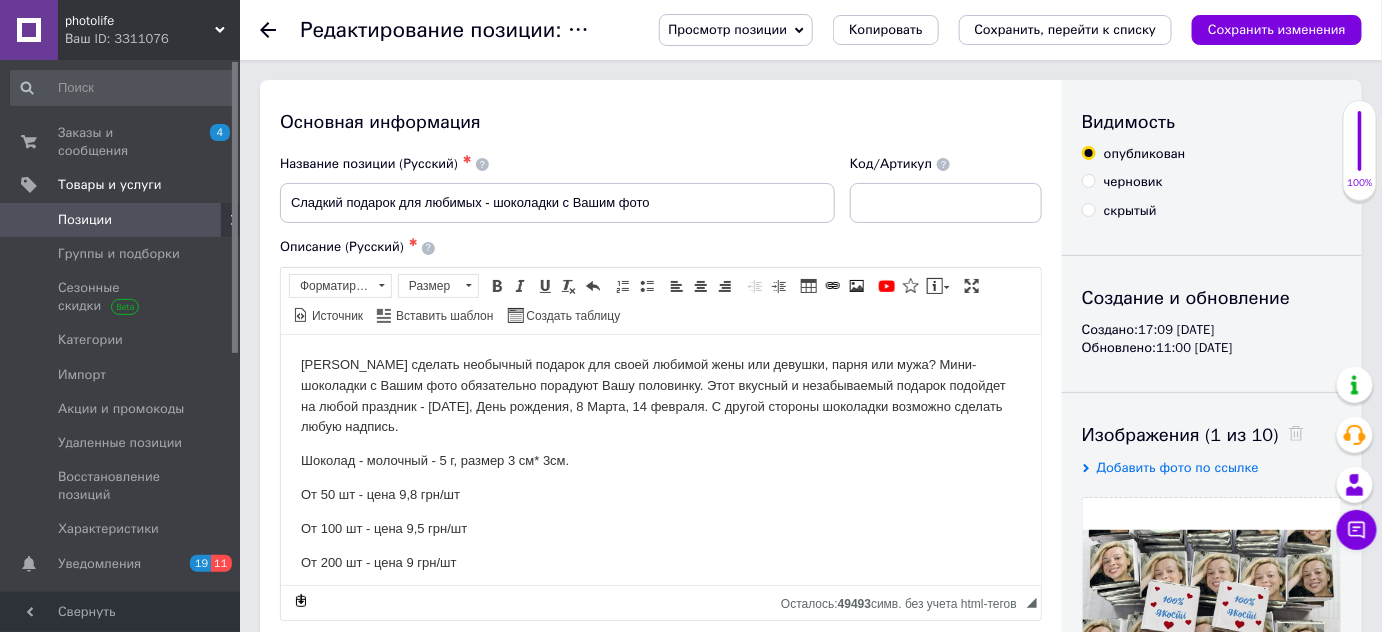 click on "От 50 шт - цена 9,8 грн/шт" at bounding box center [660, 494] 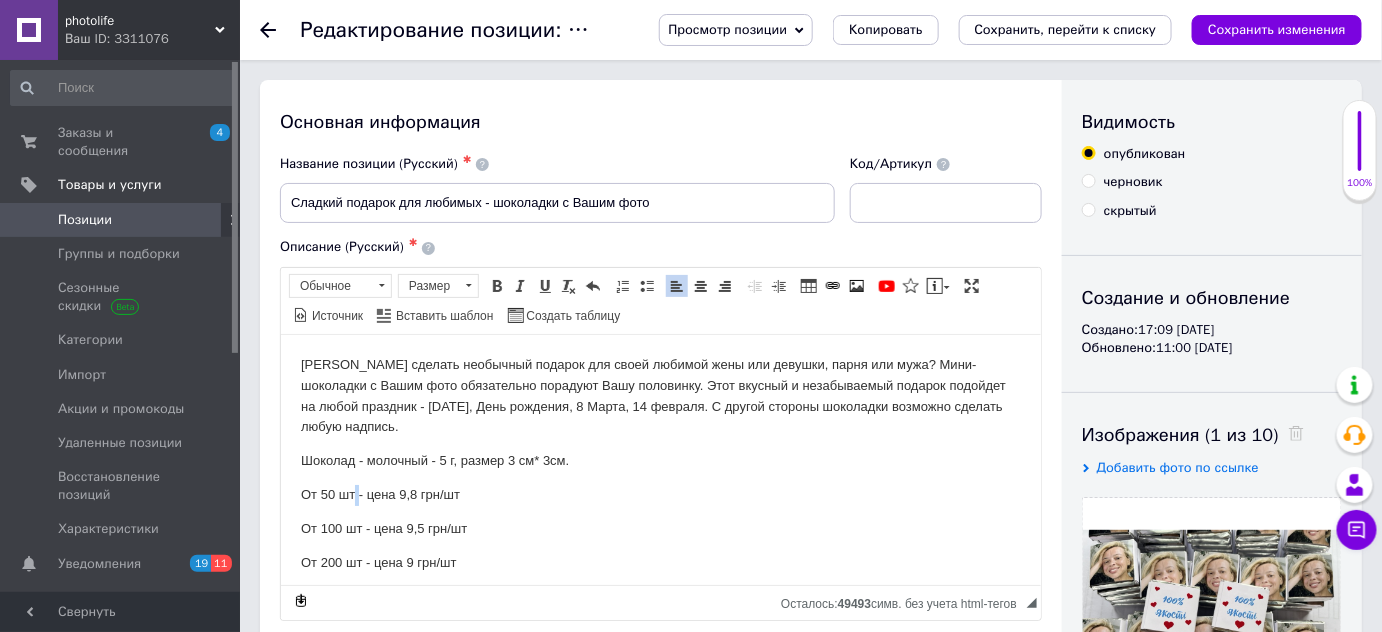 click on "От 50 шт - цена 9,8 грн/шт" at bounding box center (660, 494) 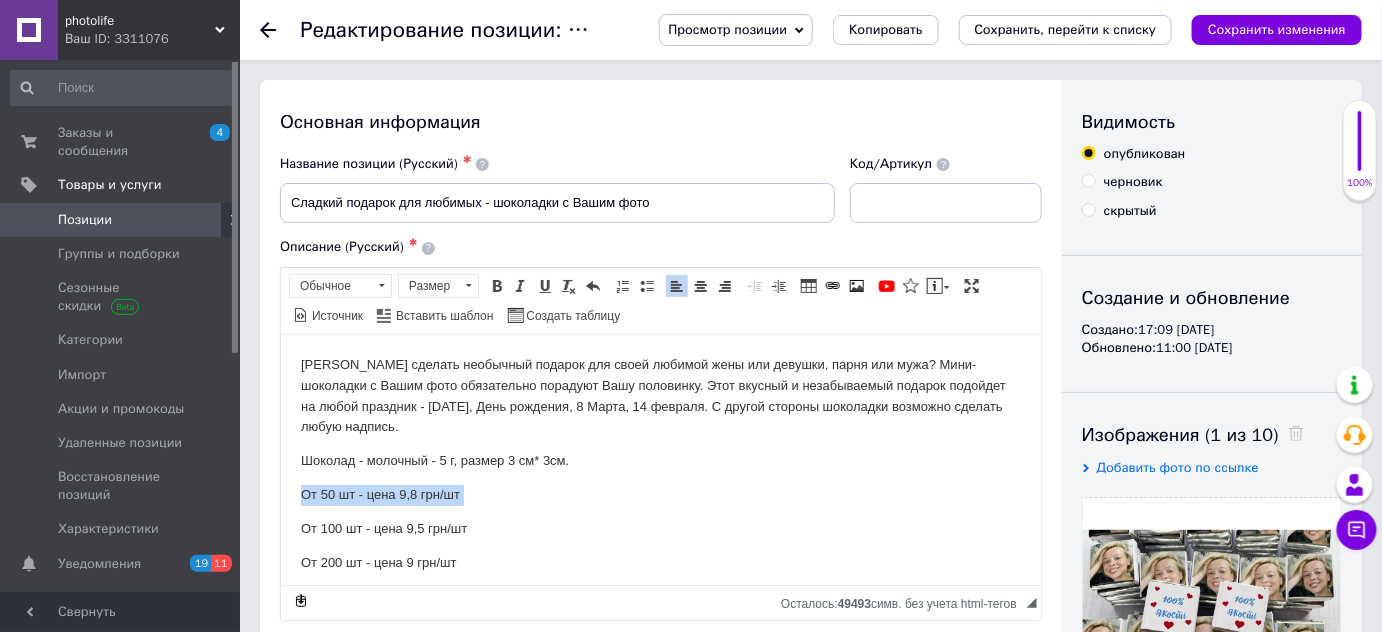 click on "От 50 шт - цена 9,8 грн/шт" at bounding box center (660, 494) 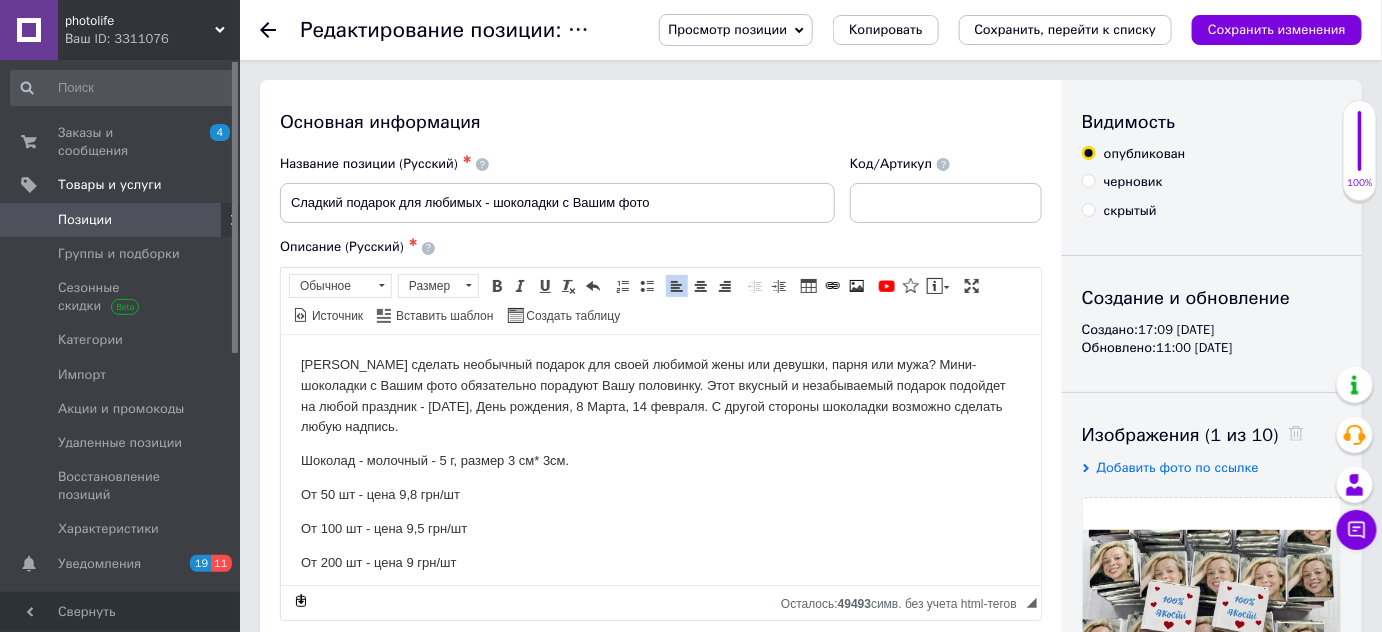 type 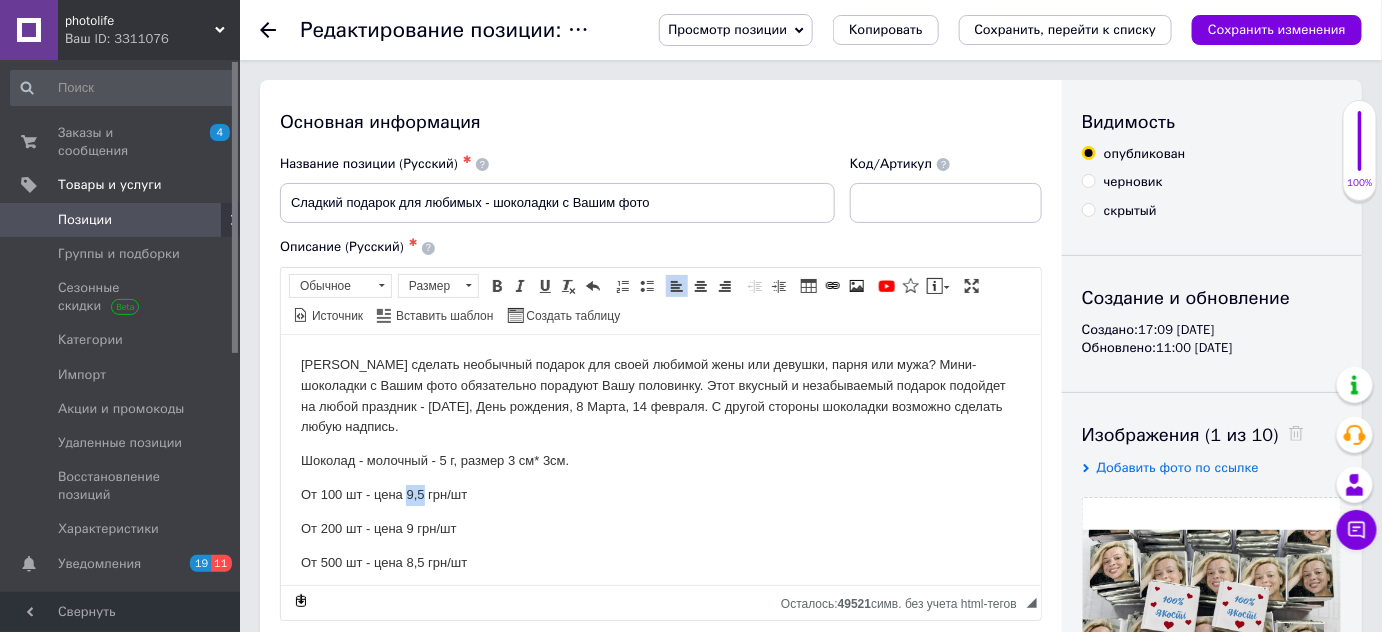 drag, startPoint x: 408, startPoint y: 485, endPoint x: 421, endPoint y: 485, distance: 13 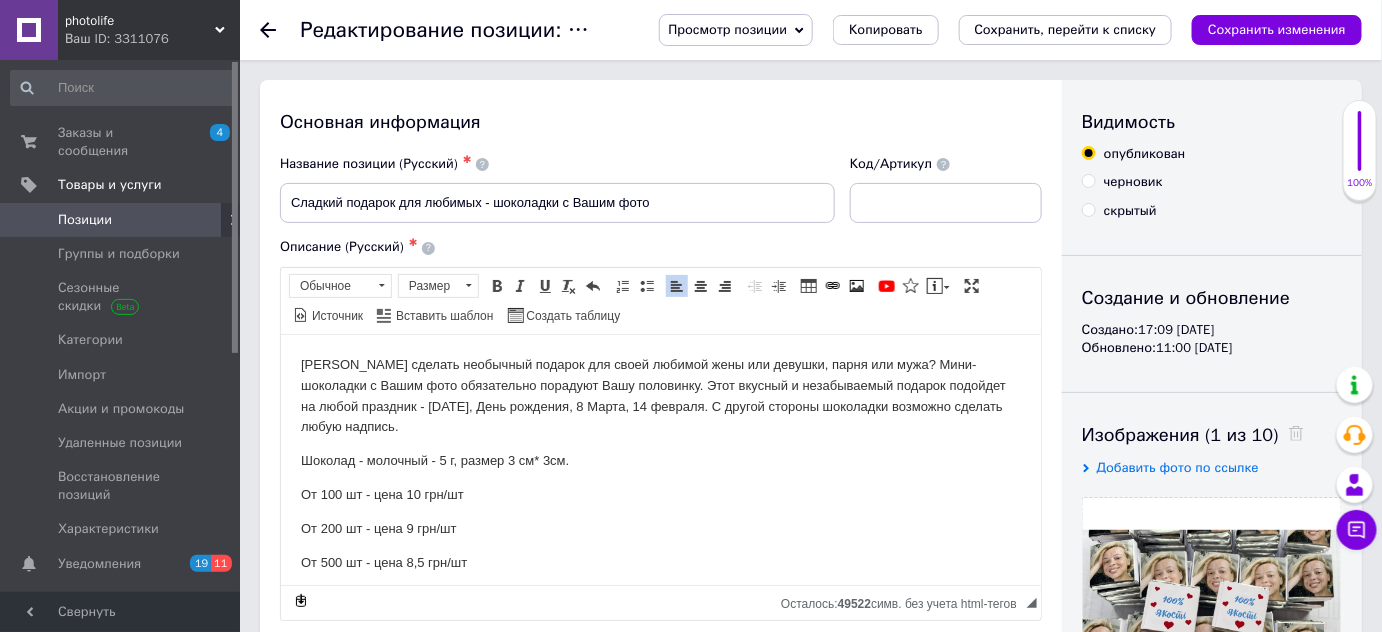 click on "От 200 шт - цена 9 грн/шт" at bounding box center [660, 528] 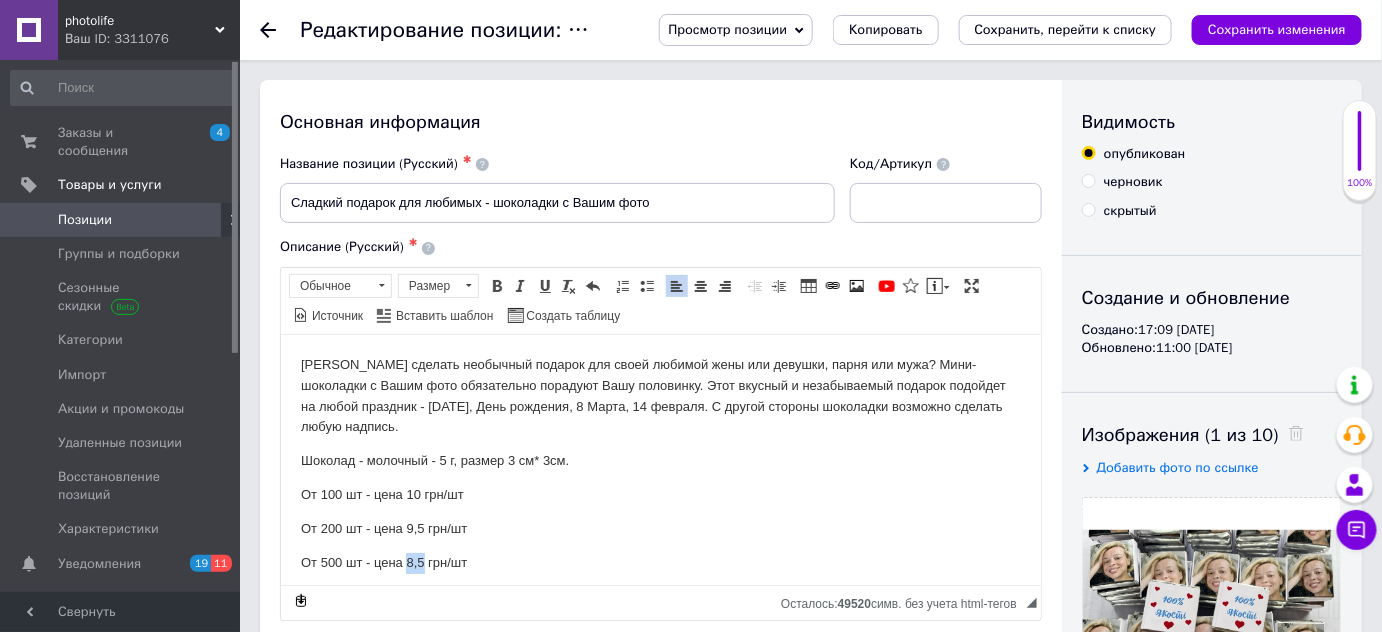 drag, startPoint x: 405, startPoint y: 562, endPoint x: 421, endPoint y: 561, distance: 16.03122 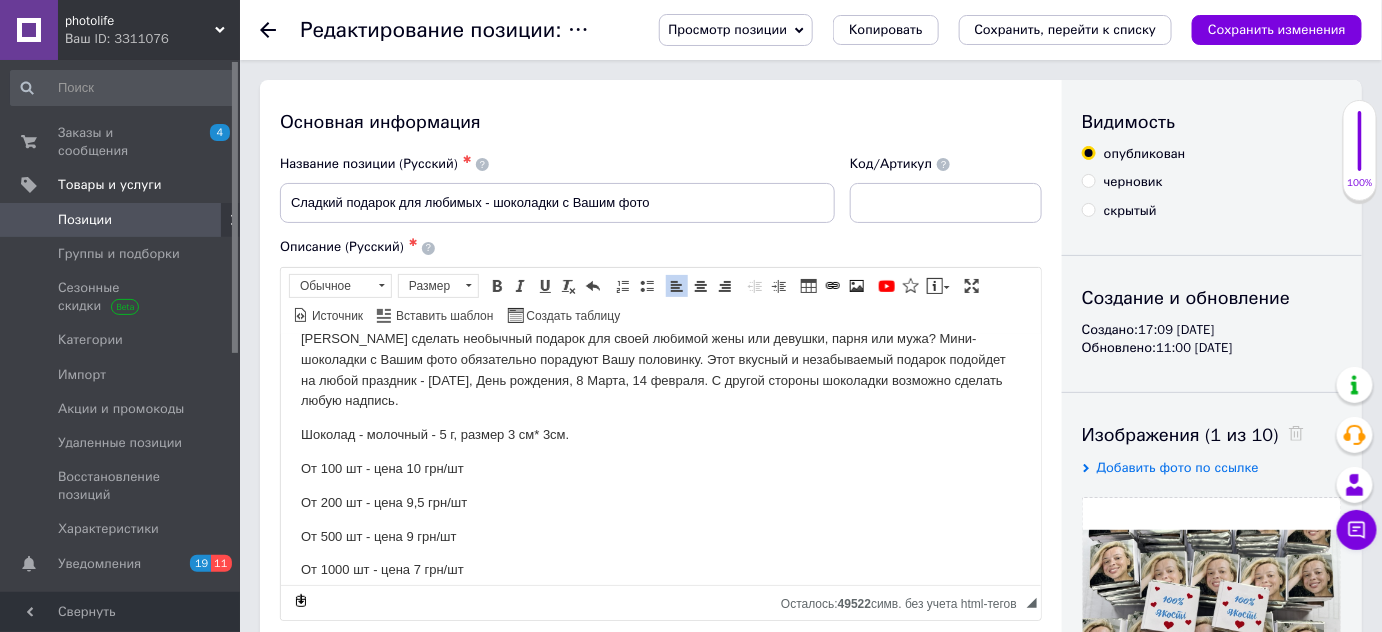 scroll, scrollTop: 42, scrollLeft: 0, axis: vertical 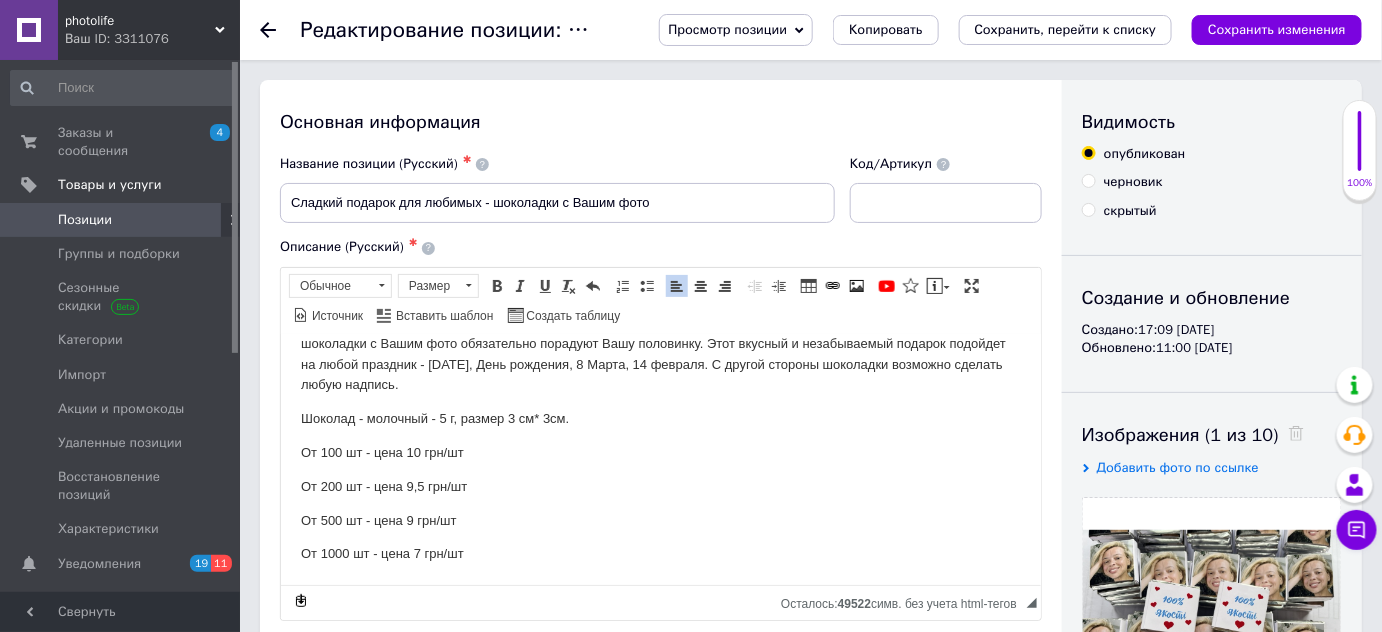 drag, startPoint x: 418, startPoint y: 554, endPoint x: 497, endPoint y: 379, distance: 192.0052 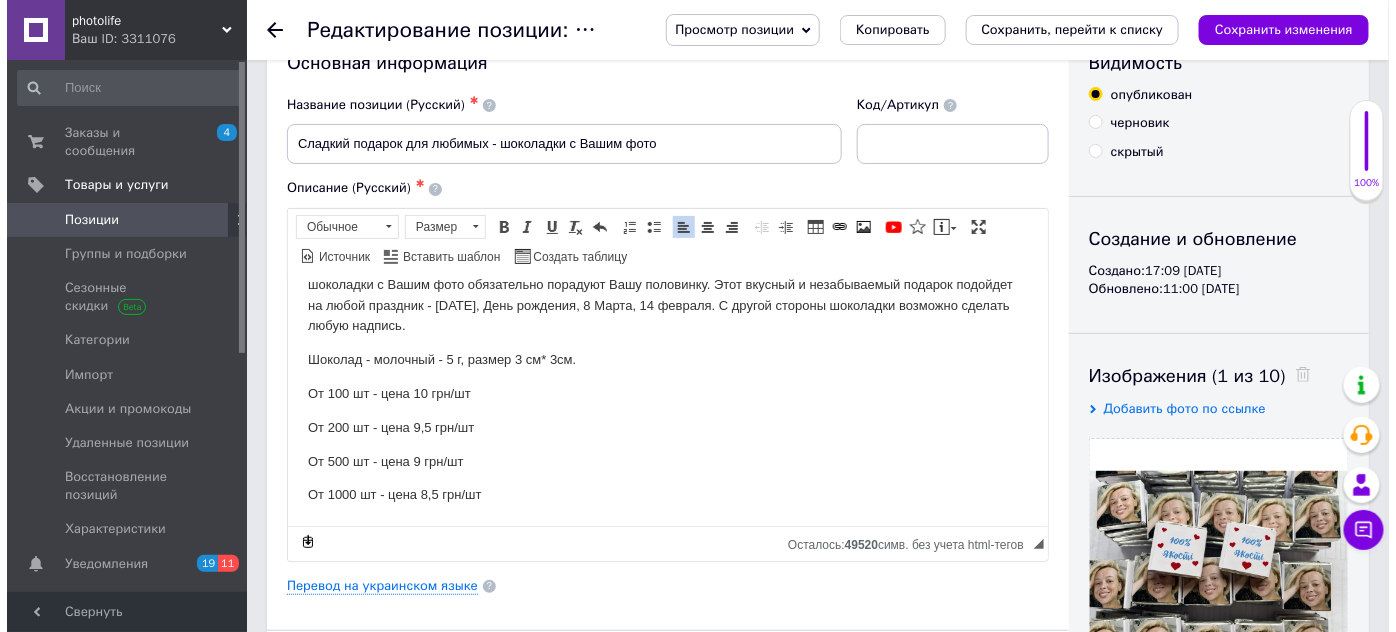 scroll, scrollTop: 90, scrollLeft: 0, axis: vertical 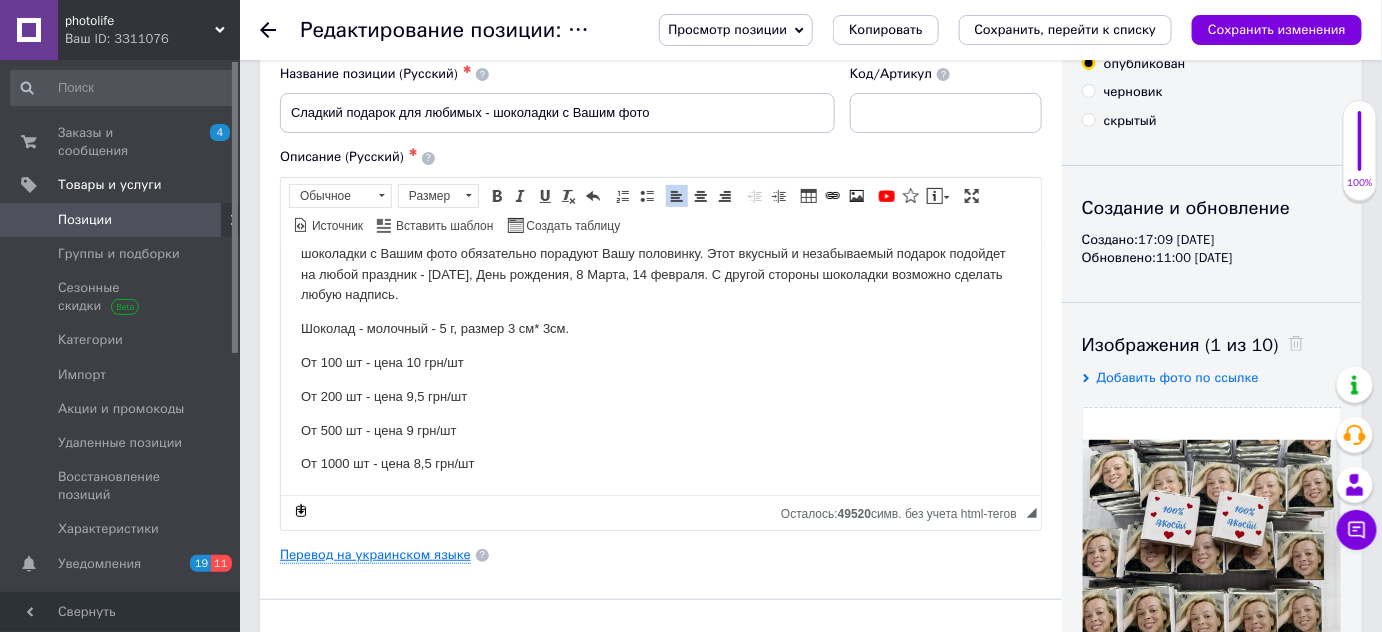 click on "Перевод на украинском языке" at bounding box center [375, 555] 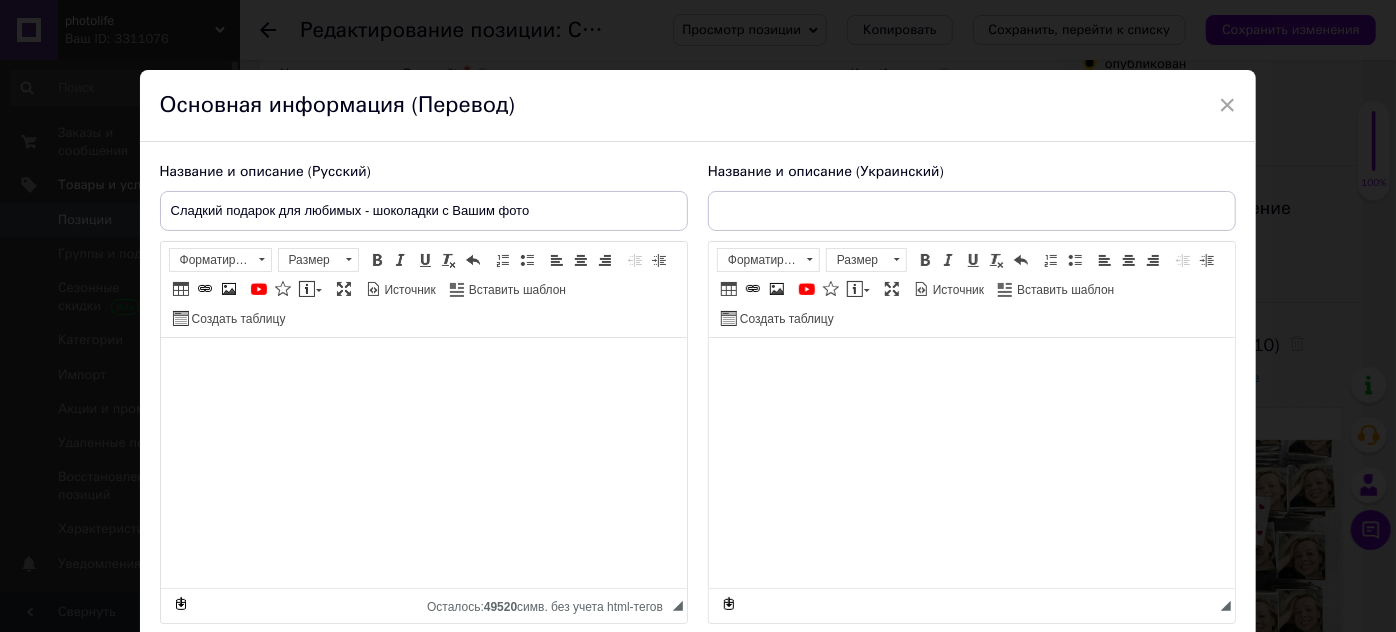 type on "Солодкий подарунок для коханих - шоколадки з фото" 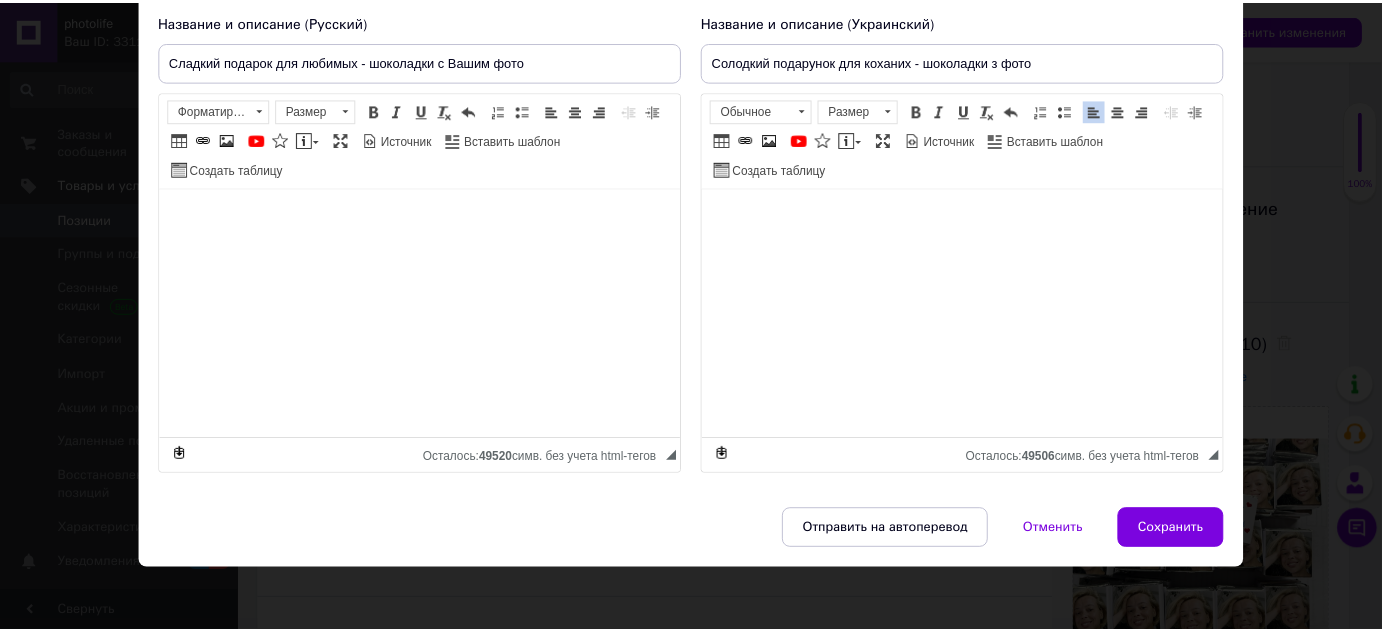 scroll, scrollTop: 153, scrollLeft: 0, axis: vertical 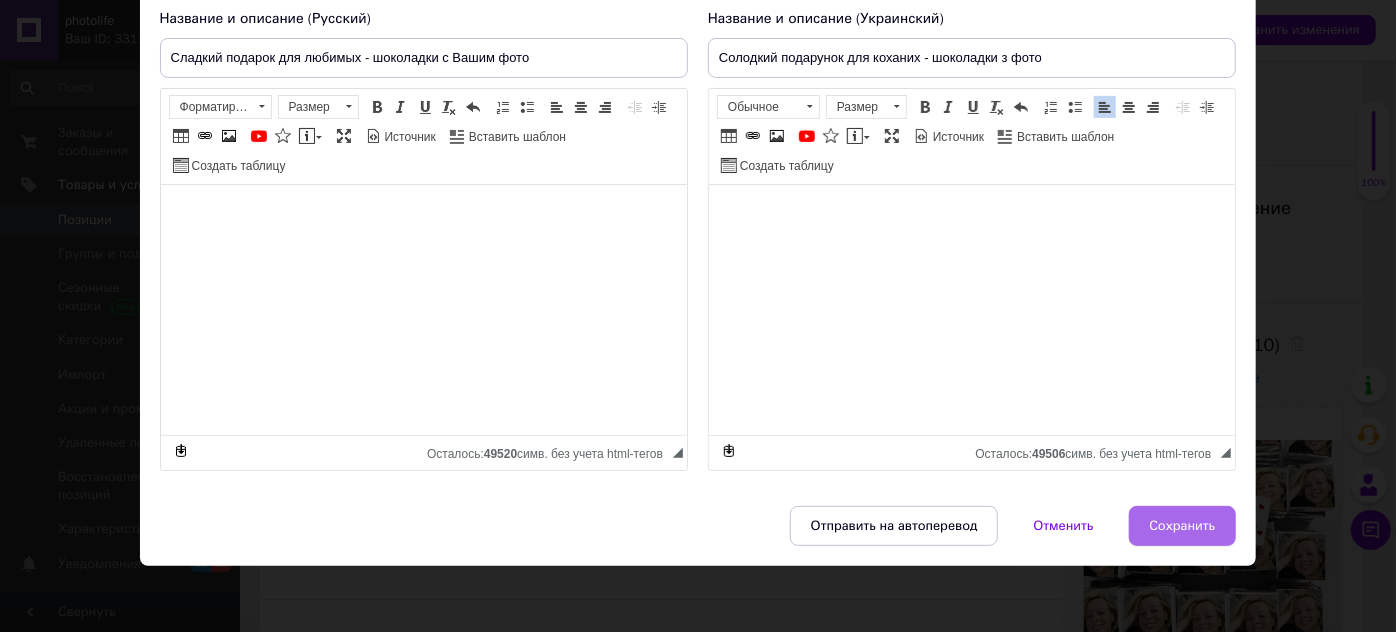 click on "Сохранить" at bounding box center [1183, 526] 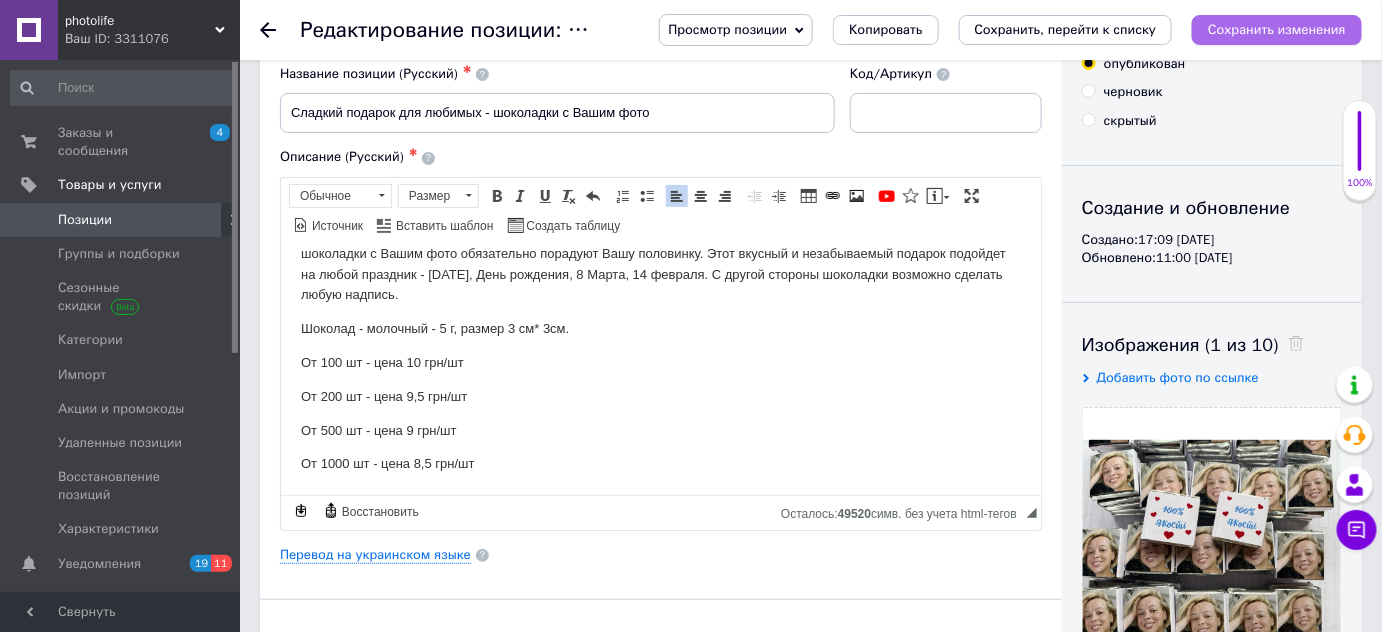 click on "Сохранить изменения" at bounding box center [1277, 29] 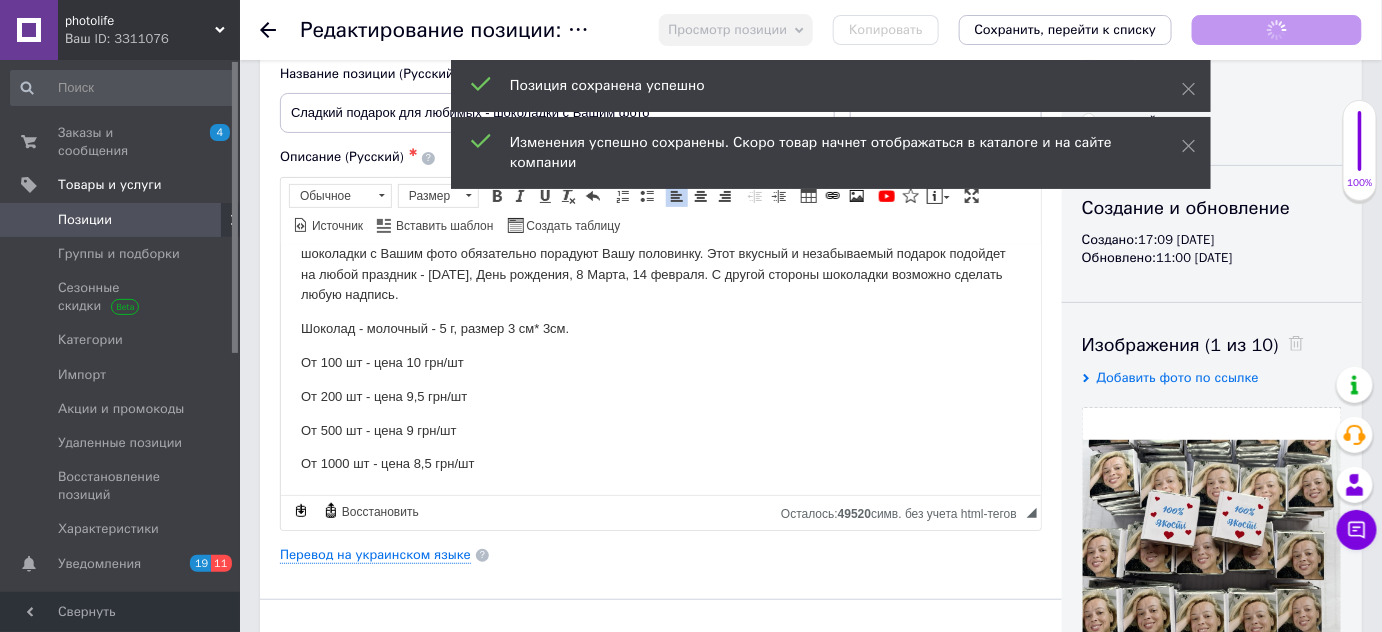 click 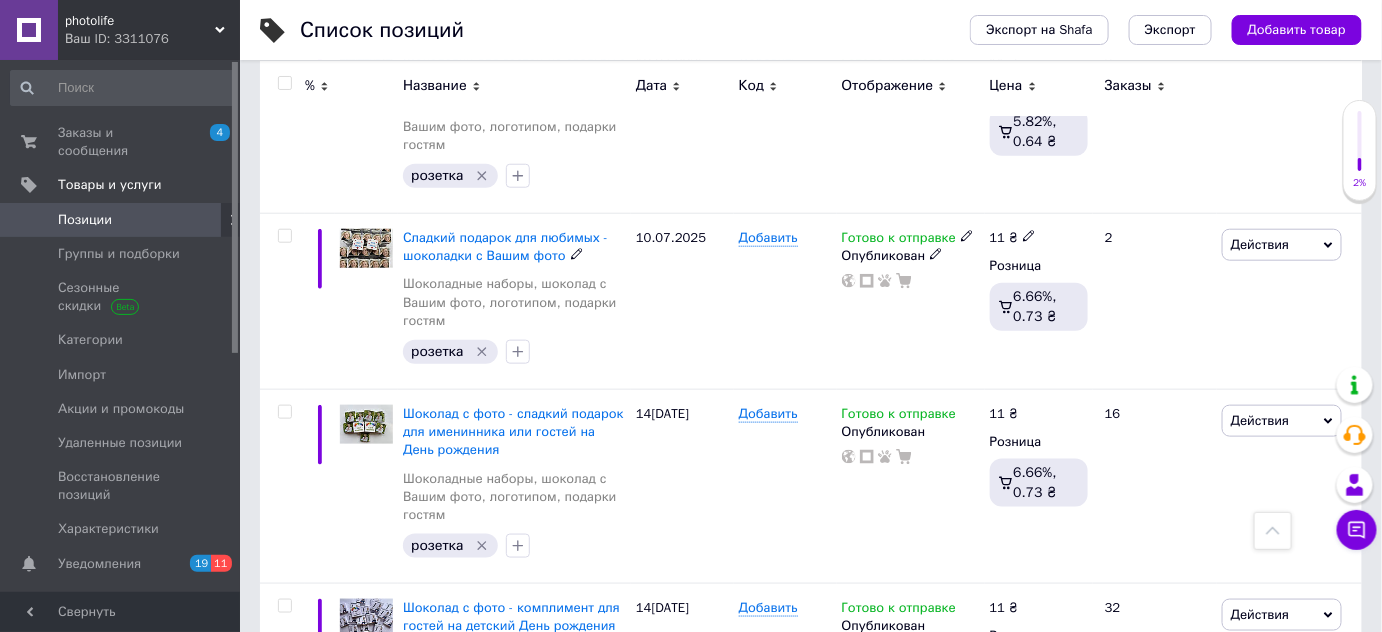 scroll, scrollTop: 5618, scrollLeft: 0, axis: vertical 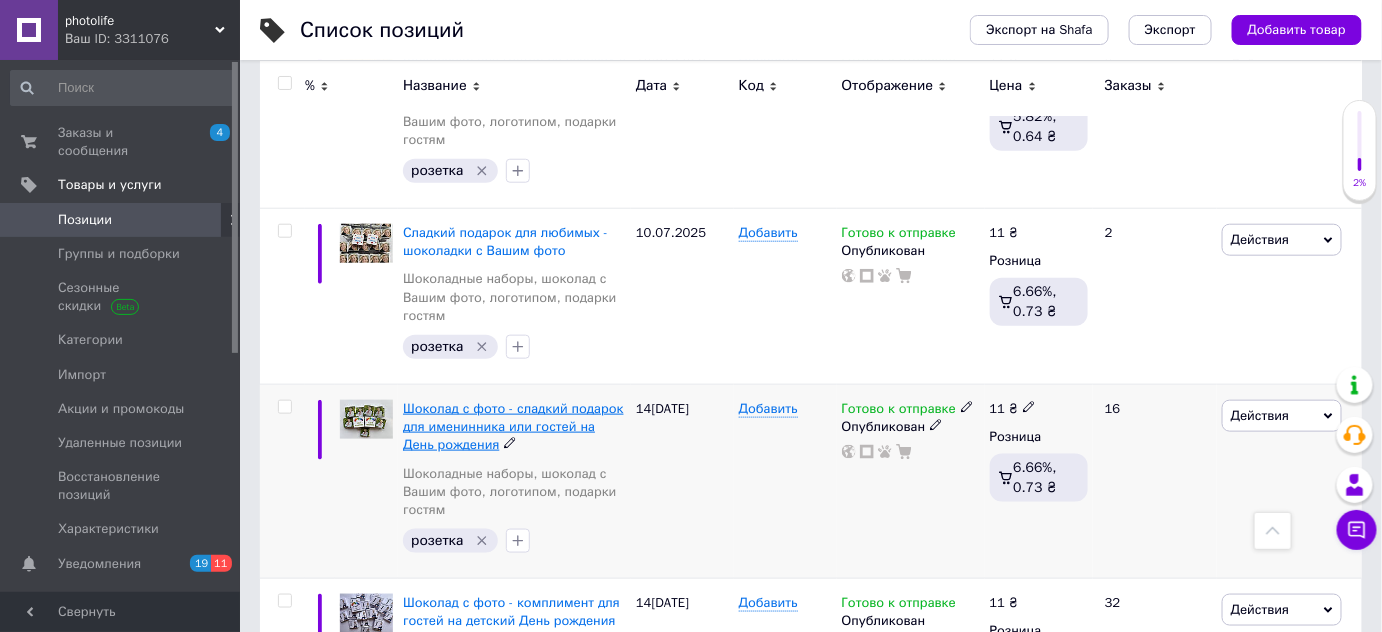 click on "Шоколад с фото - сладкий подарок для именинника или гостей на День рождения" at bounding box center [513, 426] 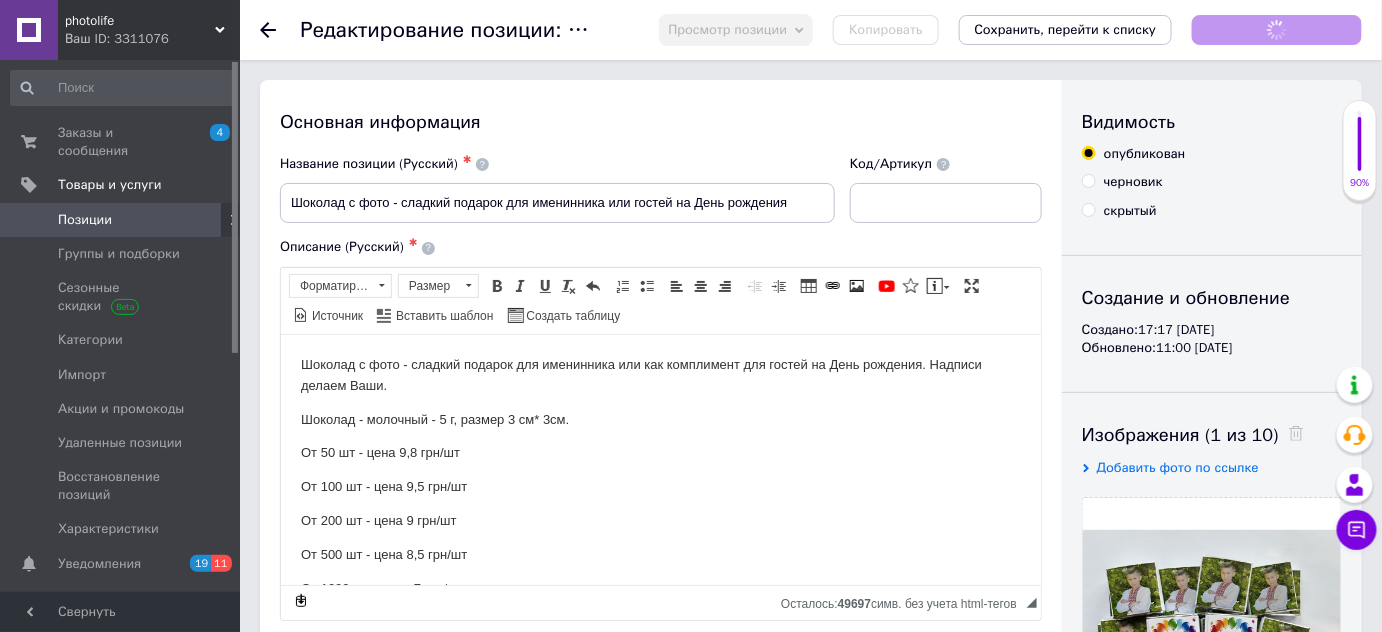 scroll, scrollTop: 0, scrollLeft: 0, axis: both 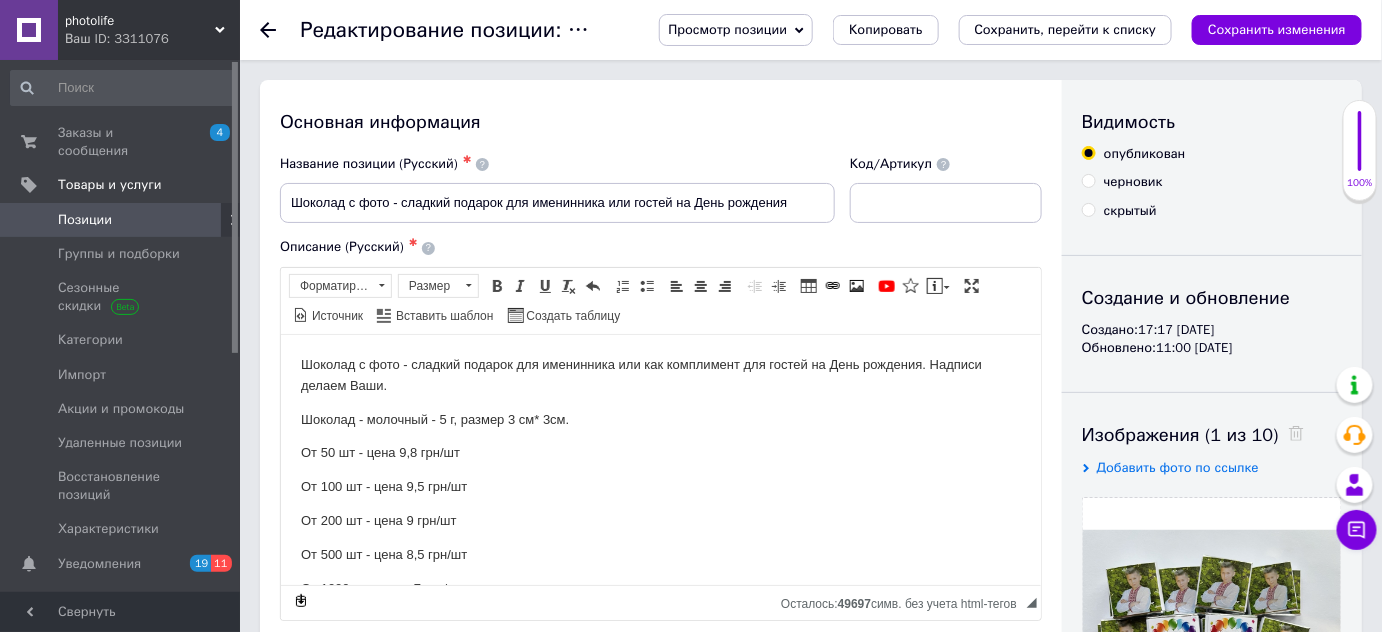 click on "От 50 шт - цена 9,8 грн/шт" at bounding box center [660, 452] 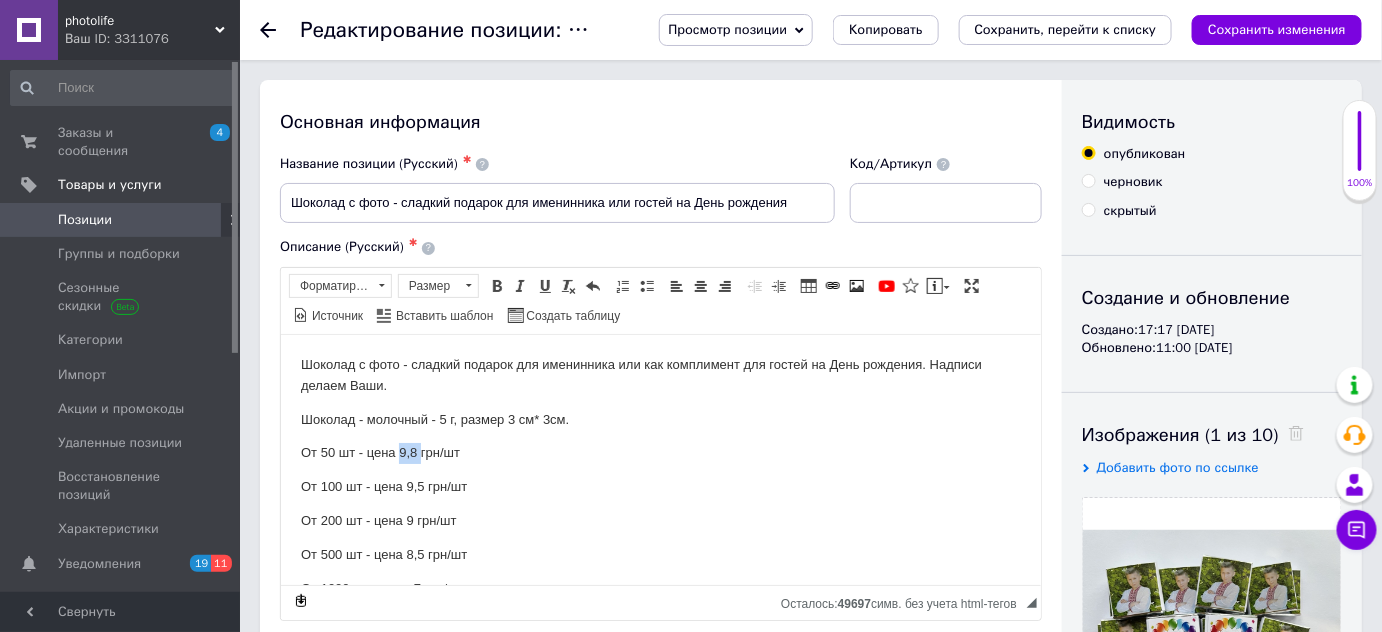 click on "От 50 шт - цена 9,8 грн/шт" at bounding box center [660, 452] 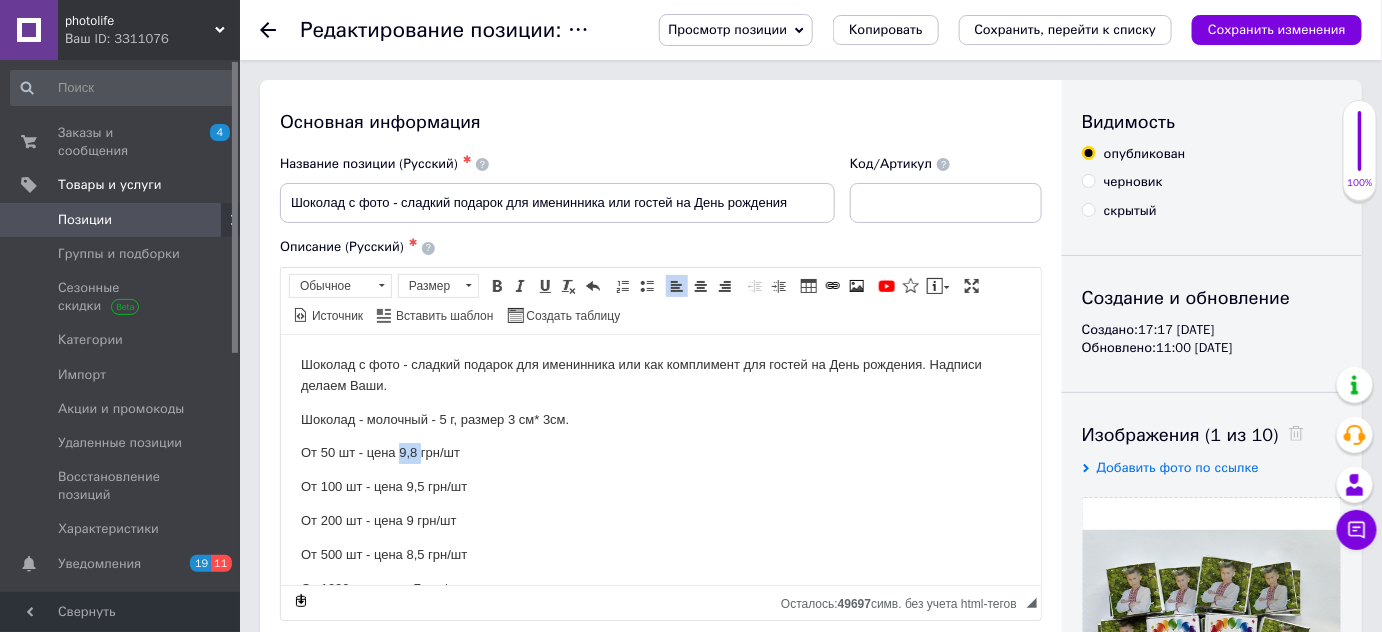 click on "От 50 шт - цена 9,8 грн/шт" at bounding box center (660, 452) 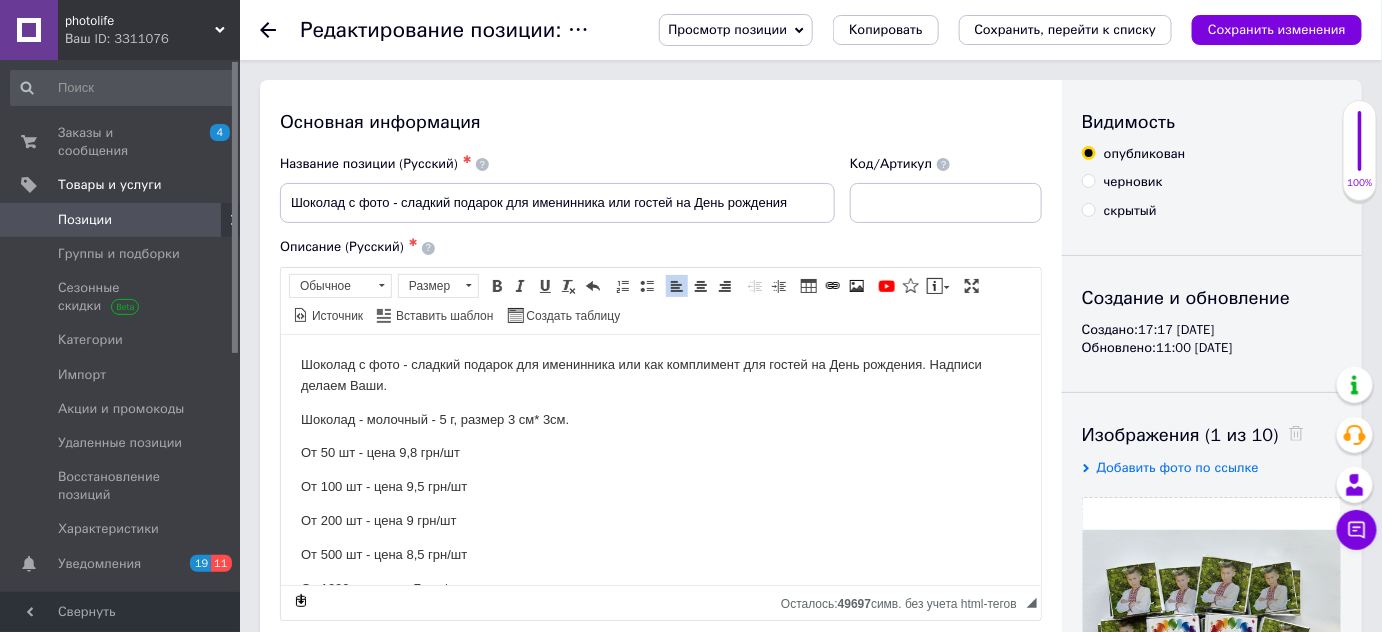 click on "От 50 шт - цена 9,8 грн/шт" at bounding box center [660, 452] 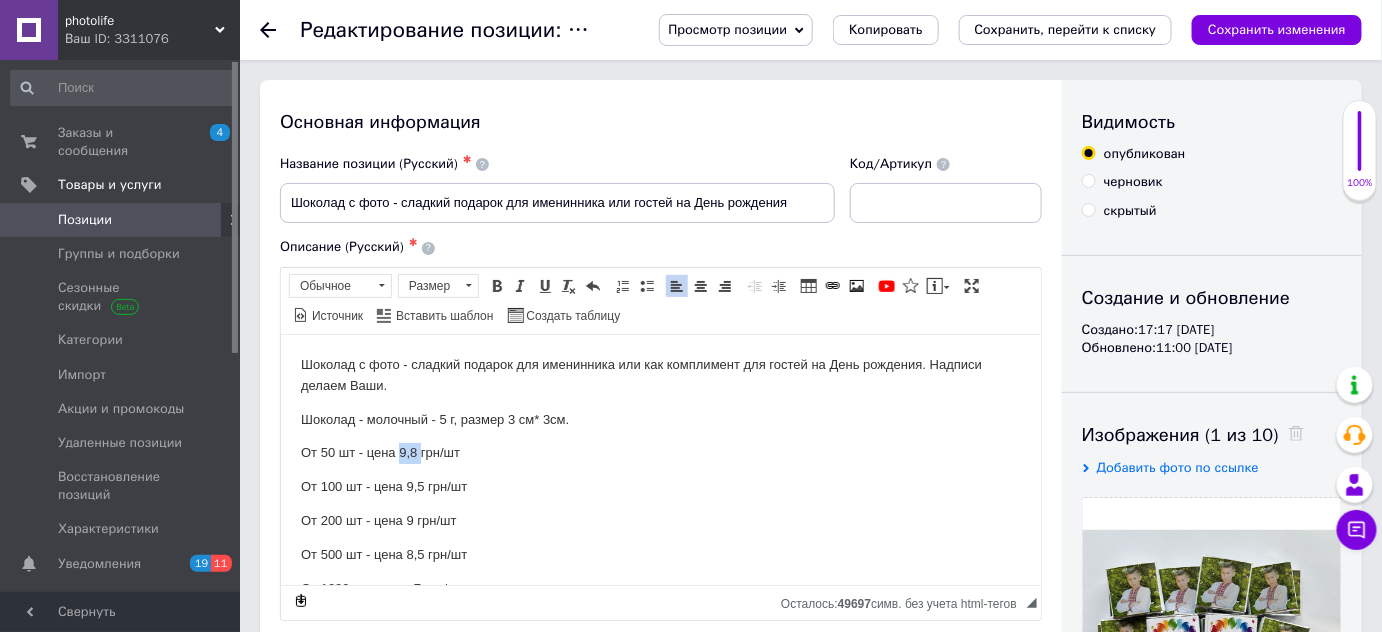 click on "От 50 шт - цена 9,8 грн/шт" at bounding box center (660, 452) 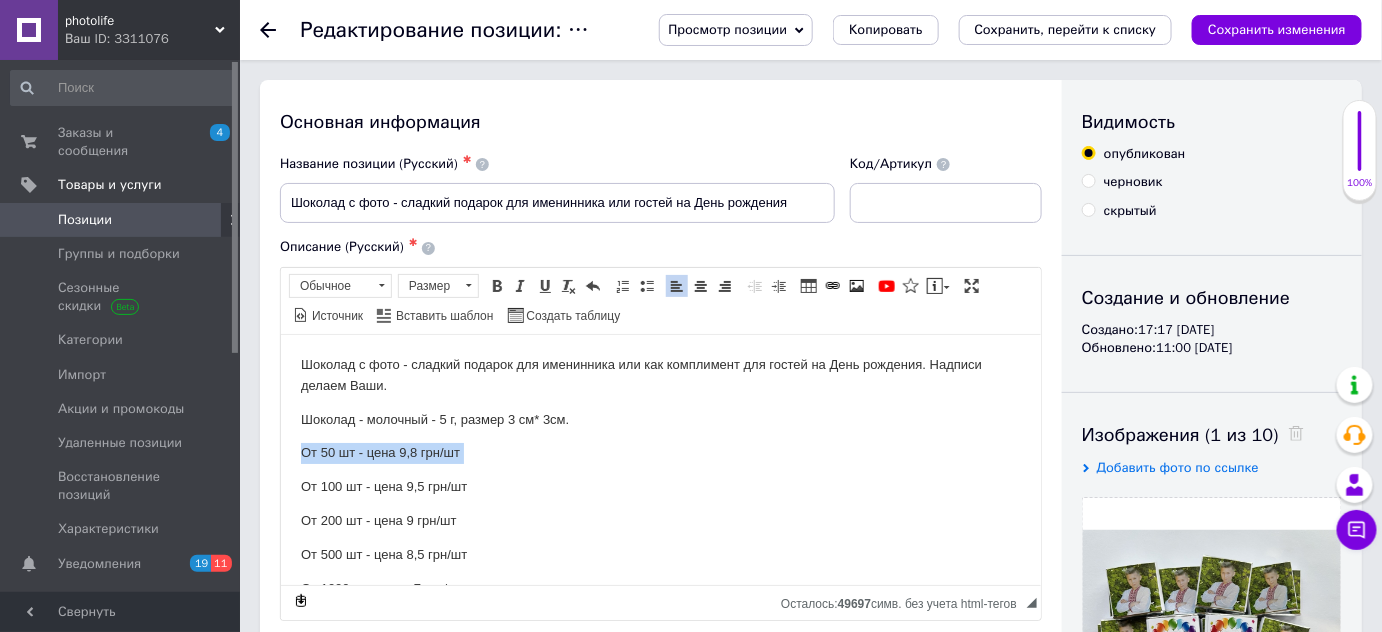click on "От 50 шт - цена 9,8 грн/шт" at bounding box center [660, 452] 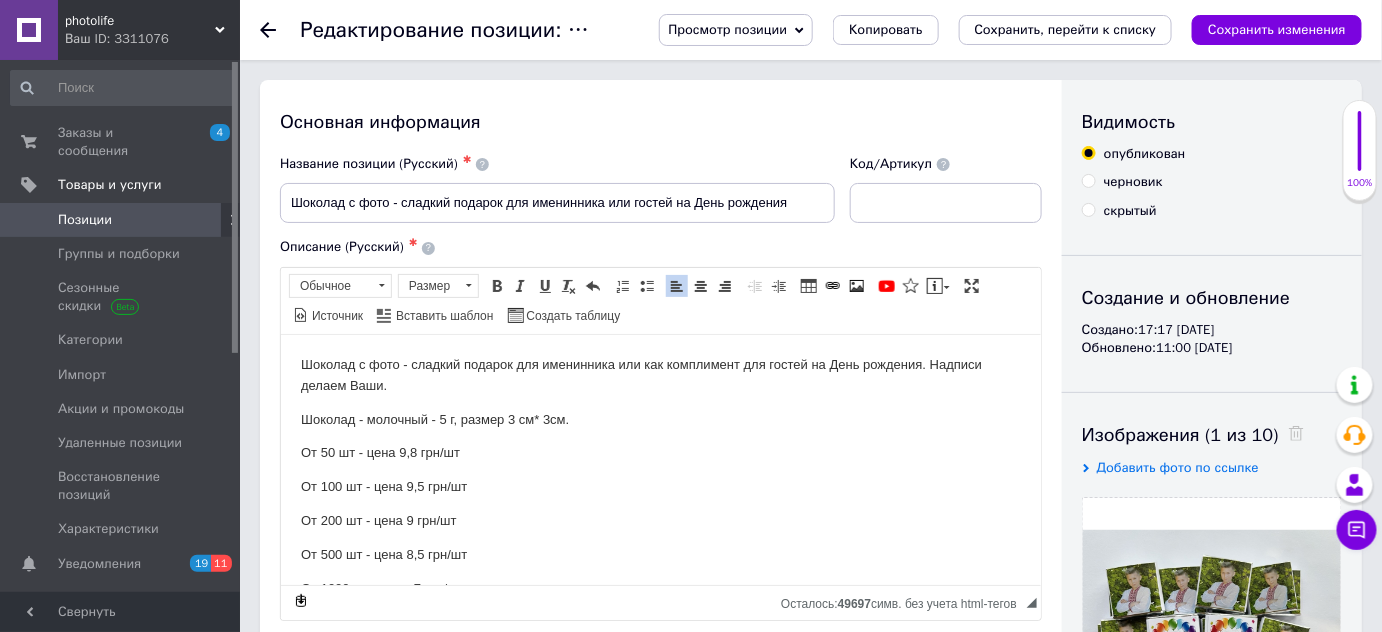 type 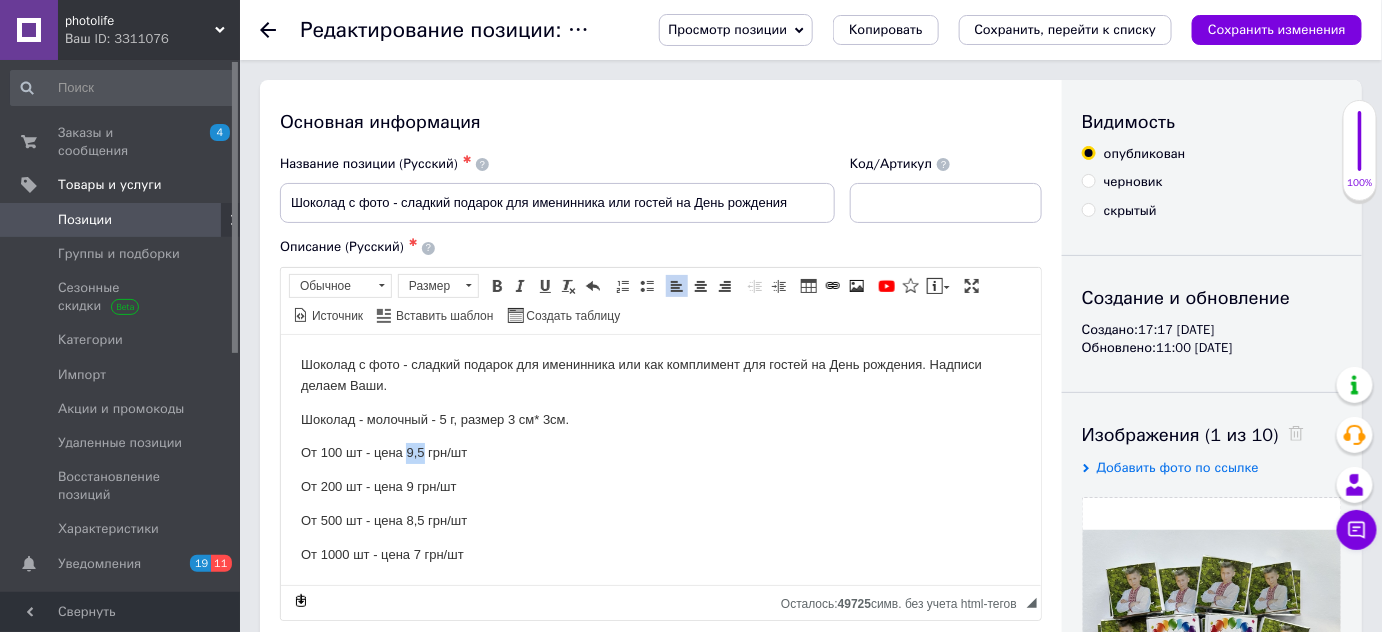 drag, startPoint x: 402, startPoint y: 447, endPoint x: 422, endPoint y: 447, distance: 20 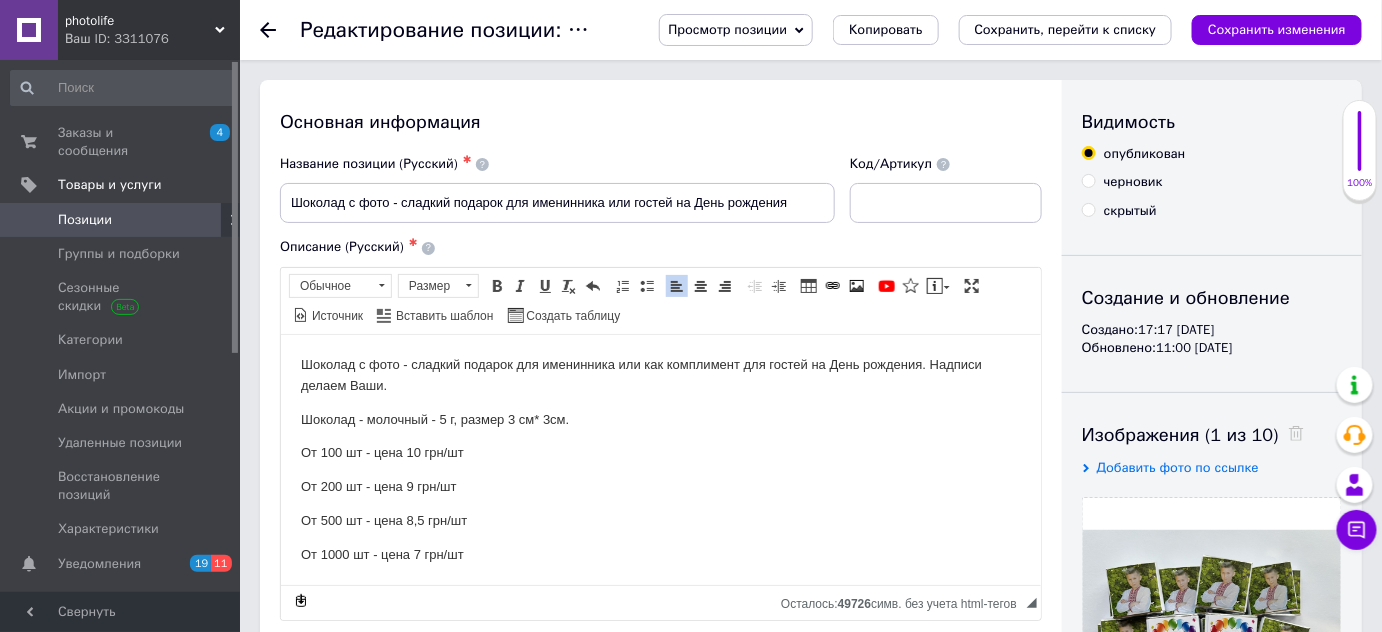 click on "От 200 шт - цена 9 грн/шт" at bounding box center [660, 486] 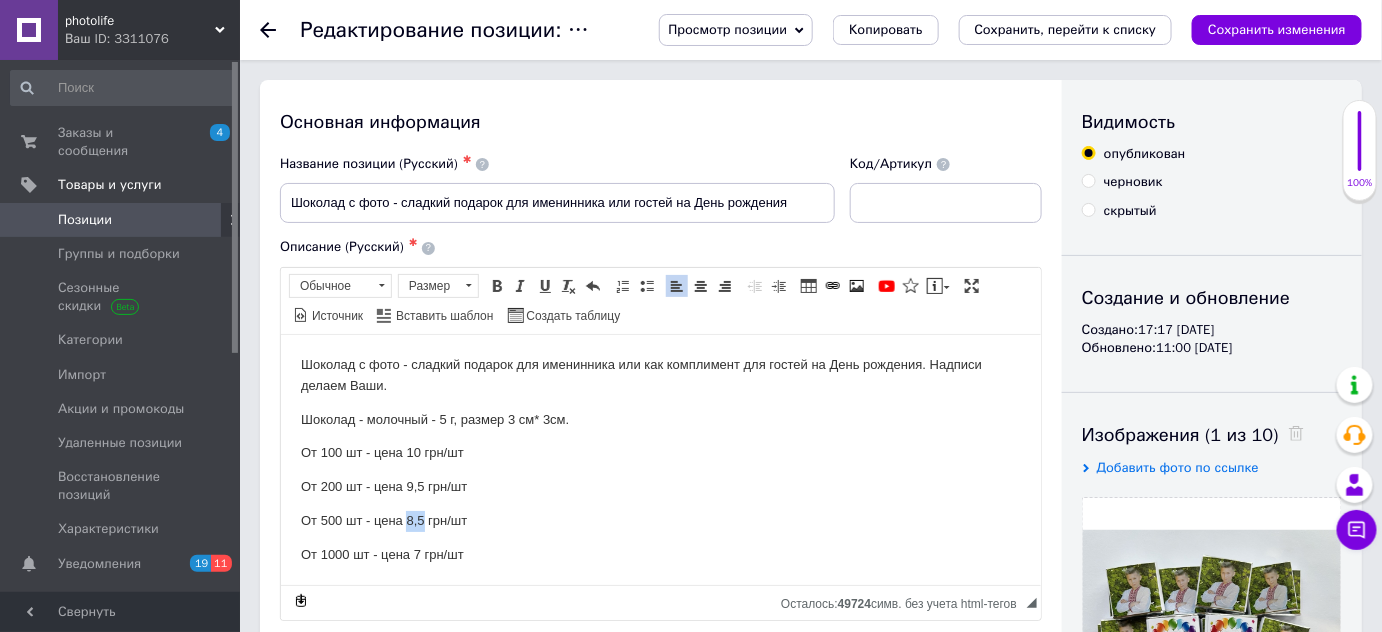 drag, startPoint x: 405, startPoint y: 520, endPoint x: 421, endPoint y: 525, distance: 16.763054 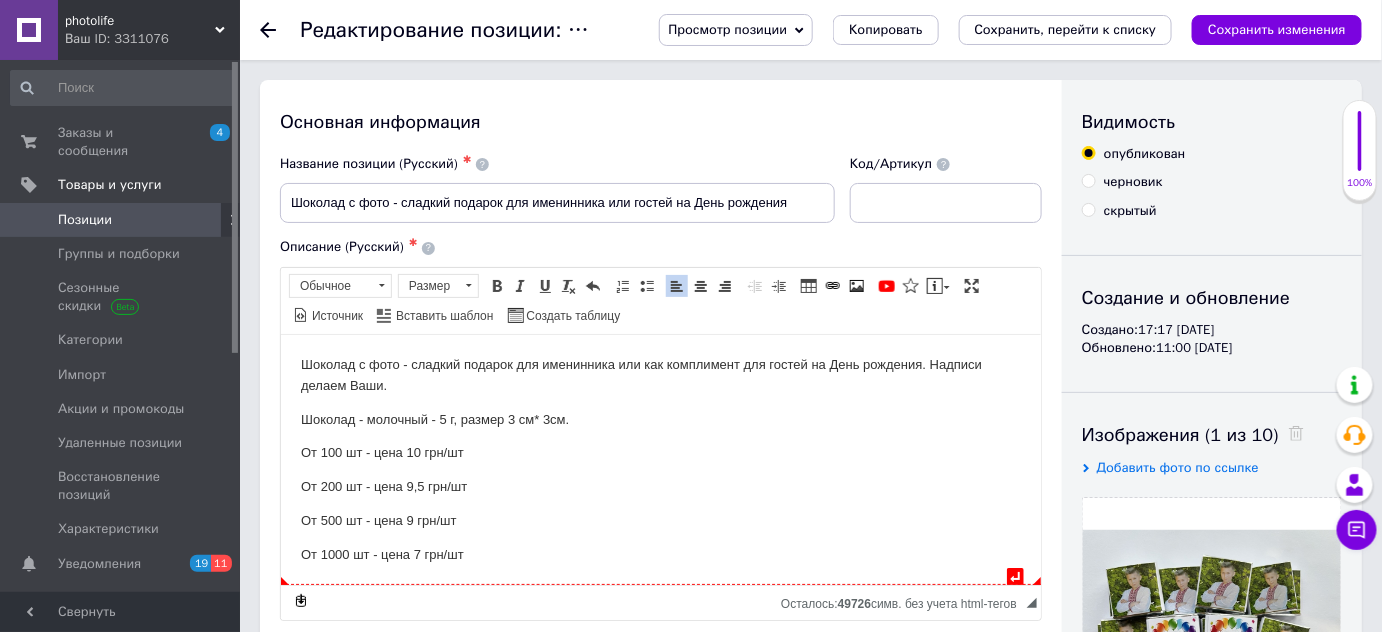 click on "От 1000 шт - цена 7 грн/шт" at bounding box center (660, 554) 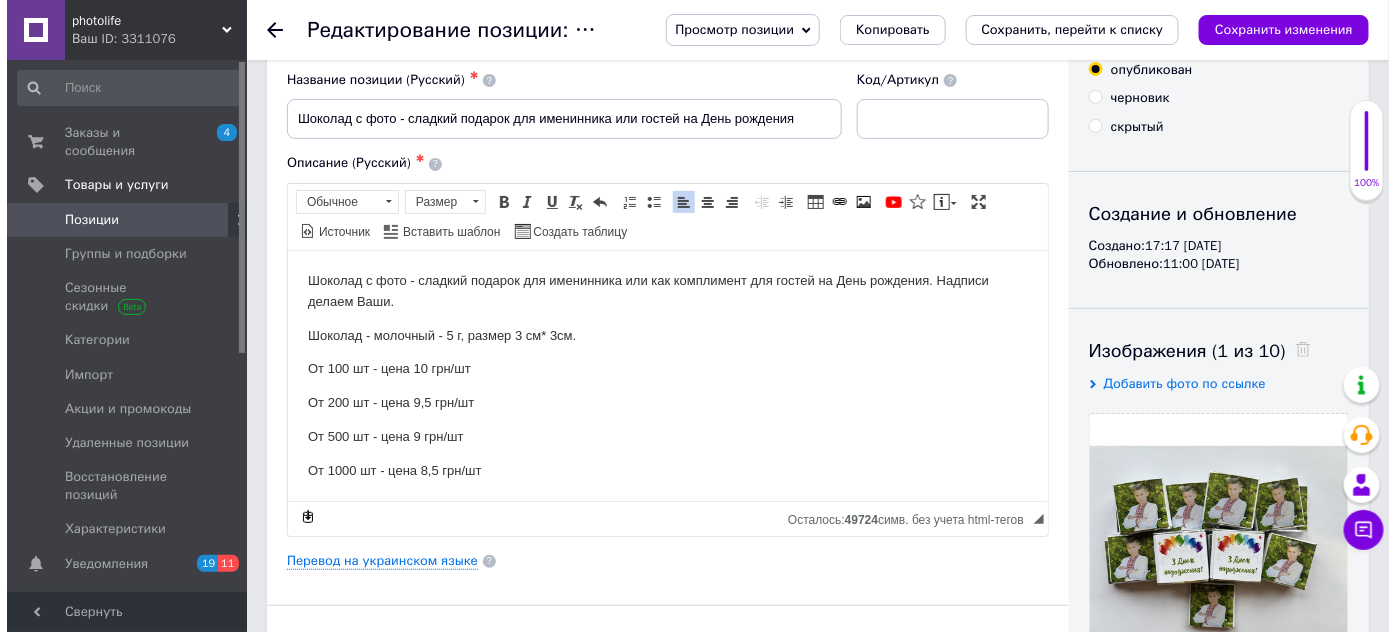 scroll, scrollTop: 181, scrollLeft: 0, axis: vertical 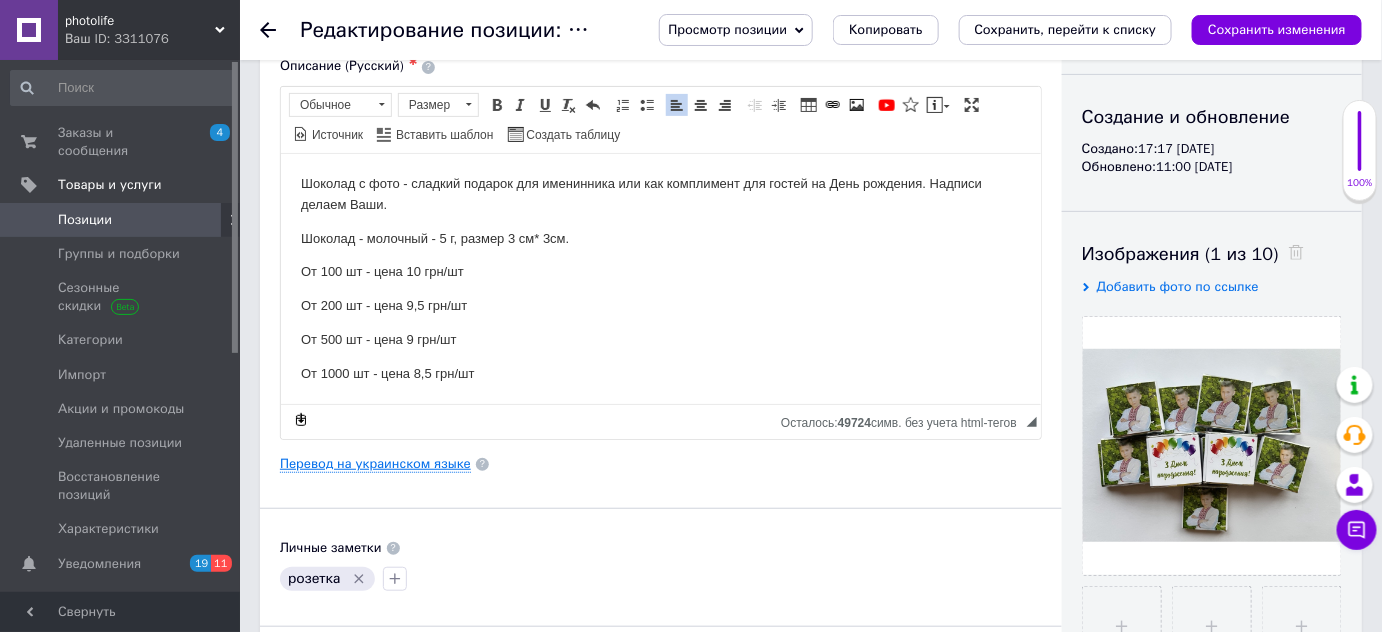 click on "Перевод на украинском языке" at bounding box center (375, 464) 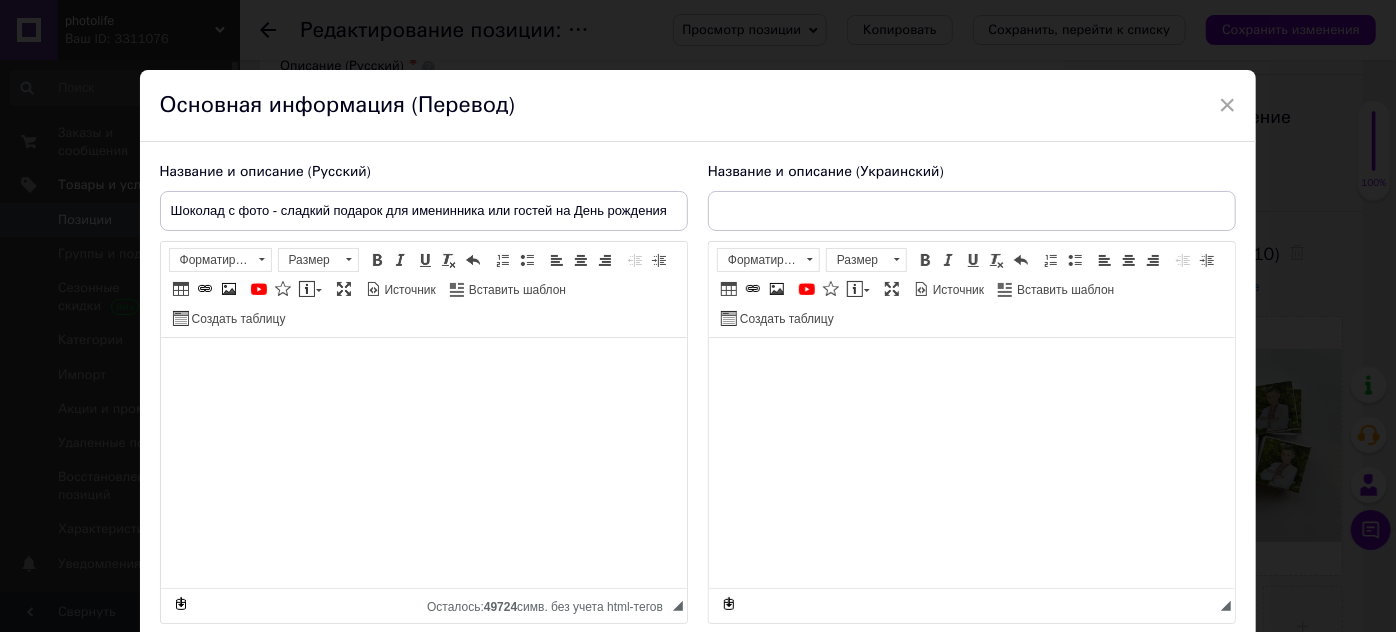 type on "Шоколад з фото - солодкий подарунок для іменинника чи гостей на День народження" 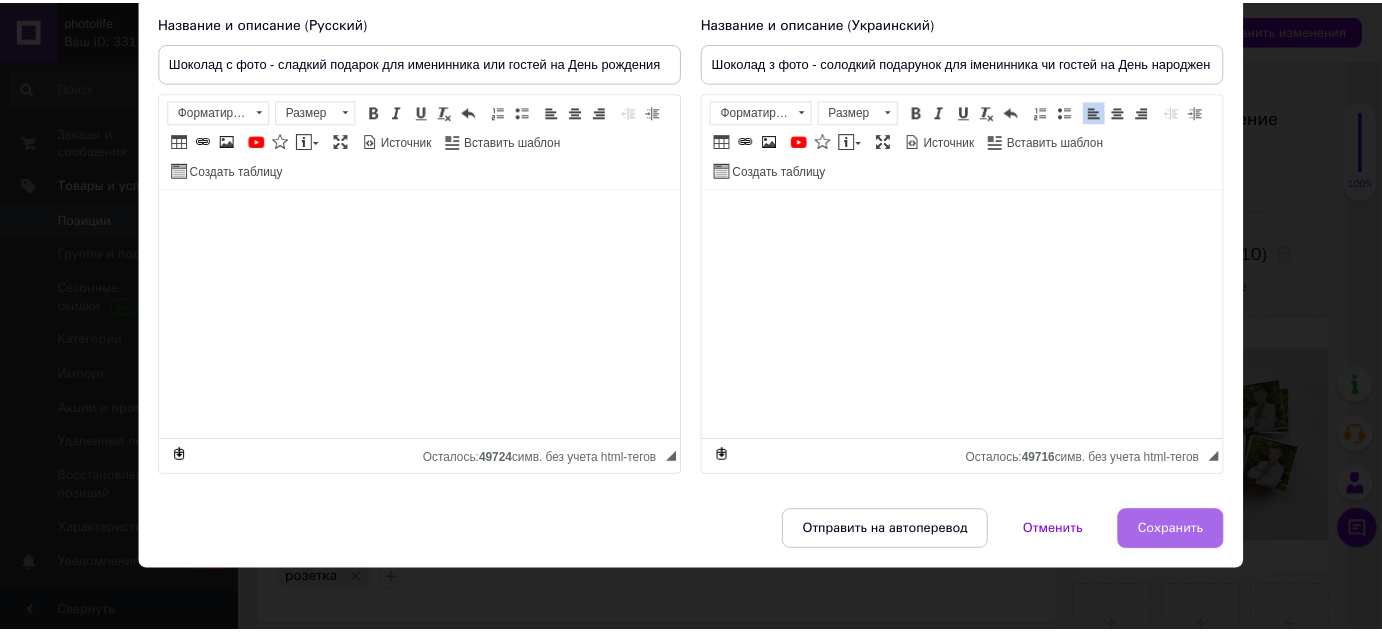 scroll, scrollTop: 153, scrollLeft: 0, axis: vertical 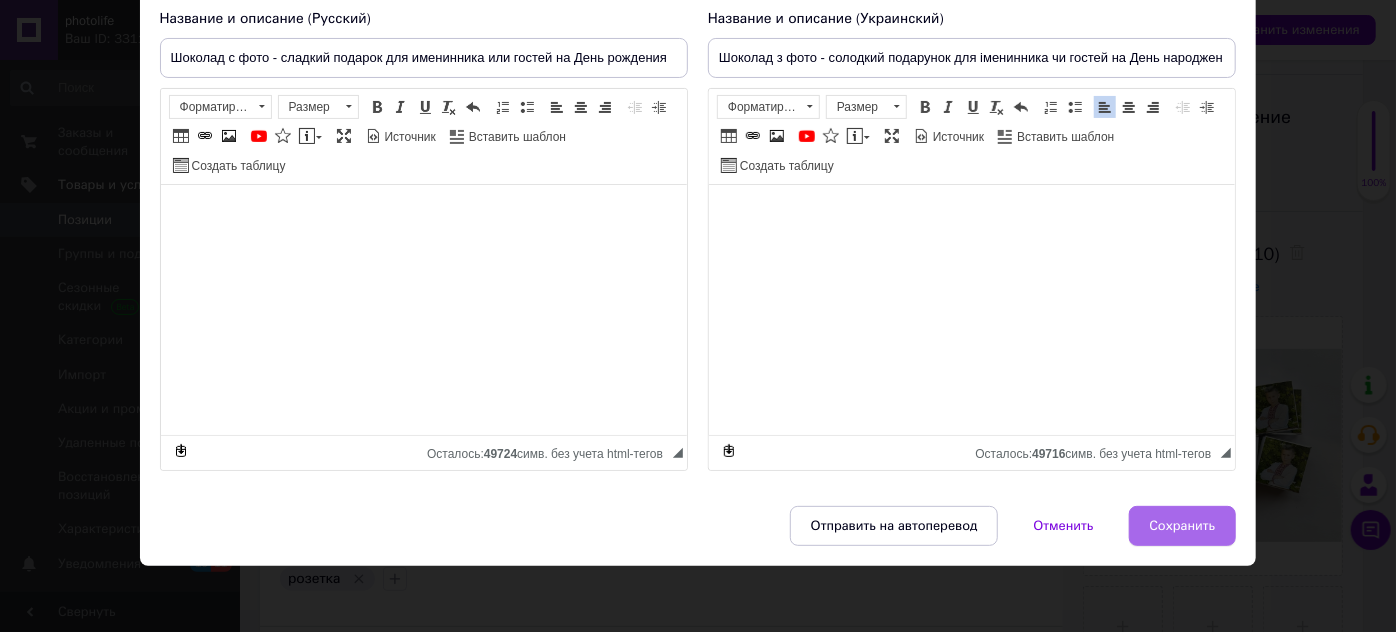 click on "Сохранить" at bounding box center [1183, 526] 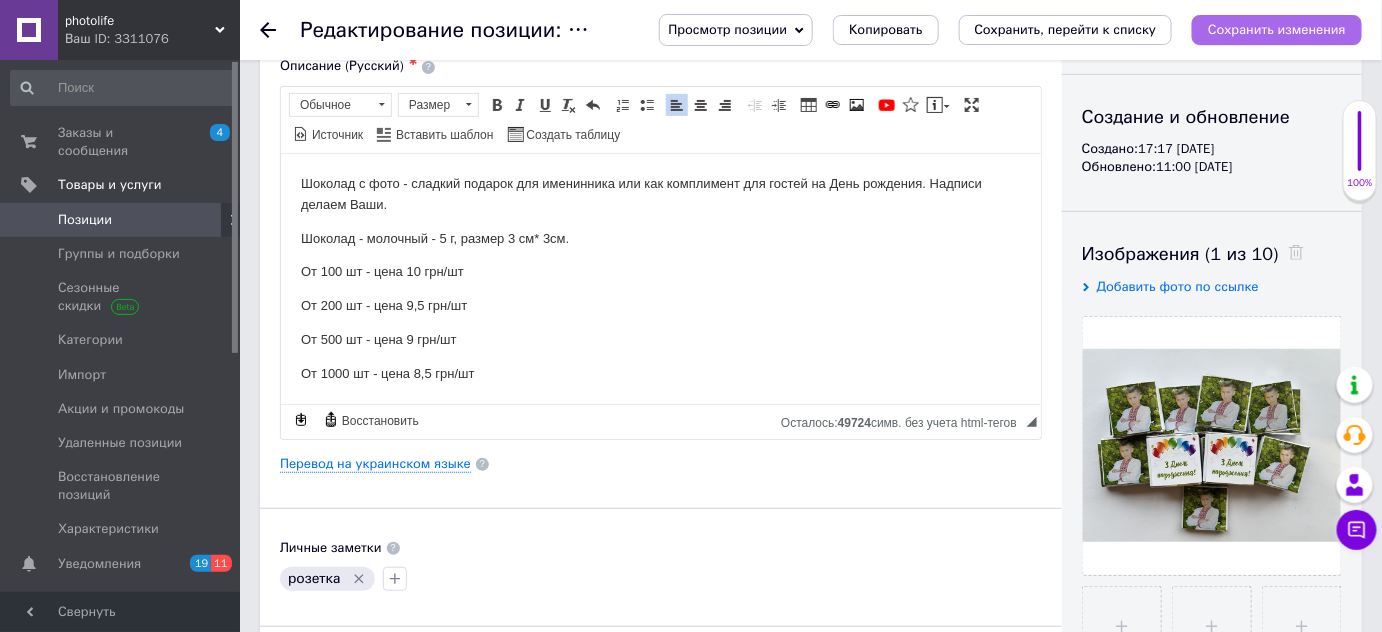 click on "Сохранить изменения" at bounding box center (1277, 29) 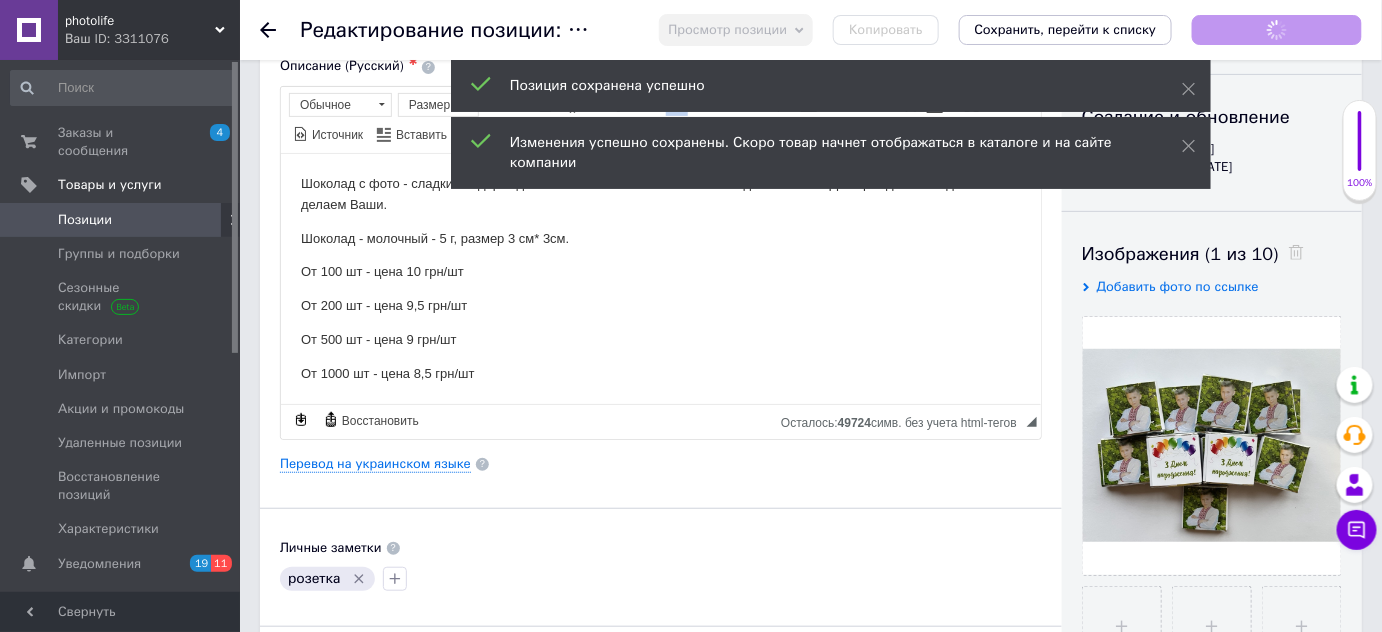 click 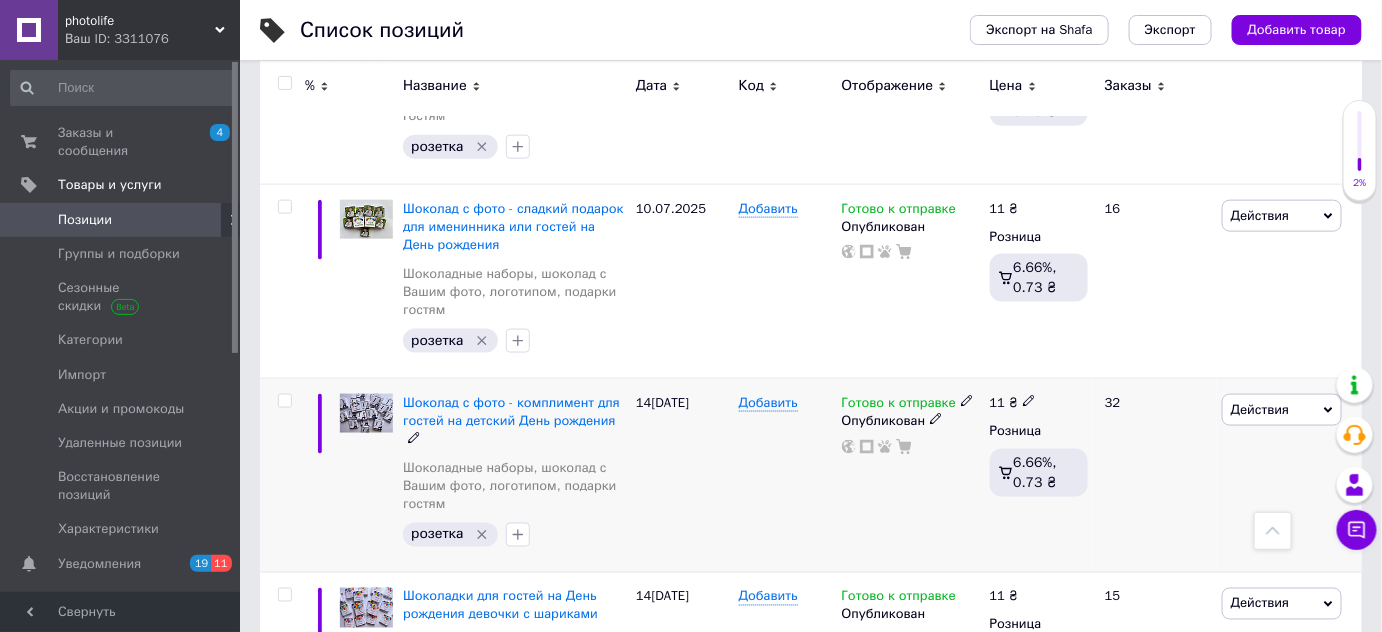 scroll, scrollTop: 5909, scrollLeft: 0, axis: vertical 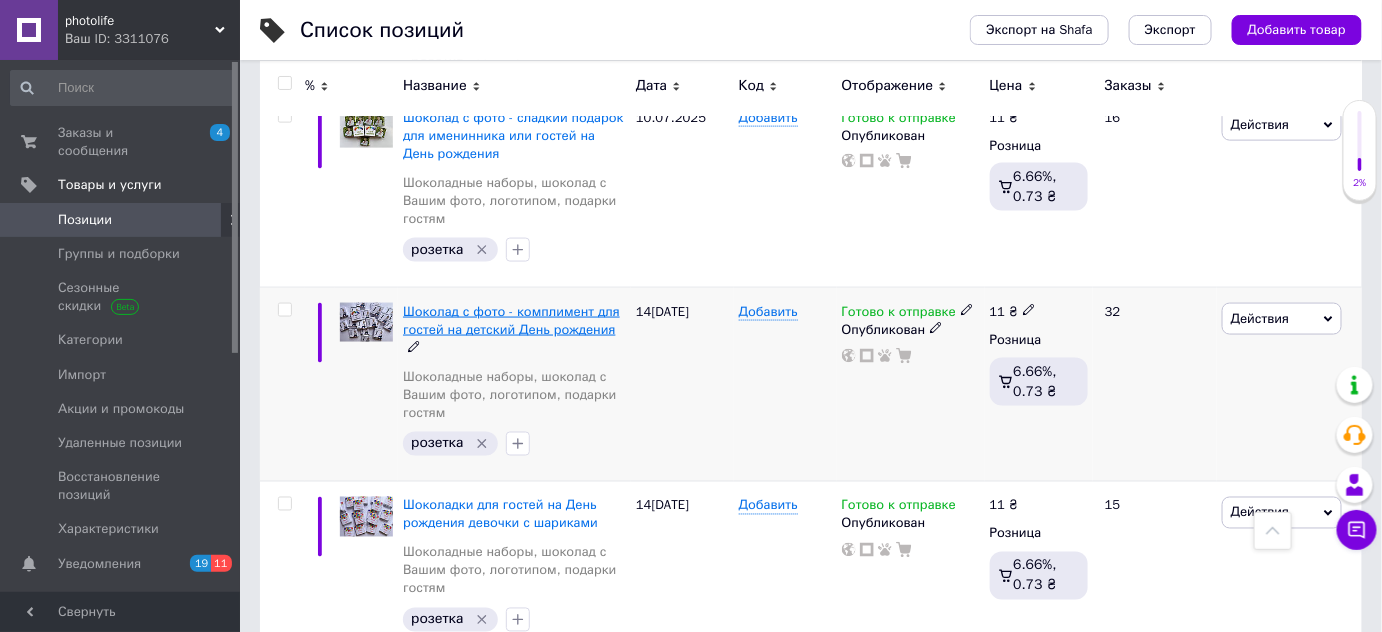 click on "Шоколад с фото - комплимент для гостей на детский День рождения" at bounding box center (511, 320) 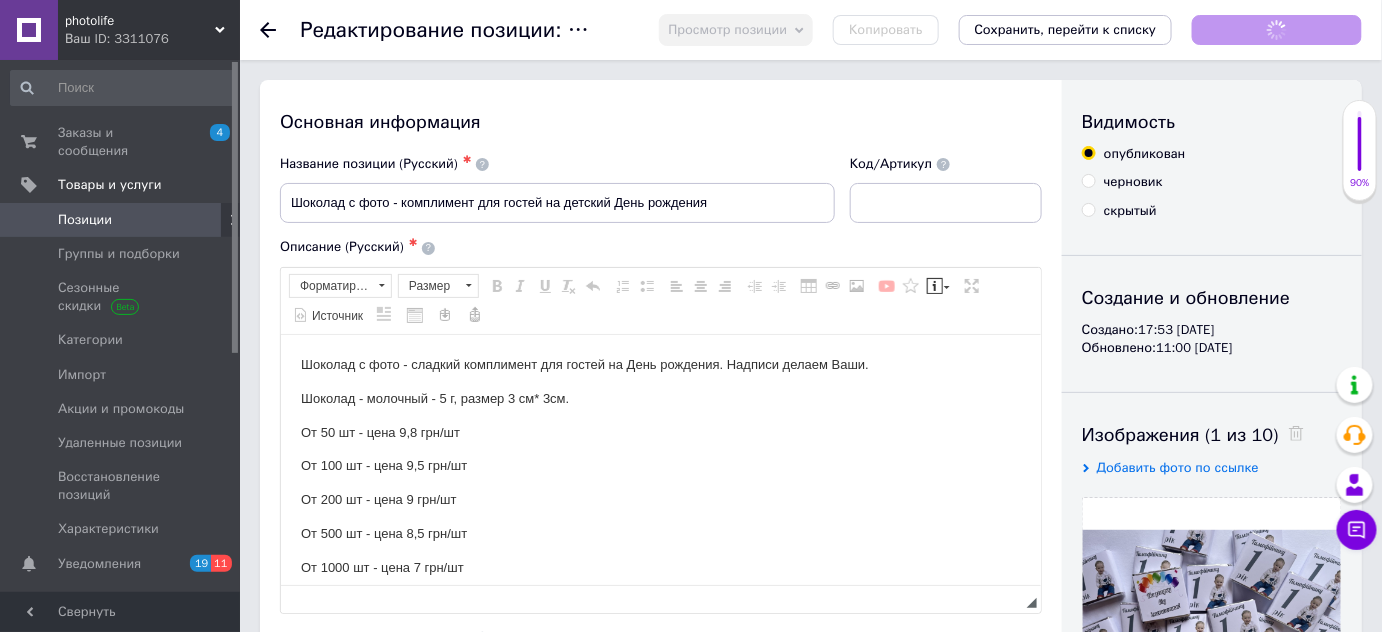 scroll, scrollTop: 0, scrollLeft: 0, axis: both 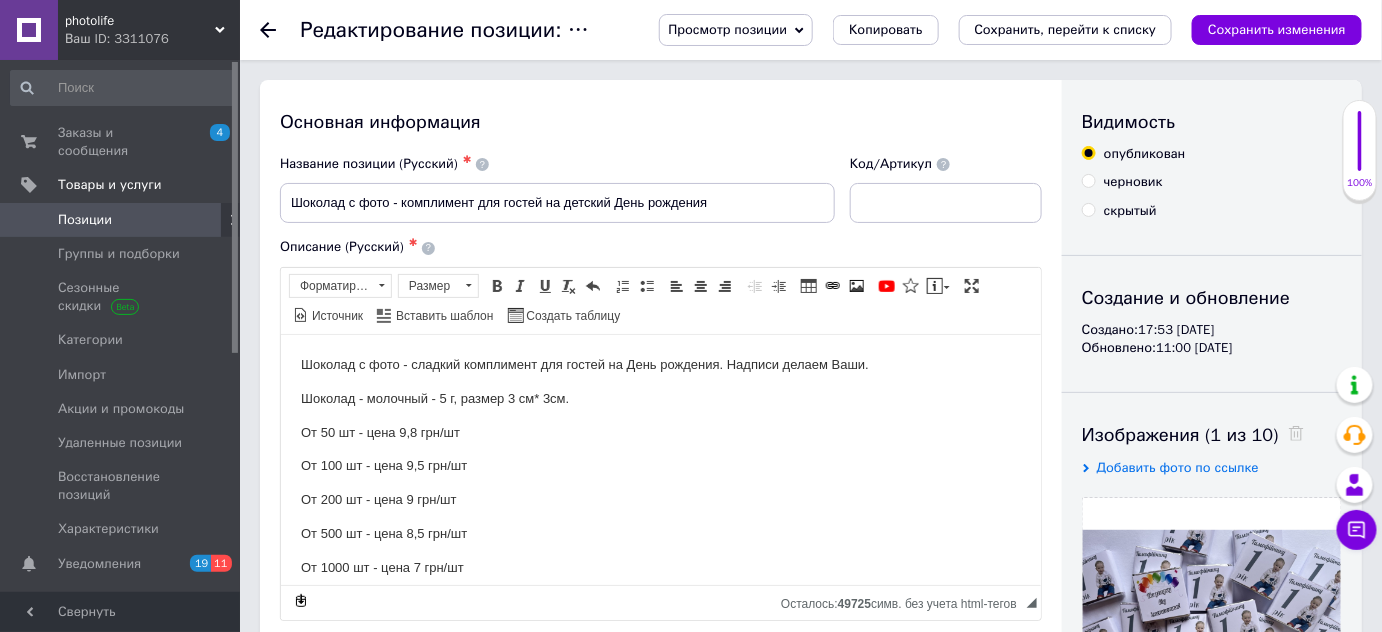 click on "От 50 шт - цена 9,8 грн/шт" at bounding box center [660, 432] 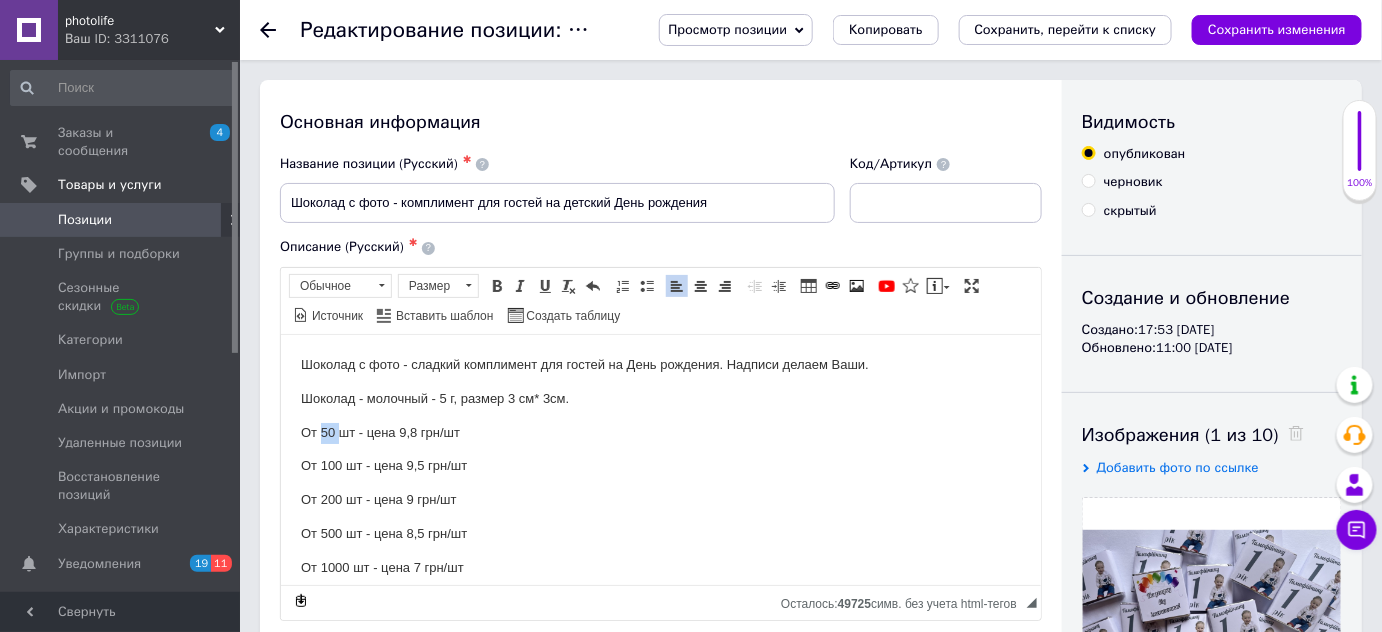 click on "От 50 шт - цена 9,8 грн/шт" at bounding box center (660, 432) 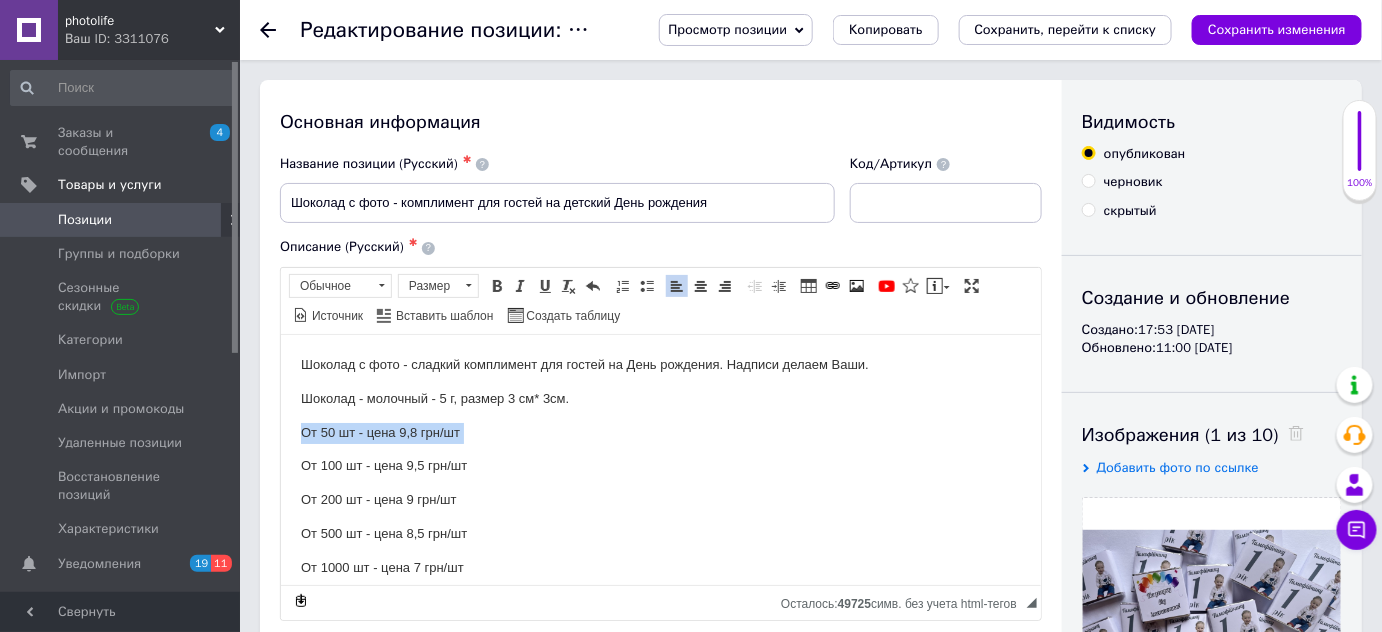 click on "От 50 шт - цена 9,8 грн/шт" at bounding box center [660, 432] 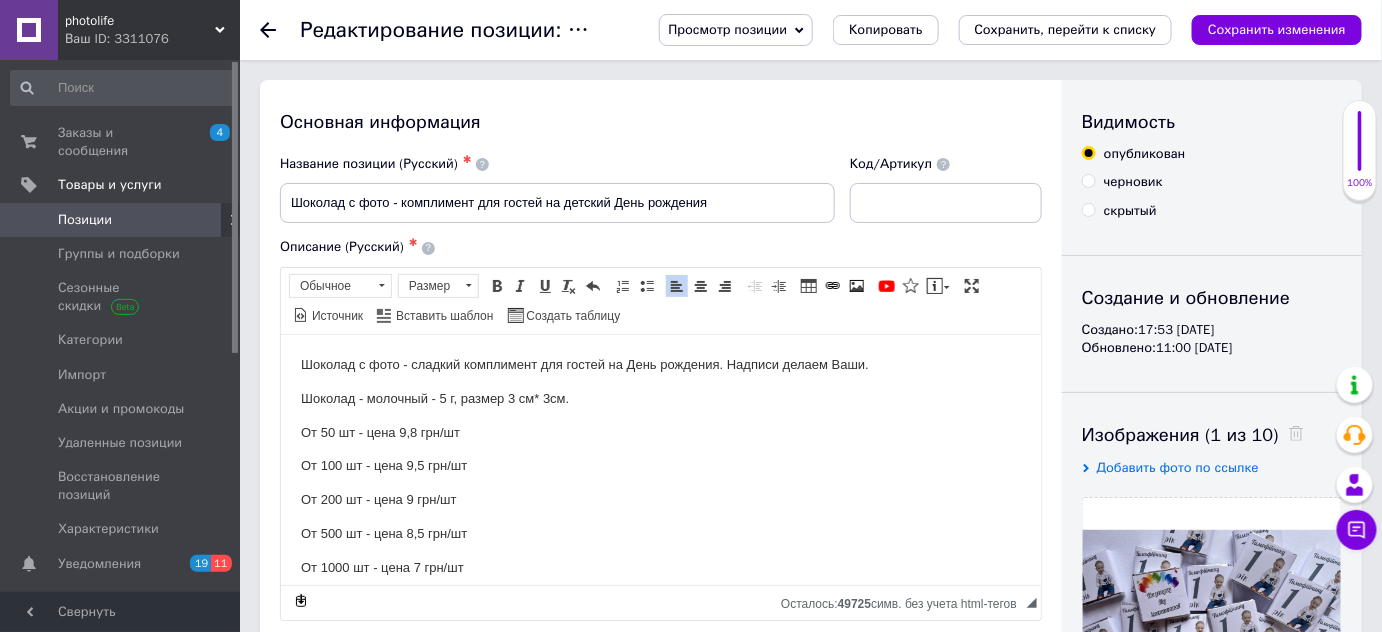 type 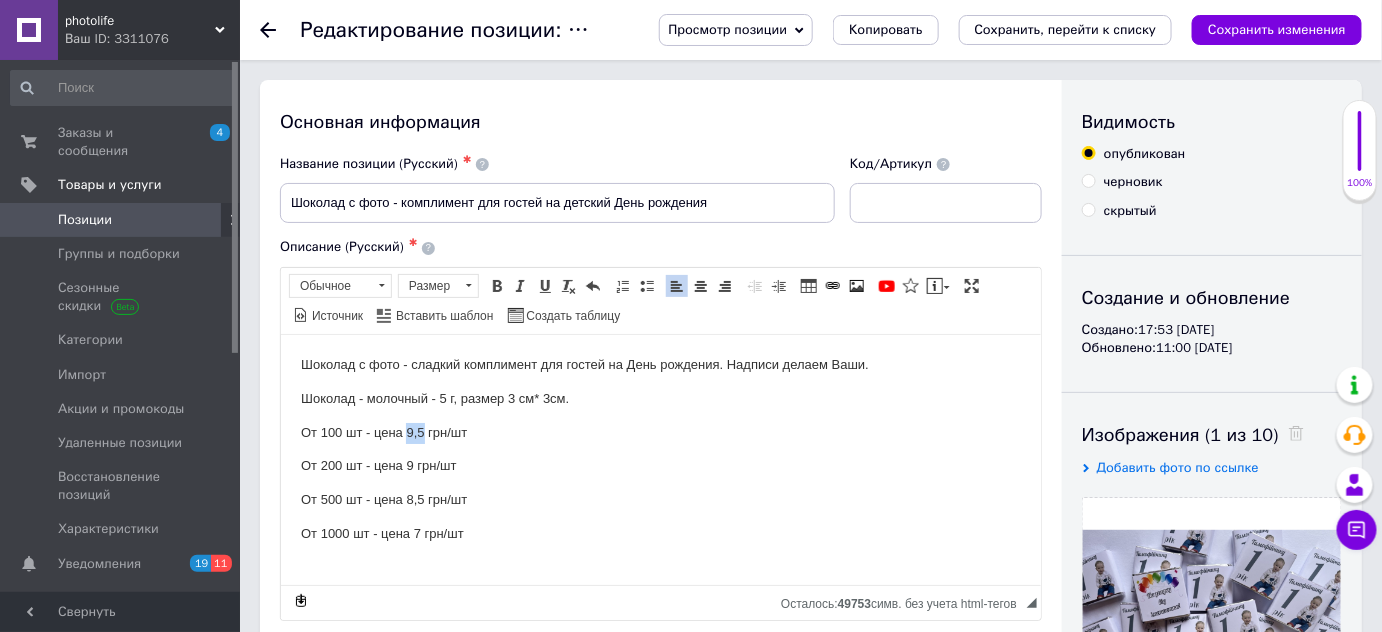 drag, startPoint x: 408, startPoint y: 429, endPoint x: 421, endPoint y: 429, distance: 13 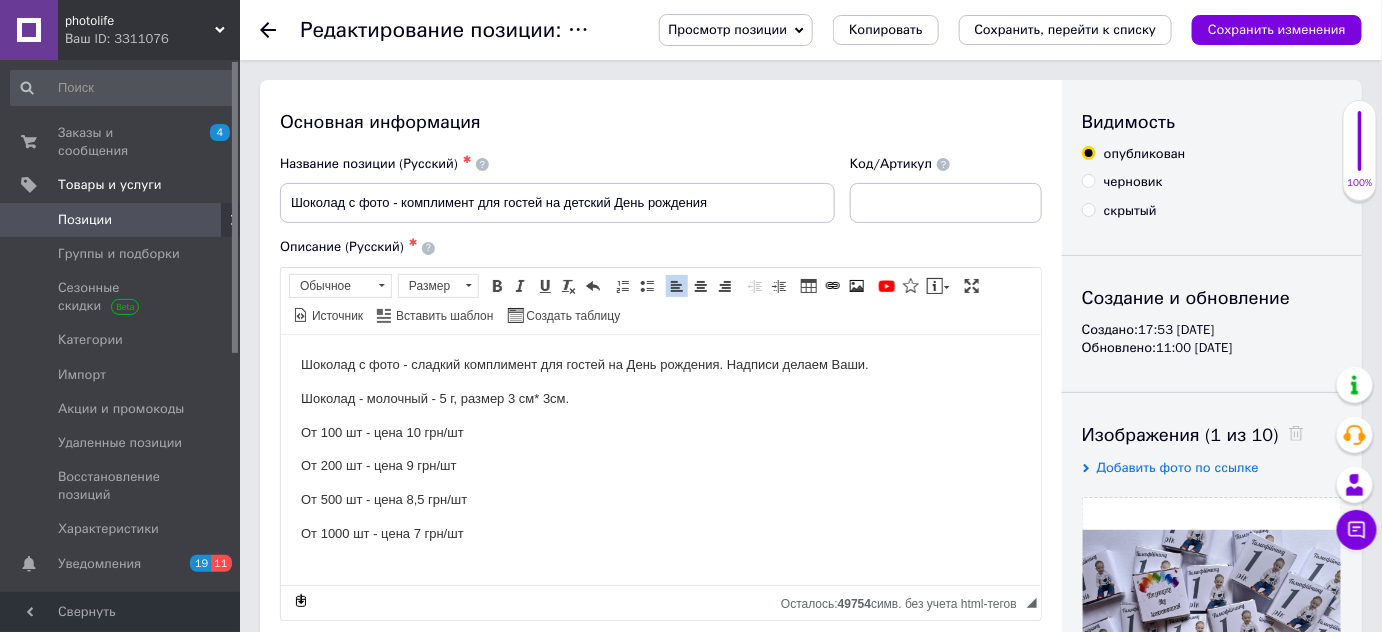 click on "От 200 шт - цена 9 грн/шт" at bounding box center (660, 465) 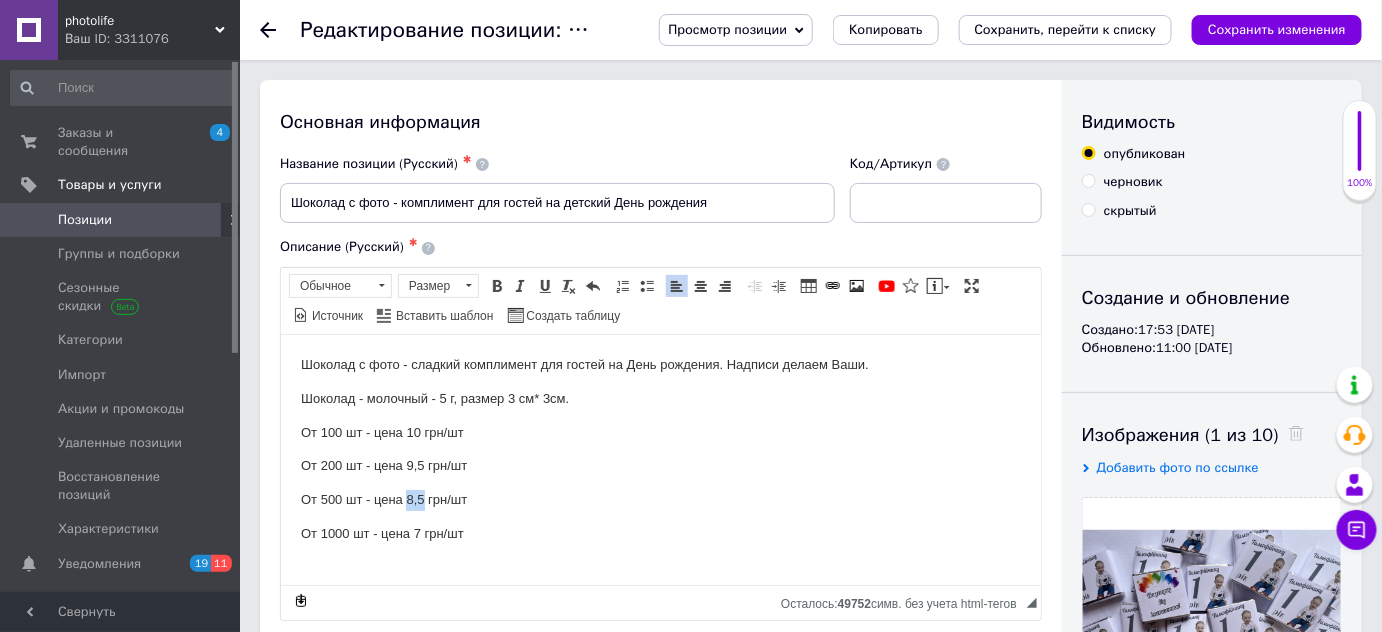drag, startPoint x: 406, startPoint y: 495, endPoint x: 423, endPoint y: 489, distance: 18.027756 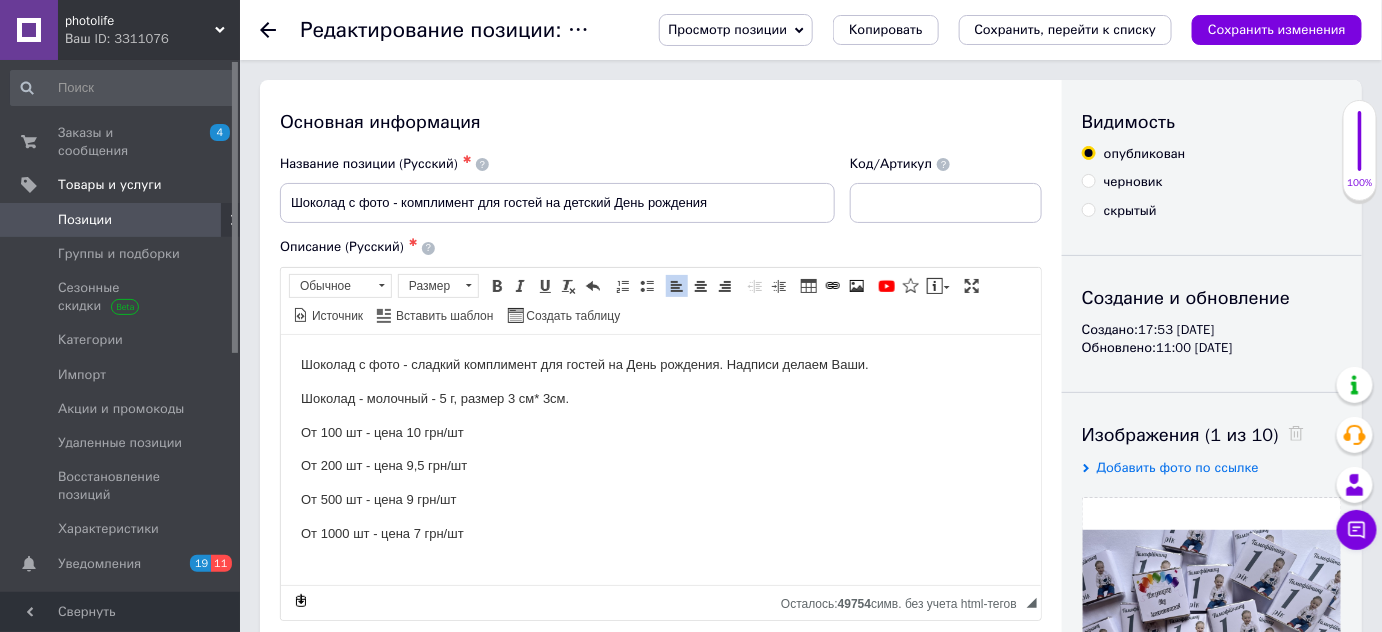 click on "От 1000 шт - цена 7 грн/шт" at bounding box center (660, 533) 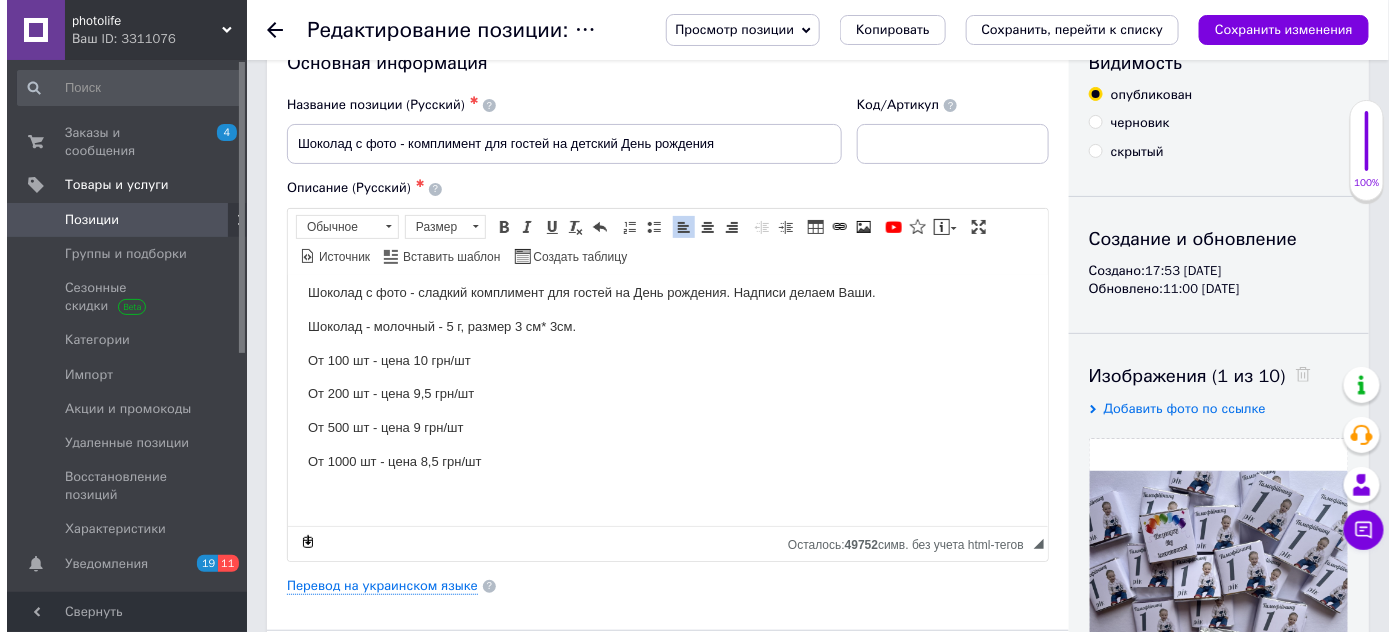 scroll, scrollTop: 90, scrollLeft: 0, axis: vertical 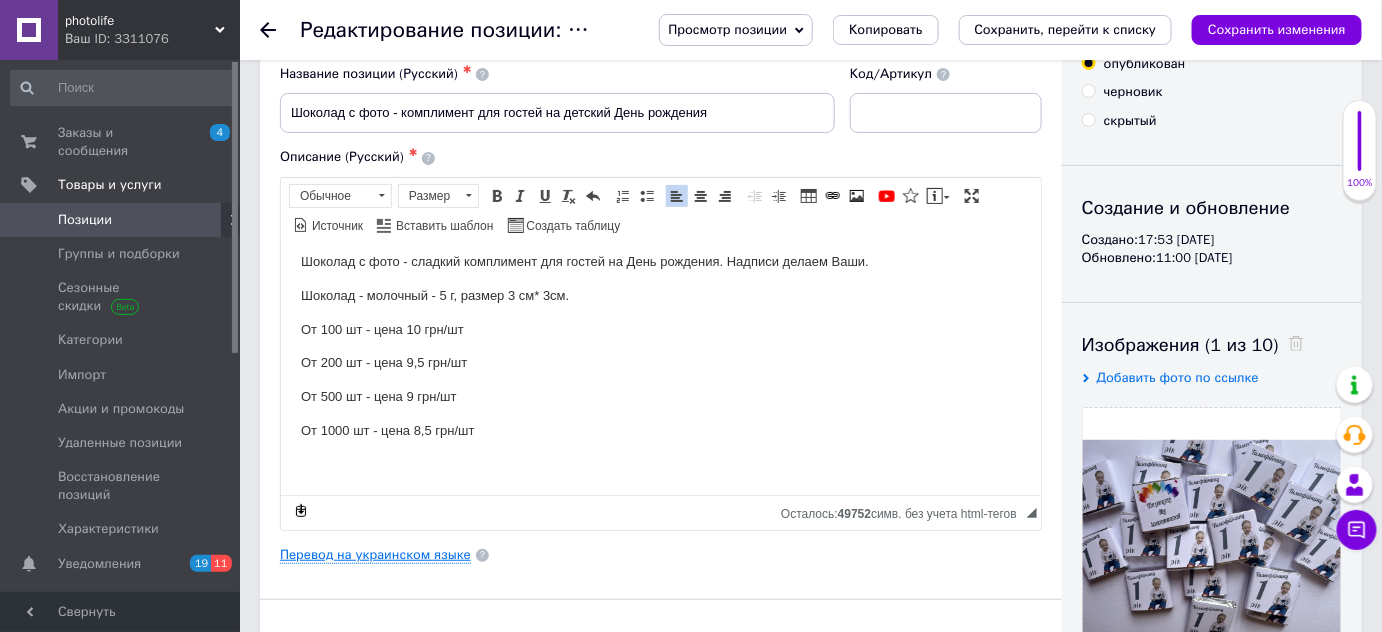 click on "Перевод на украинском языке" at bounding box center (375, 555) 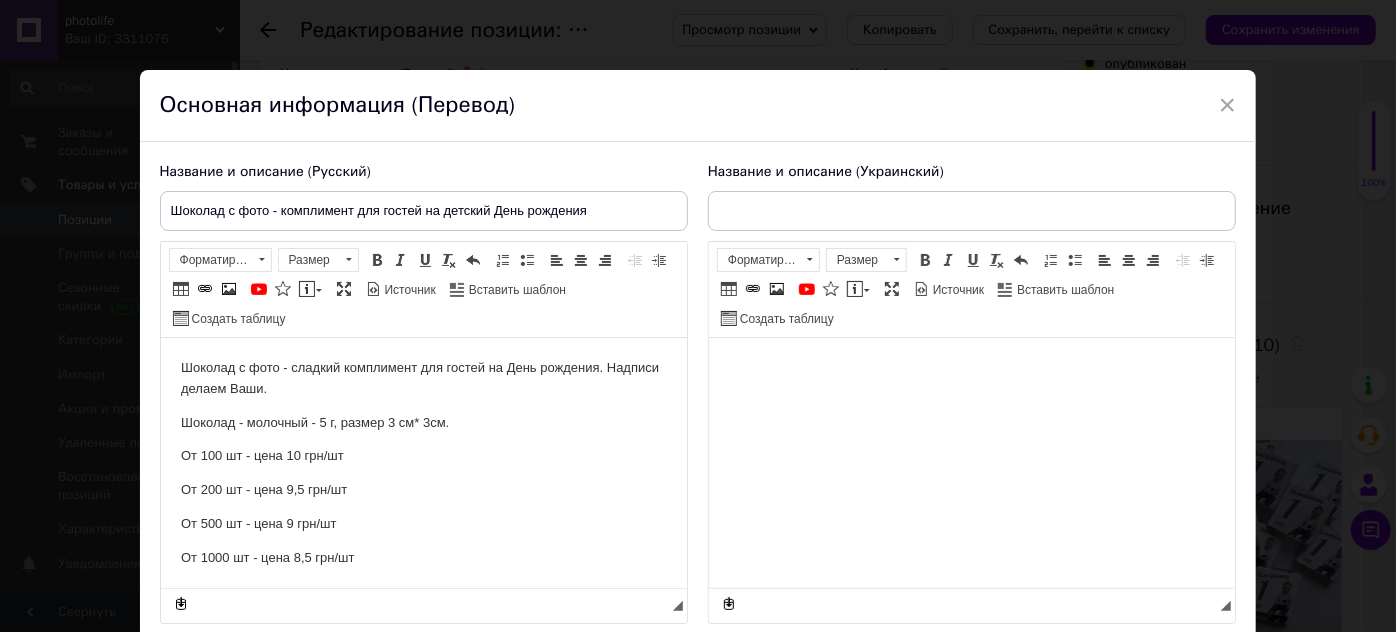 scroll, scrollTop: 0, scrollLeft: 0, axis: both 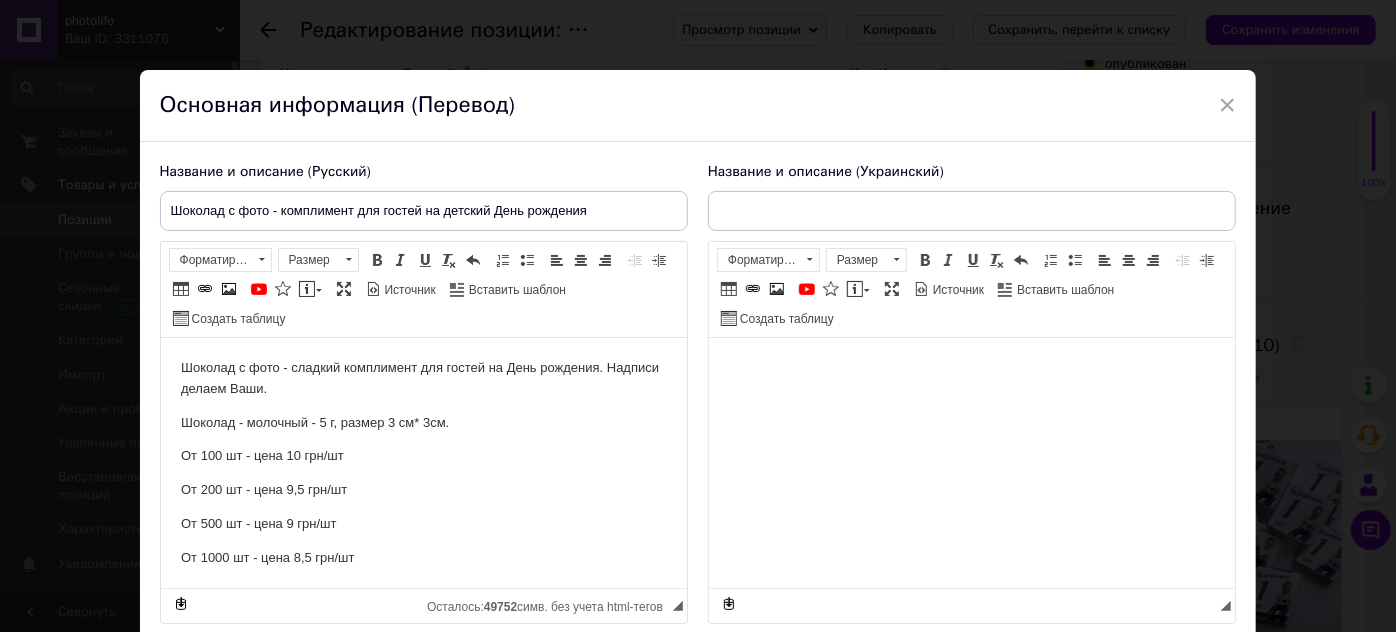 type on "Шоколад з фото - комплімент для гостей на дитячий День народження" 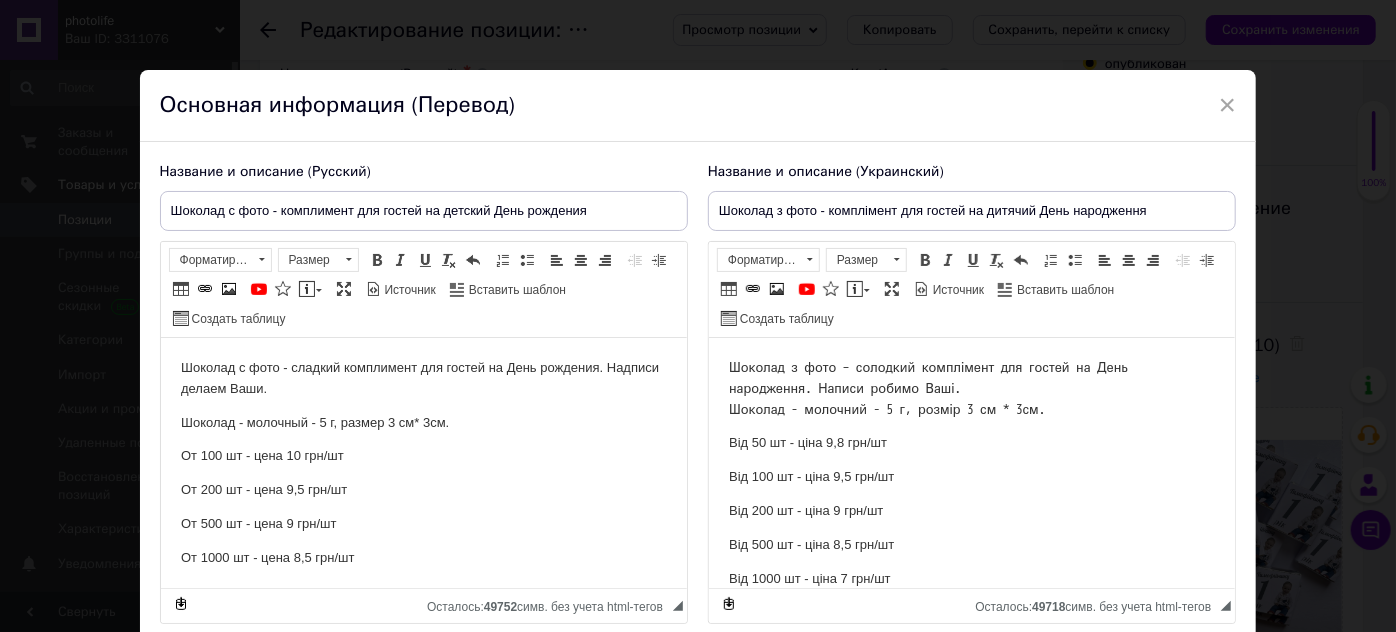 click on "Від 50 шт - ціна 9,8 грн/шт" at bounding box center [971, 443] 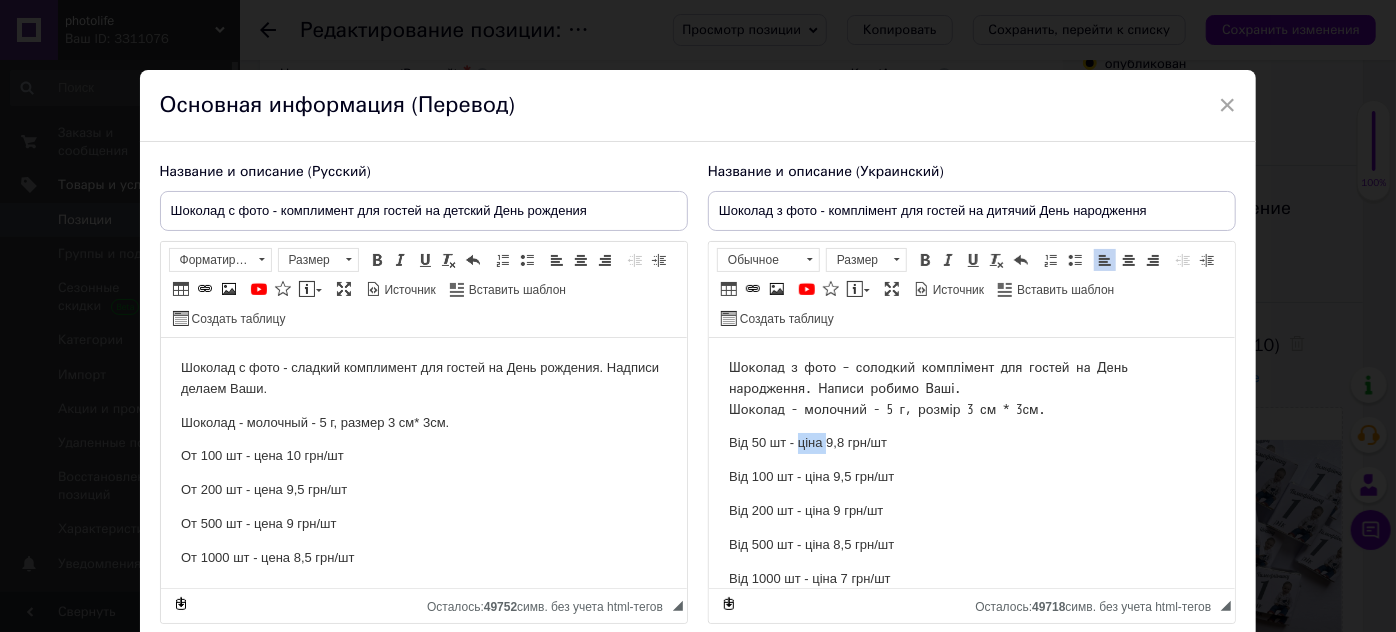 click on "Від 50 шт - ціна 9,8 грн/шт" at bounding box center (971, 443) 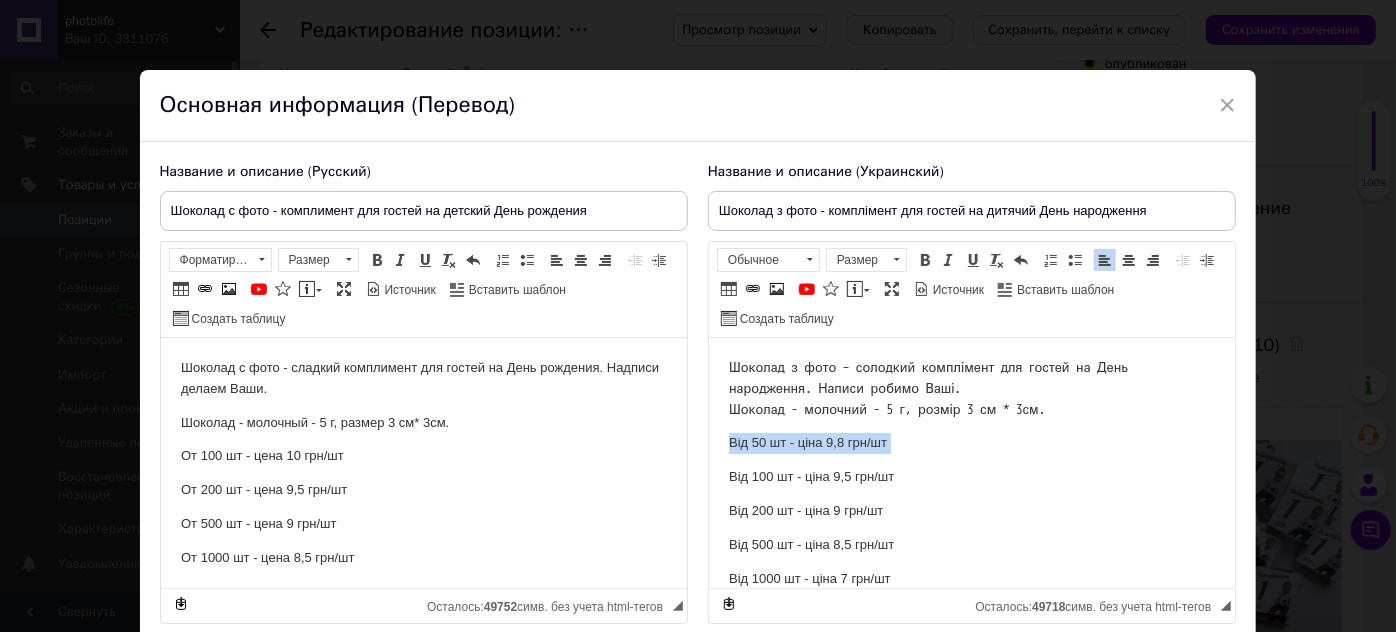 click on "Від 50 шт - ціна 9,8 грн/шт" at bounding box center (971, 443) 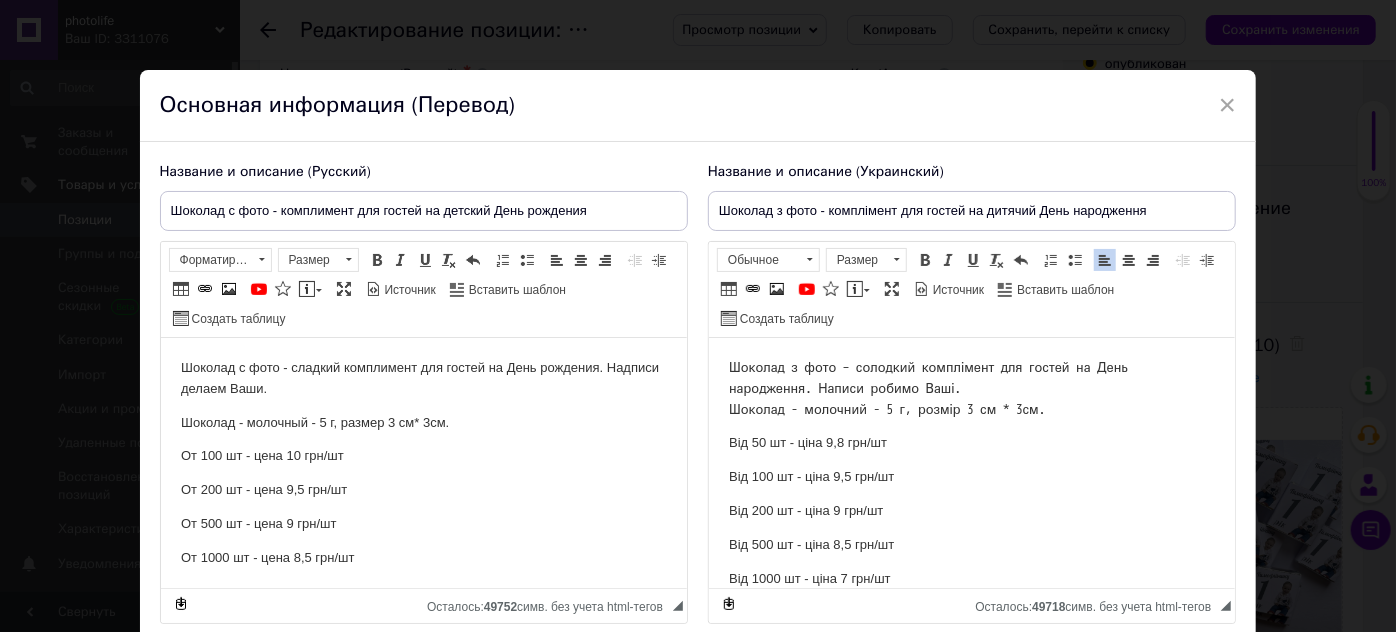 type 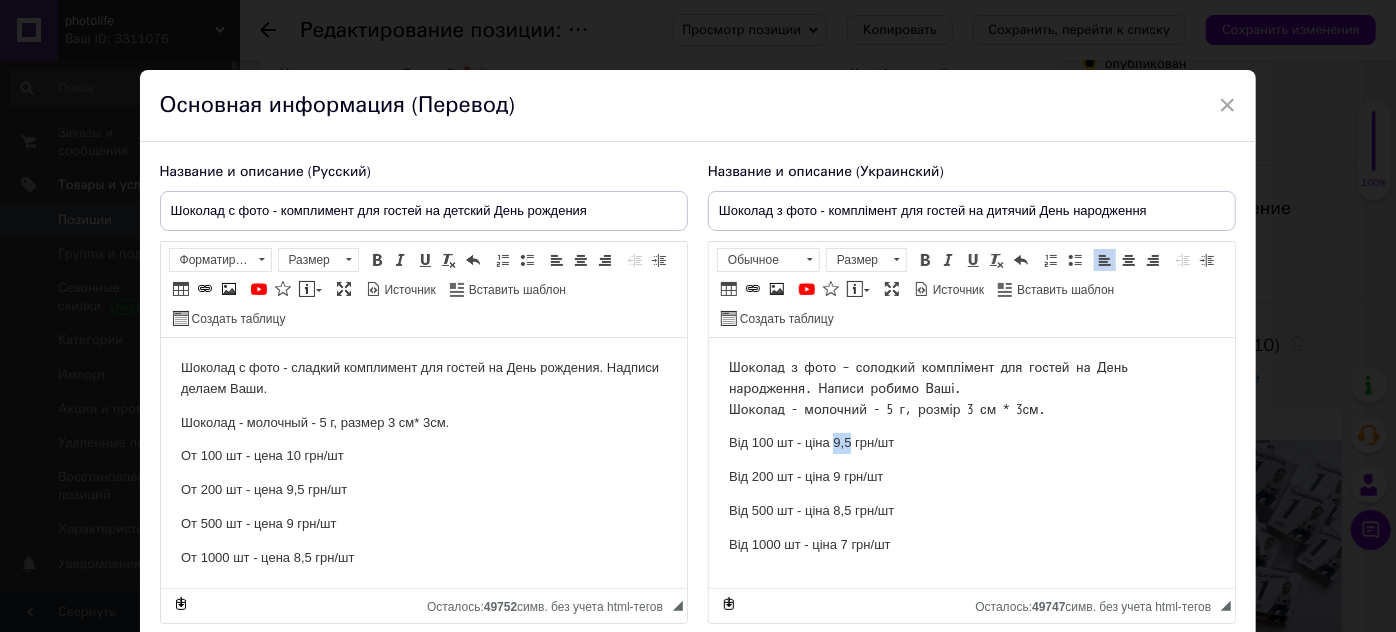drag, startPoint x: 832, startPoint y: 439, endPoint x: 847, endPoint y: 441, distance: 15.132746 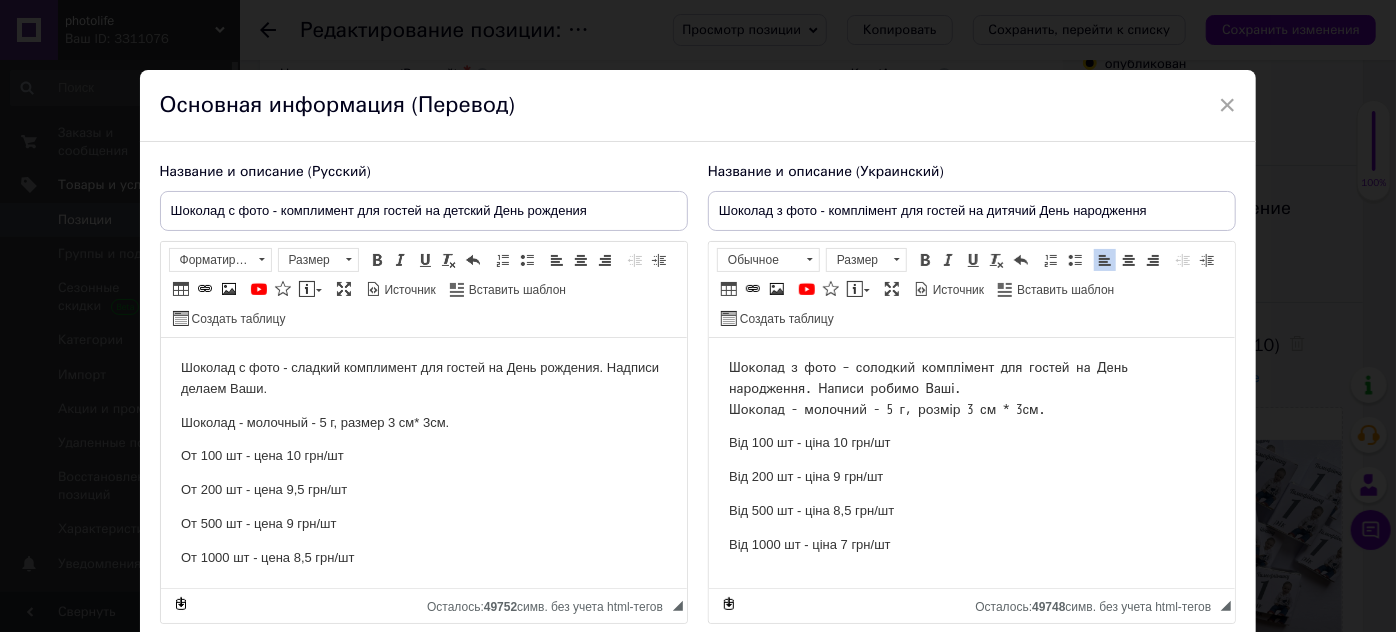 click on "Від 200 шт - ціна 9 грн/шт" at bounding box center [971, 477] 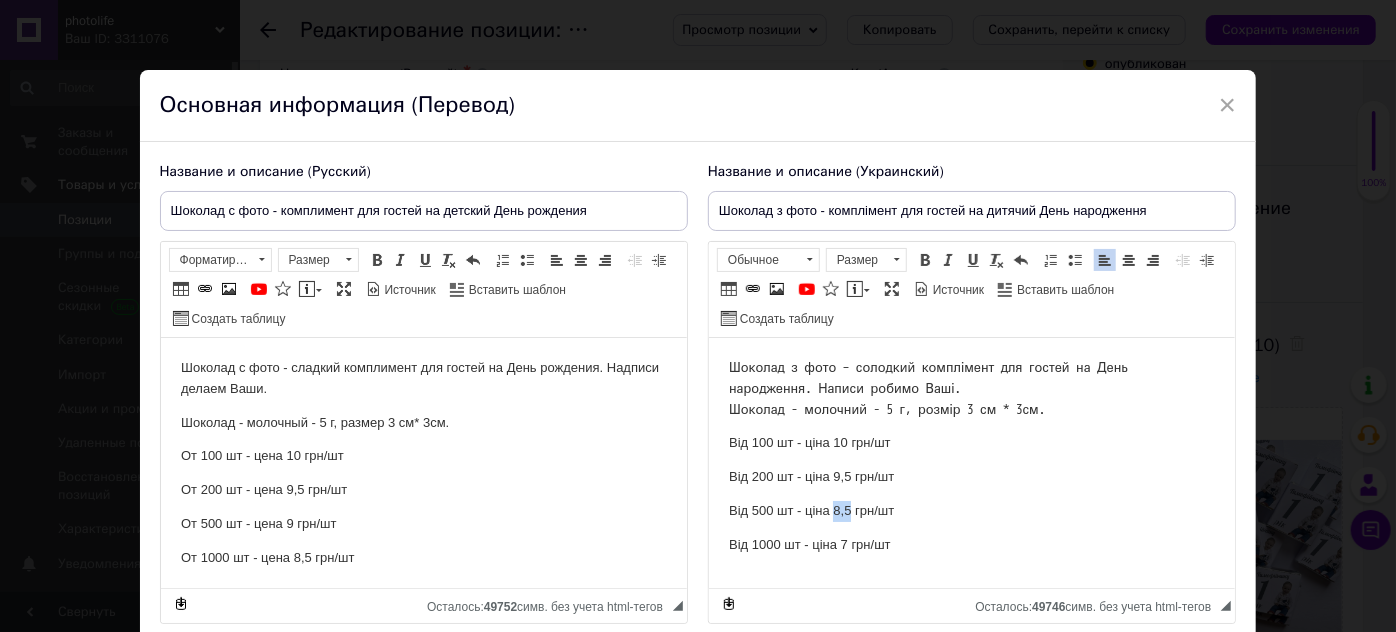 drag, startPoint x: 834, startPoint y: 507, endPoint x: 851, endPoint y: 507, distance: 17 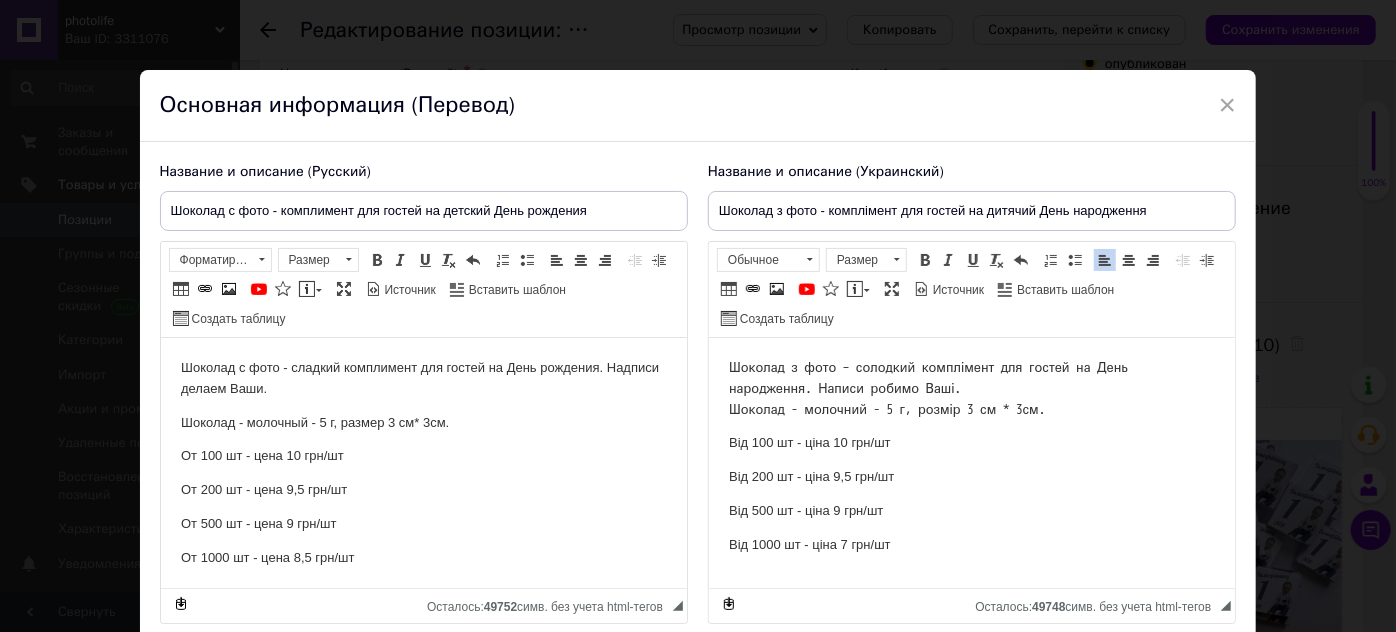 click on "Від 1000 шт - ціна 7 грн/шт" at bounding box center (971, 545) 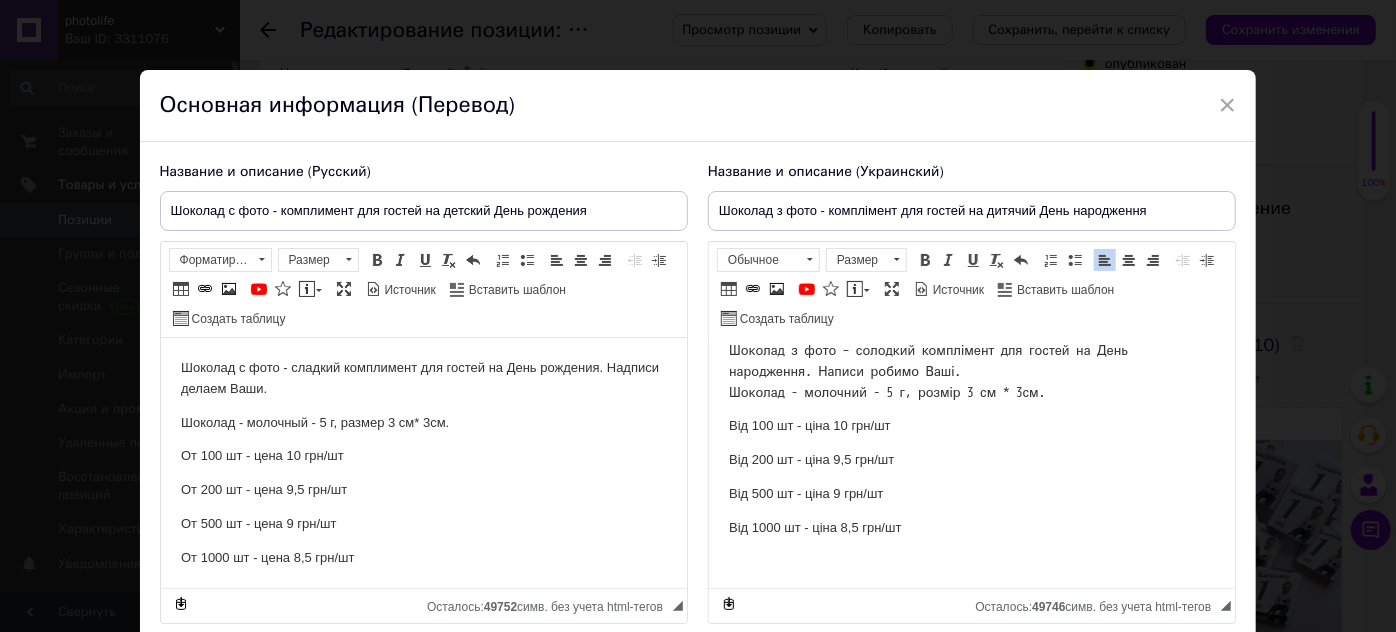 scroll, scrollTop: 21, scrollLeft: 0, axis: vertical 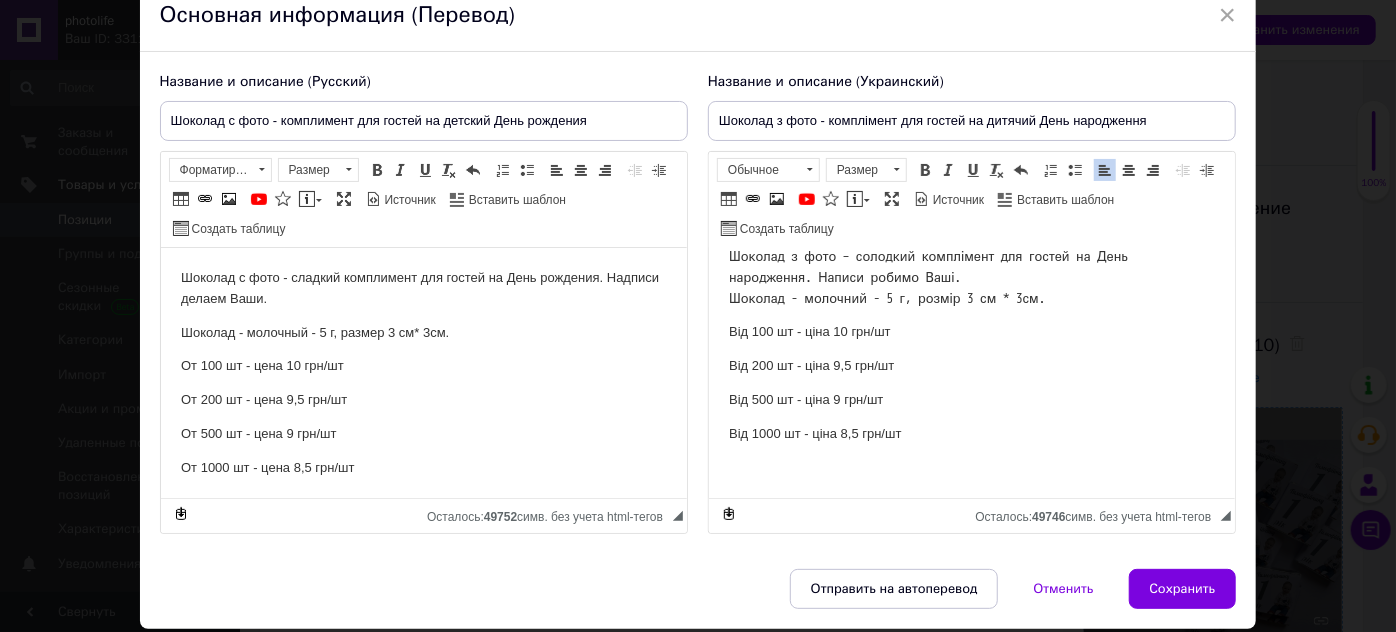 click on "Сохранить" at bounding box center [1183, 589] 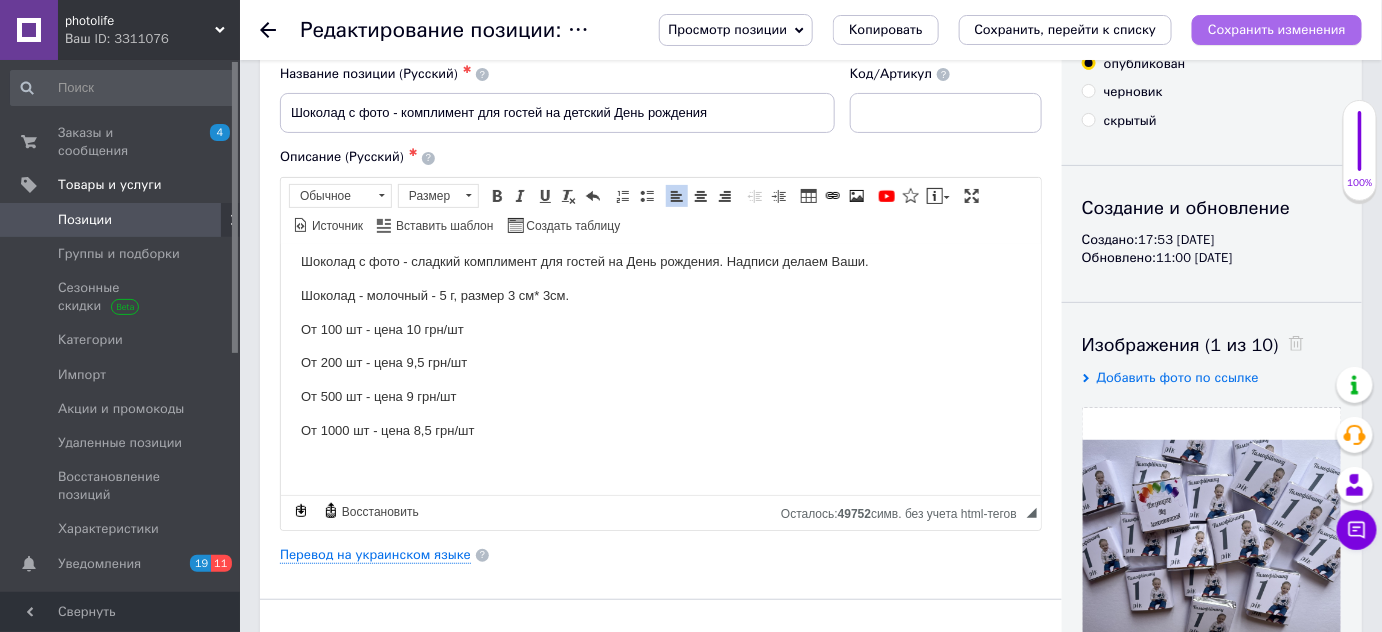 click on "Сохранить изменения" at bounding box center [1277, 29] 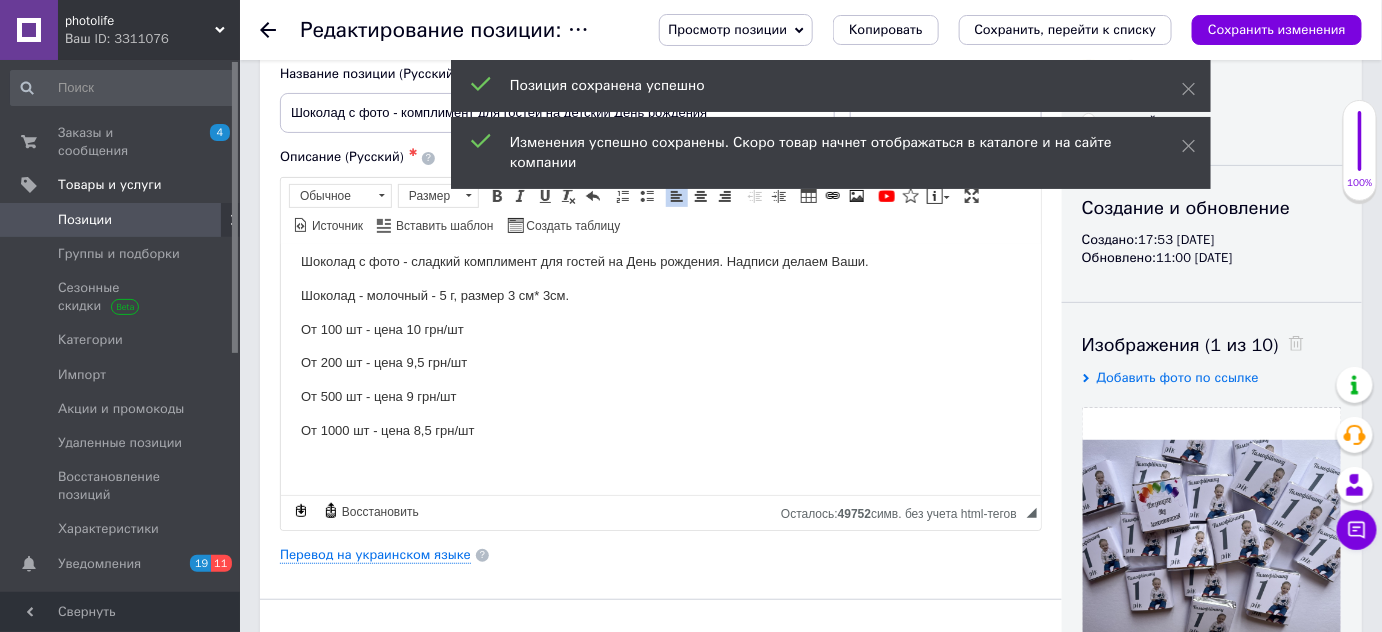 click 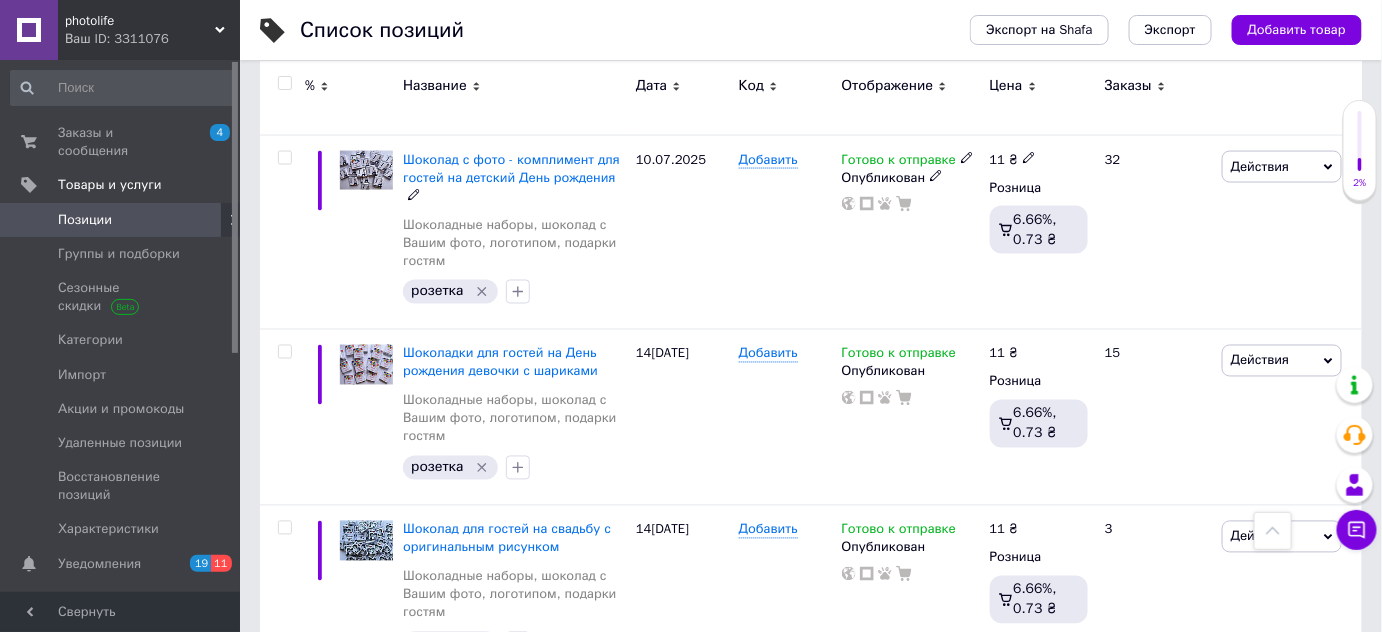 scroll, scrollTop: 6072, scrollLeft: 0, axis: vertical 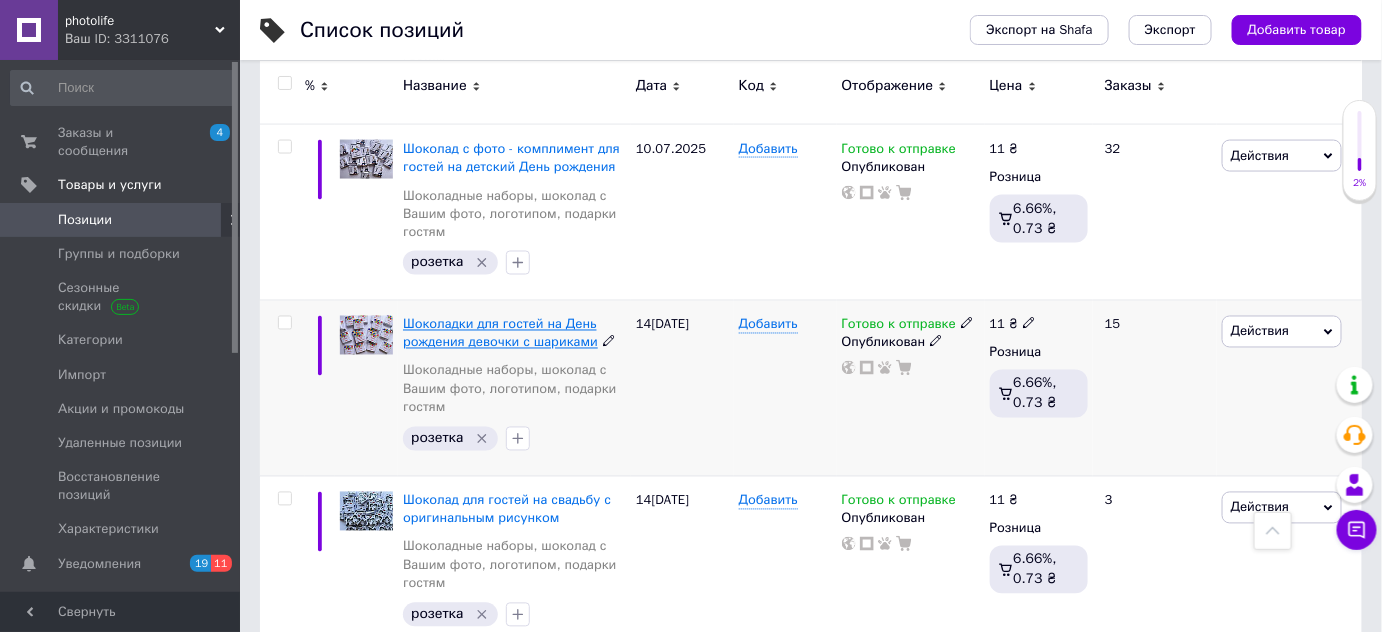 click on "Шоколадки для гостей на День рождения девочки с шариками" at bounding box center [500, 333] 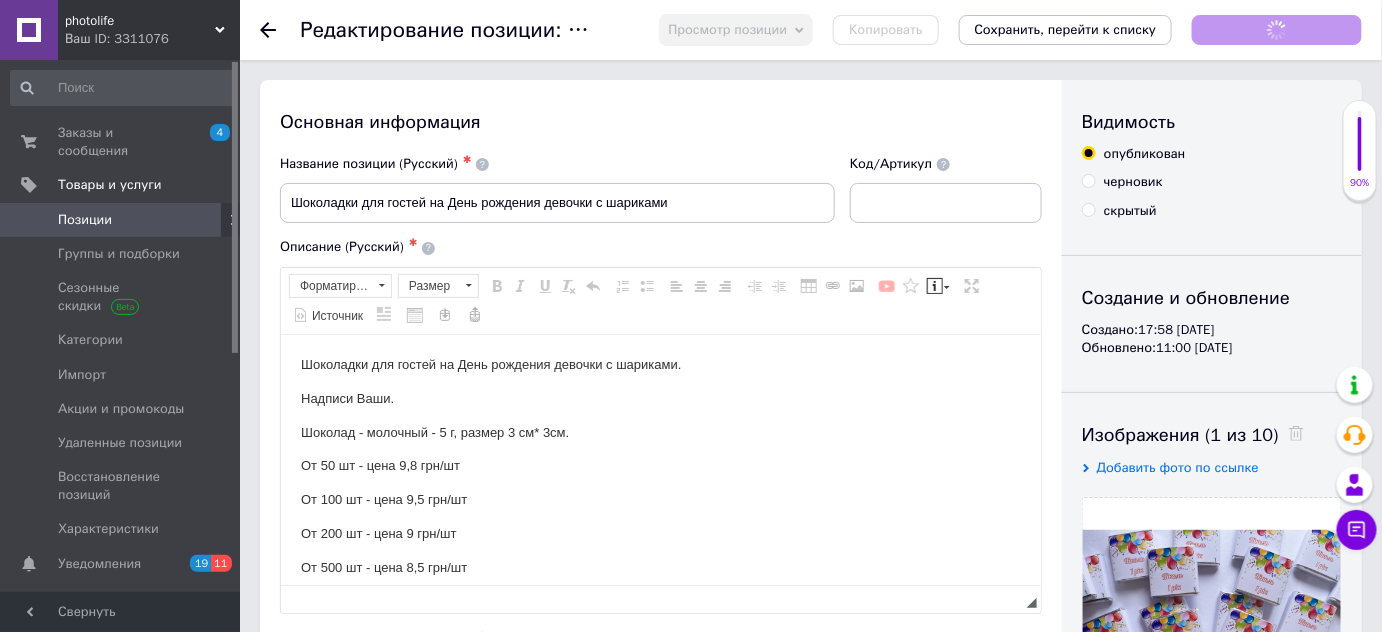 scroll, scrollTop: 0, scrollLeft: 0, axis: both 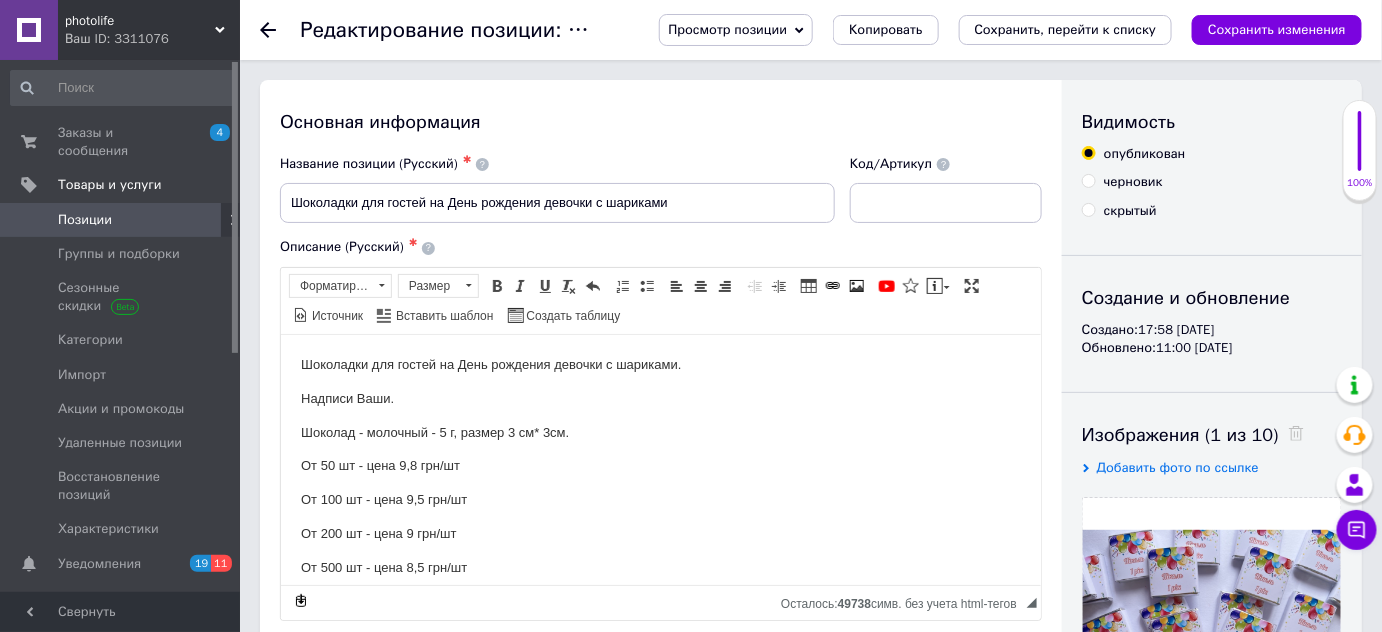 click on "От 50 шт - цена 9,8 грн/шт" at bounding box center (660, 465) 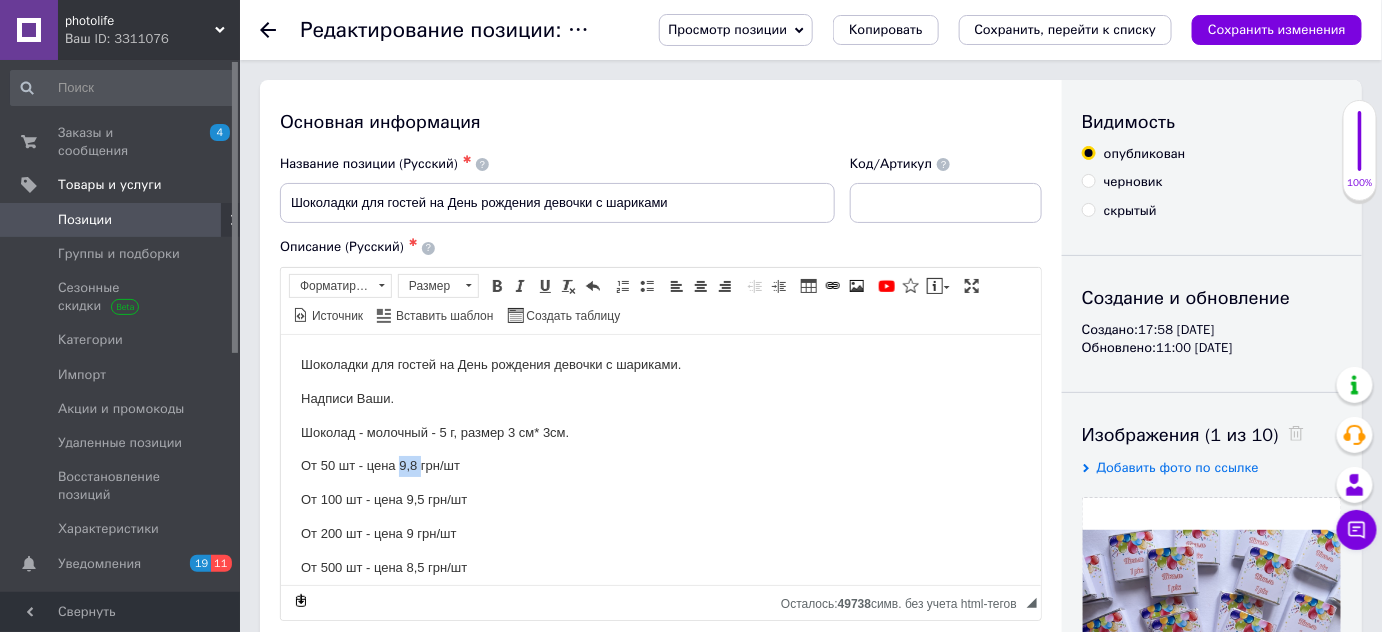 click on "От 50 шт - цена 9,8 грн/шт" at bounding box center [660, 465] 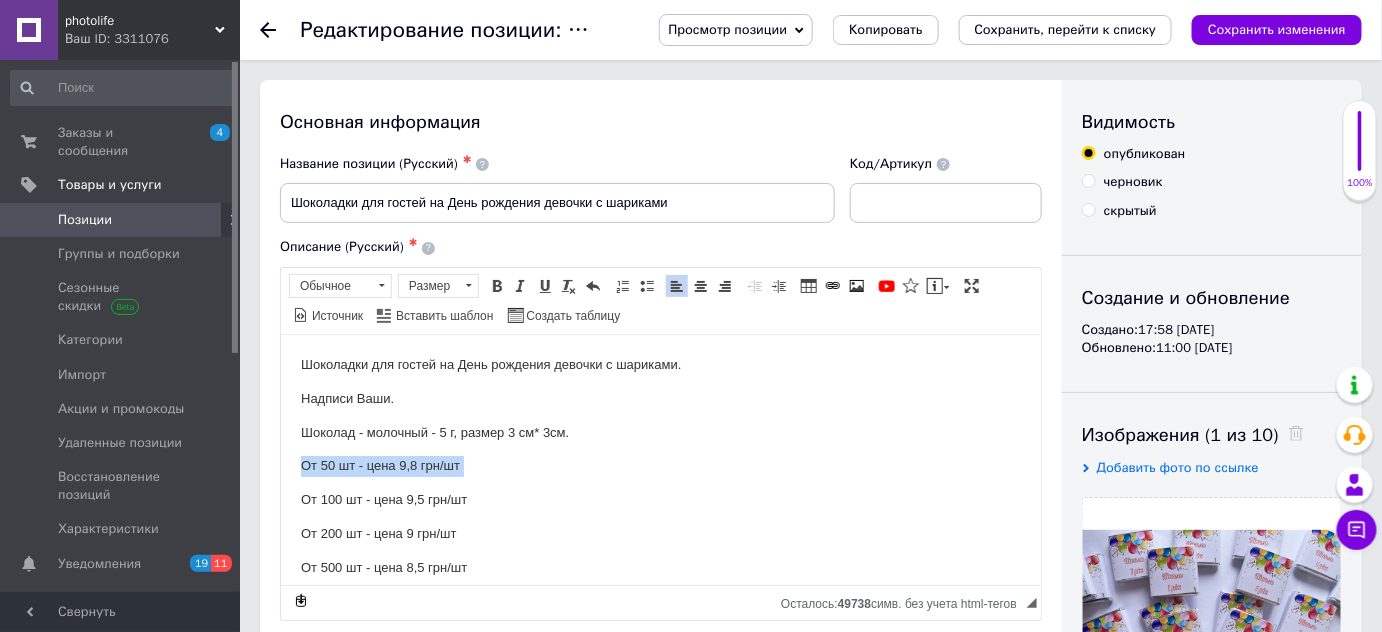 click on "От 50 шт - цена 9,8 грн/шт" at bounding box center [660, 465] 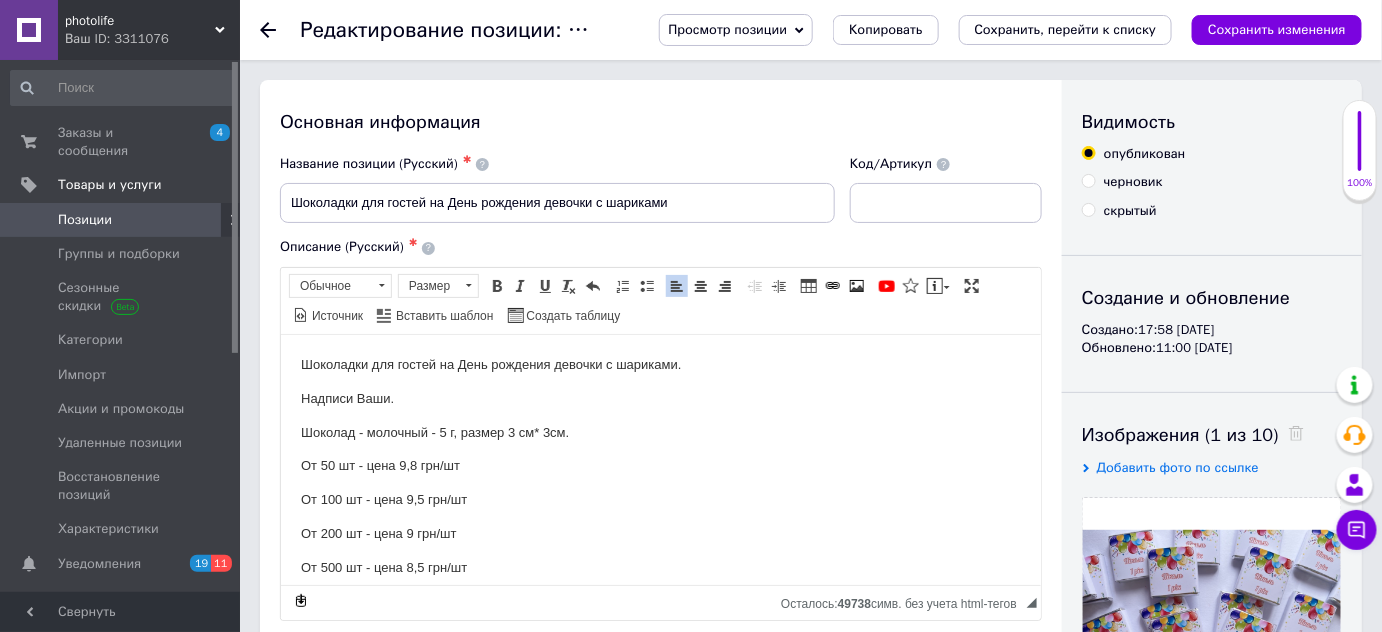 type 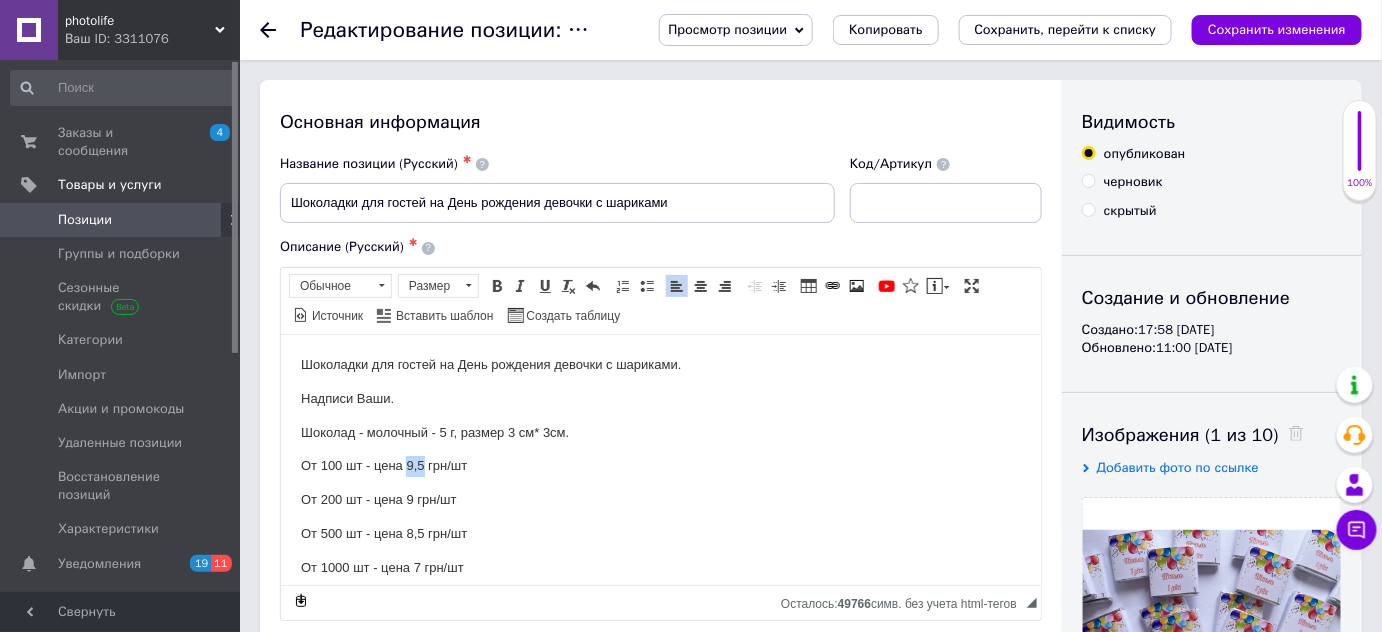 drag, startPoint x: 405, startPoint y: 459, endPoint x: 420, endPoint y: 461, distance: 15.132746 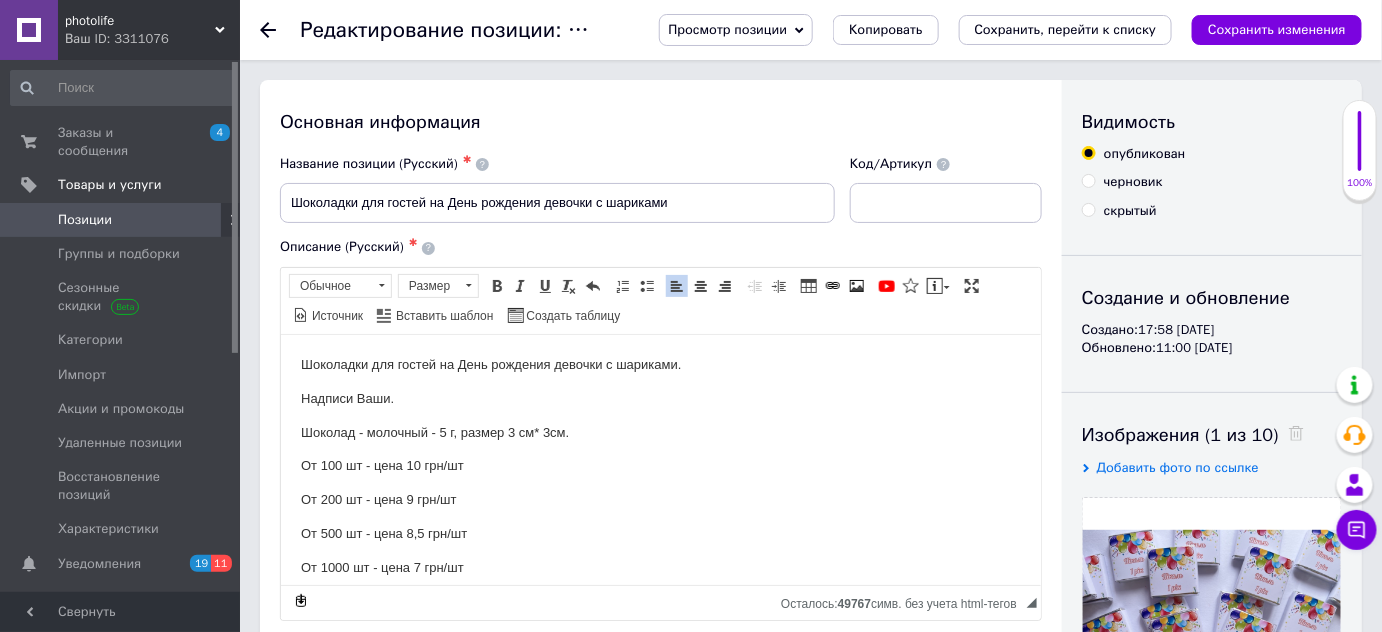 click on "От 200 шт - цена 9 грн/шт" at bounding box center (660, 499) 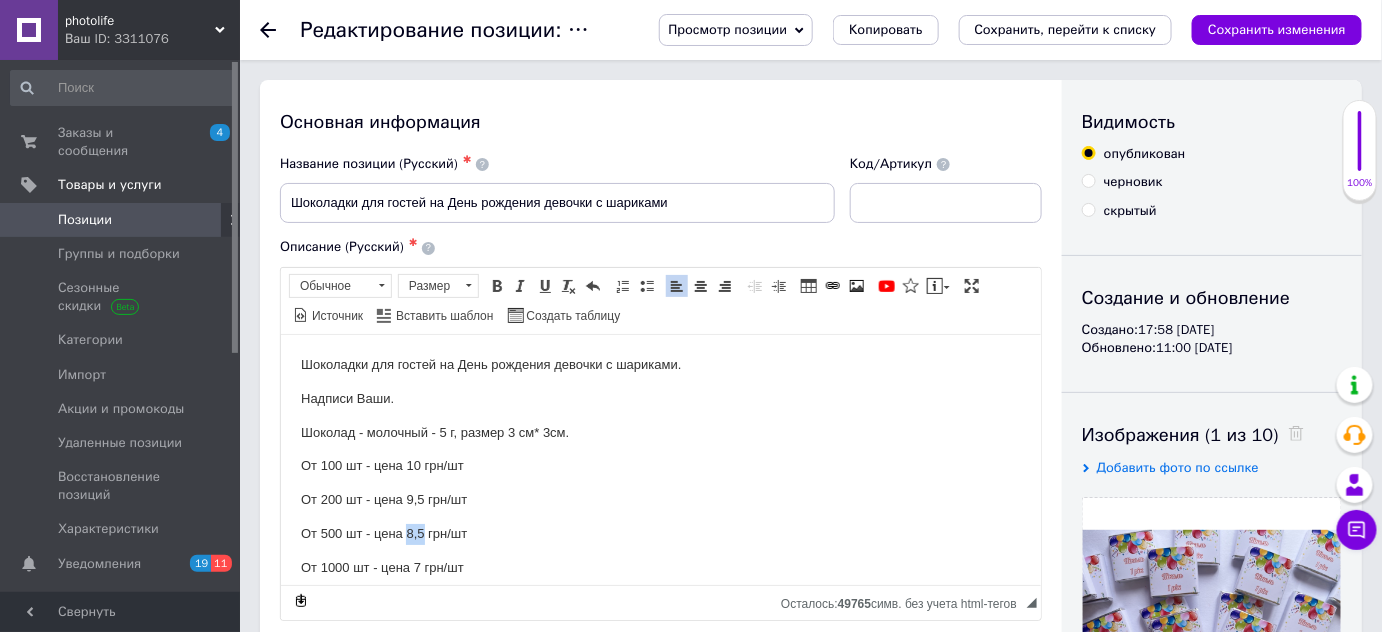 drag, startPoint x: 405, startPoint y: 528, endPoint x: 423, endPoint y: 526, distance: 18.110771 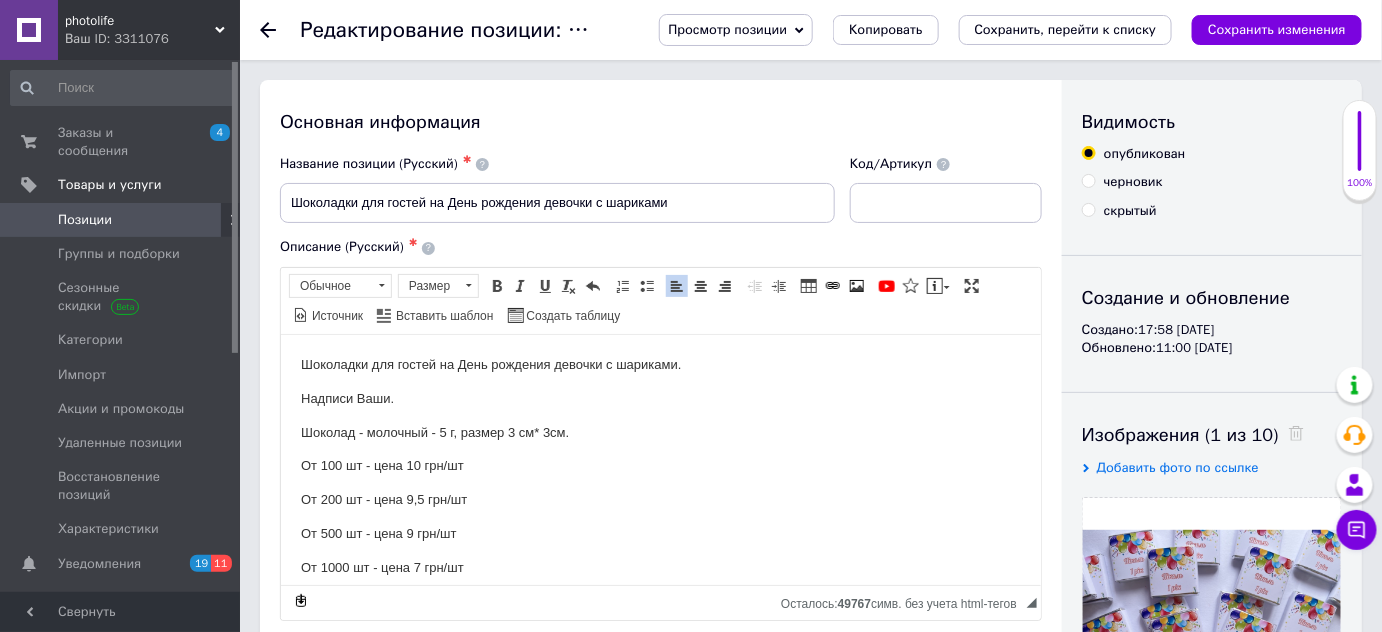 click on "От 1000 шт - цена 7 грн/шт" at bounding box center (660, 567) 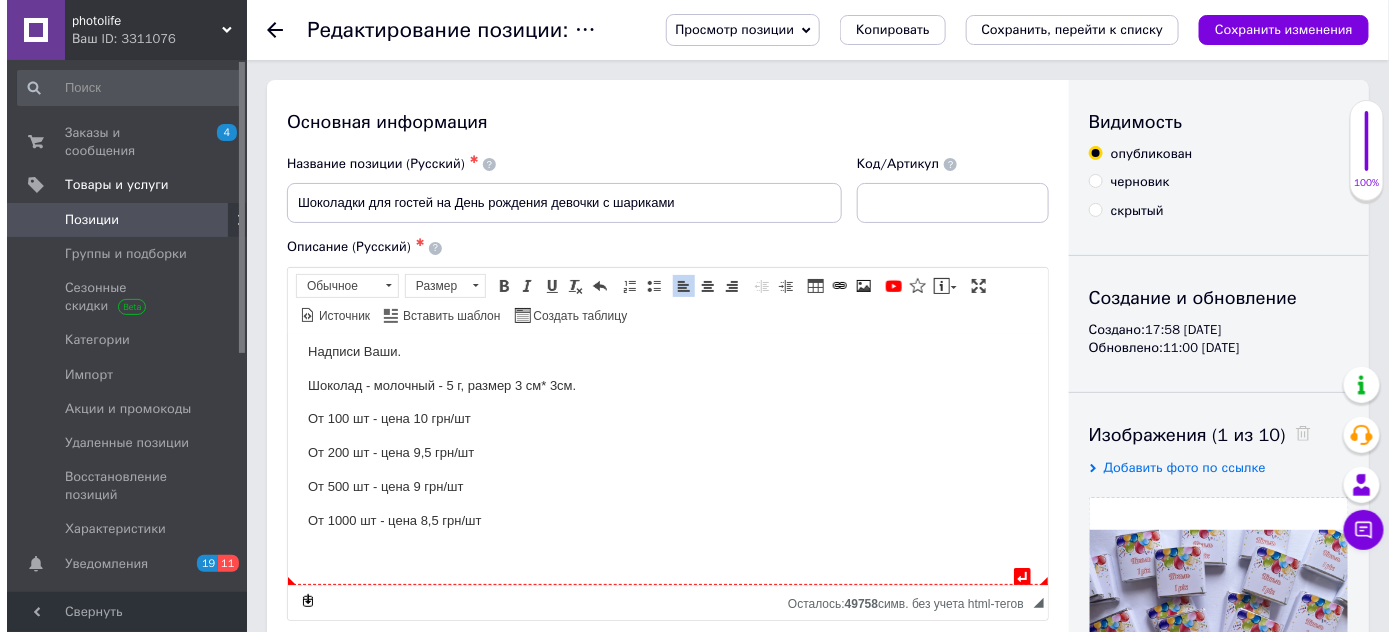 scroll, scrollTop: 90, scrollLeft: 0, axis: vertical 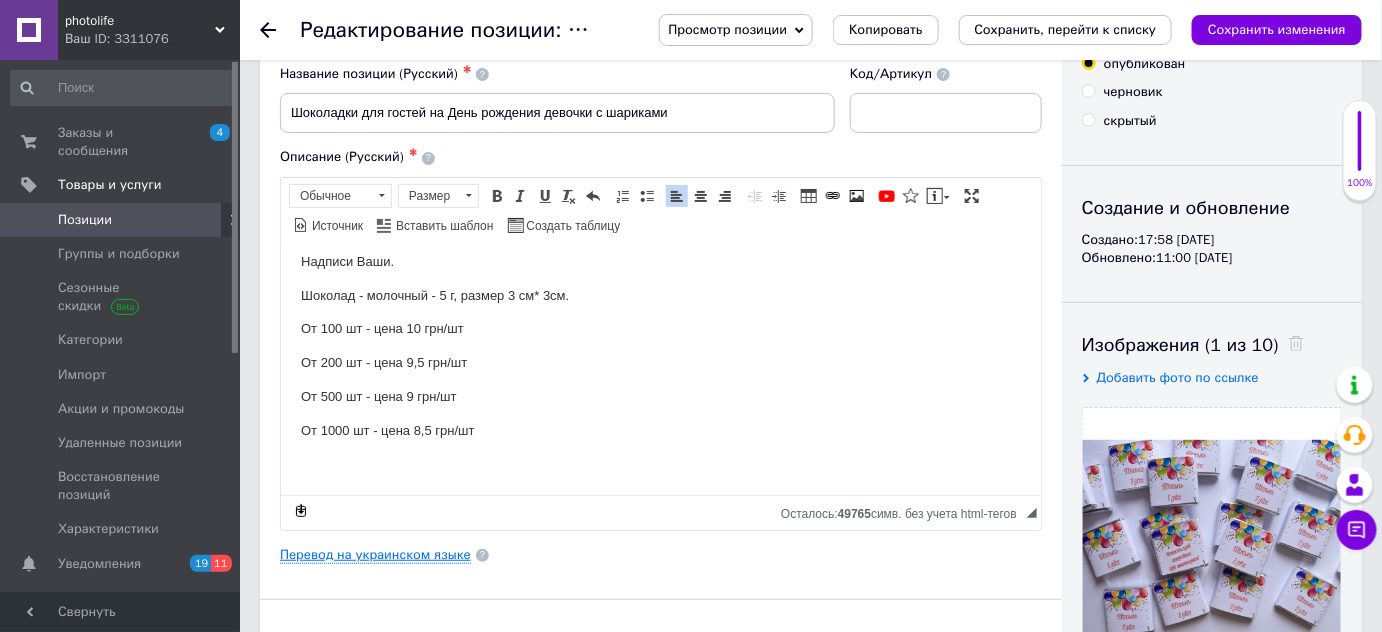 click on "Перевод на украинском языке" at bounding box center (375, 555) 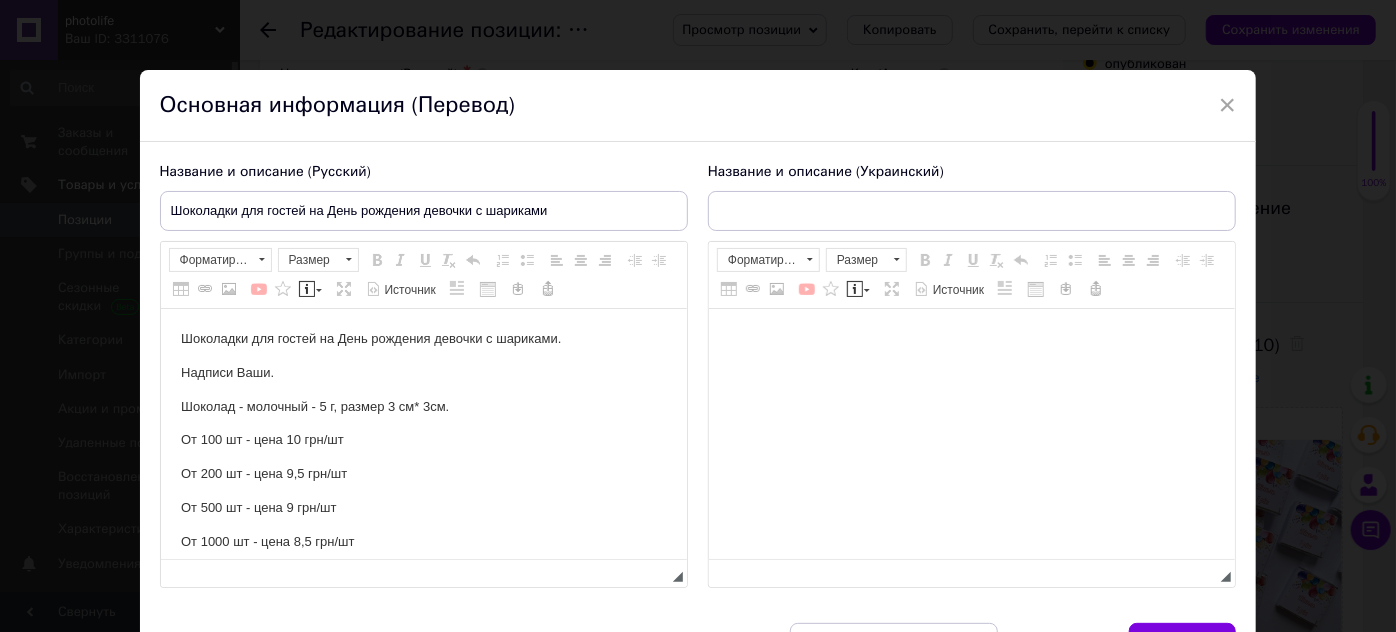 scroll, scrollTop: 0, scrollLeft: 0, axis: both 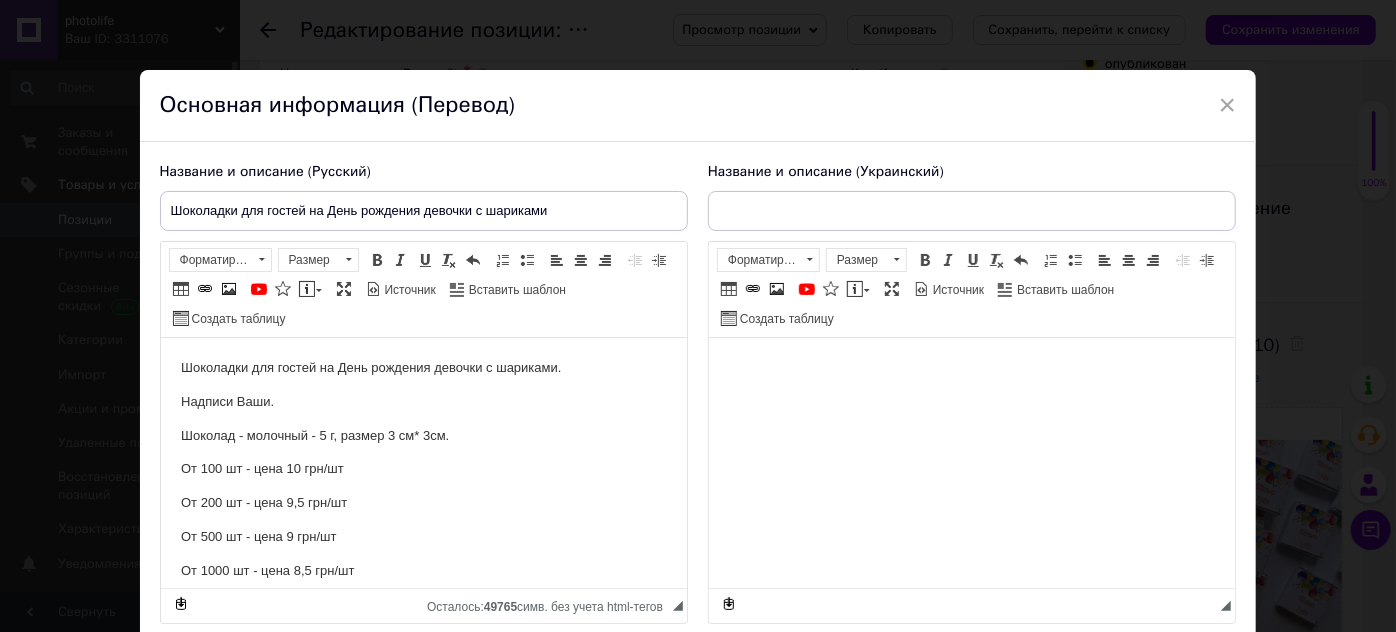 type on "Шоколадки для гостей на День народження дівчинки з кульками" 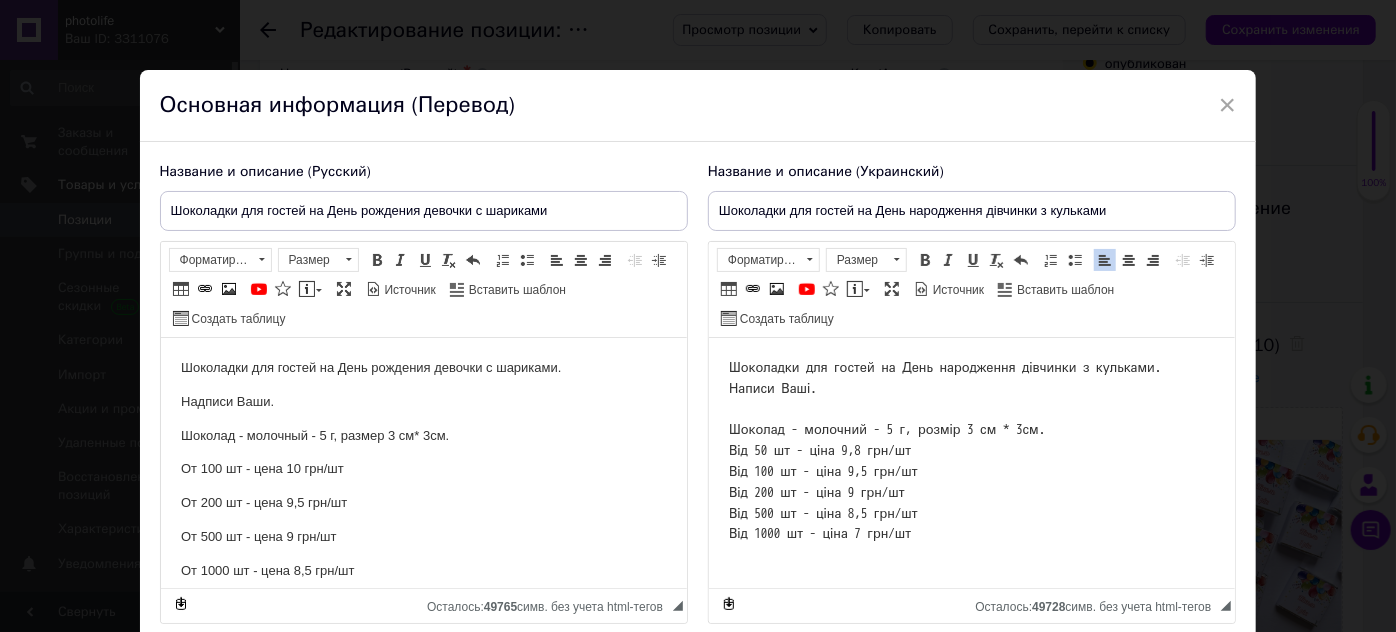 click on "Шоколадки для гостей на День народження дівчинки з кульками.
Написи Ваші.
Шоколад - молочний - 5 г, розмір 3 см * 3см.
Від 50 шт - ціна 9,8 грн/шт
Від 100 шт - ціна 9,5 грн/шт
Від 200 шт - ціна 9 грн/шт
Від 500 шт - ціна 8,5 грн/шт
Від 1000 шт - ціна 7 грн/шт" at bounding box center (971, 451) 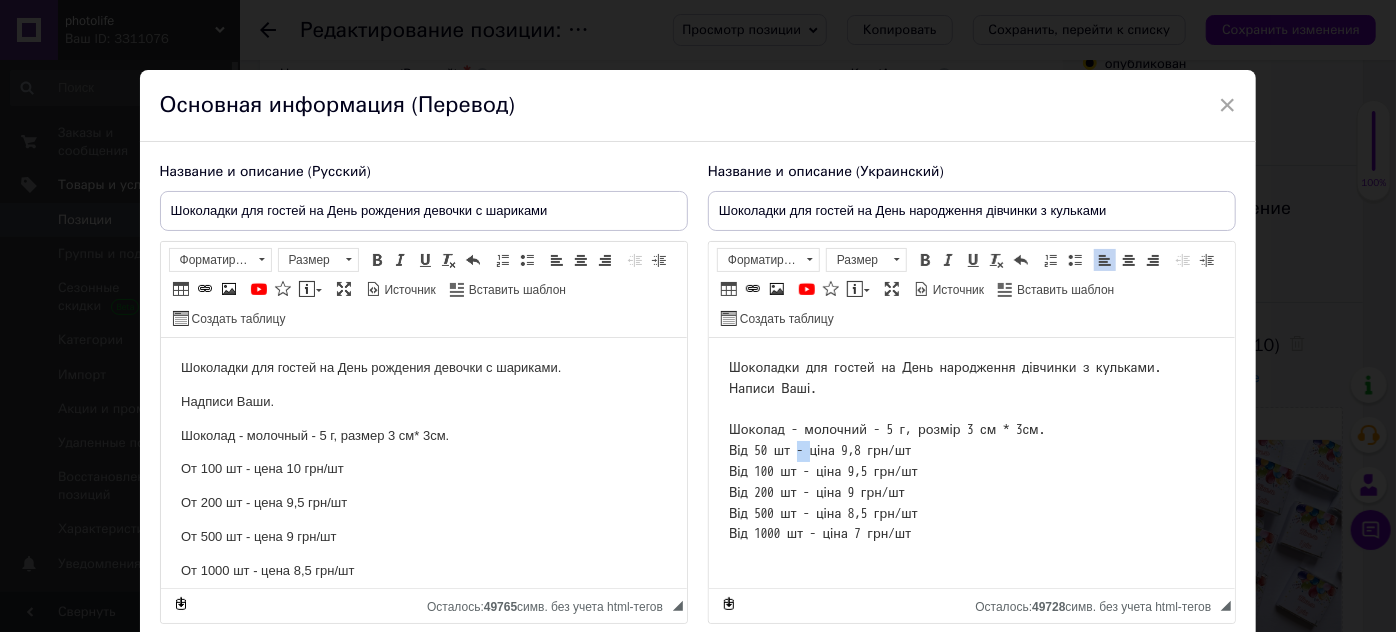 click on "Шоколадки для гостей на День народження дівчинки з кульками.
Написи Ваші.
Шоколад - молочний - 5 г, розмір 3 см * 3см.
Від 50 шт - ціна 9,8 грн/шт
Від 100 шт - ціна 9,5 грн/шт
Від 200 шт - ціна 9 грн/шт
Від 500 шт - ціна 8,5 грн/шт
Від 1000 шт - ціна 7 грн/шт" at bounding box center [971, 451] 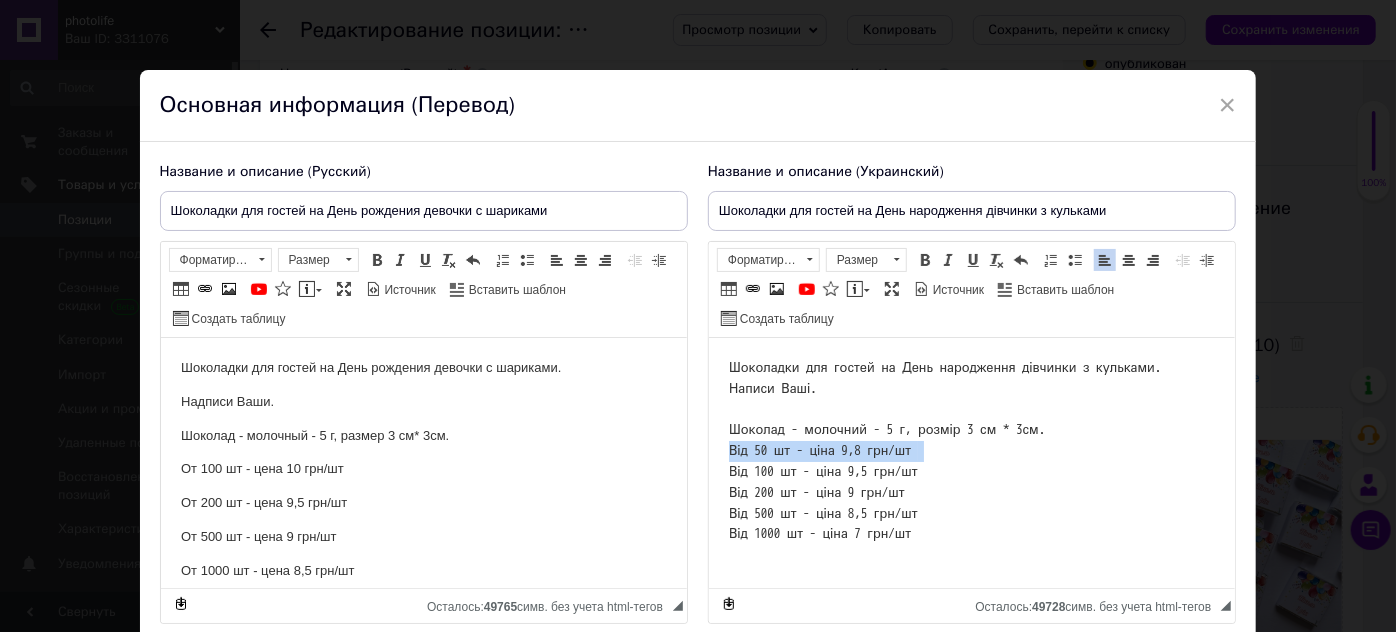 click on "Шоколадки для гостей на День народження дівчинки з кульками.
Написи Ваші.
Шоколад - молочний - 5 г, розмір 3 см * 3см.
Від 50 шт - ціна 9,8 грн/шт
Від 100 шт - ціна 9,5 грн/шт
Від 200 шт - ціна 9 грн/шт
Від 500 шт - ціна 8,5 грн/шт
Від 1000 шт - ціна 7 грн/шт" at bounding box center [971, 451] 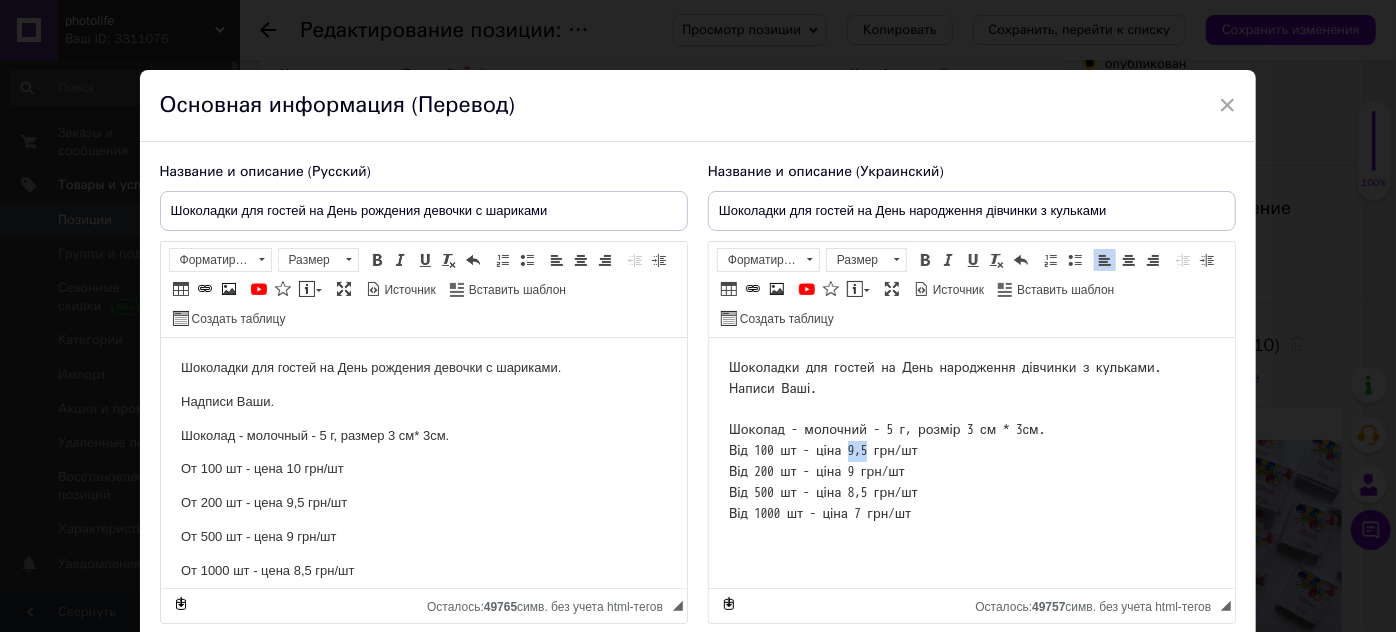 drag, startPoint x: 858, startPoint y: 448, endPoint x: 876, endPoint y: 449, distance: 18.027756 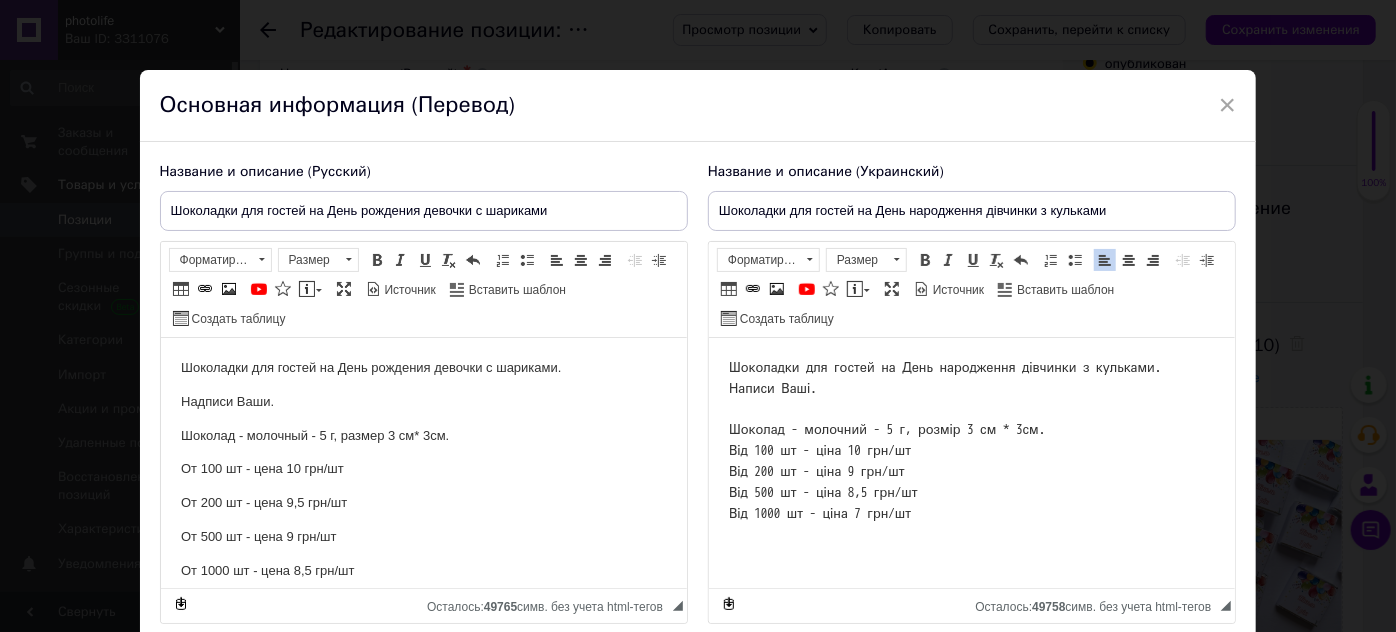 click on "Шоколадки для гостей на День народження дівчинки з кульками.
Написи Ваші.
Шоколад - молочний - 5 г, розмір 3 см * 3см.
Від 100 шт - ціна 10 грн/шт
Від 200 шт - ціна 9 грн/шт
Від 500 шт - ціна 8,5 грн/шт
Від 1000 шт - ціна 7 грн/шт" at bounding box center (971, 441) 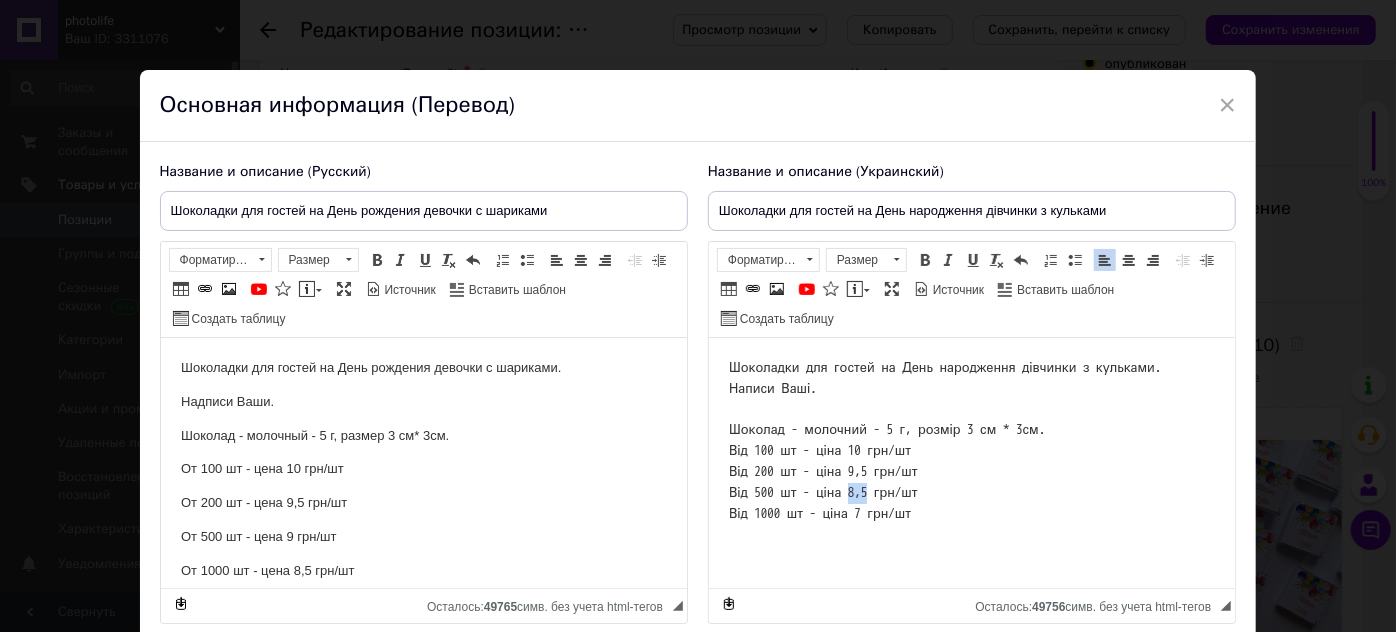 drag, startPoint x: 855, startPoint y: 489, endPoint x: 878, endPoint y: 491, distance: 23.086792 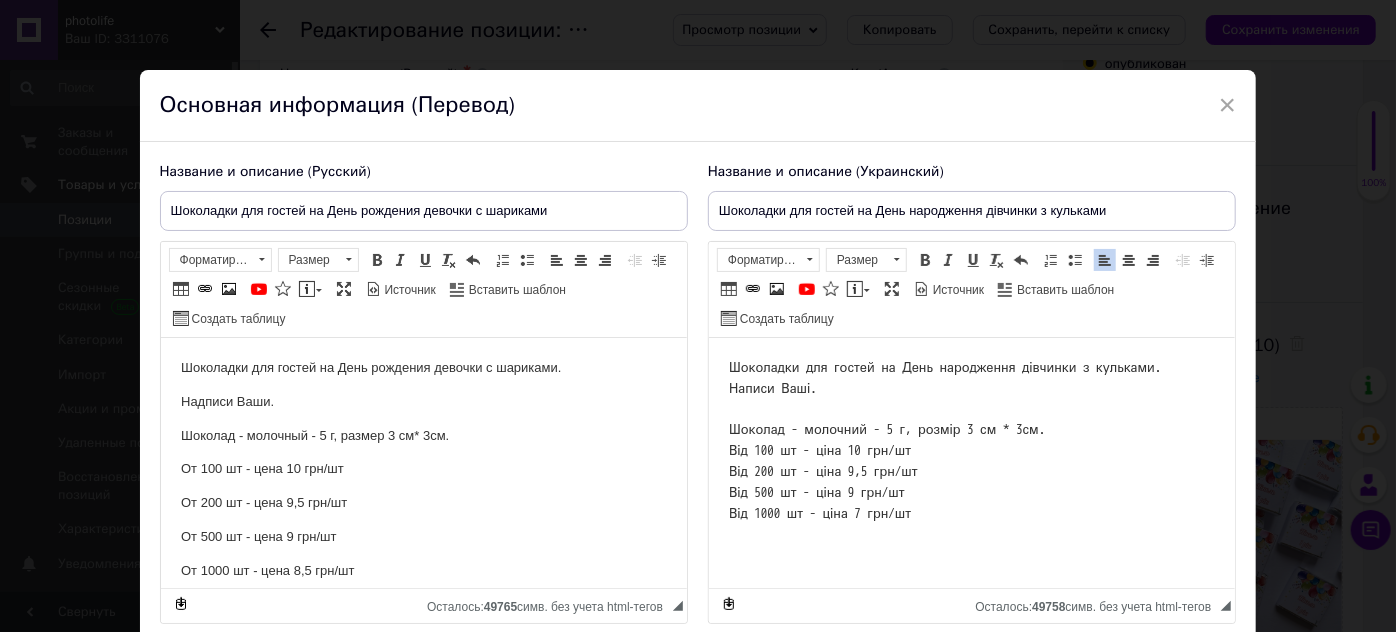 click on "Шоколадки для гостей на День народження дівчинки з кульками.
Написи Ваші.
Шоколад - молочний - 5 г, розмір 3 см * 3см.
Від 100 шт - ціна 10 грн/шт
Від 200 шт - ціна 9,5 грн/шт
Від 500 шт - ціна 9 грн/шт
Від 1000 шт - ціна 7 грн/шт" at bounding box center [971, 441] 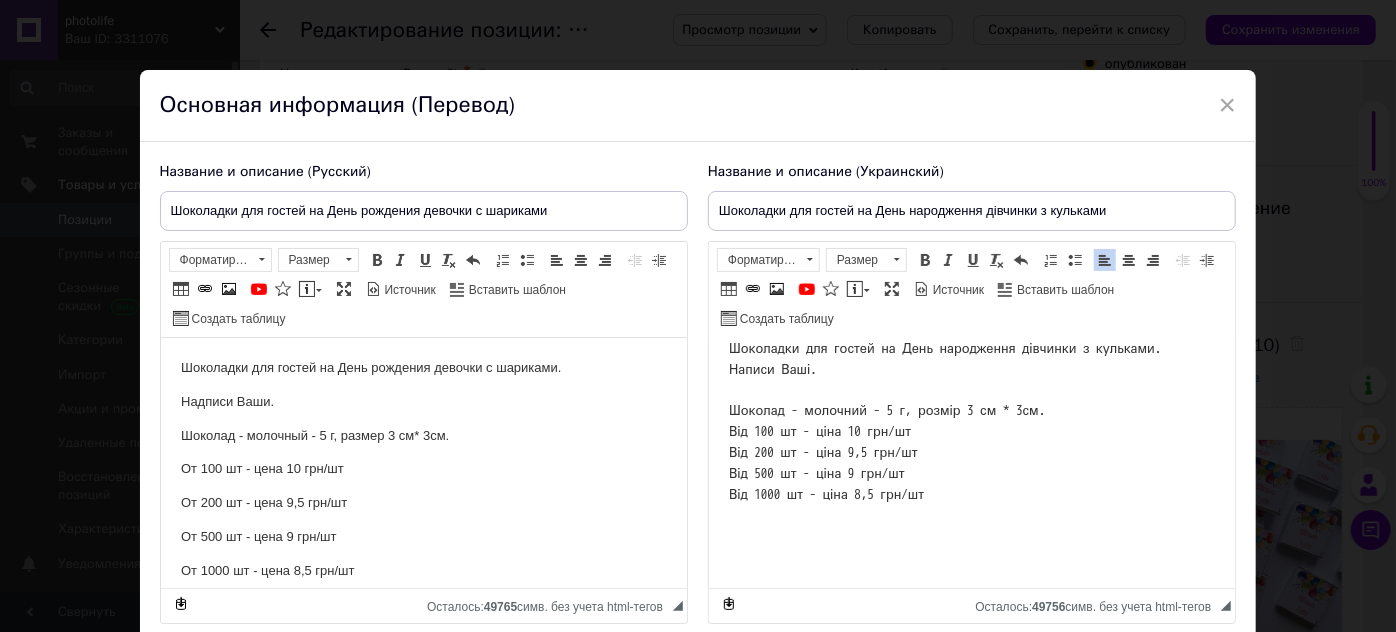 scroll, scrollTop: 24, scrollLeft: 0, axis: vertical 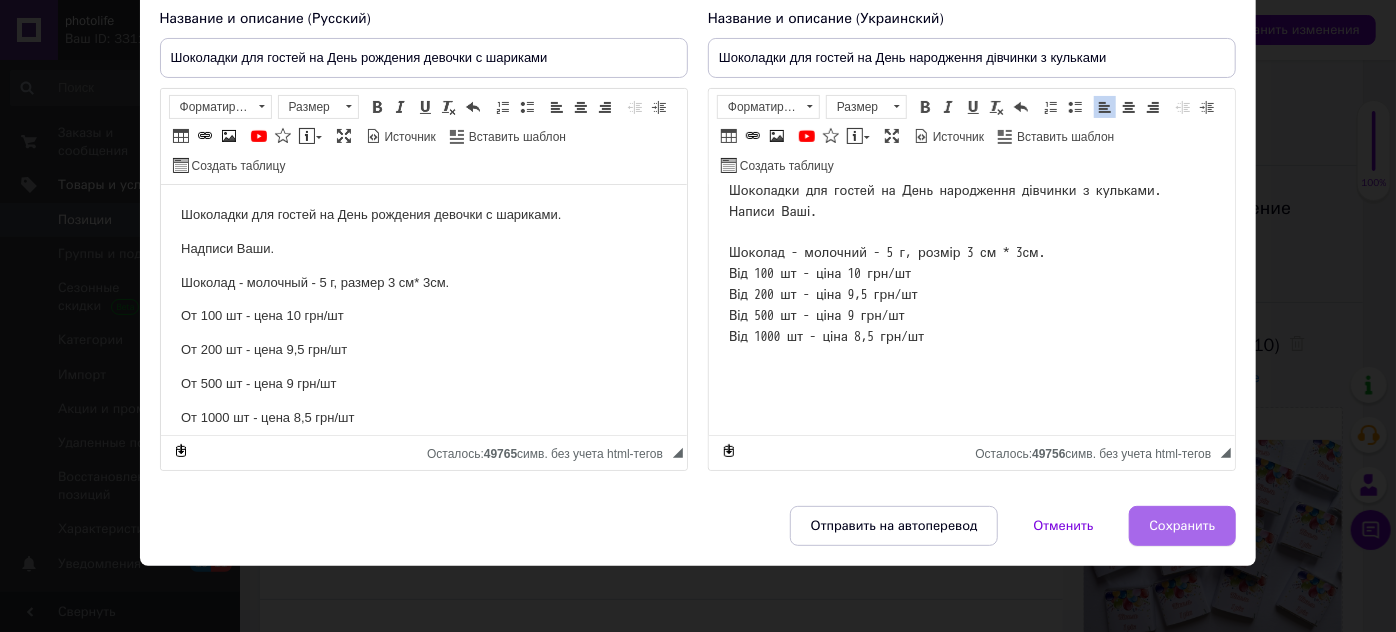 click on "Сохранить" at bounding box center [1183, 526] 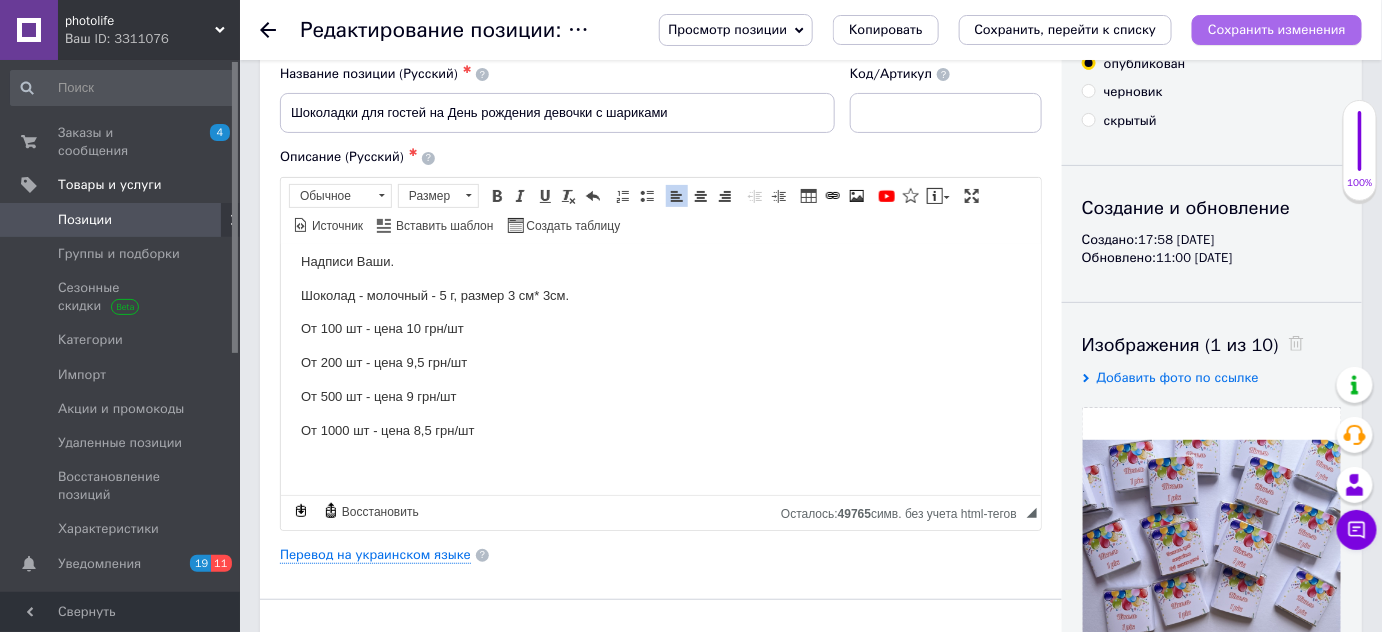 click on "Сохранить изменения" at bounding box center (1277, 29) 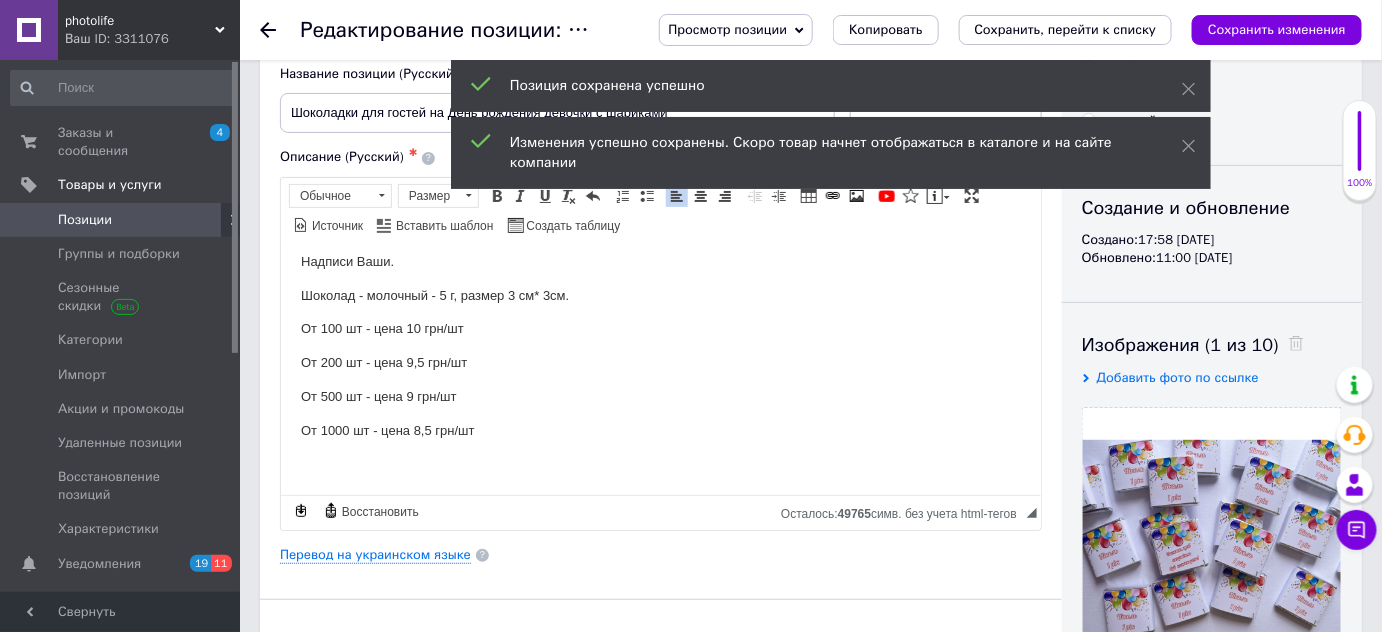 click 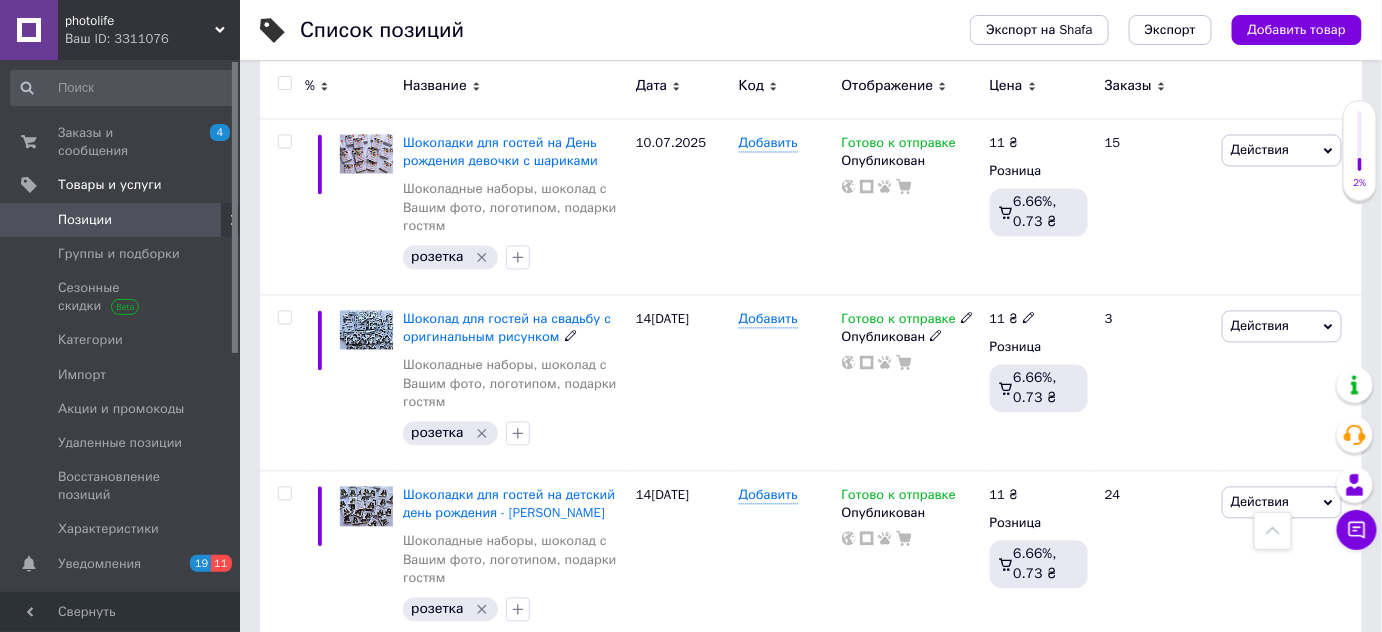 scroll, scrollTop: 6363, scrollLeft: 0, axis: vertical 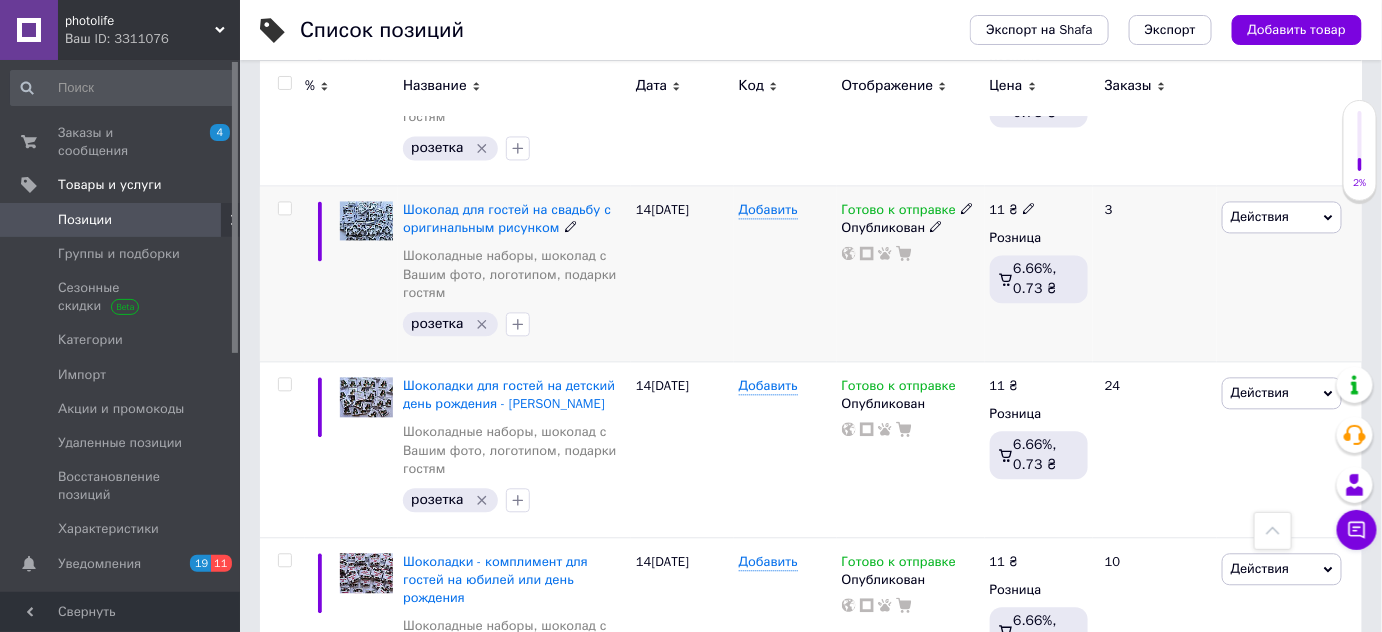 click on "Шоколад для гостей на свадьбу с оригинальным рисунком" at bounding box center [514, 219] 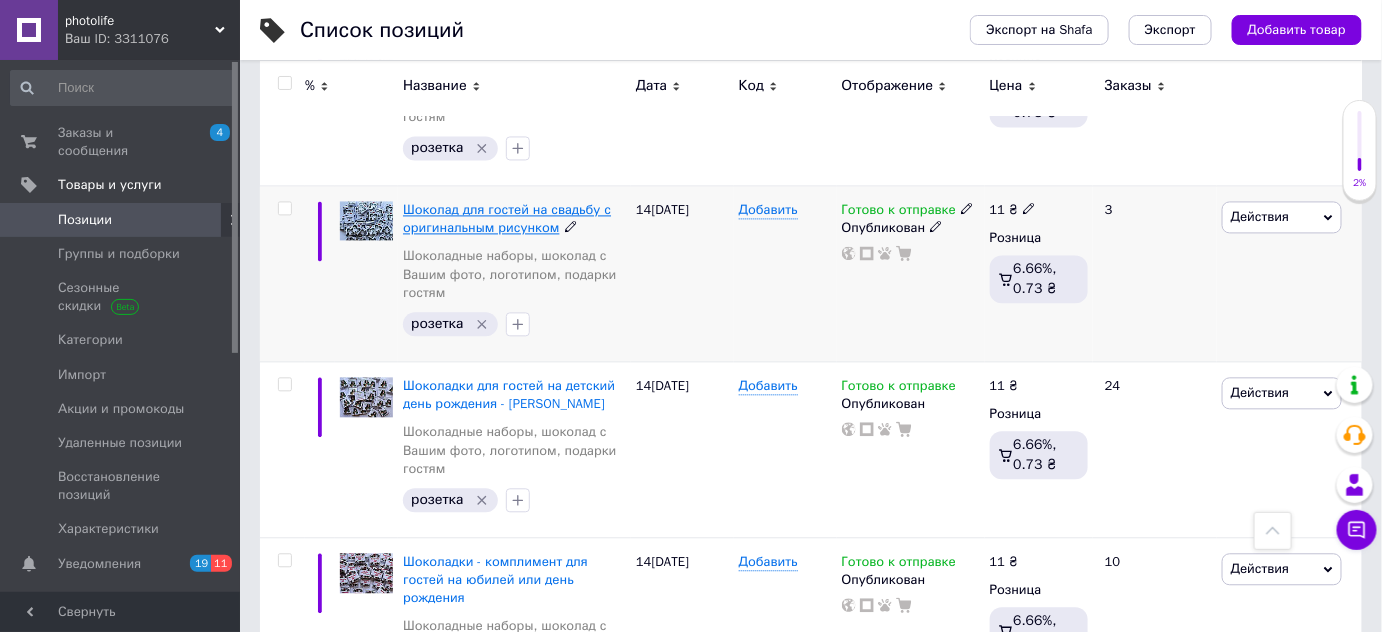 click on "Шоколад для гостей на свадьбу с оригинальным рисунком" at bounding box center (507, 218) 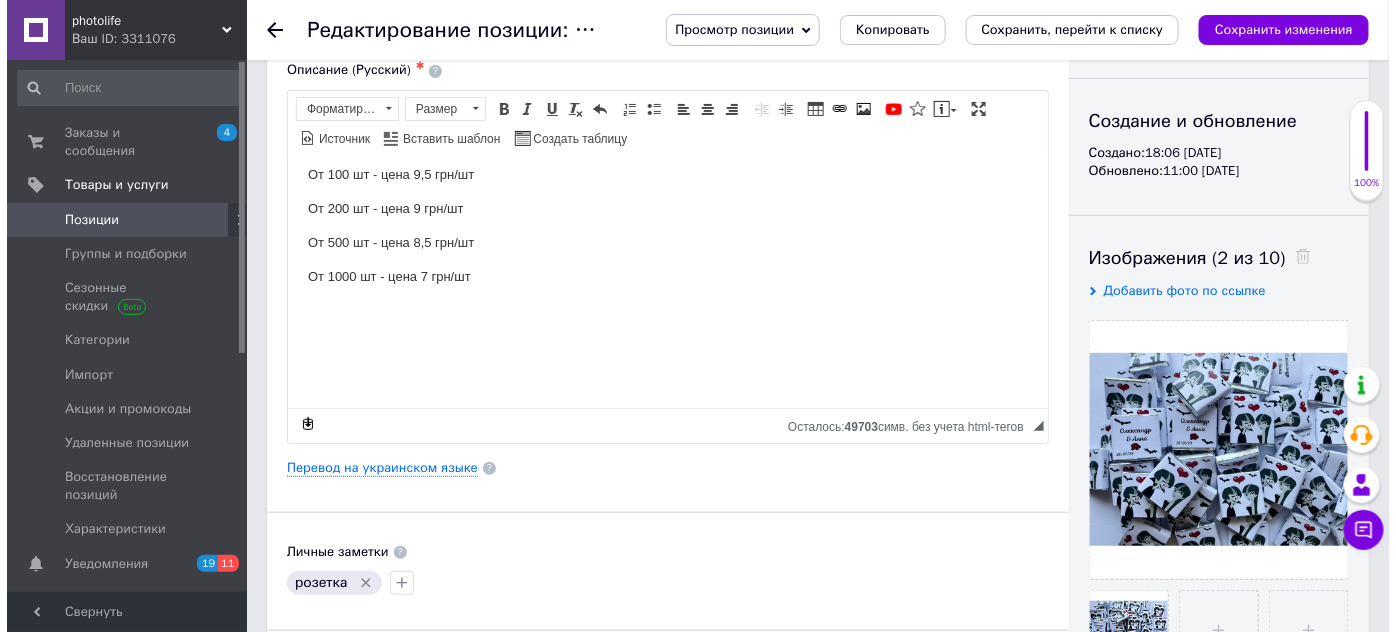 scroll, scrollTop: 272, scrollLeft: 0, axis: vertical 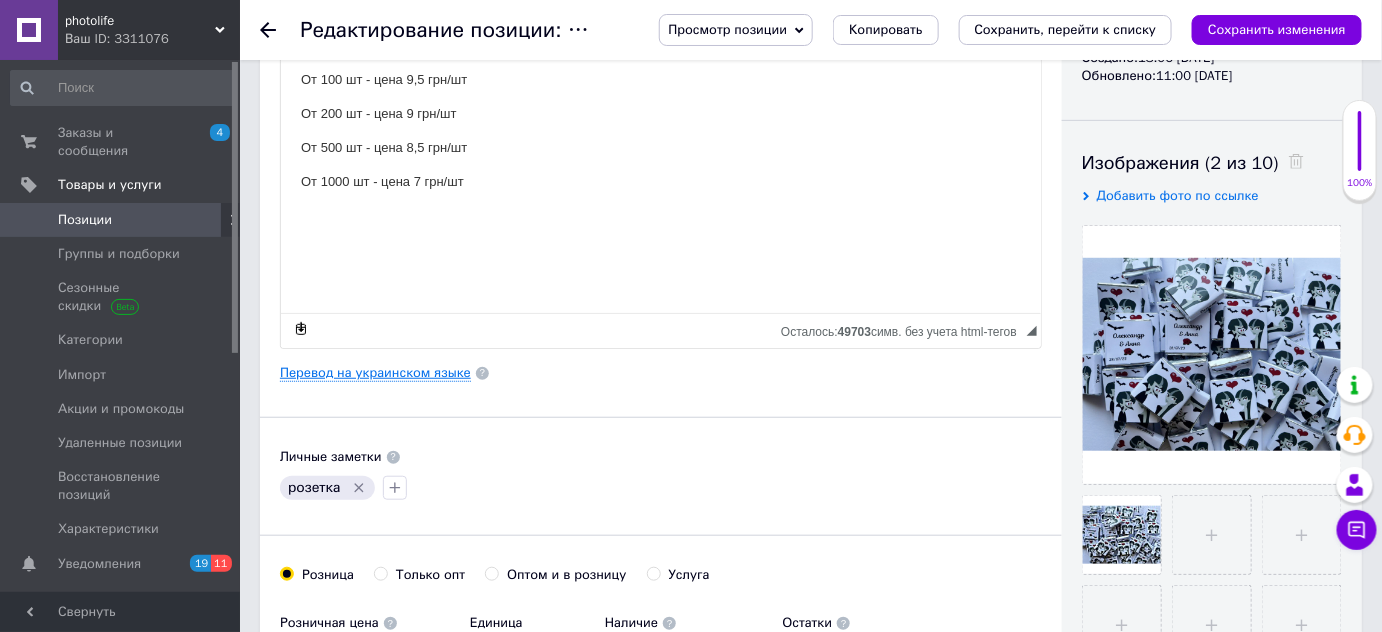 click on "Перевод на украинском языке" at bounding box center (375, 373) 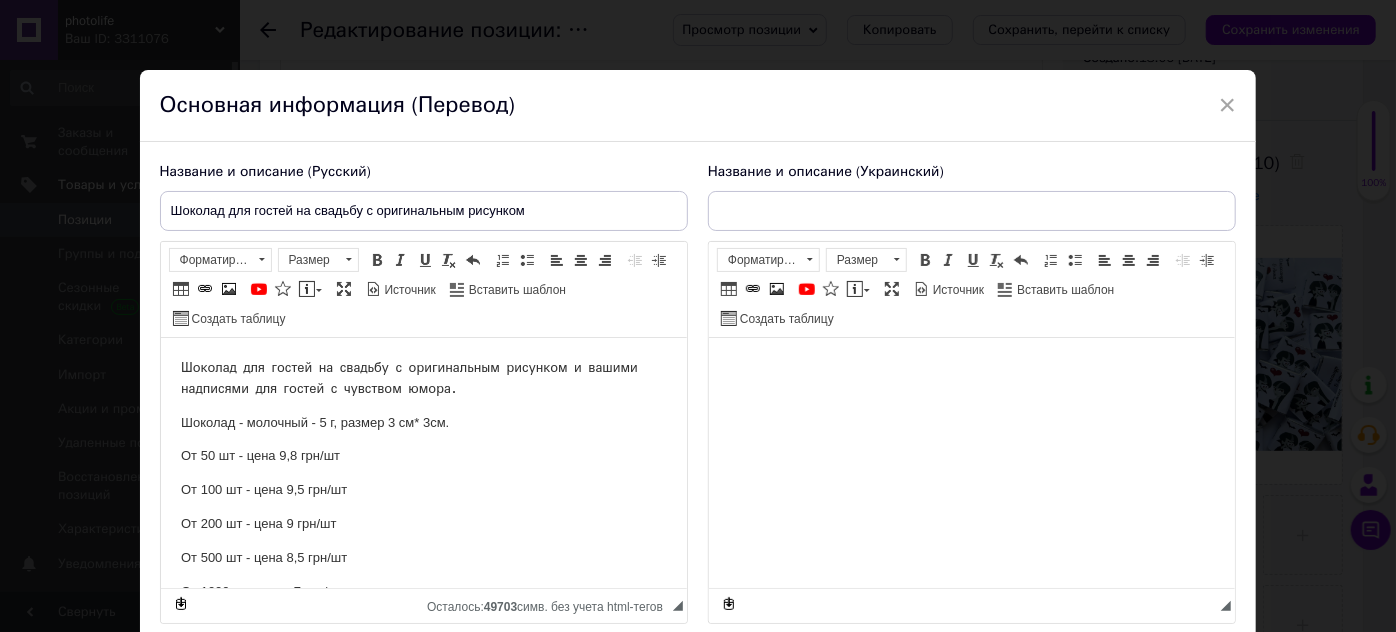 scroll, scrollTop: 0, scrollLeft: 0, axis: both 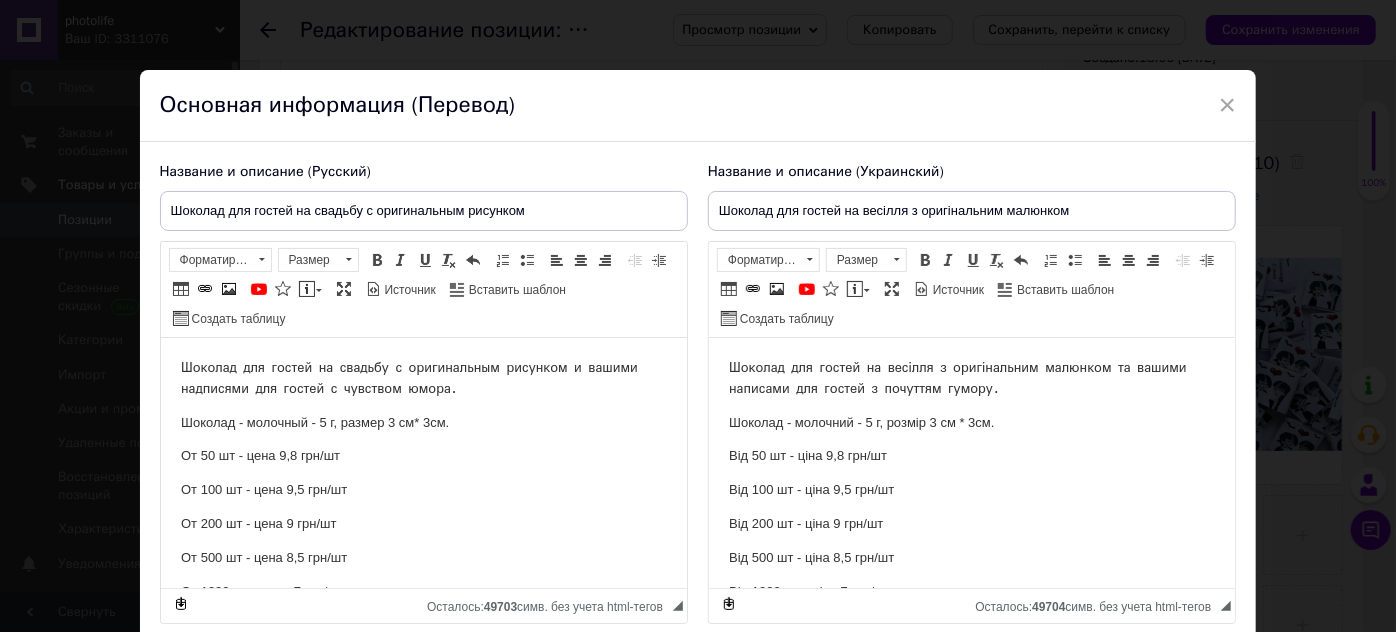click on "Шоколад для гостей на свадьбу с оригинальным рисунком и вашими надписями для гостей с чувством юмора. Шоколад - молочный - 5 г, размер 3 см* 3см.  От 50 шт - цена 9,8 грн/шт От 100 шт - цена 9,5 грн/шт От 200 шт - цена 9 грн/шт От 500 шт - цена 8,5 грн/шт От 1000 шт - цена 7 грн/шт" at bounding box center (423, 531) 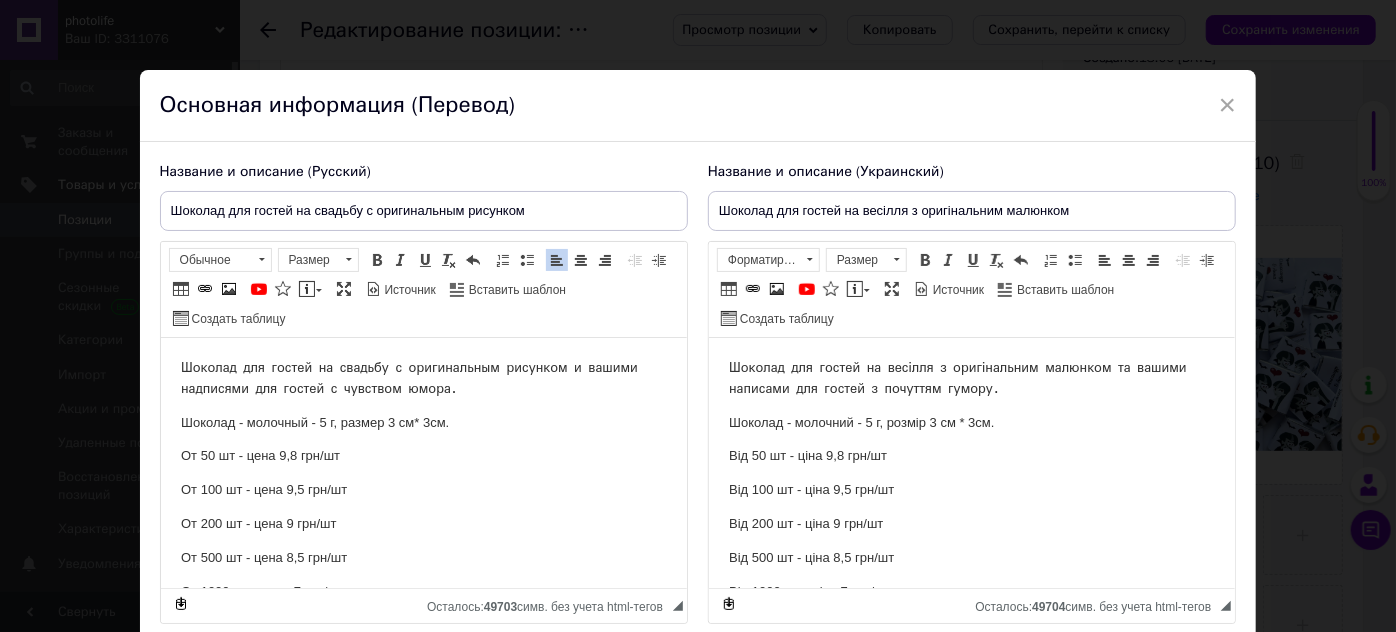 click on "От 50 шт - цена 9,8 грн/шт" at bounding box center [423, 456] 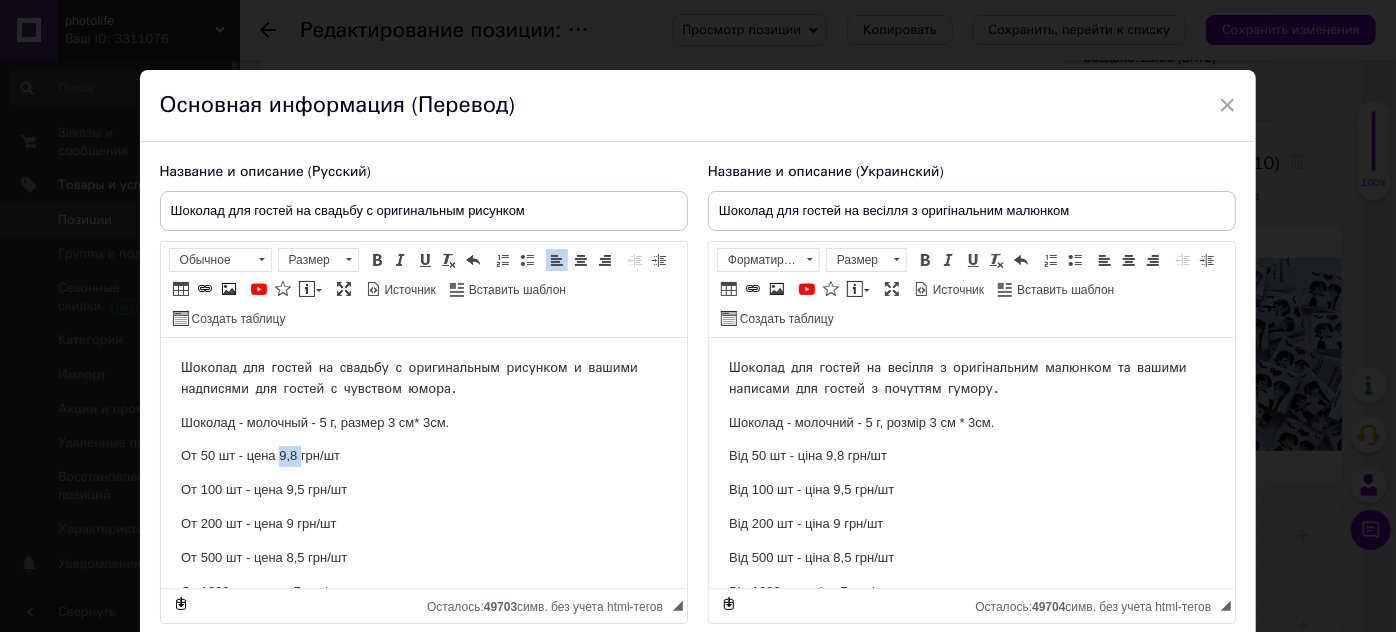 click on "От 50 шт - цена 9,8 грн/шт" at bounding box center (423, 456) 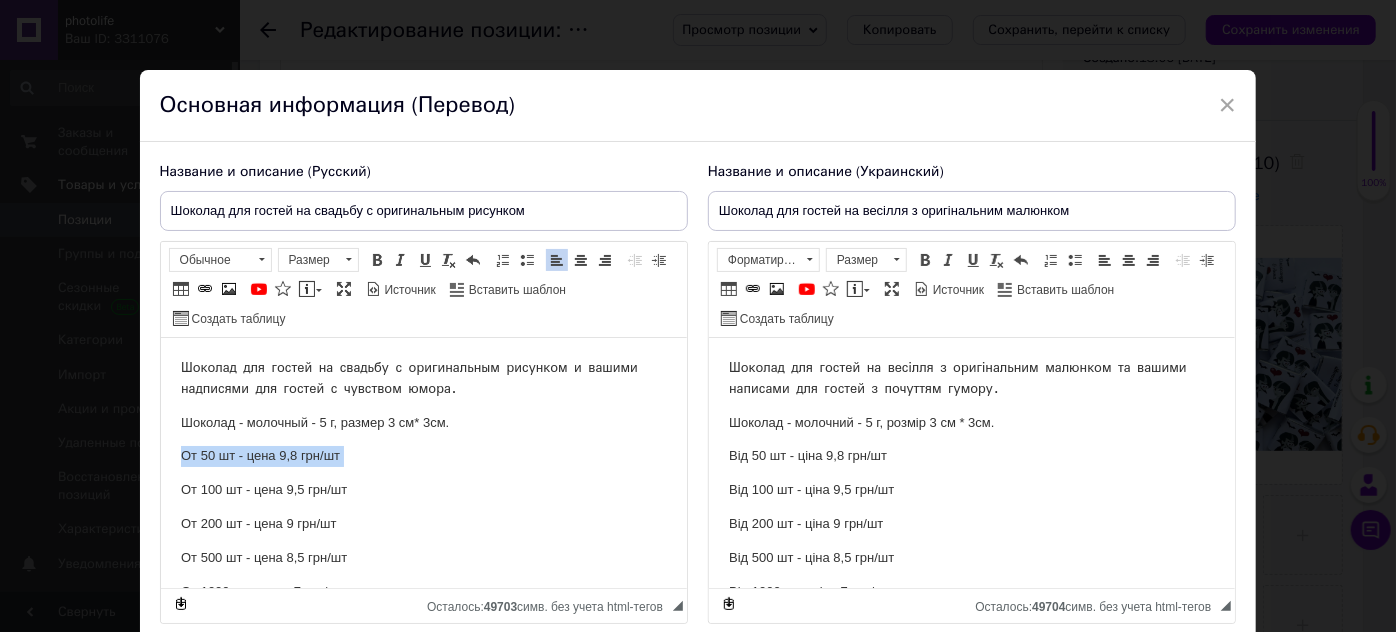 click on "От 50 шт - цена 9,8 грн/шт" at bounding box center [423, 456] 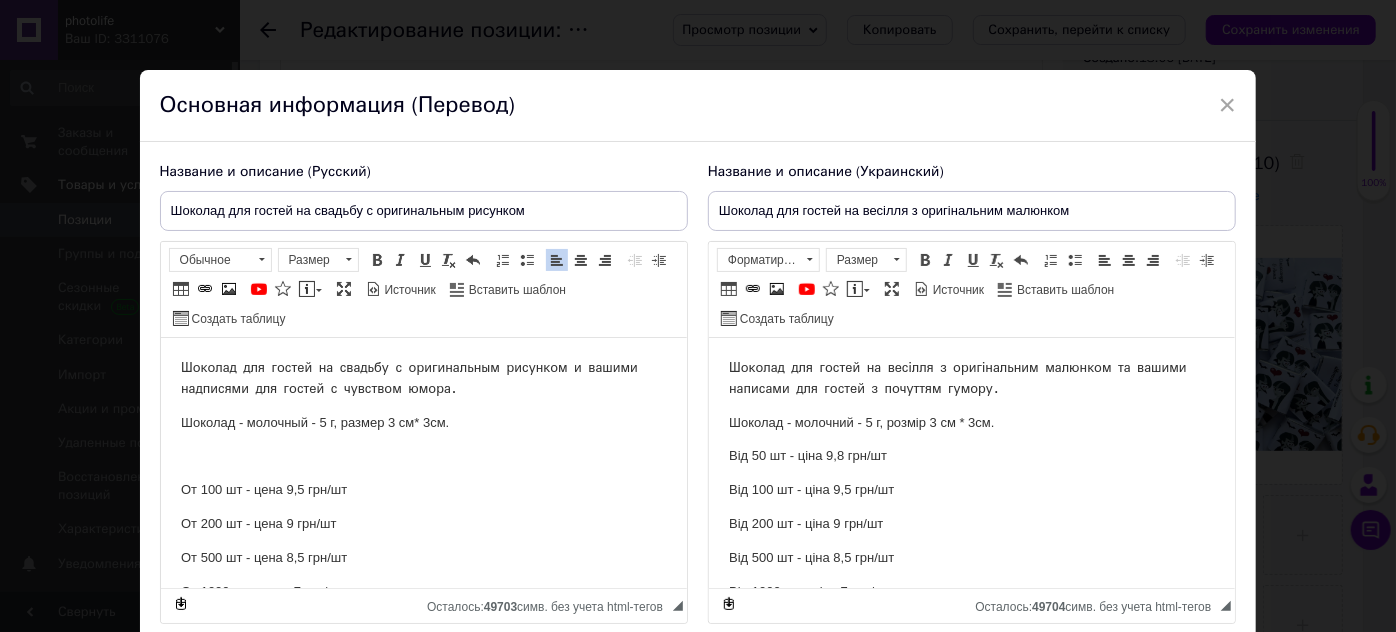 type 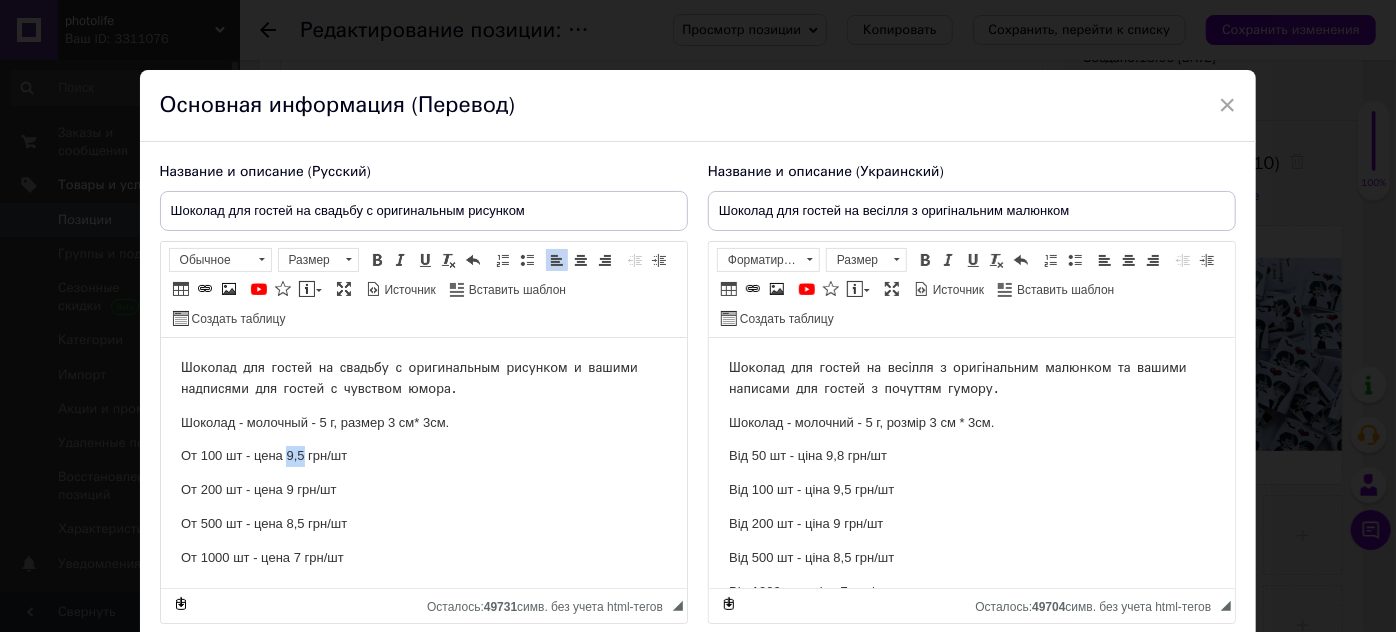 drag, startPoint x: 286, startPoint y: 454, endPoint x: 301, endPoint y: 454, distance: 15 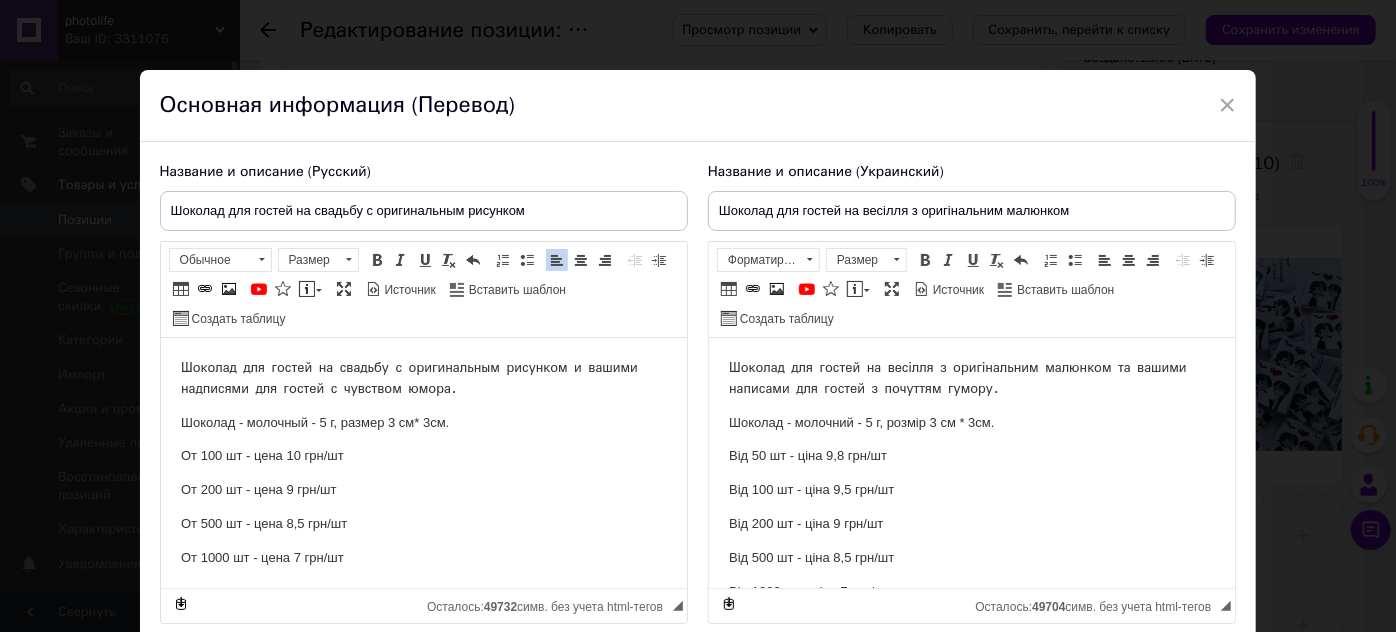 drag, startPoint x: 287, startPoint y: 489, endPoint x: 293, endPoint y: 478, distance: 12.529964 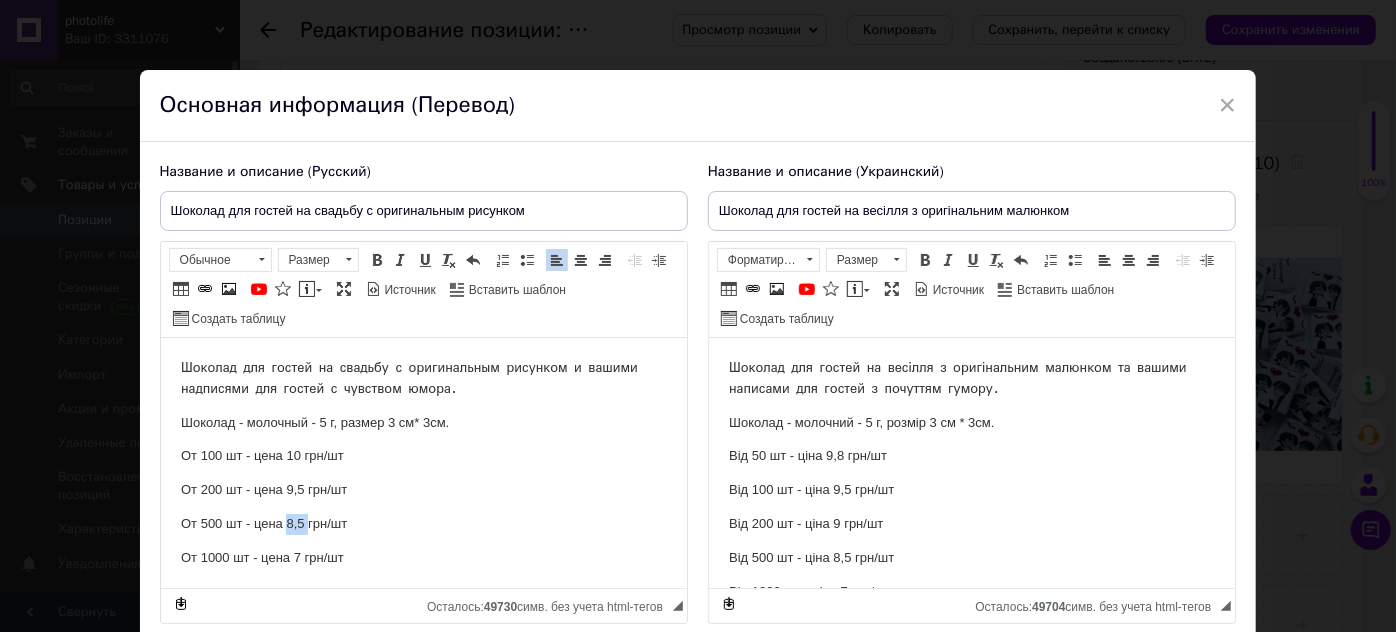 drag, startPoint x: 286, startPoint y: 521, endPoint x: 306, endPoint y: 524, distance: 20.22375 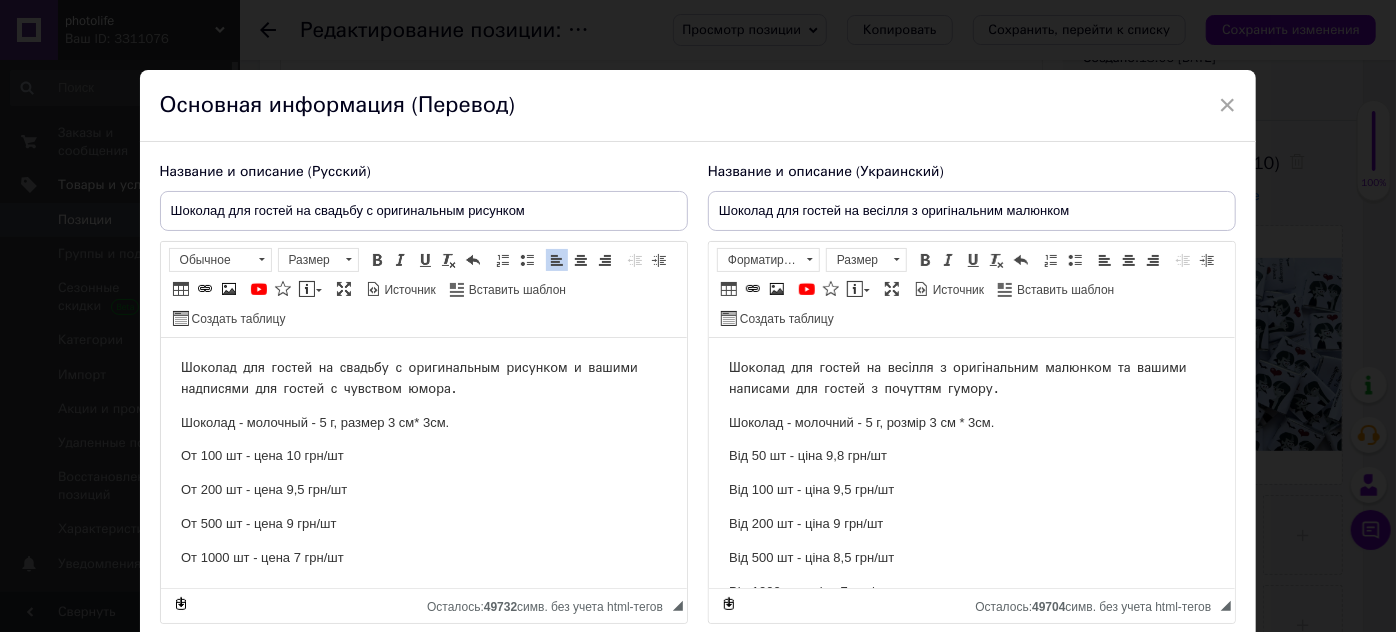 click on "От 1000 шт - цена 7 грн/шт" at bounding box center (423, 558) 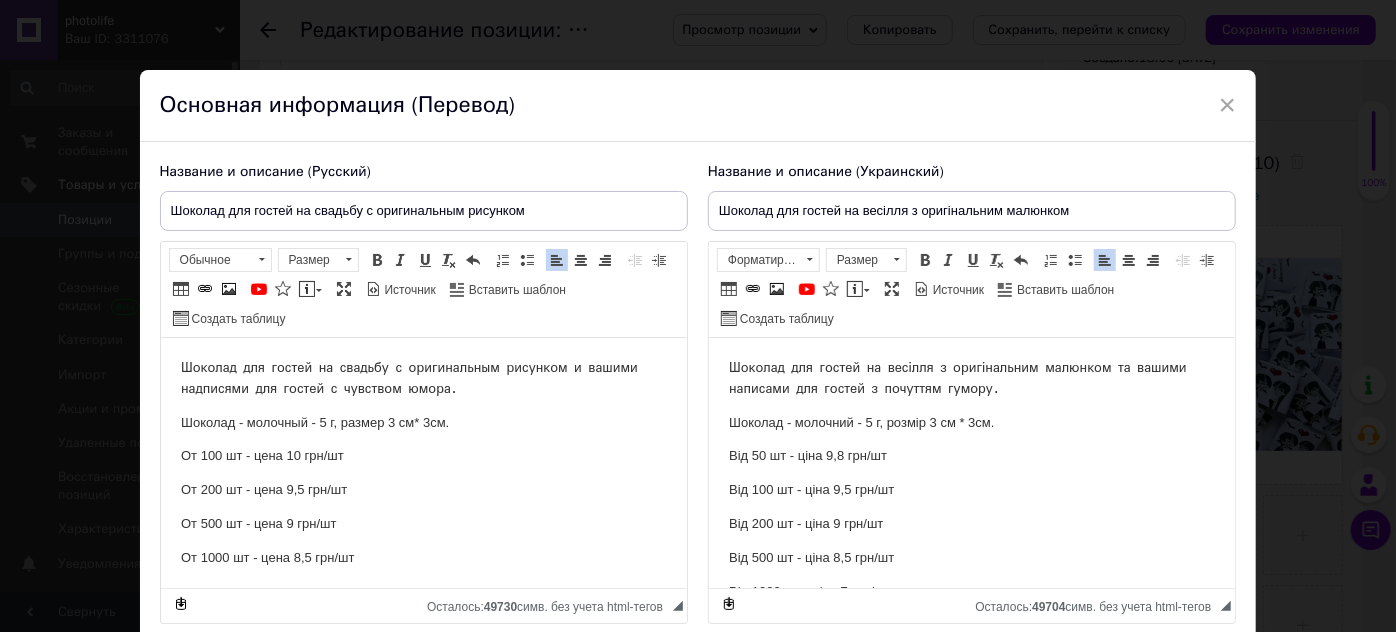 click on "Від 50 шт - ціна 9,8 грн/шт" at bounding box center (971, 456) 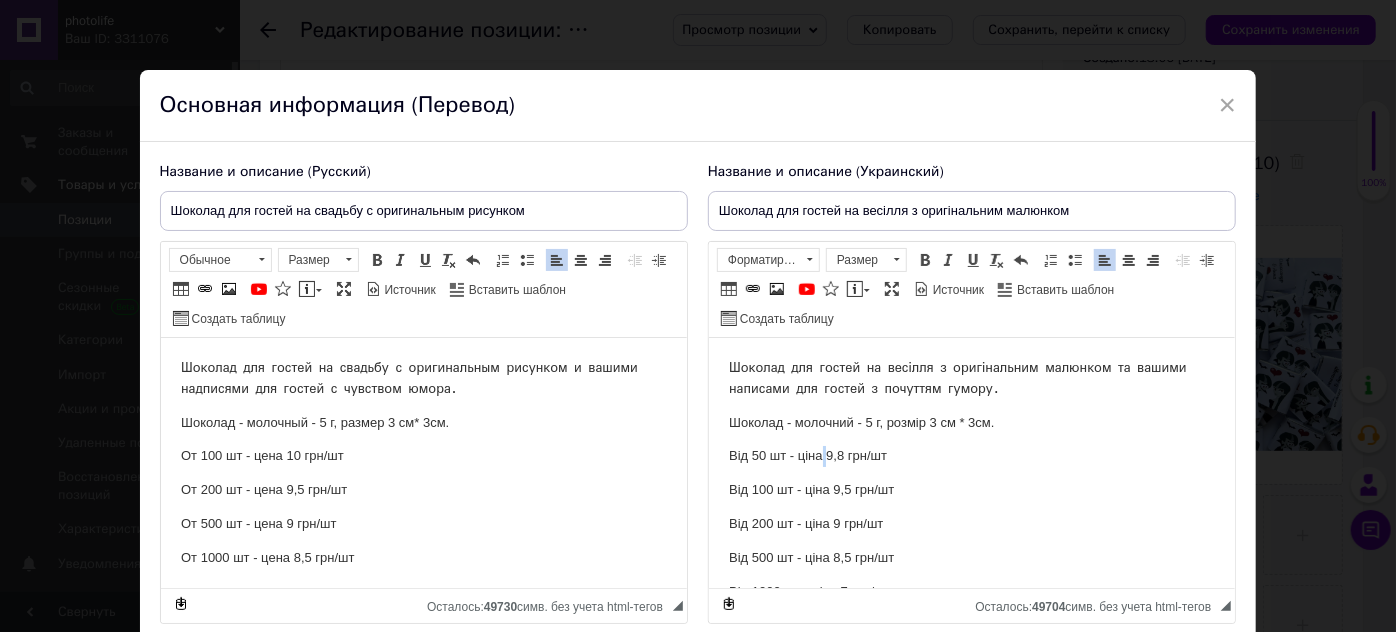 click on "Від 50 шт - ціна 9,8 грн/шт" at bounding box center (971, 456) 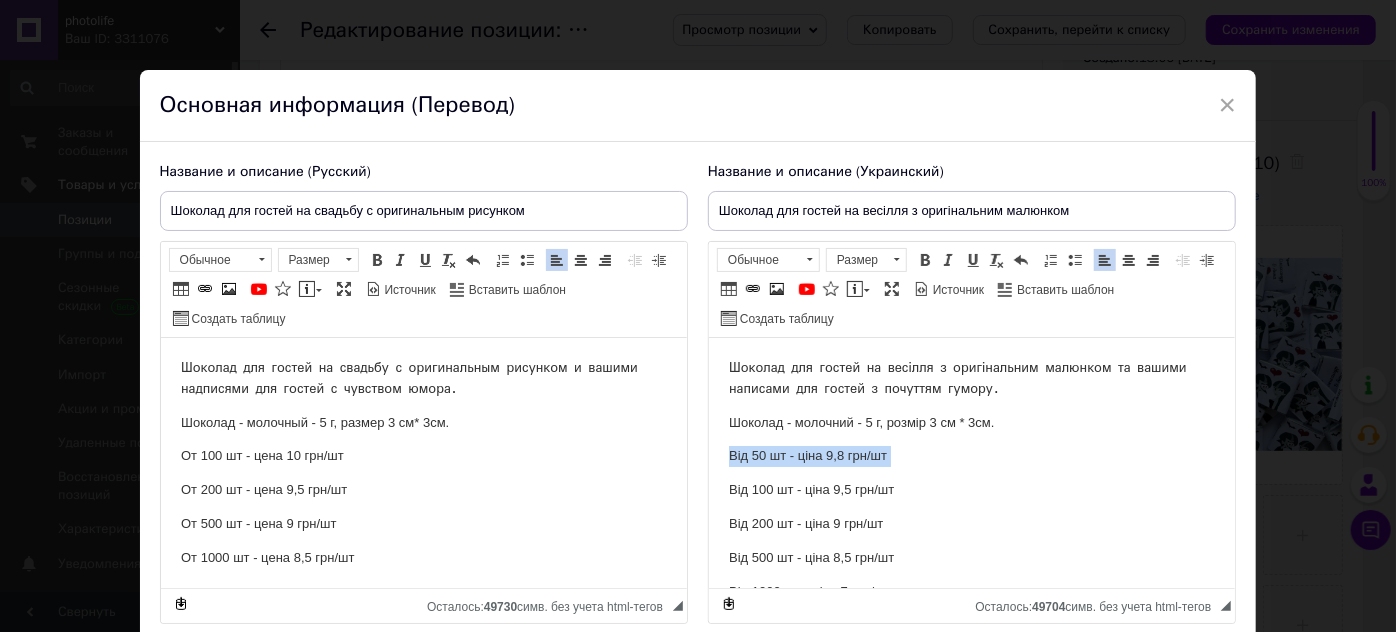 click on "Від 50 шт - ціна 9,8 грн/шт" at bounding box center (971, 456) 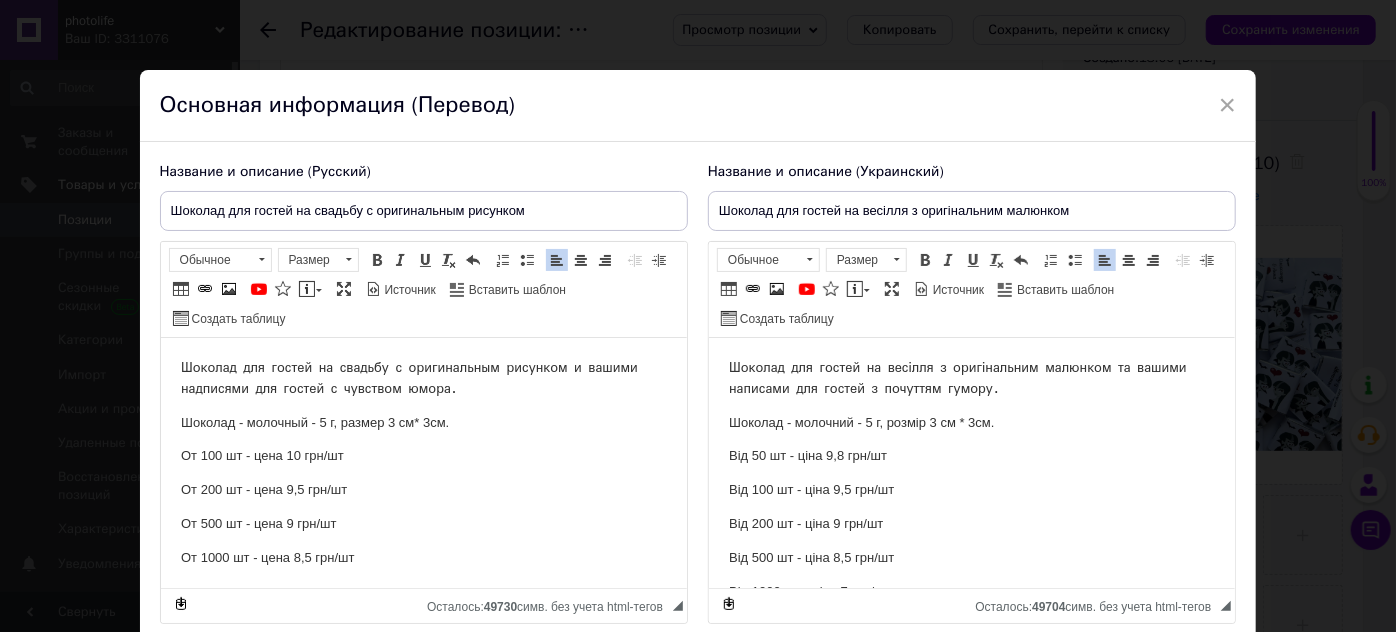 type 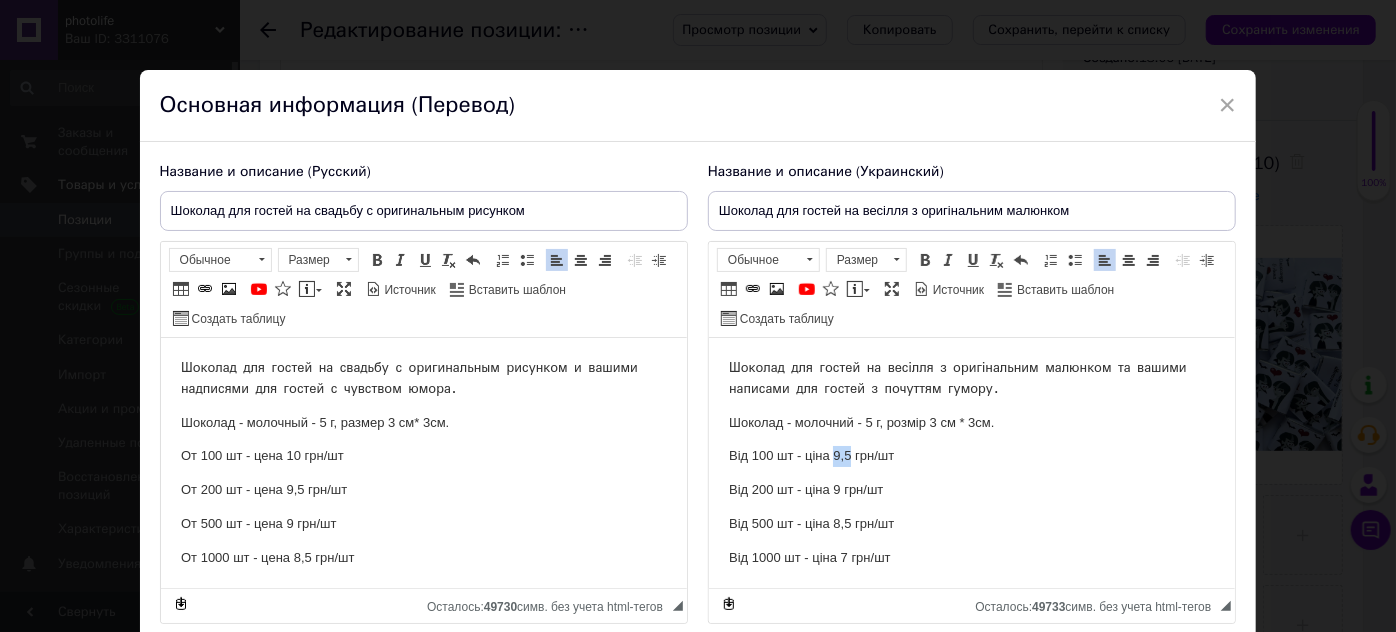click on "Від 100 шт - ціна 9,5 грн/шт" at bounding box center (971, 456) 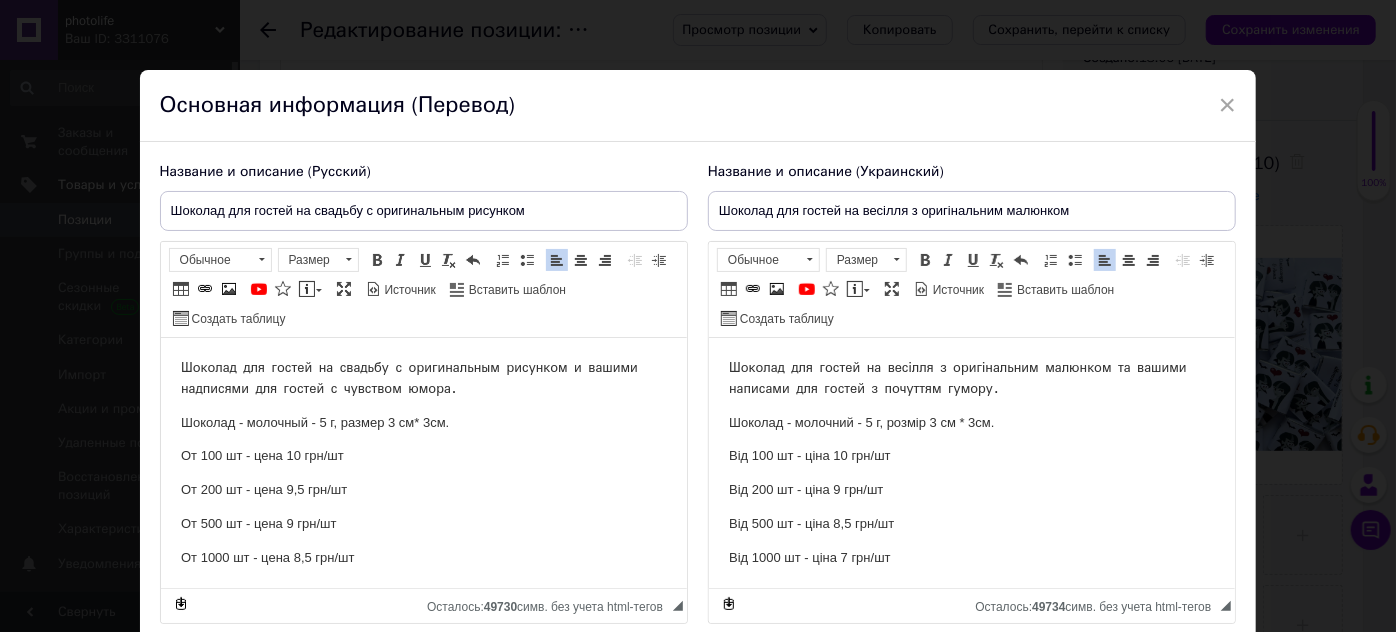 click on "Від 200 шт - ціна 9 грн/шт" at bounding box center [971, 490] 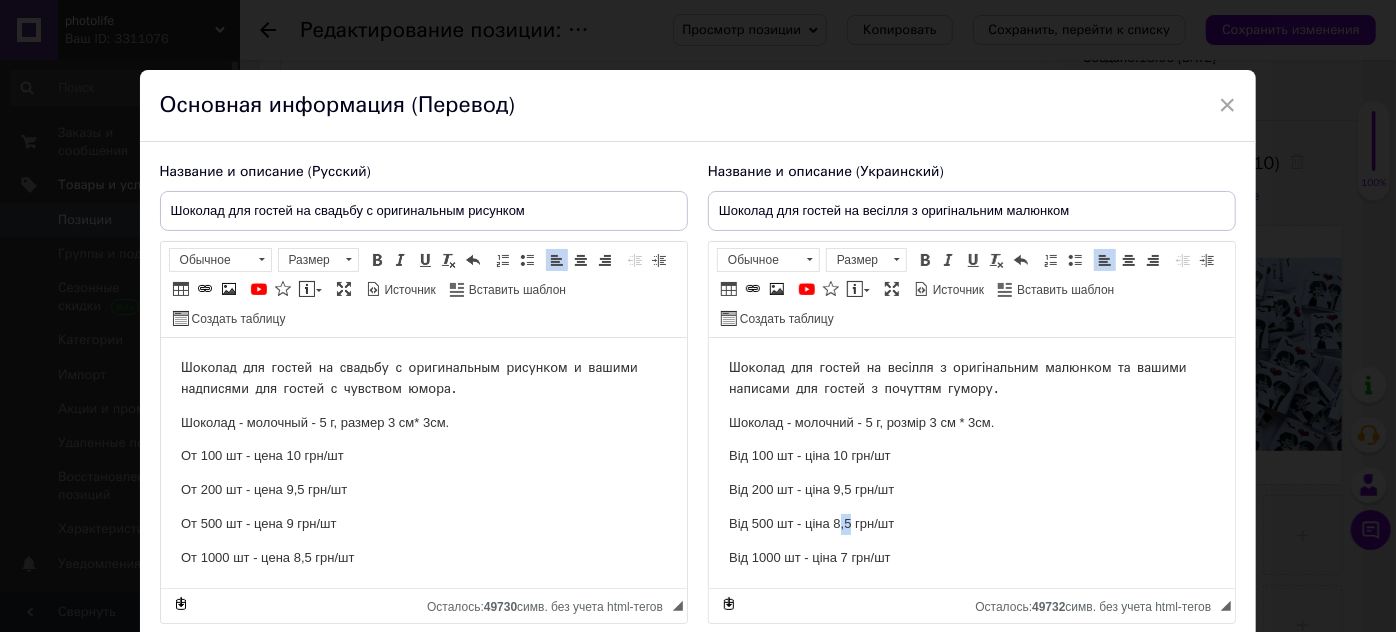 drag, startPoint x: 836, startPoint y: 519, endPoint x: 849, endPoint y: 519, distance: 13 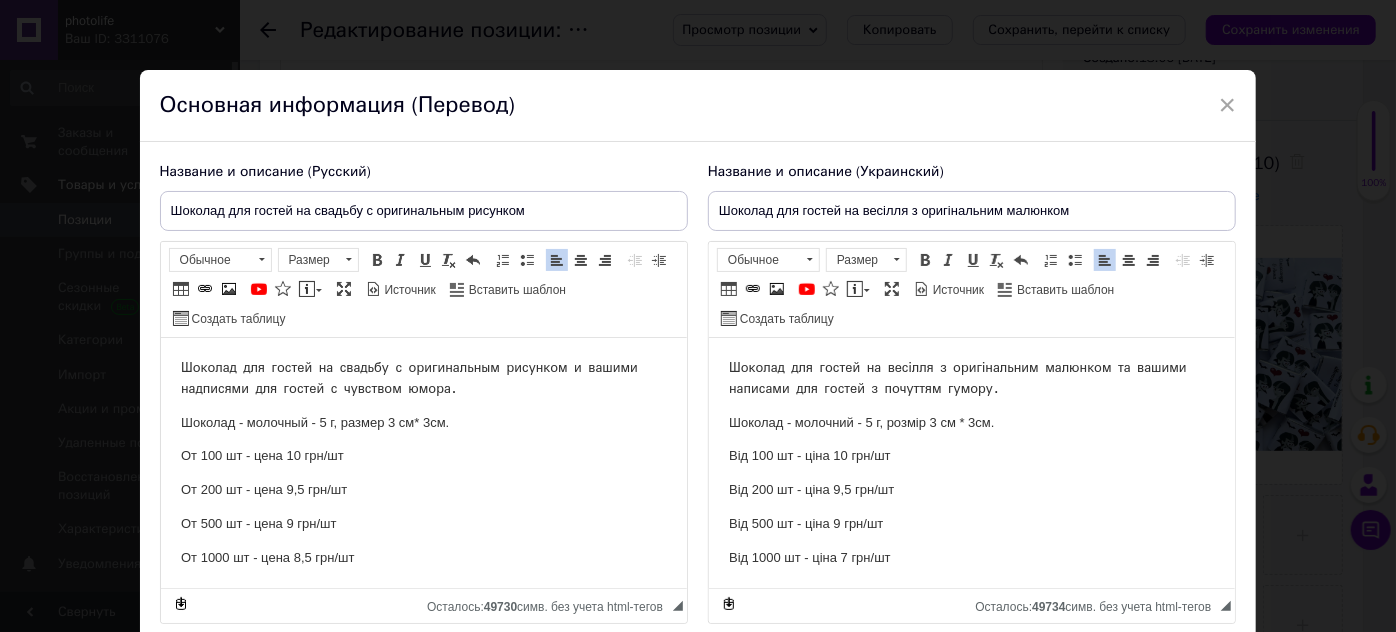click on "Шоколад для гостей на весілля з оригінальним малюнком та вашими написами для гостей з почуттям гумору.  Шоколад - молочний - 5 г, розмір 3 см * 3см.  Від 100 шт - ціна 10 грн/шт Від 200 шт - ціна 9,5 грн/шт Від 500 шт - ціна 9 грн/шт Від 1000 шт - ціна 7 грн/шт" at bounding box center (971, 463) 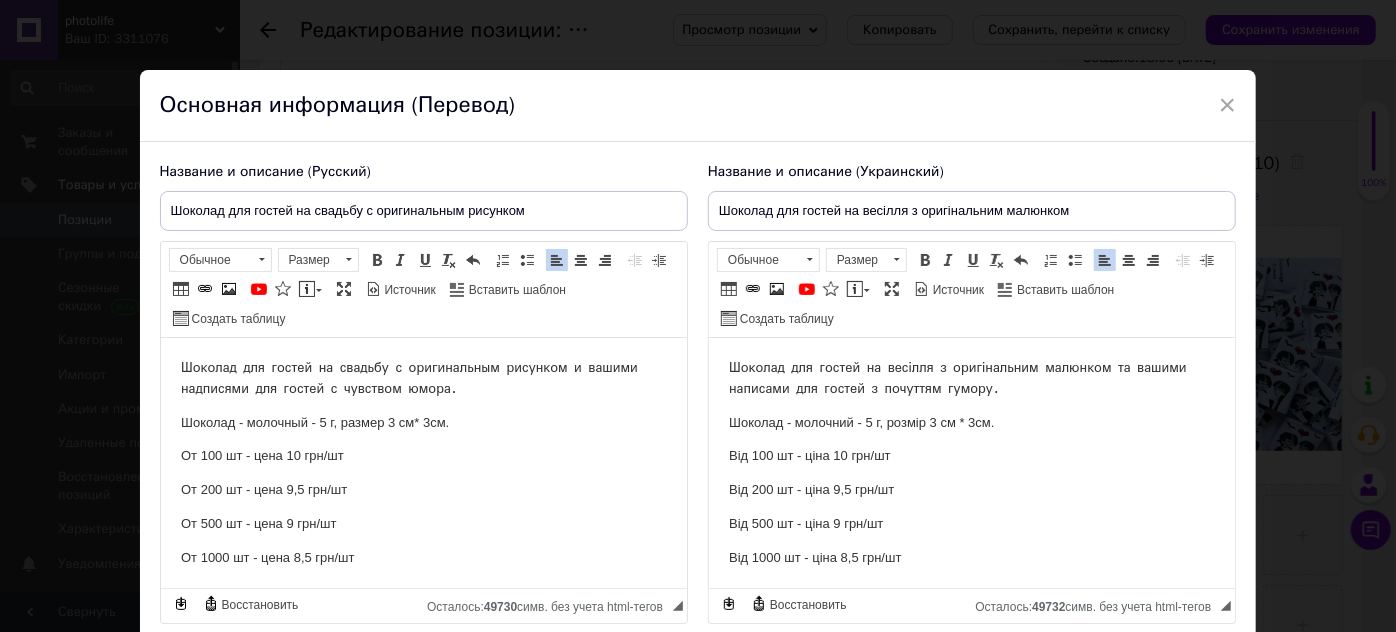 scroll, scrollTop: 0, scrollLeft: 0, axis: both 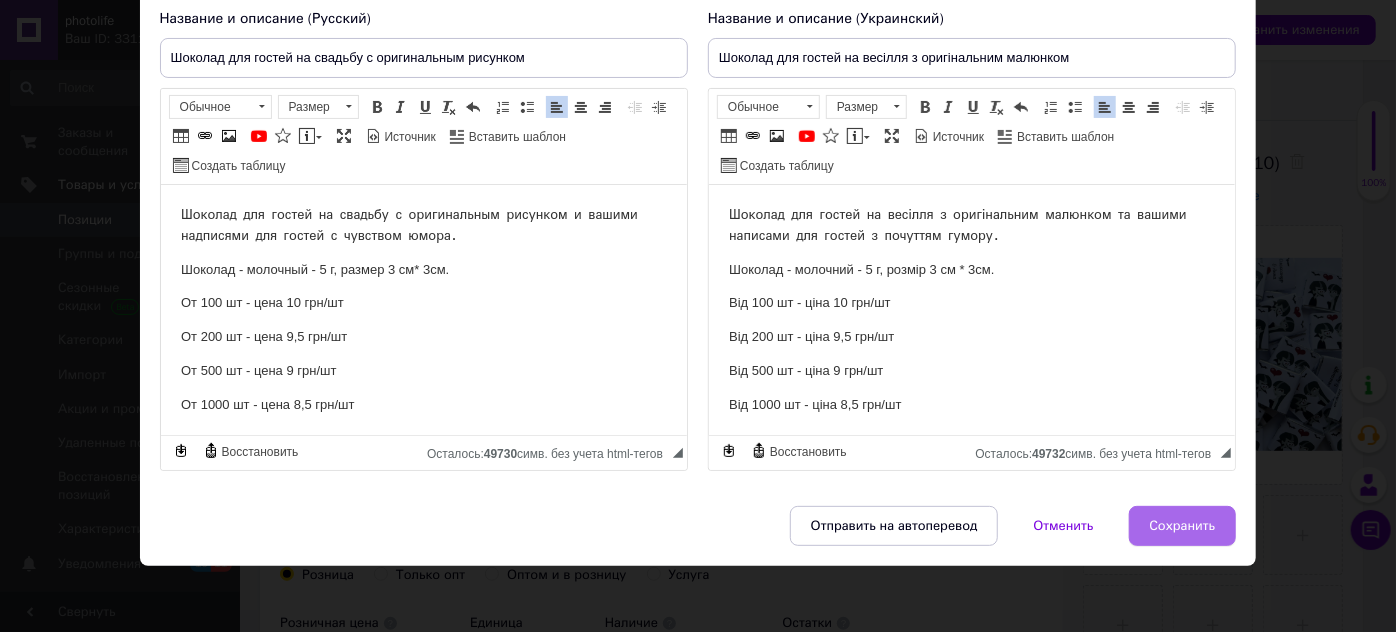 click on "Сохранить" at bounding box center [1183, 526] 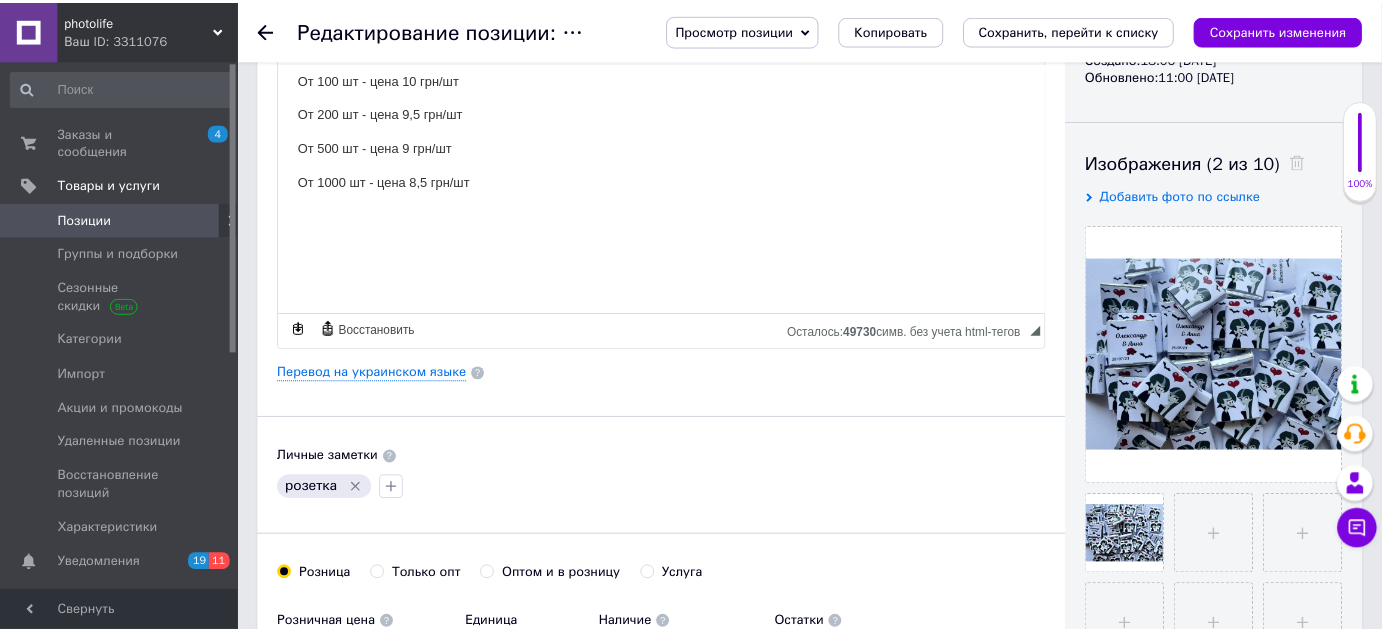 scroll, scrollTop: 10, scrollLeft: 0, axis: vertical 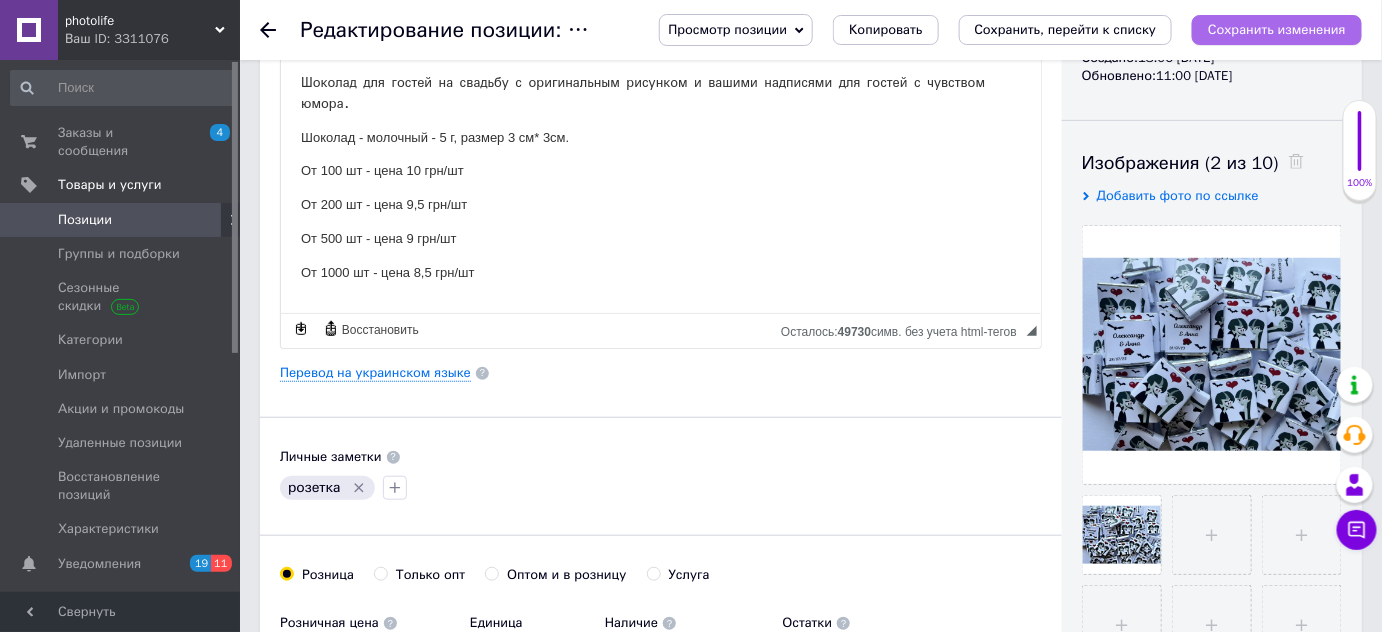 click on "Сохранить изменения" at bounding box center (1277, 29) 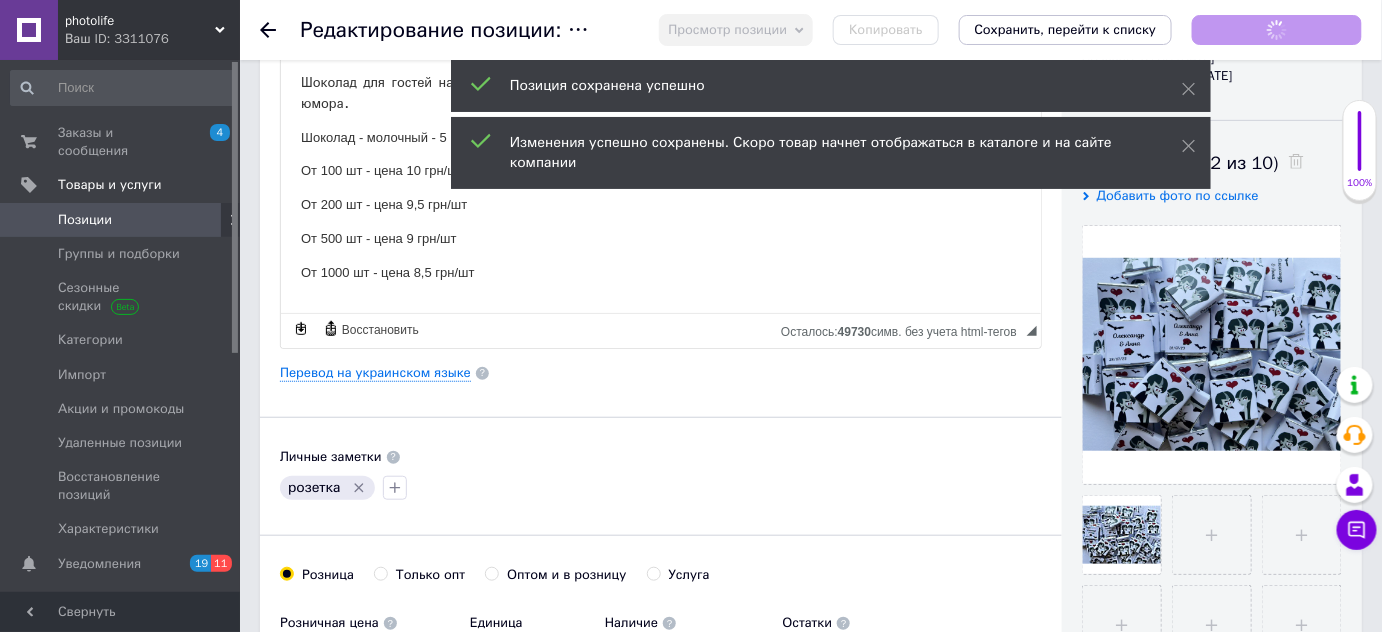 click 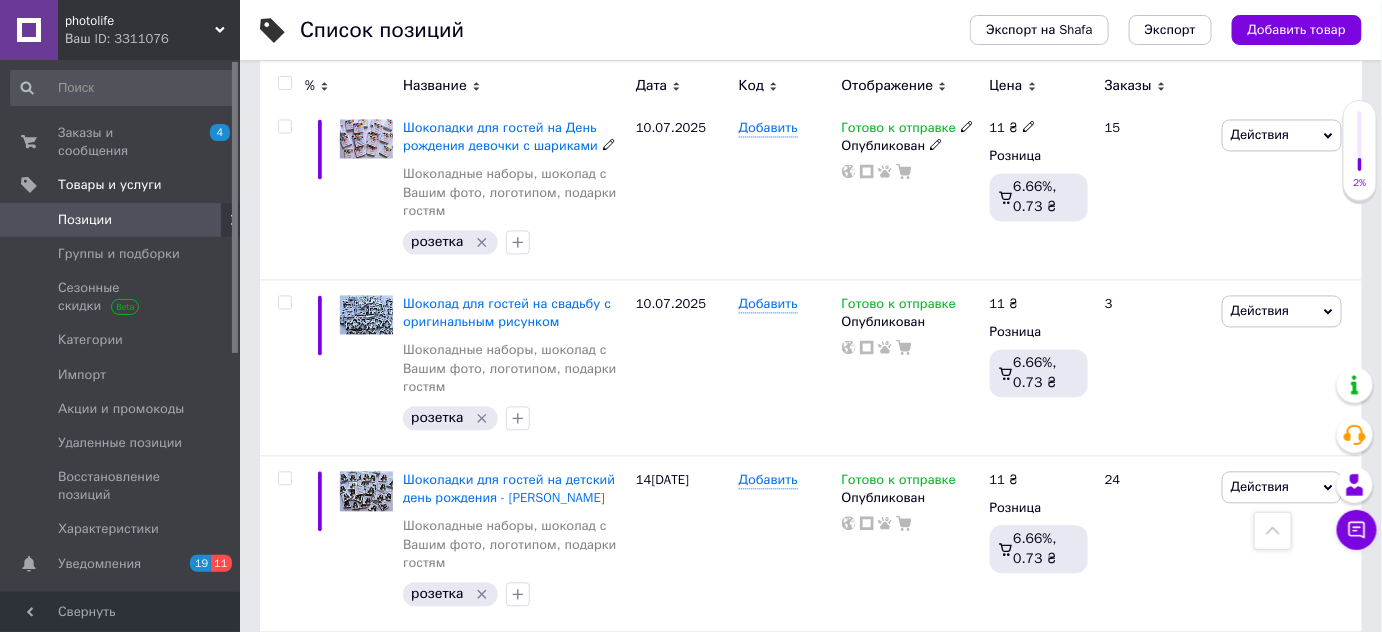 scroll, scrollTop: 6272, scrollLeft: 0, axis: vertical 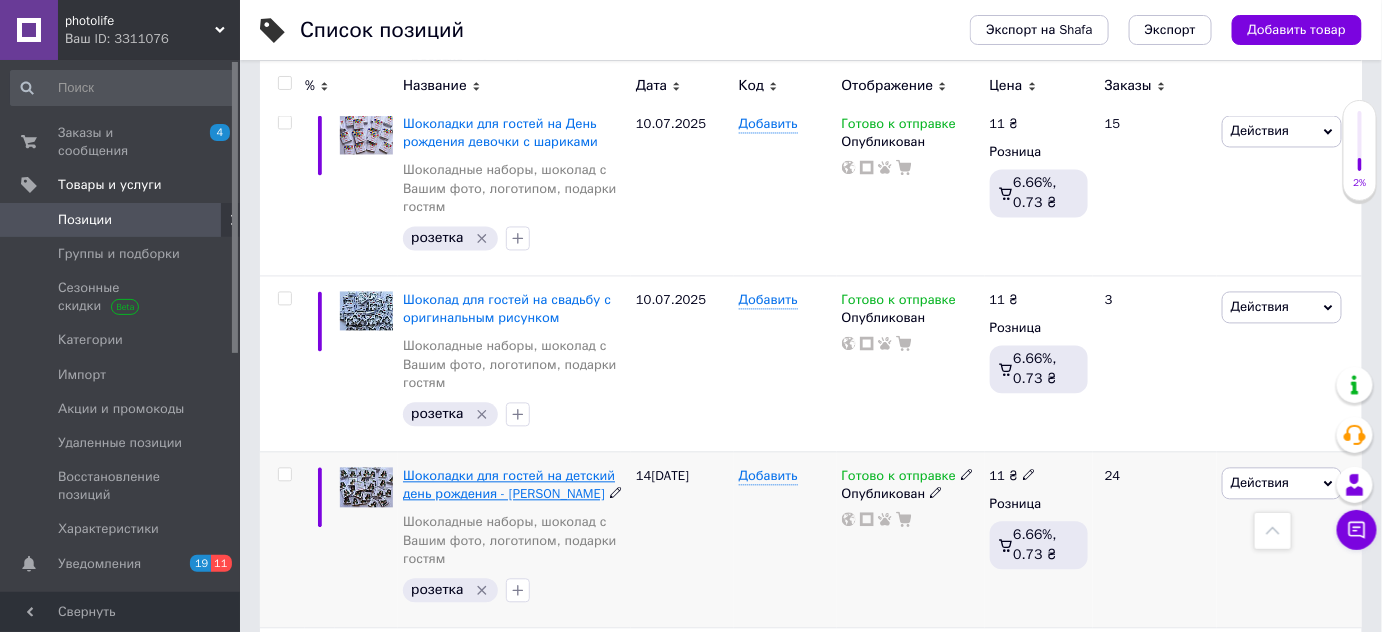 click on "Шоколадки для гостей на детский день рождения - [PERSON_NAME]" at bounding box center [509, 485] 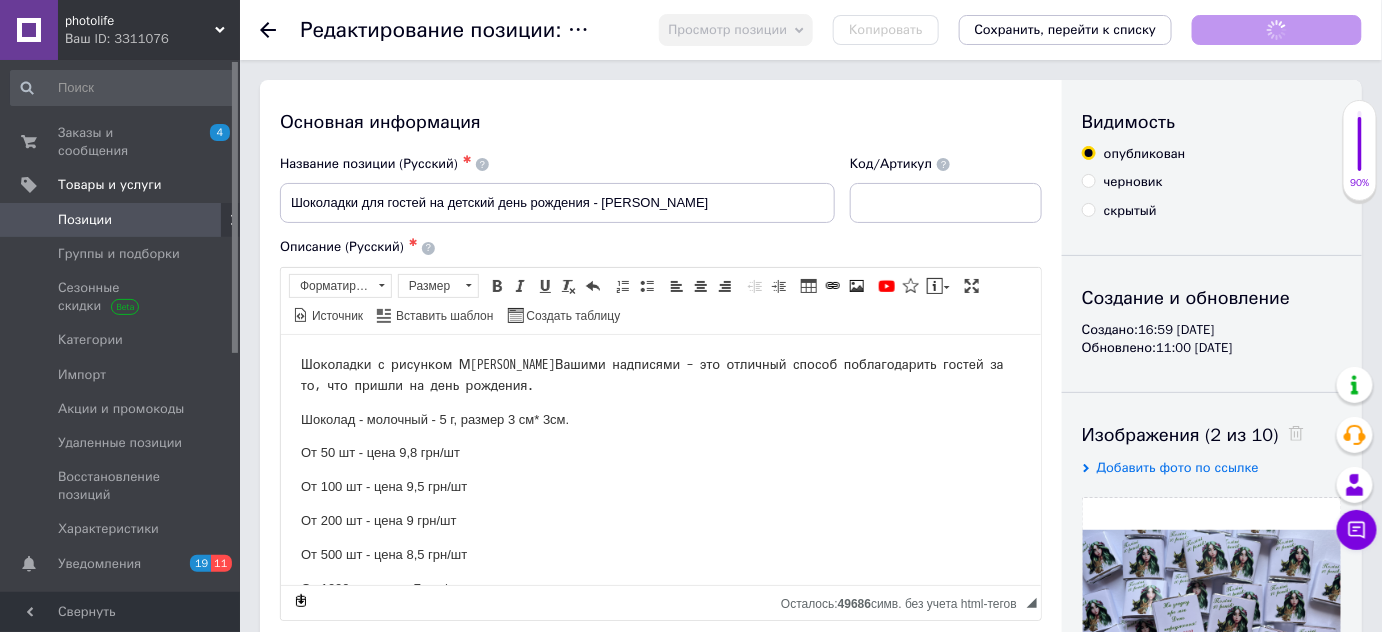 scroll, scrollTop: 0, scrollLeft: 0, axis: both 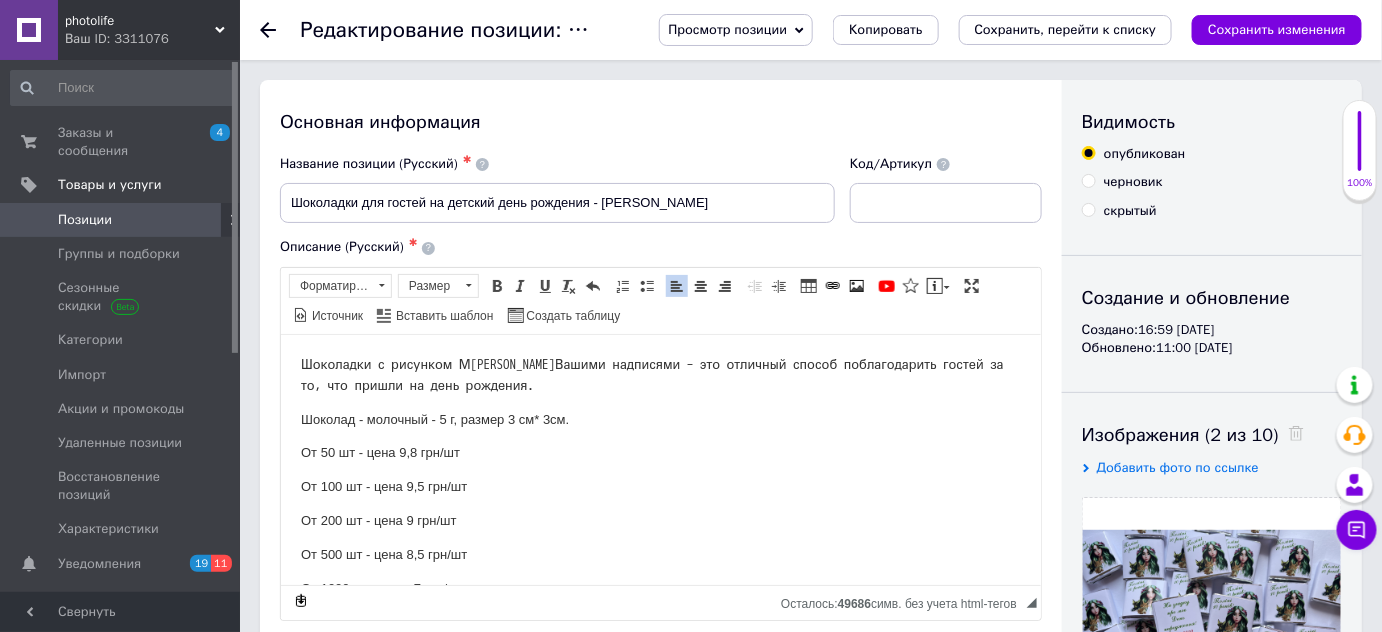 click on "От 50 шт - цена 9,8 грн/шт" at bounding box center [660, 452] 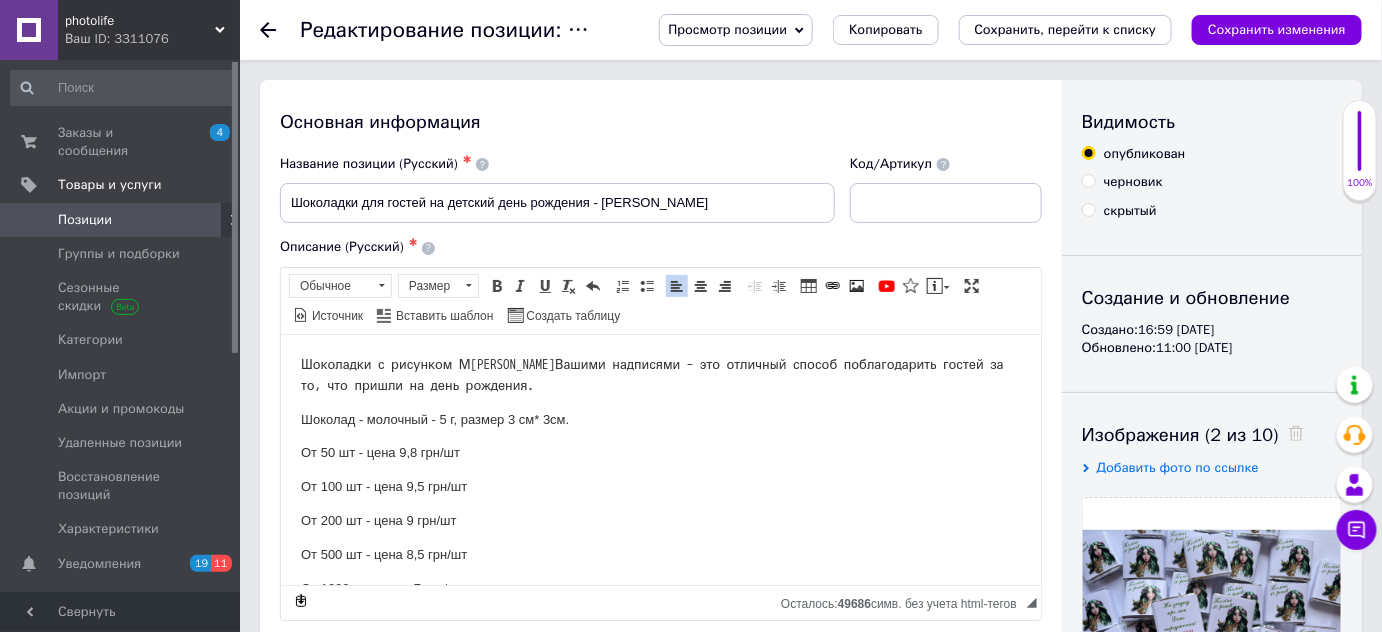 click on "От 50 шт - цена 9,8 грн/шт" at bounding box center [660, 452] 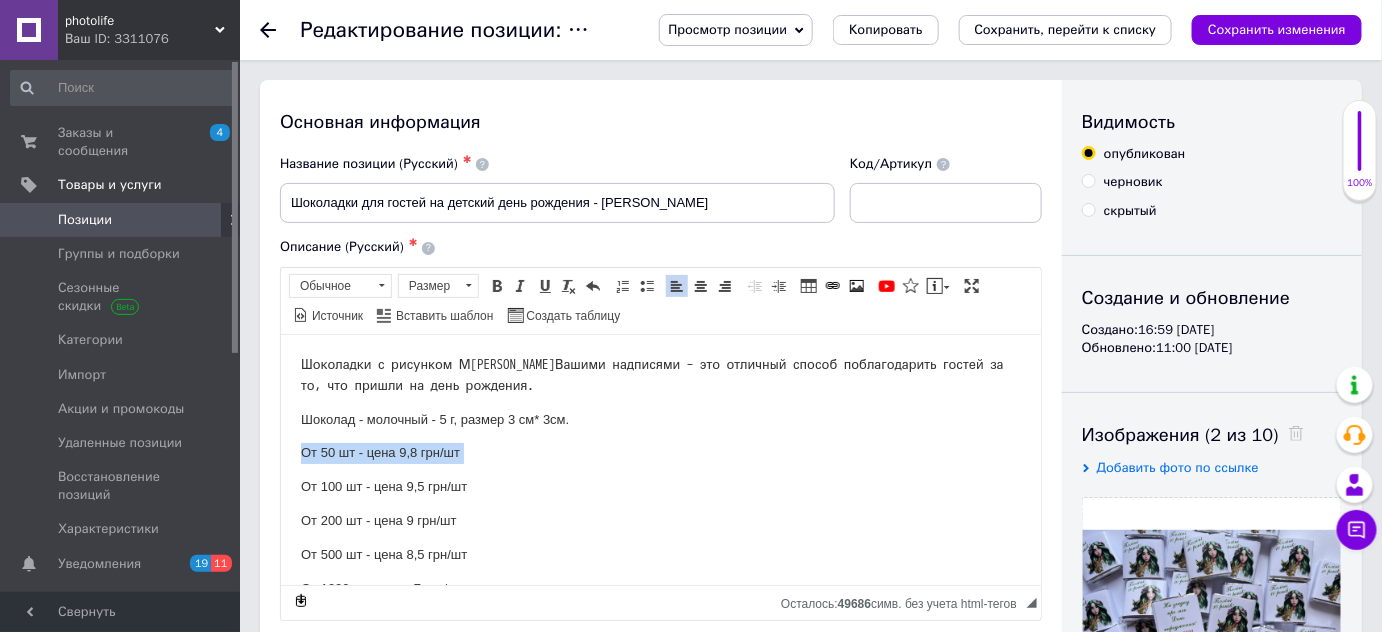 click on "От 50 шт - цена 9,8 грн/шт" at bounding box center [660, 452] 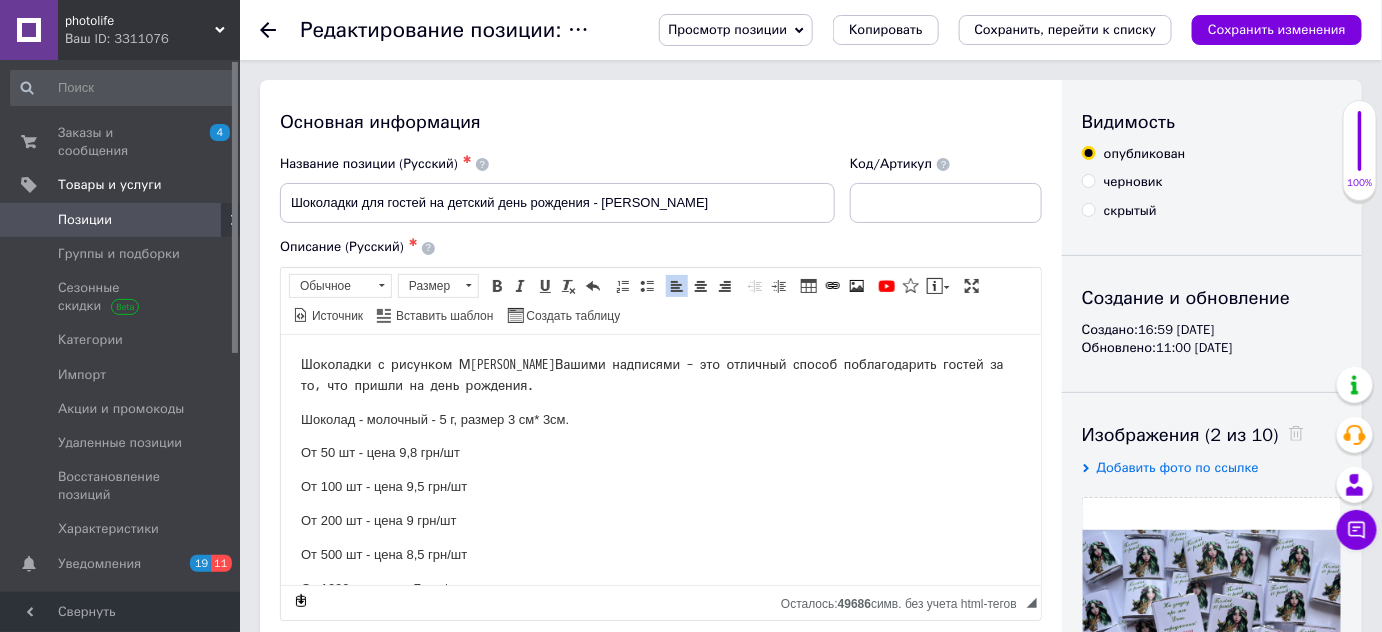 type 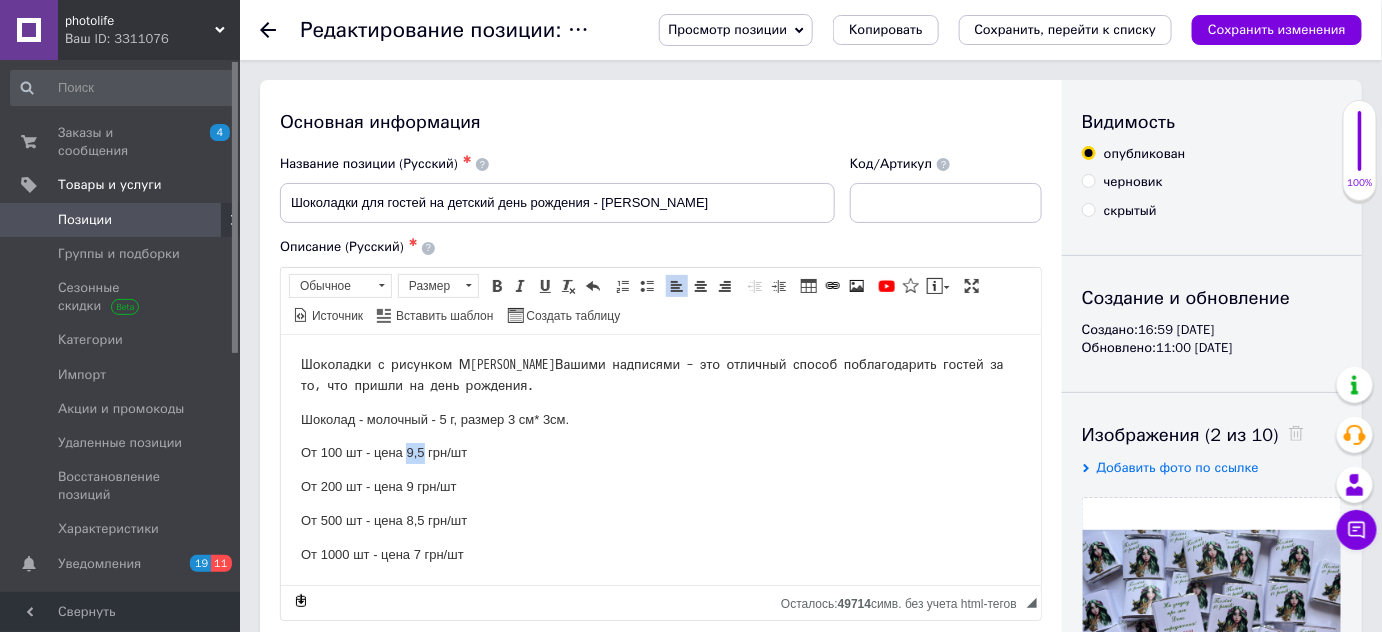 drag, startPoint x: 405, startPoint y: 451, endPoint x: 423, endPoint y: 450, distance: 18.027756 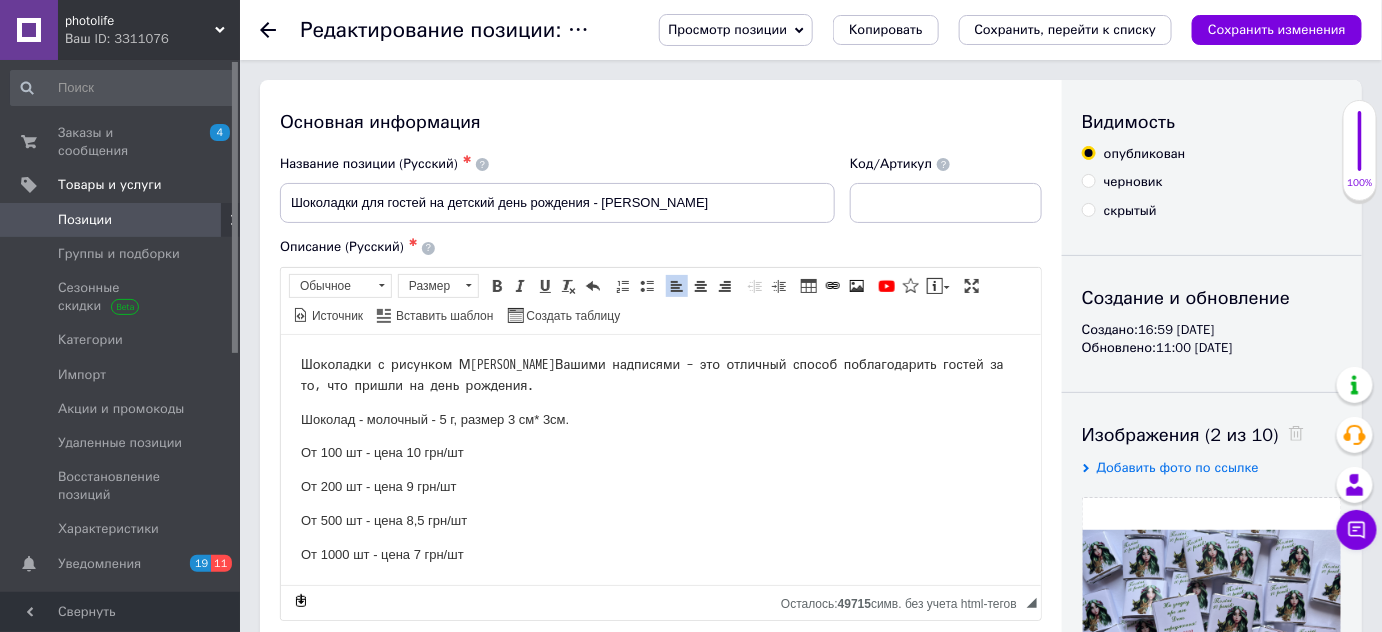 click on "От 200 шт - цена 9 грн/шт" at bounding box center [660, 486] 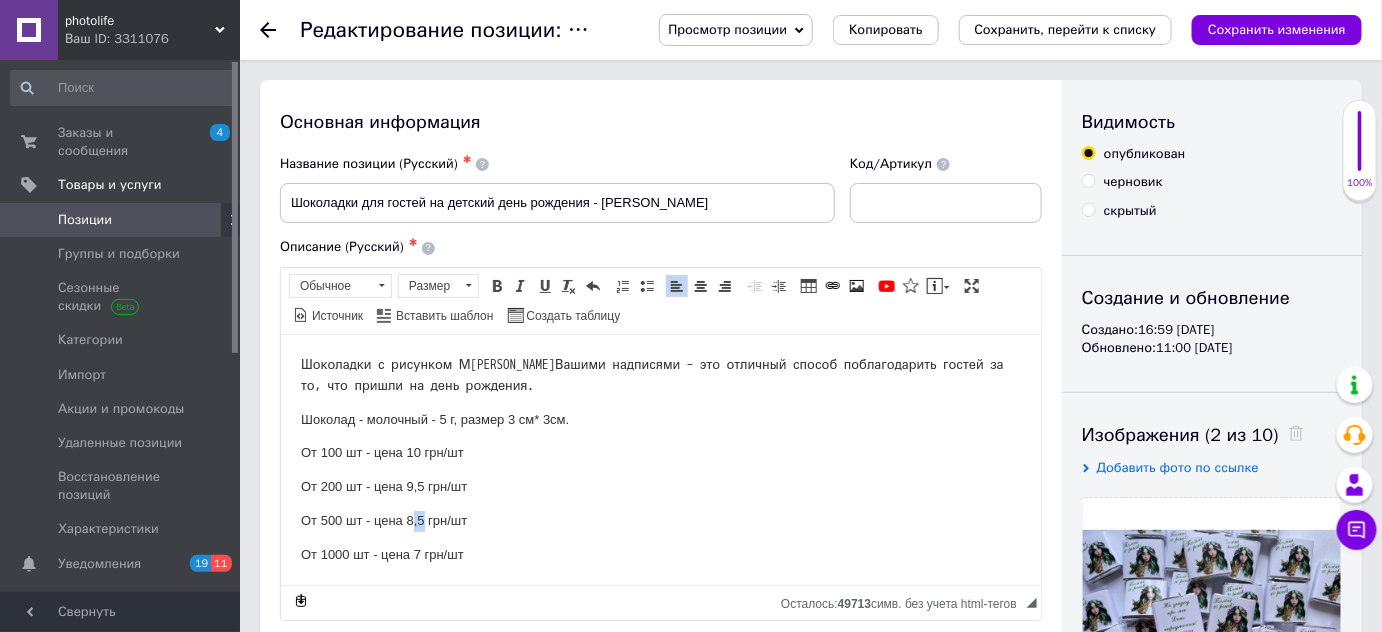 drag, startPoint x: 409, startPoint y: 519, endPoint x: 423, endPoint y: 520, distance: 14.035668 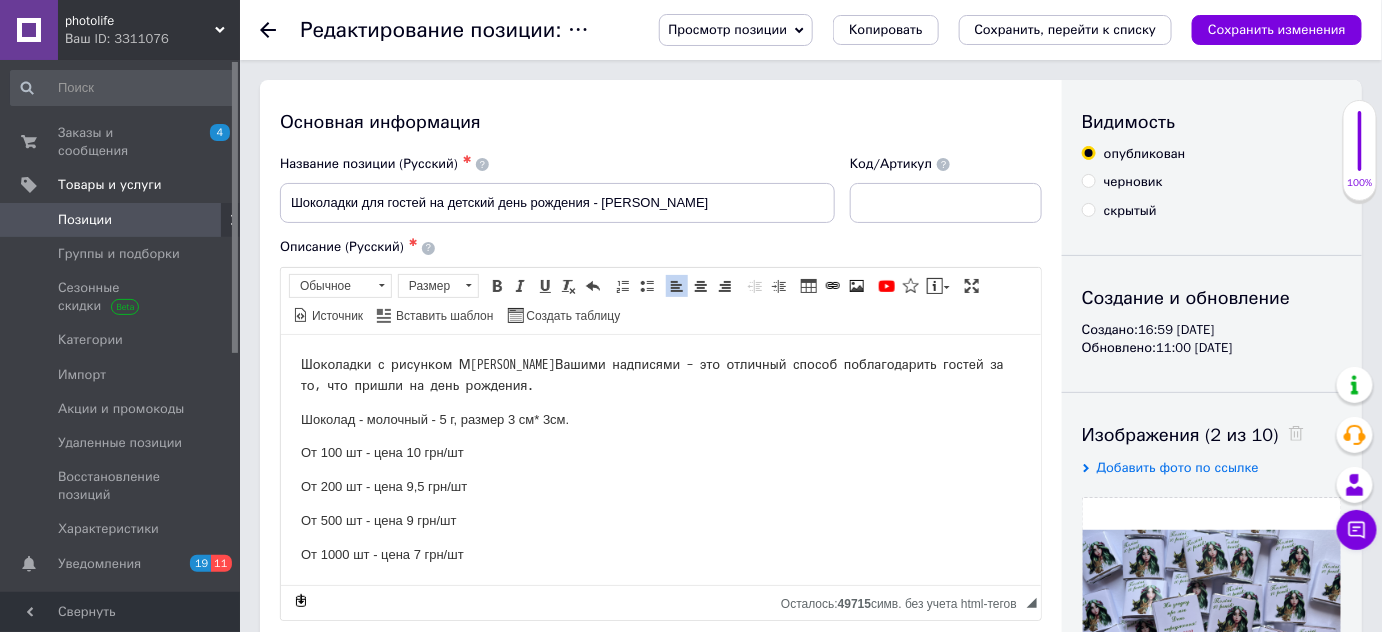 drag, startPoint x: 414, startPoint y: 554, endPoint x: 504, endPoint y: 375, distance: 200.35219 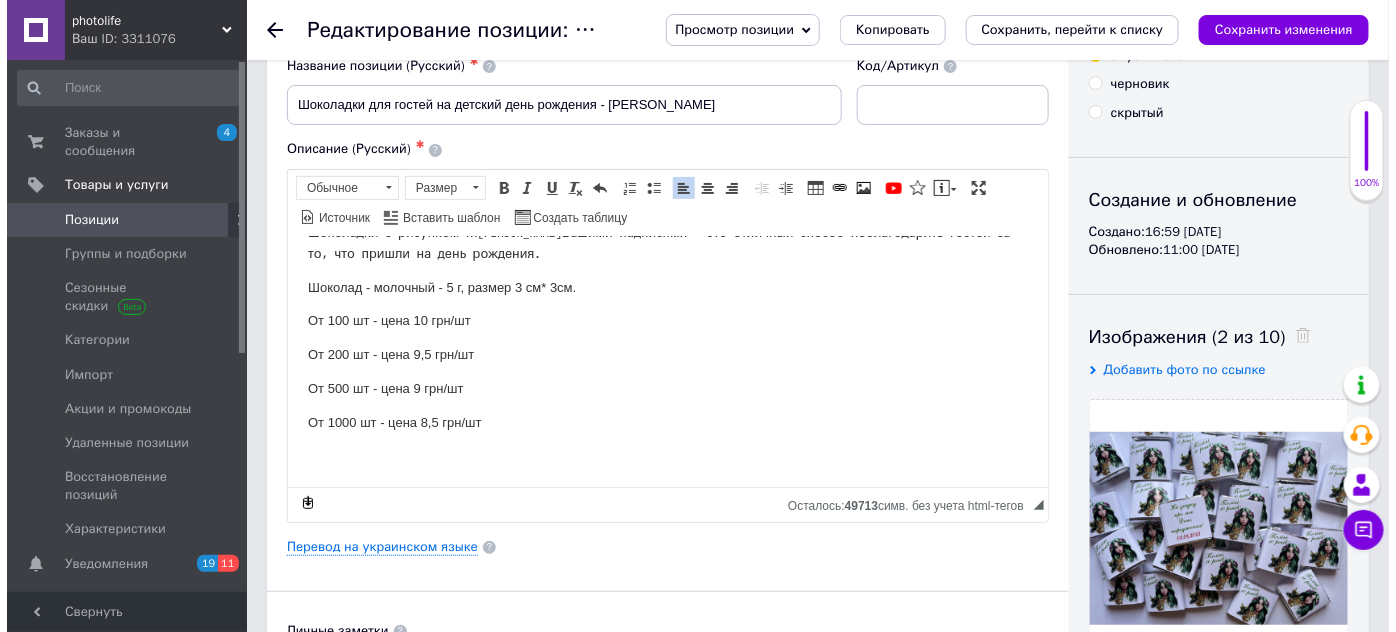 scroll, scrollTop: 181, scrollLeft: 0, axis: vertical 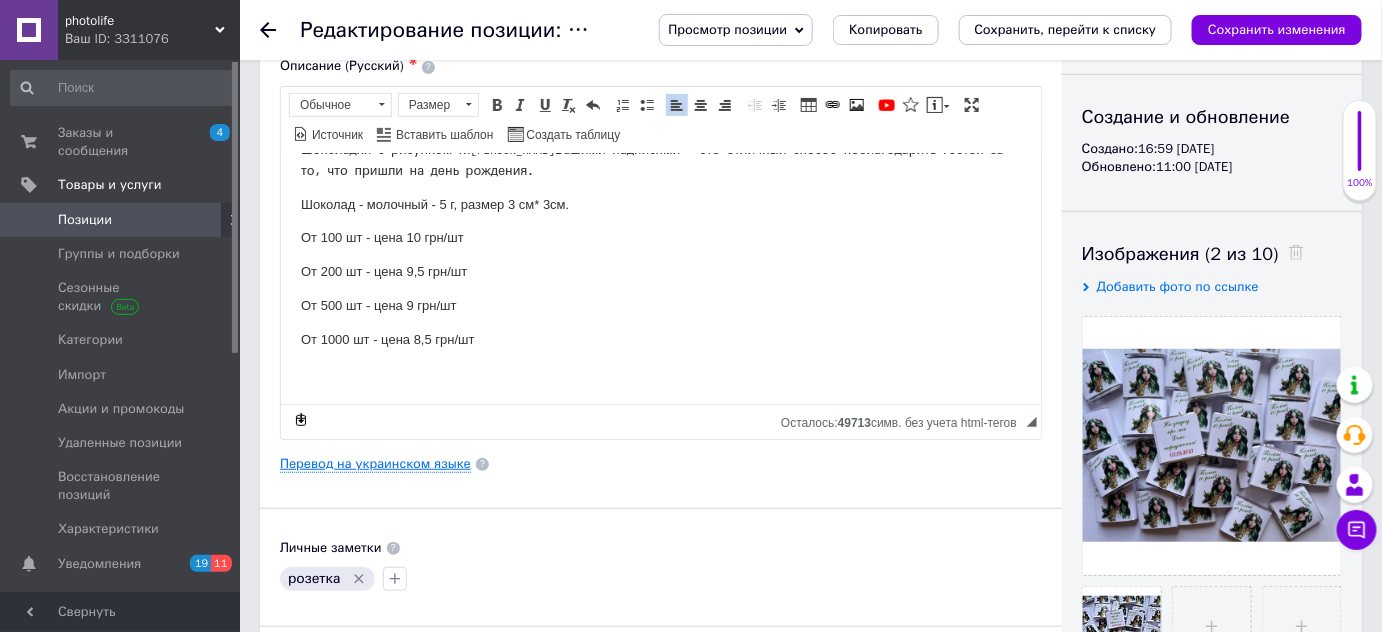click on "Перевод на украинском языке" at bounding box center [375, 464] 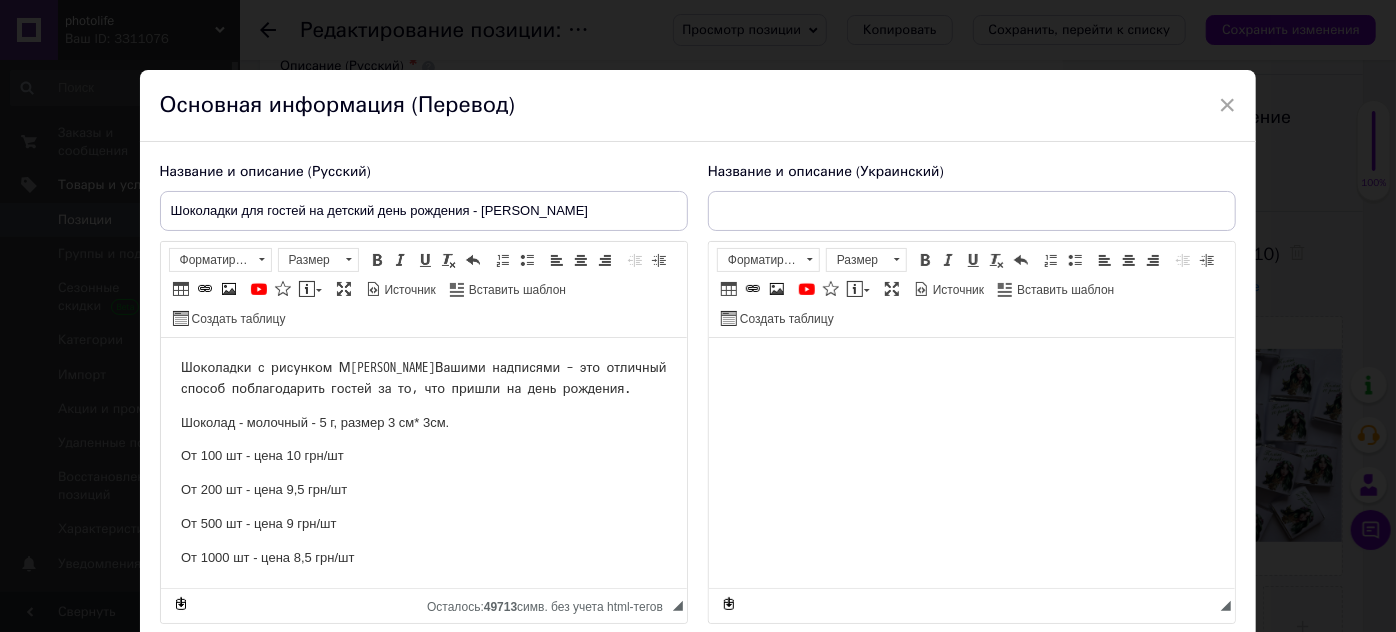 scroll, scrollTop: 0, scrollLeft: 0, axis: both 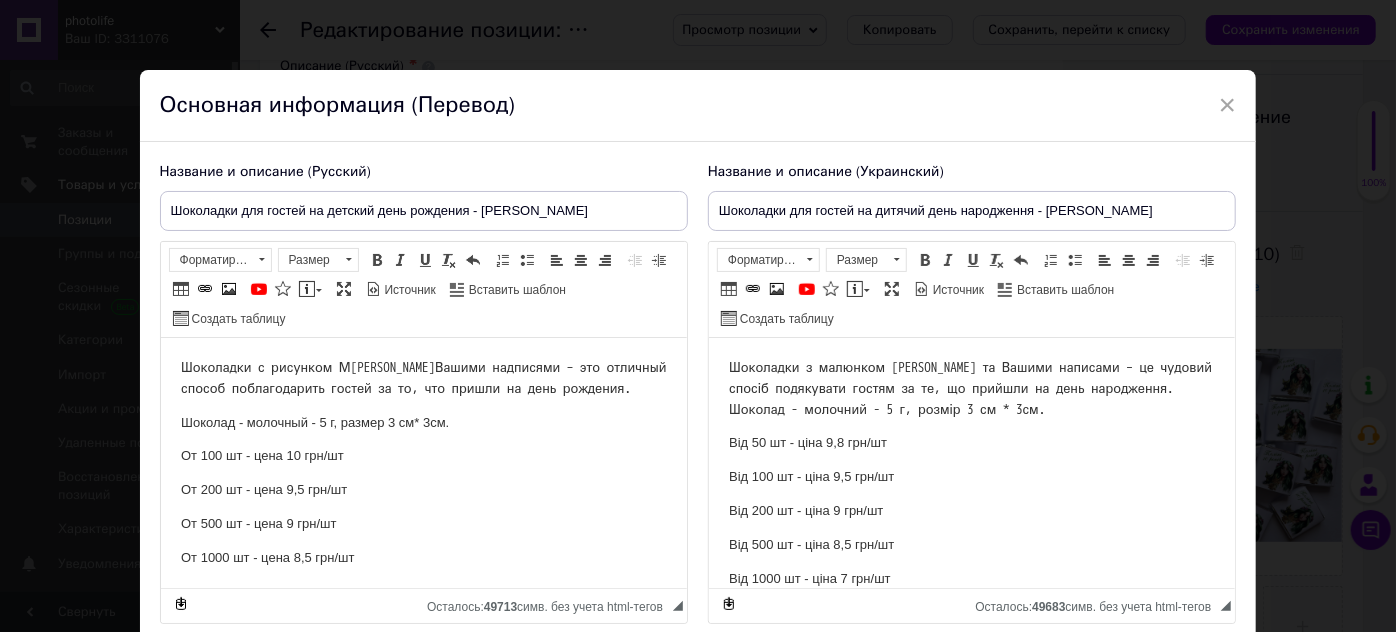 click on "Від 50 шт - ціна 9,8 грн/шт" at bounding box center [971, 443] 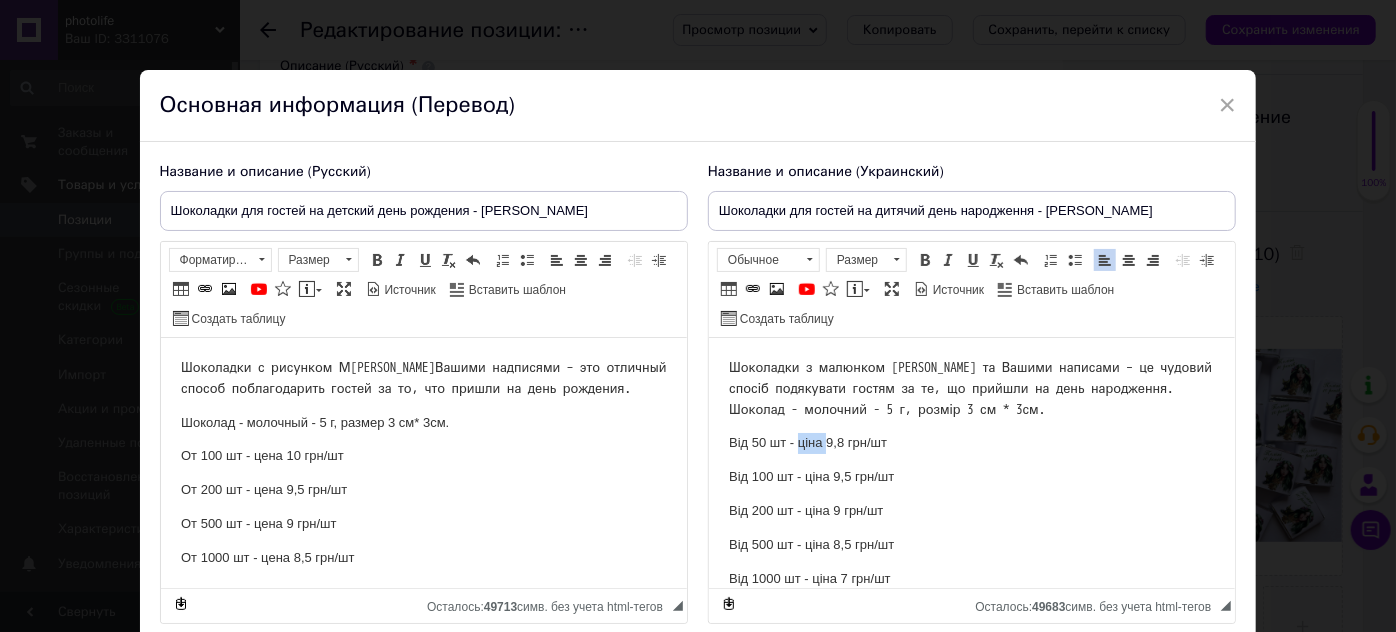 click on "Від 50 шт - ціна 9,8 грн/шт" at bounding box center [971, 443] 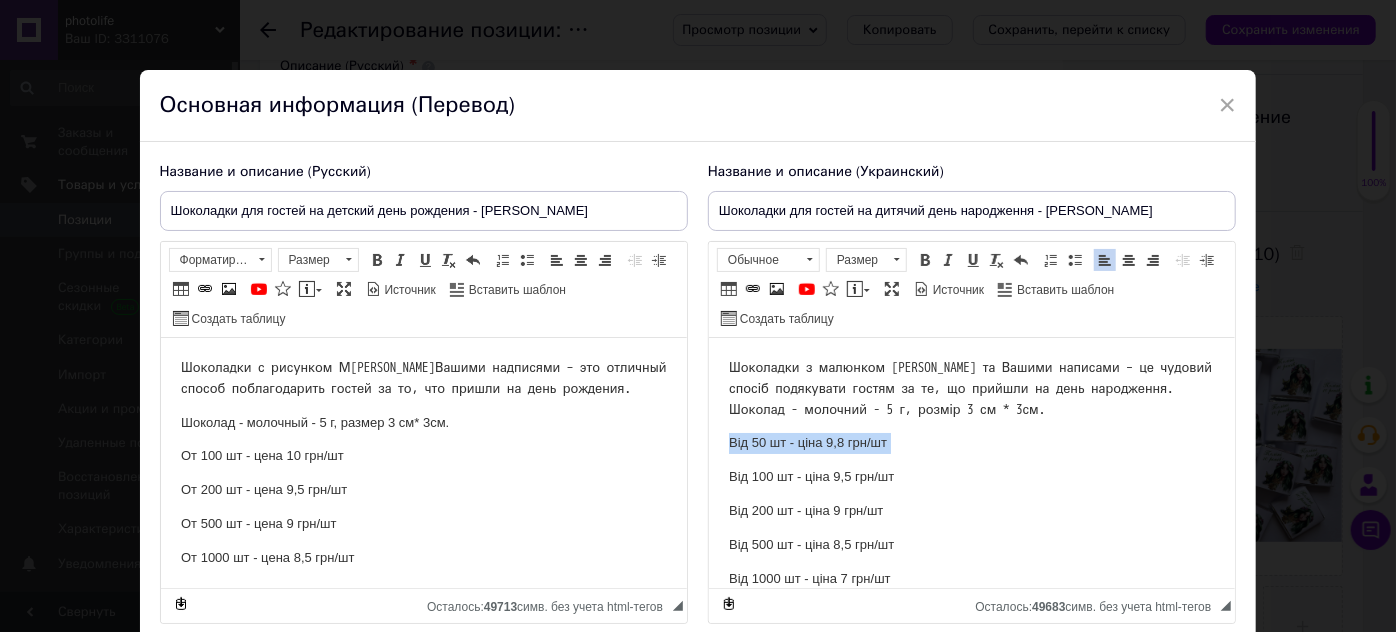 click on "Від 50 шт - ціна 9,8 грн/шт" at bounding box center (971, 443) 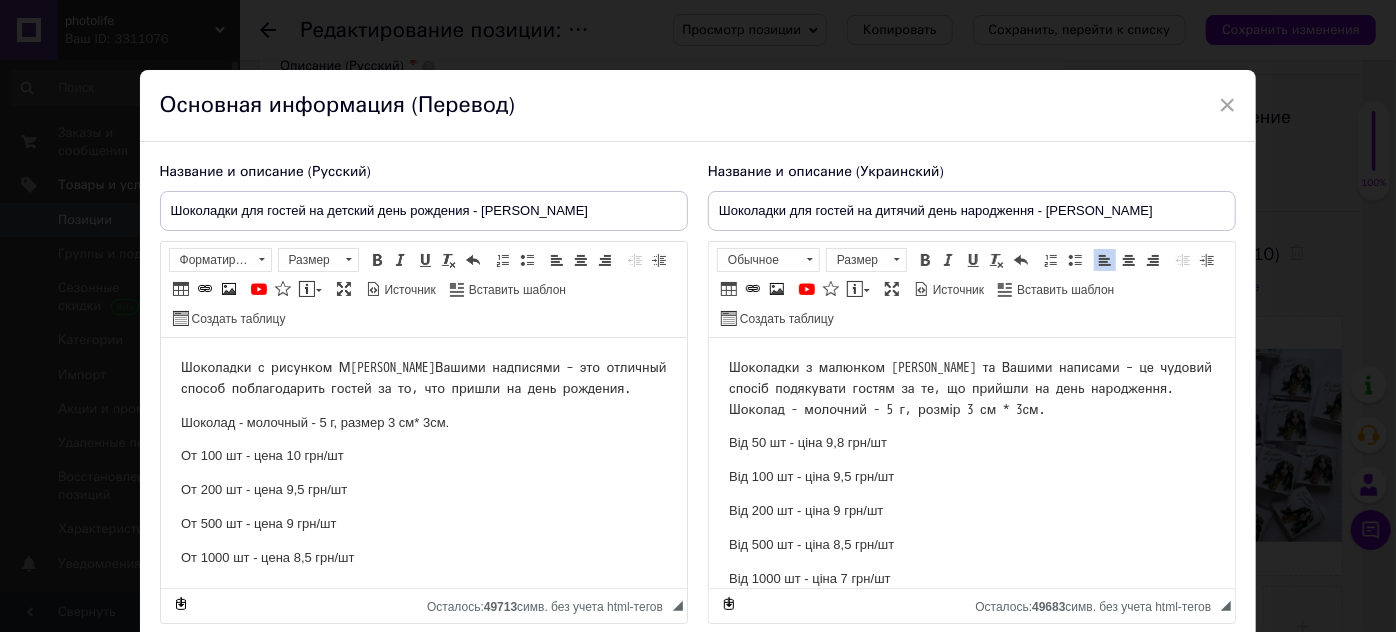 type 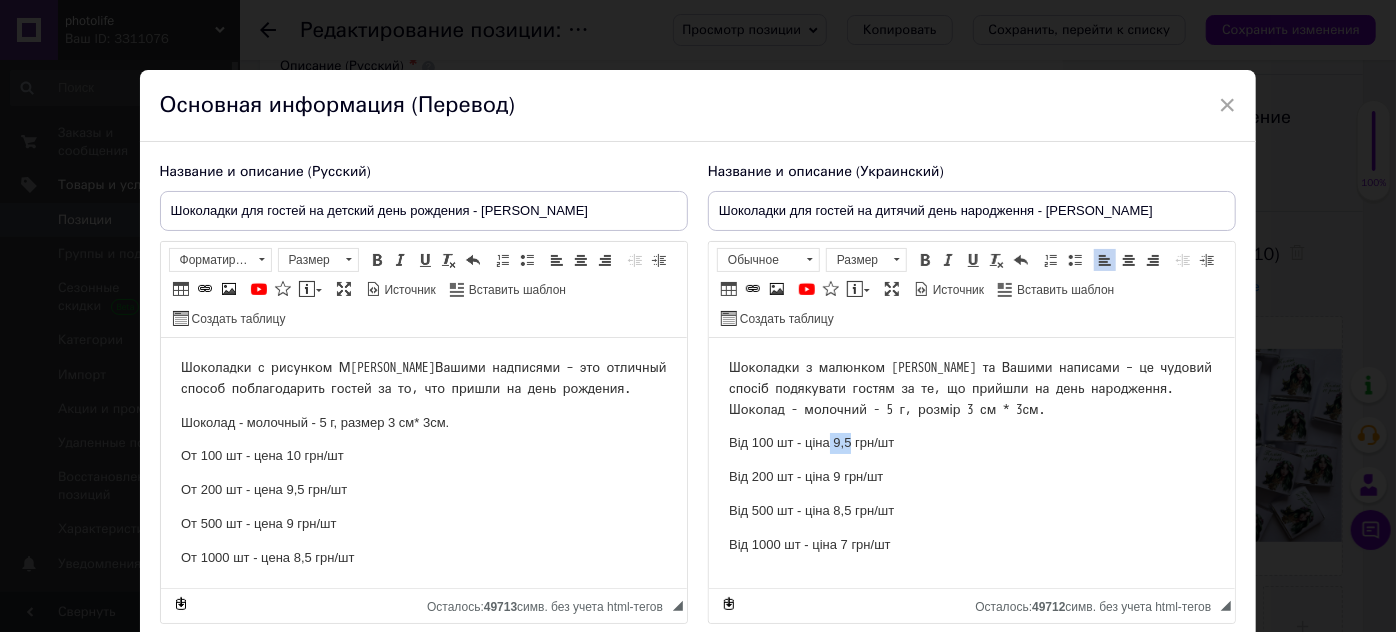 drag, startPoint x: 830, startPoint y: 436, endPoint x: 847, endPoint y: 434, distance: 17.117243 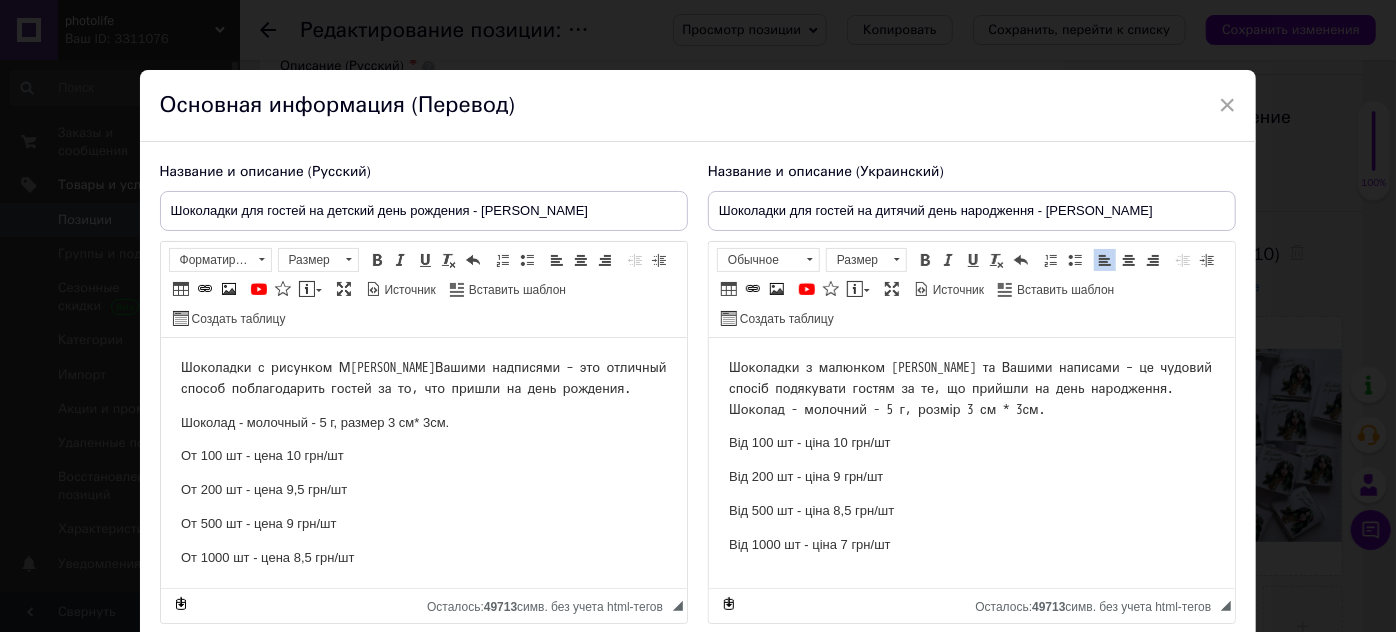 click on "Від 200 шт - ціна 9 грн/шт" at bounding box center (971, 477) 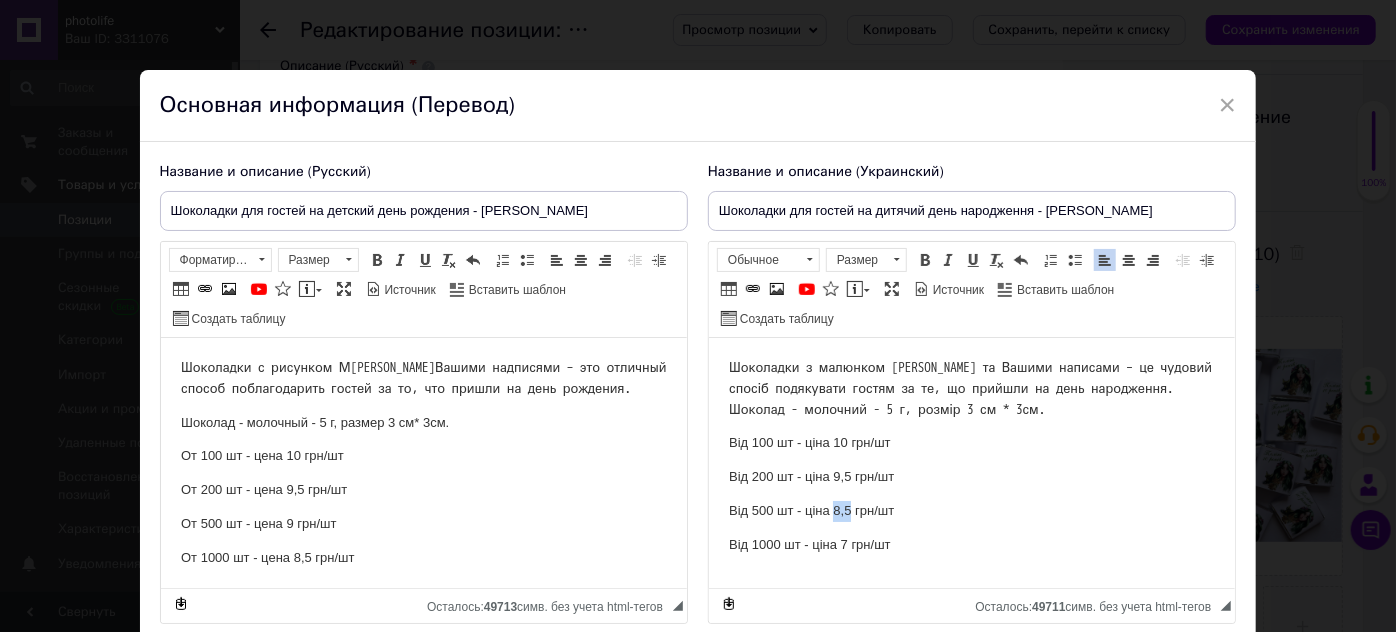 drag, startPoint x: 833, startPoint y: 503, endPoint x: 847, endPoint y: 504, distance: 14.035668 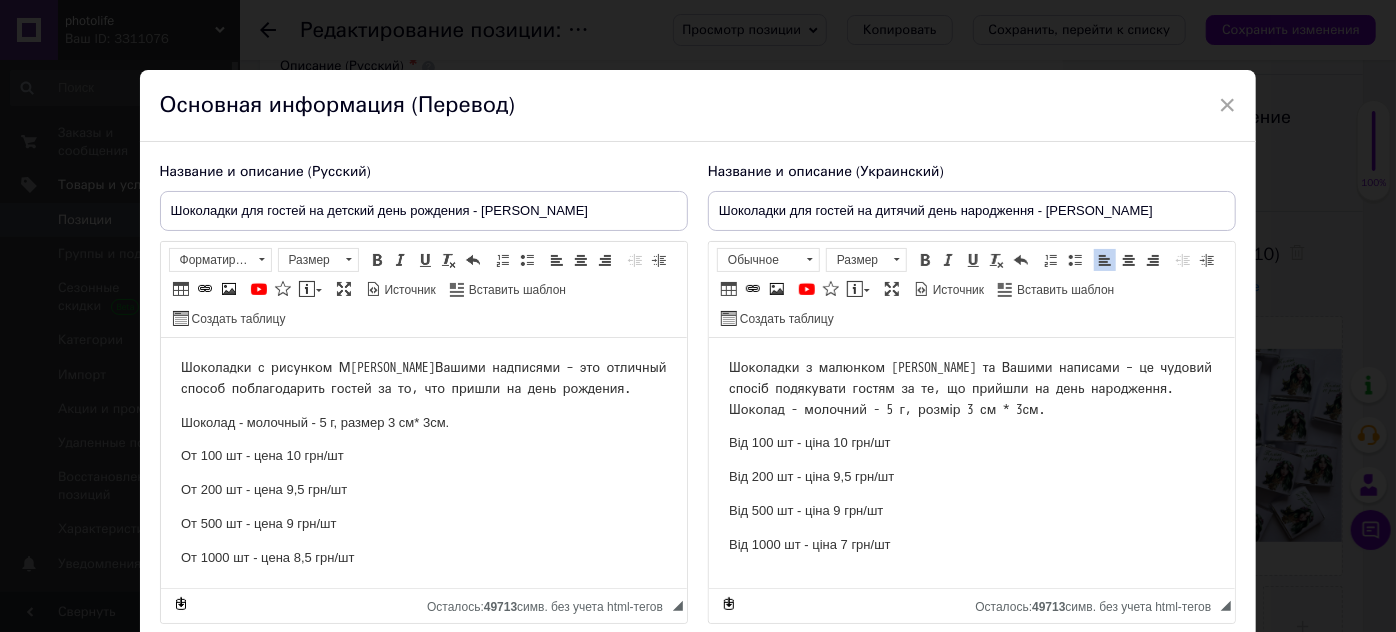 click on "Від 1000 шт - ціна 7 грн/шт" at bounding box center (971, 545) 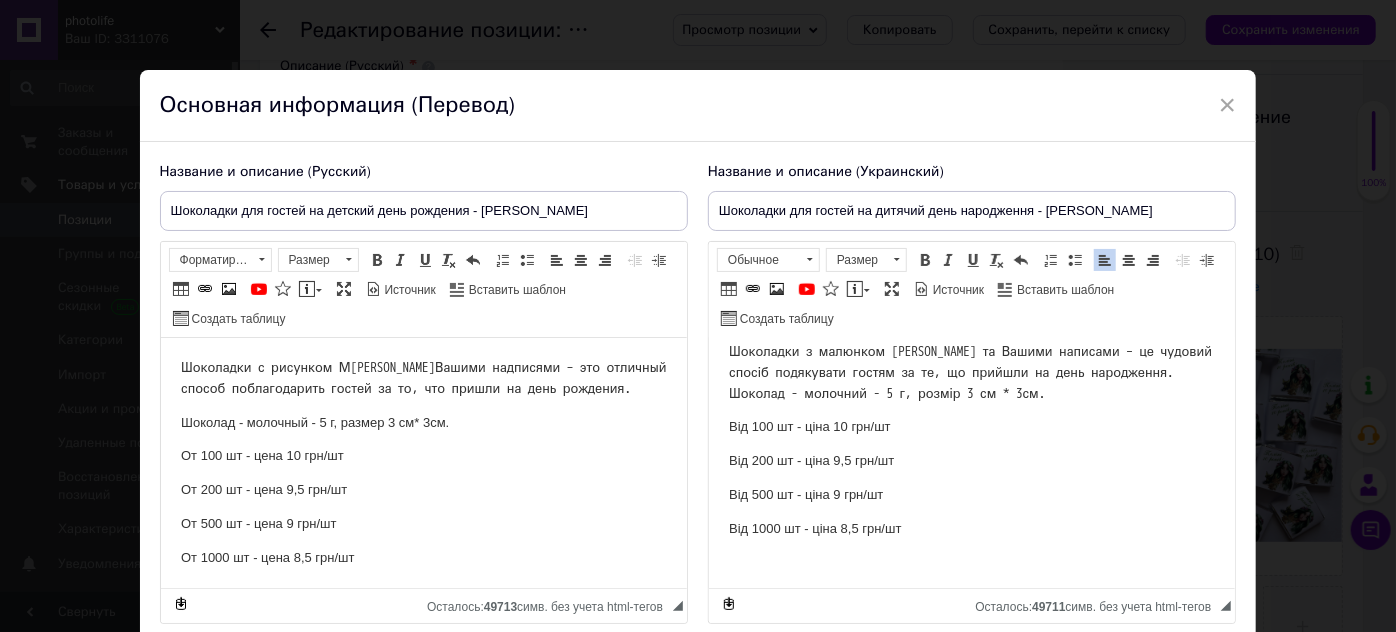 scroll, scrollTop: 21, scrollLeft: 0, axis: vertical 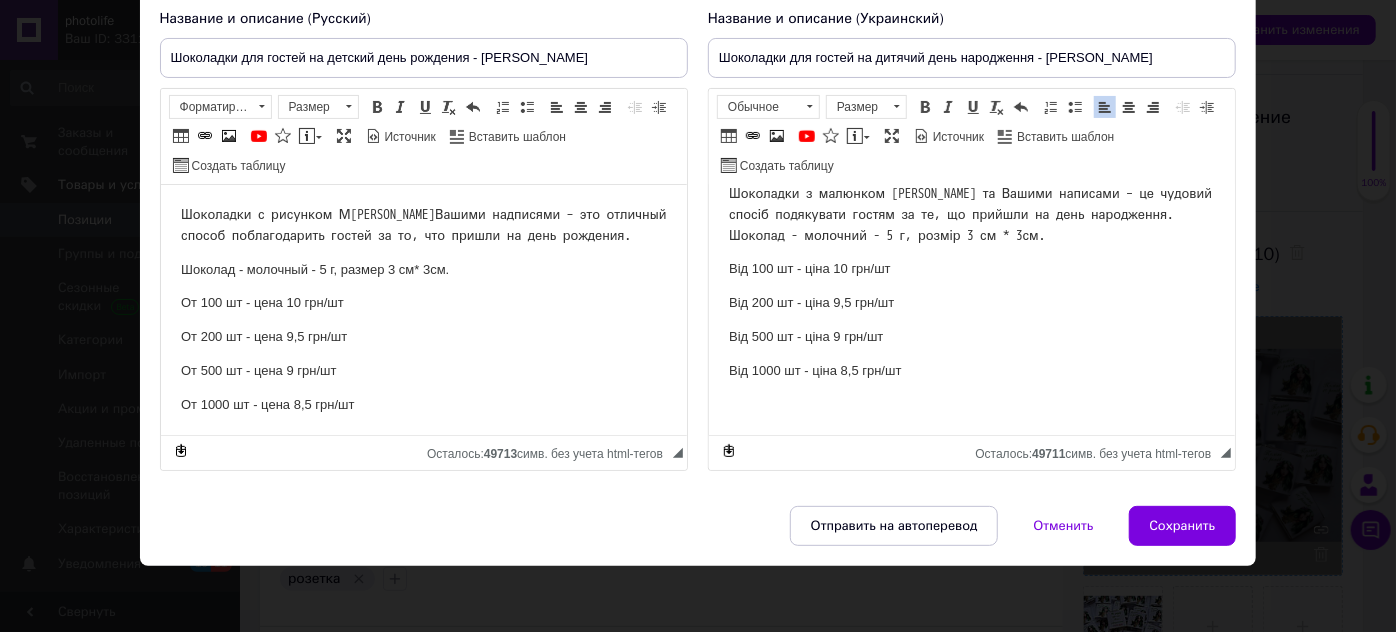 drag, startPoint x: 1176, startPoint y: 515, endPoint x: 1170, endPoint y: 529, distance: 15.231546 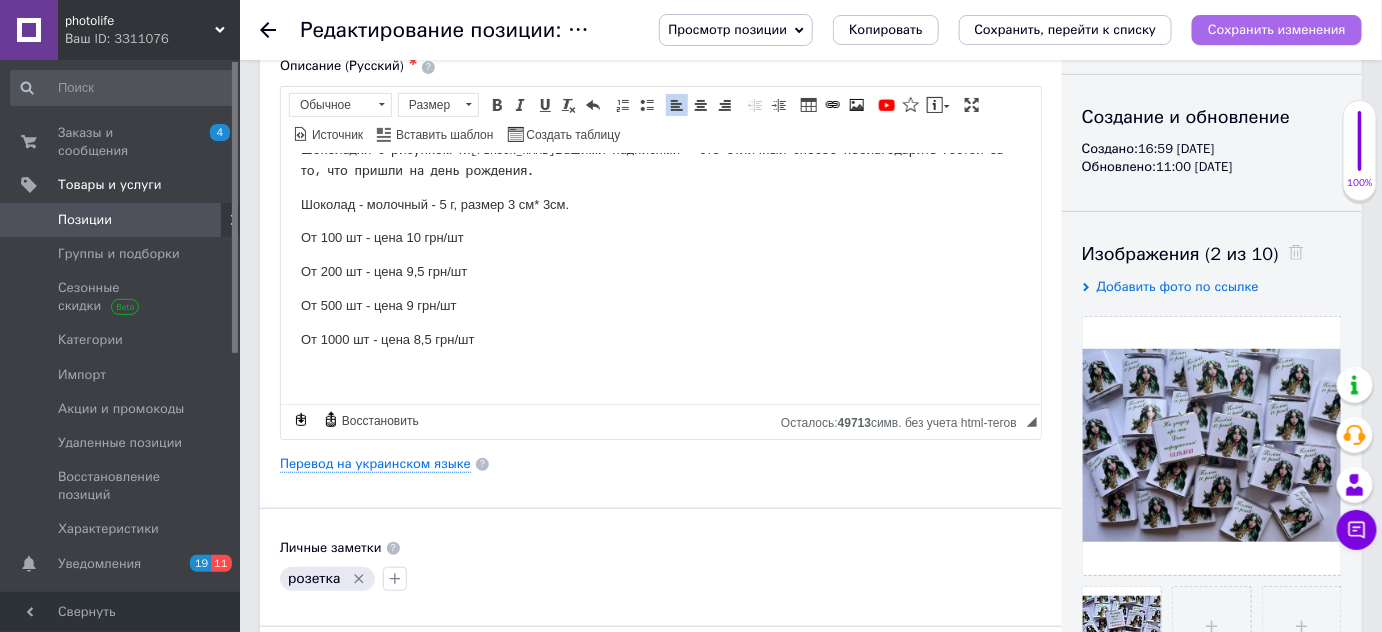 click on "Сохранить изменения" at bounding box center [1277, 29] 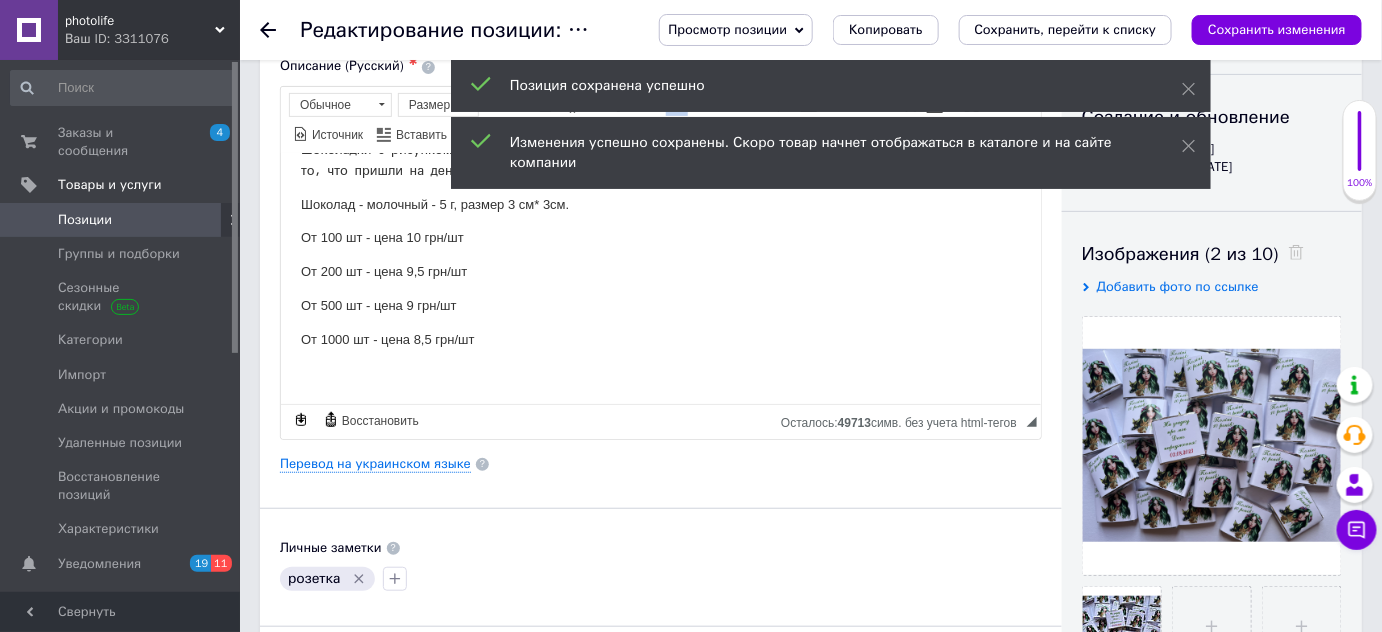 click 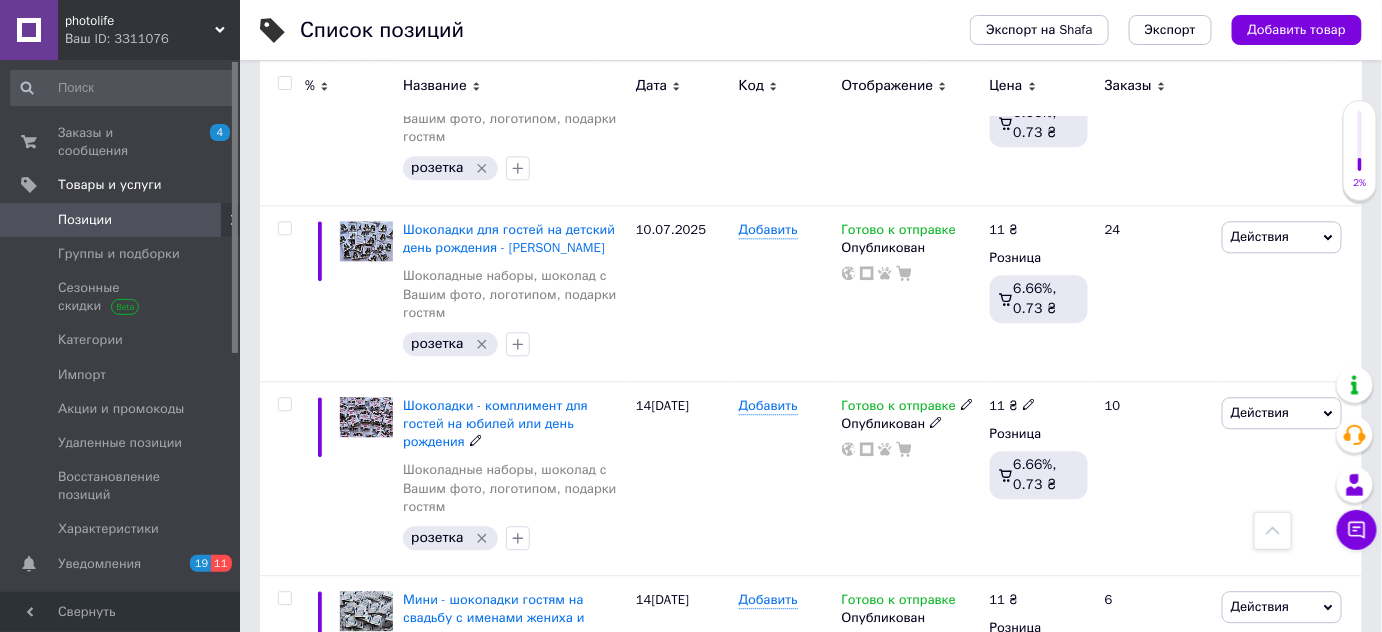 scroll, scrollTop: 6636, scrollLeft: 0, axis: vertical 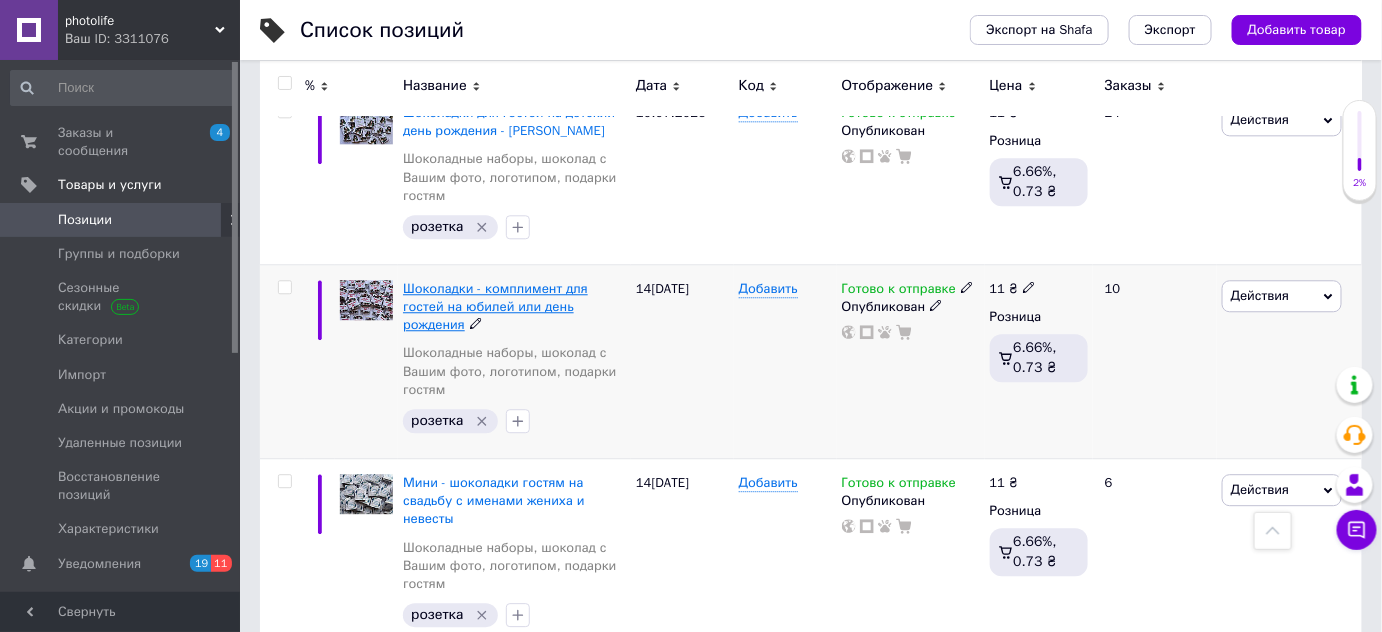 click on "Шоколадки - комплимент для гостей на юбилей или день рождения" at bounding box center (495, 306) 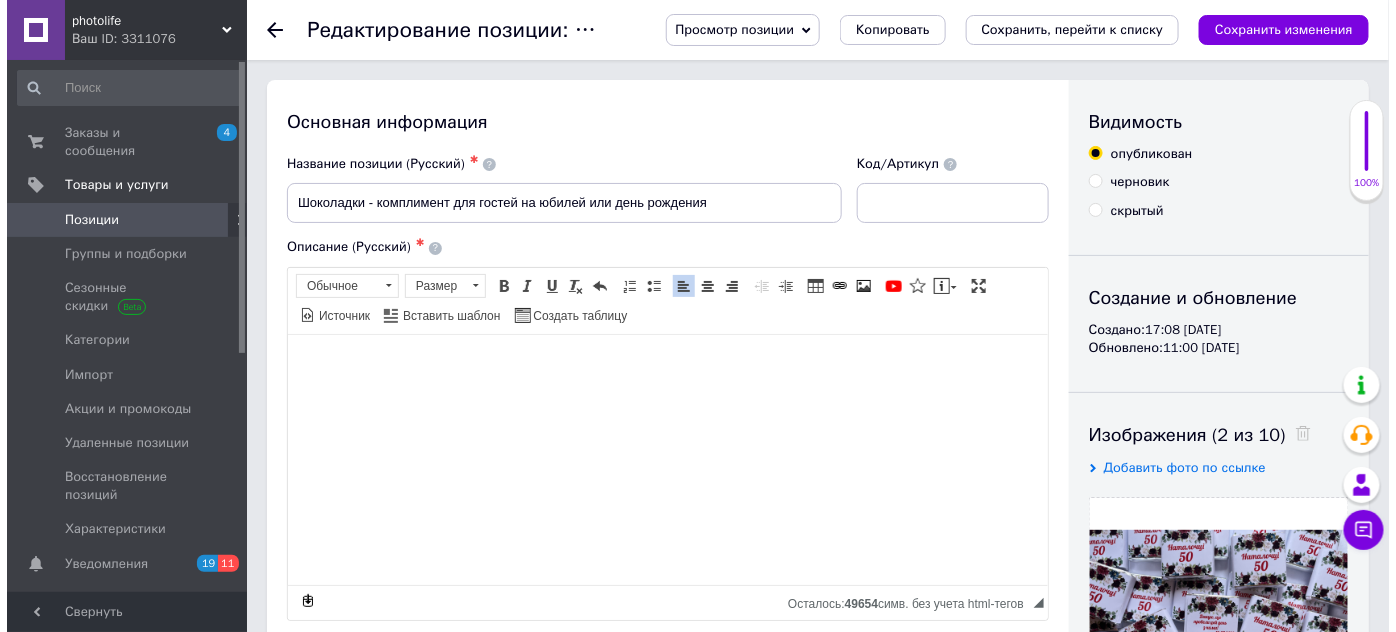 scroll, scrollTop: 90, scrollLeft: 0, axis: vertical 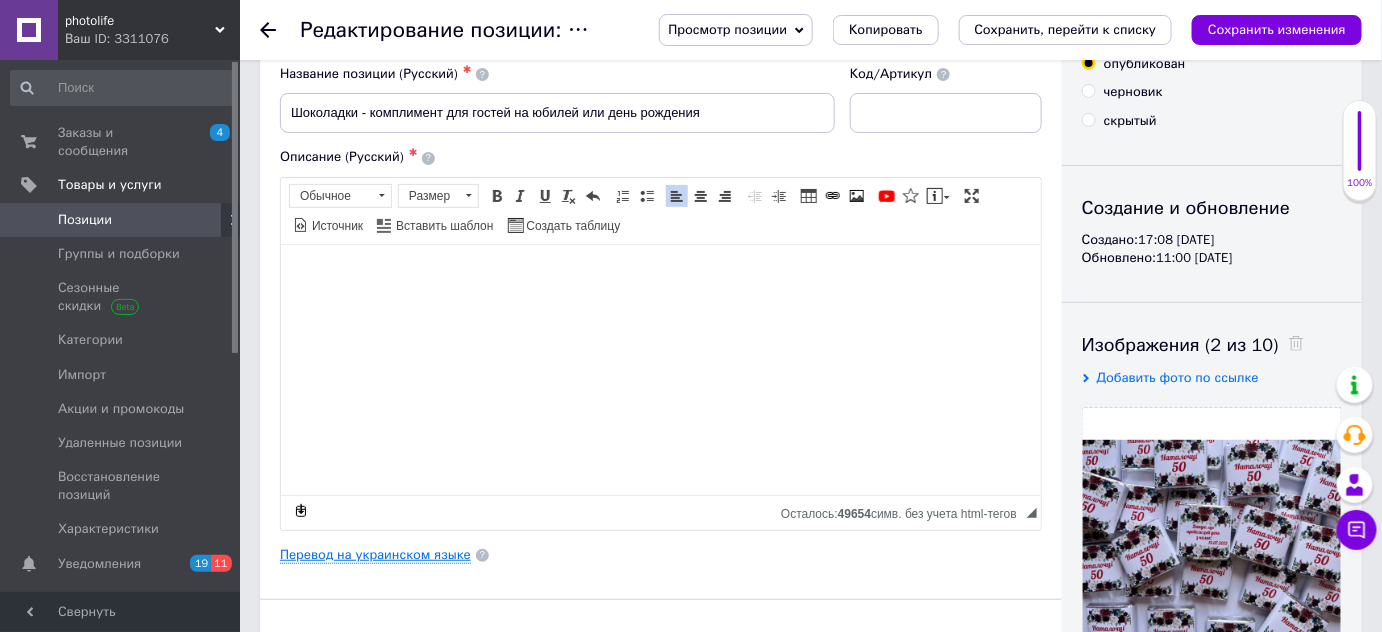 click on "Перевод на украинском языке" at bounding box center [375, 555] 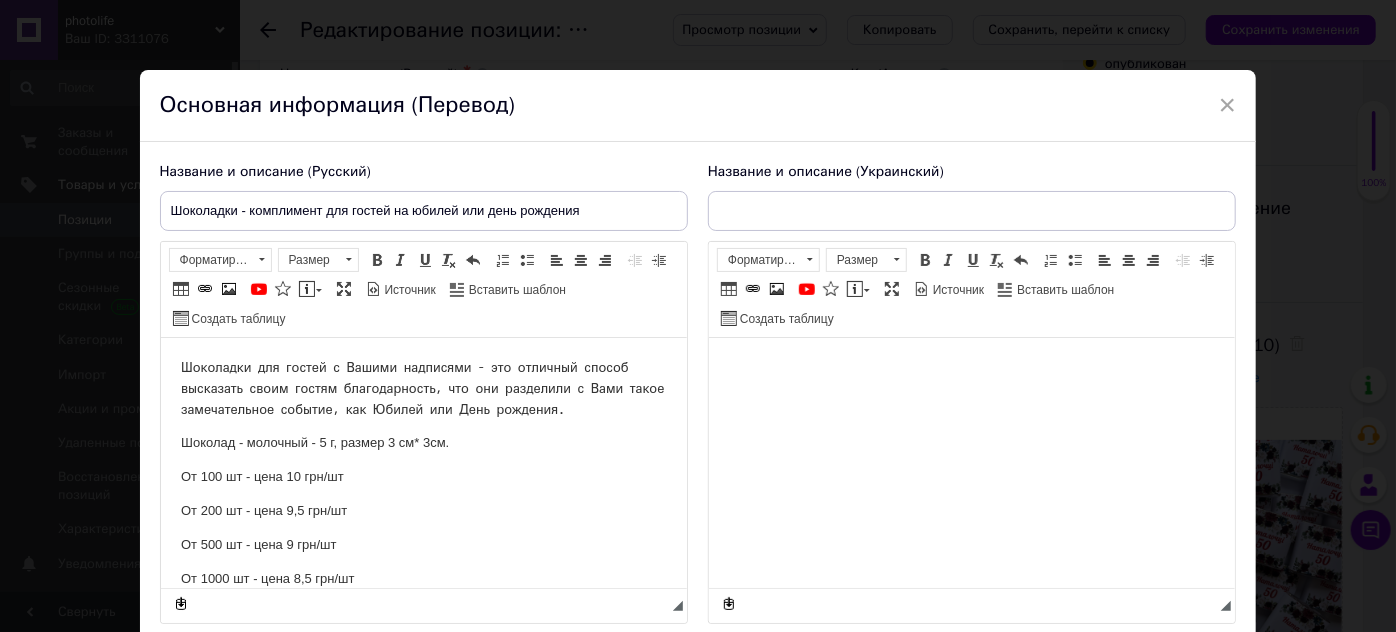 scroll, scrollTop: 0, scrollLeft: 0, axis: both 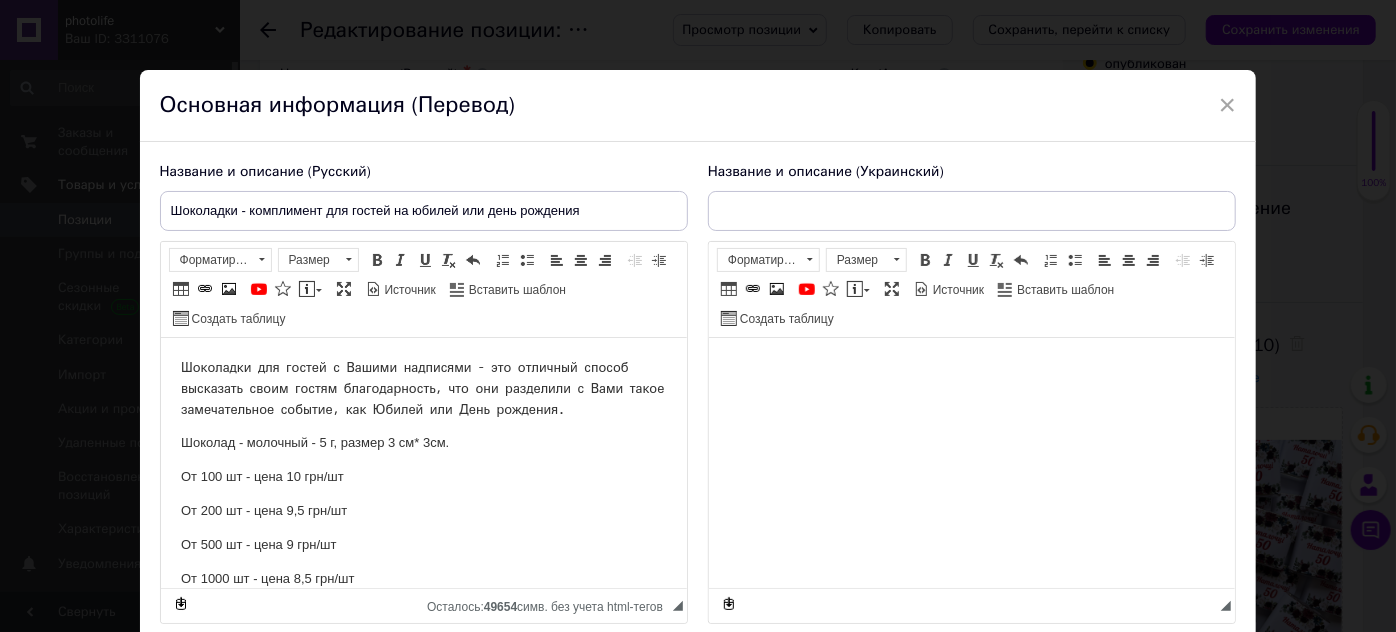 type on "Шоколадки - комплімент для гостей на ювілей чи день народження" 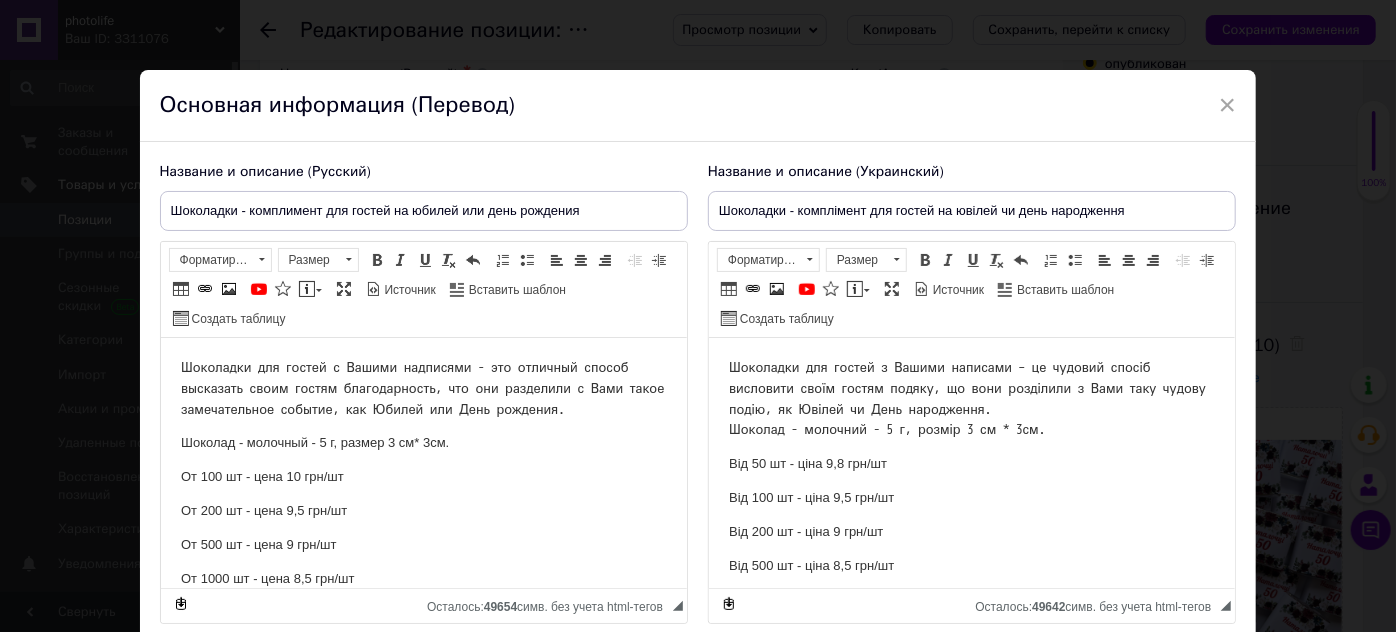 click on "Від 50 шт - ціна 9,8 грн/шт" at bounding box center [971, 464] 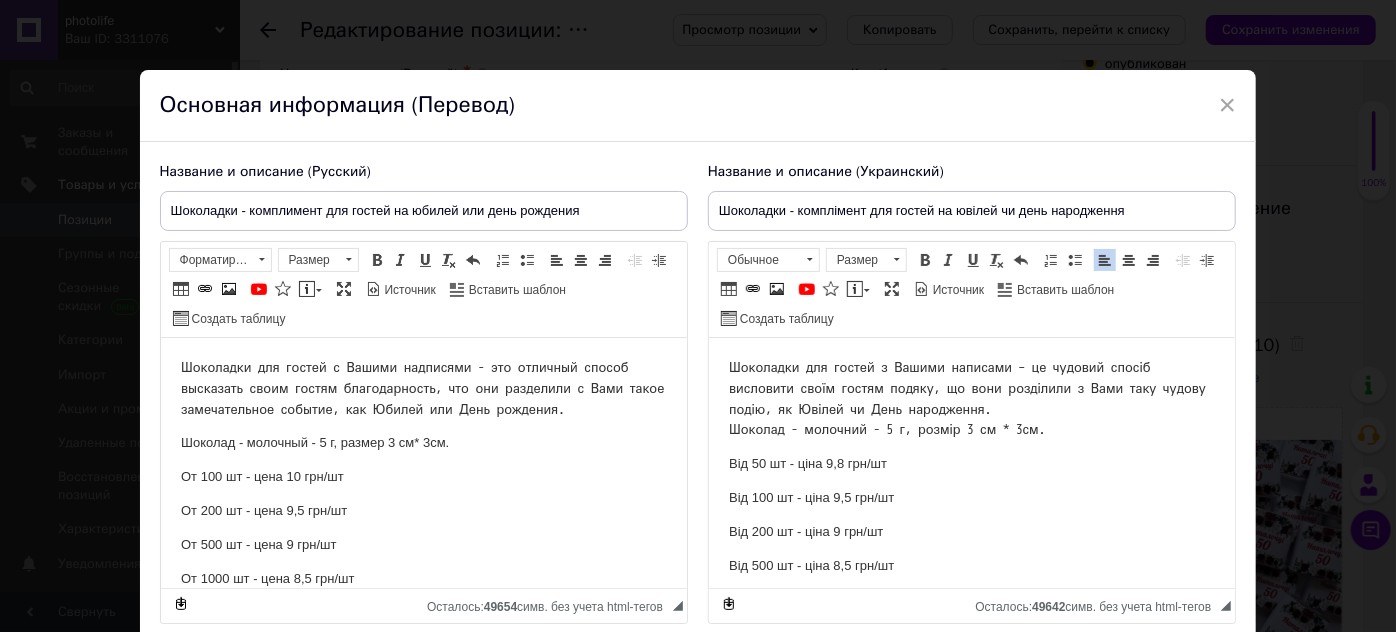 type 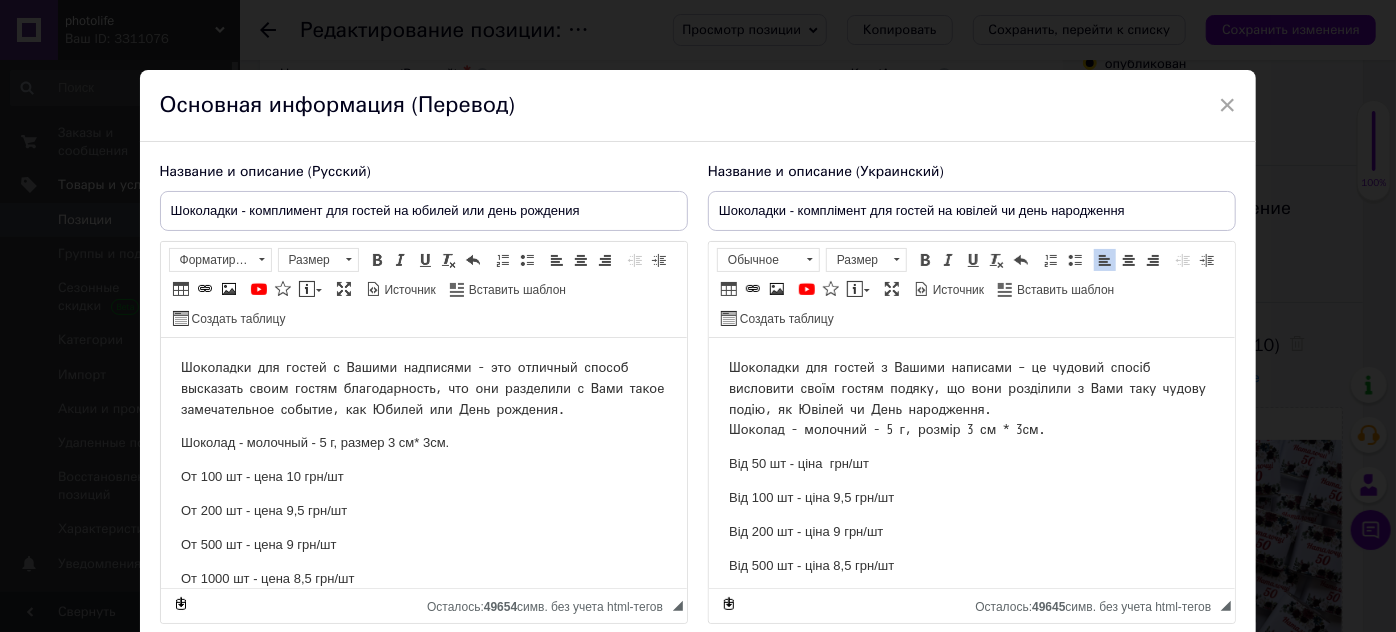 click on "Від 50 шт - ціна  грн/шт" at bounding box center (971, 464) 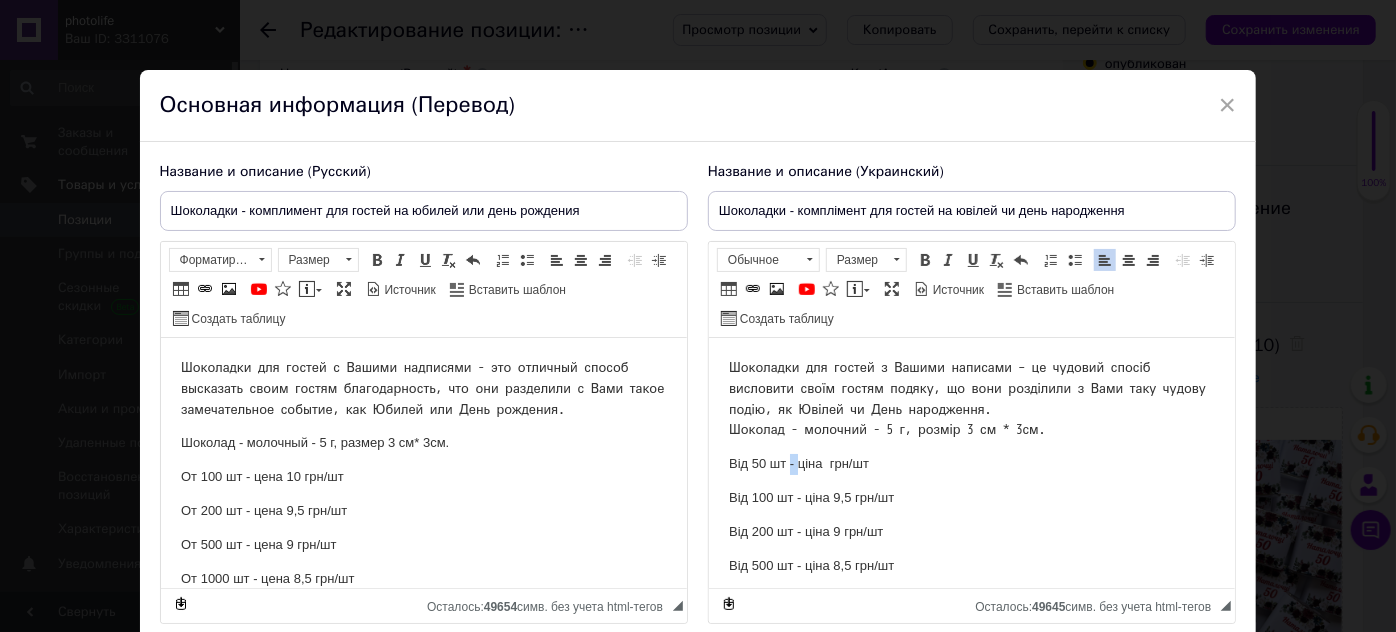 click on "Від 50 шт - ціна  грн/шт" at bounding box center [971, 464] 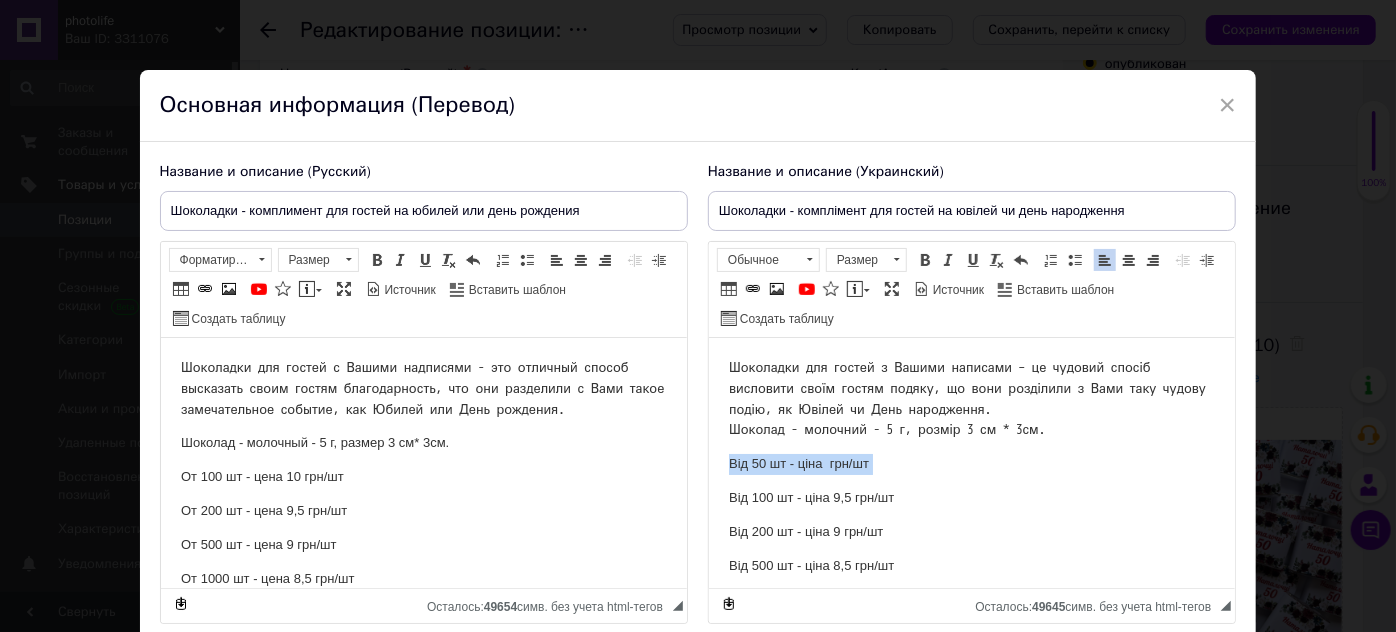click on "Від 50 шт - ціна  грн/шт" at bounding box center (971, 464) 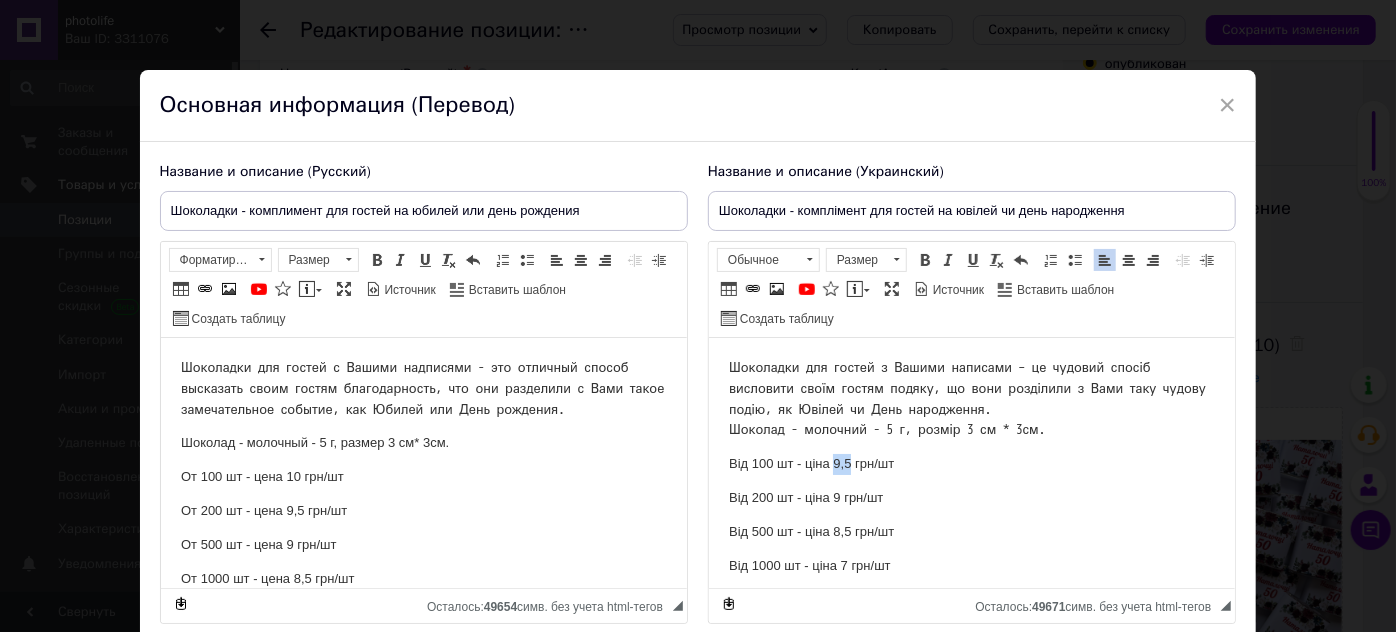 drag, startPoint x: 831, startPoint y: 462, endPoint x: 851, endPoint y: 462, distance: 20 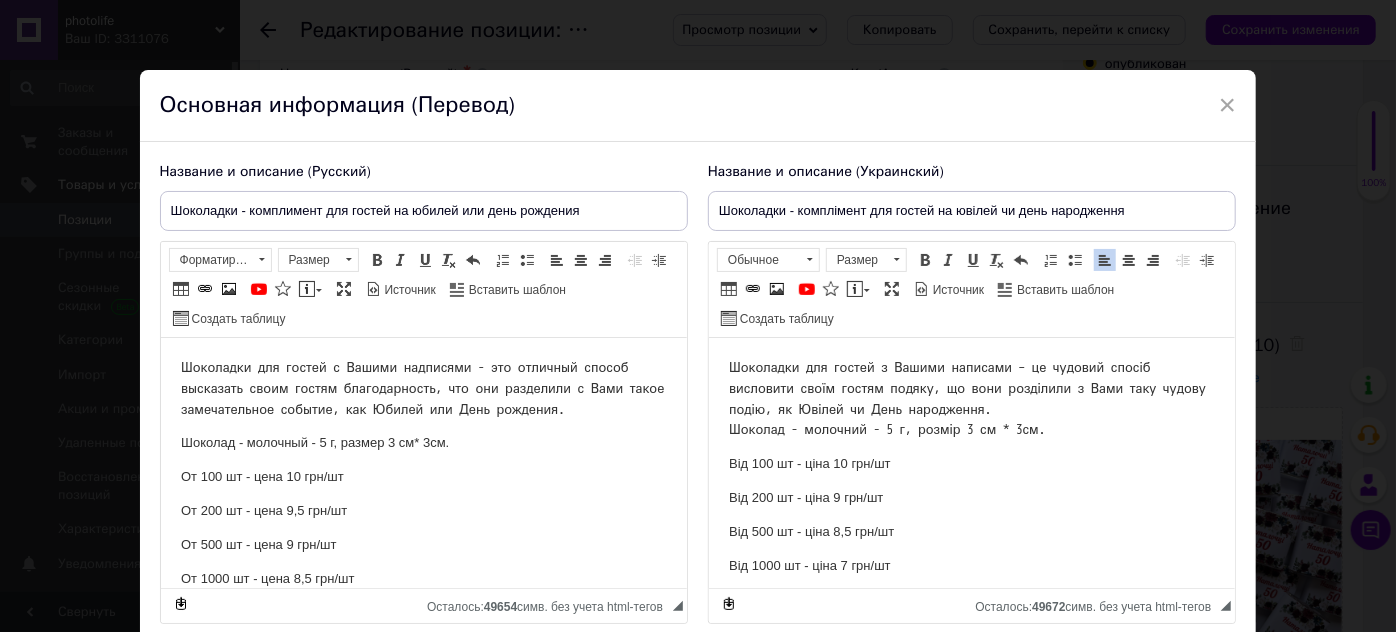 click on "Від 200 шт - ціна 9 грн/шт" at bounding box center [971, 498] 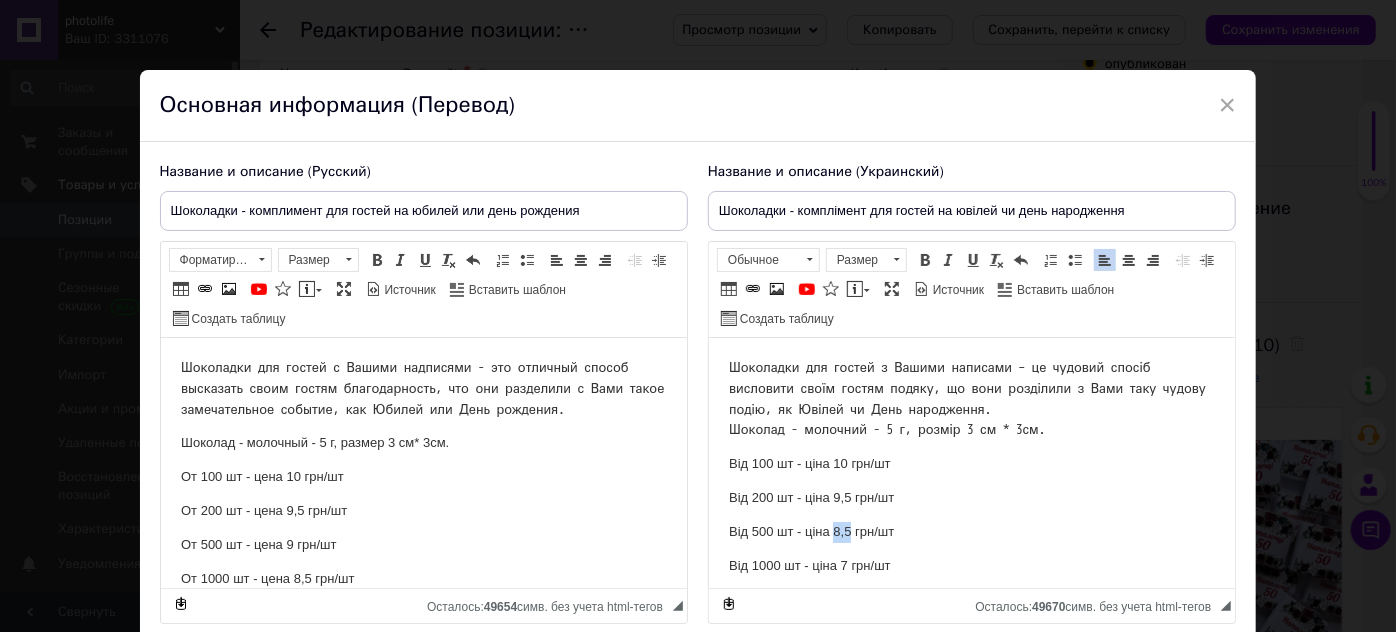 drag, startPoint x: 831, startPoint y: 522, endPoint x: 850, endPoint y: 523, distance: 19.026299 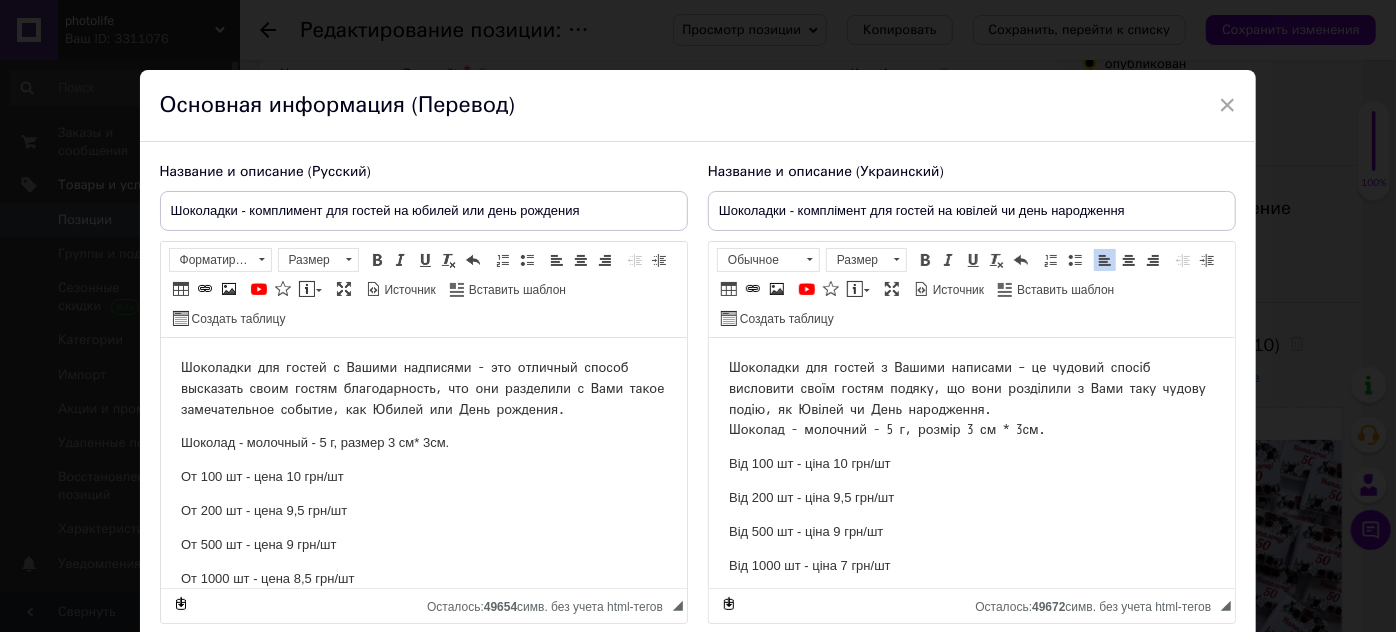 click on "Від 1000 шт - ціна 7 грн/шт" at bounding box center (971, 566) 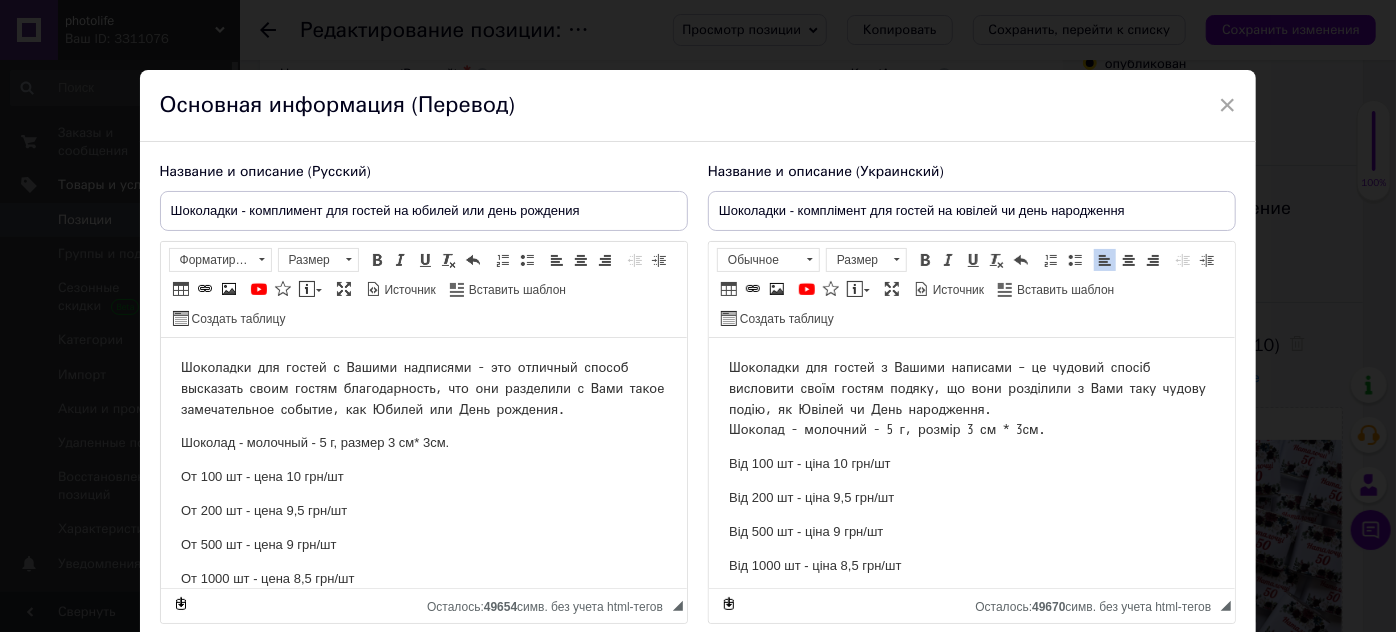 scroll, scrollTop: 42, scrollLeft: 0, axis: vertical 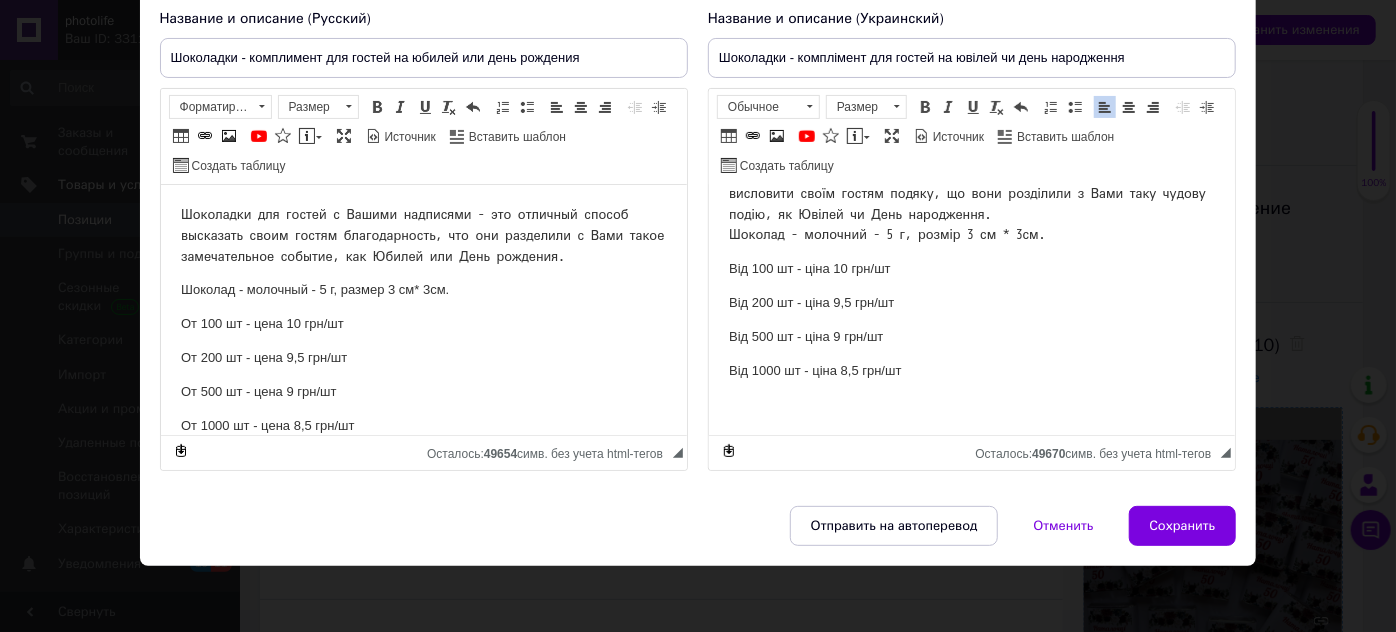 click on "Сохранить" at bounding box center [1183, 526] 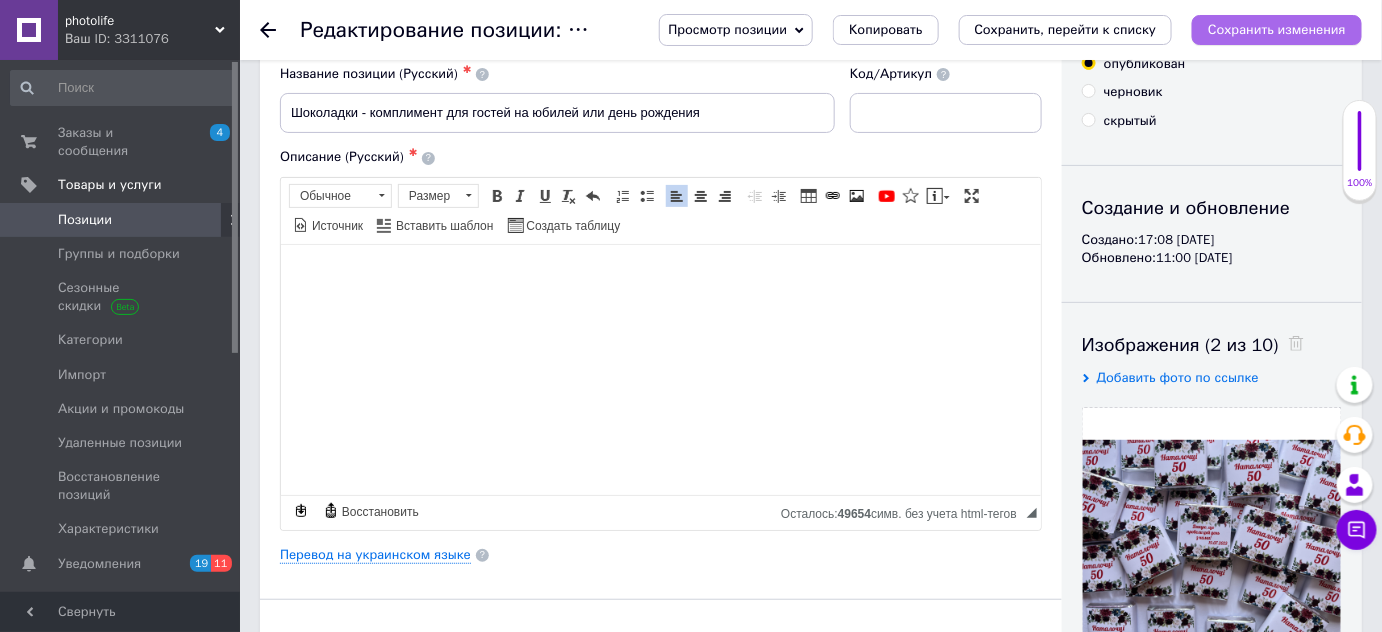 click on "Сохранить изменения" at bounding box center [1277, 29] 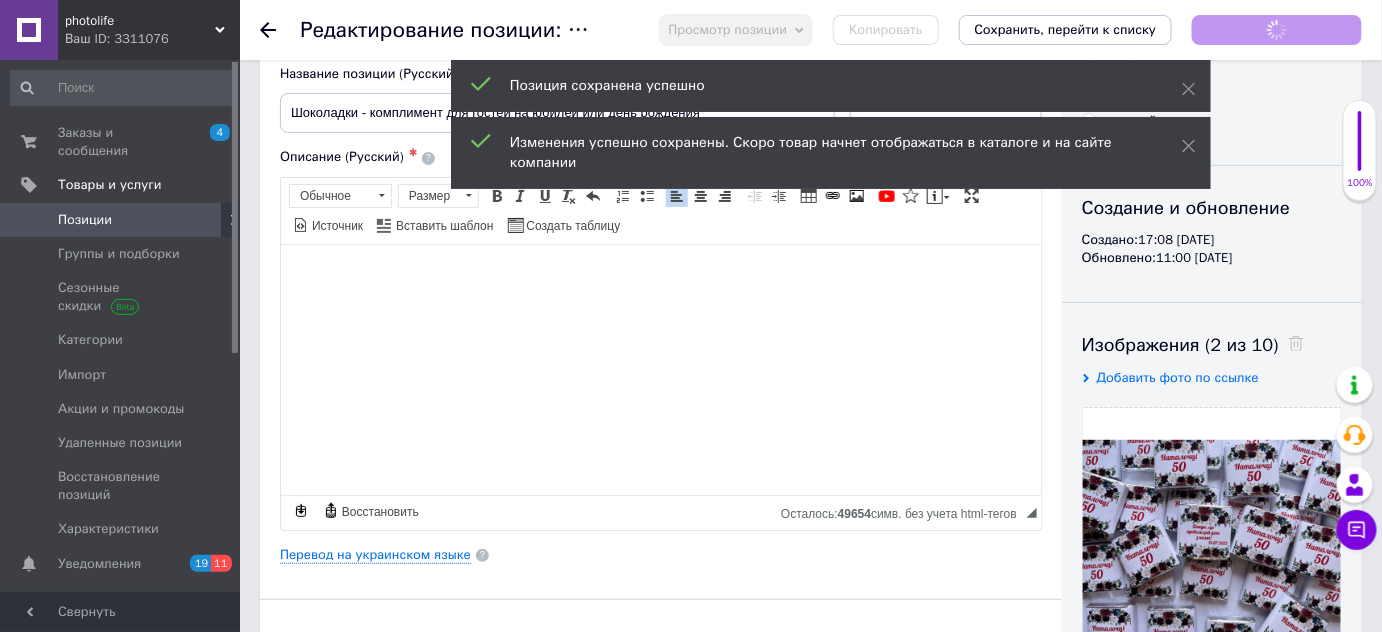 click 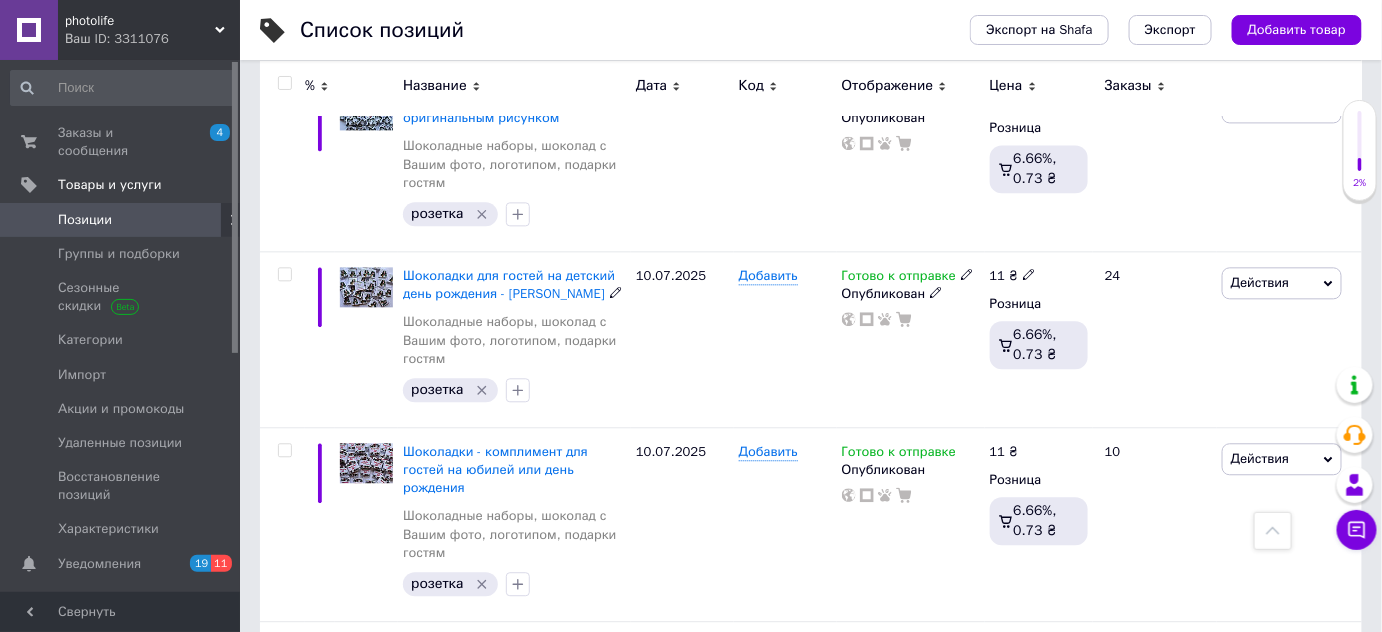 scroll, scrollTop: 6636, scrollLeft: 0, axis: vertical 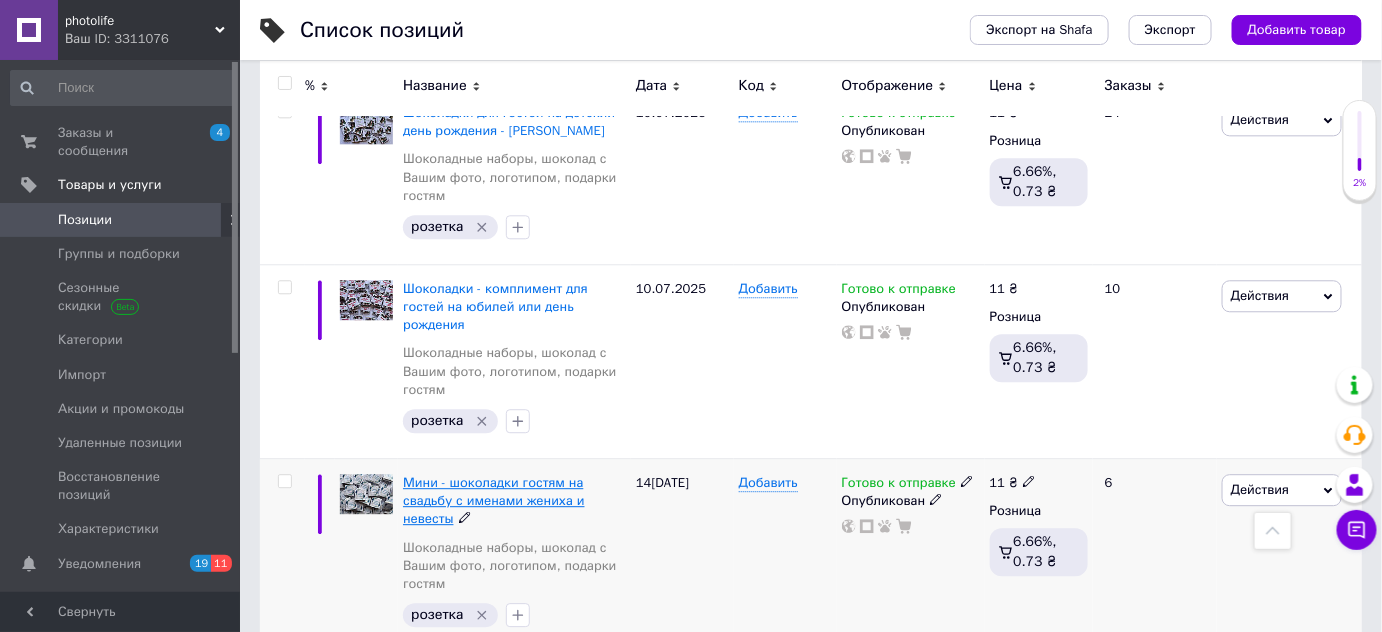 click on "Мини - шоколадки гостям на свадьбу с именами жениха и невесты" at bounding box center [494, 500] 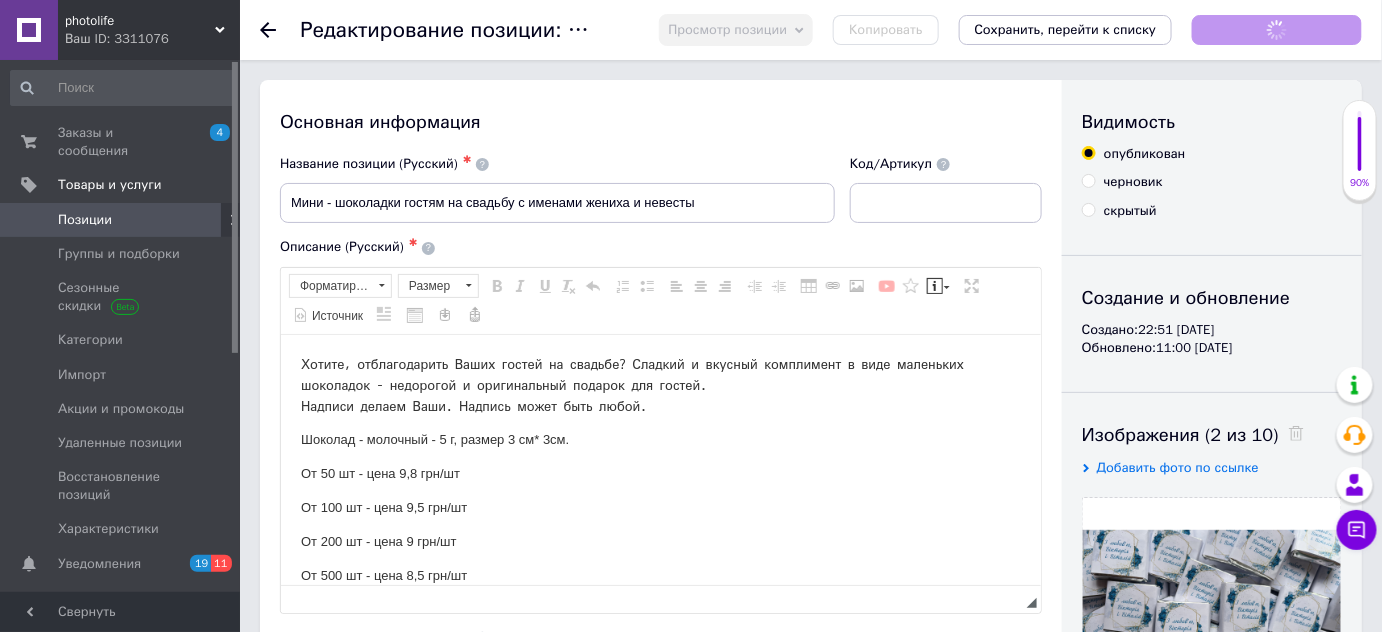 scroll, scrollTop: 0, scrollLeft: 0, axis: both 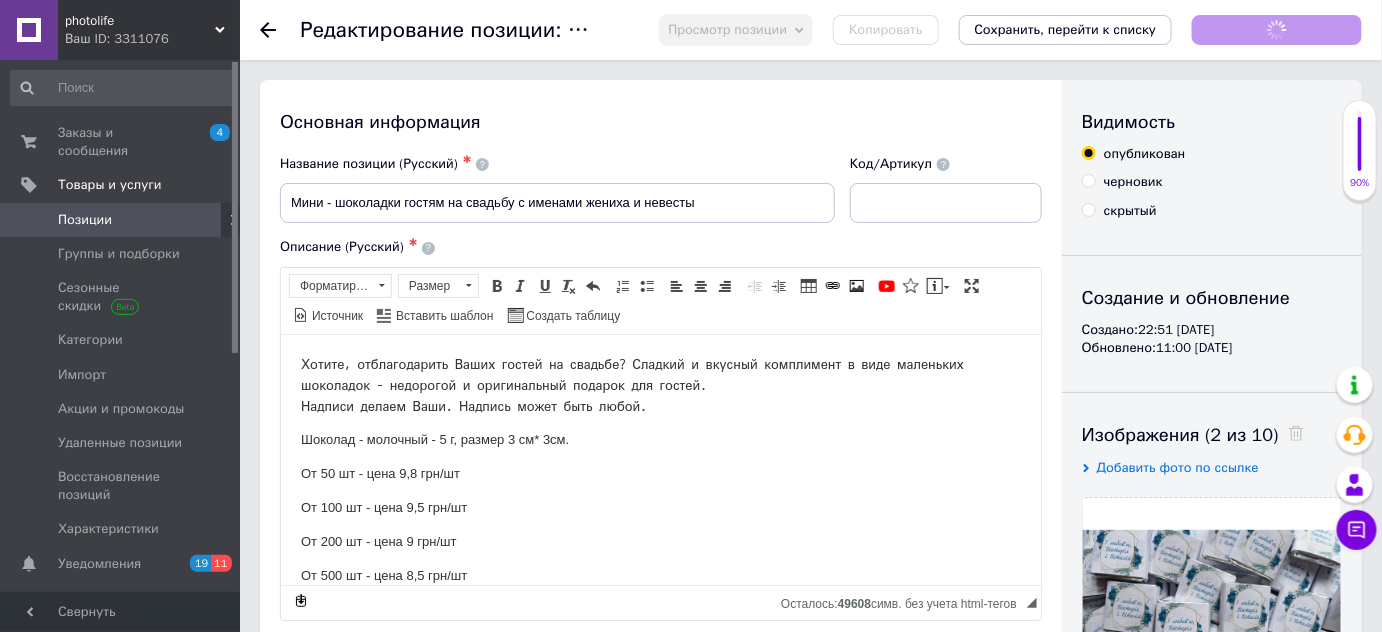click on "От 50 шт - цена 9,8 грн/шт" at bounding box center (660, 473) 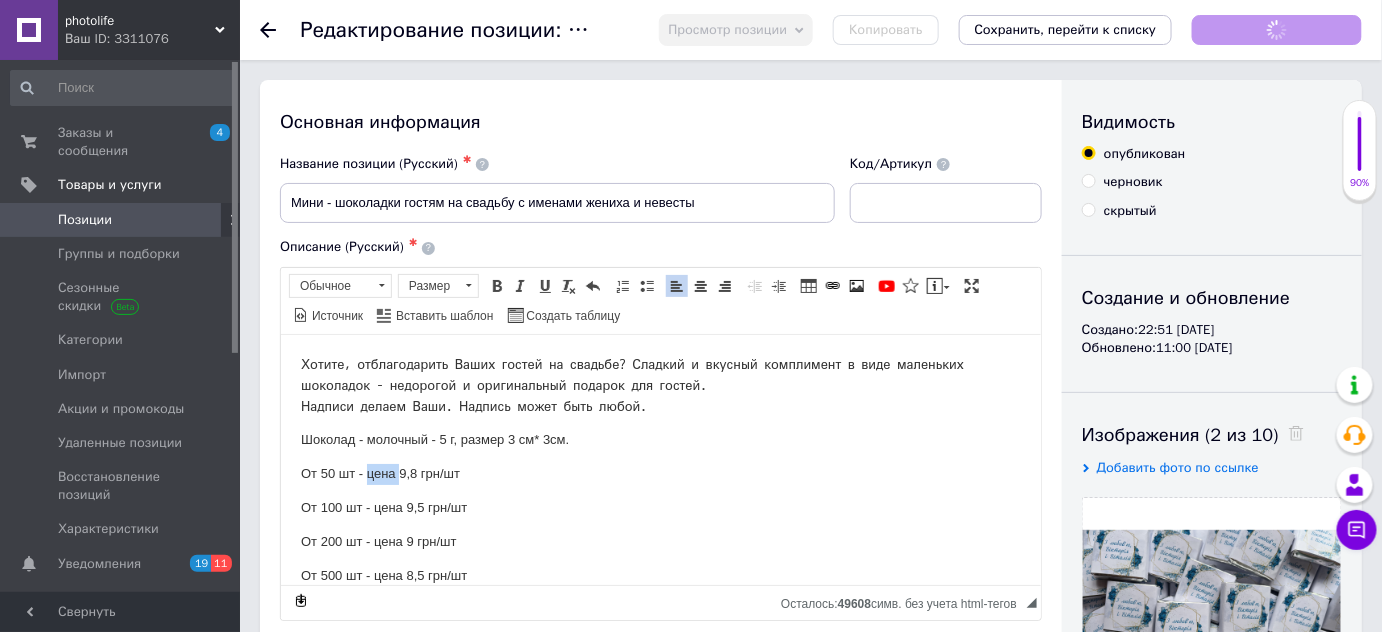 click on "От 50 шт - цена 9,8 грн/шт" at bounding box center [660, 473] 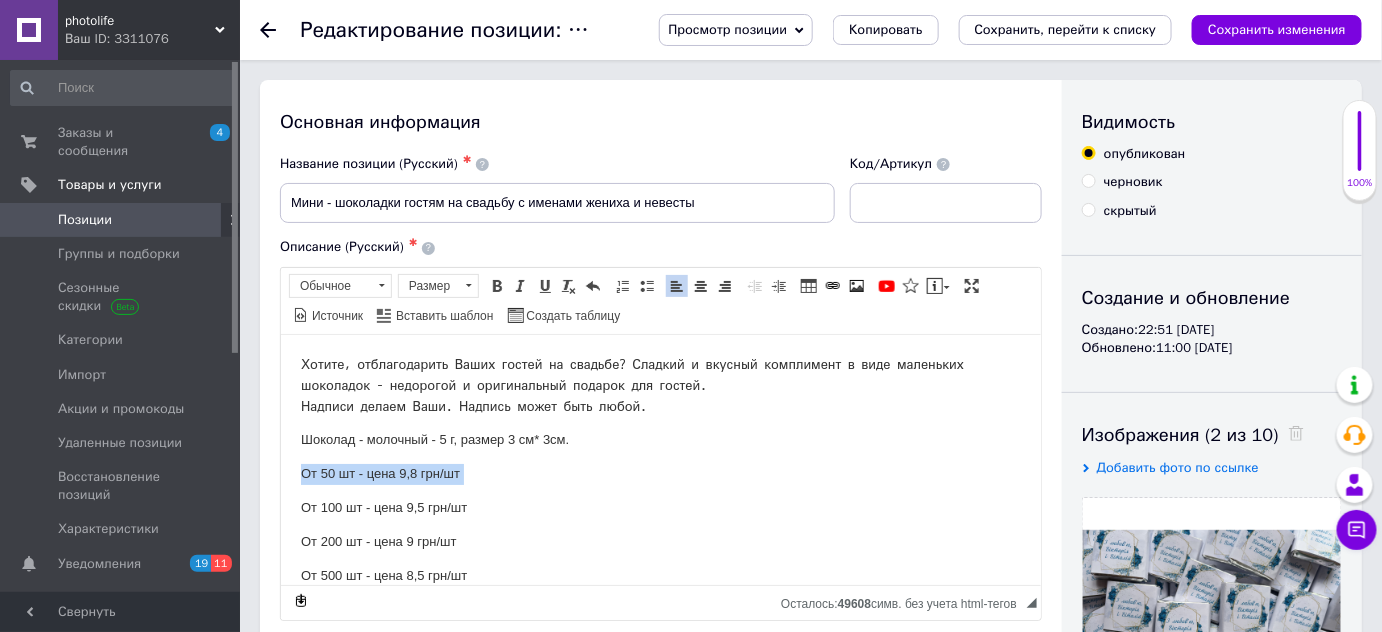 click on "От 50 шт - цена 9,8 грн/шт" at bounding box center (660, 473) 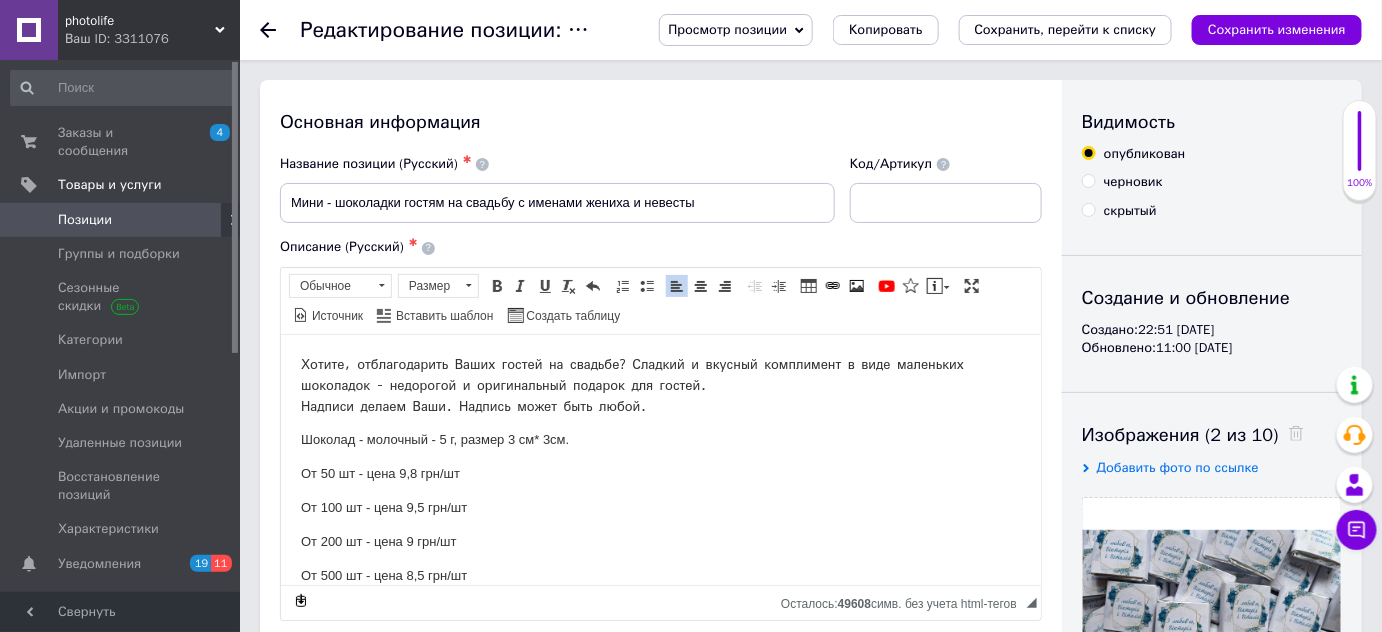 type 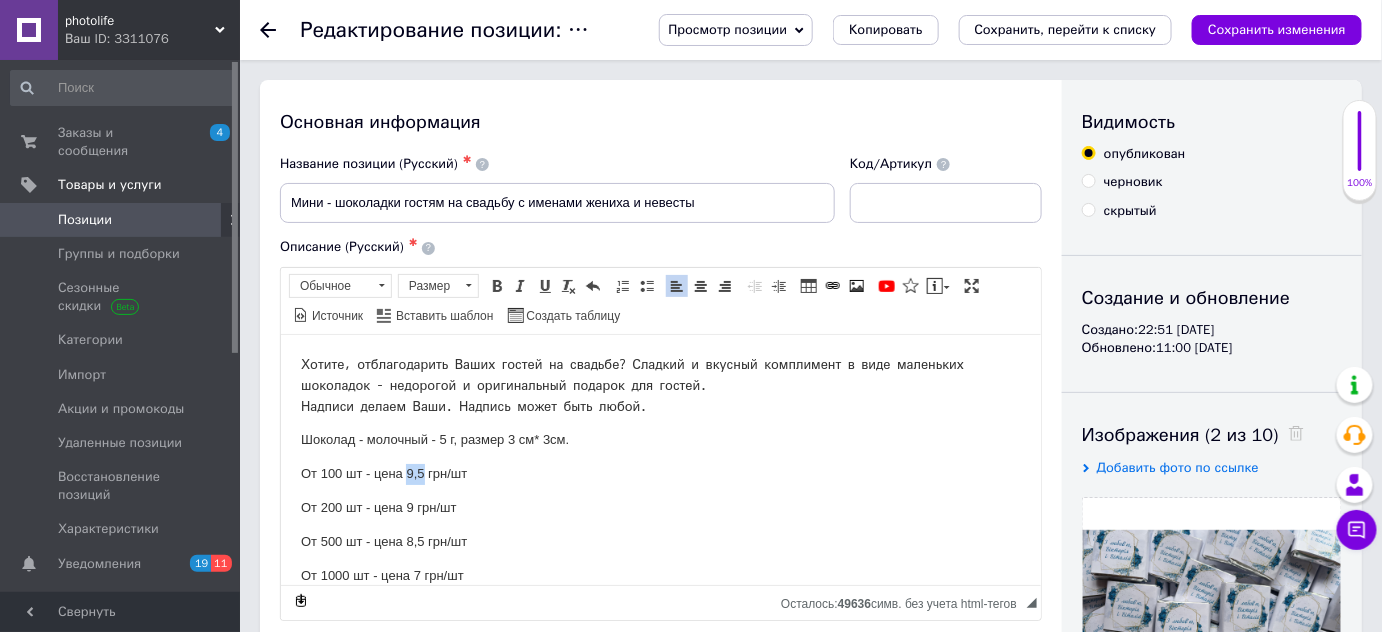 drag, startPoint x: 407, startPoint y: 468, endPoint x: 420, endPoint y: 470, distance: 13.152946 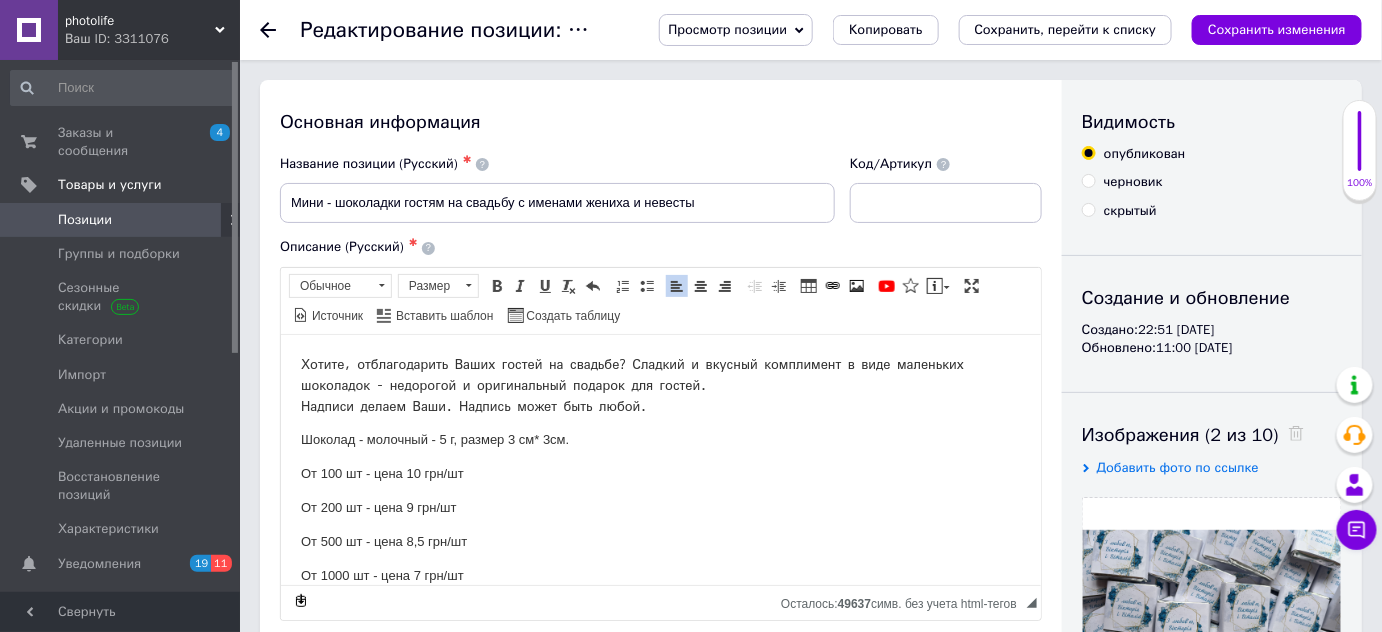 click on "От 200 шт - цена 9 грн/шт" at bounding box center (660, 507) 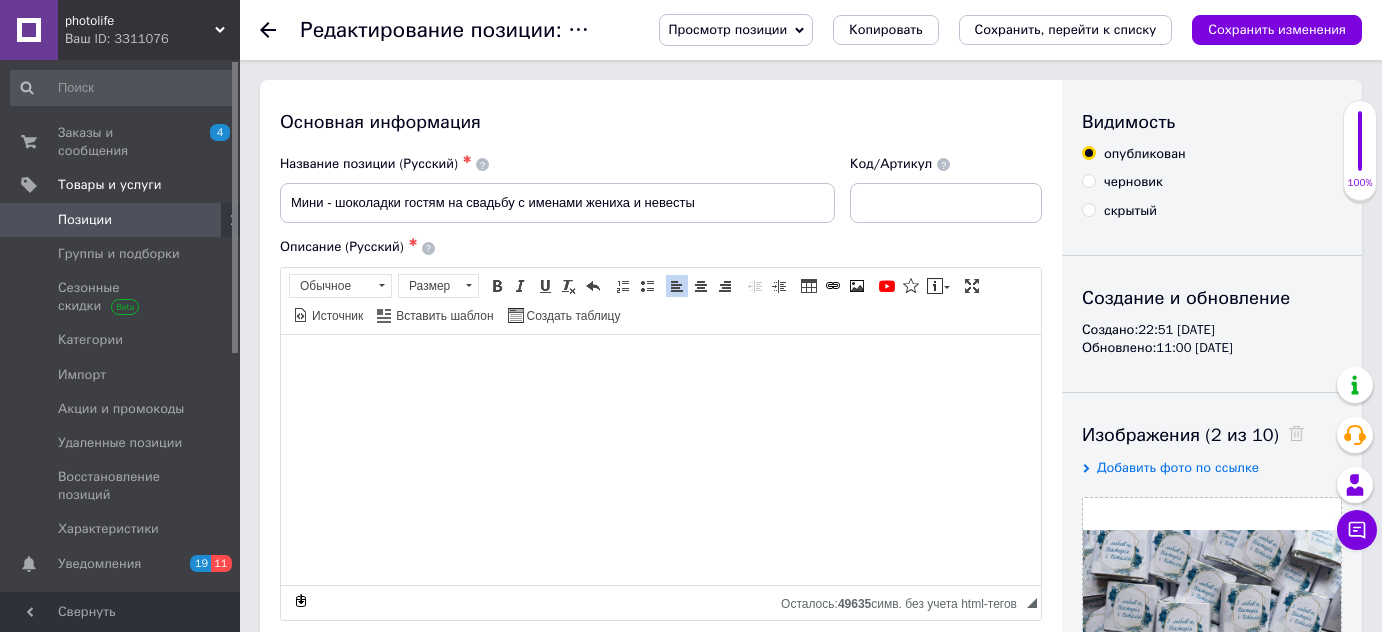 scroll, scrollTop: 0, scrollLeft: 0, axis: both 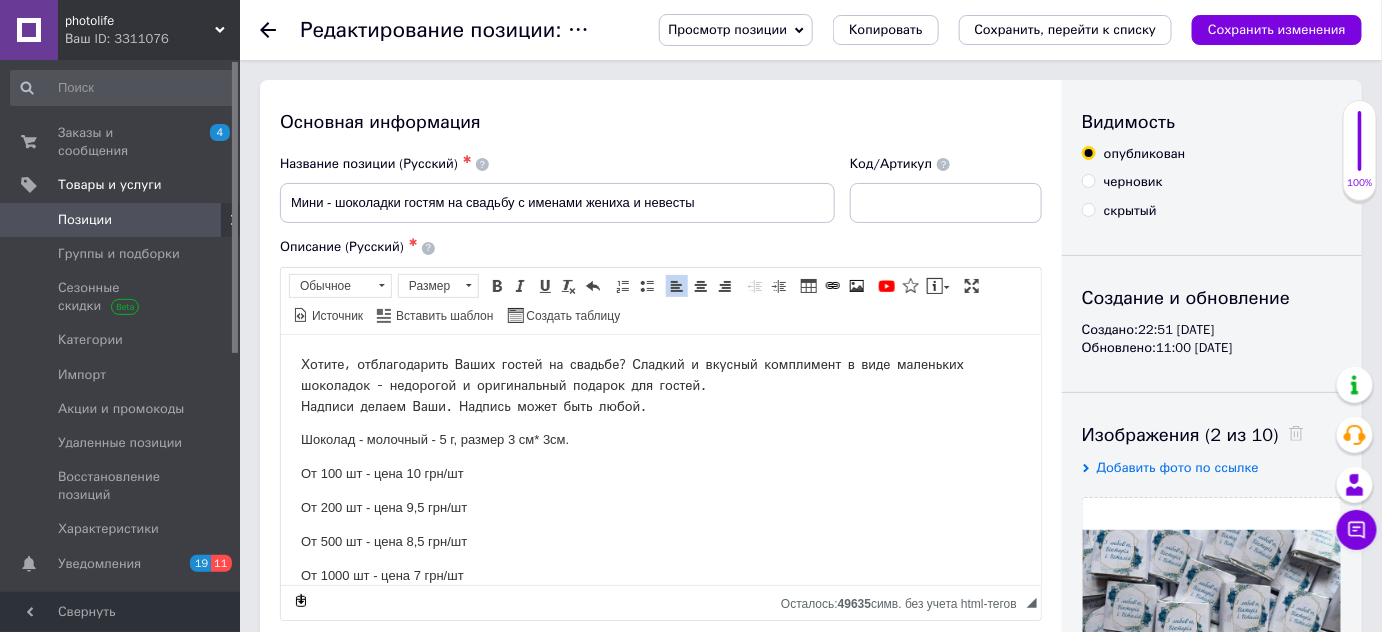 type 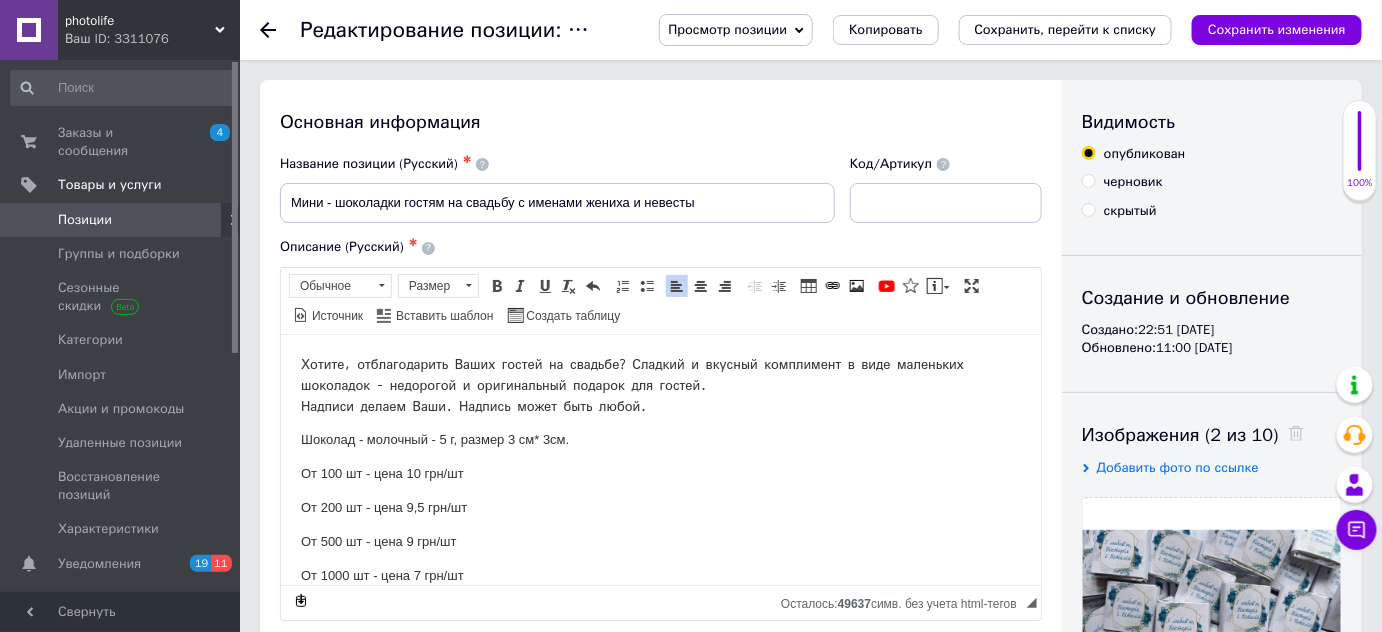 click on "От 1000 шт - цена 7 грн/шт" at bounding box center (660, 575) 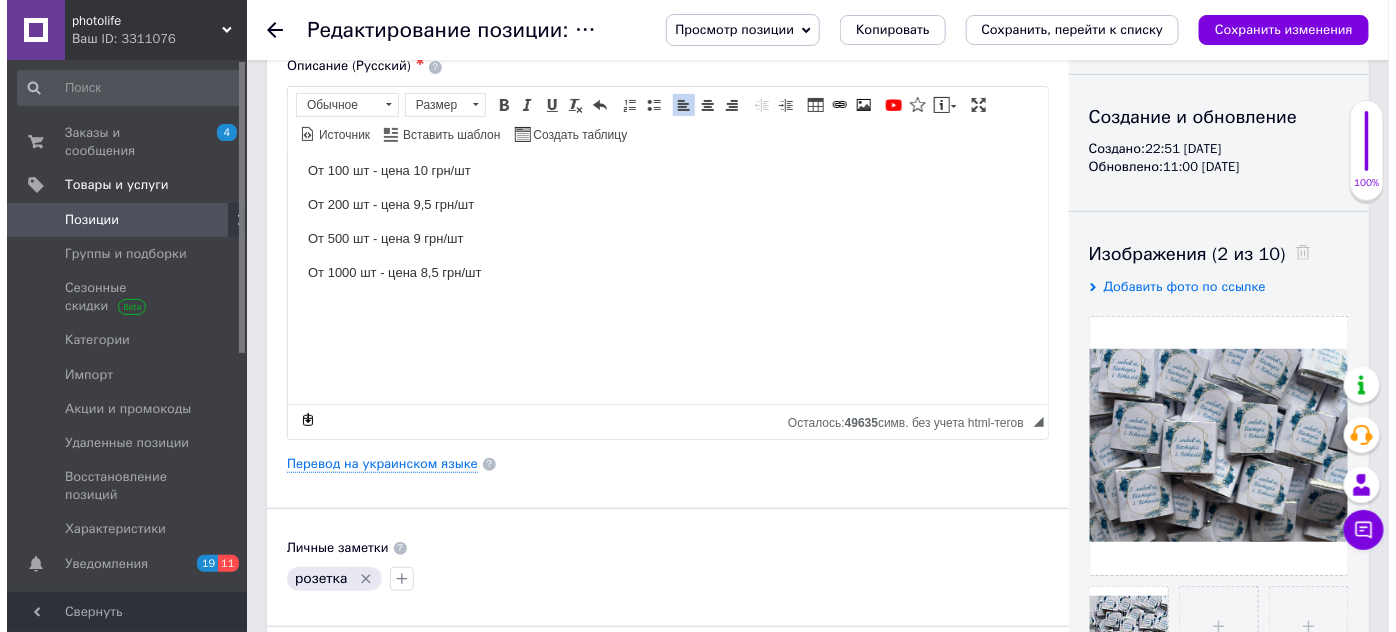 scroll, scrollTop: 181, scrollLeft: 0, axis: vertical 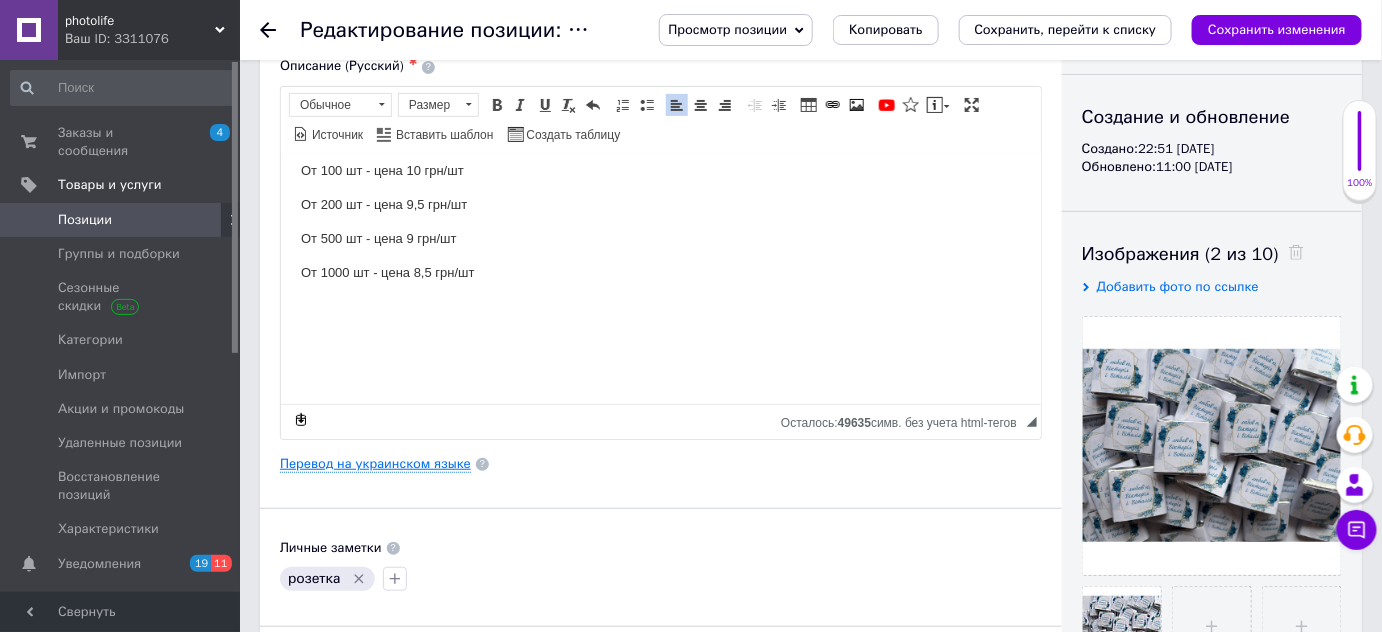 click on "Перевод на украинском языке" at bounding box center (375, 464) 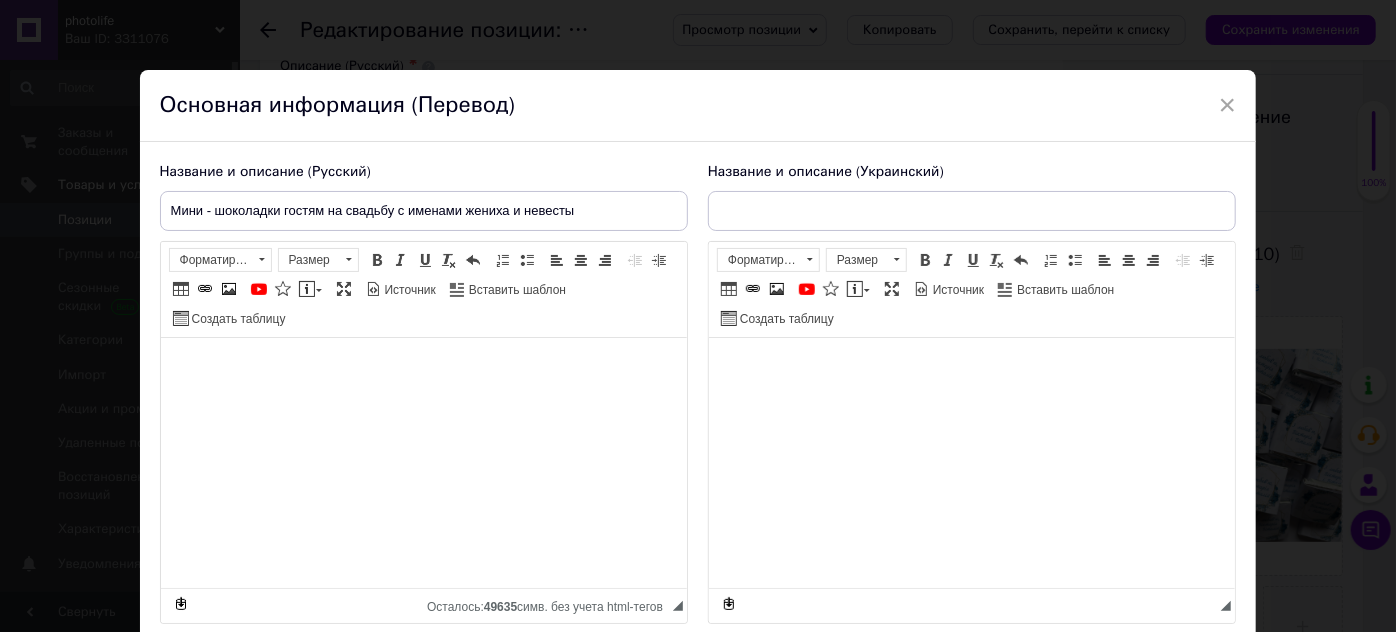 type on "Міні - шоколадки гостям на весілля з іменами нареченого та нареченої" 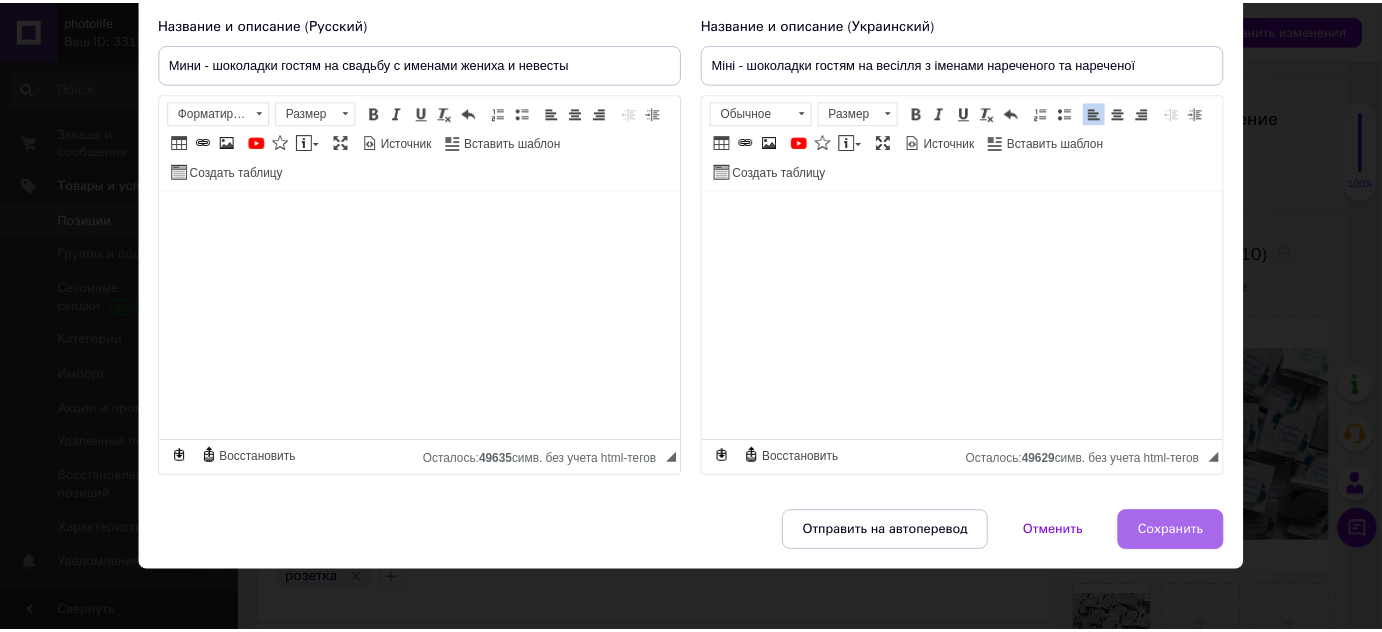 scroll, scrollTop: 153, scrollLeft: 0, axis: vertical 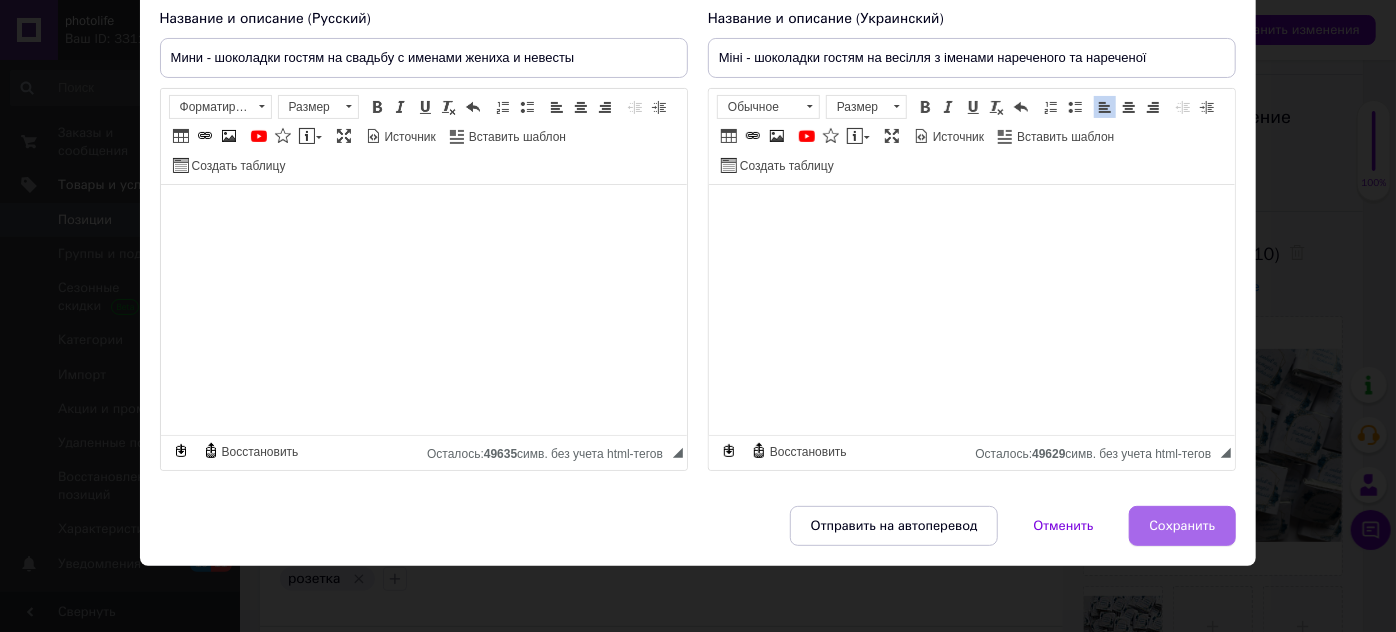 click on "Сохранить" at bounding box center (1183, 526) 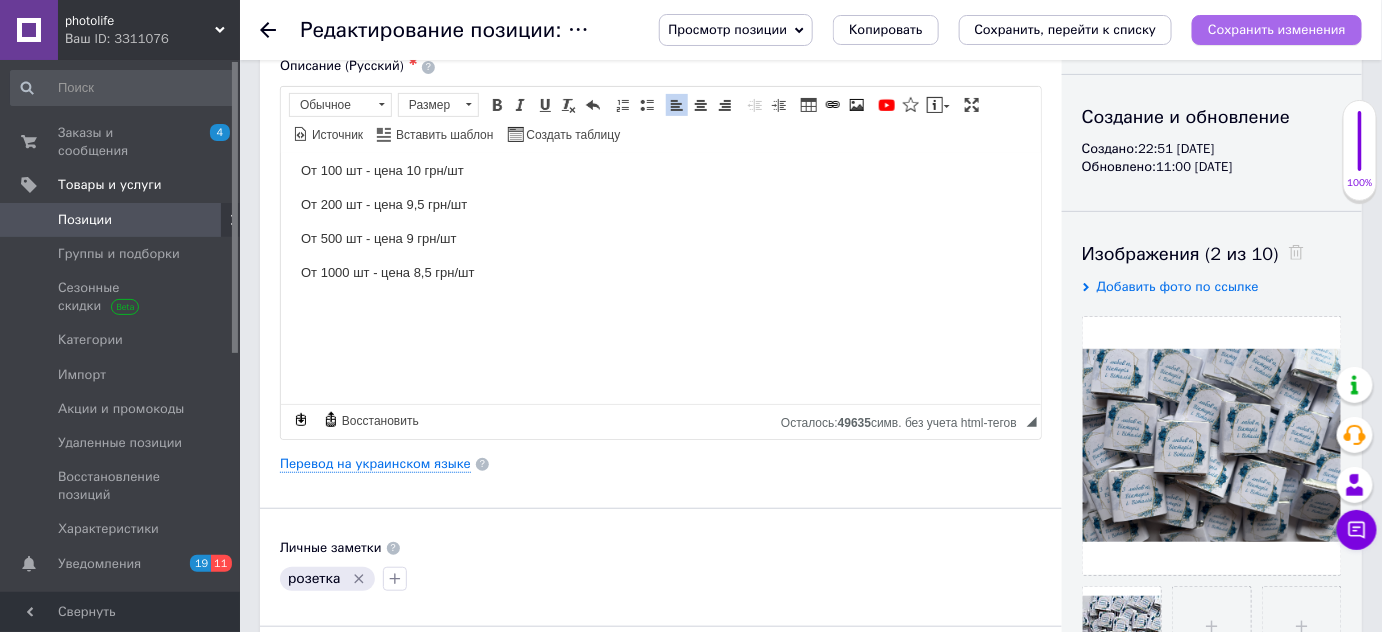 click on "Сохранить изменения" at bounding box center [1277, 30] 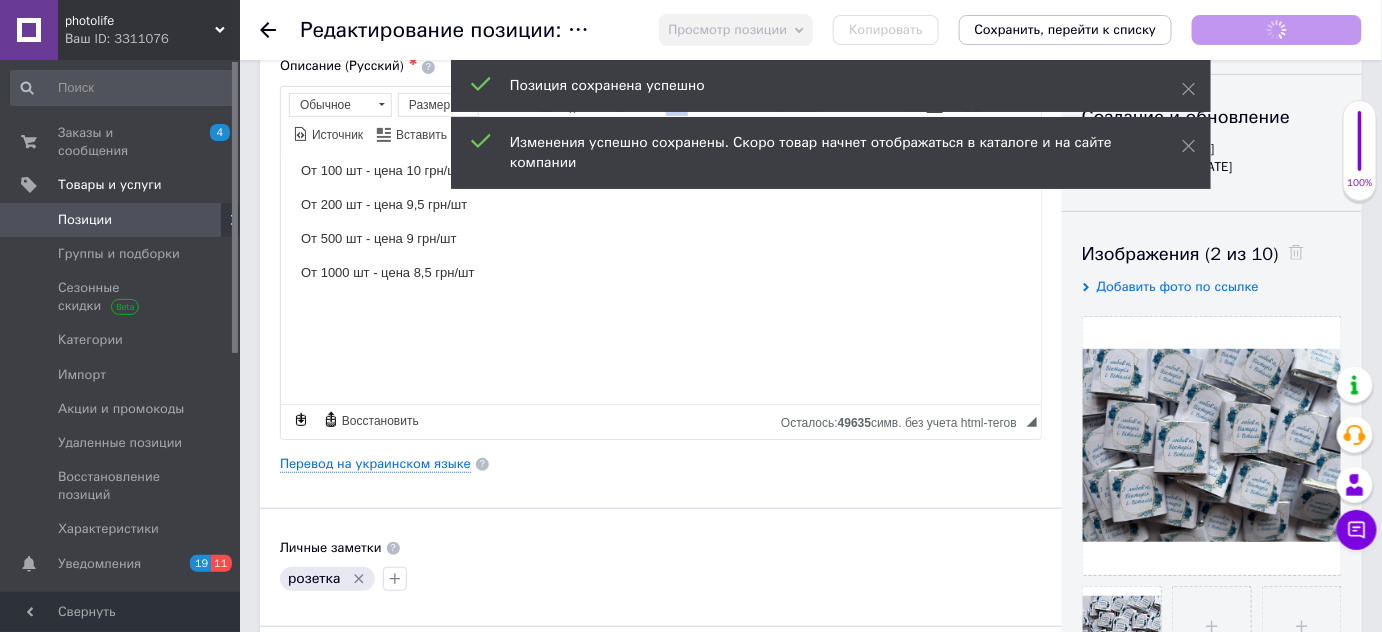 click 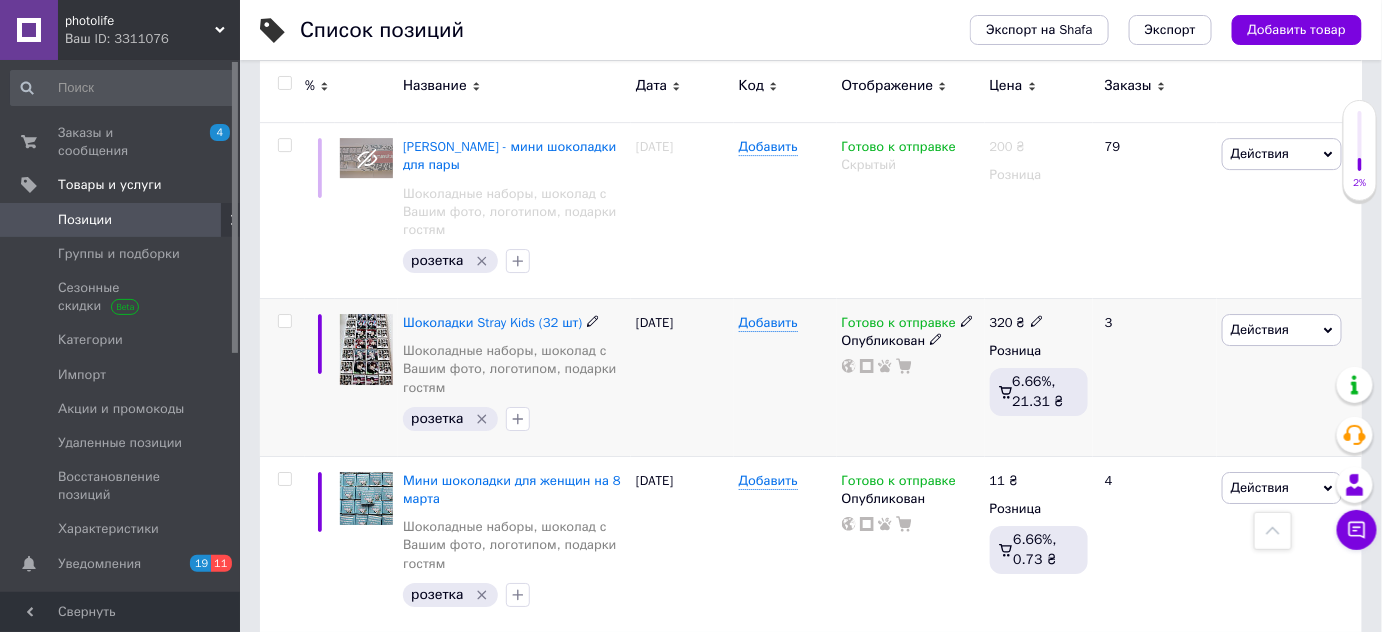 scroll, scrollTop: 7181, scrollLeft: 0, axis: vertical 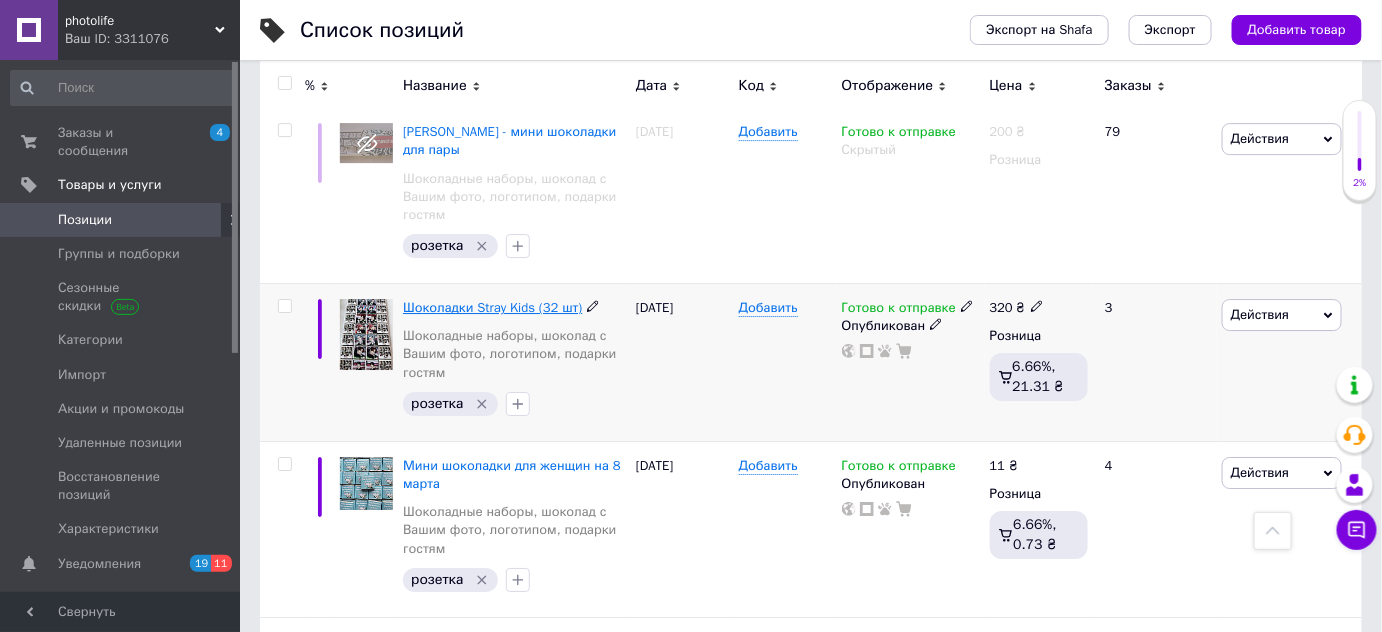 click on "Шоколадки Stray Kids (32 шт)" at bounding box center [492, 307] 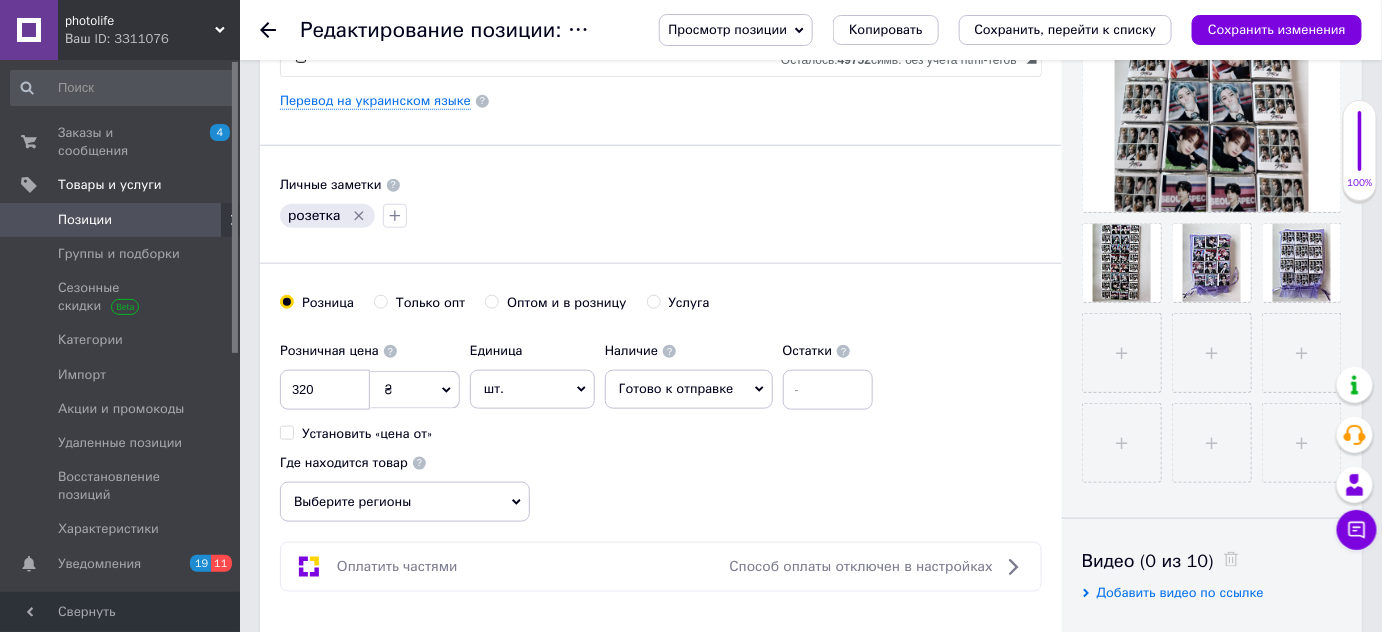scroll, scrollTop: 545, scrollLeft: 0, axis: vertical 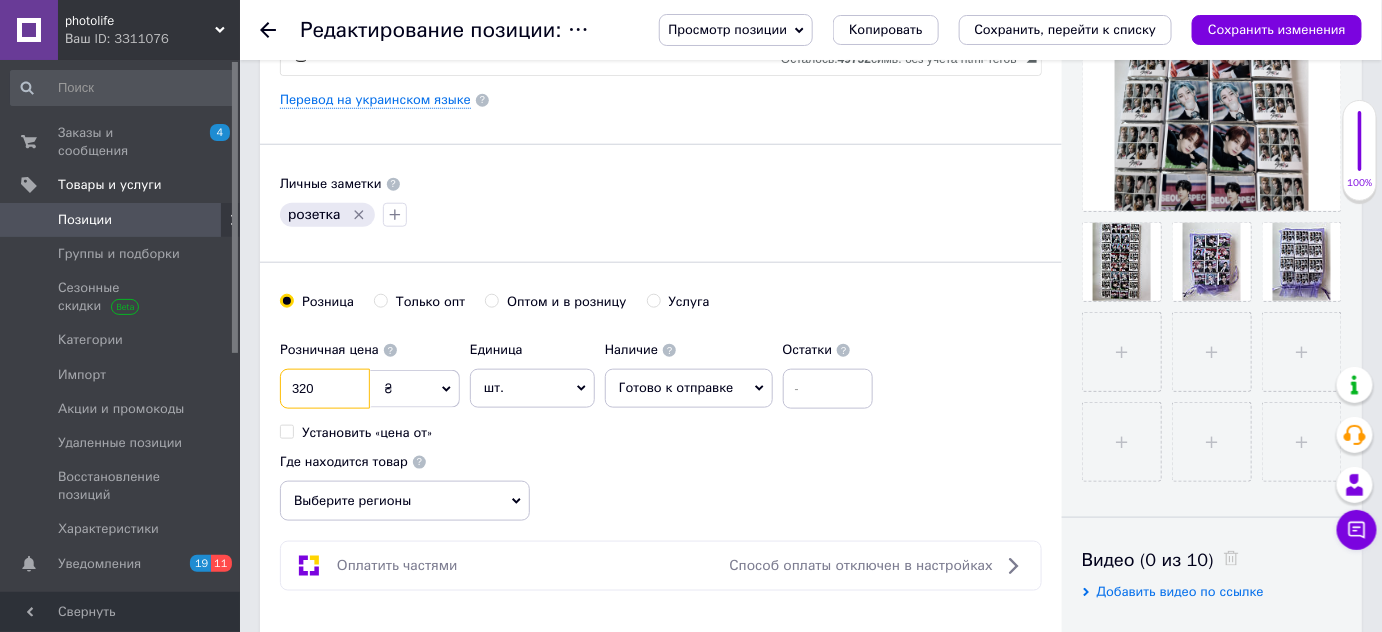 click on "320" at bounding box center (325, 389) 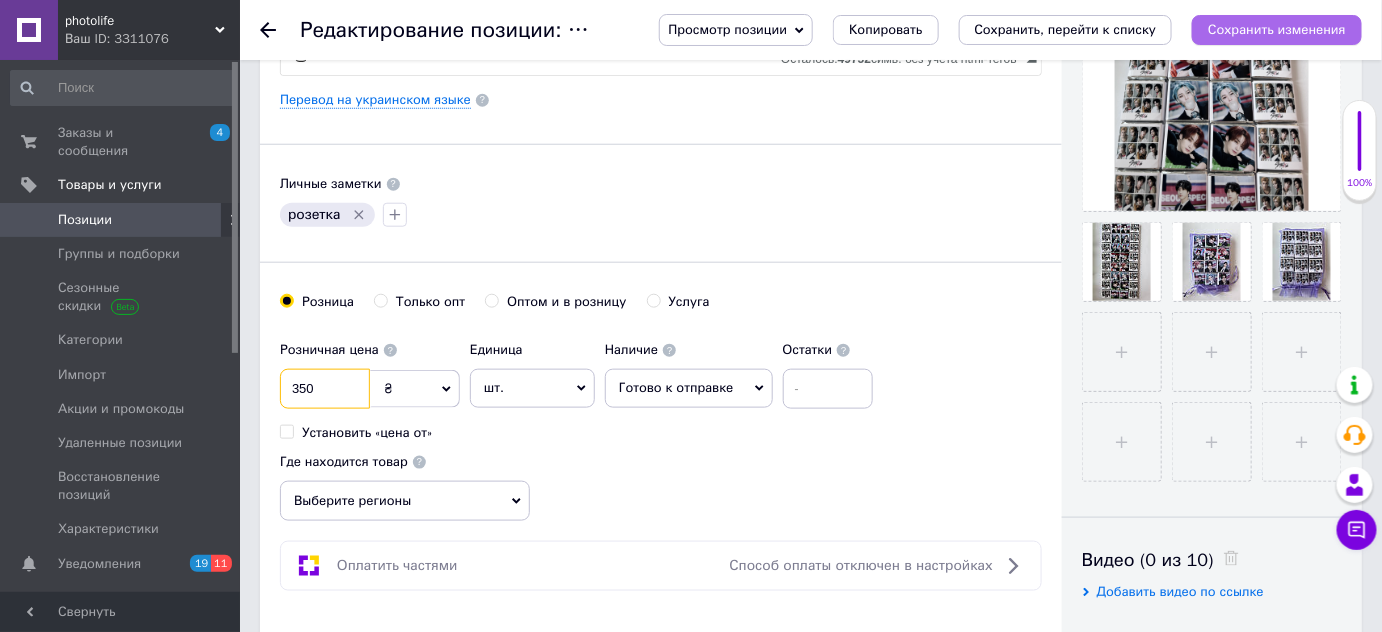 type on "350" 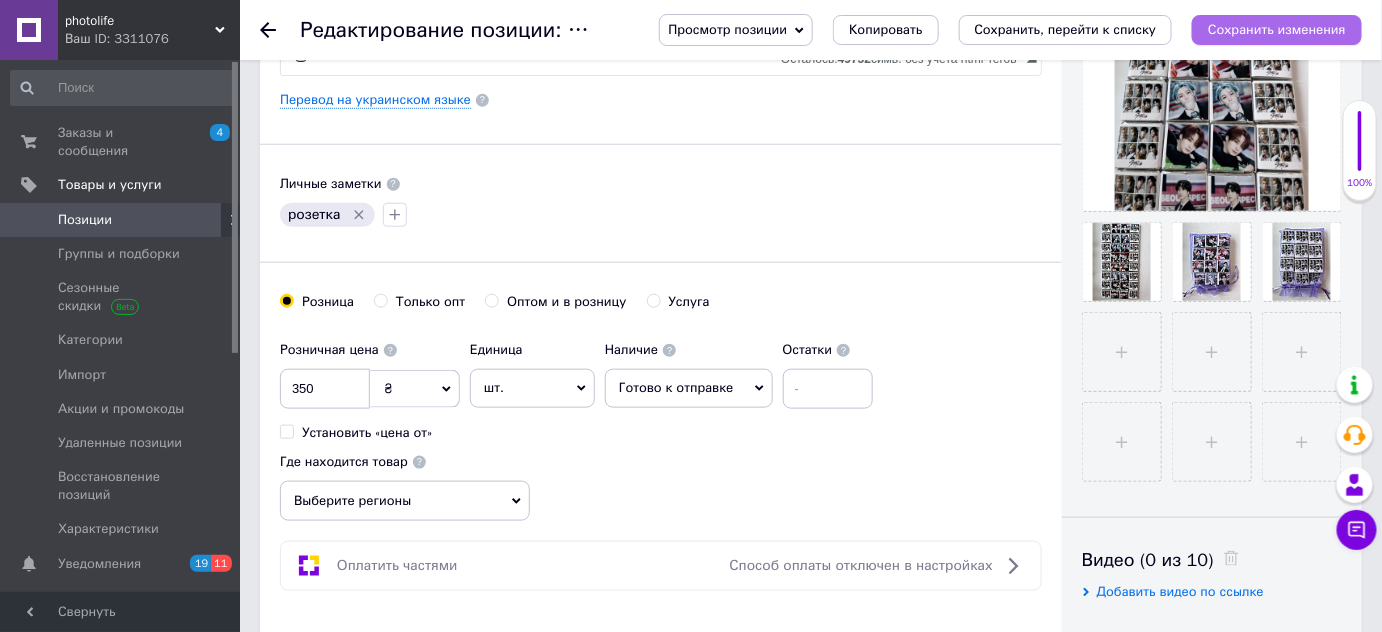 click on "Сохранить изменения" at bounding box center [1277, 29] 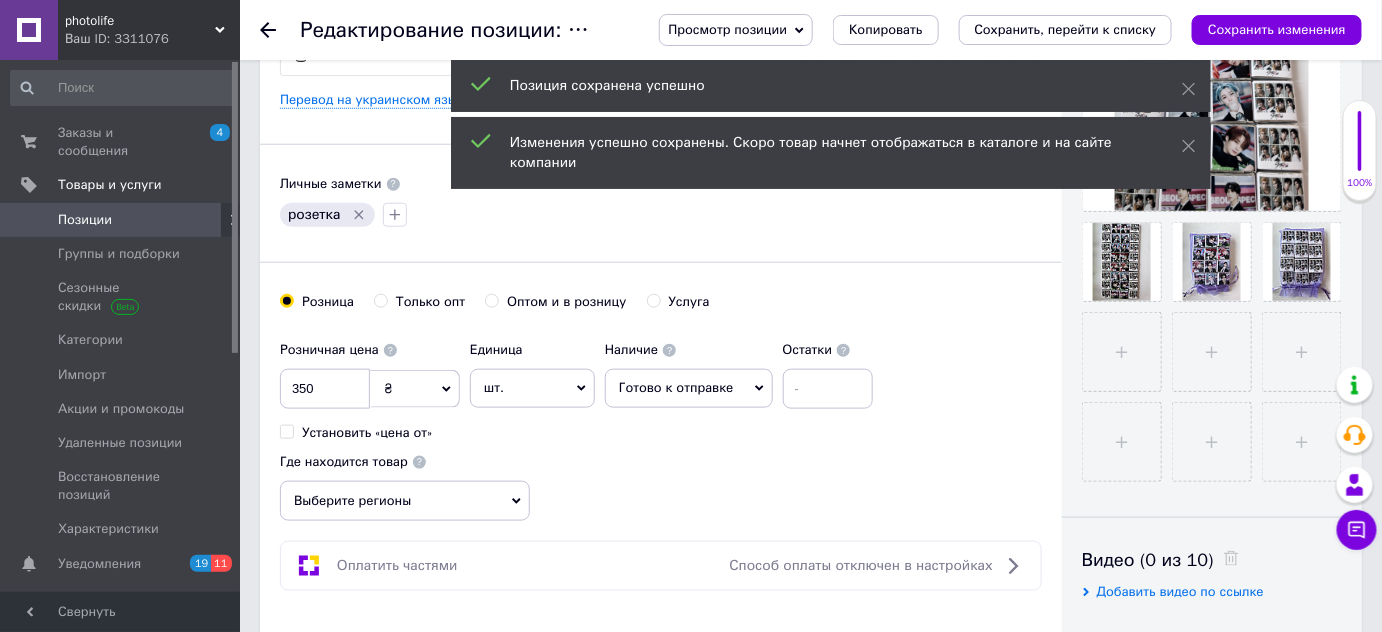 click 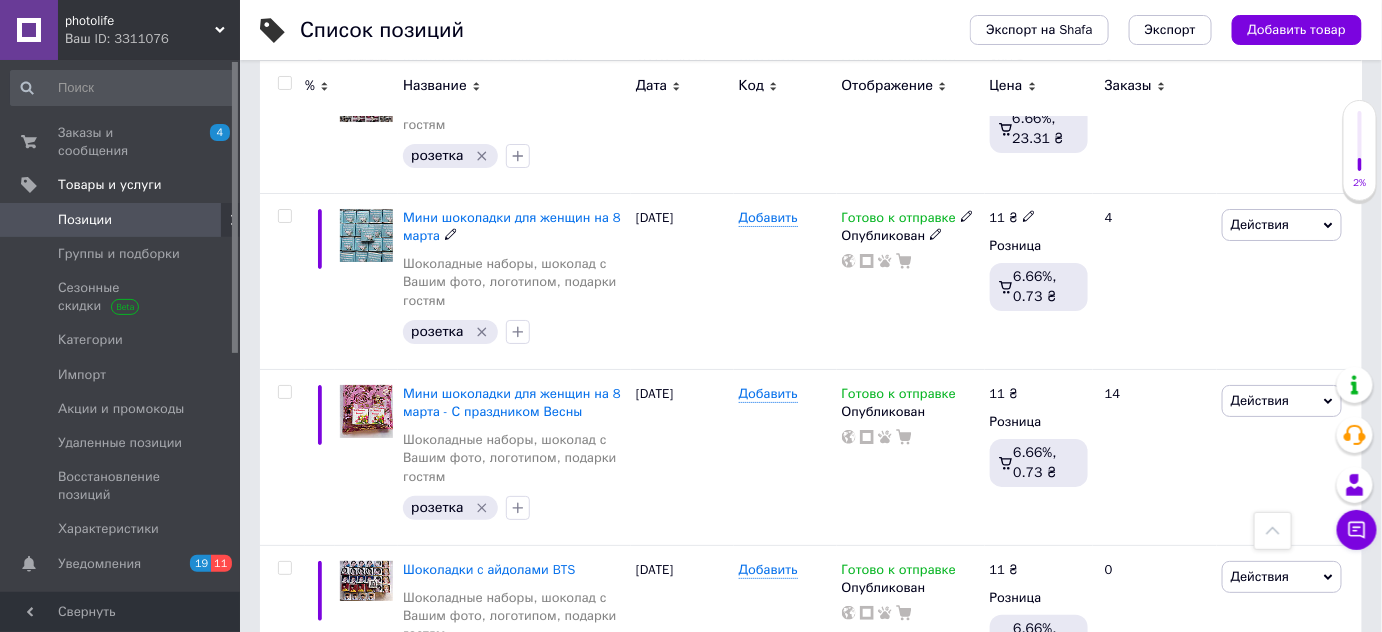 scroll, scrollTop: 7454, scrollLeft: 0, axis: vertical 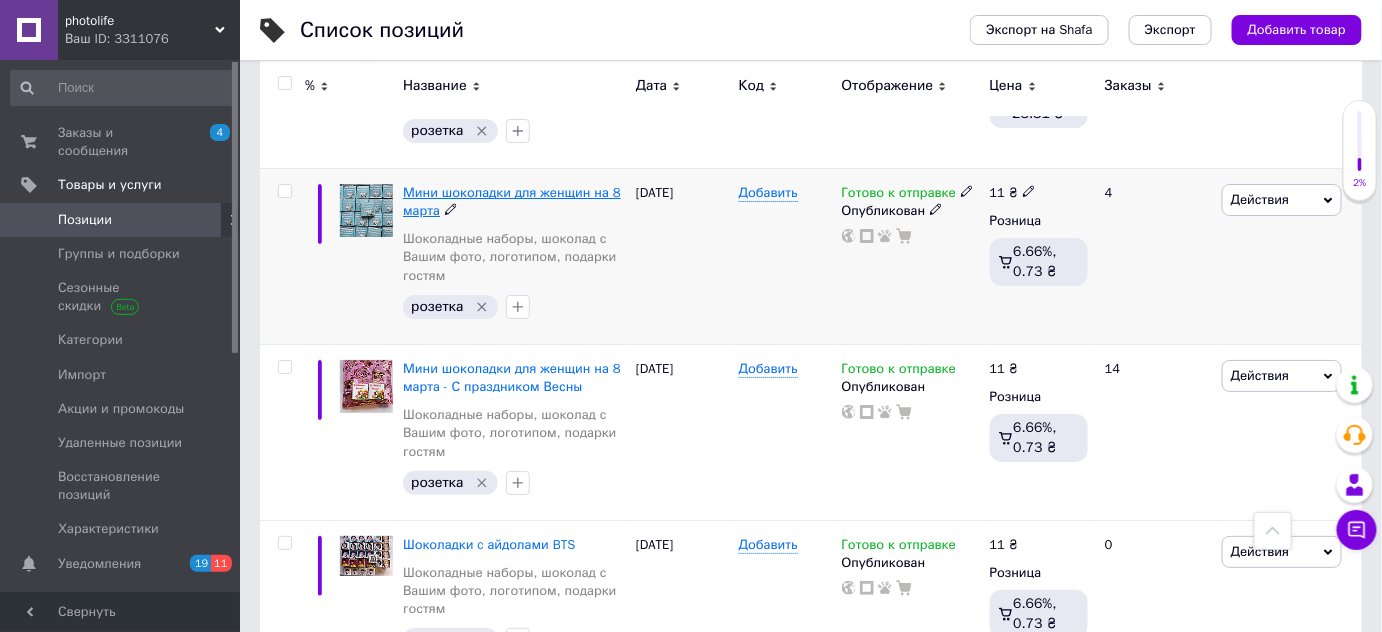 click on "Мини шоколадки для женщин на 8 марта" at bounding box center (512, 201) 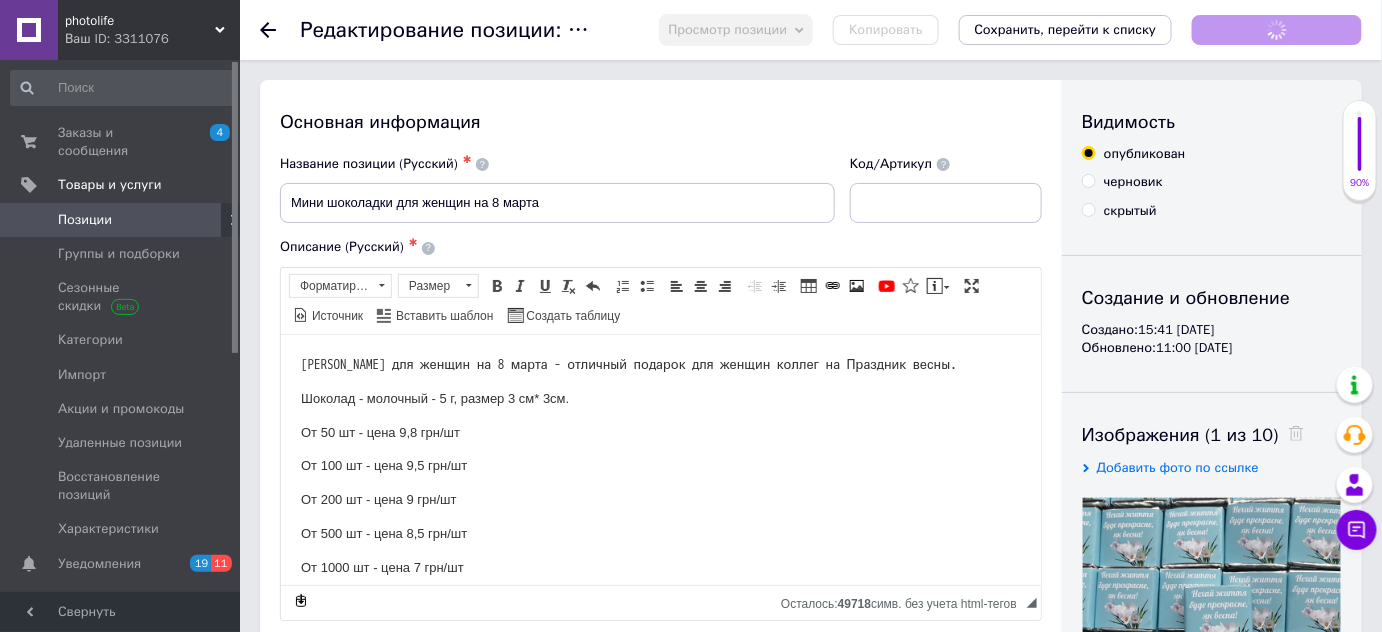 scroll, scrollTop: 47, scrollLeft: 0, axis: vertical 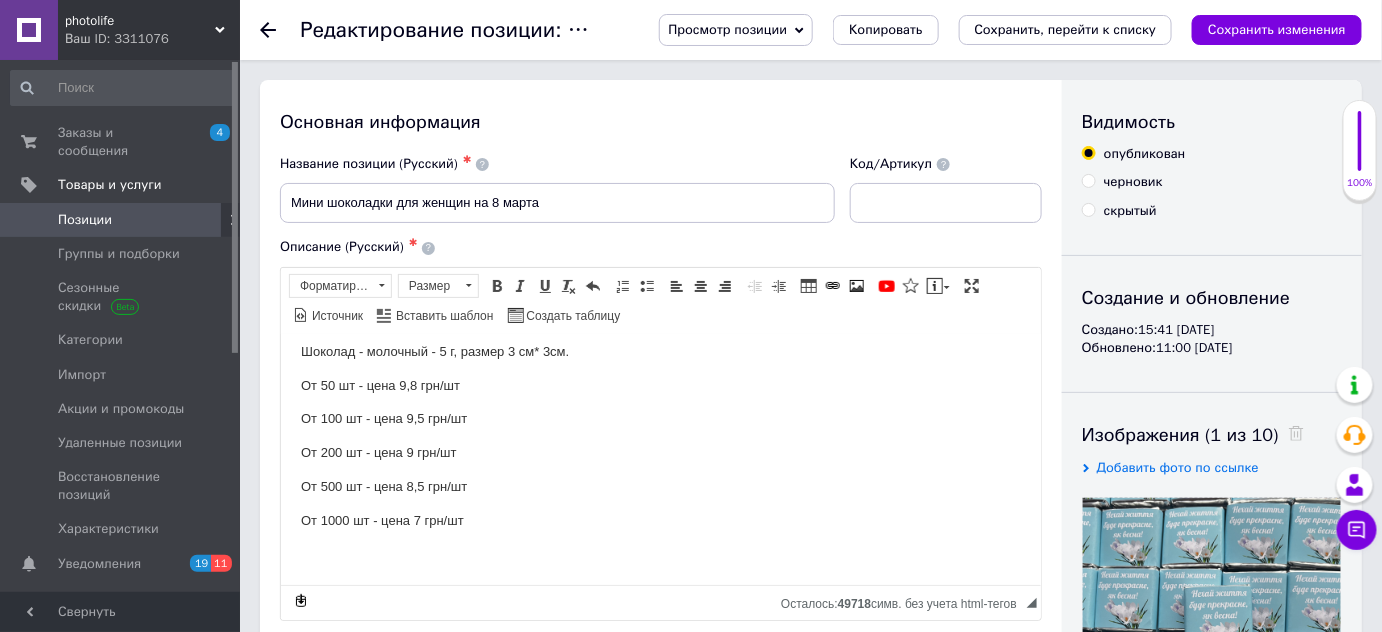 click on "[PERSON_NAME] для женщин на 8 марта - отличный подарок для женщин коллег на Праздник весны. Шоколад - молочный - 5 г, размер 3 см* 3см.  От 50 шт - цена 9,8 грн/шт От 100 шт - цена 9,5 грн/шт От 200 шт - цена 9 грн/шт От 500 шт - цена 8,5 грн/шт От 1000 шт - цена 7 грн/шт" at bounding box center [660, 435] 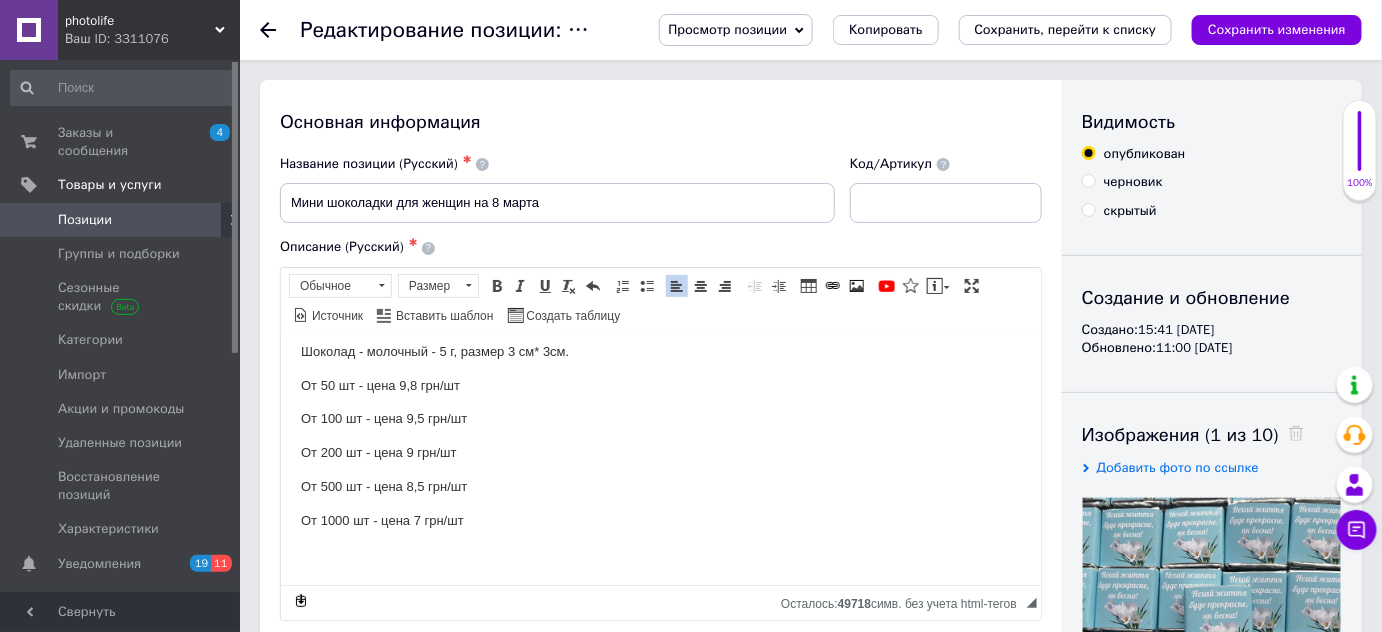 click on "От 50 шт - цена 9,8 грн/шт" at bounding box center (660, 385) 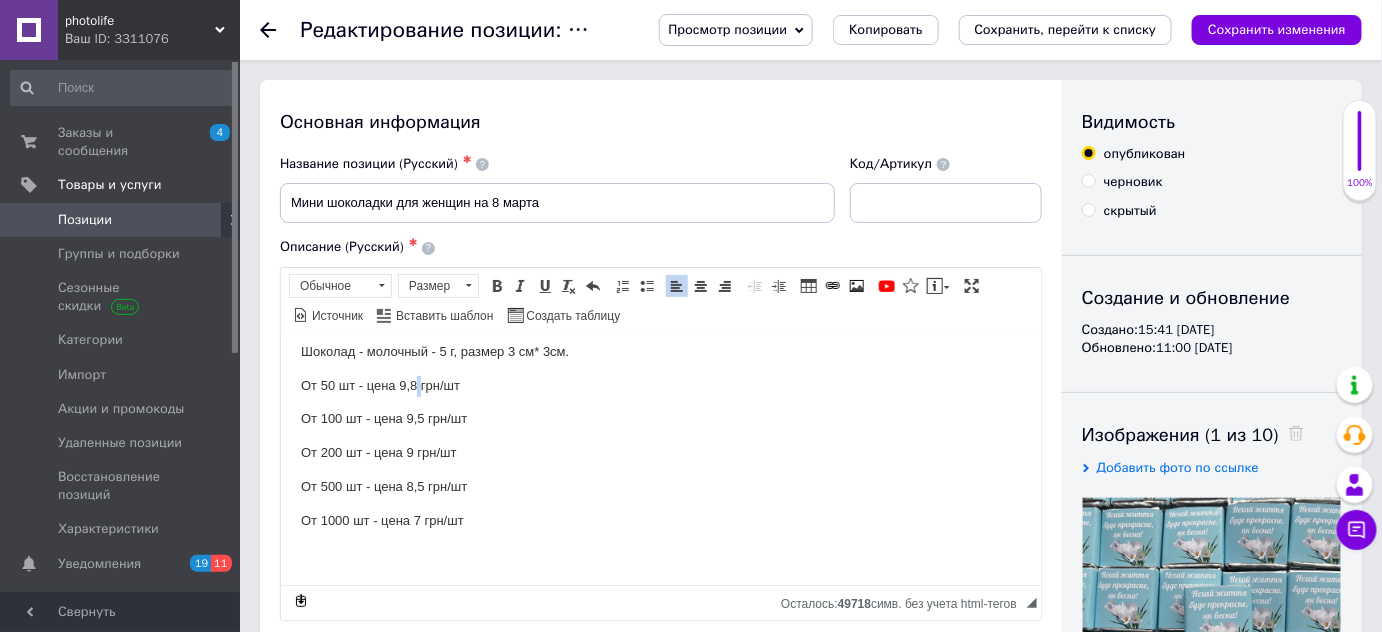 click on "От 50 шт - цена 9,8 грн/шт" at bounding box center [660, 385] 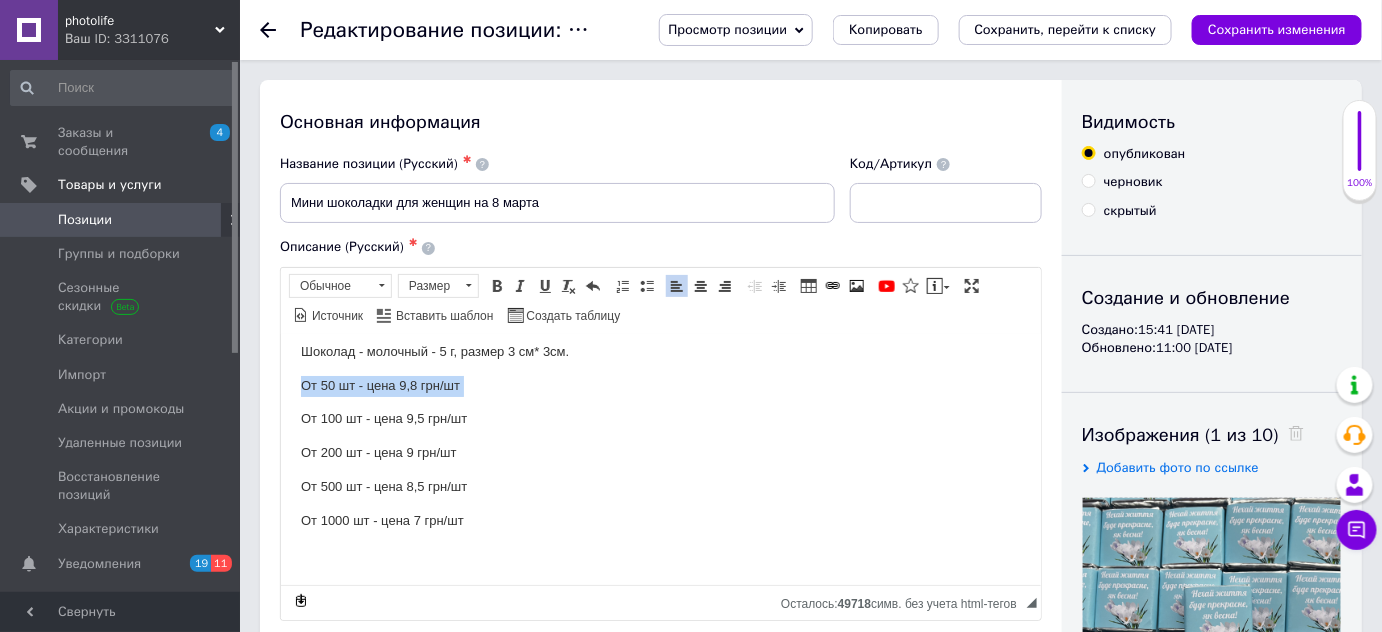 click on "От 50 шт - цена 9,8 грн/шт" at bounding box center (660, 385) 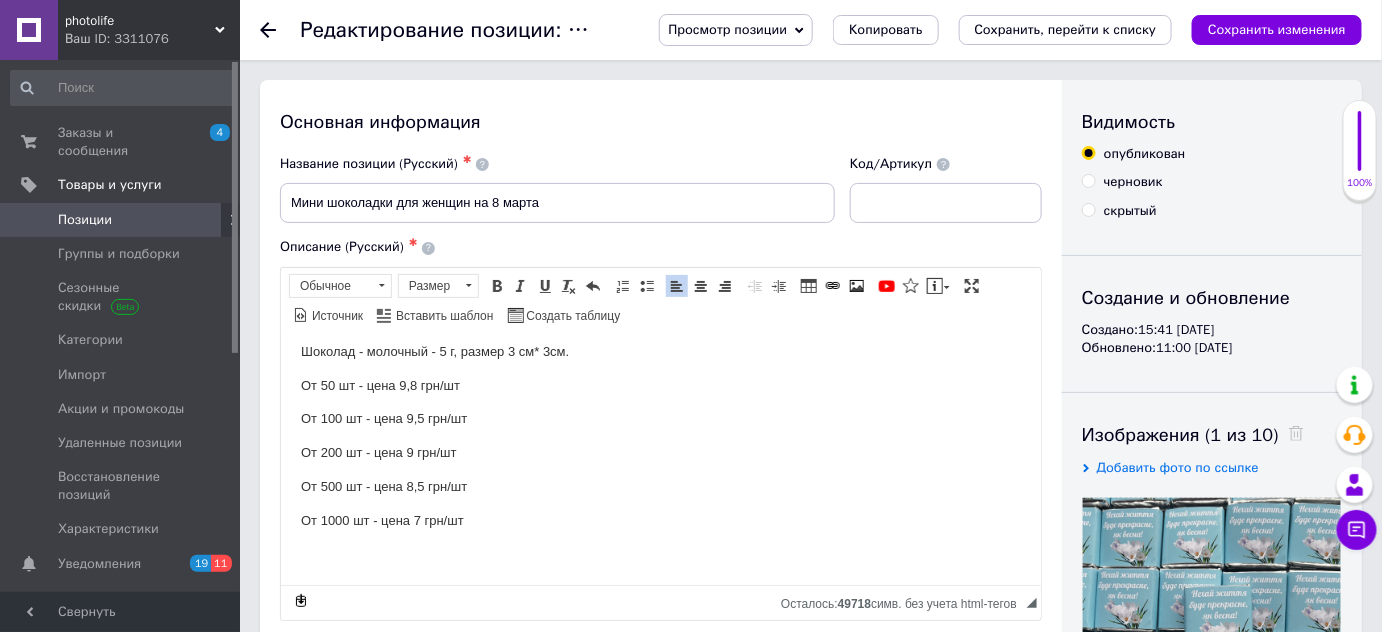 type 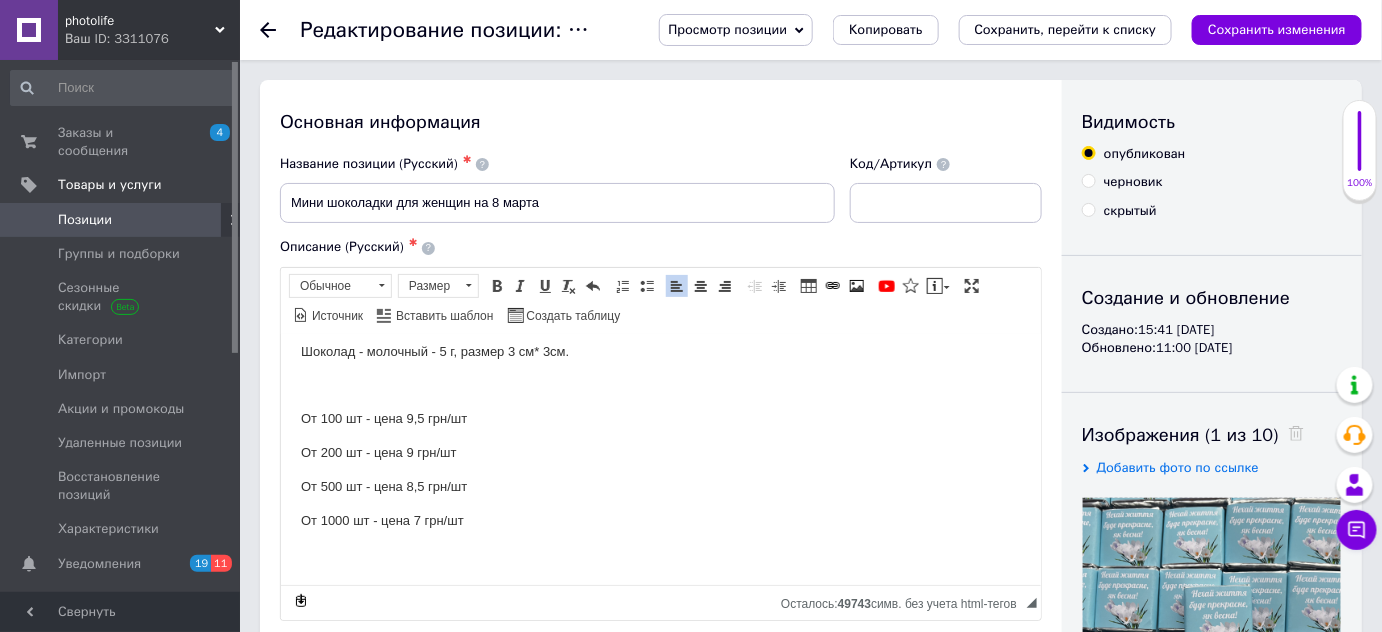 scroll, scrollTop: 13, scrollLeft: 0, axis: vertical 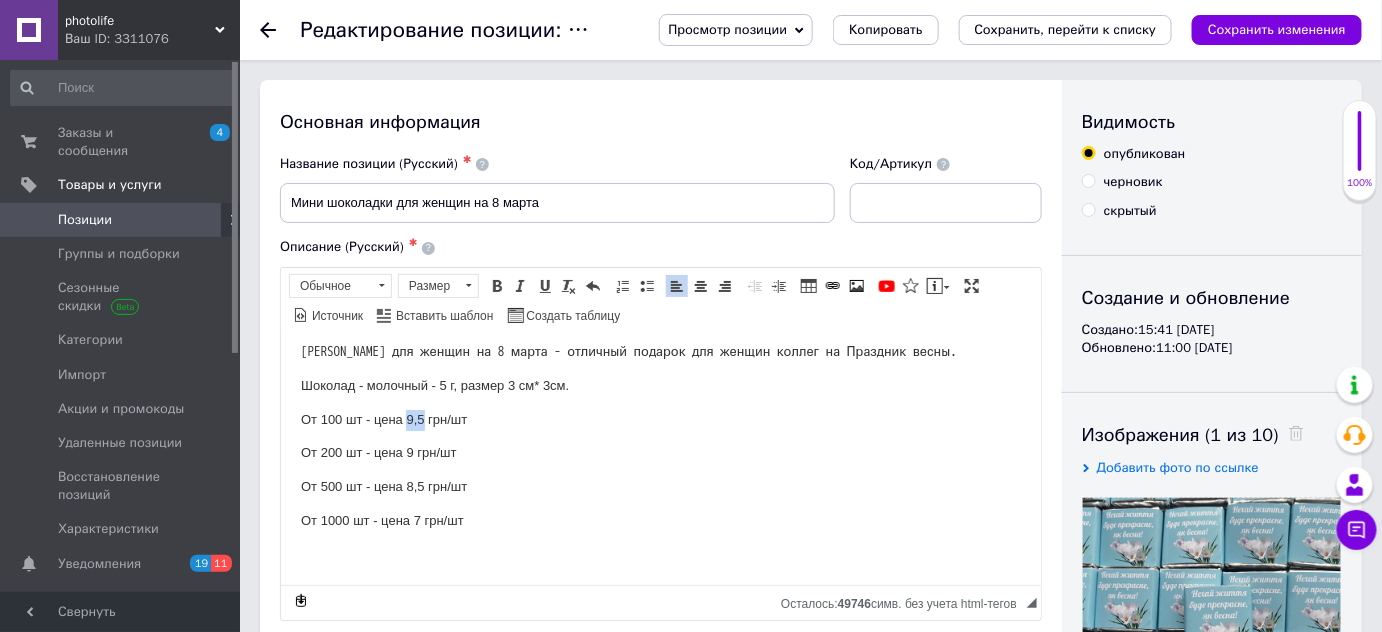 drag, startPoint x: 405, startPoint y: 415, endPoint x: 423, endPoint y: 415, distance: 18 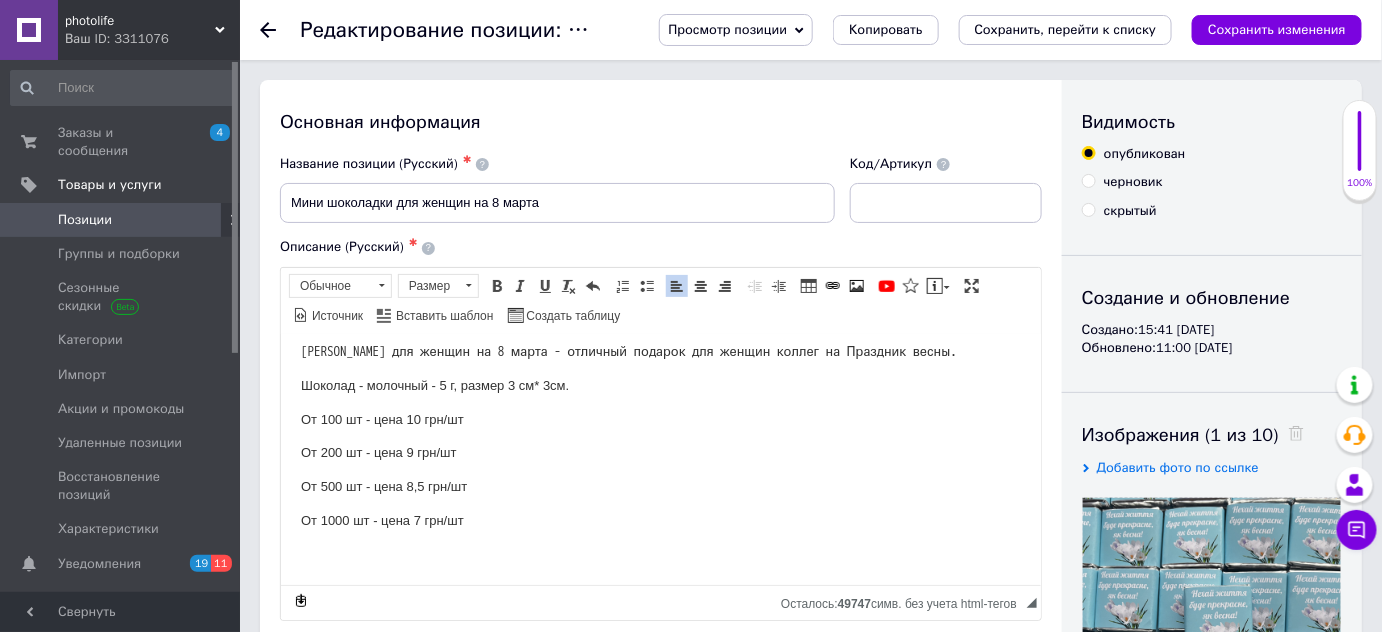 click on "От 200 шт - цена 9 грн/шт" at bounding box center [660, 452] 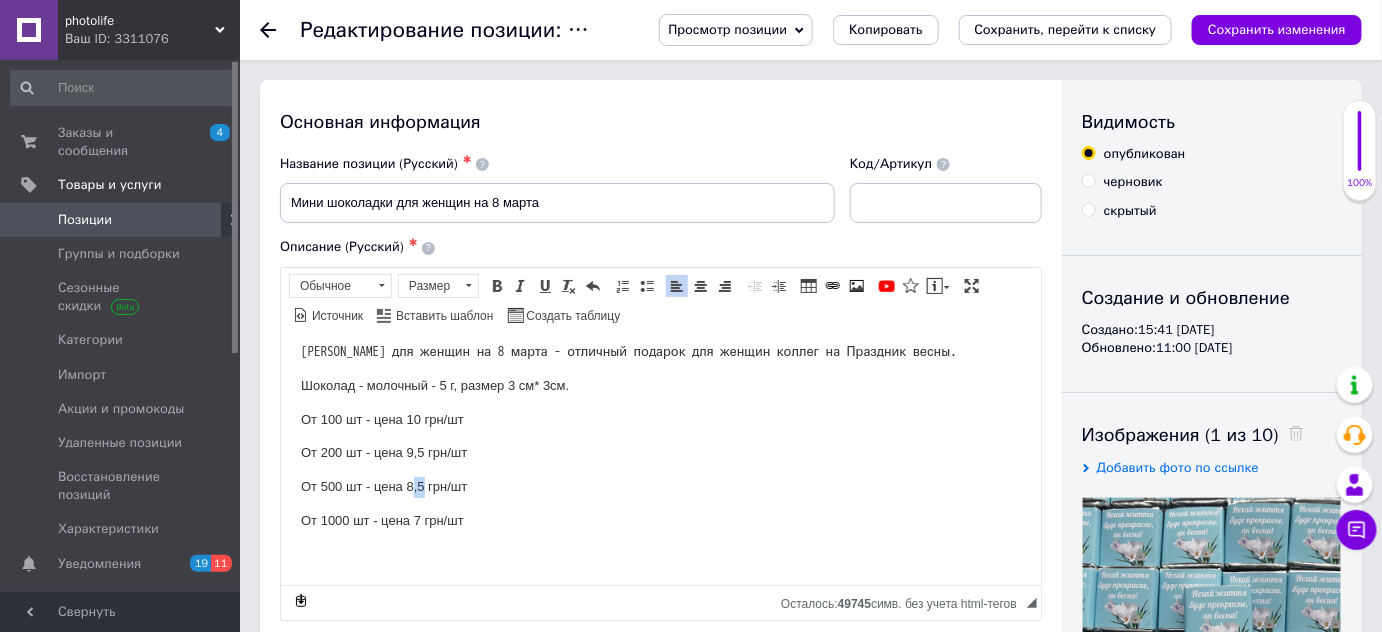 drag, startPoint x: 409, startPoint y: 483, endPoint x: 423, endPoint y: 476, distance: 15.652476 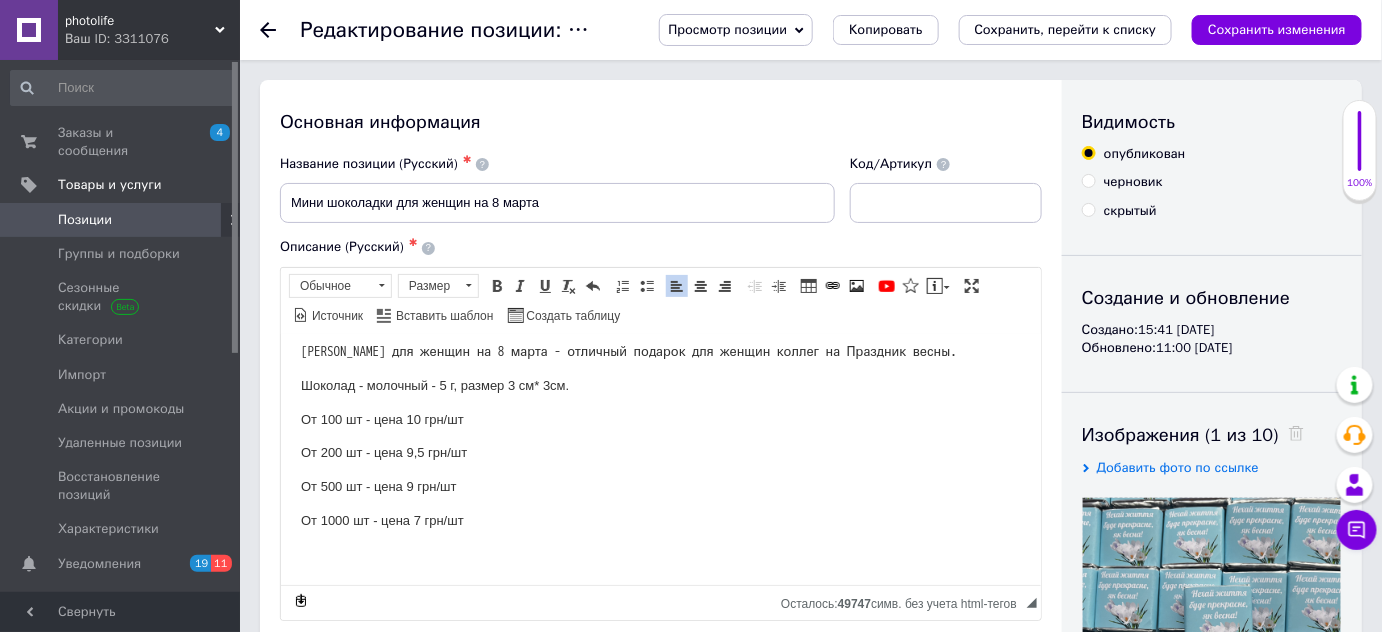 click on "От 1000 шт - цена 7 грн/шт" at bounding box center [660, 520] 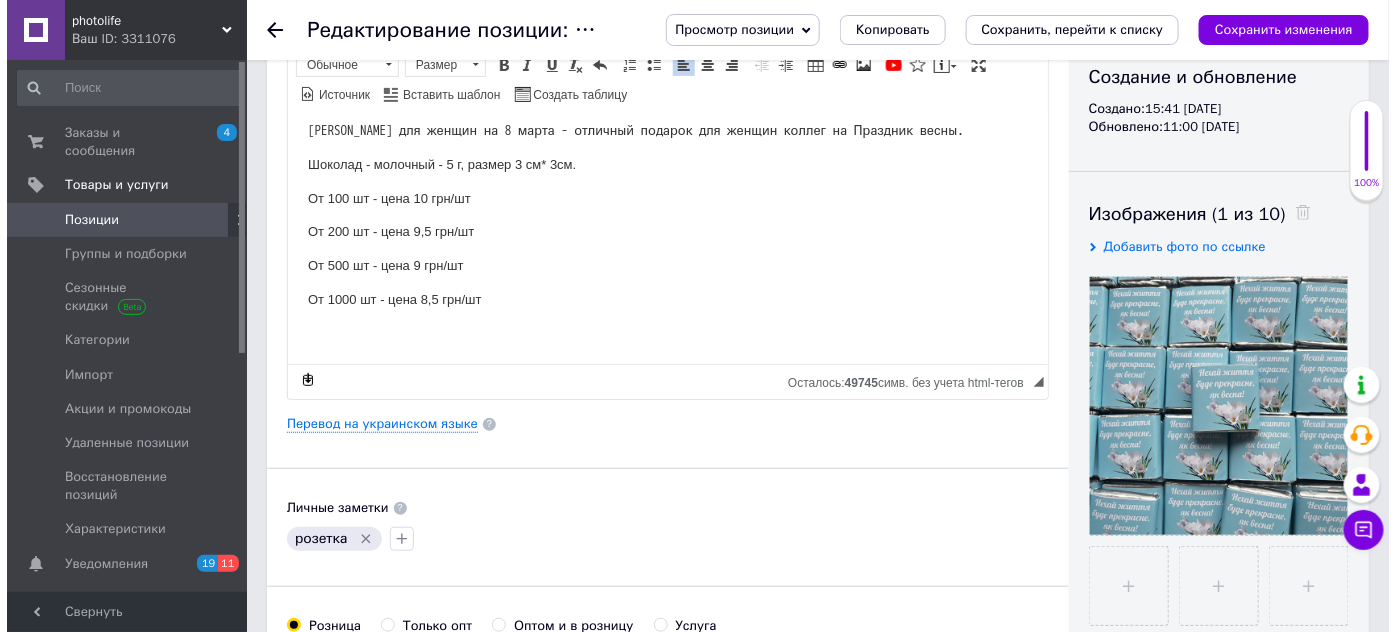 scroll, scrollTop: 272, scrollLeft: 0, axis: vertical 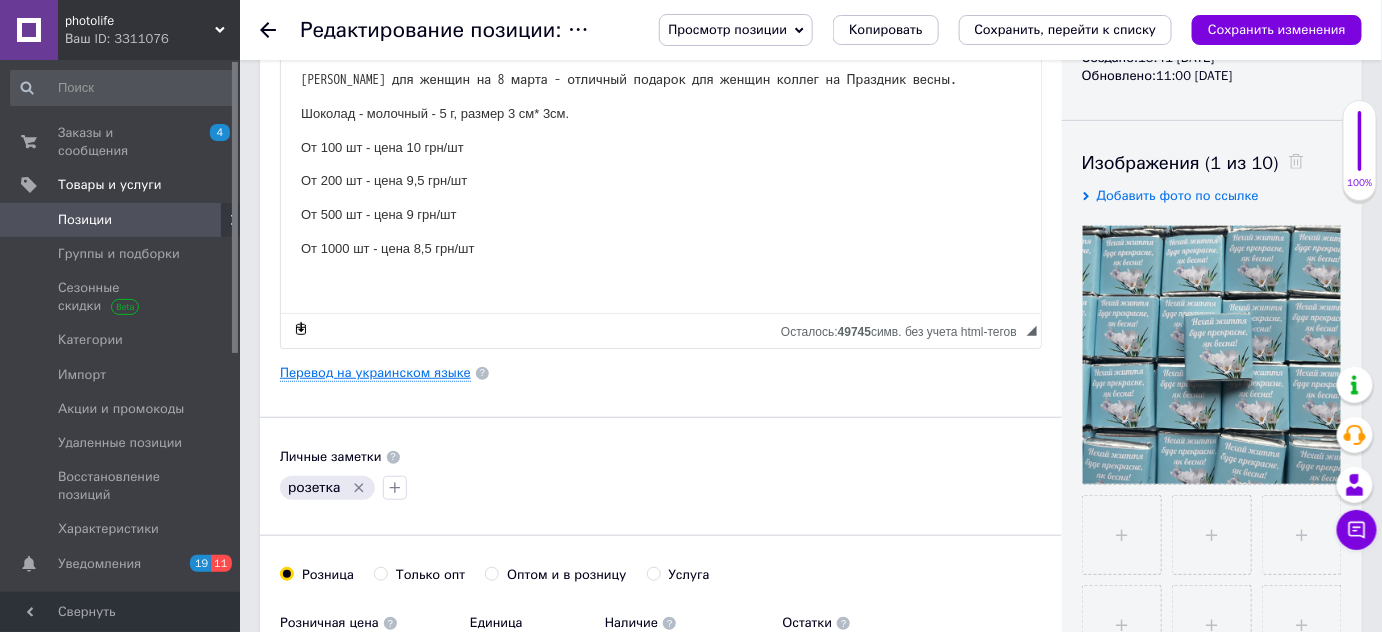 click on "Перевод на украинском языке" at bounding box center [375, 373] 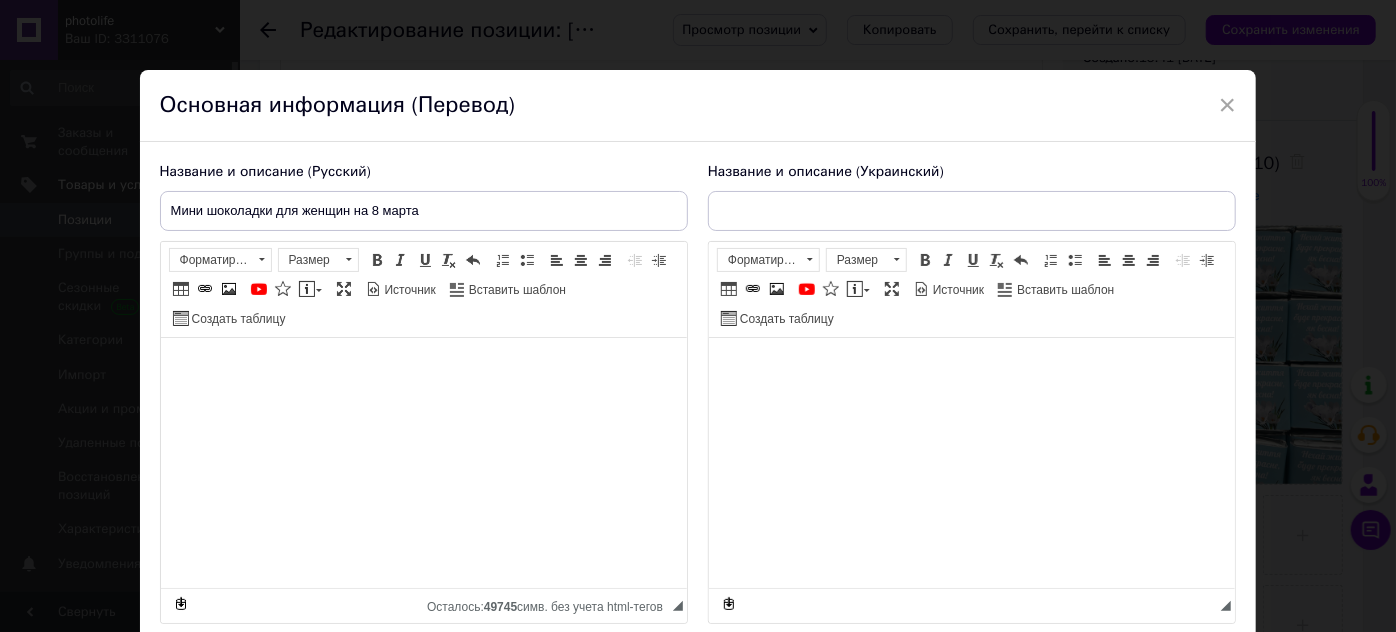 type on "Міні шоколадки для жінок на [DATE]" 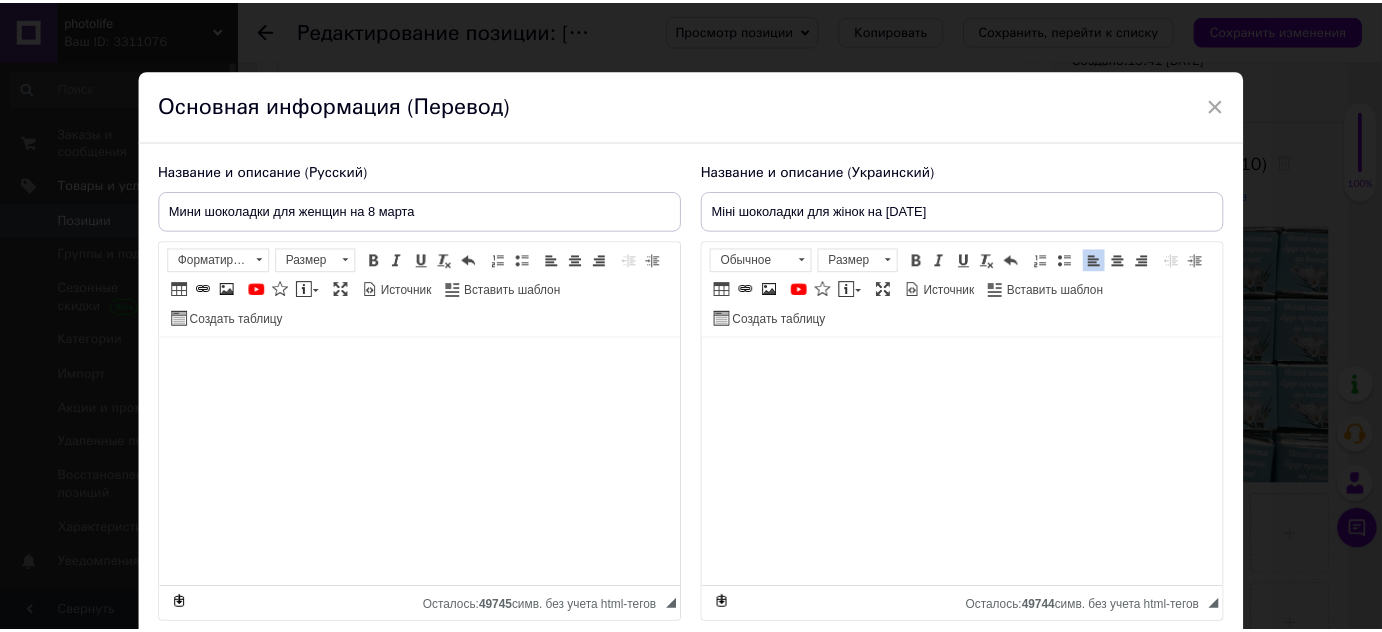 scroll, scrollTop: 153, scrollLeft: 0, axis: vertical 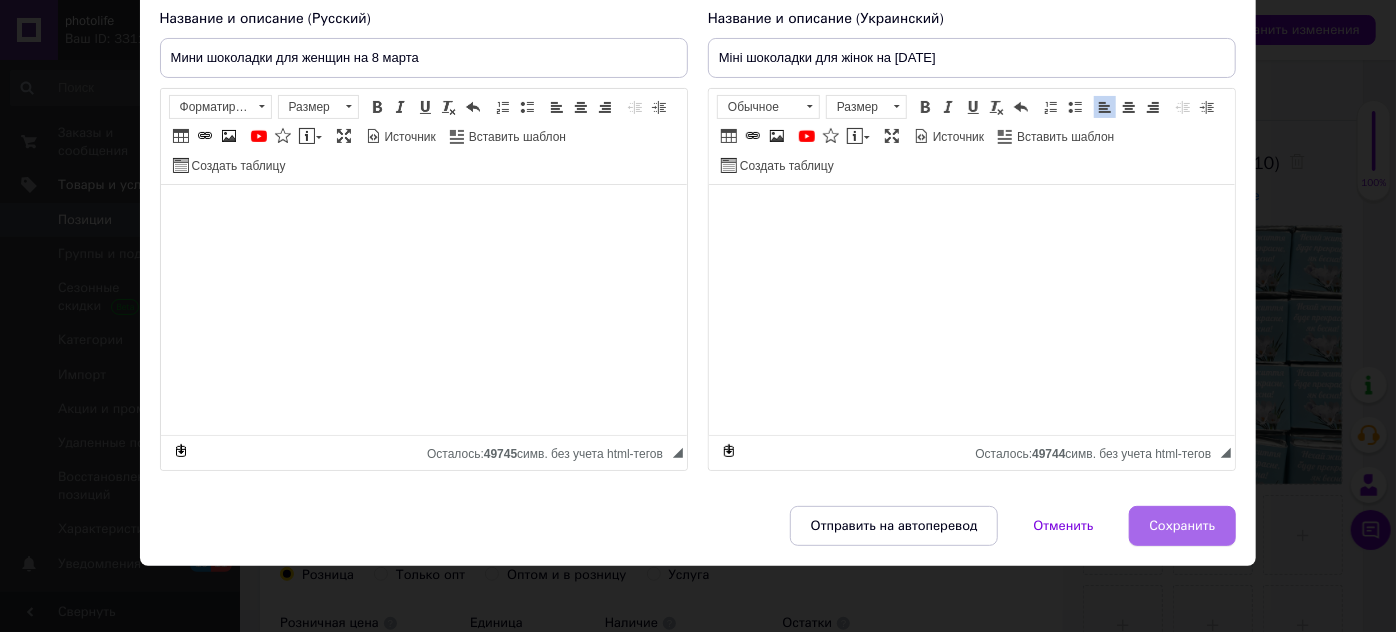 click on "Сохранить" at bounding box center (1183, 526) 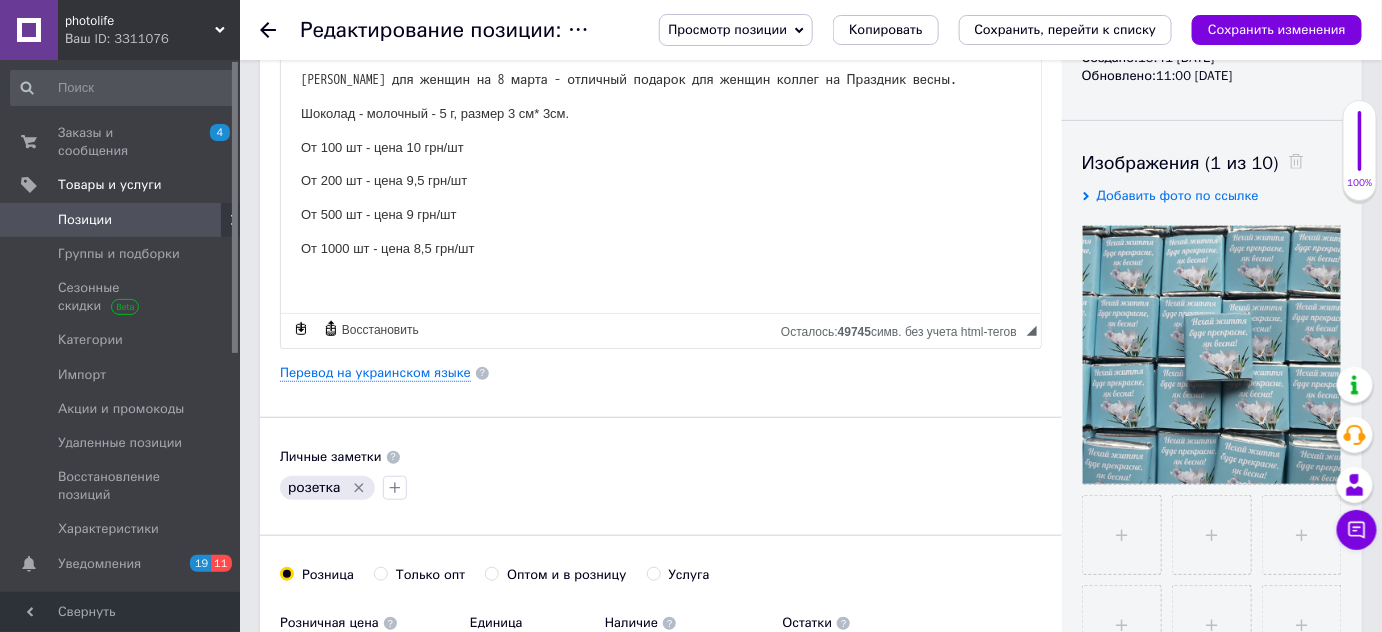 click on "Просмотр позиции Сохранить и посмотреть на сайте Сохранить и посмотреть на портале [DOMAIN_NAME] Копировать Сохранить, перейти к списку Сохранить изменения" at bounding box center [990, 30] 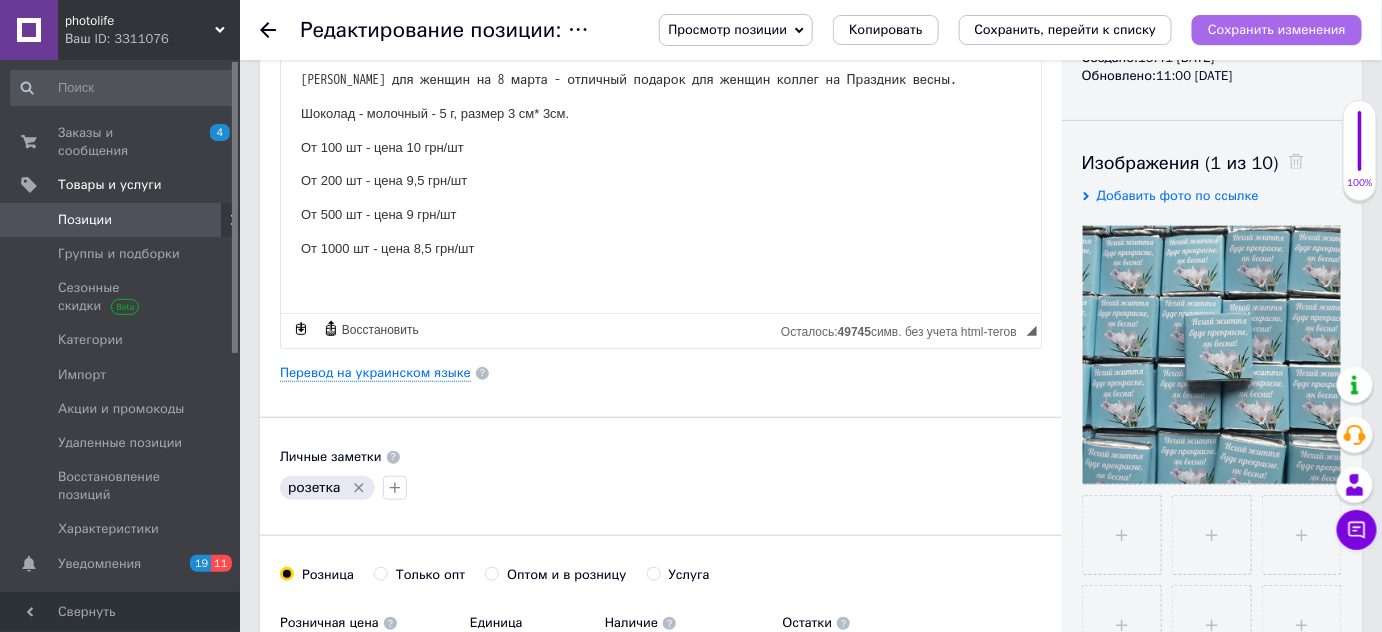 click on "Сохранить изменения" at bounding box center (1277, 29) 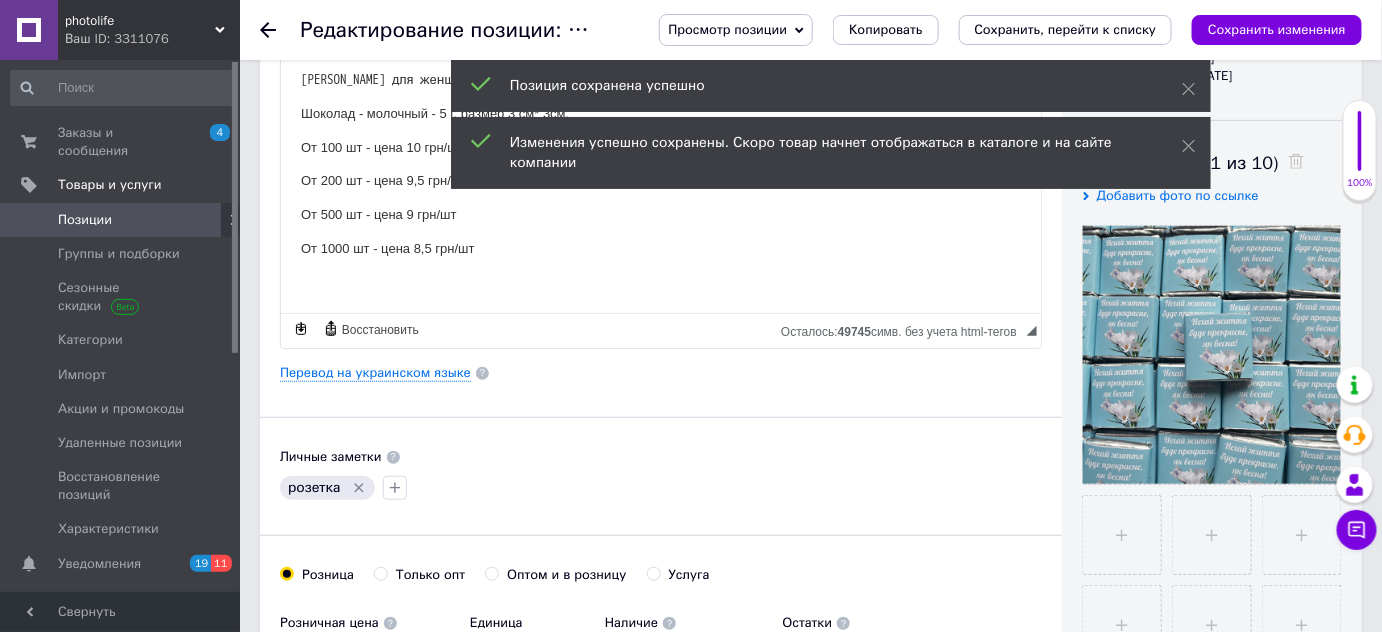 click 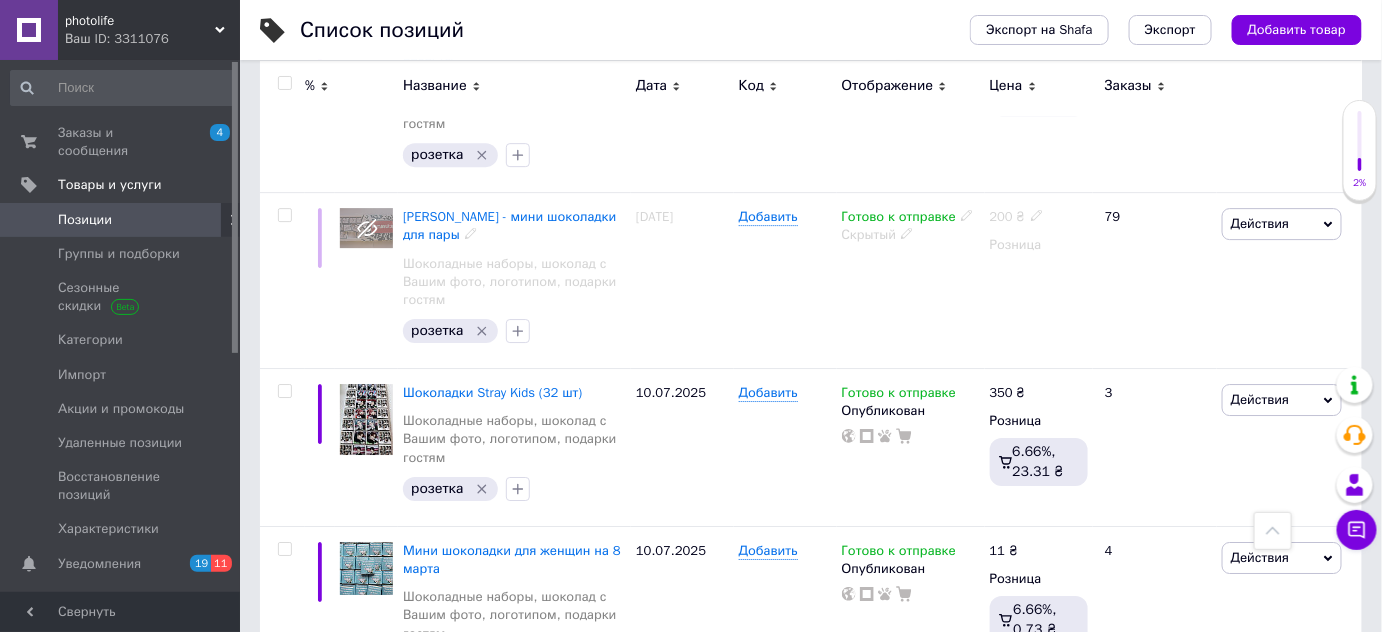 scroll, scrollTop: 7272, scrollLeft: 0, axis: vertical 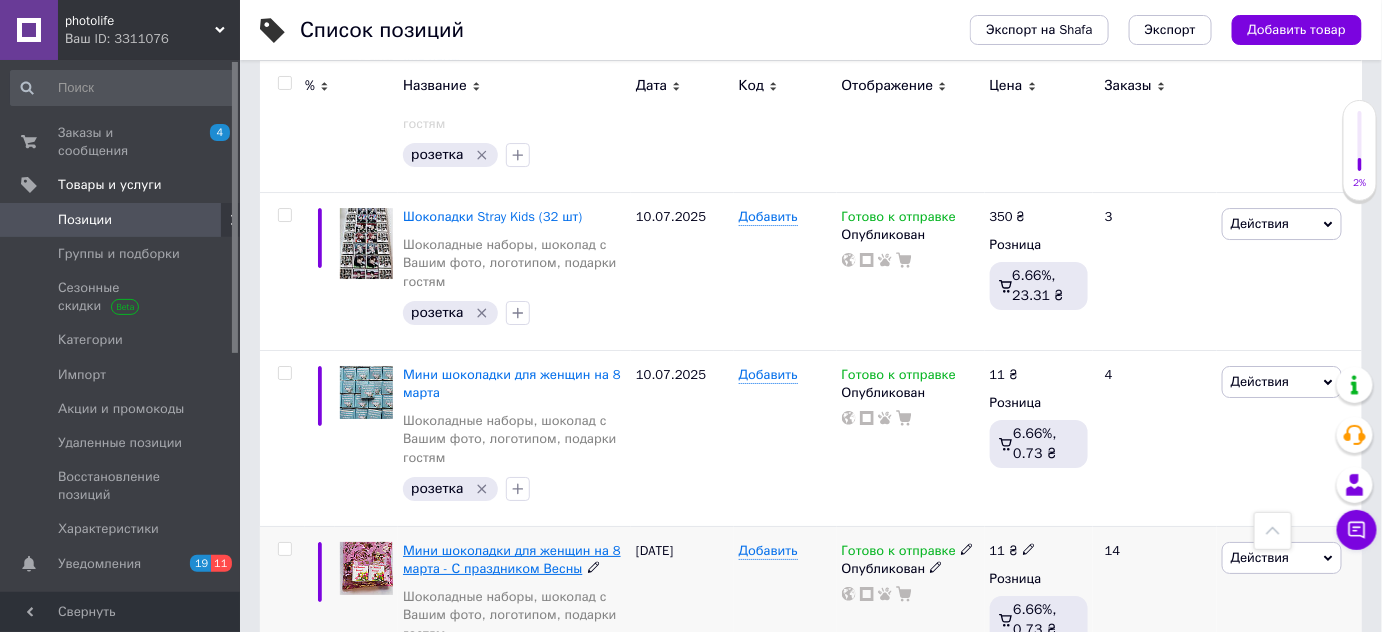 click on "Мини шоколадки для женщин на 8 марта - С праздником Весны" at bounding box center [512, 559] 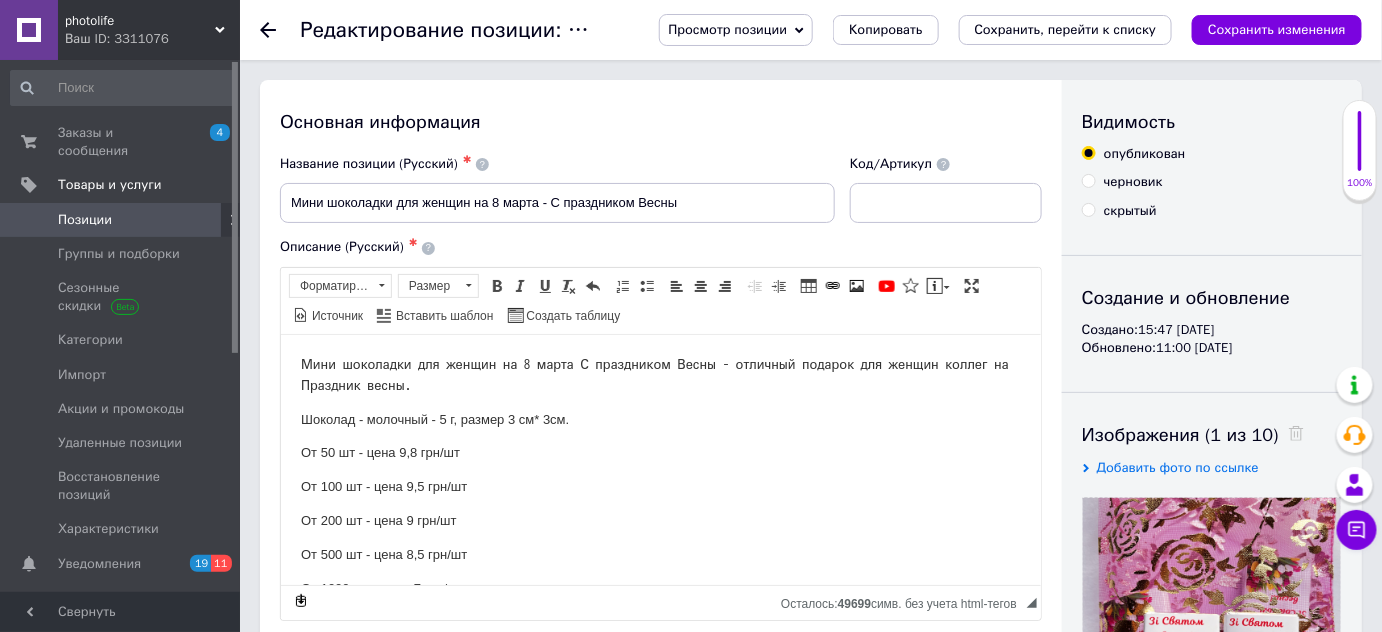scroll, scrollTop: 67, scrollLeft: 0, axis: vertical 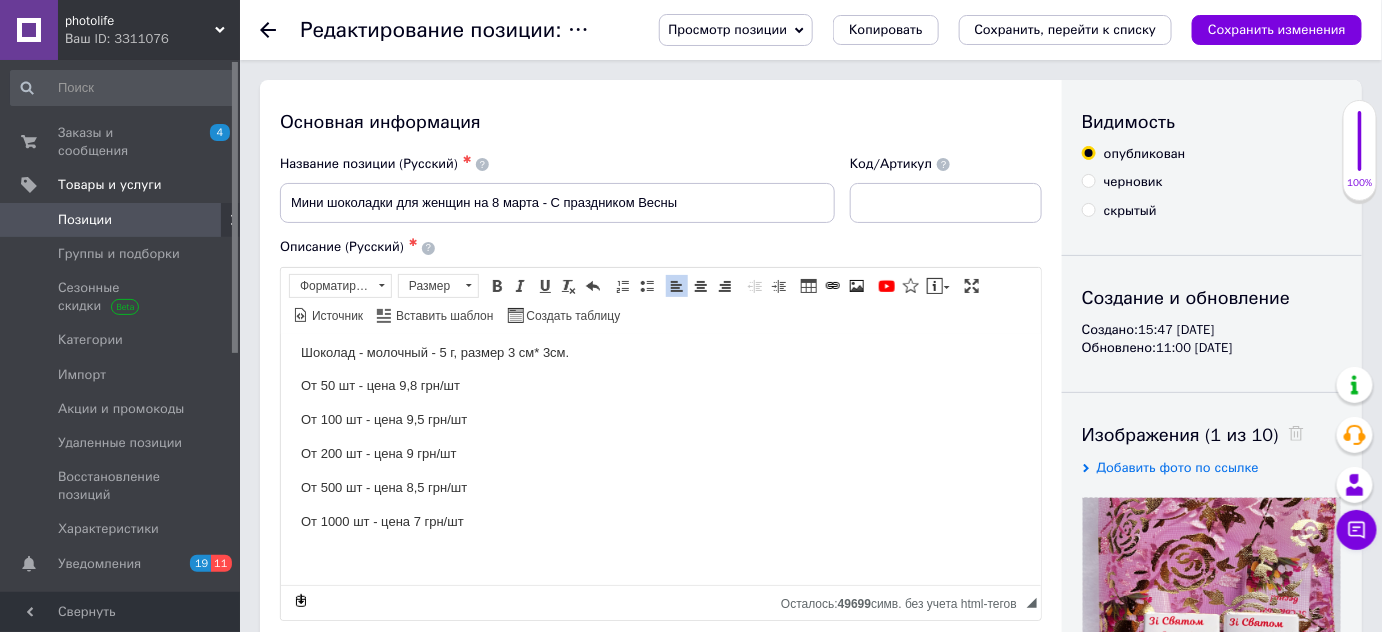 click on "От 50 шт - цена 9,8 грн/шт" at bounding box center (660, 385) 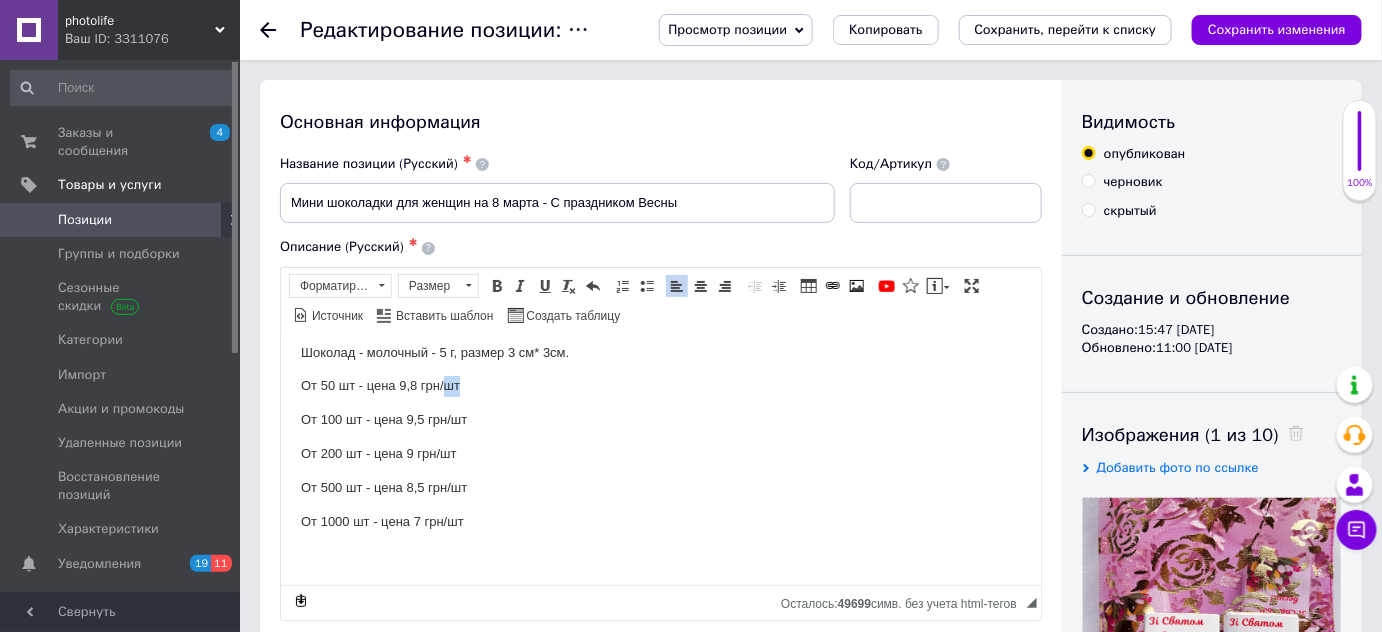 click on "От 50 шт - цена 9,8 грн/шт" at bounding box center (660, 385) 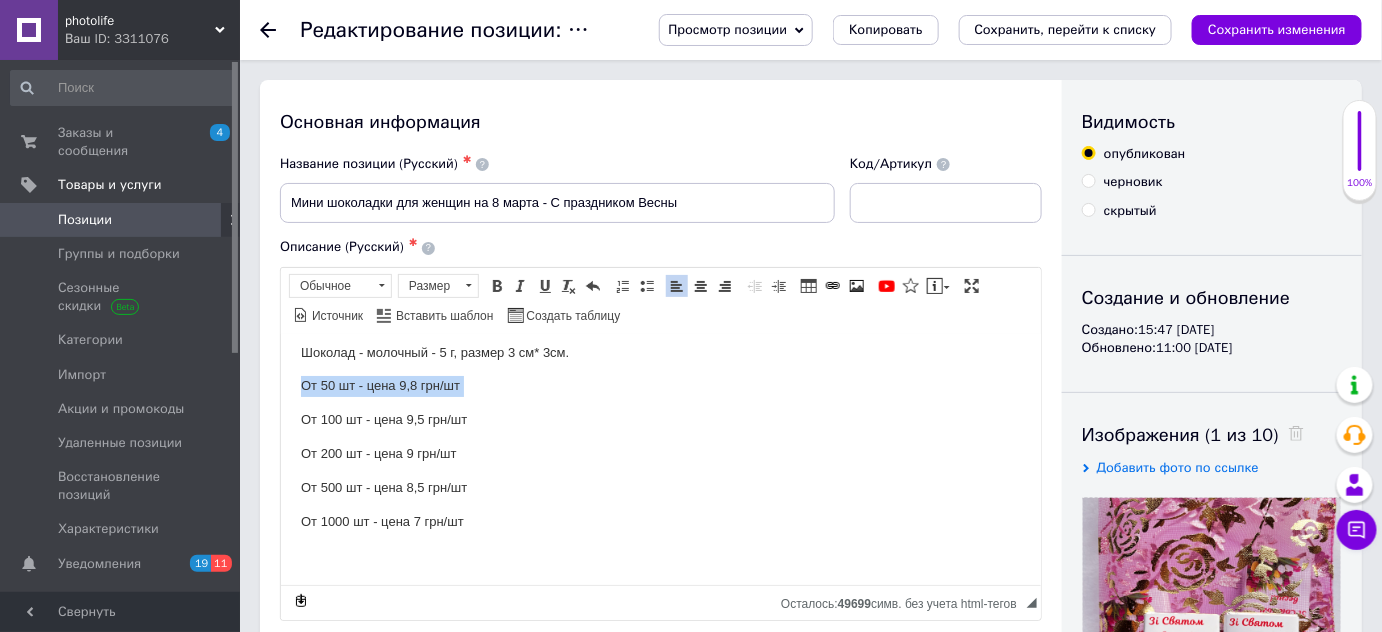 click on "От 50 шт - цена 9,8 грн/шт" at bounding box center [660, 385] 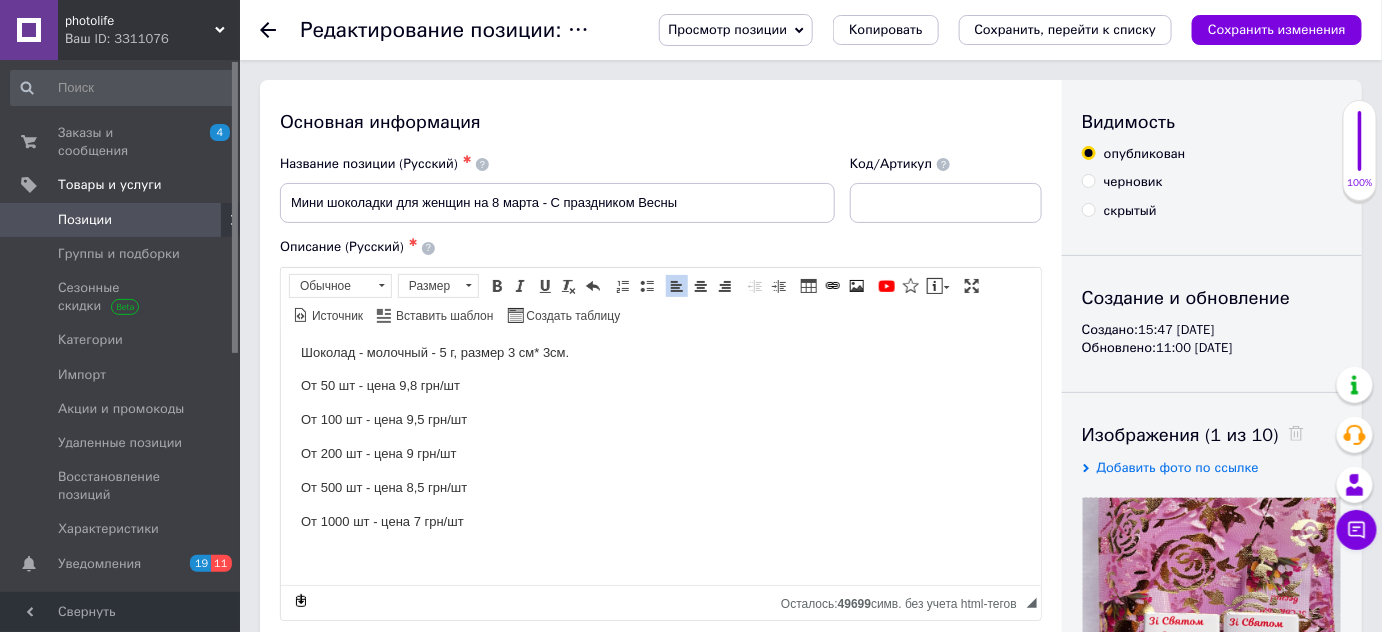 type 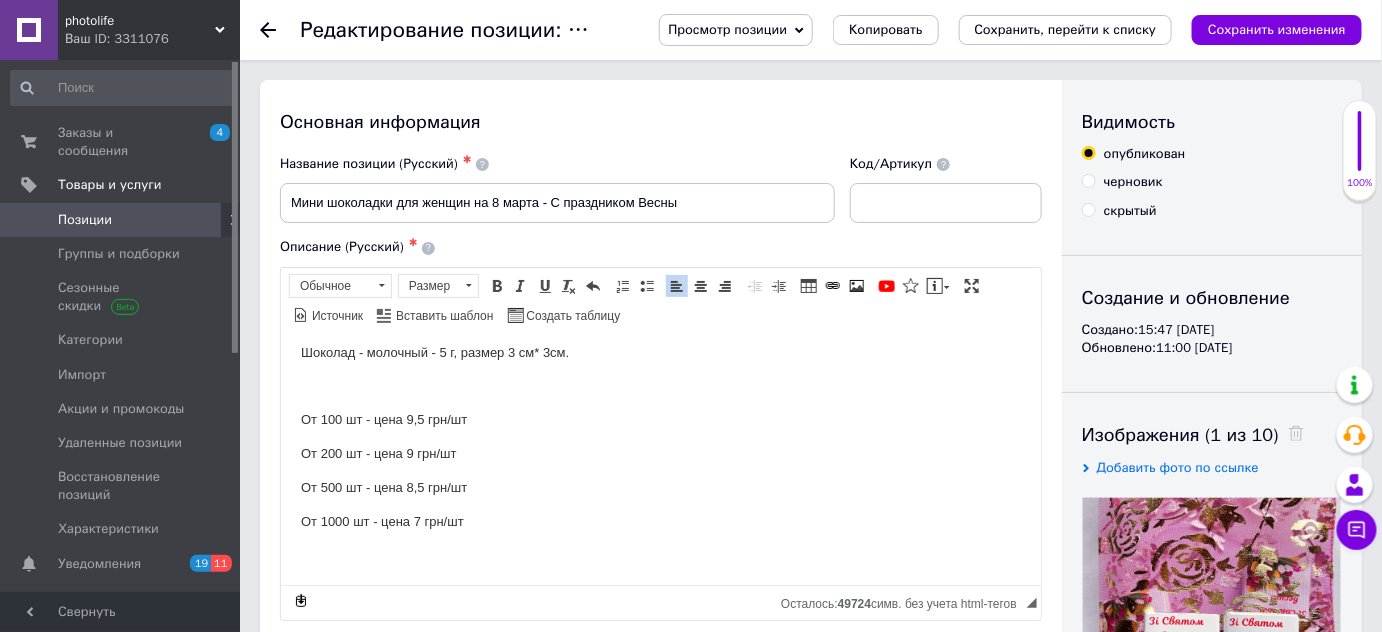 scroll, scrollTop: 34, scrollLeft: 0, axis: vertical 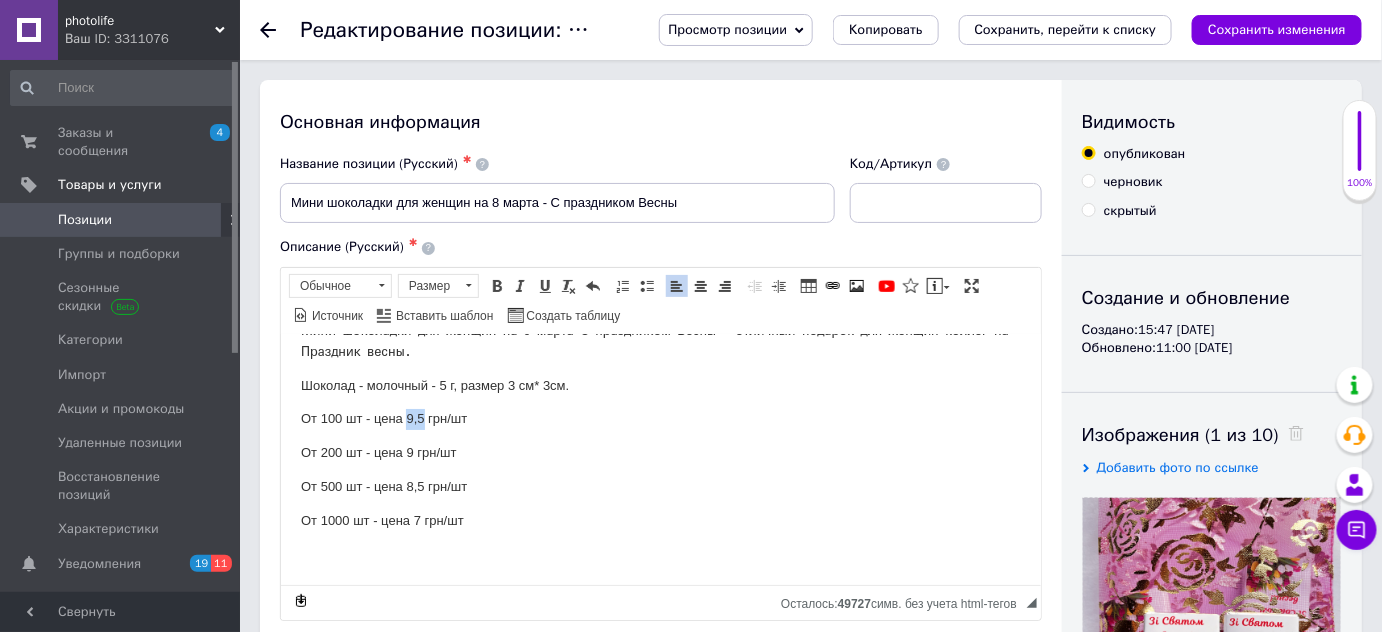 drag, startPoint x: 407, startPoint y: 412, endPoint x: 424, endPoint y: 413, distance: 17.029387 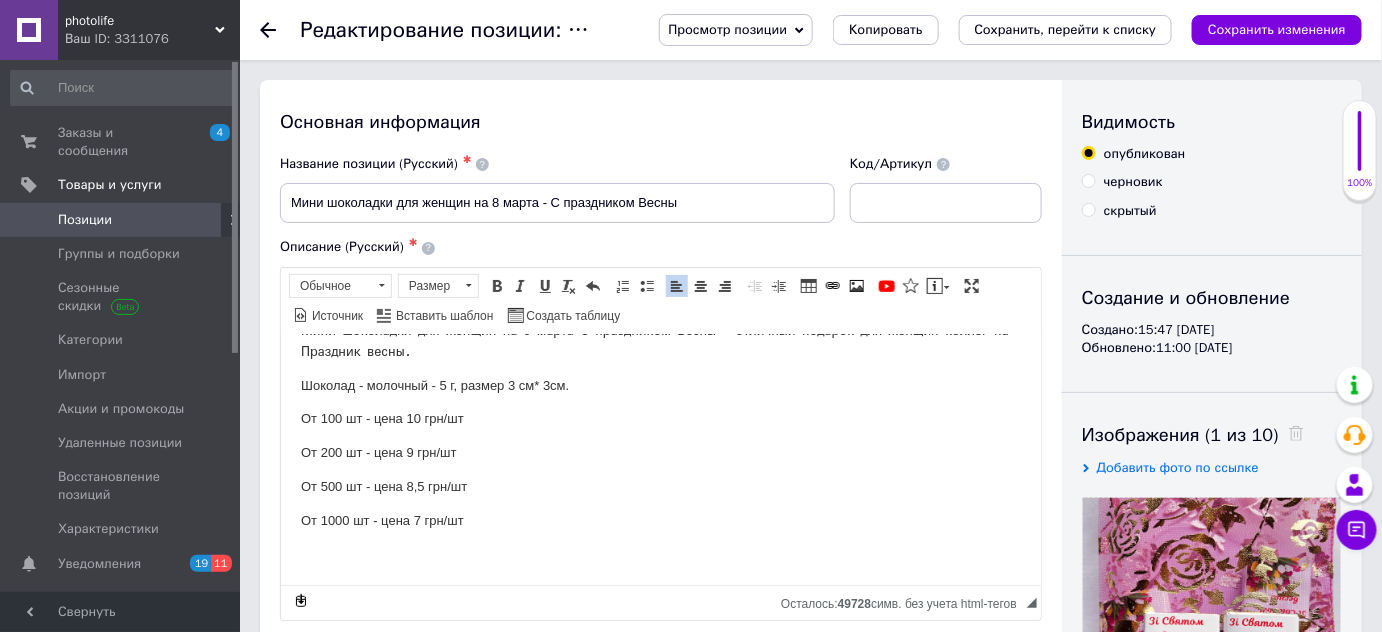 click on "От 200 шт - цена 9 грн/шт" at bounding box center [660, 452] 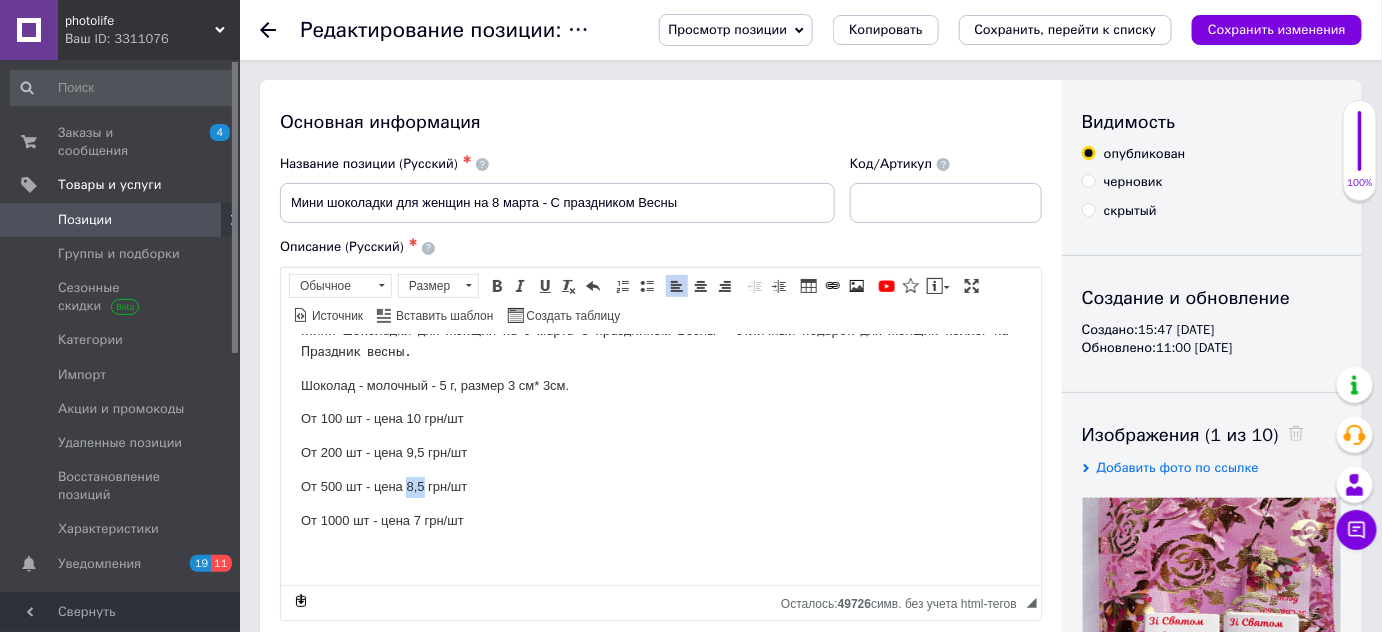 drag, startPoint x: 405, startPoint y: 481, endPoint x: 421, endPoint y: 480, distance: 16.03122 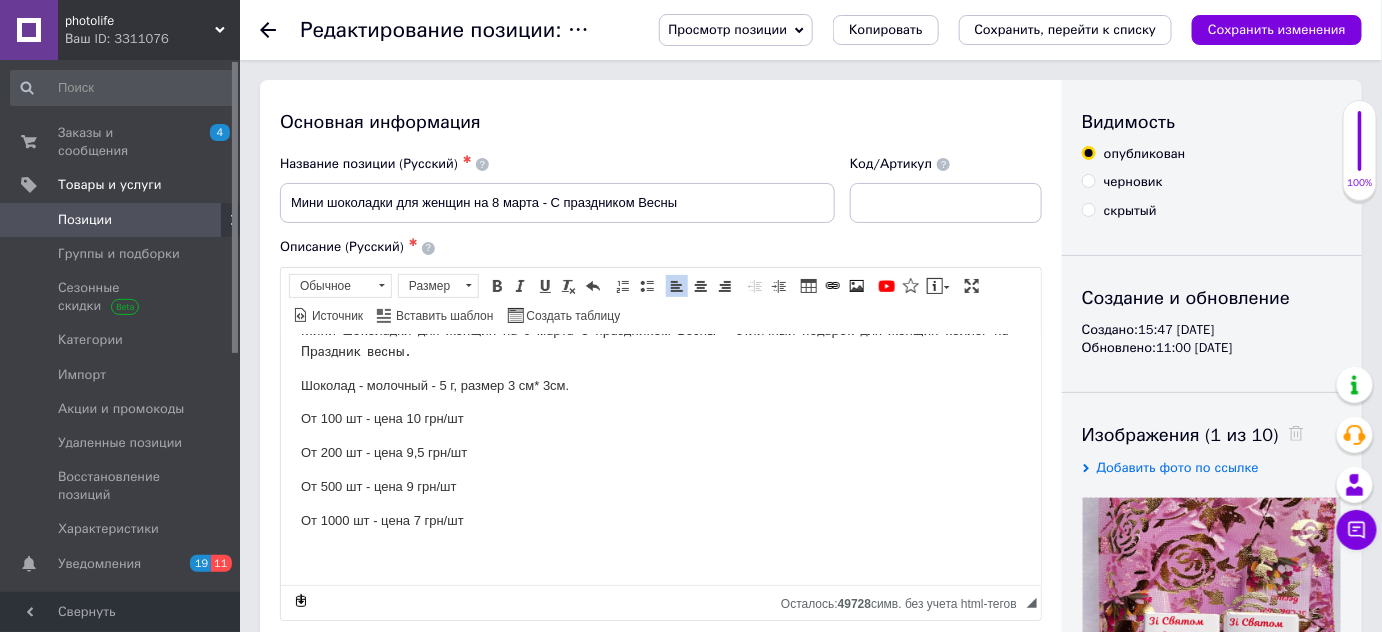 click on "От 1000 шт - цена 7 грн/шт" at bounding box center [660, 520] 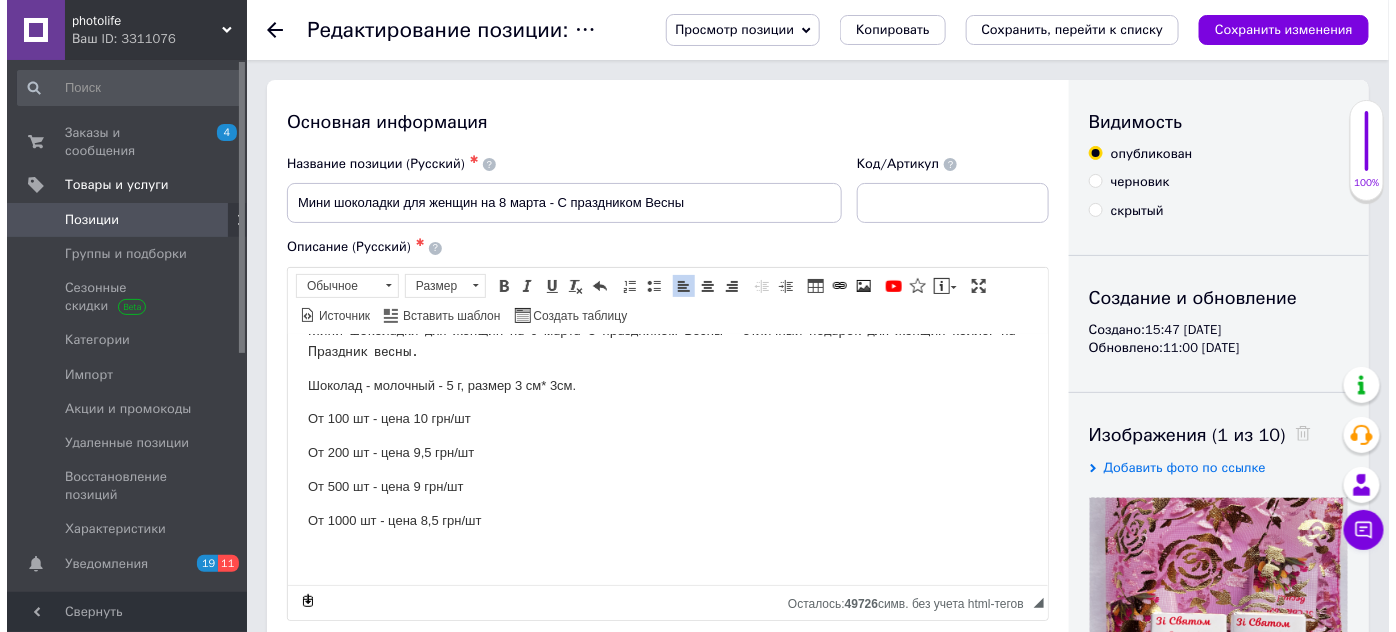 scroll, scrollTop: 181, scrollLeft: 0, axis: vertical 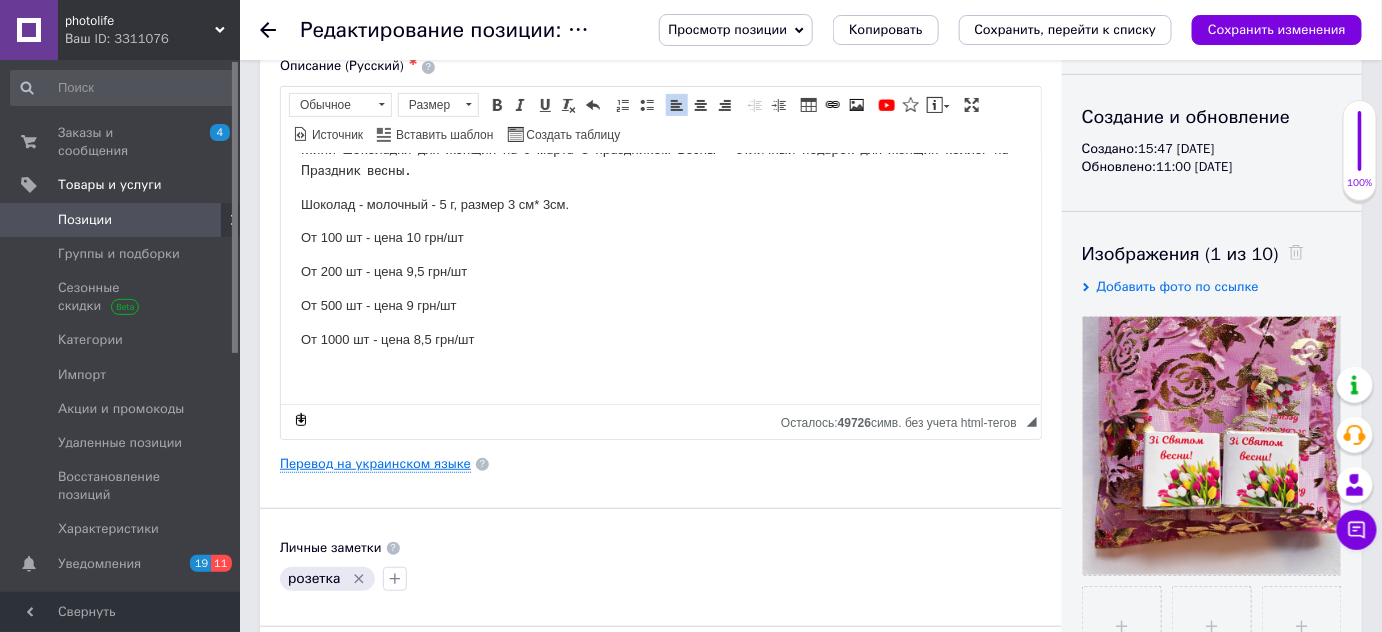 click on "Перевод на украинском языке" at bounding box center [375, 464] 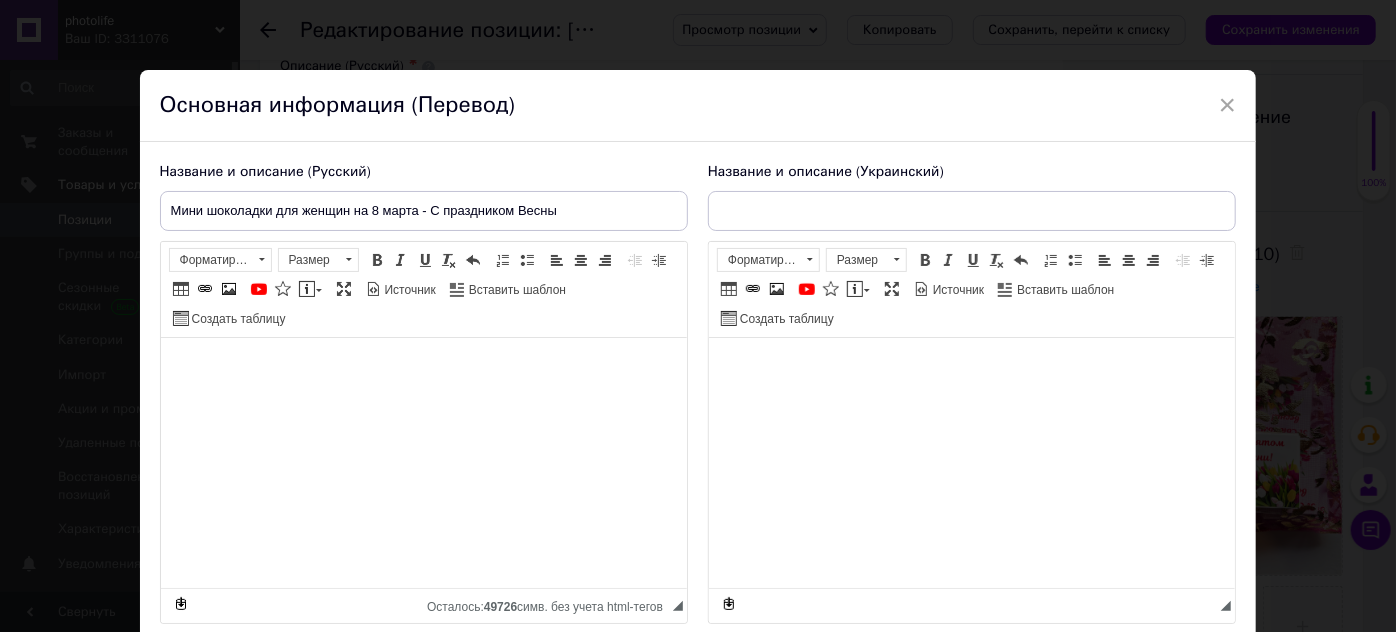 type on "Міні шоколадки для жінок на [DATE] - Зі Святом Весни" 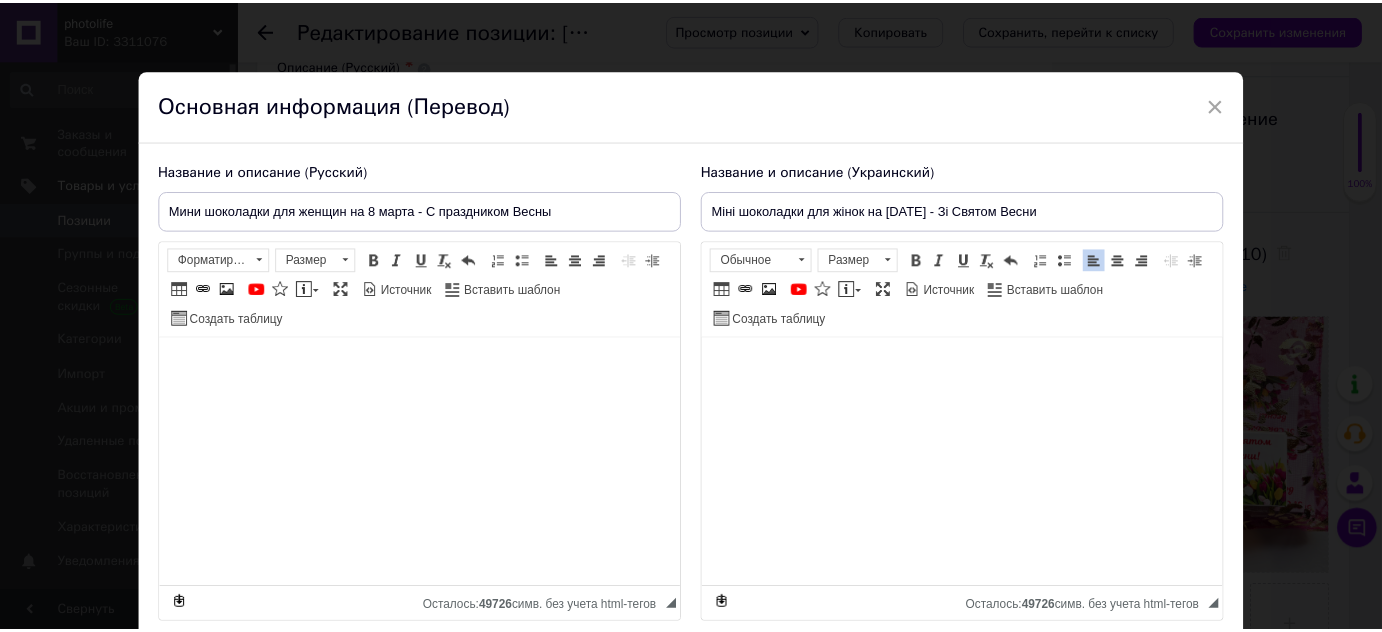 scroll, scrollTop: 153, scrollLeft: 0, axis: vertical 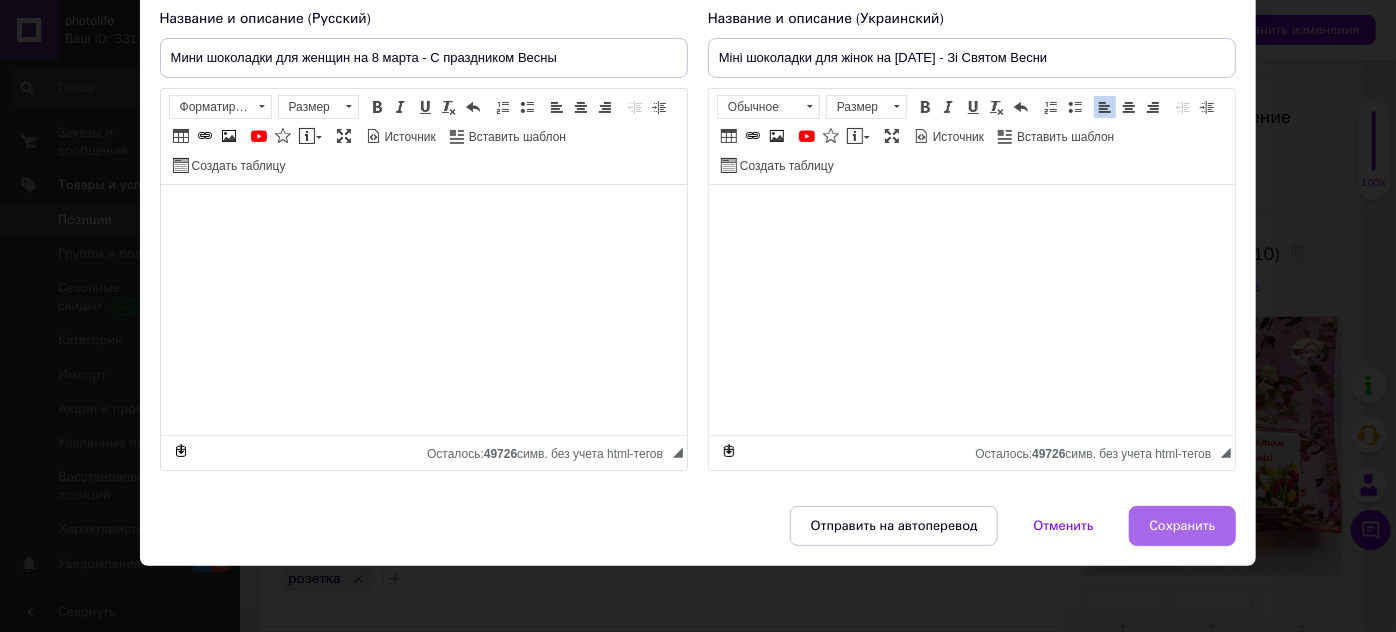 click on "Сохранить" at bounding box center [1183, 526] 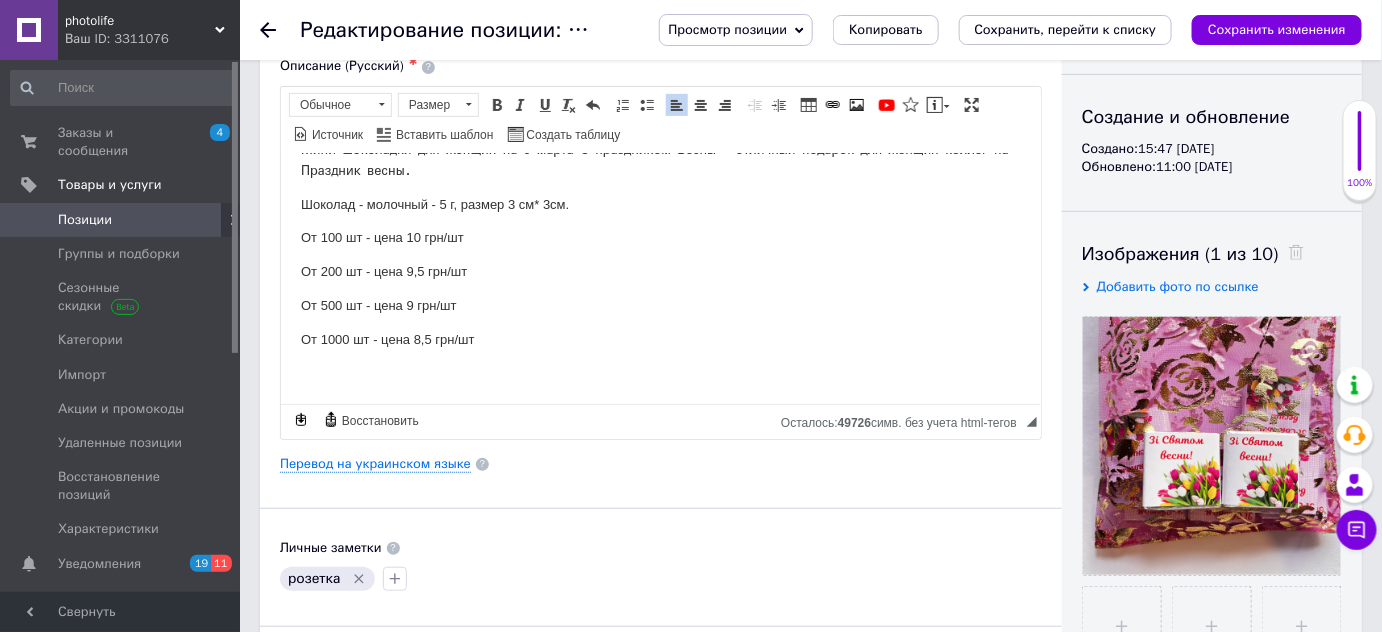 click on "Сохранить изменения" at bounding box center (1277, 30) 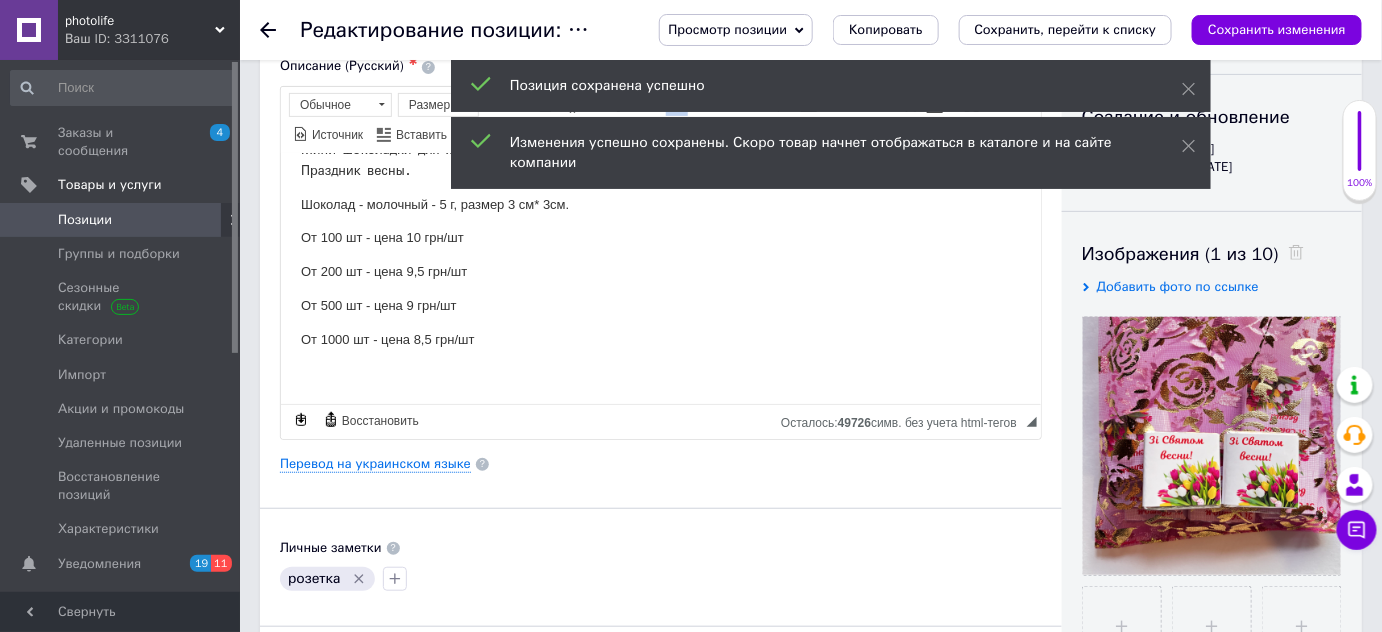 click 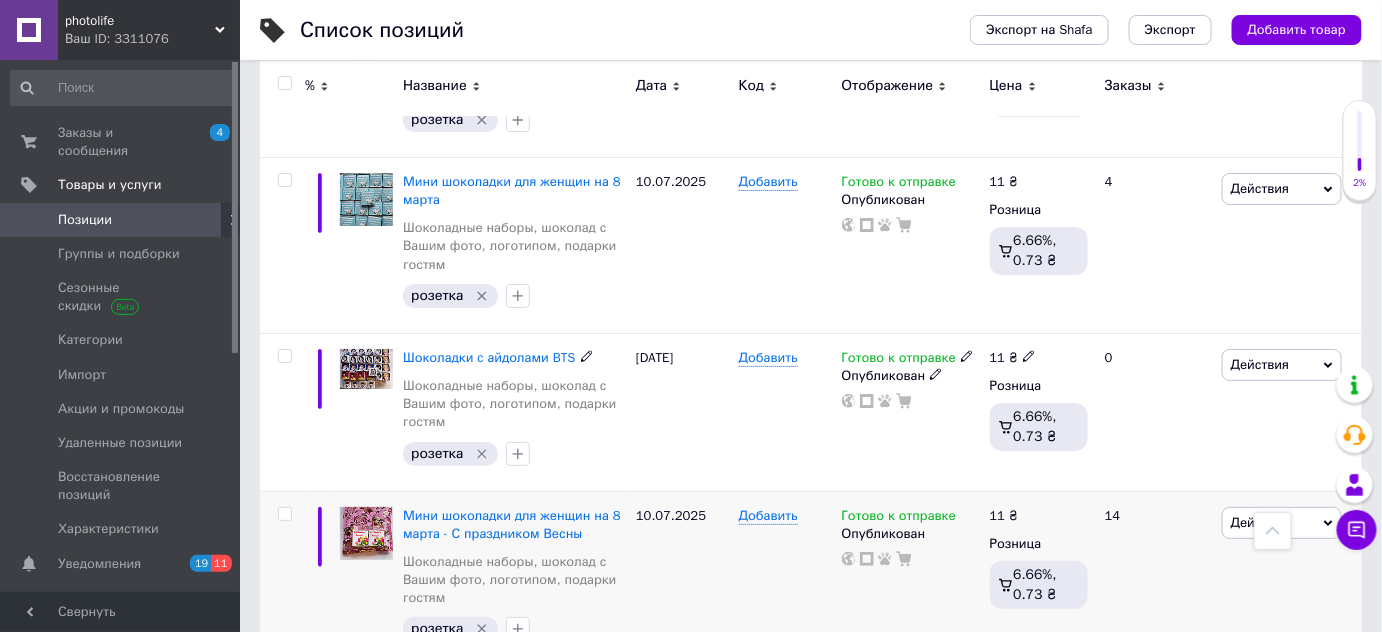 scroll, scrollTop: 7600, scrollLeft: 0, axis: vertical 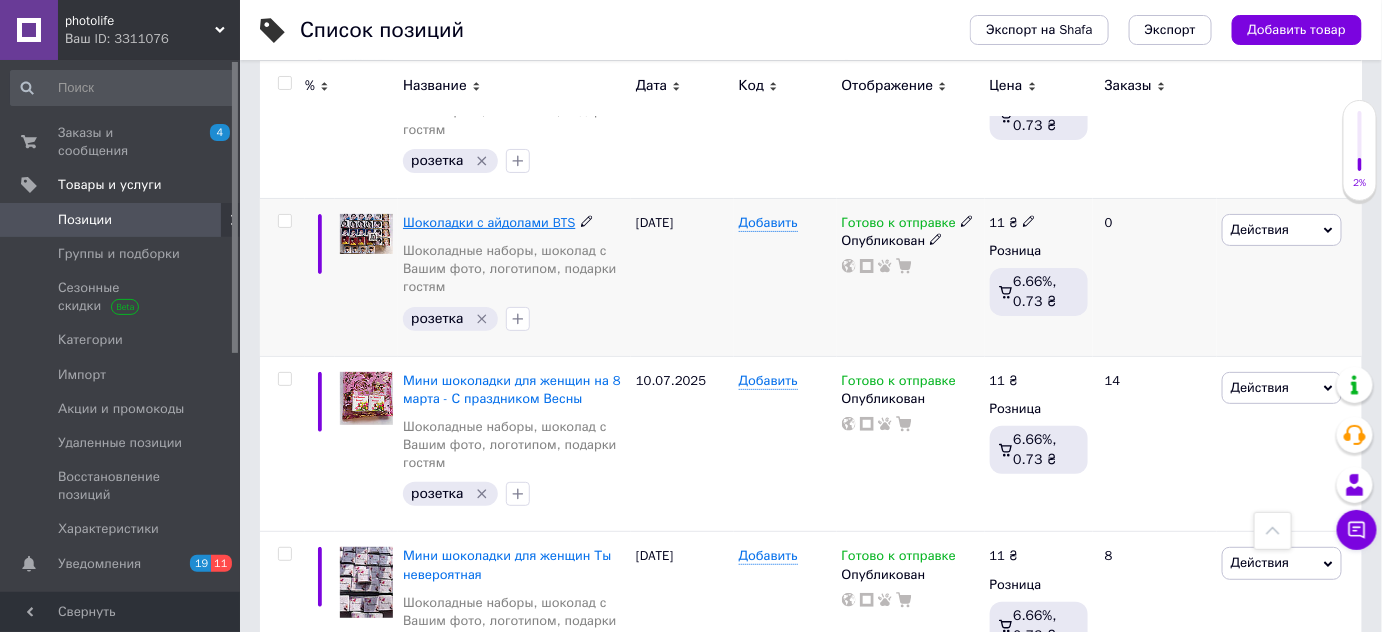 click on "Шоколадки c айдолами BTS" at bounding box center [489, 222] 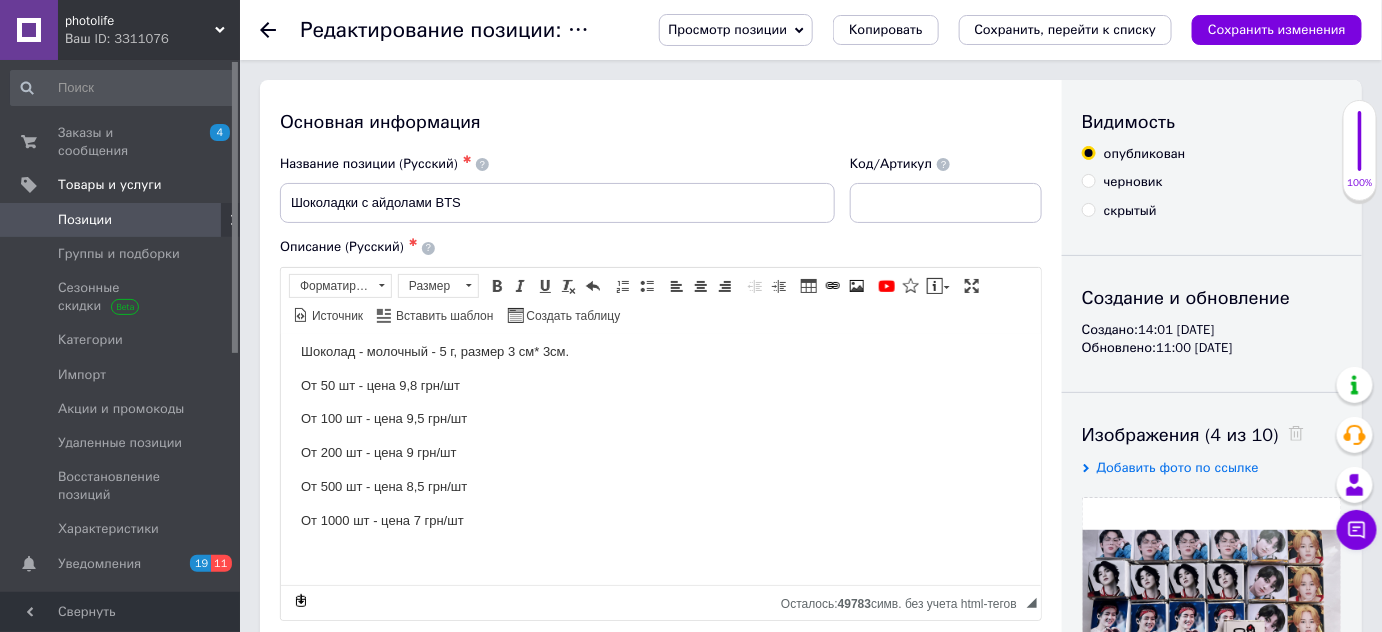 scroll, scrollTop: 0, scrollLeft: 0, axis: both 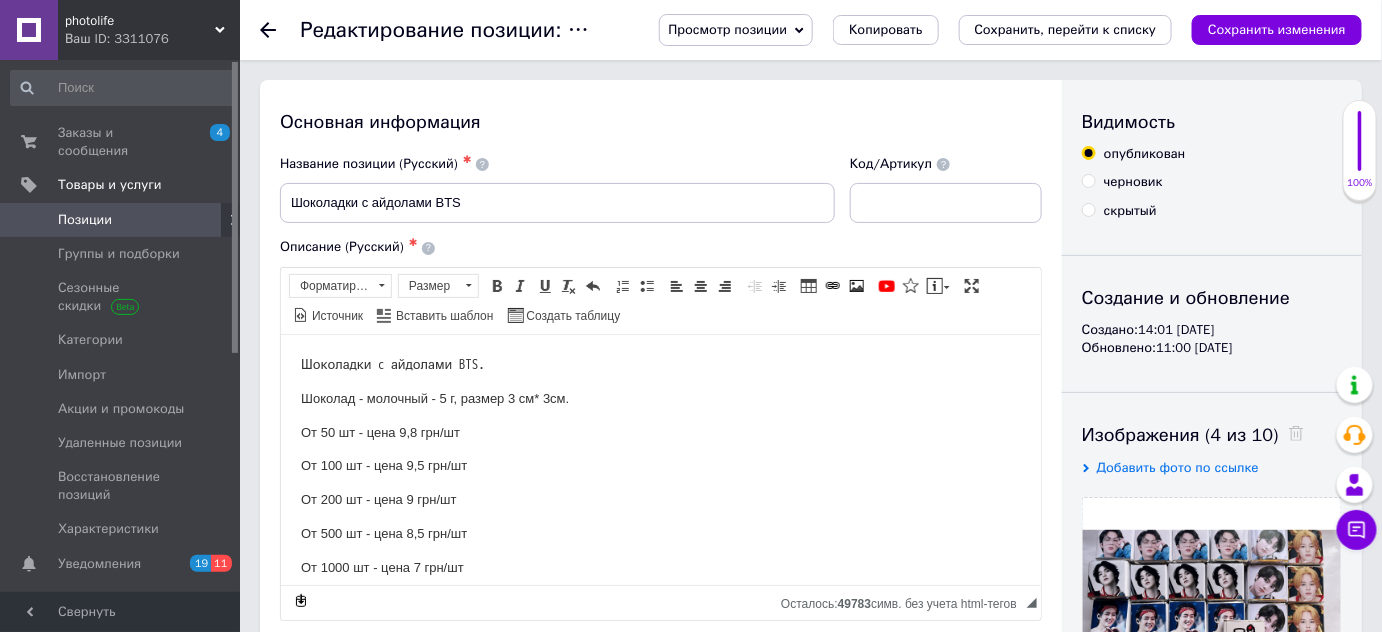 click on "От 50 шт - цена 9,8 грн/шт" at bounding box center (660, 432) 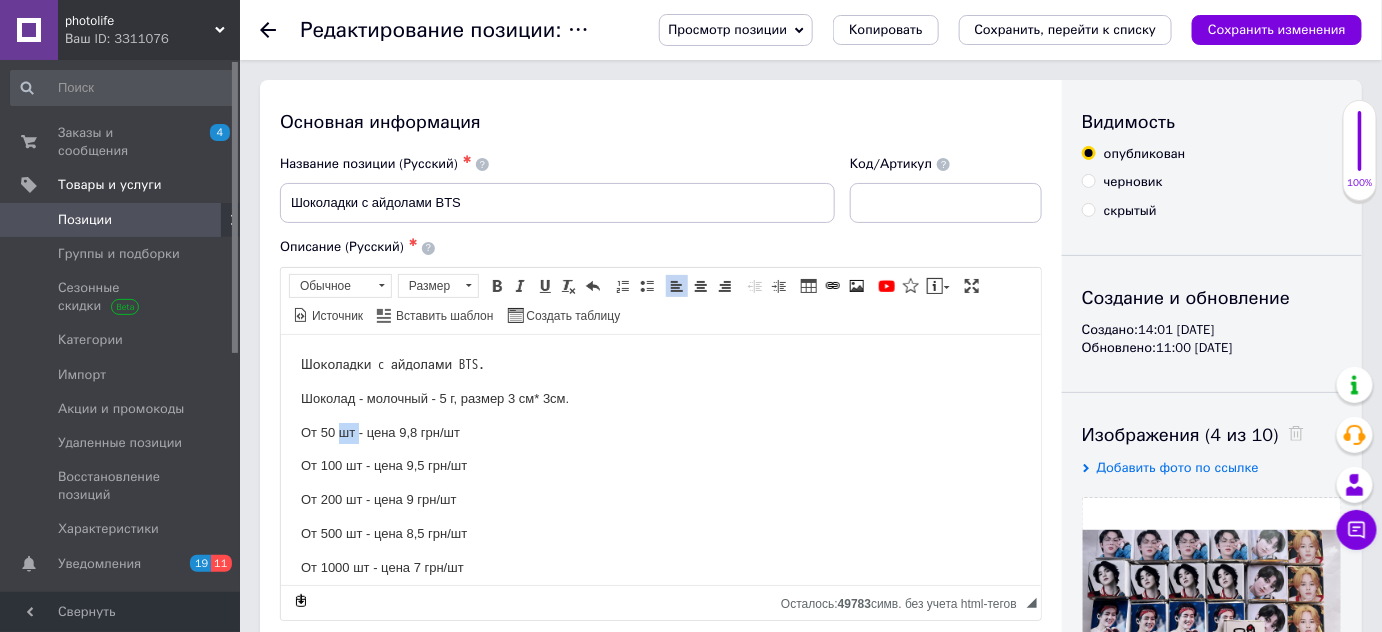 click on "От 50 шт - цена 9,8 грн/шт" at bounding box center (660, 432) 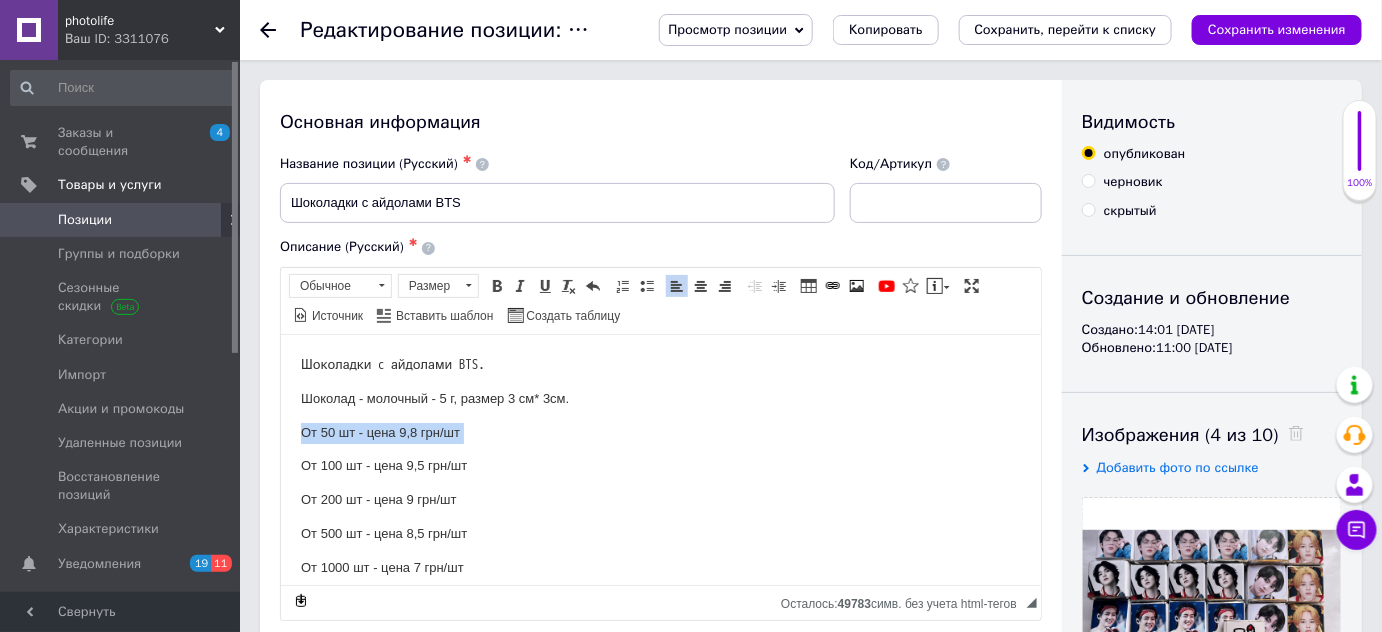 click on "От 50 шт - цена 9,8 грн/шт" at bounding box center [660, 432] 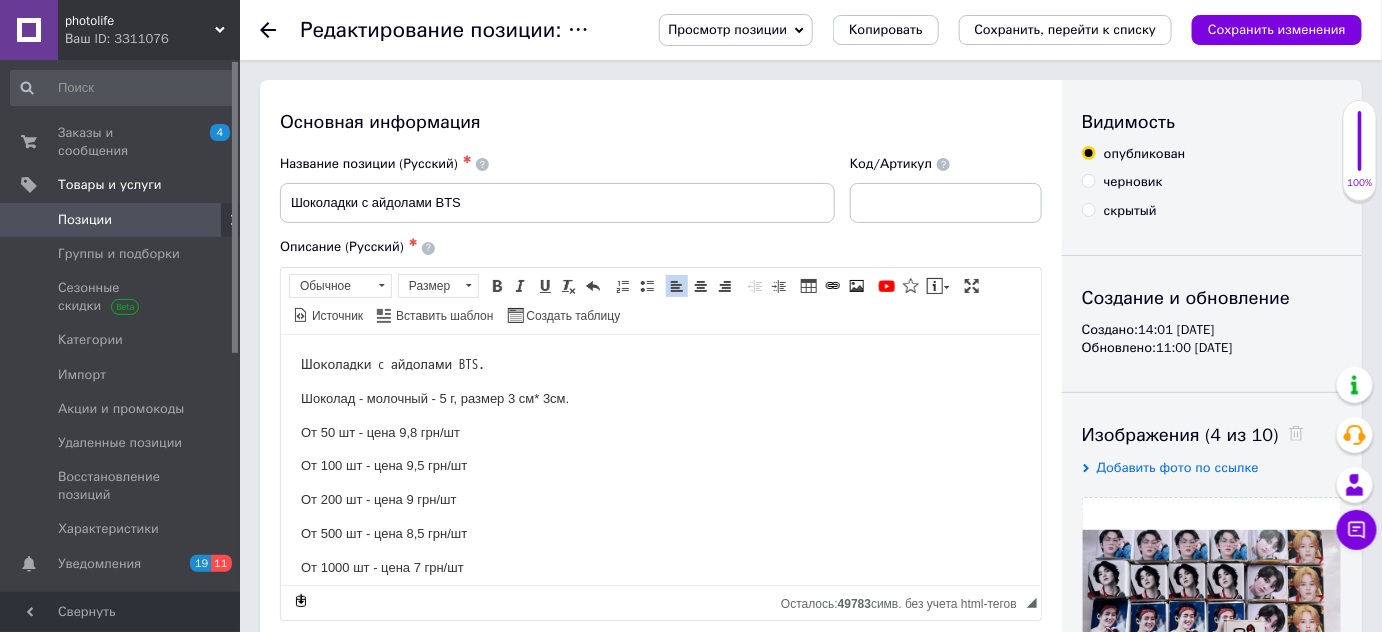 type 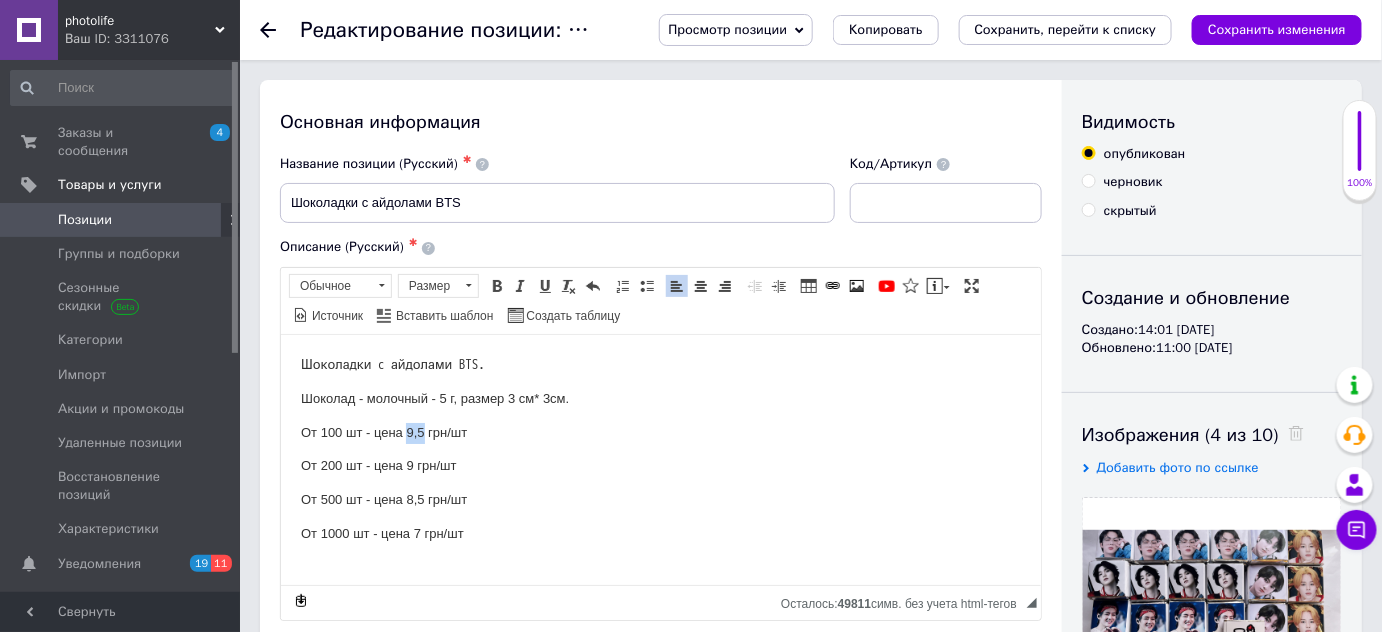drag, startPoint x: 405, startPoint y: 431, endPoint x: 421, endPoint y: 432, distance: 16.03122 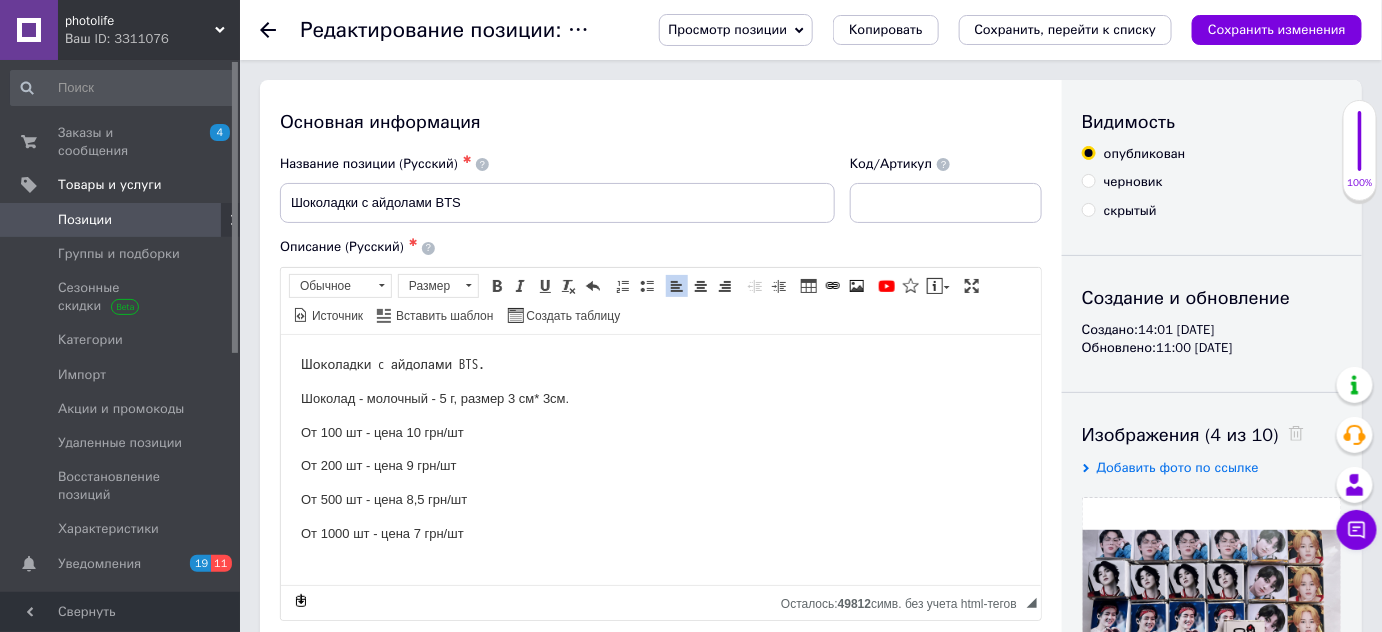 click on "От 200 шт - цена 9 грн/шт" at bounding box center (660, 465) 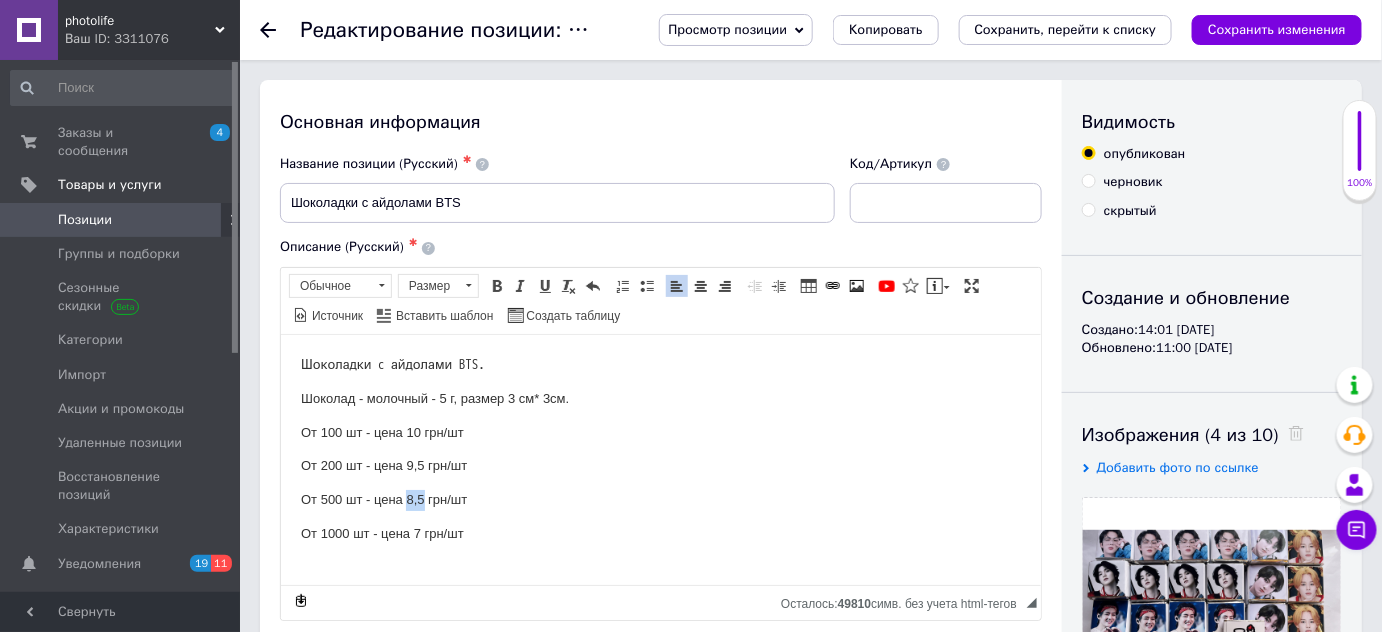 drag, startPoint x: 404, startPoint y: 497, endPoint x: 422, endPoint y: 496, distance: 18.027756 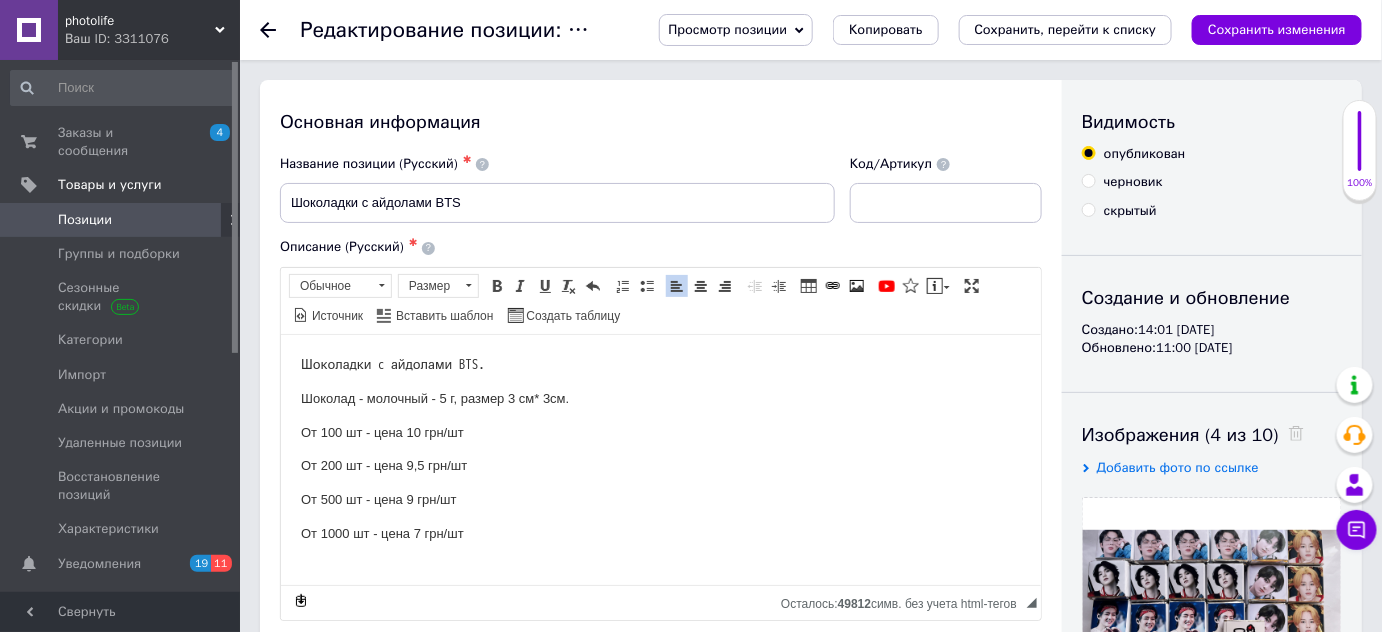 click on "От 1000 шт - цена 7 грн/шт" at bounding box center (660, 533) 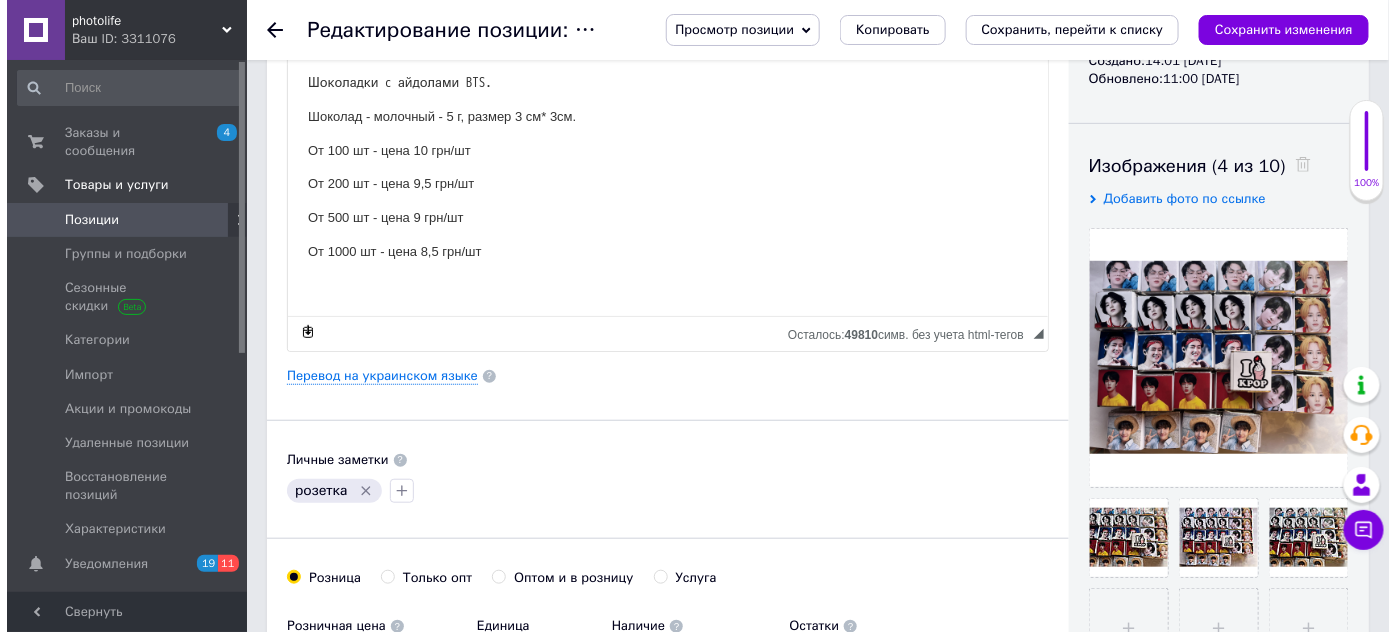 scroll, scrollTop: 272, scrollLeft: 0, axis: vertical 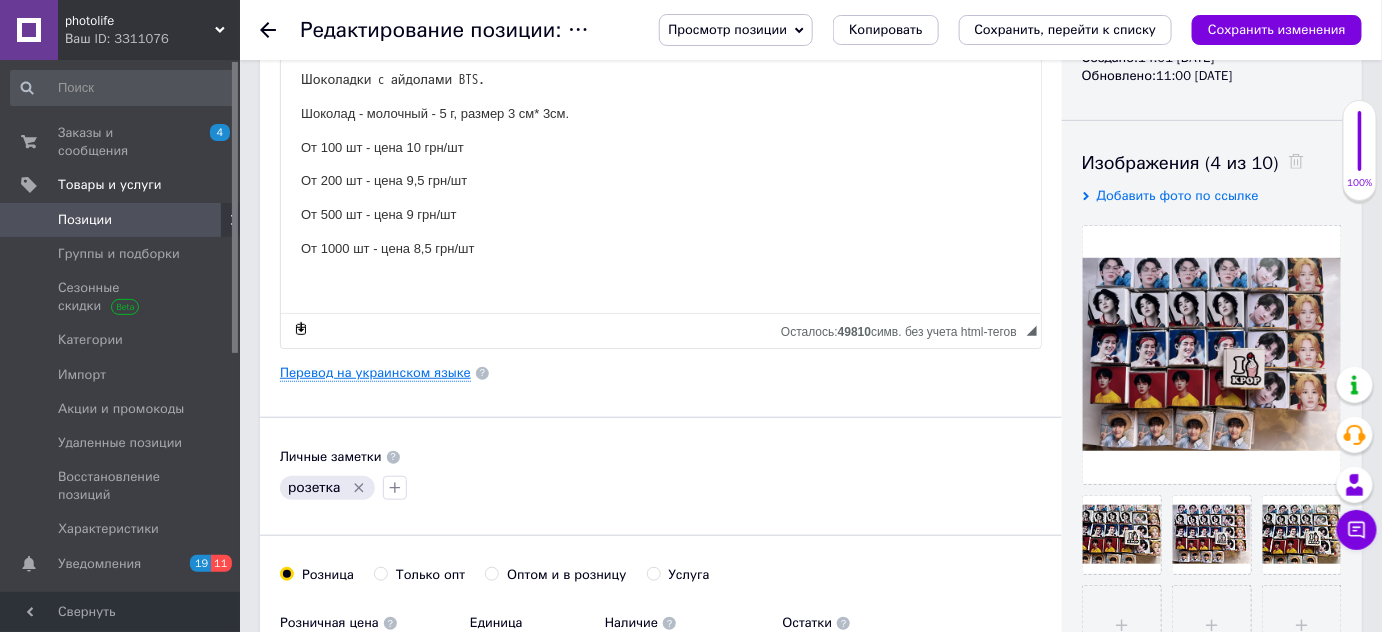 click on "Перевод на украинском языке" at bounding box center (375, 373) 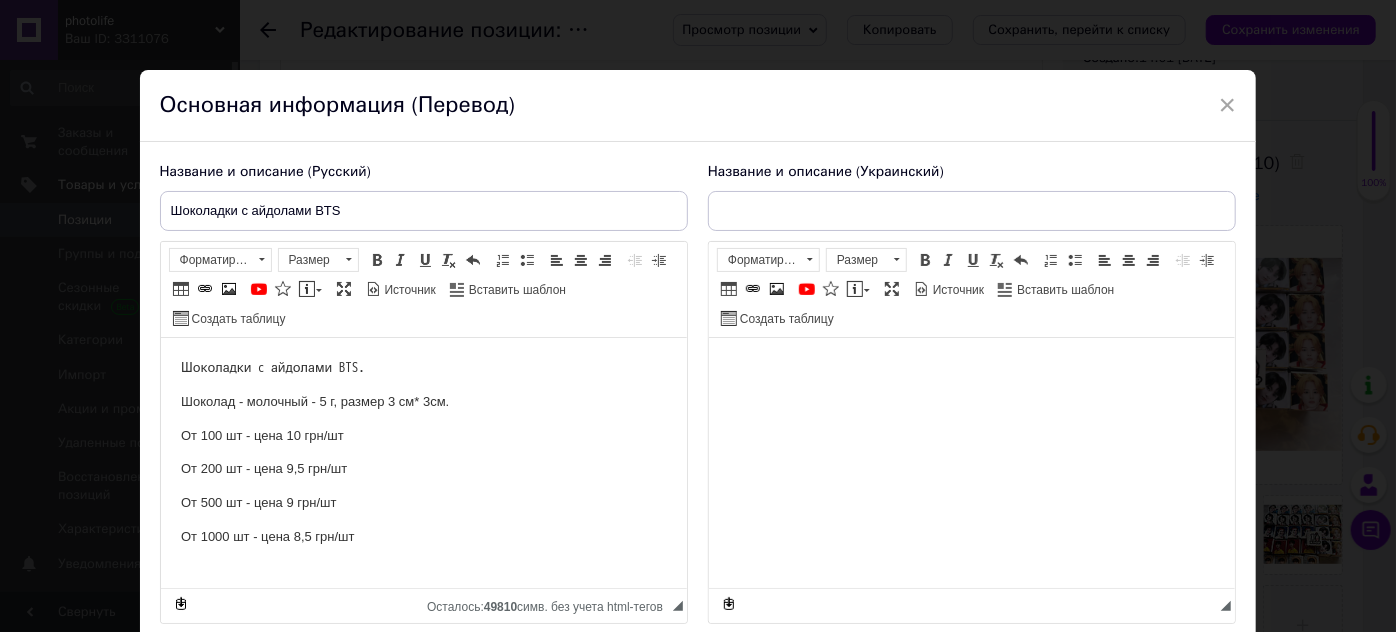 scroll, scrollTop: 0, scrollLeft: 0, axis: both 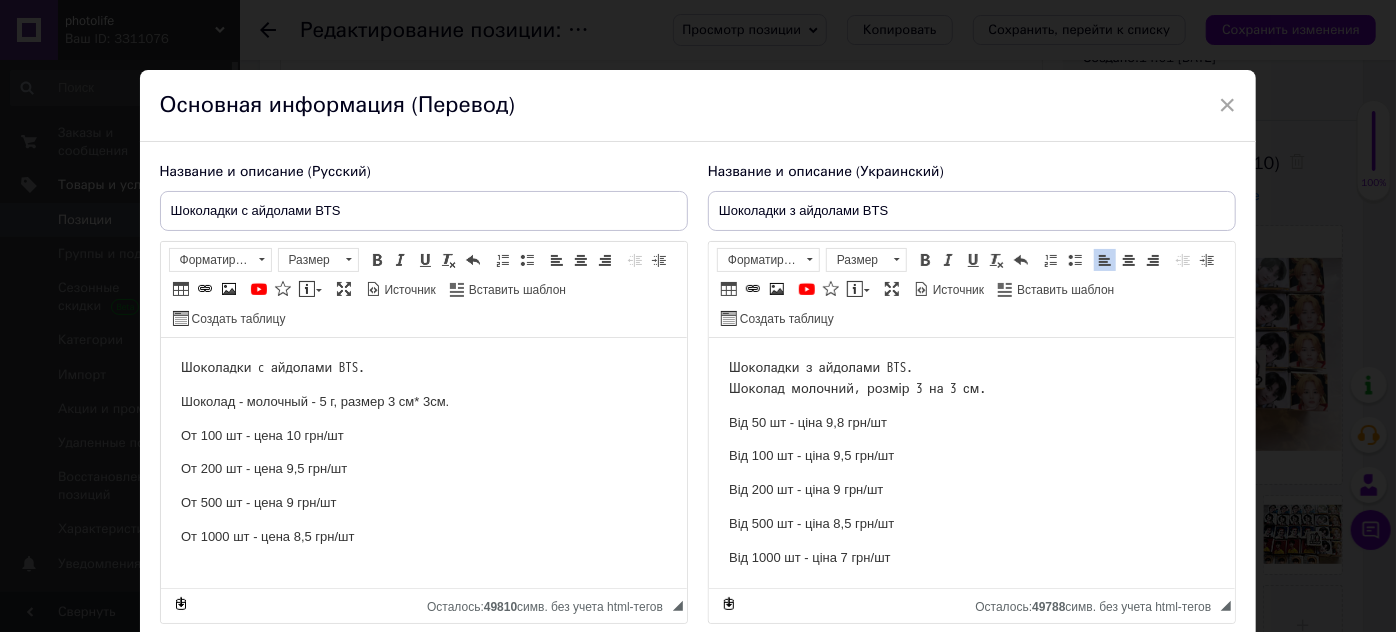 click on "Від 50 шт - ціна 9,8 грн/шт" at bounding box center [971, 423] 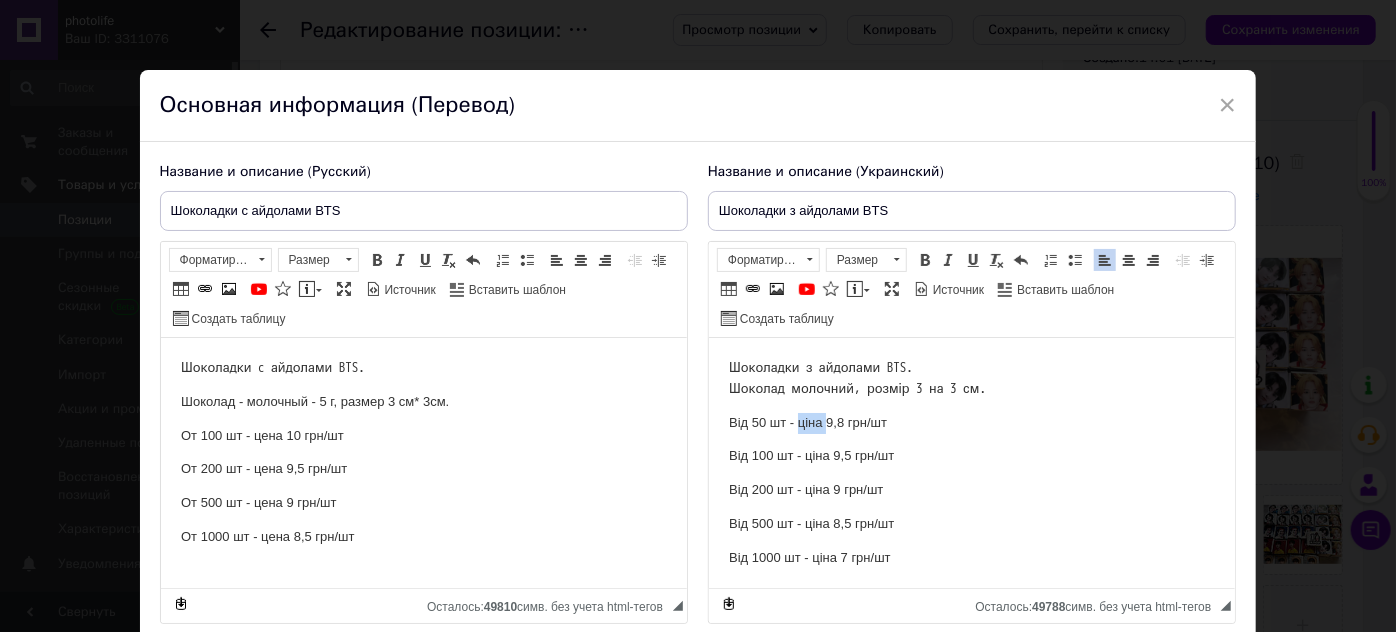 click on "Від 50 шт - ціна 9,8 грн/шт" at bounding box center [971, 423] 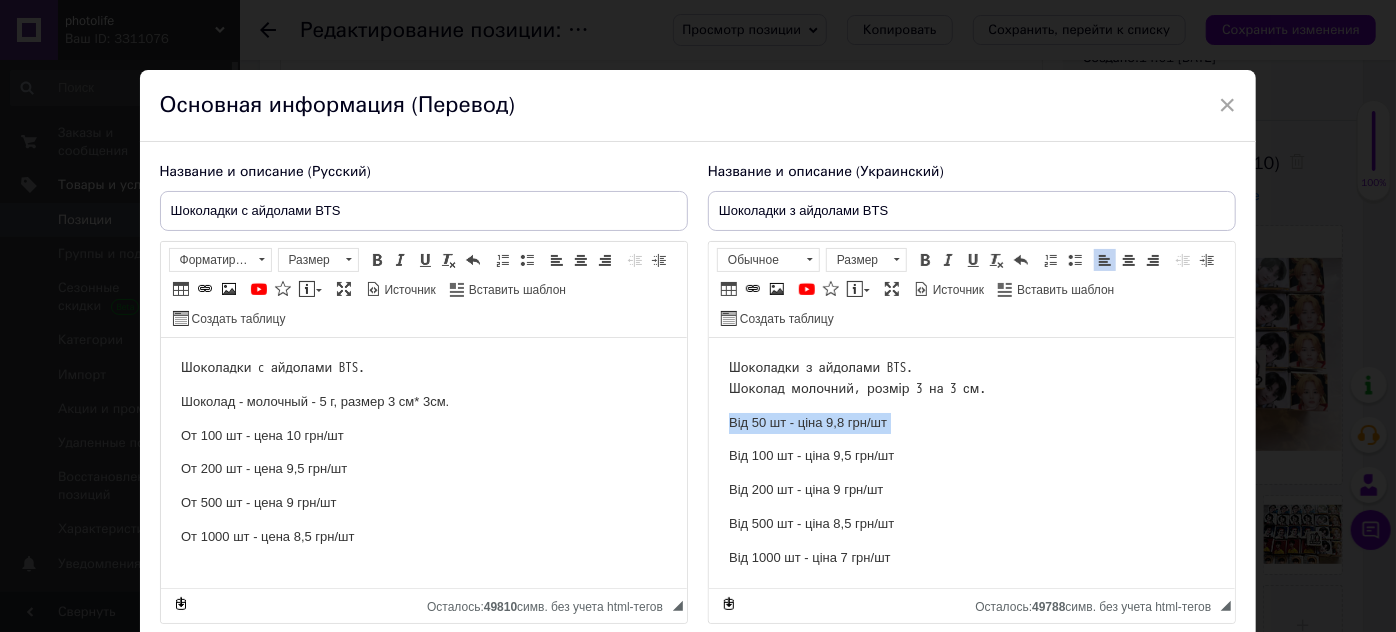 click on "Від 50 шт - ціна 9,8 грн/шт" at bounding box center [971, 423] 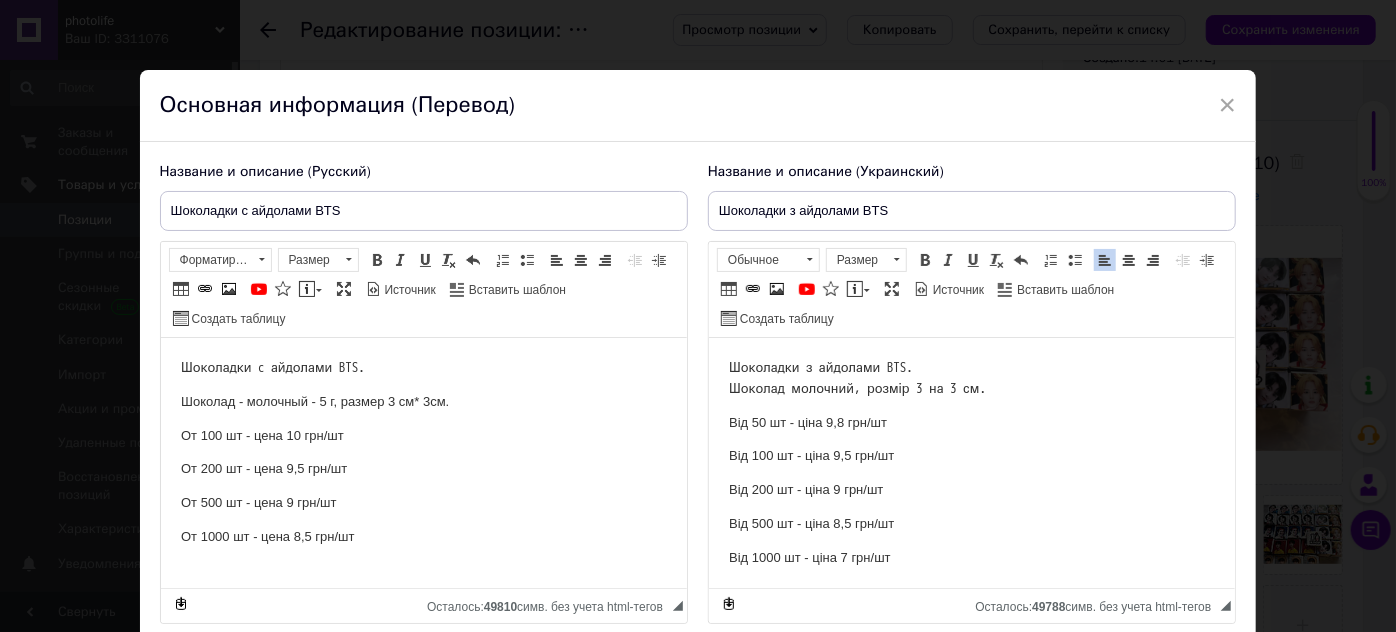 type 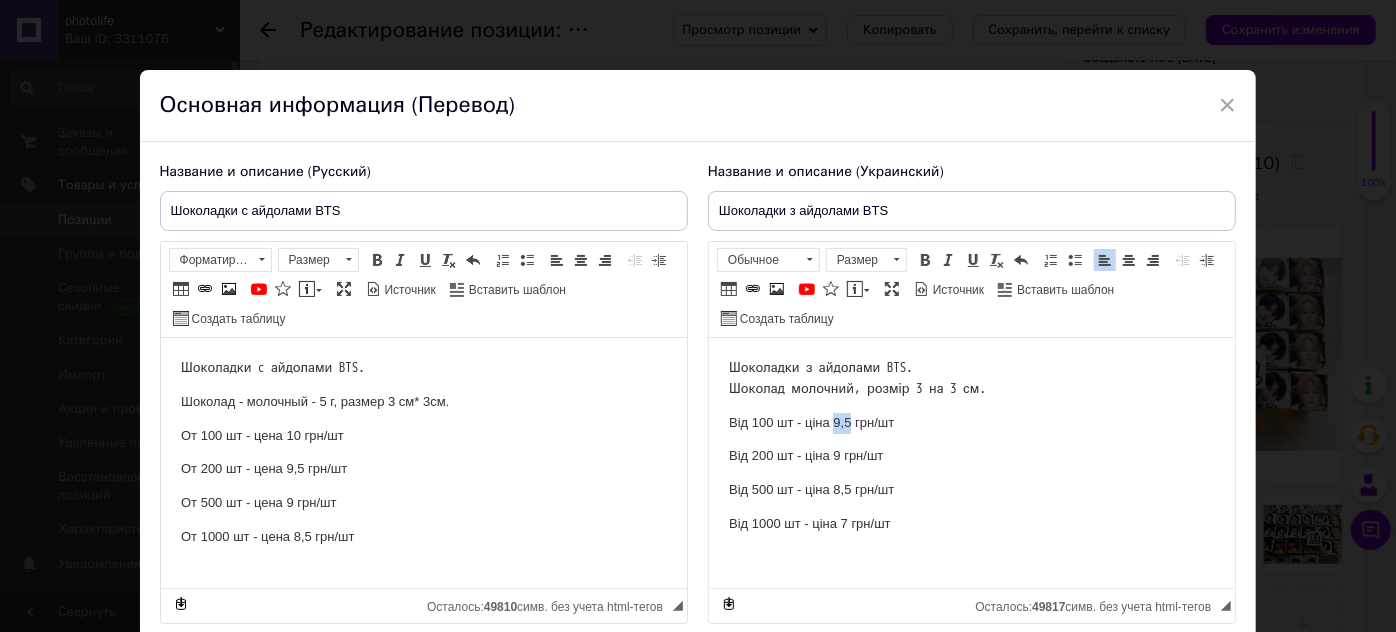 drag, startPoint x: 831, startPoint y: 422, endPoint x: 852, endPoint y: 419, distance: 21.213203 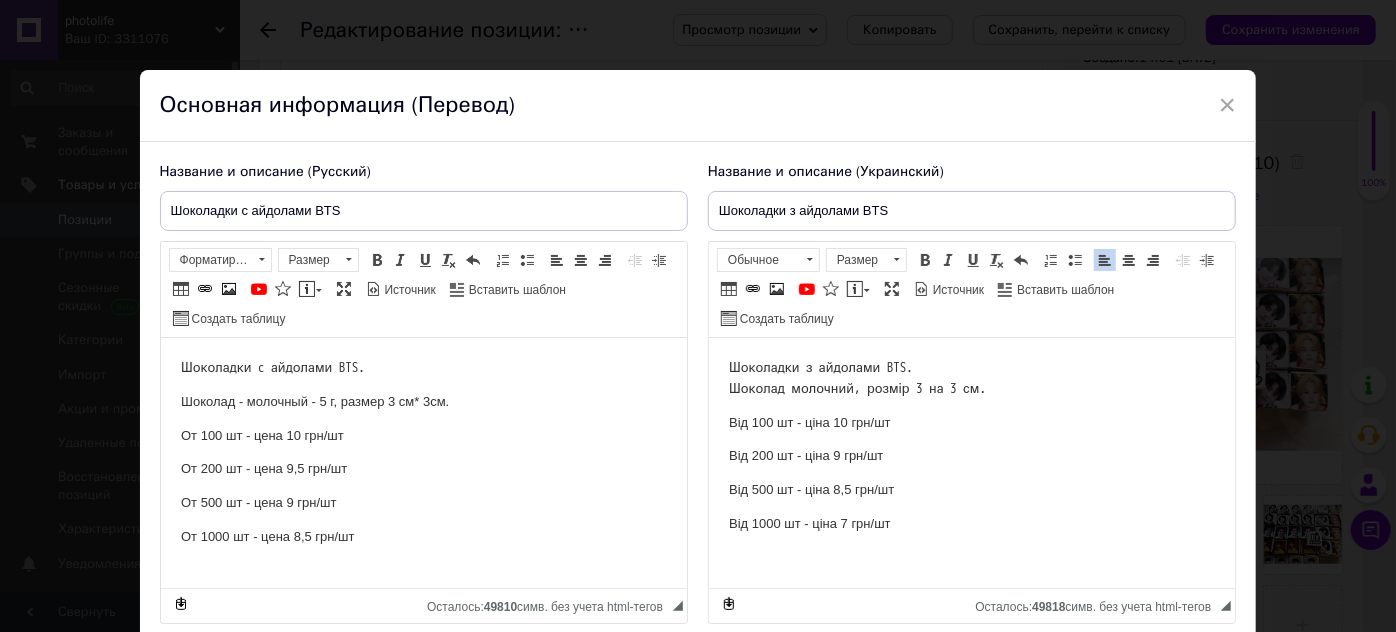 click on "Від 200 шт - ціна 9 грн/шт" at bounding box center (971, 456) 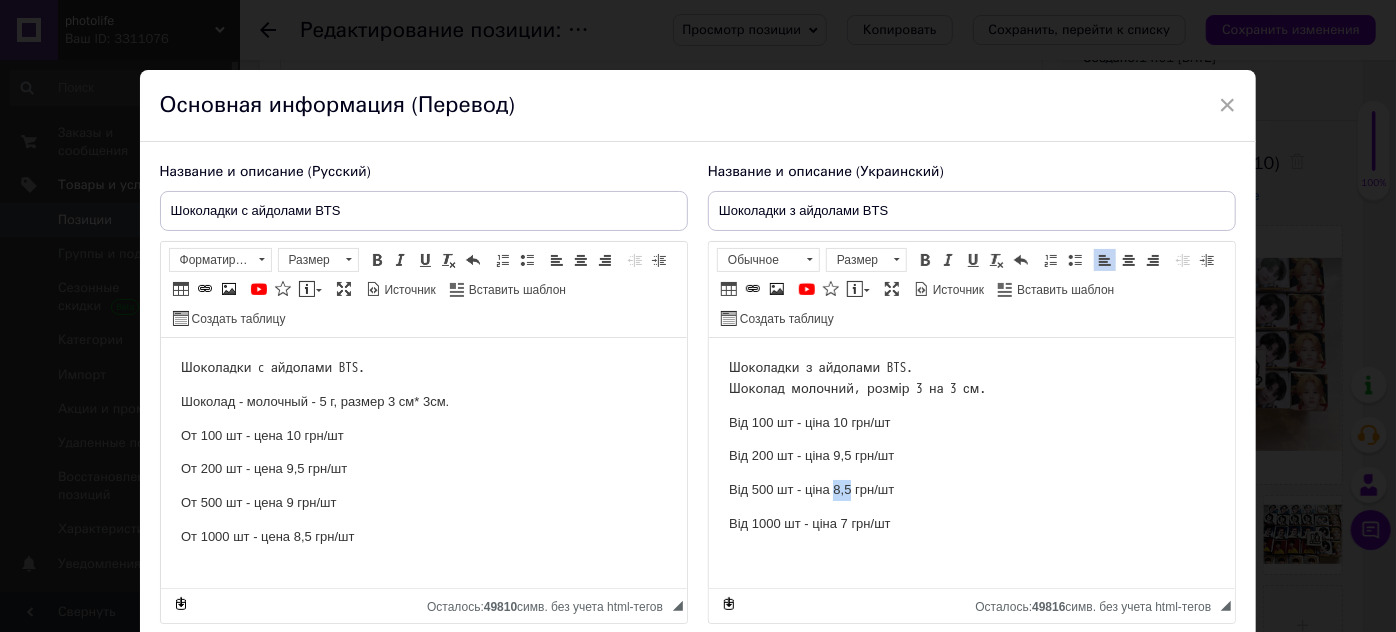 drag, startPoint x: 835, startPoint y: 486, endPoint x: 851, endPoint y: 492, distance: 17.088007 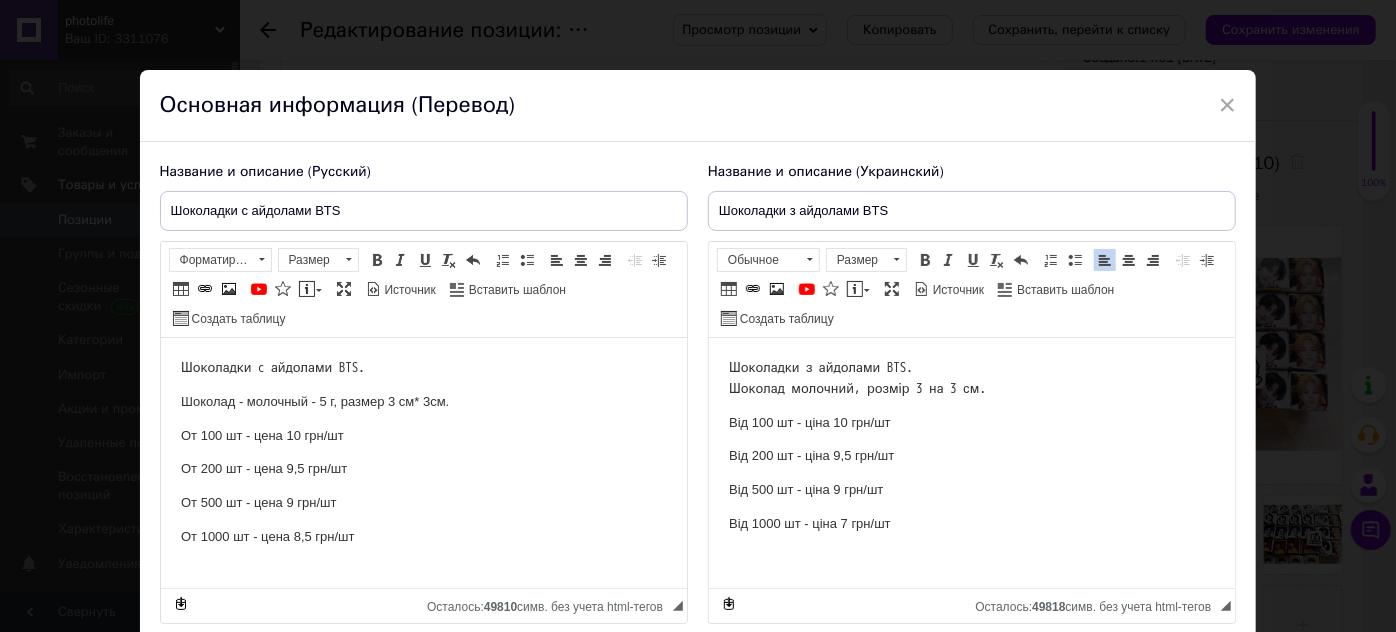 click on "Від 1000 шт - ціна 7 грн/шт" at bounding box center (971, 524) 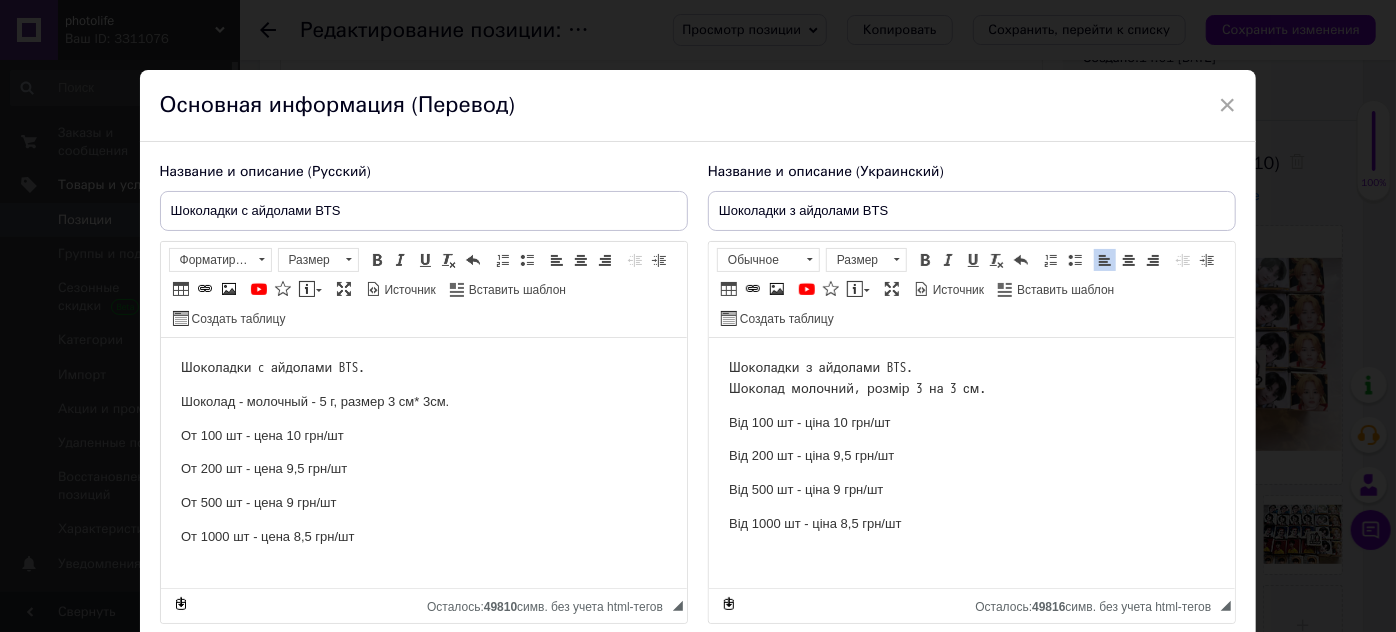 scroll, scrollTop: 0, scrollLeft: 0, axis: both 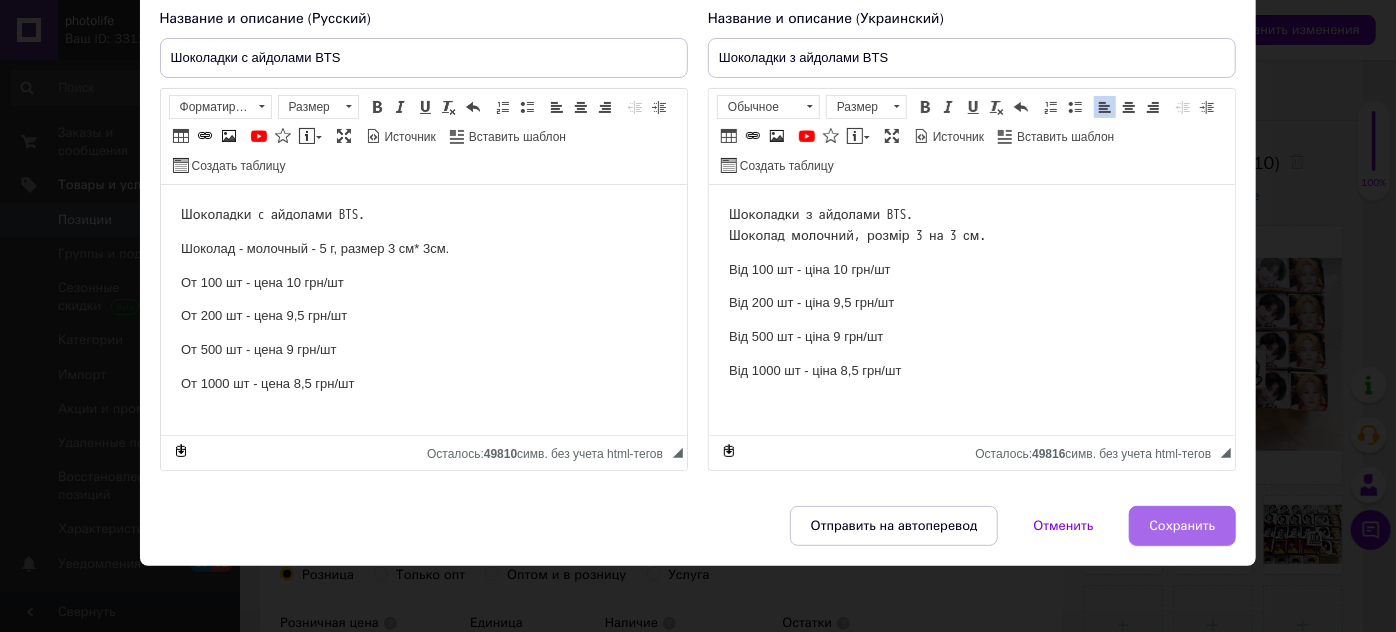 click on "Сохранить" at bounding box center [1183, 526] 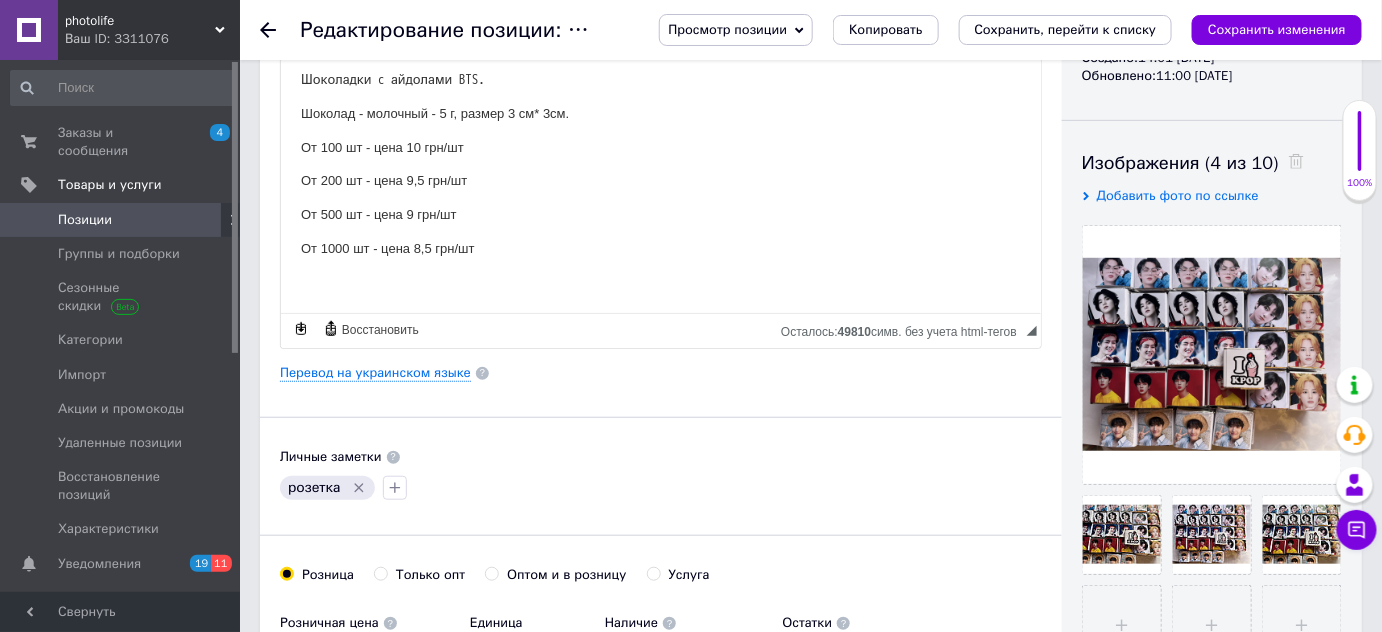 click on "Просмотр позиции Сохранить и посмотреть на сайте Сохранить и посмотреть на портале [DOMAIN_NAME] Копировать Сохранить, перейти к списку Сохранить изменения" at bounding box center [990, 30] 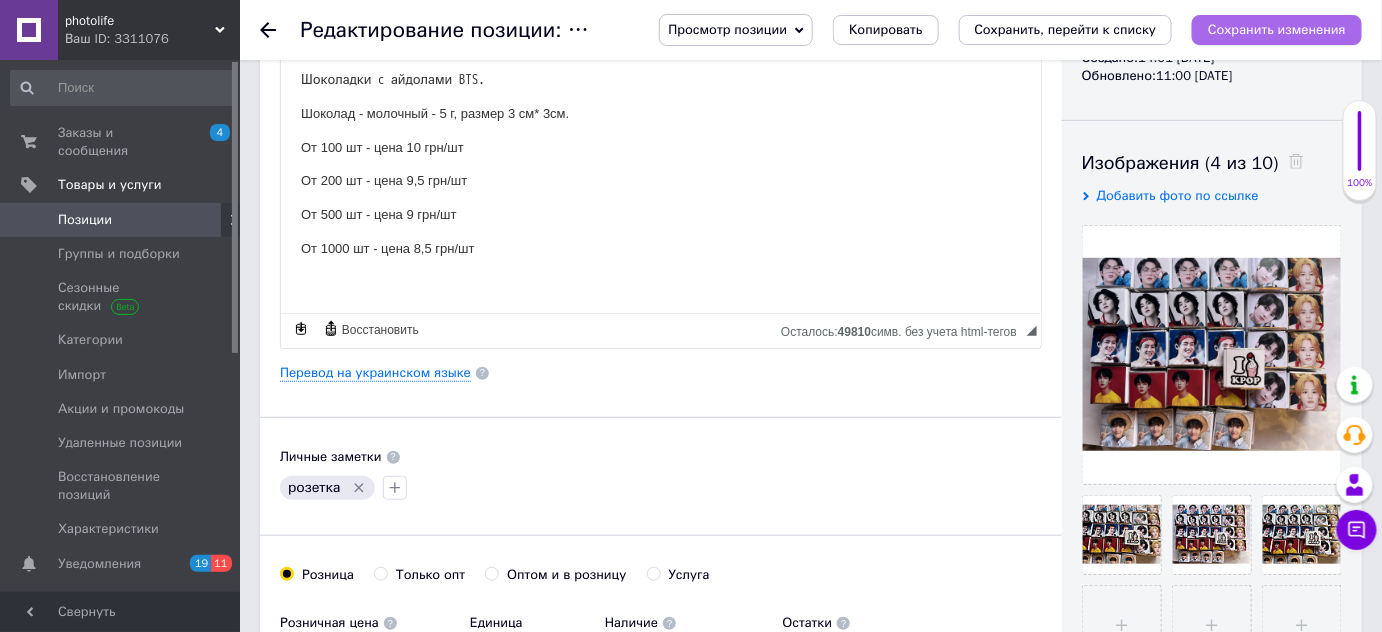 click on "Сохранить изменения" at bounding box center (1277, 30) 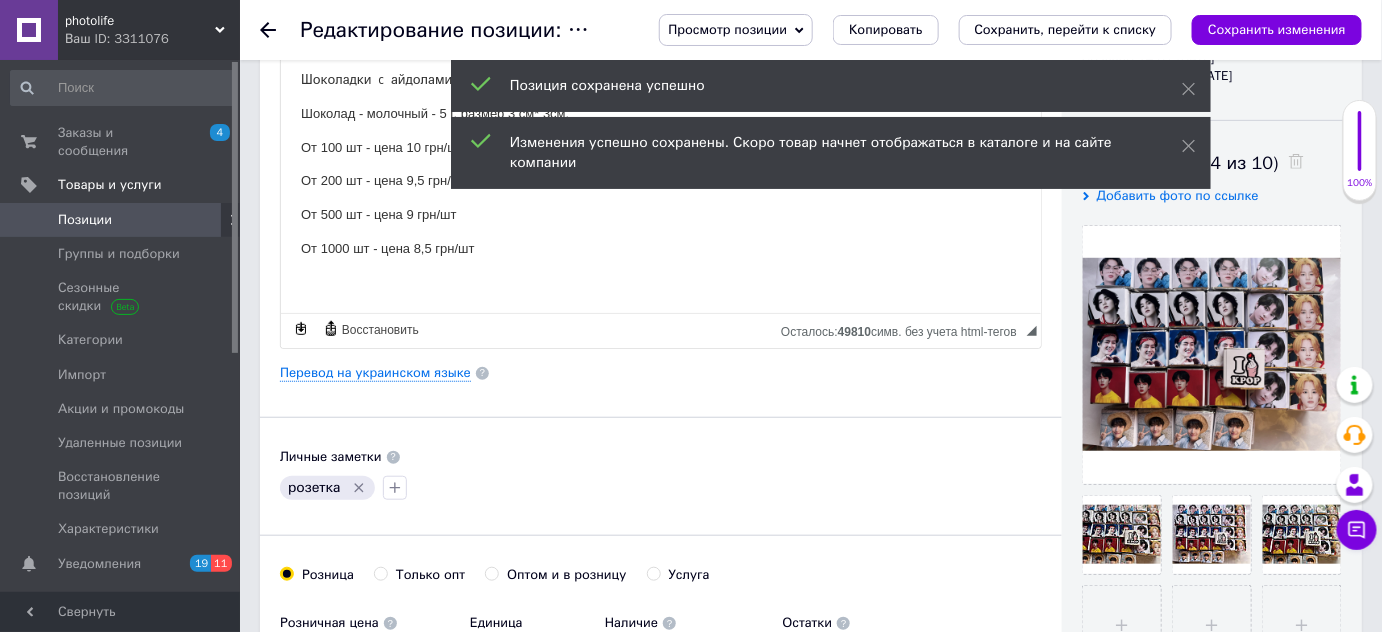 click 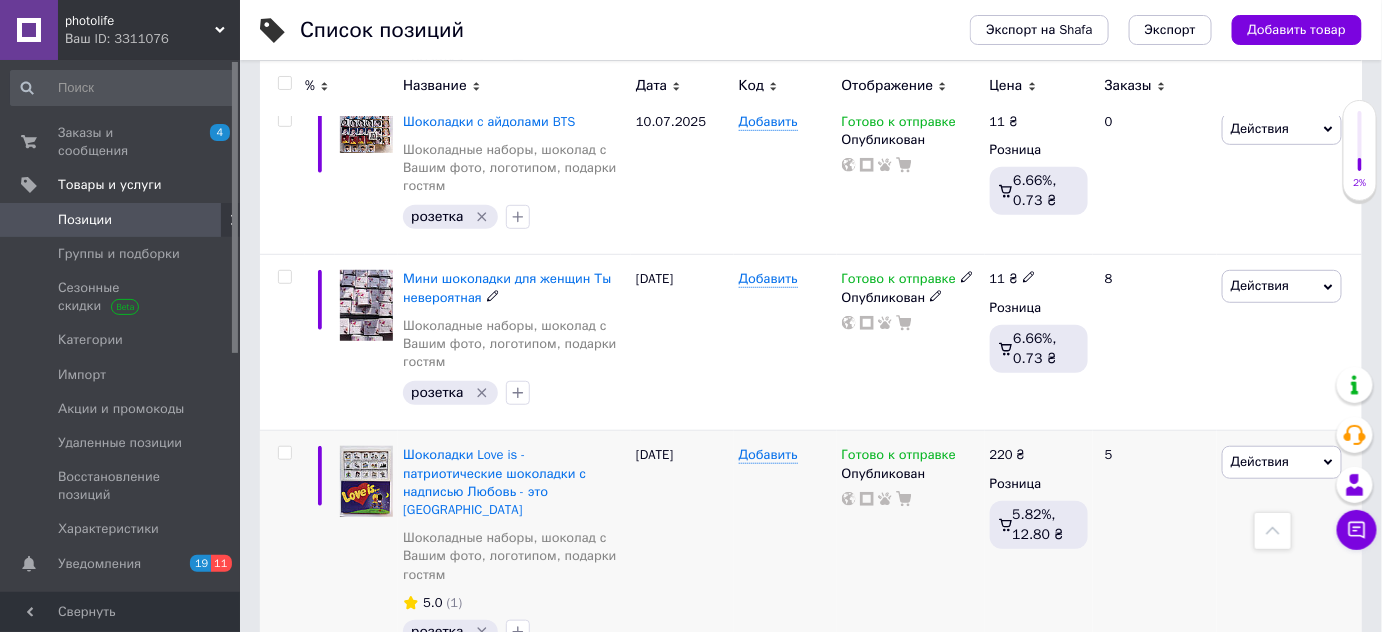 scroll, scrollTop: 7909, scrollLeft: 0, axis: vertical 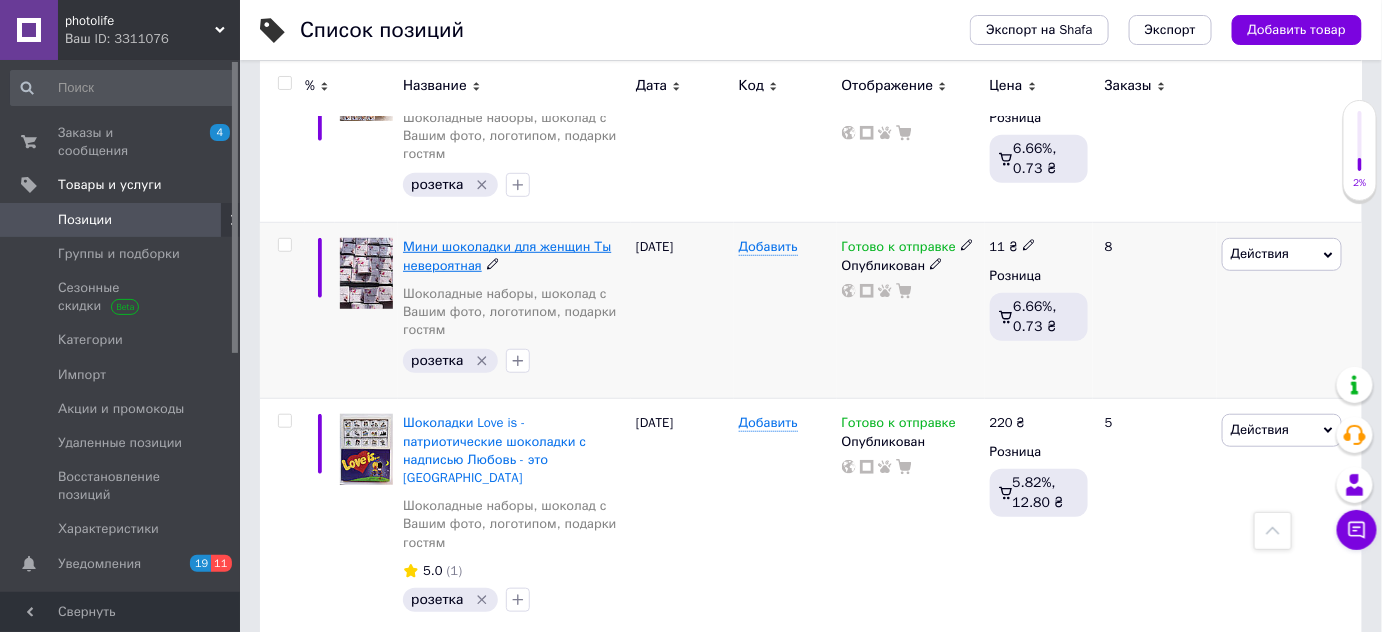 click on "Мини шоколадки для женщин Ты невероятная" at bounding box center [507, 255] 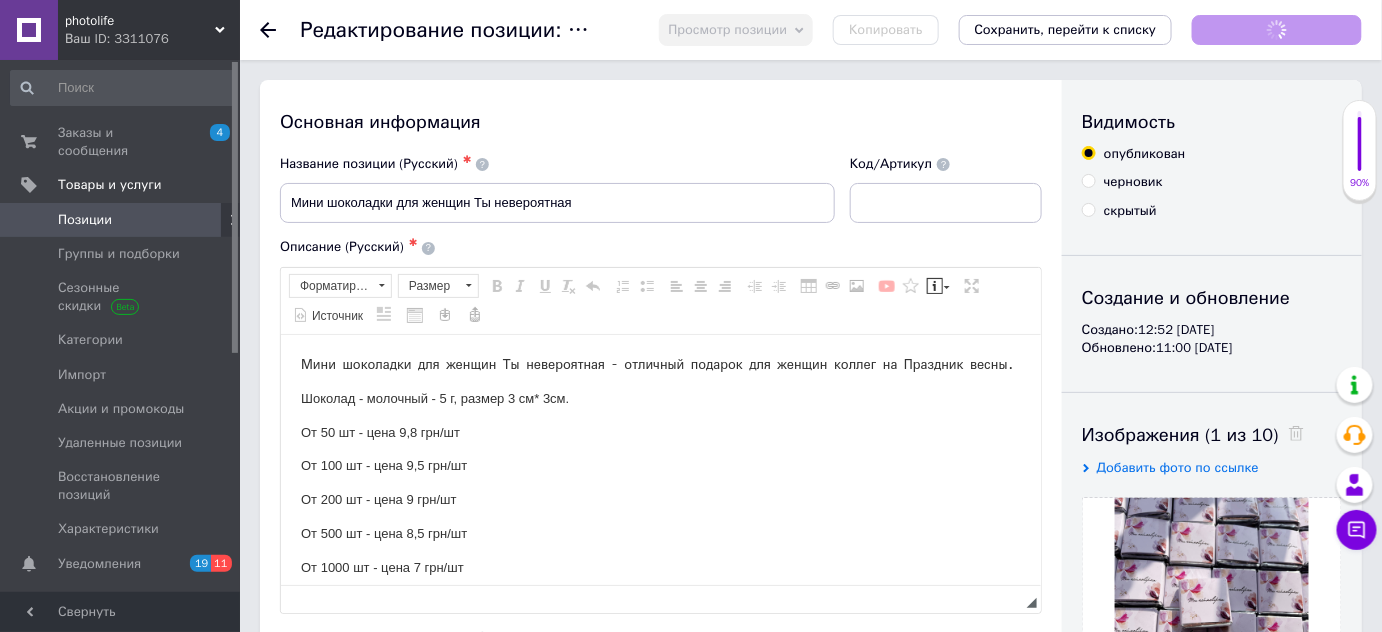 scroll, scrollTop: 0, scrollLeft: 0, axis: both 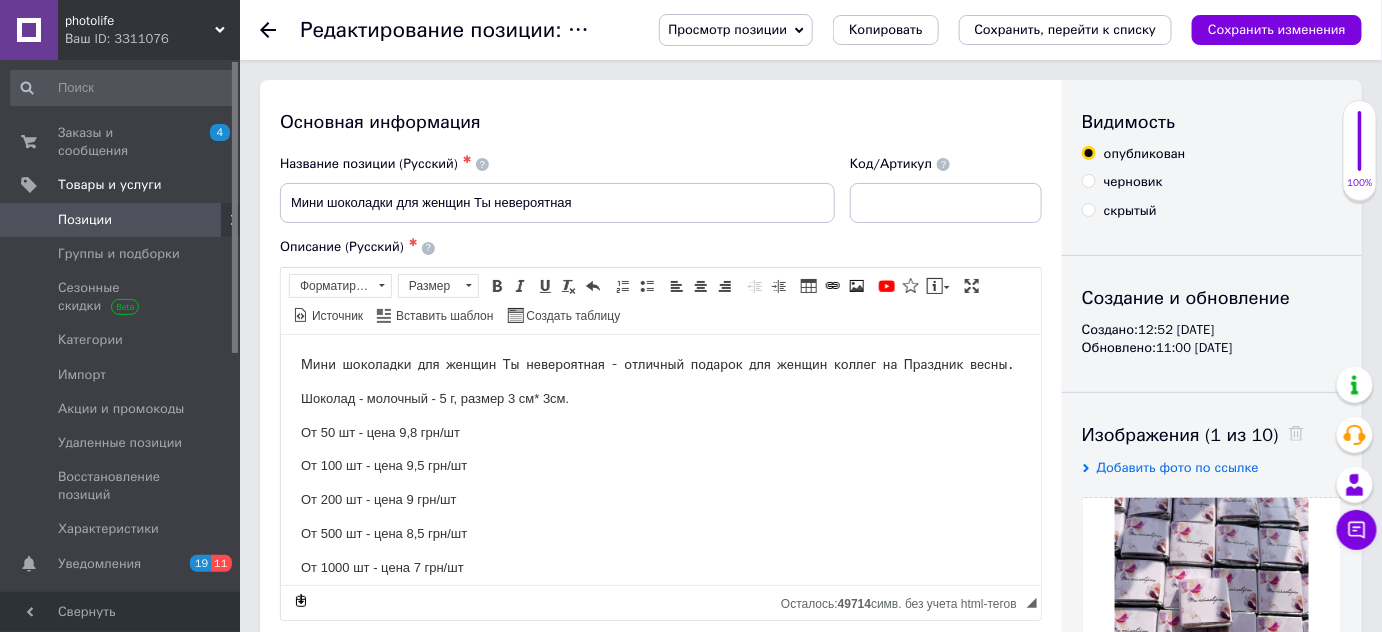 click on "От 50 шт - цена 9,8 грн/шт" at bounding box center [660, 432] 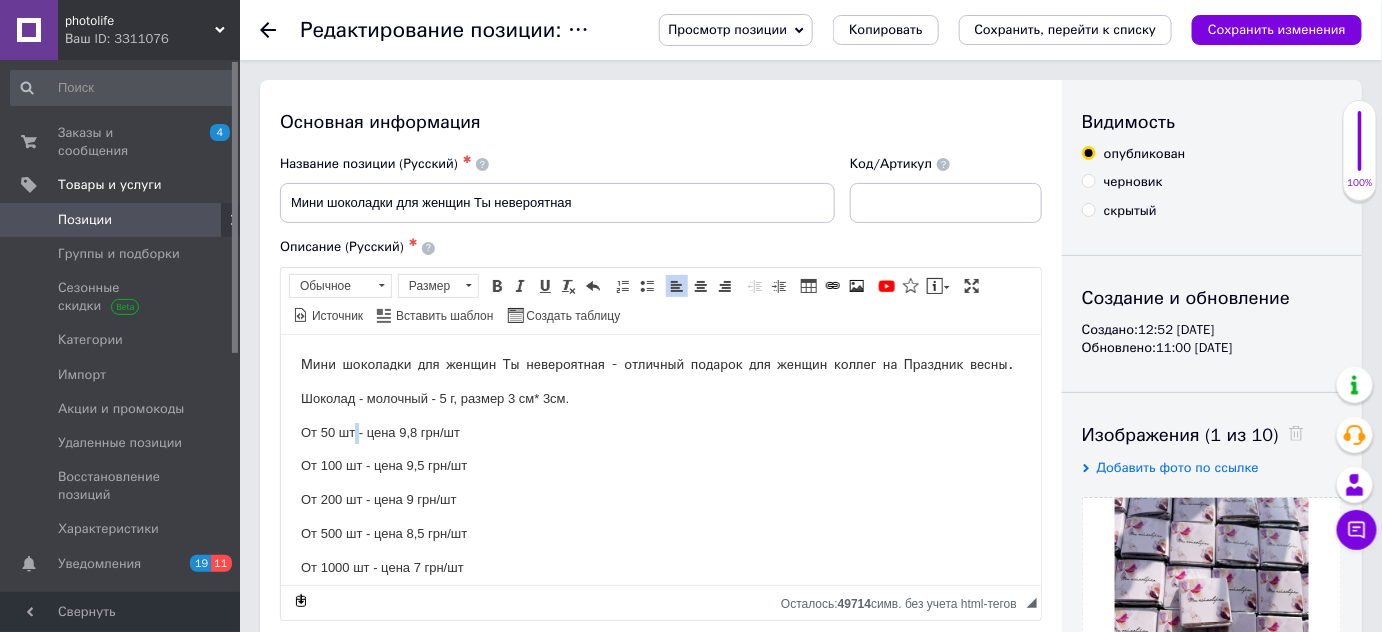 click on "От 50 шт - цена 9,8 грн/шт" at bounding box center (660, 432) 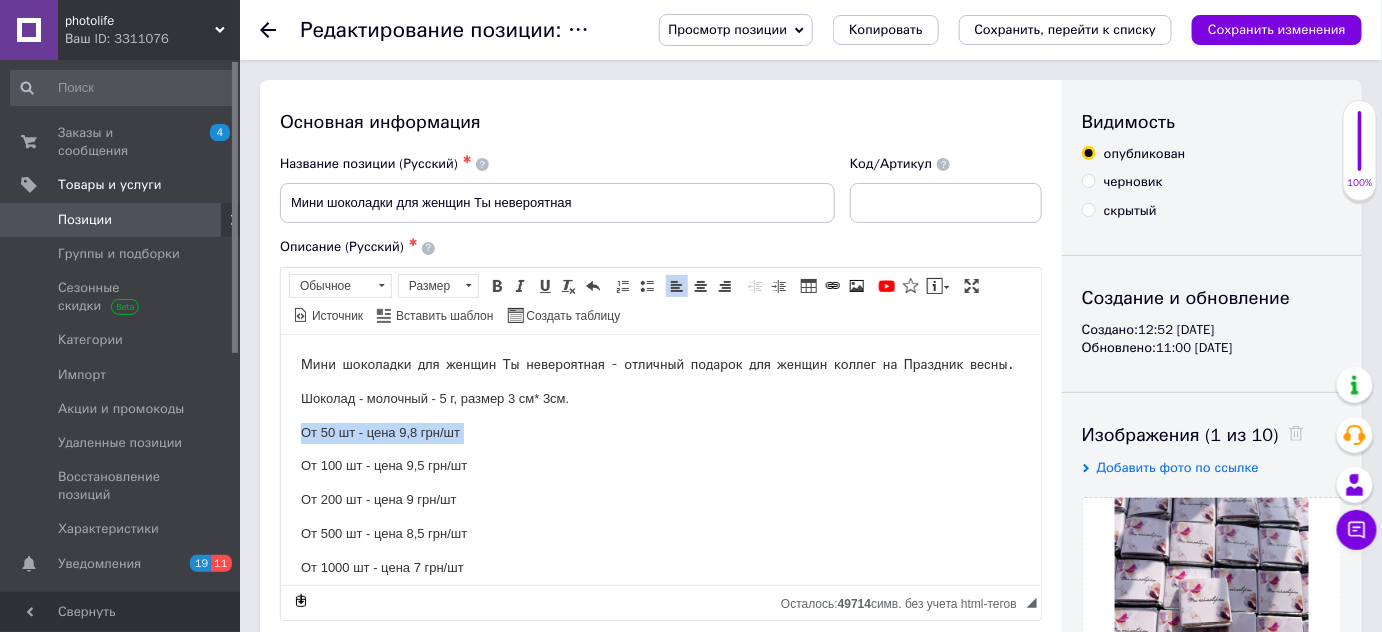 click on "От 50 шт - цена 9,8 грн/шт" at bounding box center [660, 432] 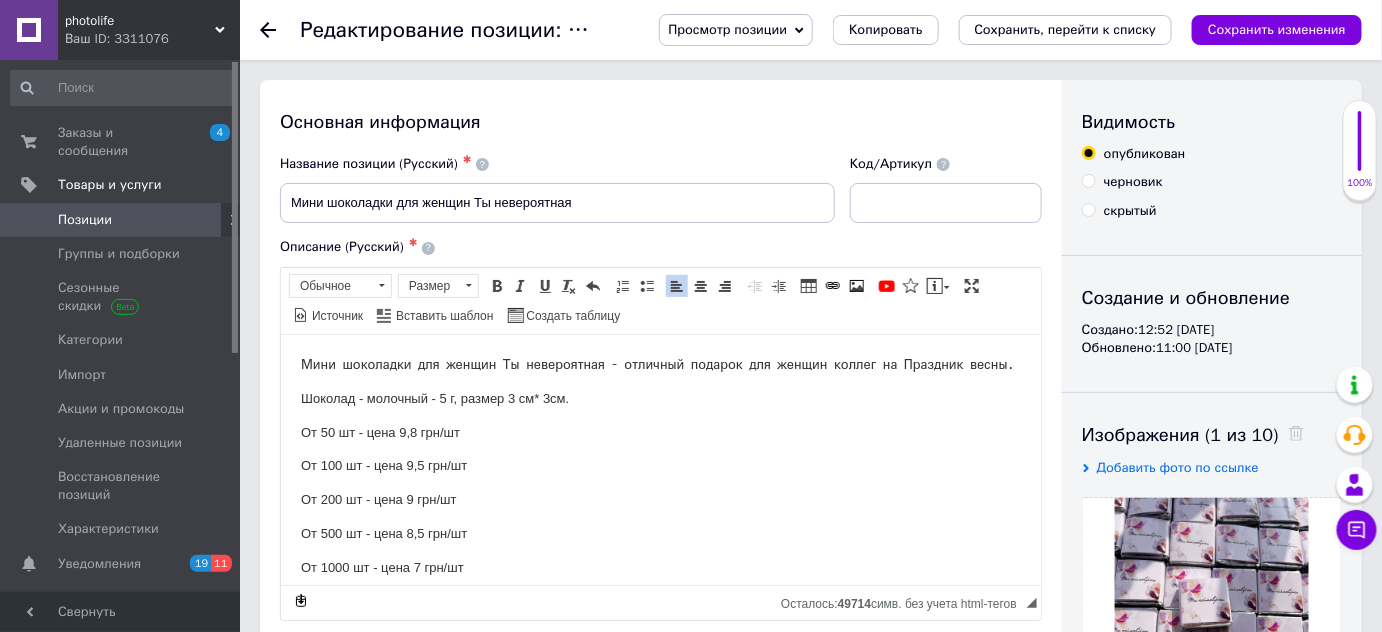 type 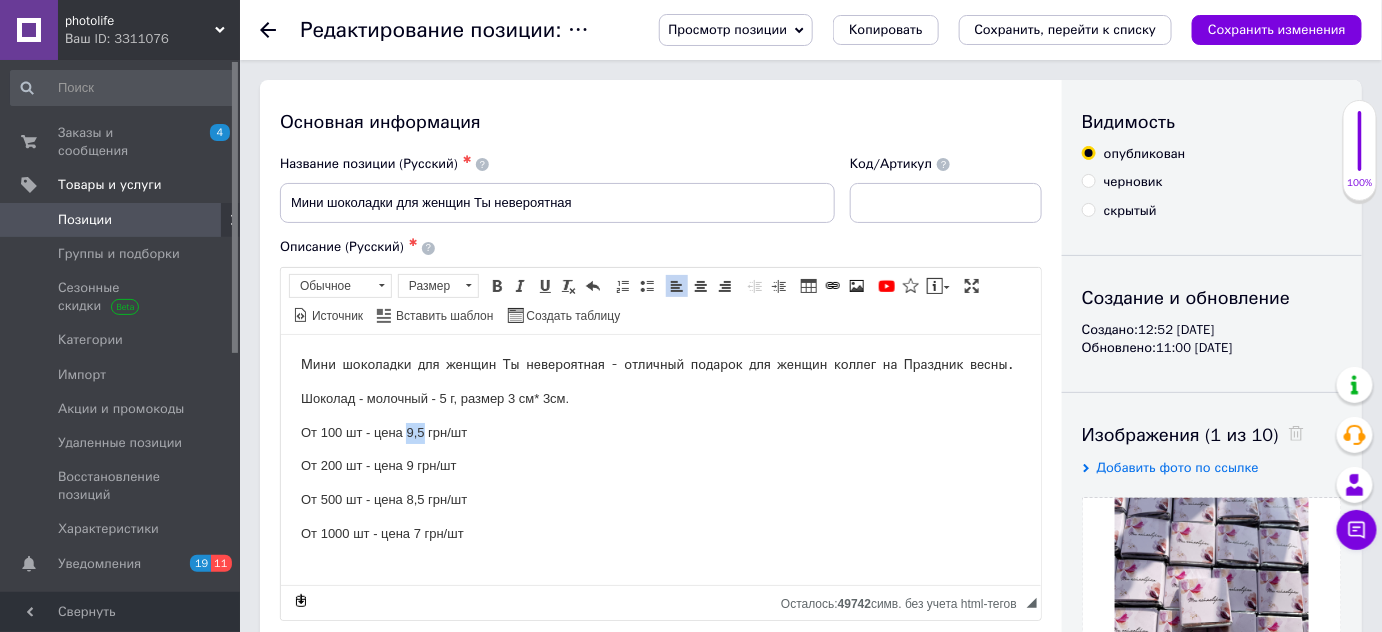 drag, startPoint x: 403, startPoint y: 420, endPoint x: 421, endPoint y: 423, distance: 18.248287 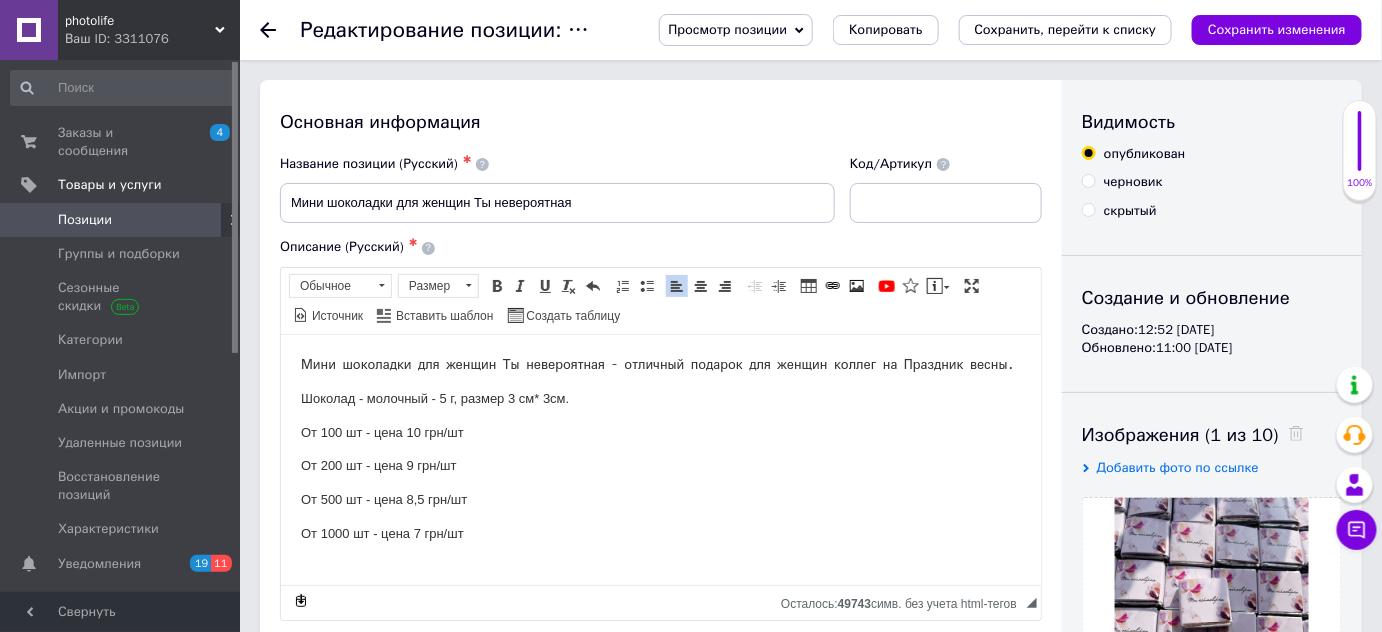 click on "От 200 шт - цена 9 грн/шт" at bounding box center [660, 465] 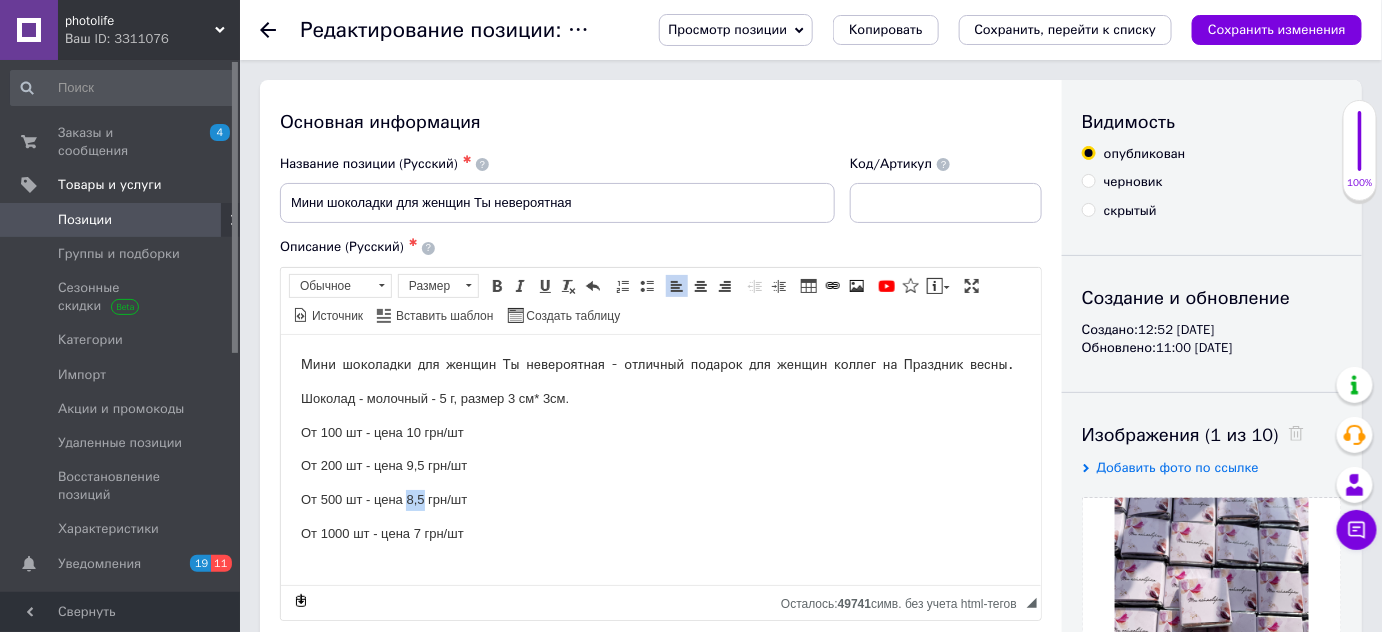 drag, startPoint x: 405, startPoint y: 496, endPoint x: 421, endPoint y: 496, distance: 16 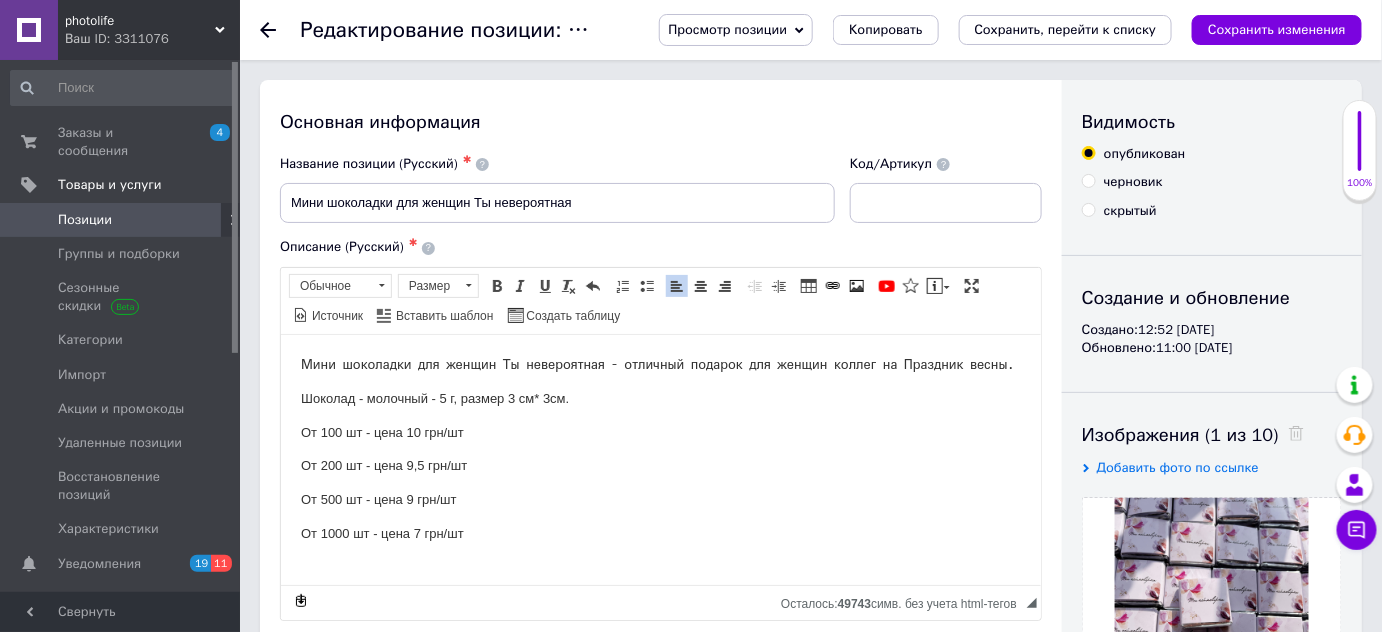 drag, startPoint x: 418, startPoint y: 535, endPoint x: 429, endPoint y: 451, distance: 84.71718 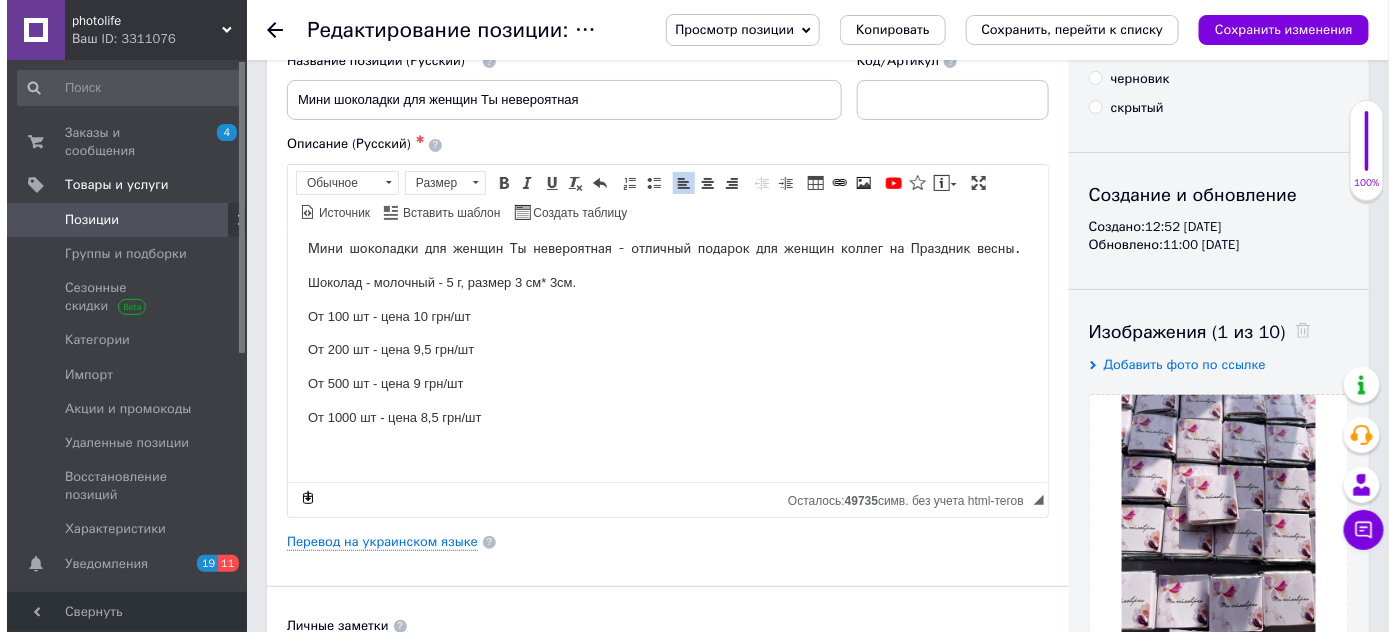 scroll, scrollTop: 272, scrollLeft: 0, axis: vertical 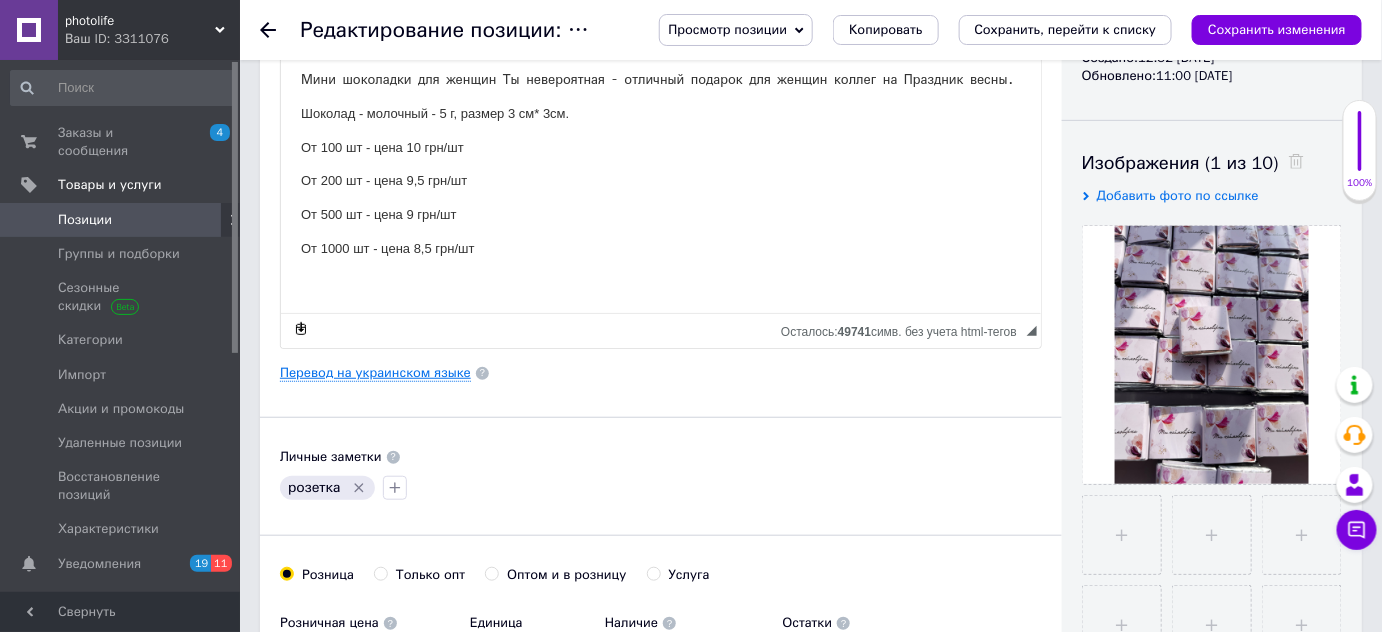 click on "Перевод на украинском языке" at bounding box center (375, 373) 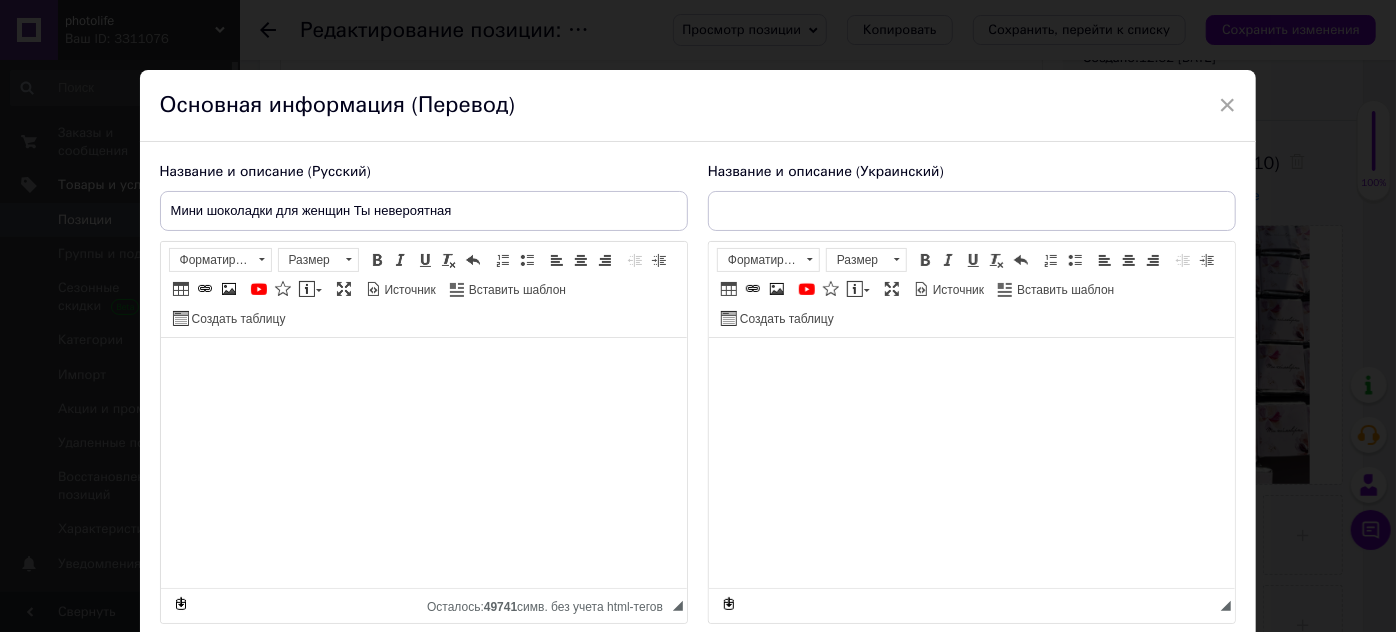 type on "Міні шоколадки для жінок Ти неймовірна" 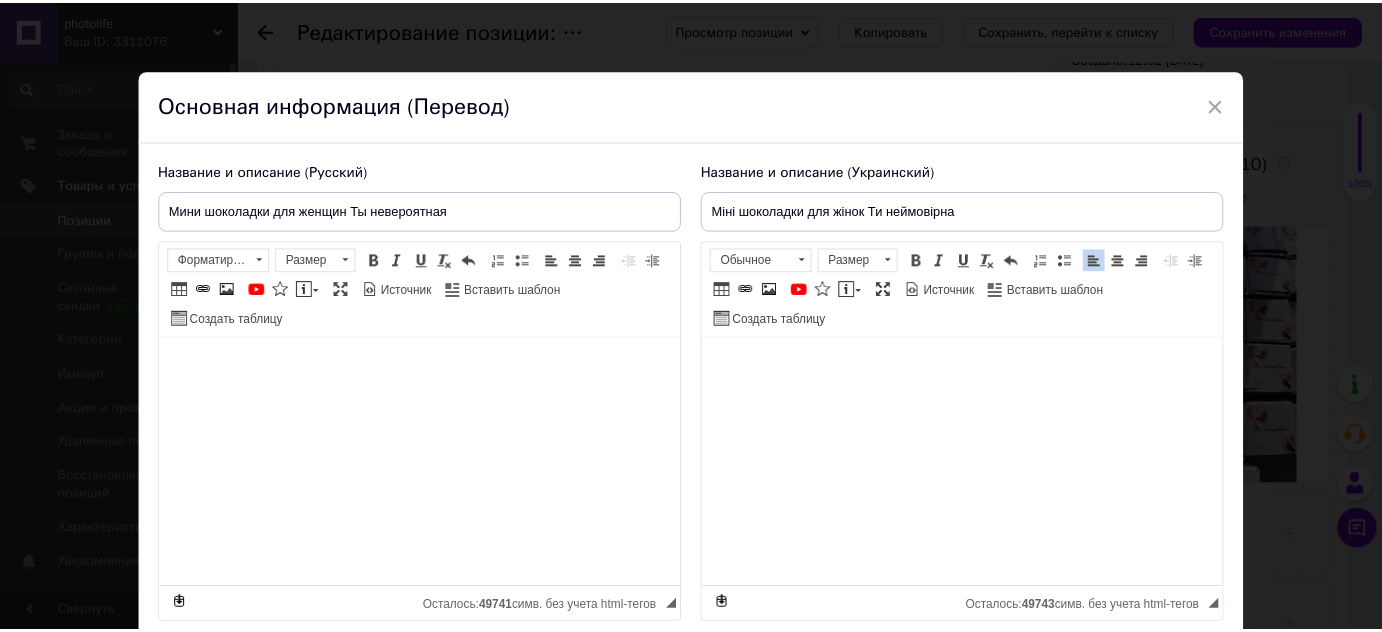 scroll, scrollTop: 90, scrollLeft: 0, axis: vertical 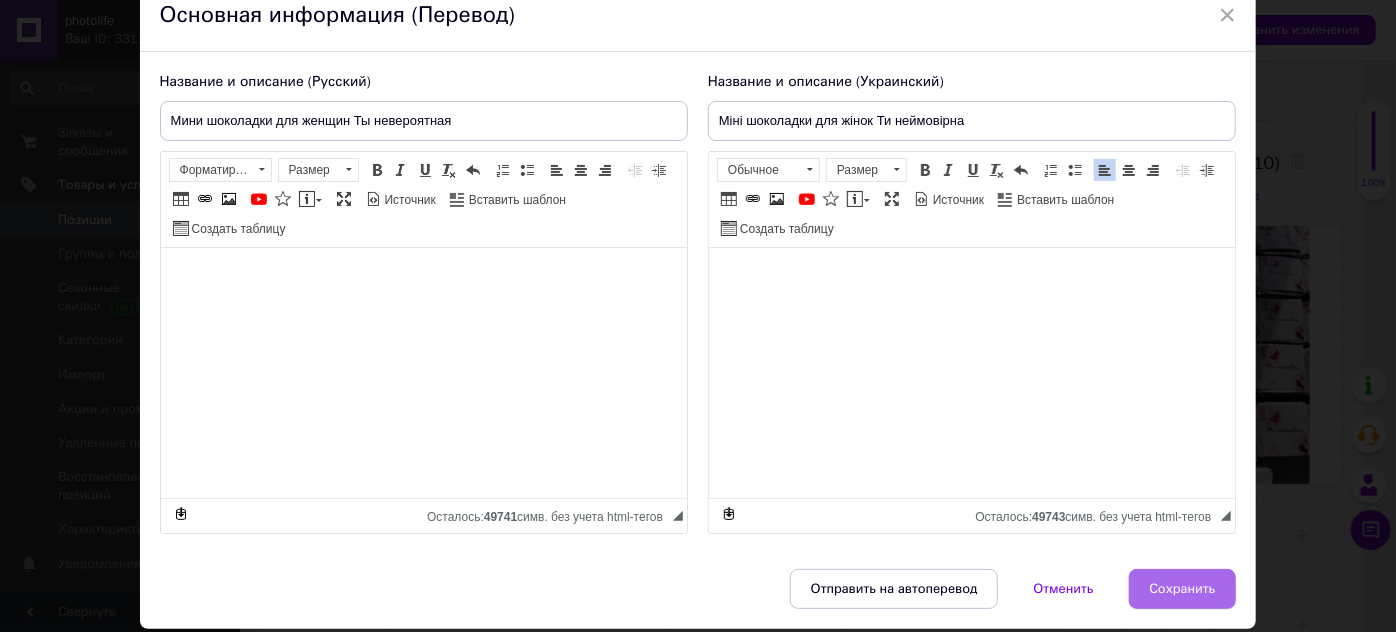 click on "Сохранить" at bounding box center [1183, 589] 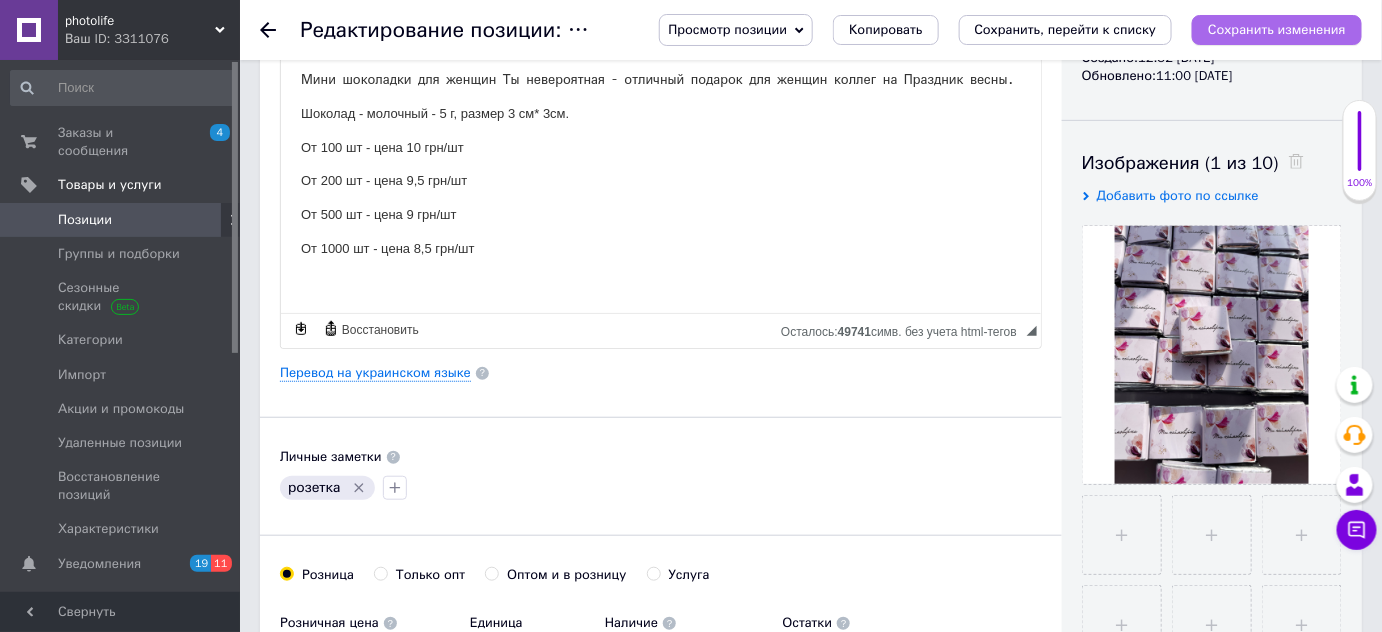 click on "Сохранить изменения" at bounding box center (1277, 29) 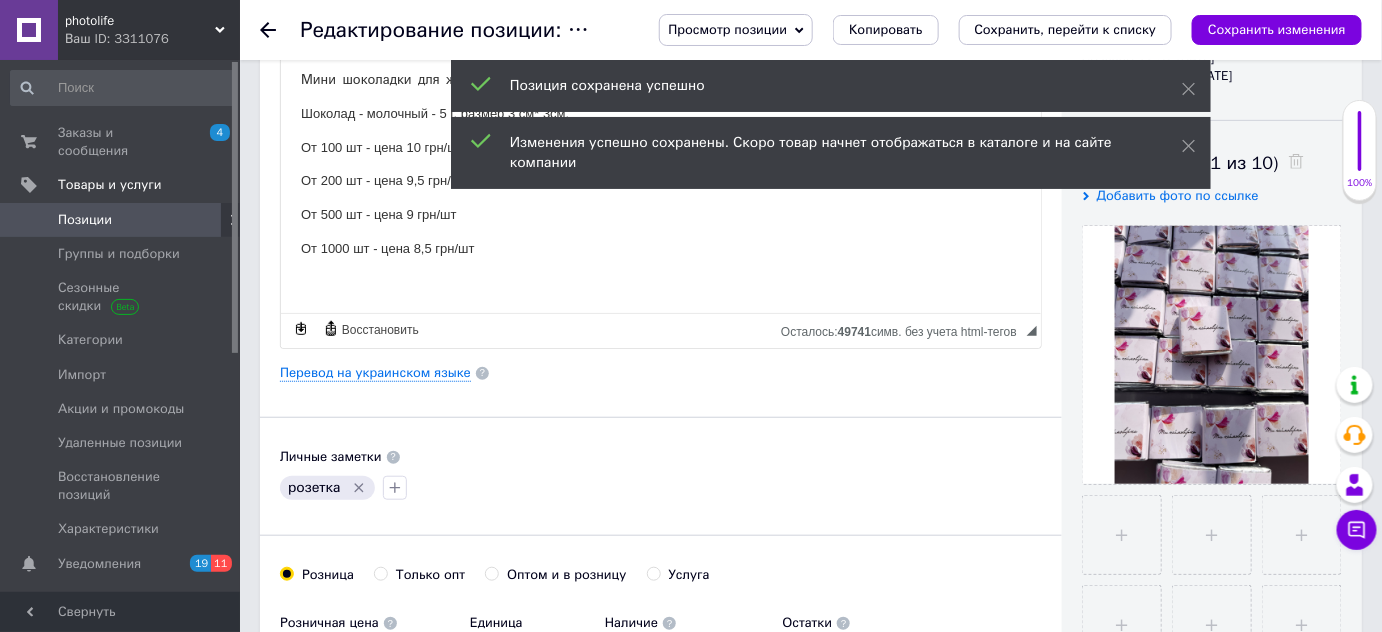 click 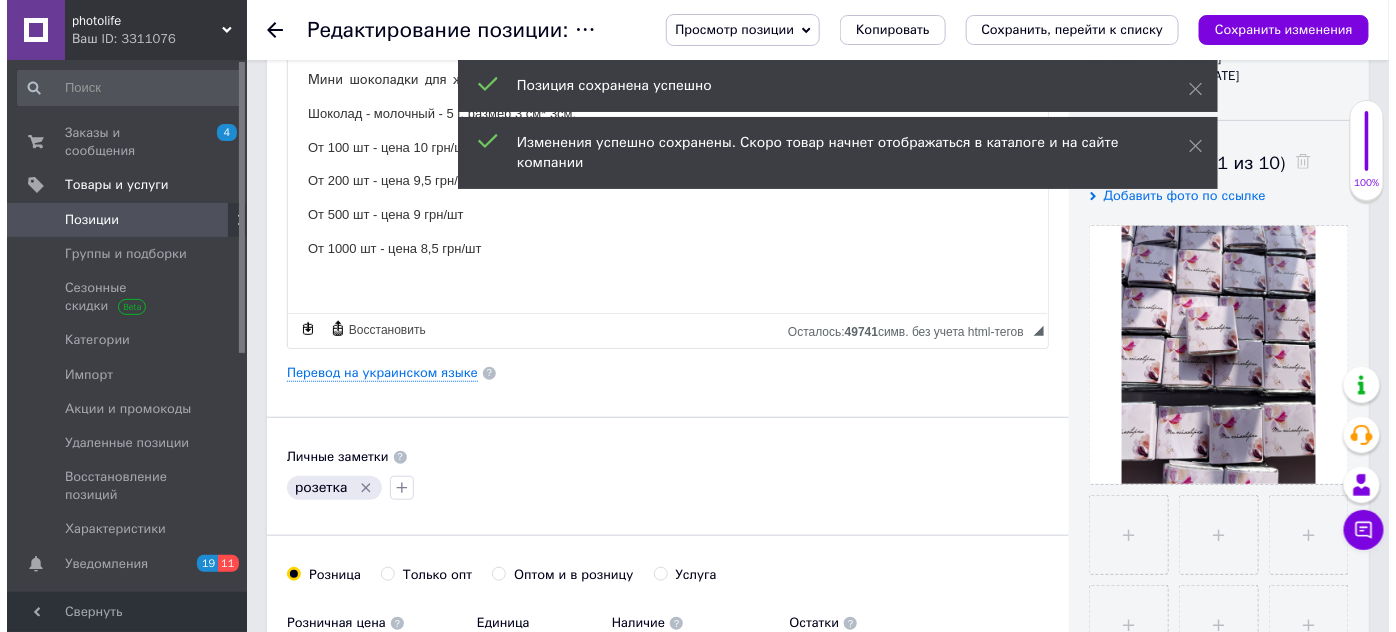 scroll, scrollTop: 0, scrollLeft: 0, axis: both 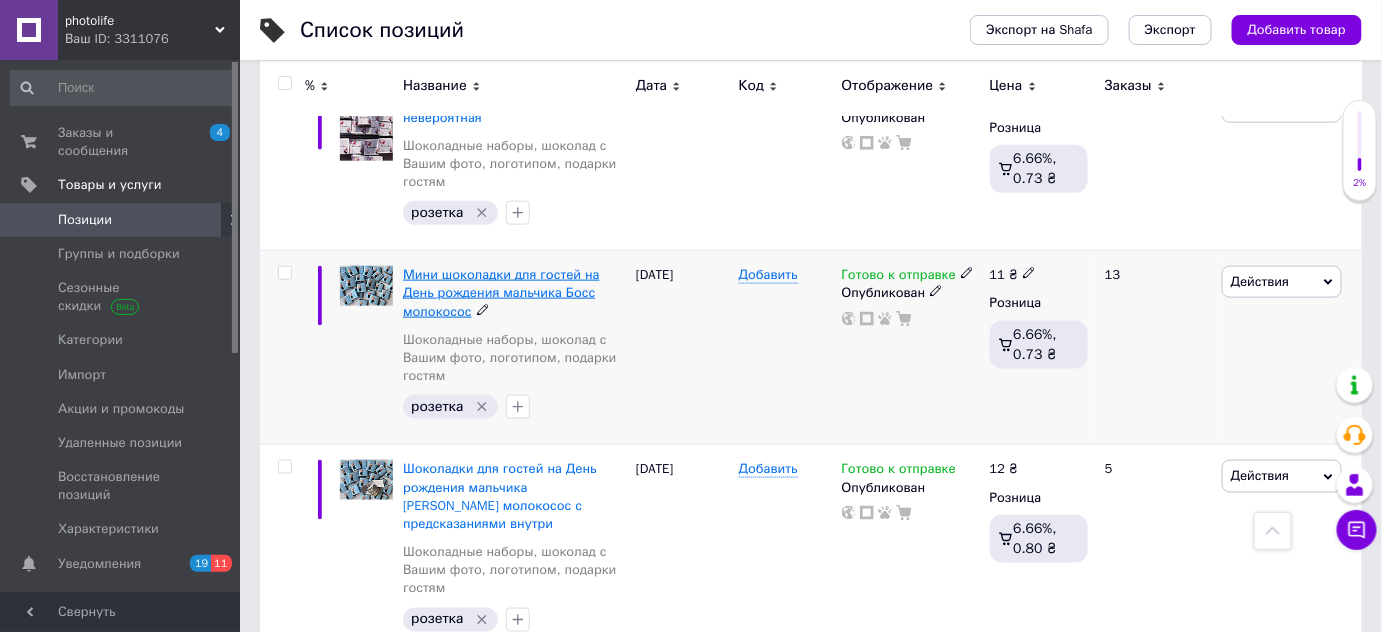 click on "Мини шоколадки для гостей на День рождения мальчика Босс молокосос" at bounding box center [501, 292] 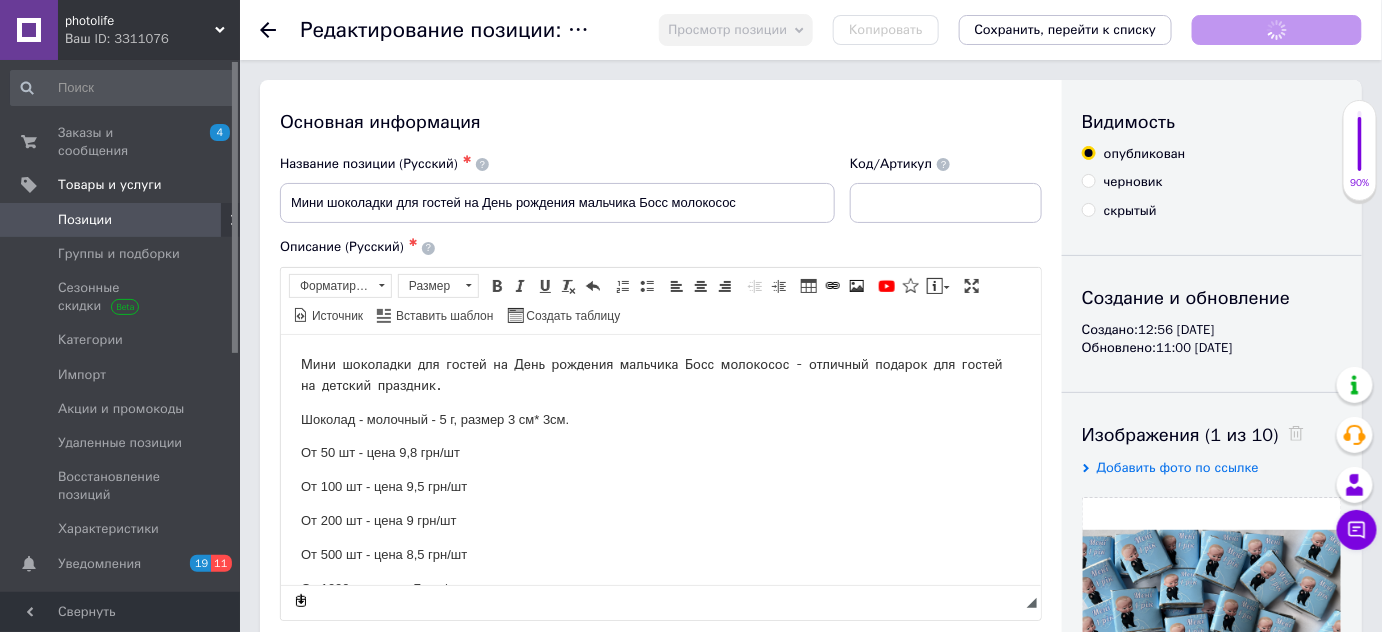 scroll, scrollTop: 0, scrollLeft: 0, axis: both 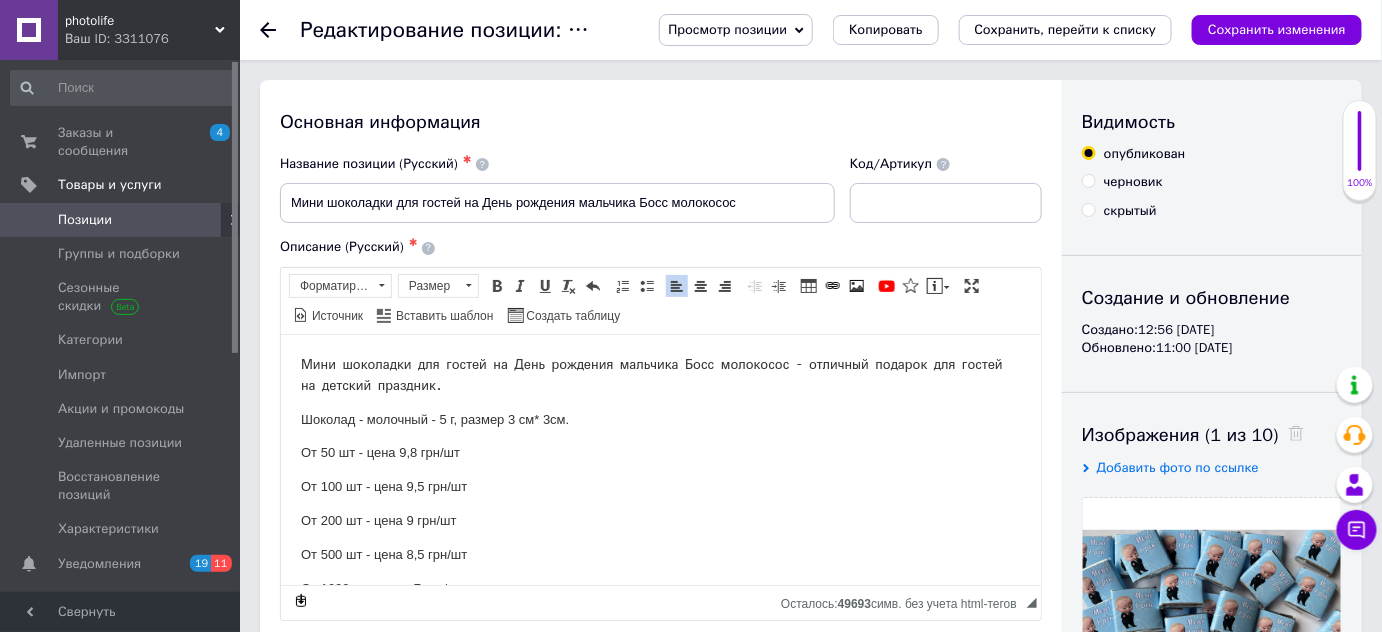 click on "От 50 шт - цена 9,8 грн/шт" at bounding box center [660, 452] 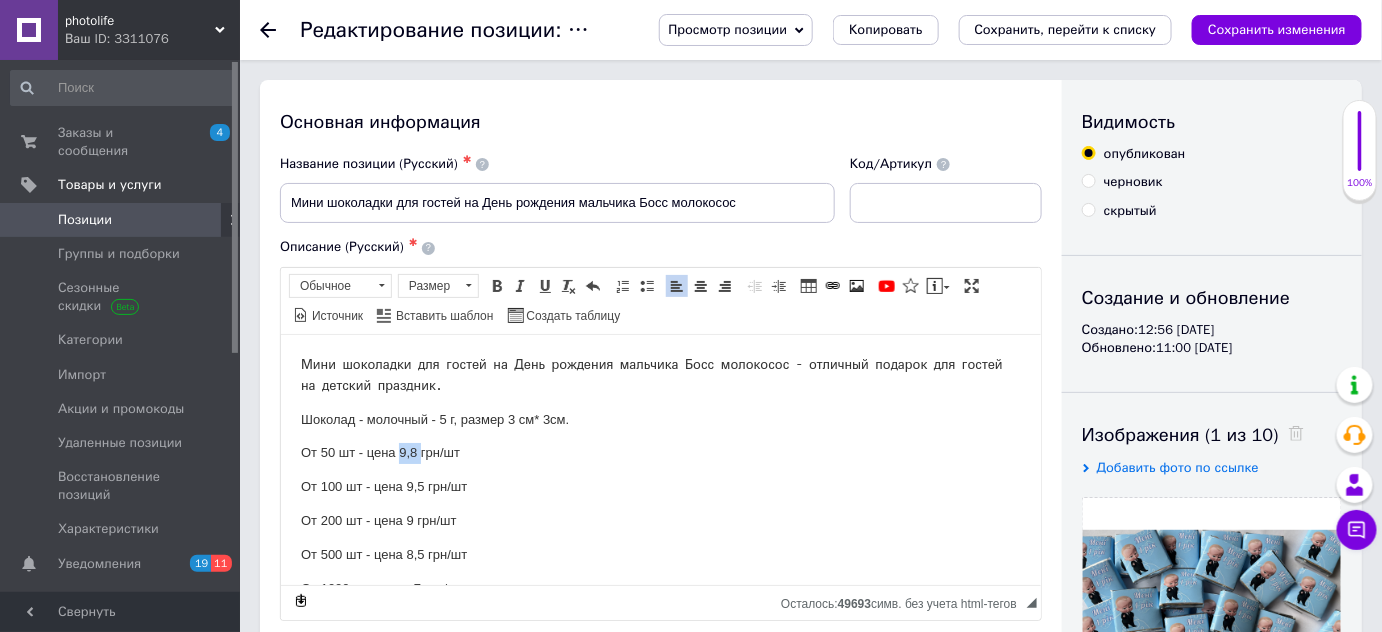 click on "От 50 шт - цена 9,8 грн/шт" at bounding box center [660, 452] 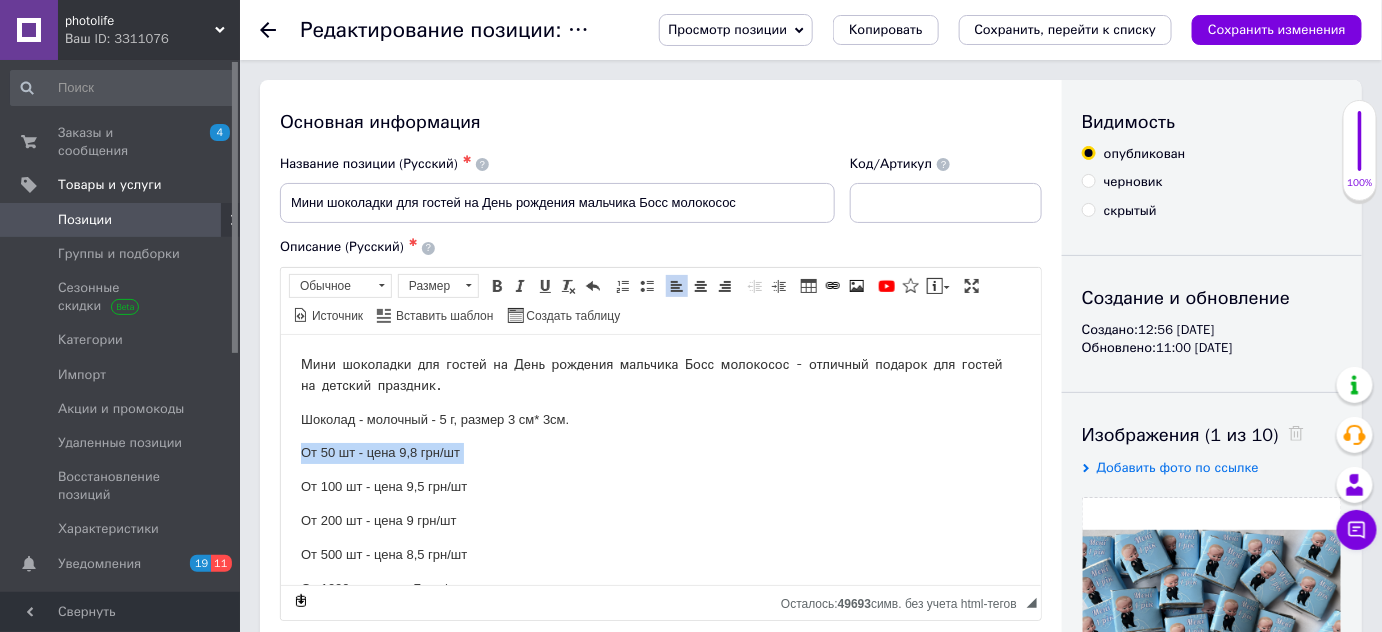 click on "От 50 шт - цена 9,8 грн/шт" at bounding box center [660, 452] 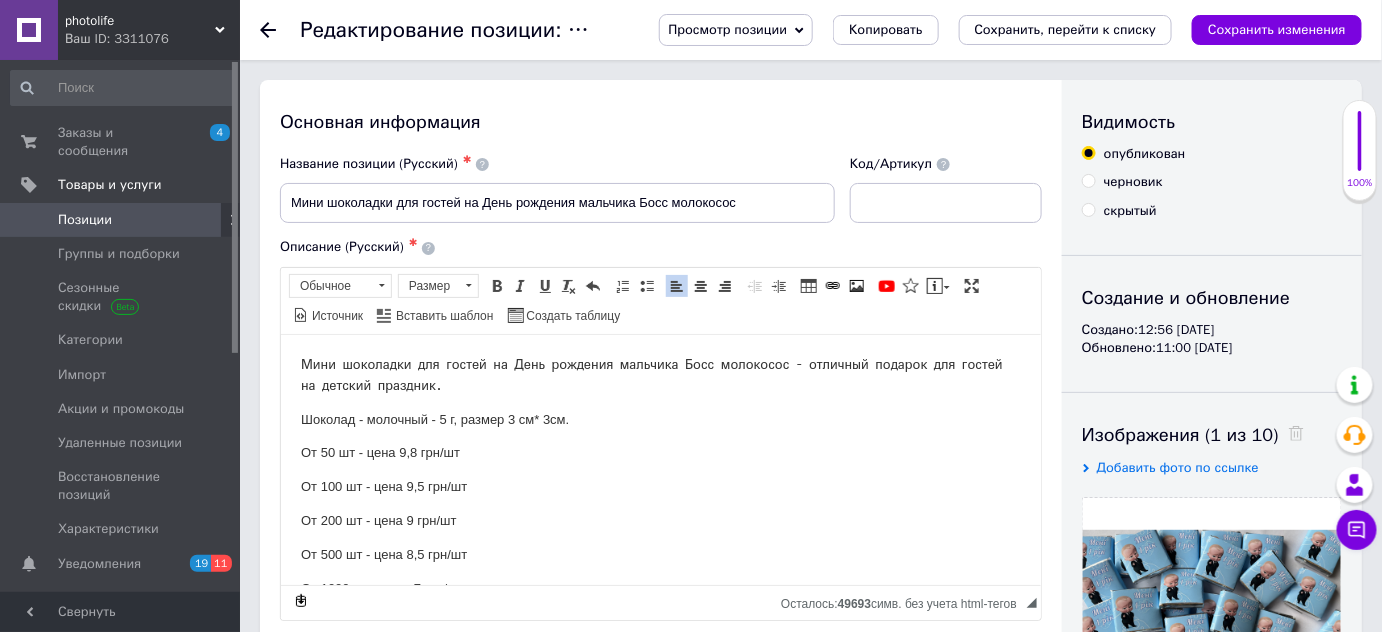 type 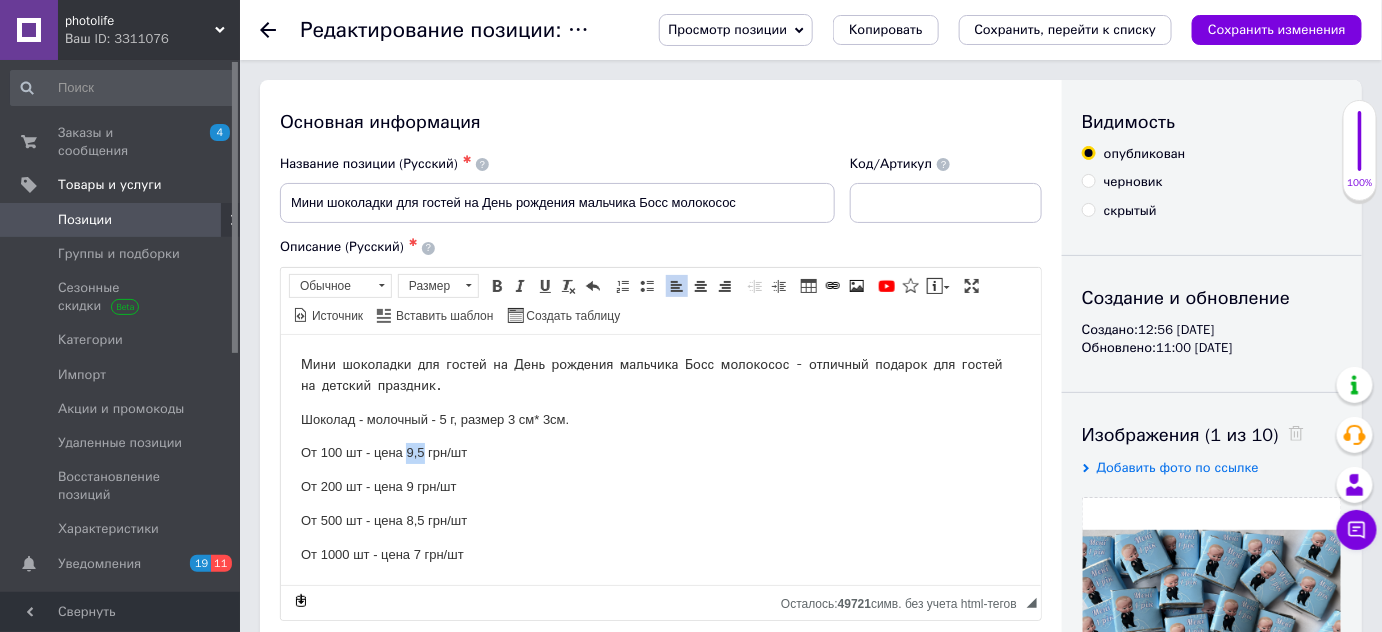 drag, startPoint x: 407, startPoint y: 447, endPoint x: 422, endPoint y: 449, distance: 15.132746 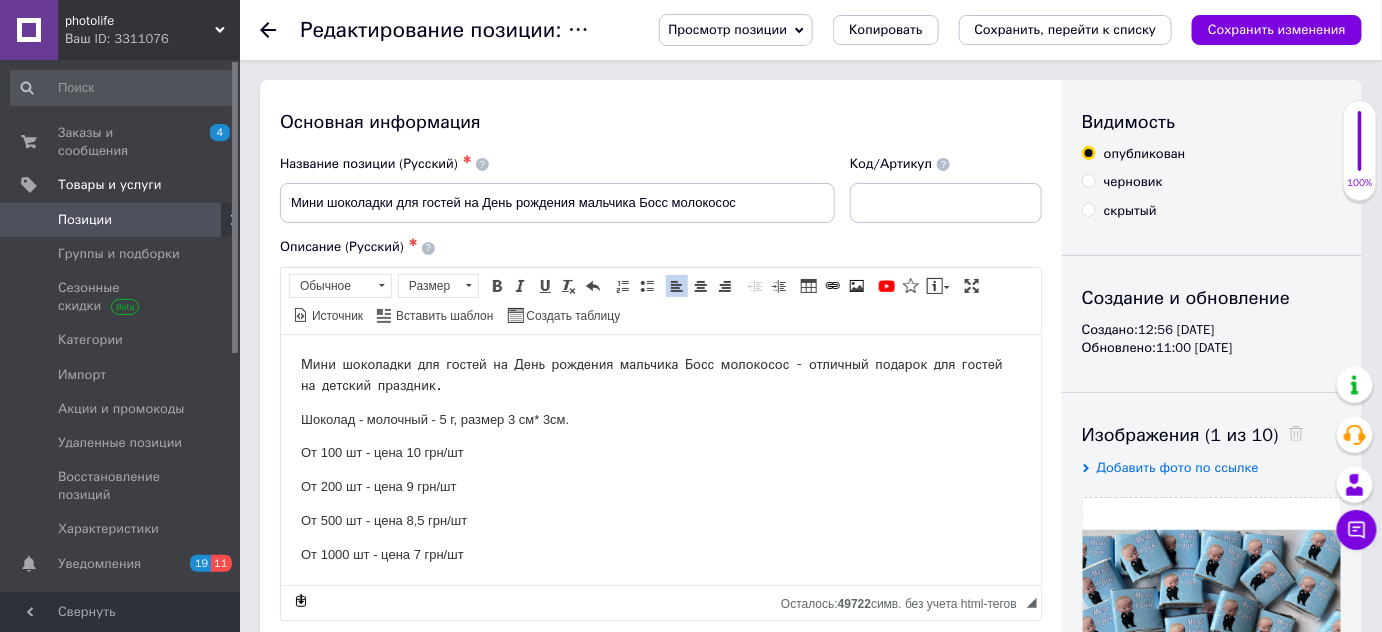 click on "От 200 шт - цена 9 грн/шт" at bounding box center (660, 486) 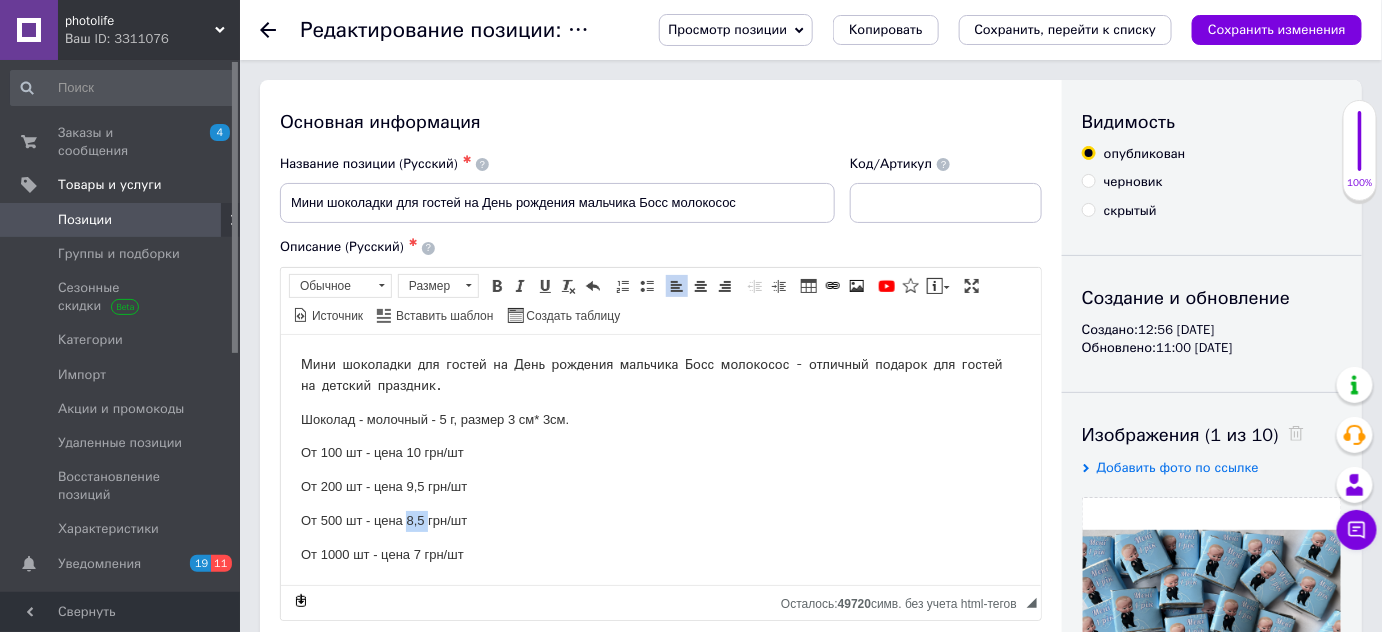 drag, startPoint x: 405, startPoint y: 514, endPoint x: 425, endPoint y: 514, distance: 20 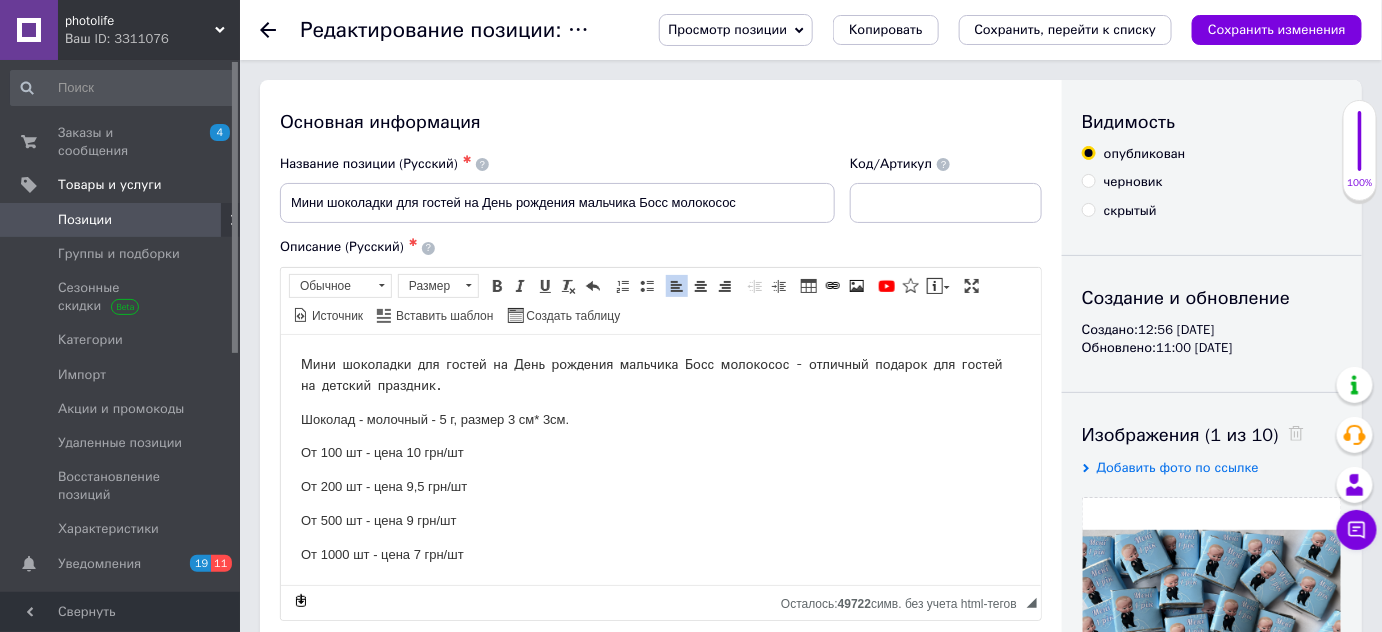 click on "От 1000 шт - цена 7 грн/шт" at bounding box center (660, 554) 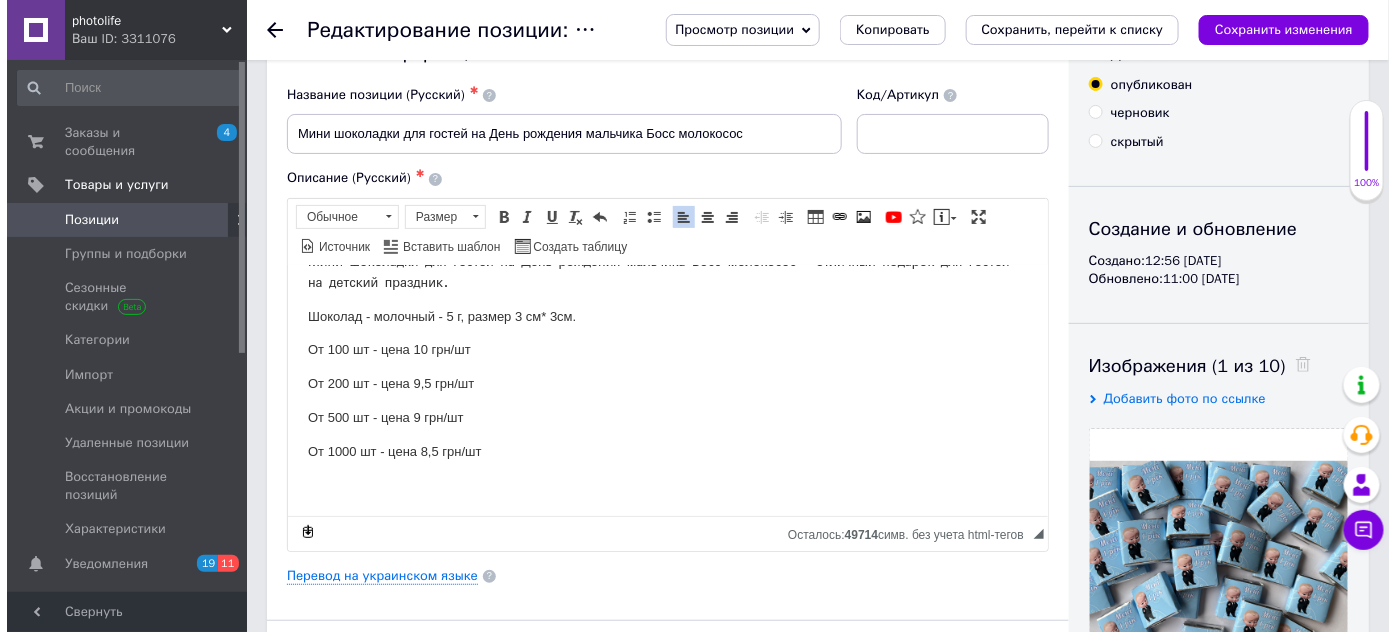 scroll, scrollTop: 181, scrollLeft: 0, axis: vertical 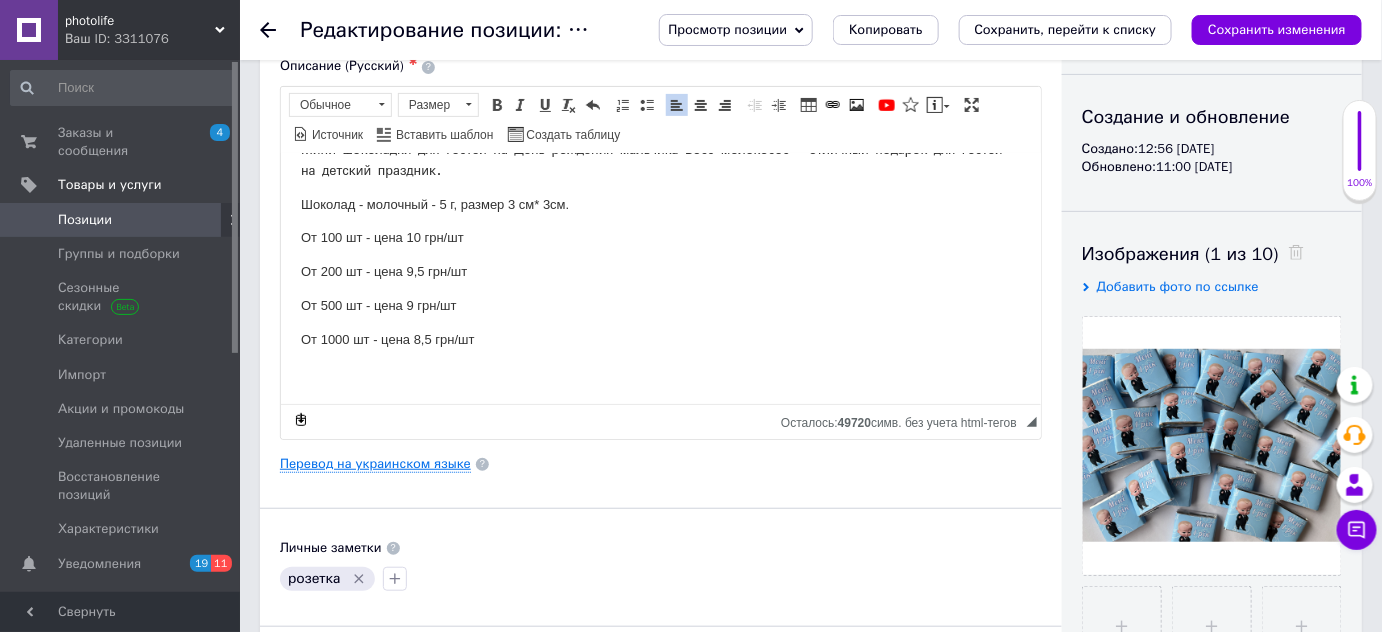 click on "Перевод на украинском языке" at bounding box center [375, 464] 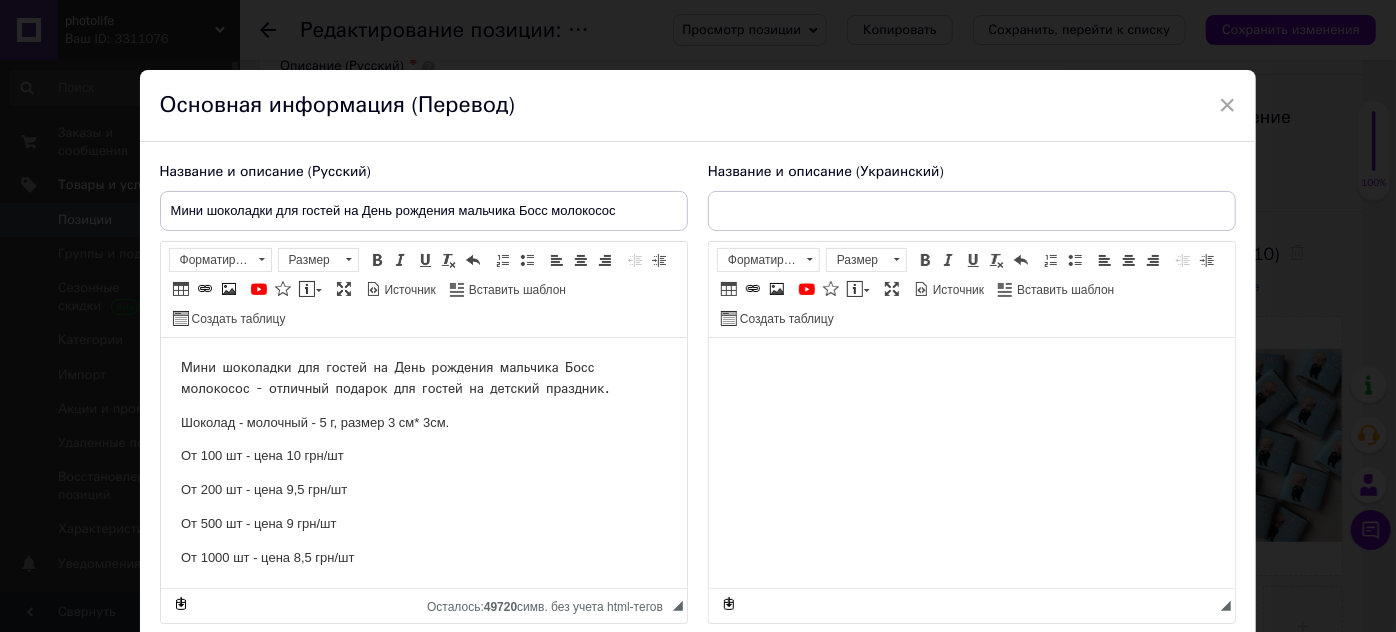 scroll, scrollTop: 0, scrollLeft: 0, axis: both 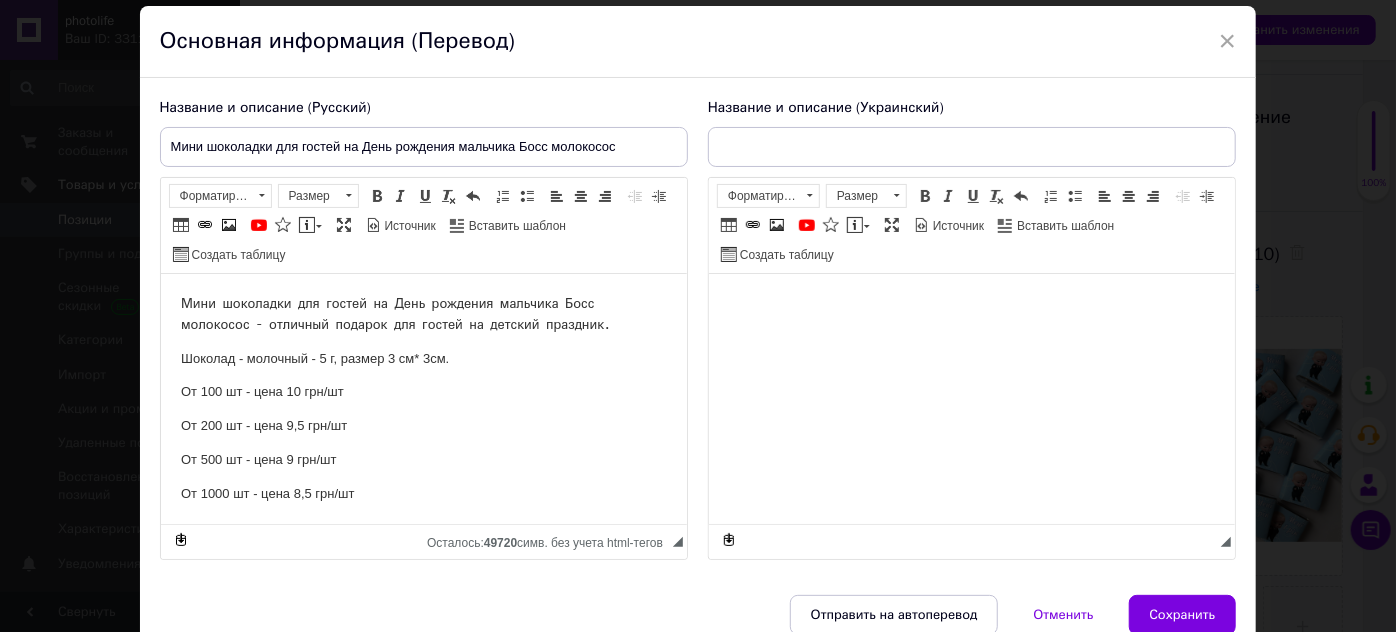 type on "Міні шоколадки для гостей на День народження хлопчика Бос молокосос" 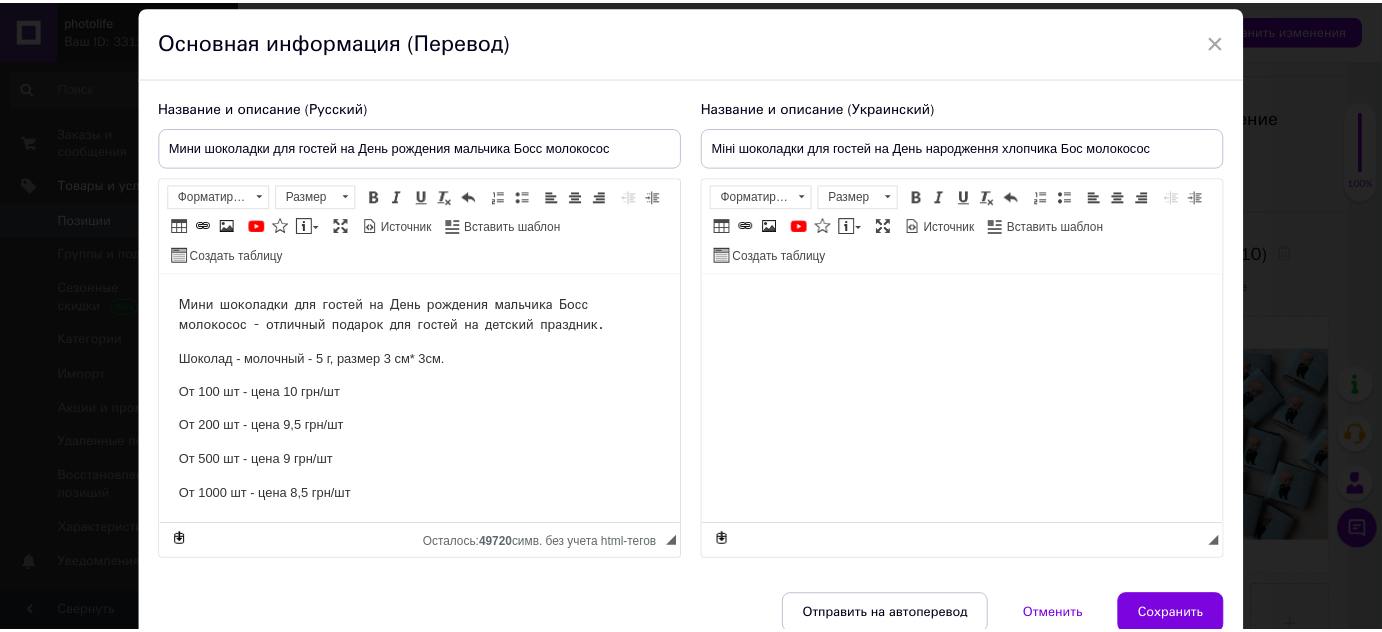scroll, scrollTop: 153, scrollLeft: 0, axis: vertical 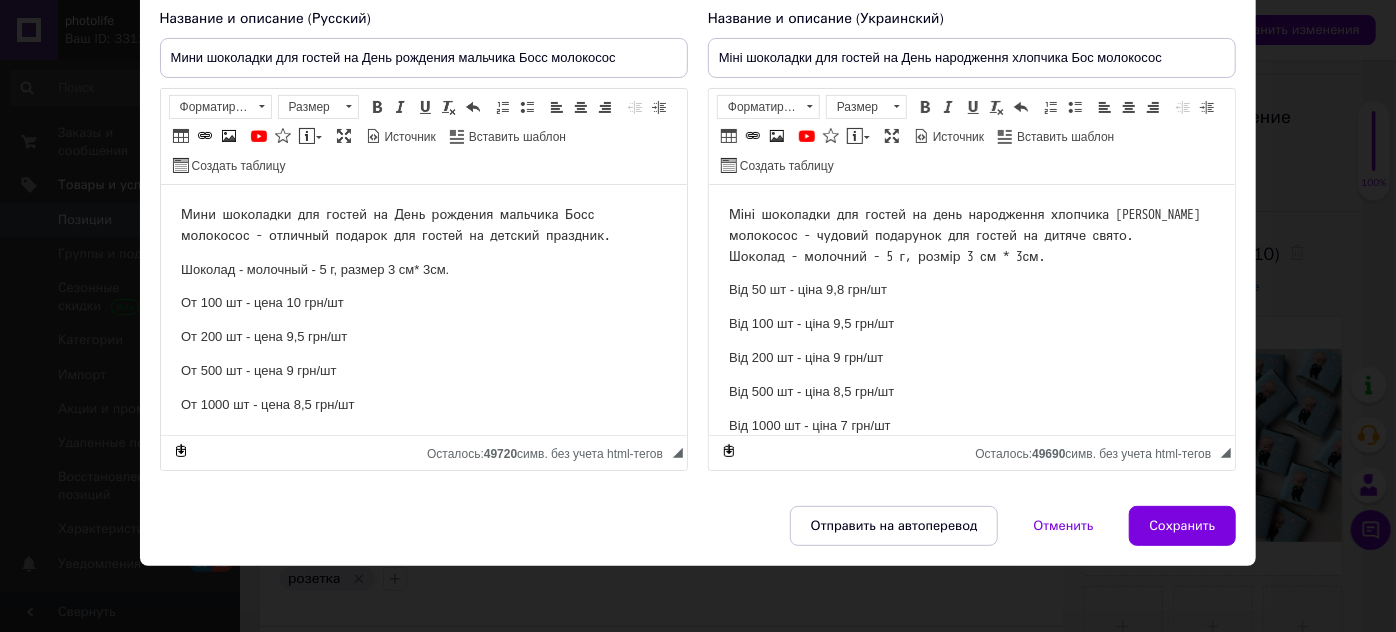 click on "Від 1000 шт - ціна 7 грн/шт" at bounding box center (971, 426) 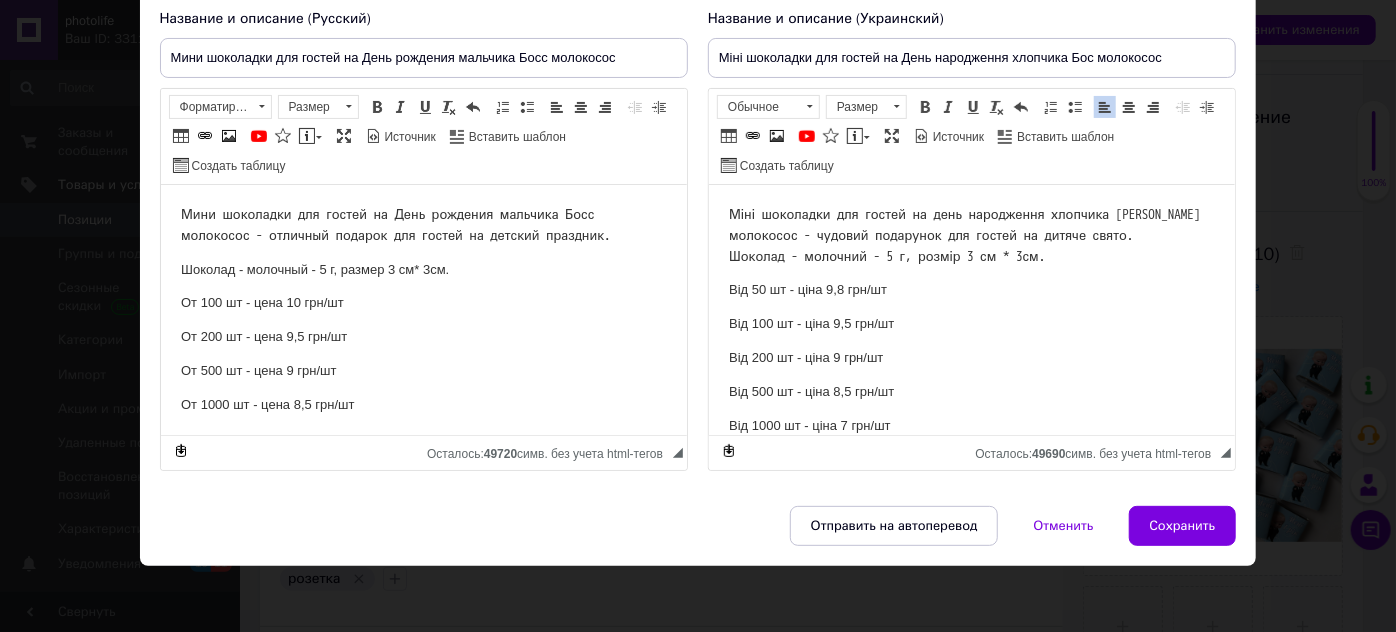 type 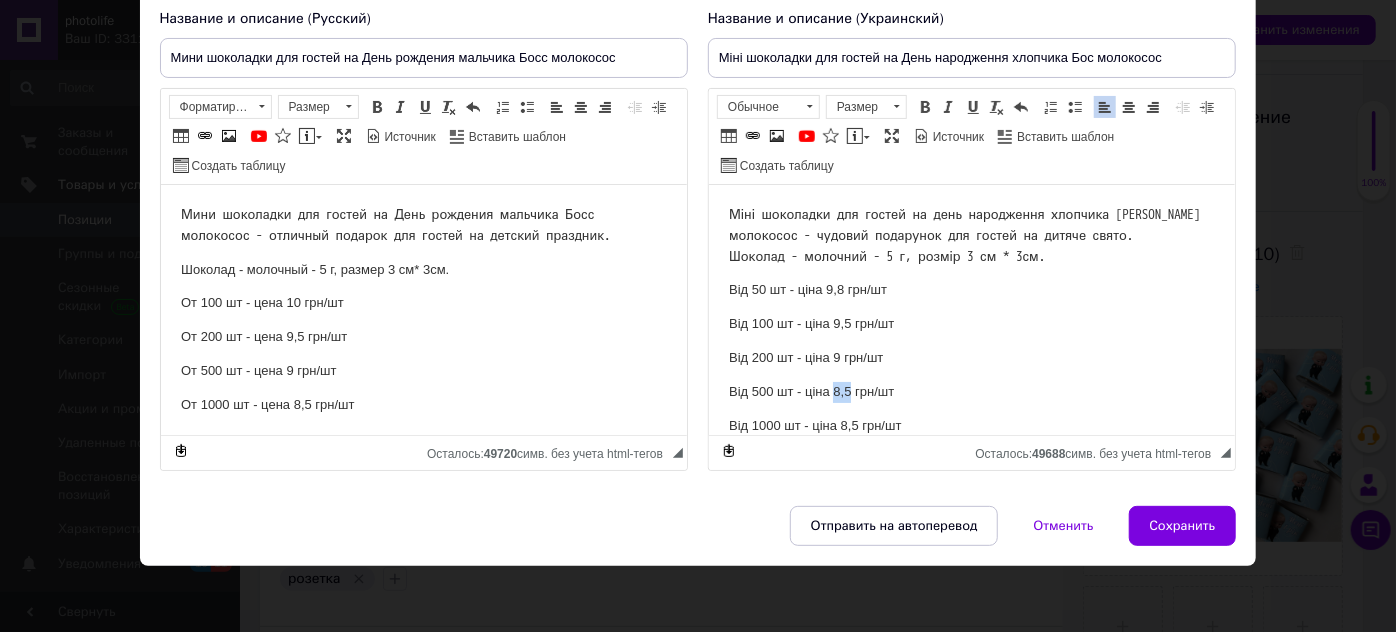 drag, startPoint x: 831, startPoint y: 388, endPoint x: 847, endPoint y: 387, distance: 16.03122 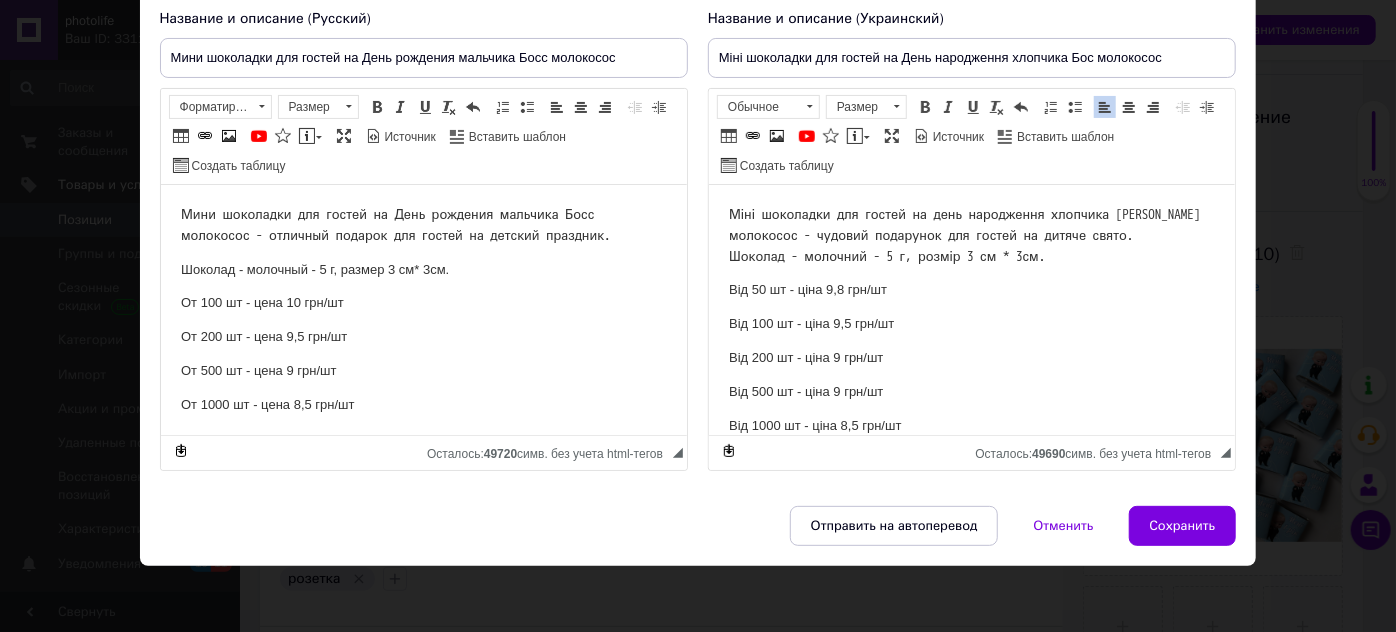 click on "Міні шоколадки для гостей на день народження хлопчика [PERSON_NAME] молокосос - чудовий подарунок для гостей на дитяче свято.
Шоколад - молочний - 5 г, розмір 3 см * 3см.  Від 50 шт - ціна 9,8 грн/шт Від 100 шт - ціна 9,5 грн/шт Від 200 шт - ціна 9 грн/шт Від 500 шт - ціна 9 грн/шт Від 1000 шт - ціна 8,5 грн/шт" at bounding box center (971, 337) 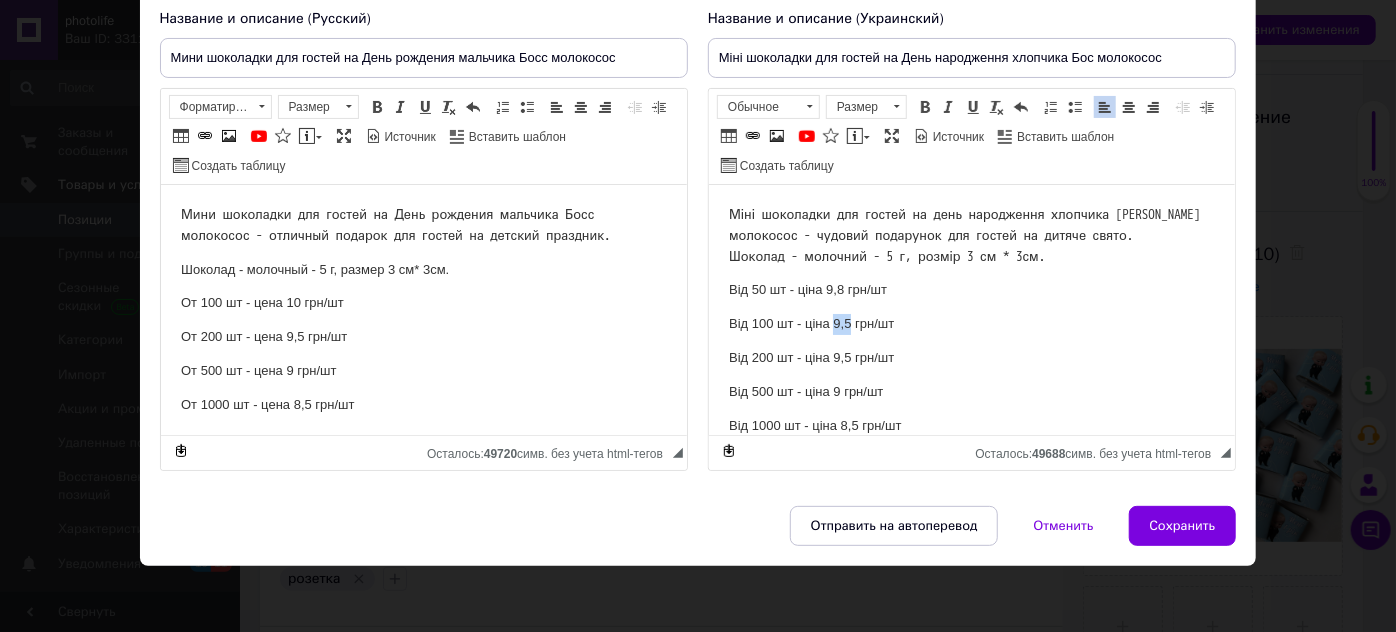 drag, startPoint x: 832, startPoint y: 320, endPoint x: 850, endPoint y: 322, distance: 18.110771 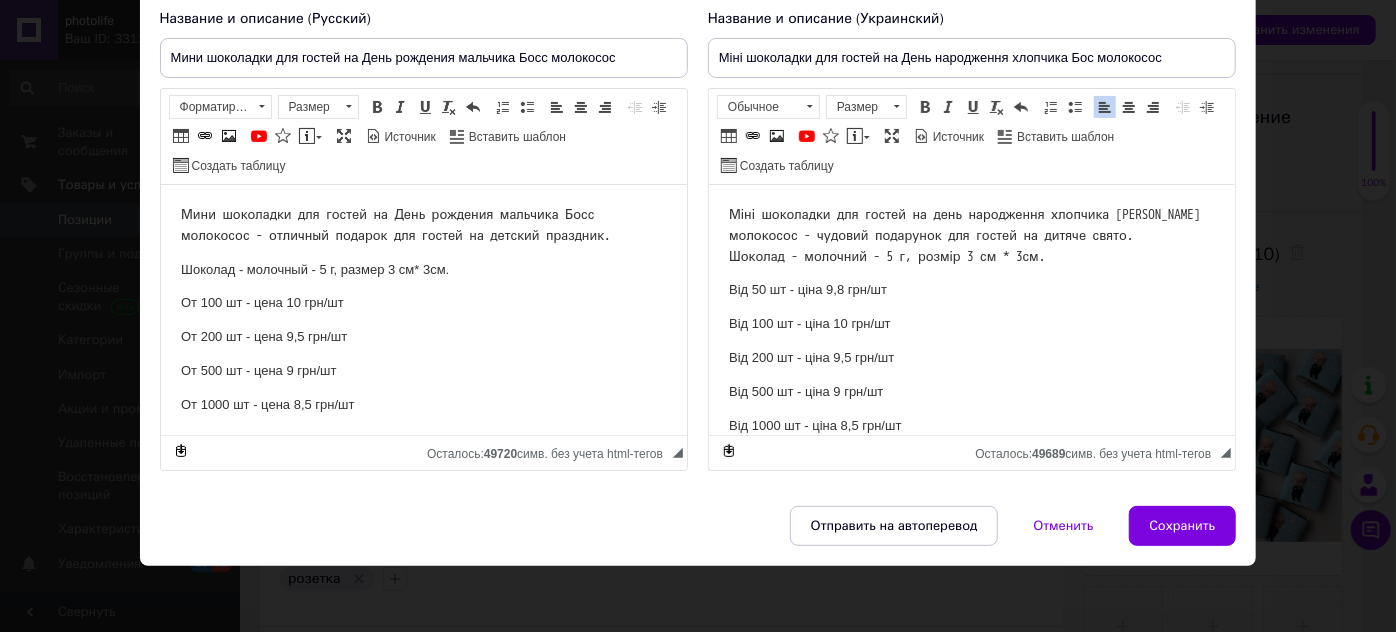 click on "Від 50 шт - ціна 9,8 грн/шт" at bounding box center [971, 290] 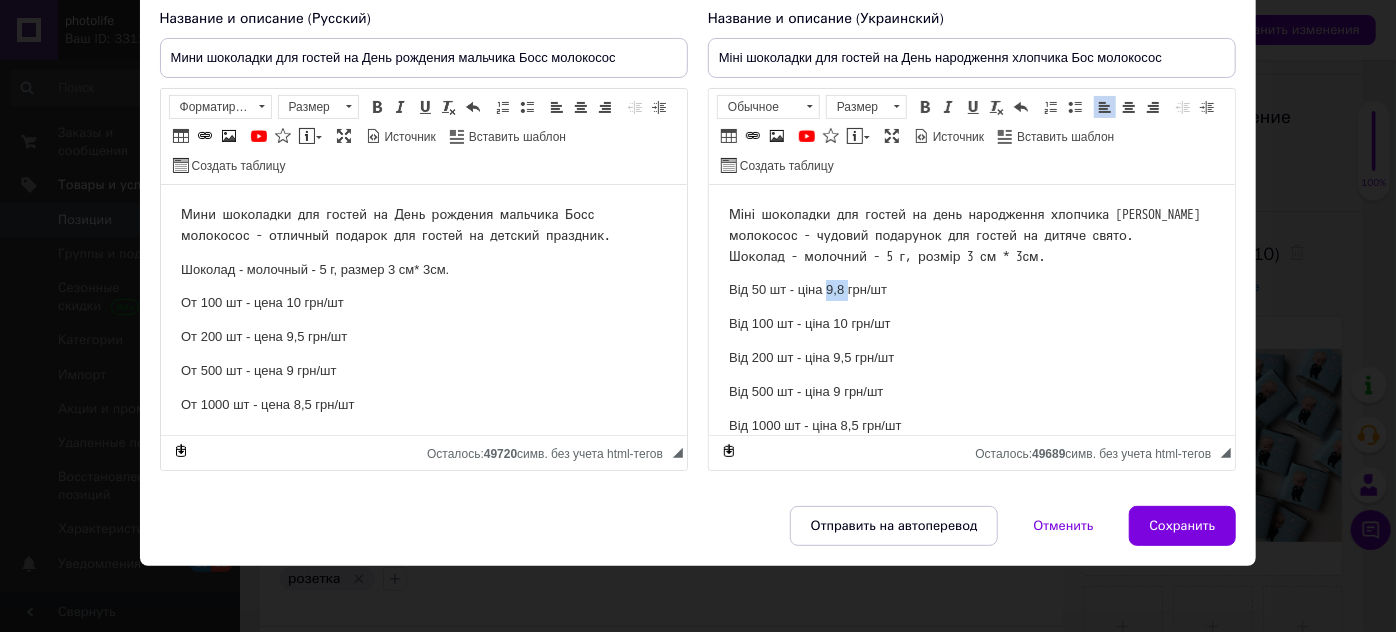 click on "Від 50 шт - ціна 9,8 грн/шт" at bounding box center [971, 290] 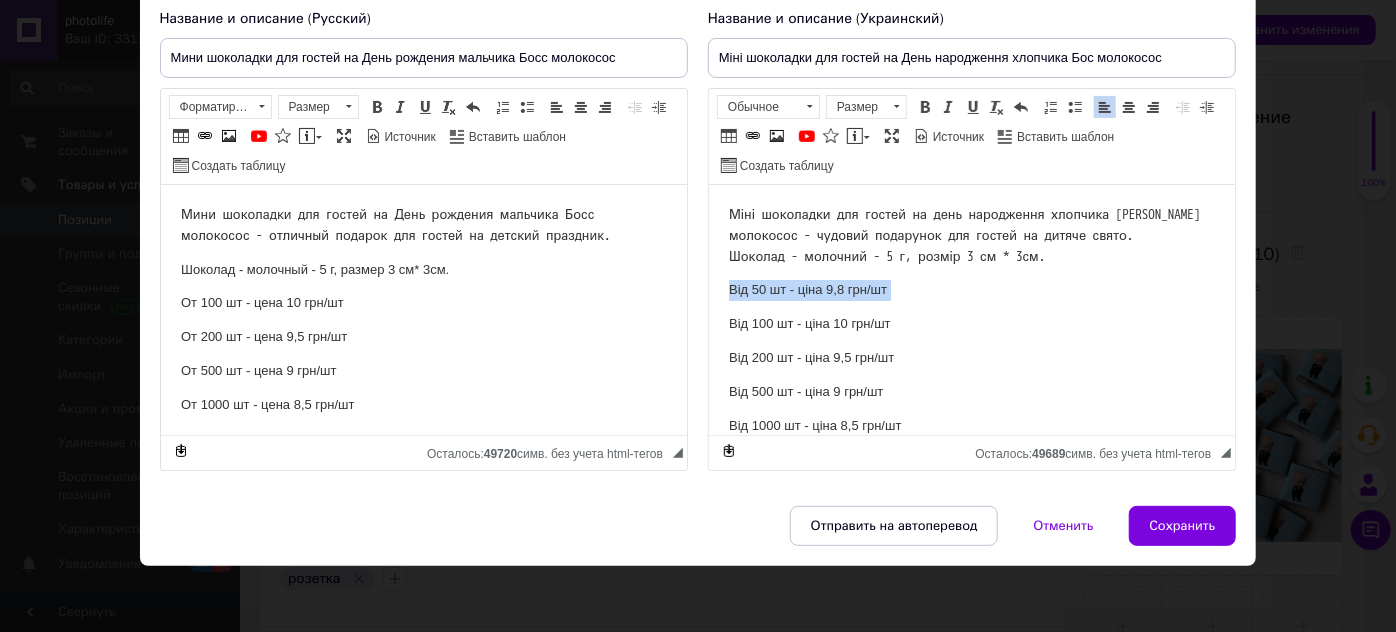 click on "Від 50 шт - ціна 9,8 грн/шт" at bounding box center [971, 290] 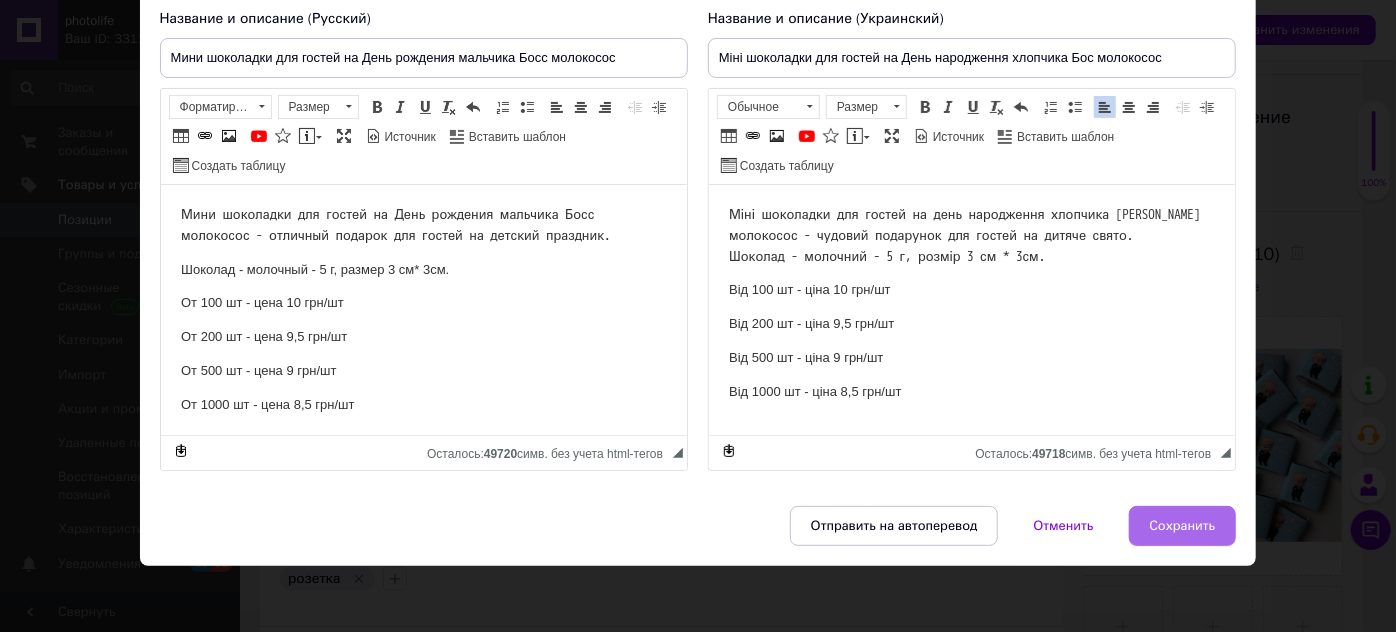 click on "Сохранить" at bounding box center [1183, 526] 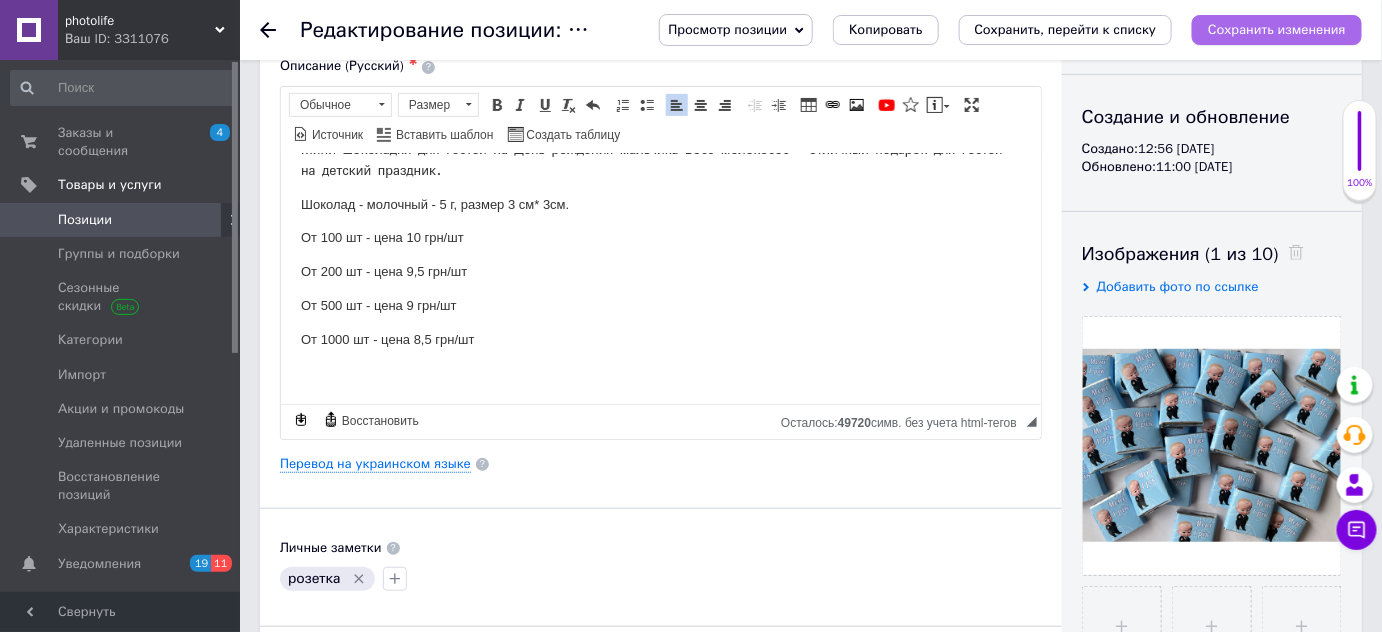 click on "Сохранить изменения" at bounding box center [1277, 29] 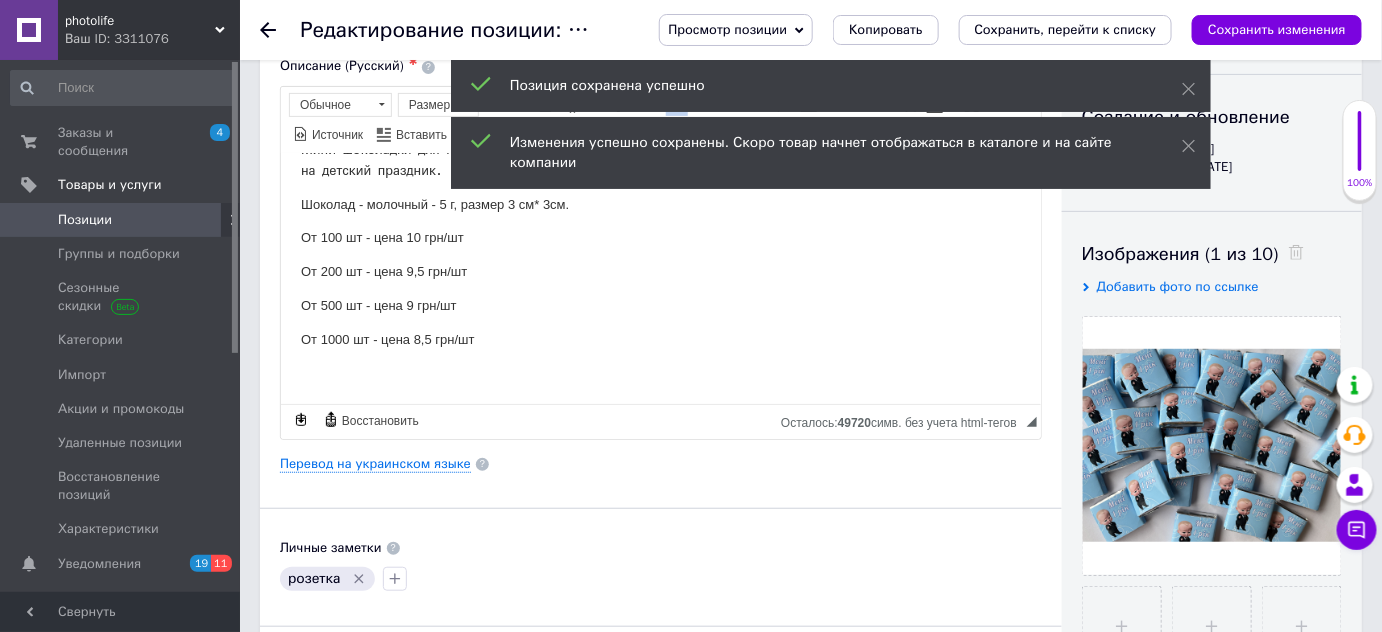 click 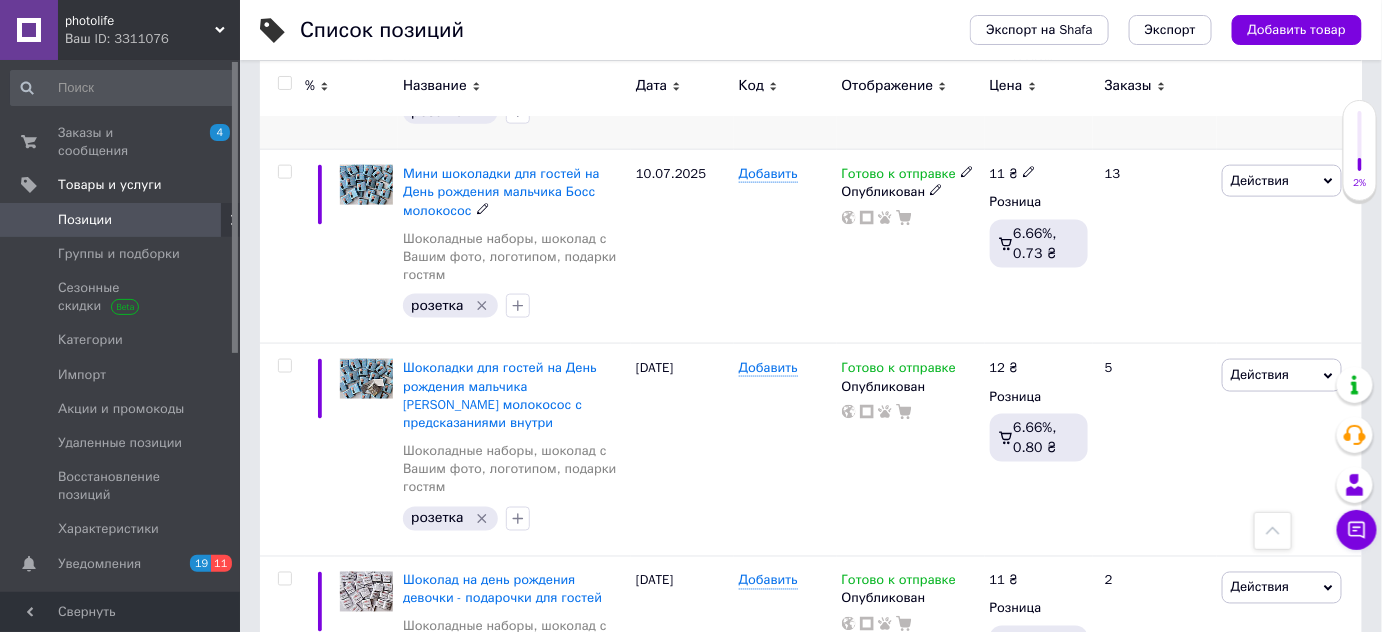 scroll, scrollTop: 8465, scrollLeft: 0, axis: vertical 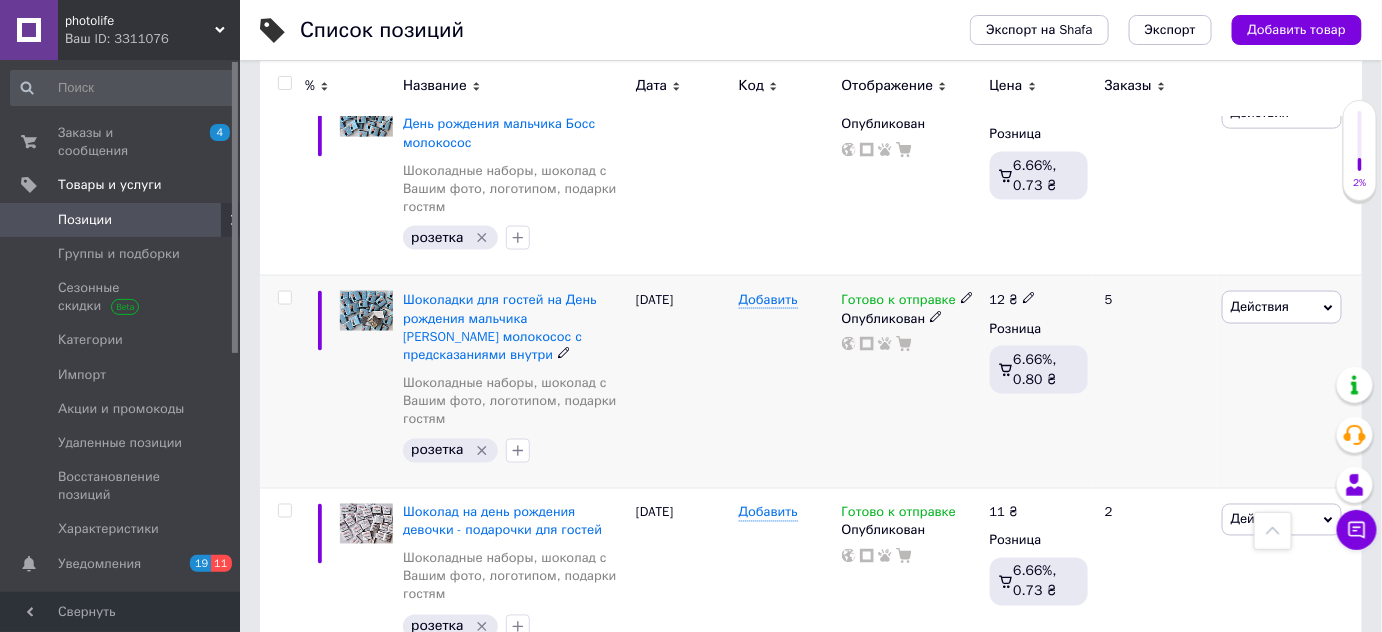 click on "Шоколадки для гостей на День рождения мальчика [PERSON_NAME] молокосос с предсказаниями внутри" at bounding box center [514, 327] 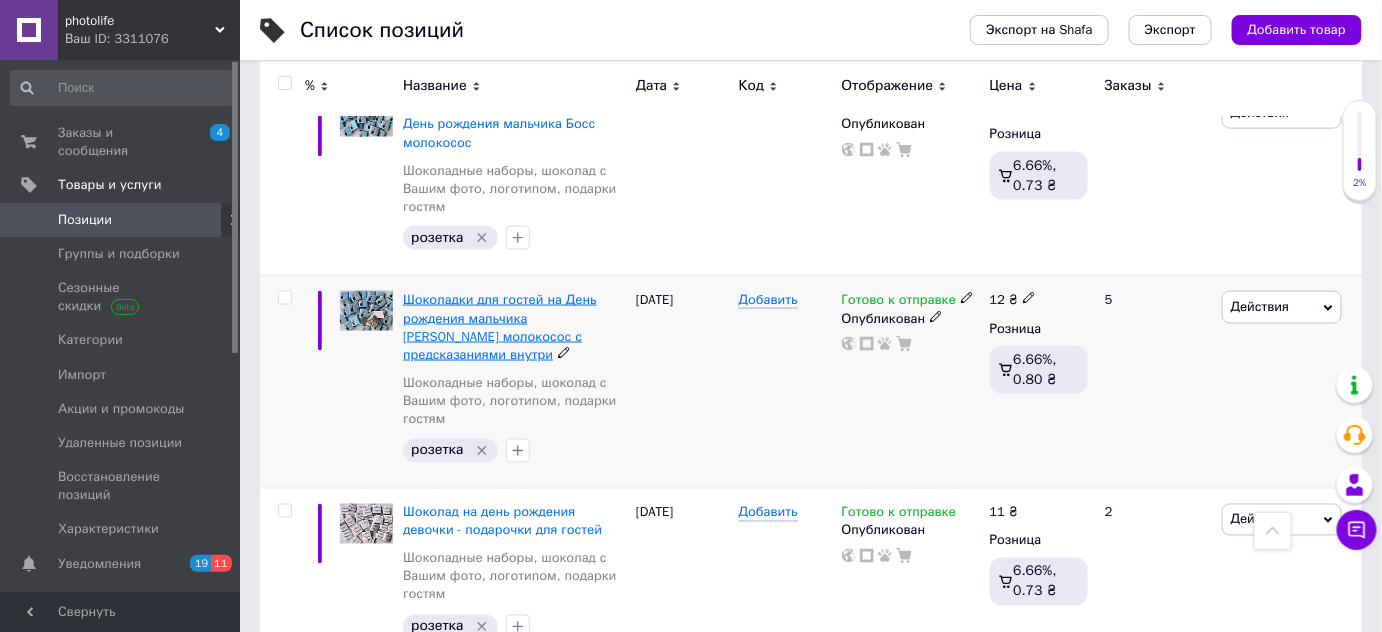 click on "Шоколадки для гостей на День рождения мальчика [PERSON_NAME] молокосос с предсказаниями внутри" at bounding box center [500, 327] 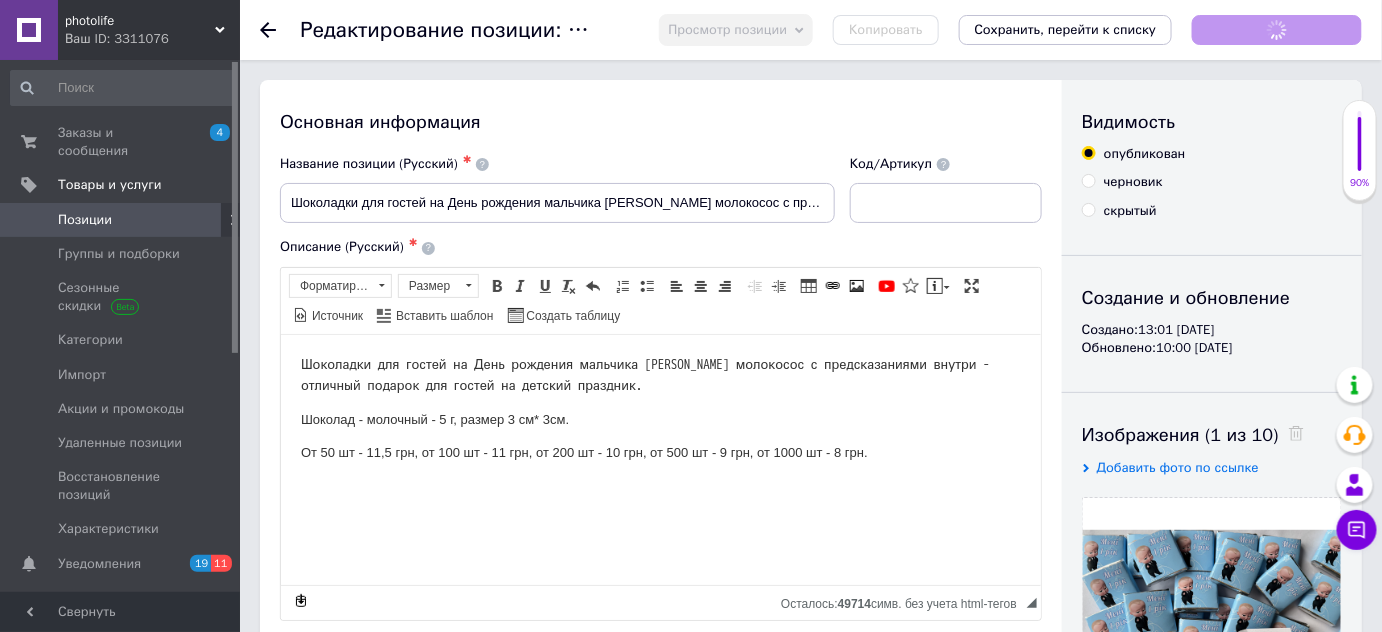 scroll, scrollTop: 0, scrollLeft: 0, axis: both 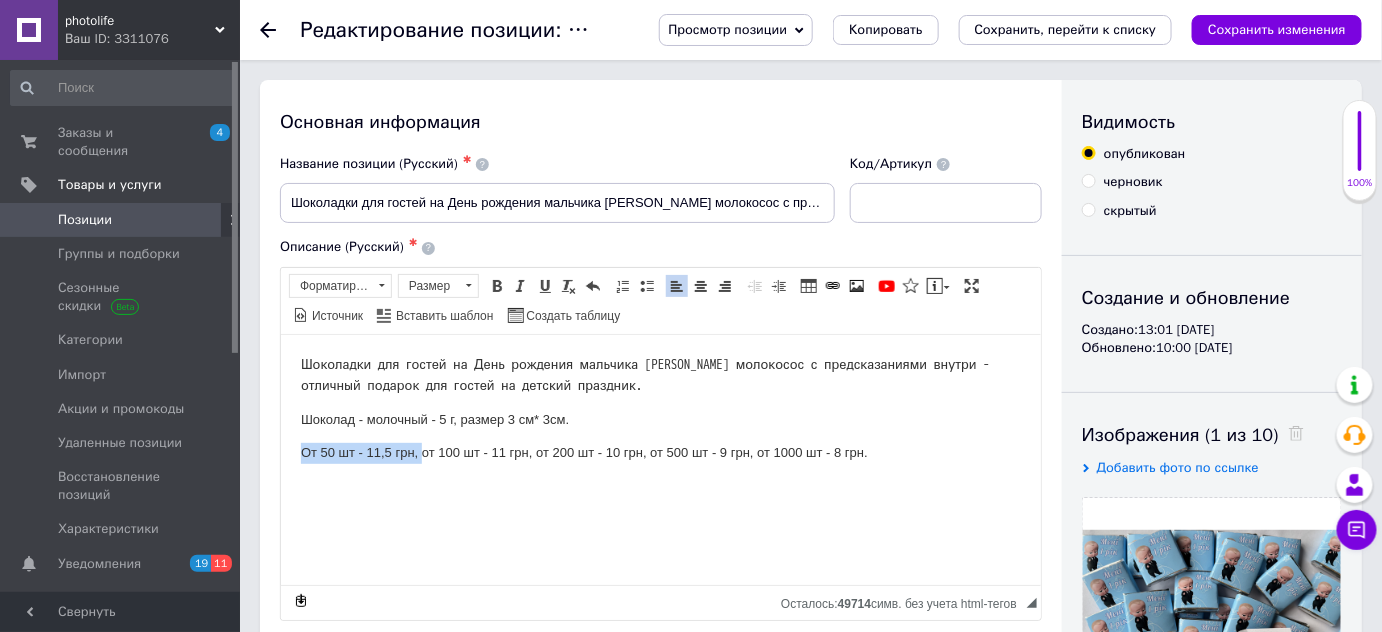 drag, startPoint x: 301, startPoint y: 452, endPoint x: 422, endPoint y: 446, distance: 121.14867 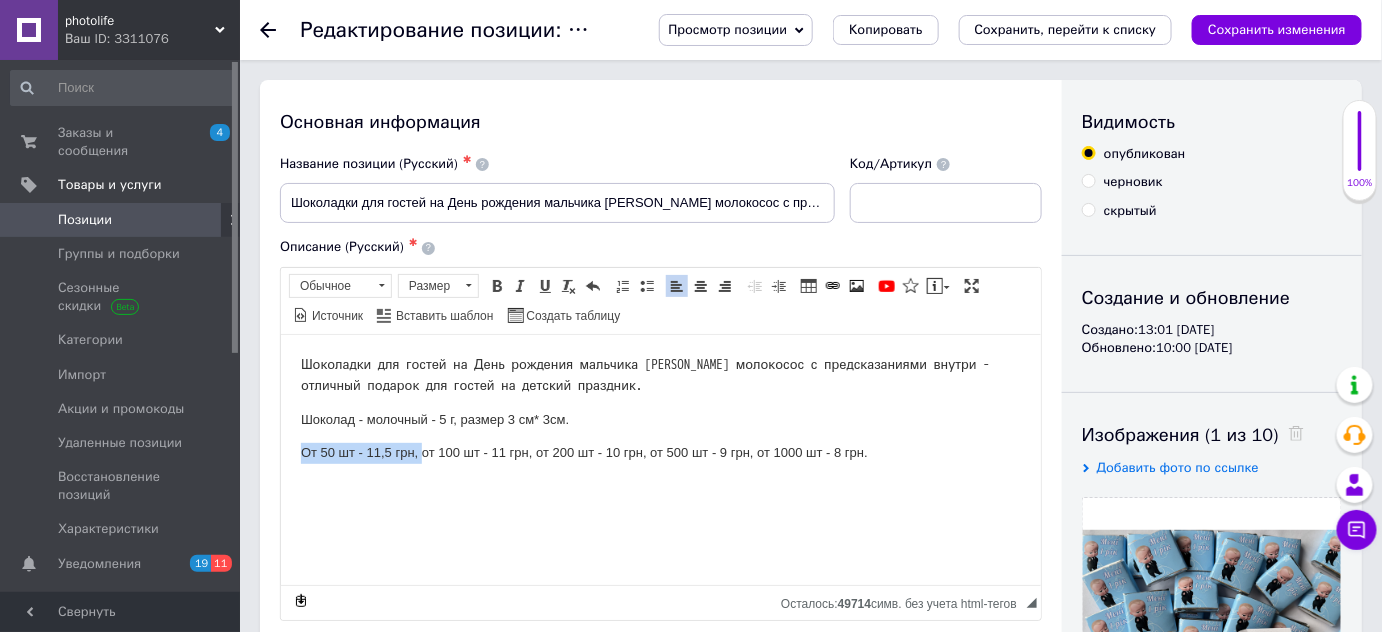 type 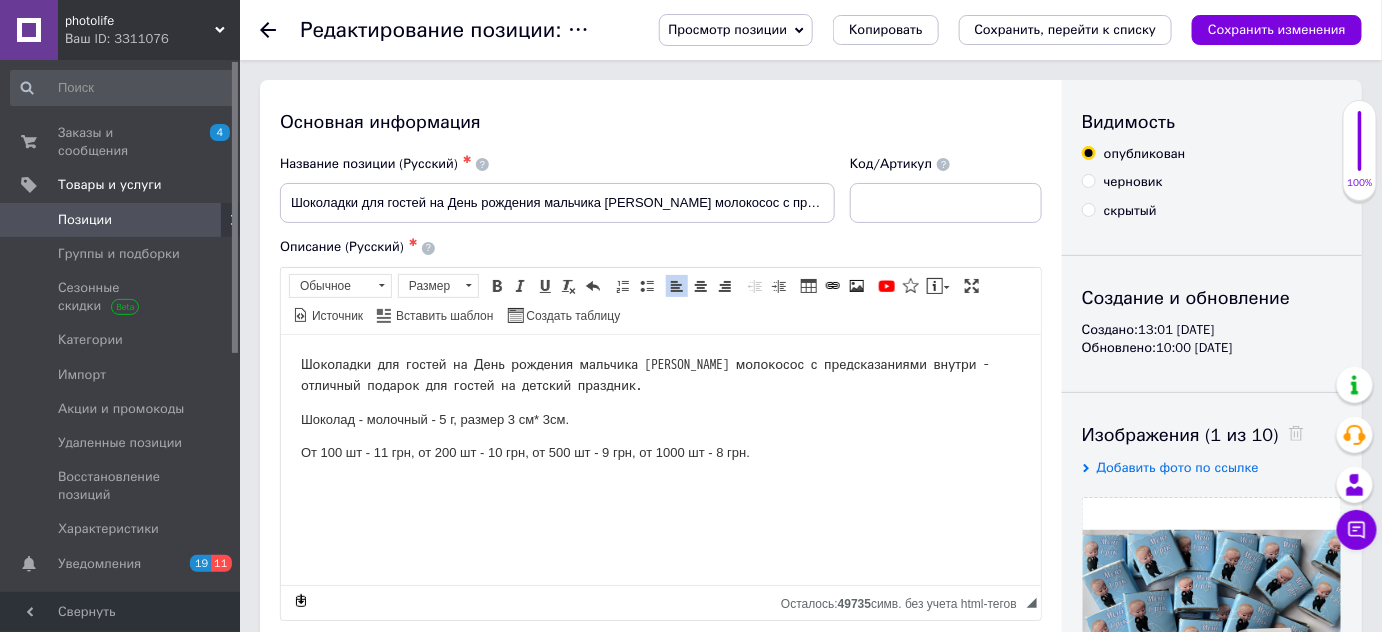 click on "От 100 шт - 11 грн, от 200 шт - 10 грн, от 500 шт - 9 грн, от 1000 шт - 8 грн." at bounding box center [660, 452] 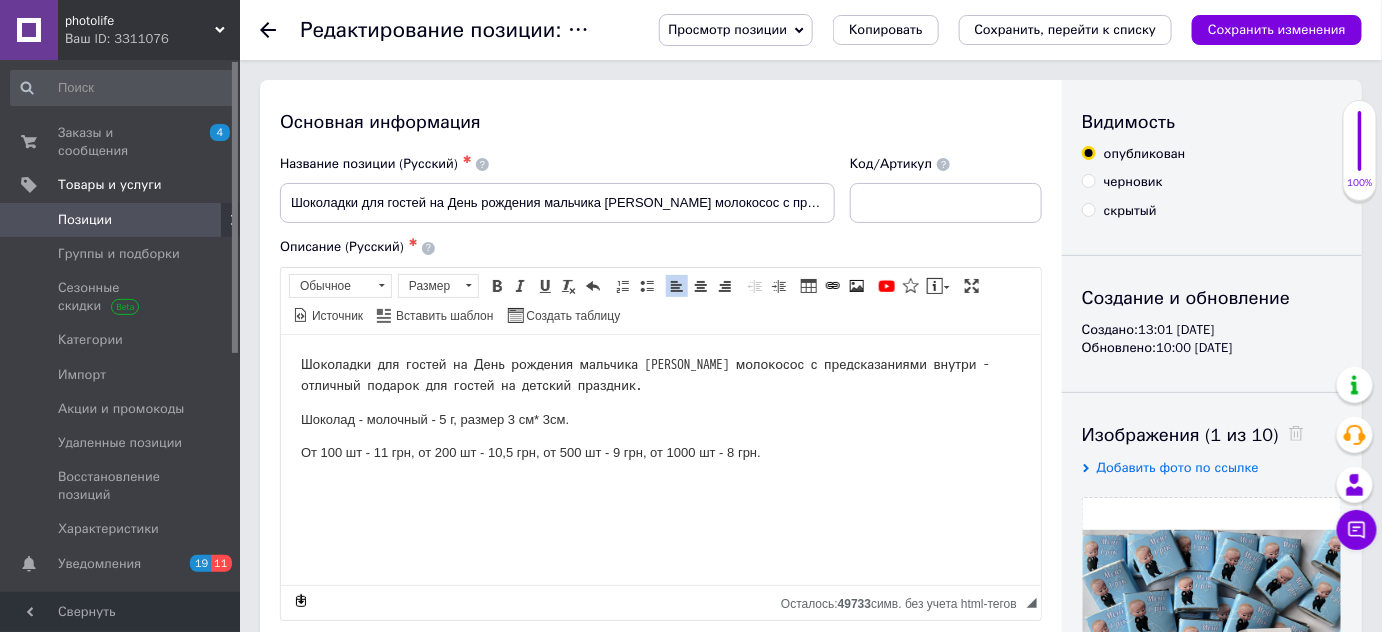click on "От 100 шт - 11 грн, от 200 шт - 10,5 грн, от 500 шт - 9 грн, от 1000 шт - 8 грн." at bounding box center [660, 452] 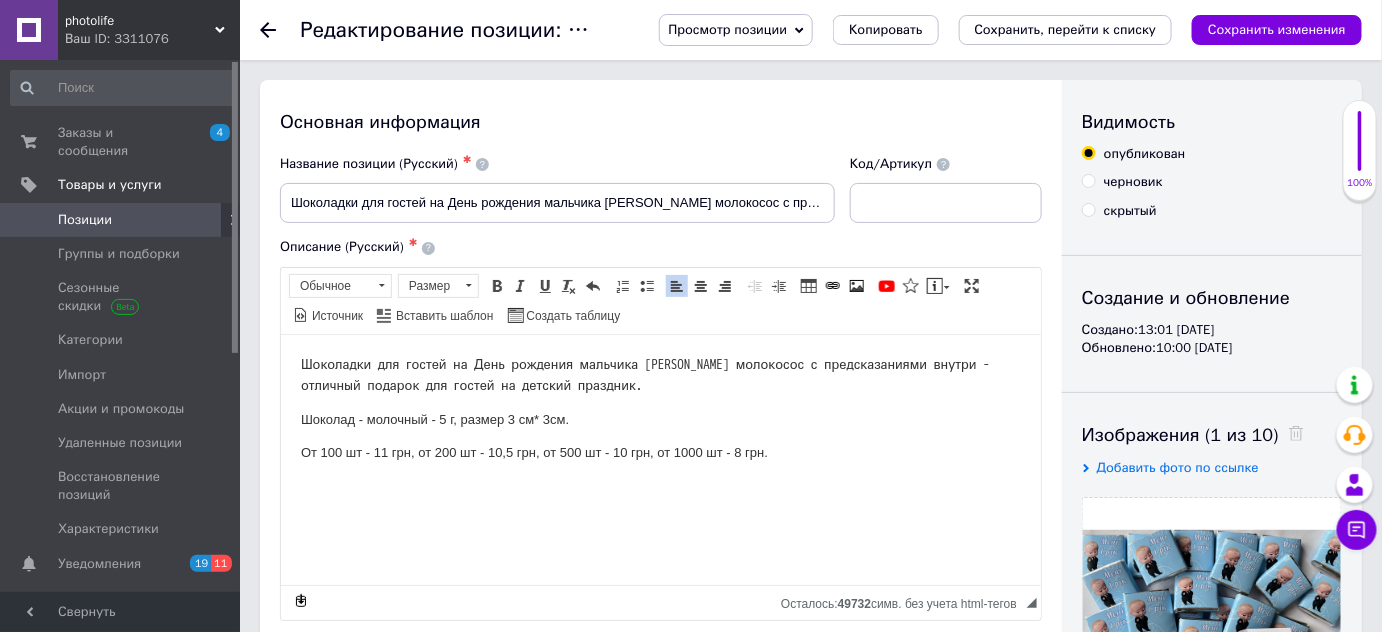 click on "От 100 шт - 11 грн, от 200 шт - 10,5 грн, от 500 шт - 10 грн, от 1000 шт - 8 грн." at bounding box center (660, 452) 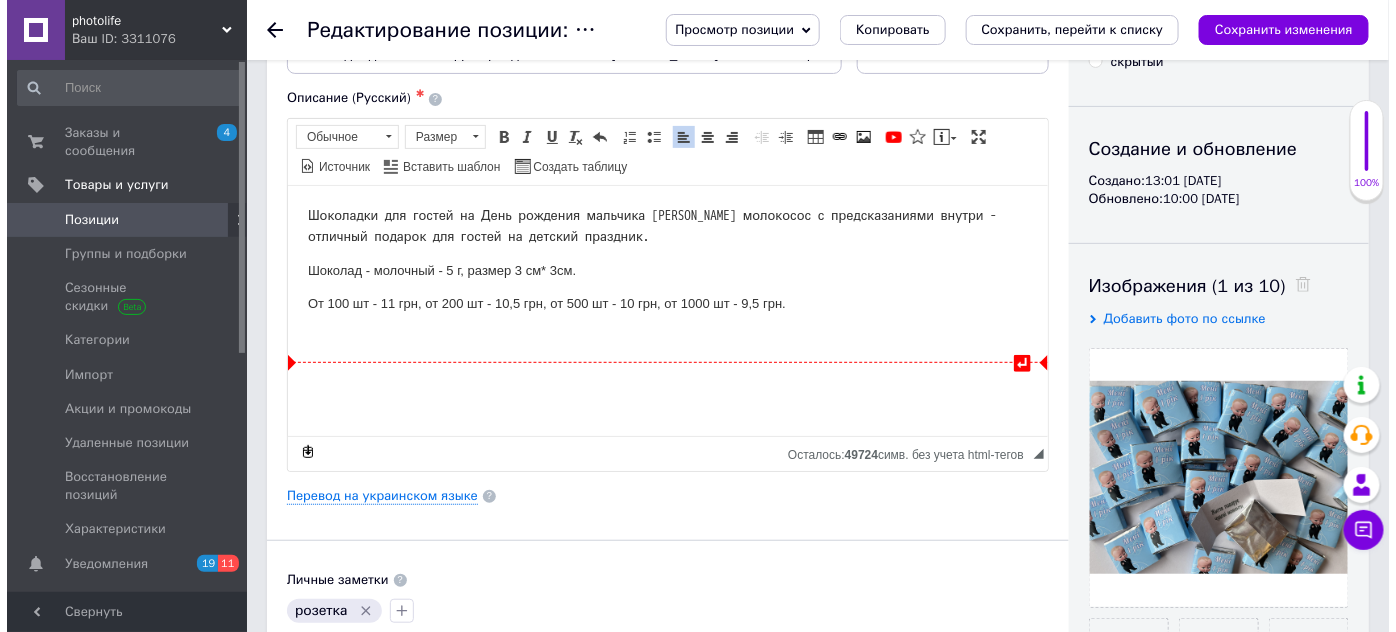 scroll, scrollTop: 272, scrollLeft: 0, axis: vertical 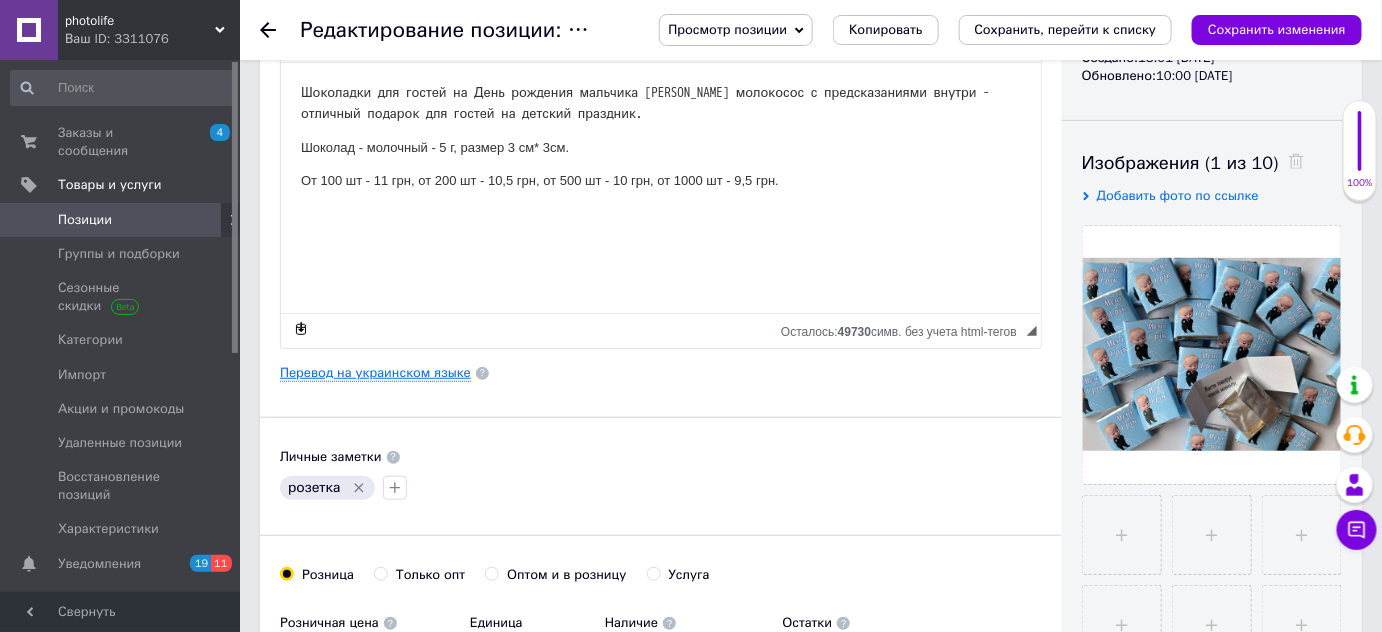 click on "Перевод на украинском языке" at bounding box center (375, 373) 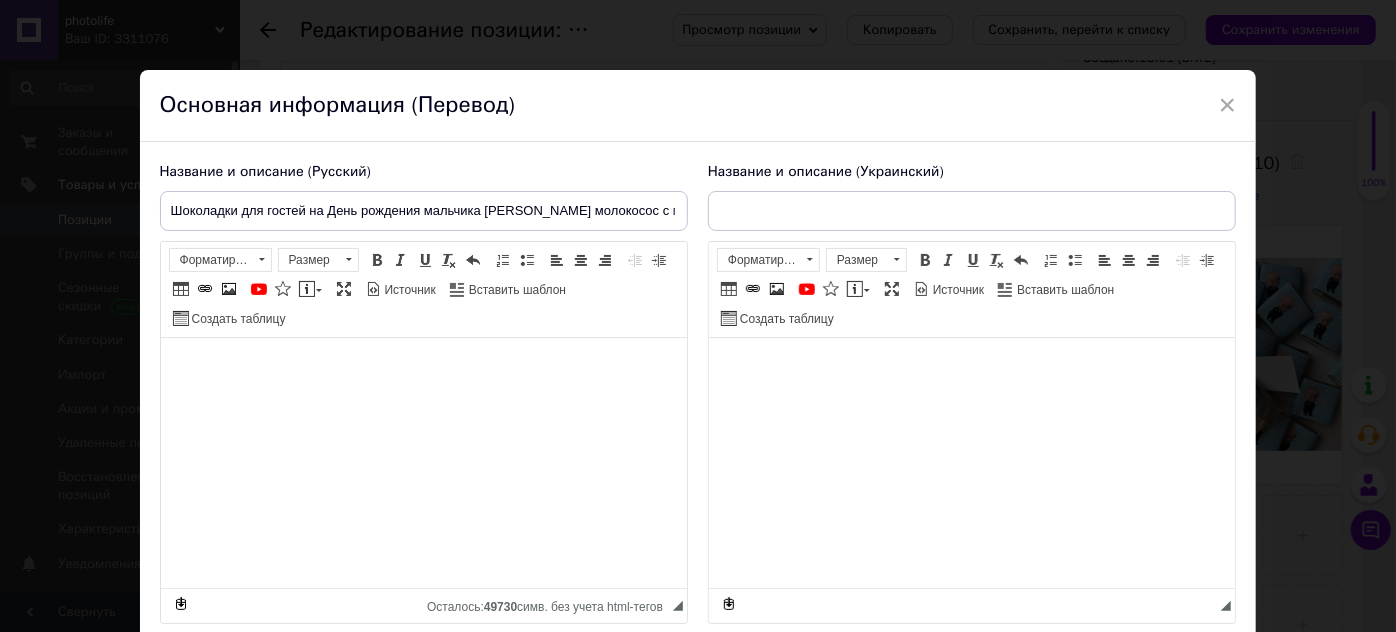 type on "Шоколадки для гостей на день народження хлопчика [PERSON_NAME] молокосос з передбаченнями всередині" 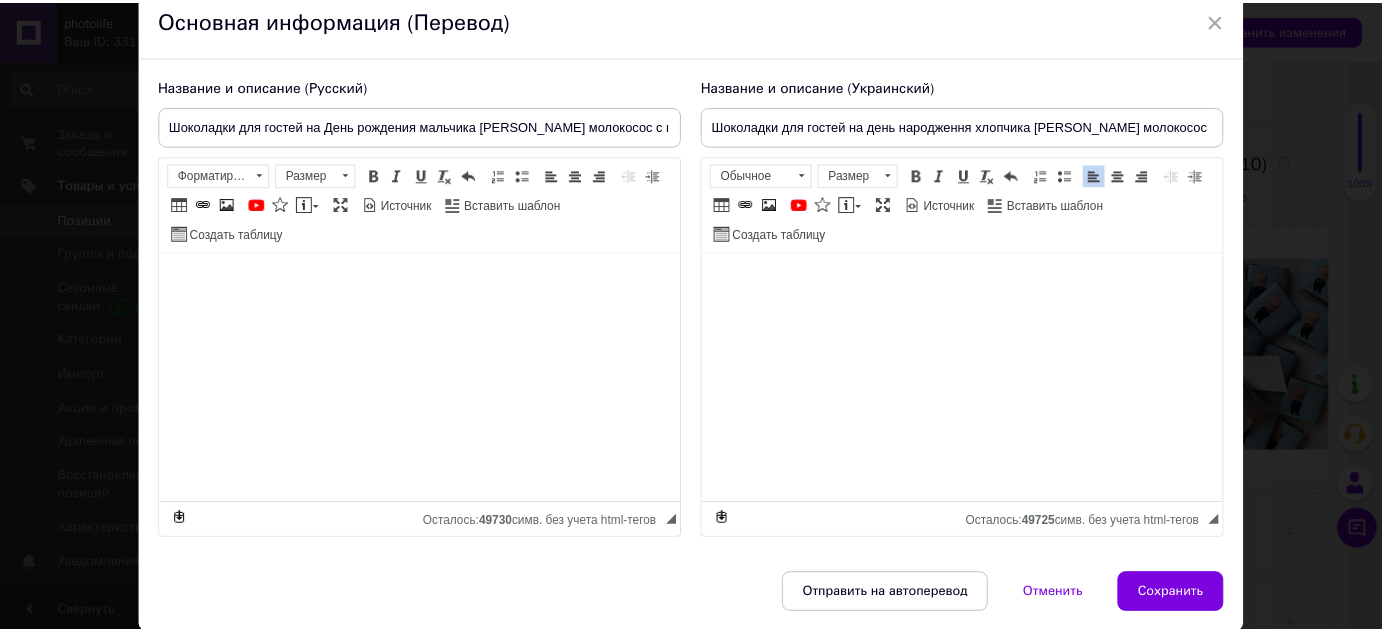 scroll, scrollTop: 153, scrollLeft: 0, axis: vertical 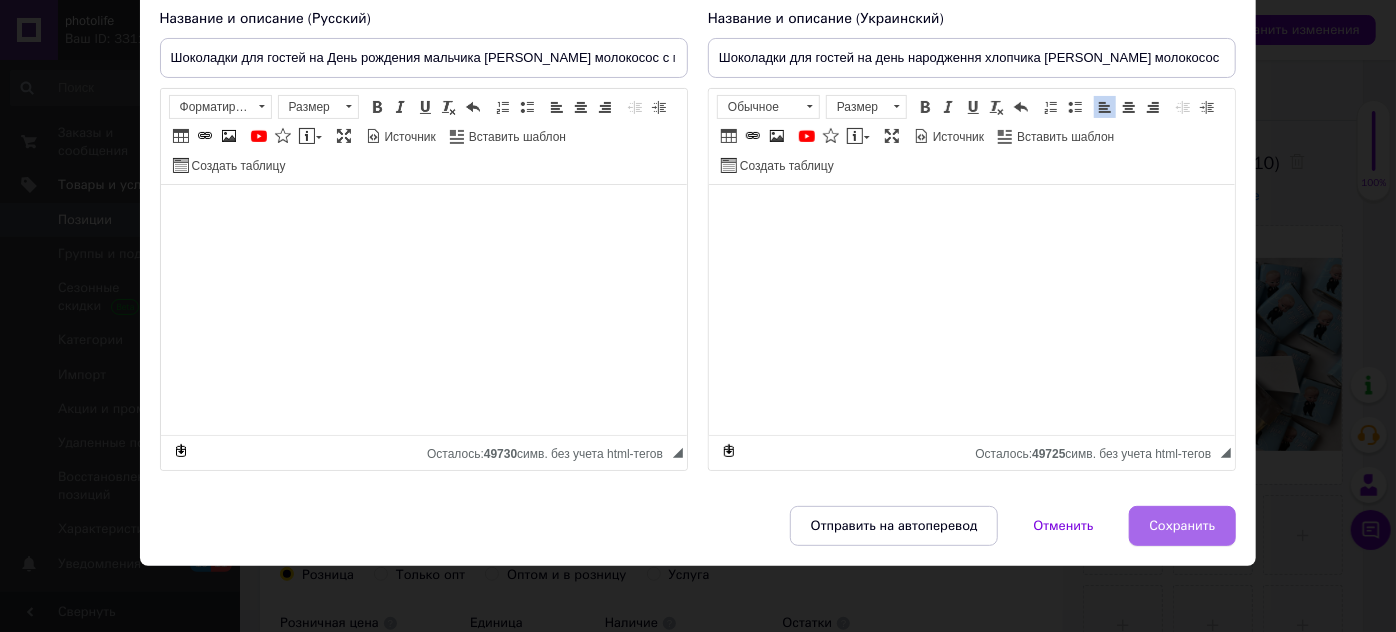 click on "Сохранить" at bounding box center [1183, 526] 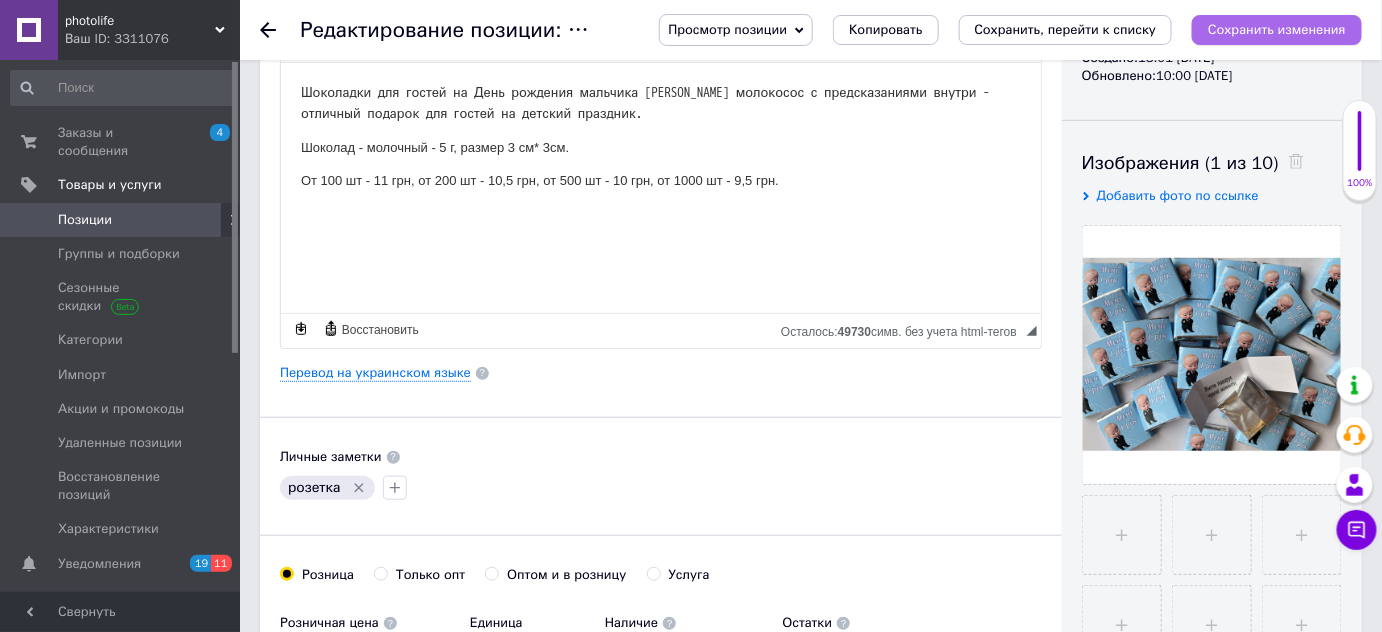 click on "Сохранить изменения" at bounding box center [1277, 30] 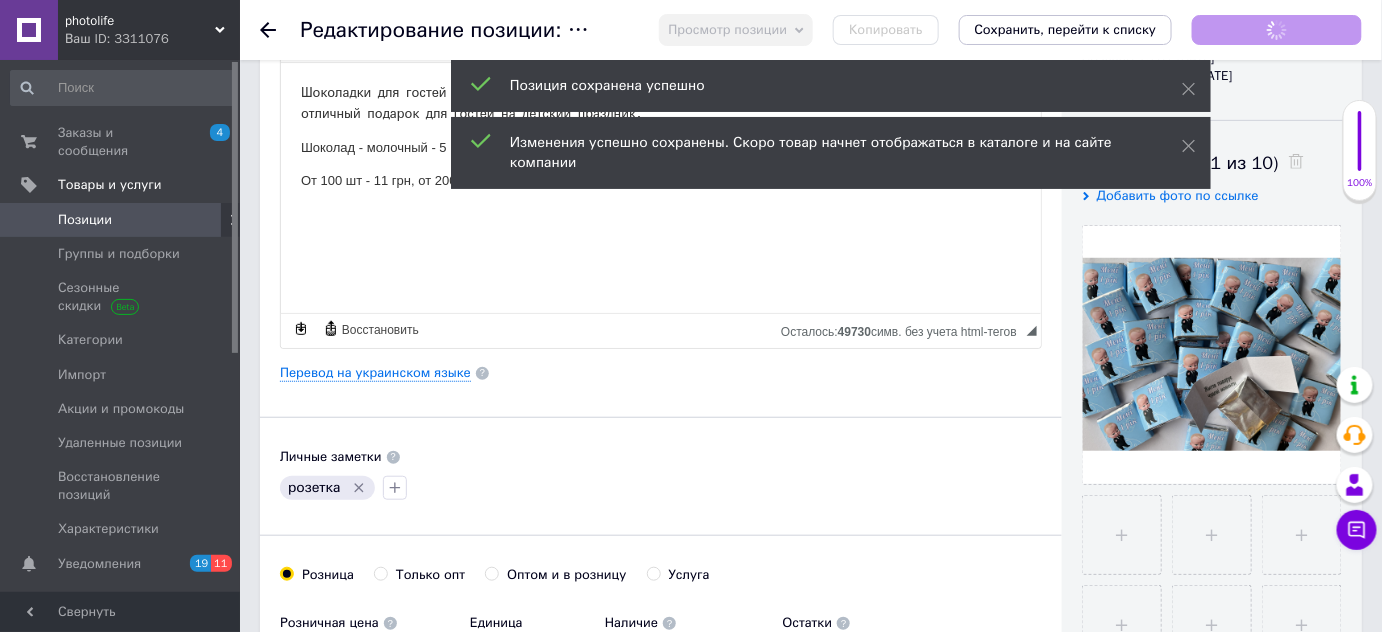 click 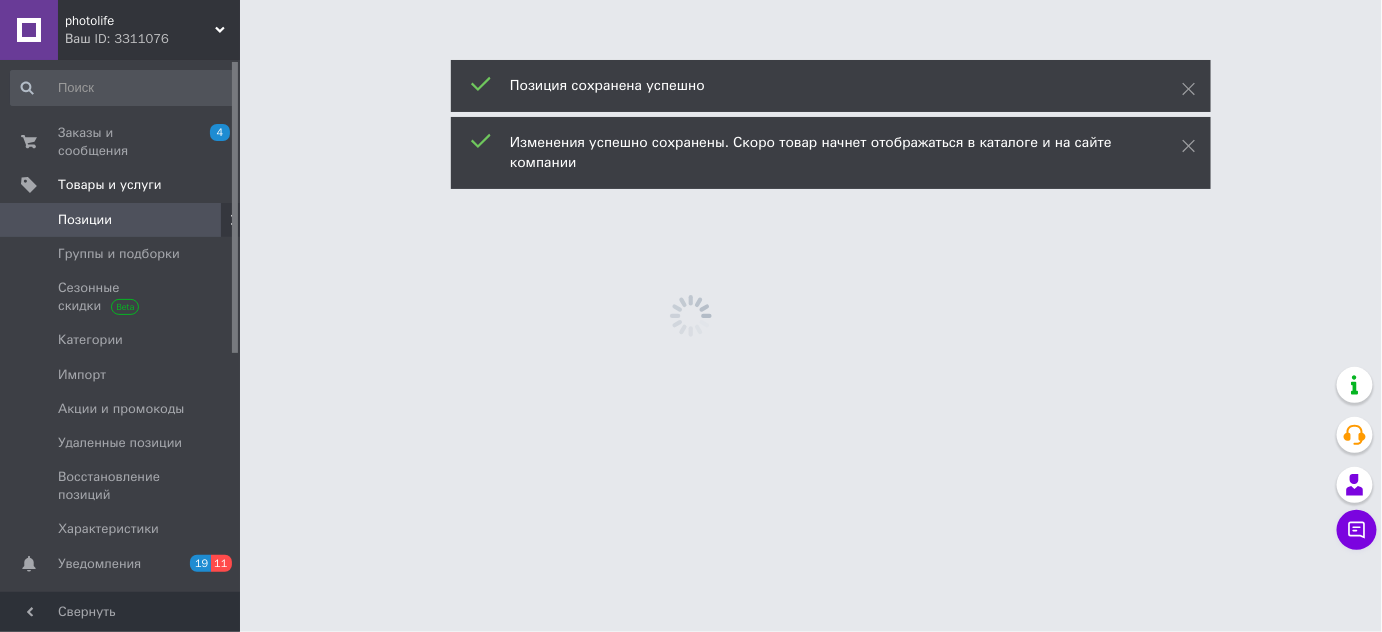 scroll, scrollTop: 0, scrollLeft: 0, axis: both 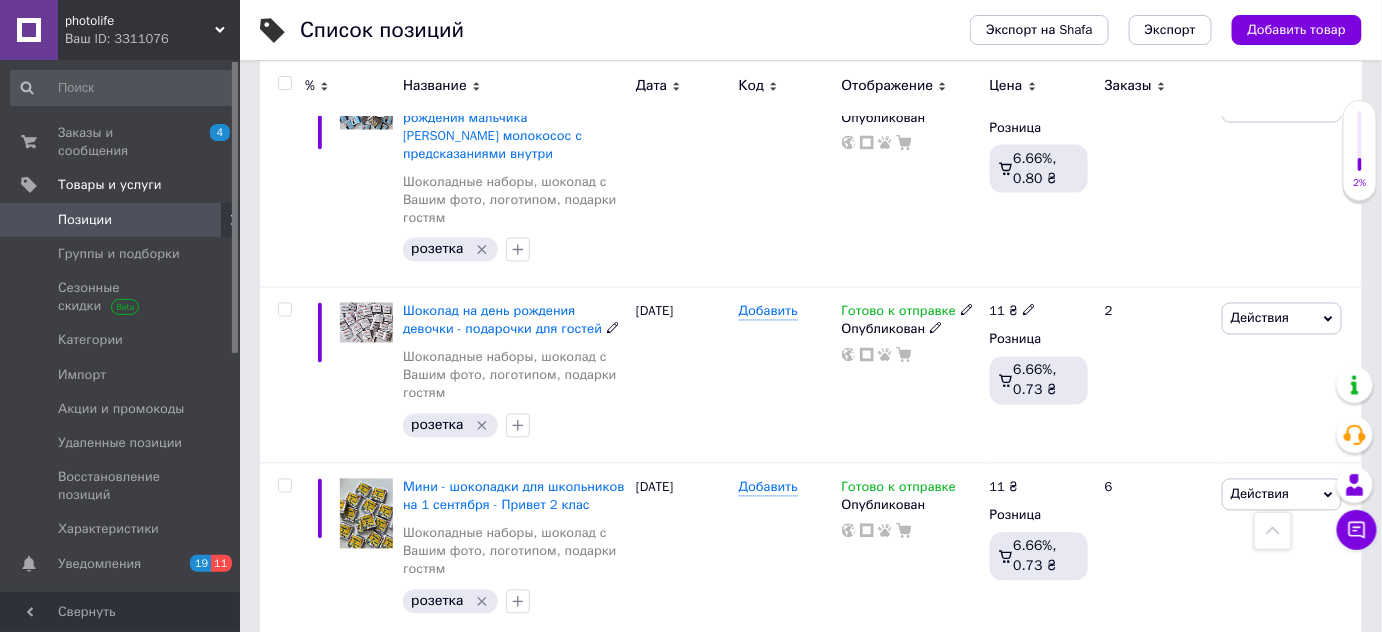 click on "Шоколад на день рождения девочки - подарочки для гостей" at bounding box center [502, 320] 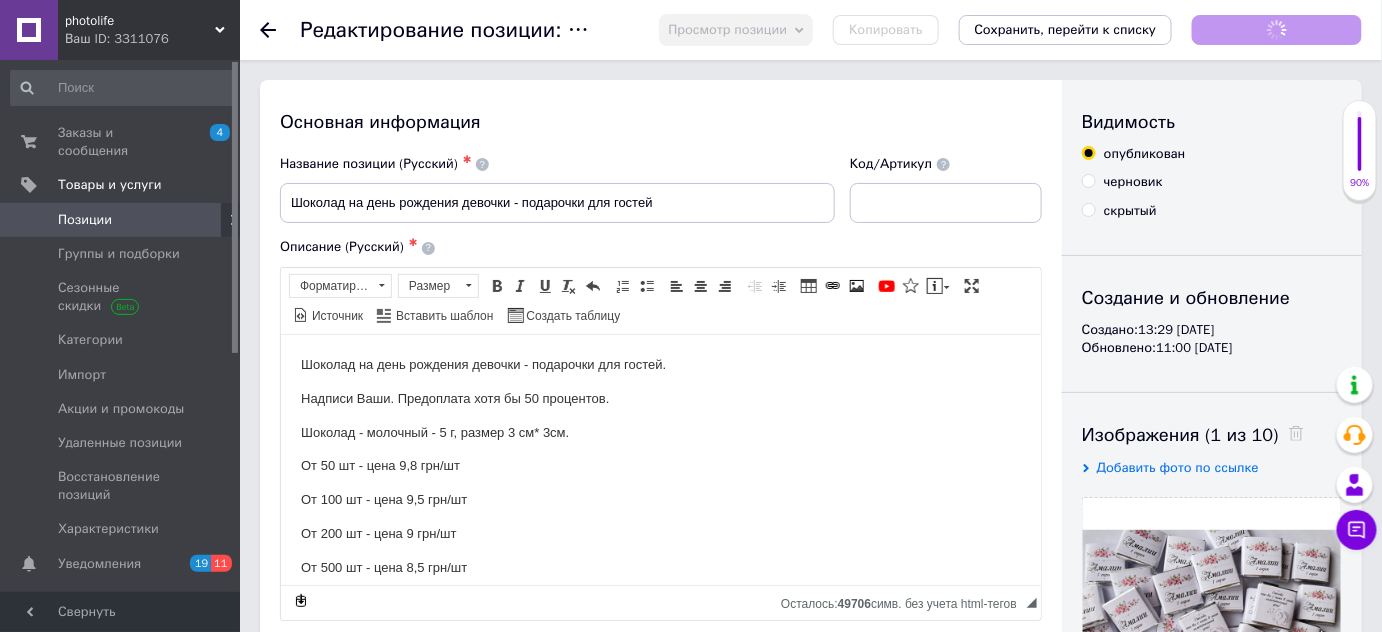scroll, scrollTop: 0, scrollLeft: 0, axis: both 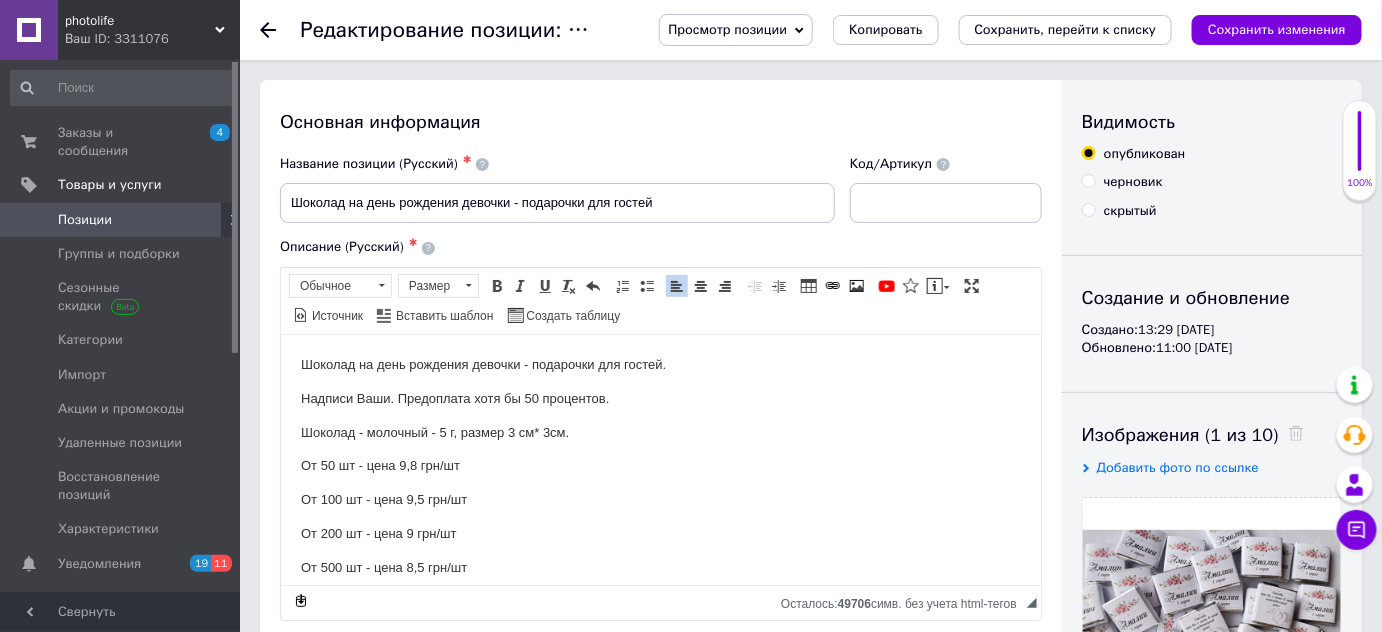 click on "От 50 шт - цена 9,8 грн/шт" at bounding box center (660, 465) 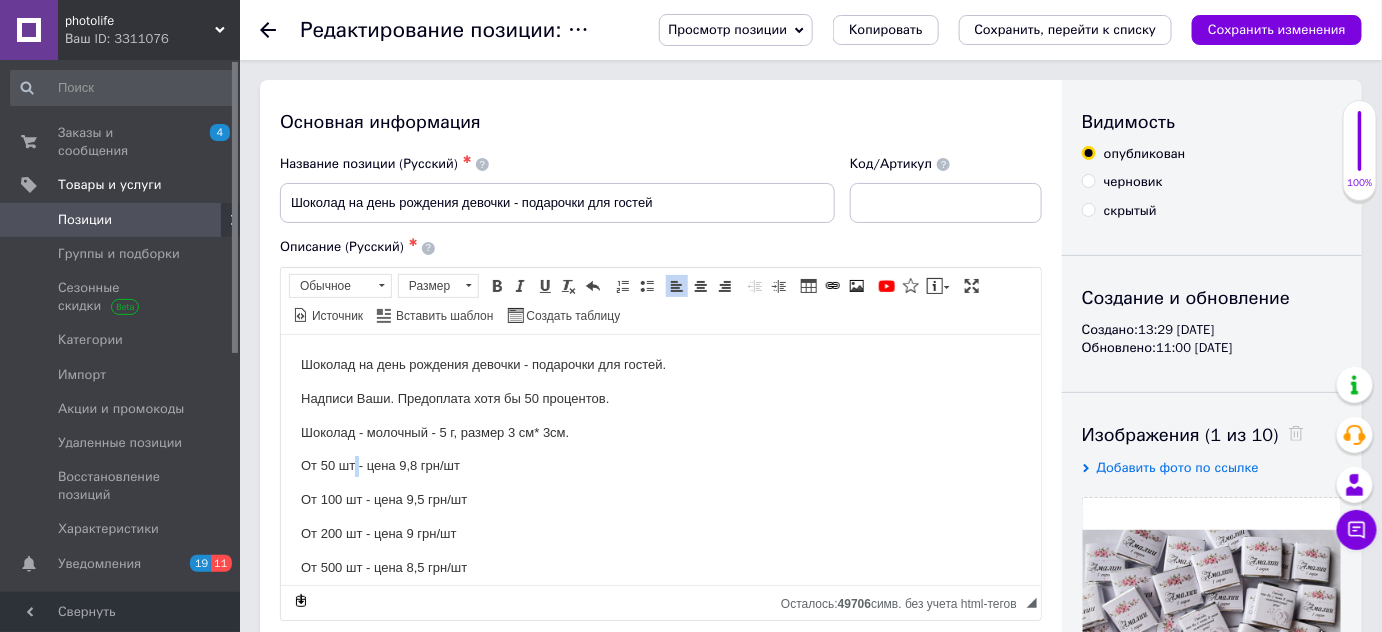click on "От 50 шт - цена 9,8 грн/шт" at bounding box center [660, 465] 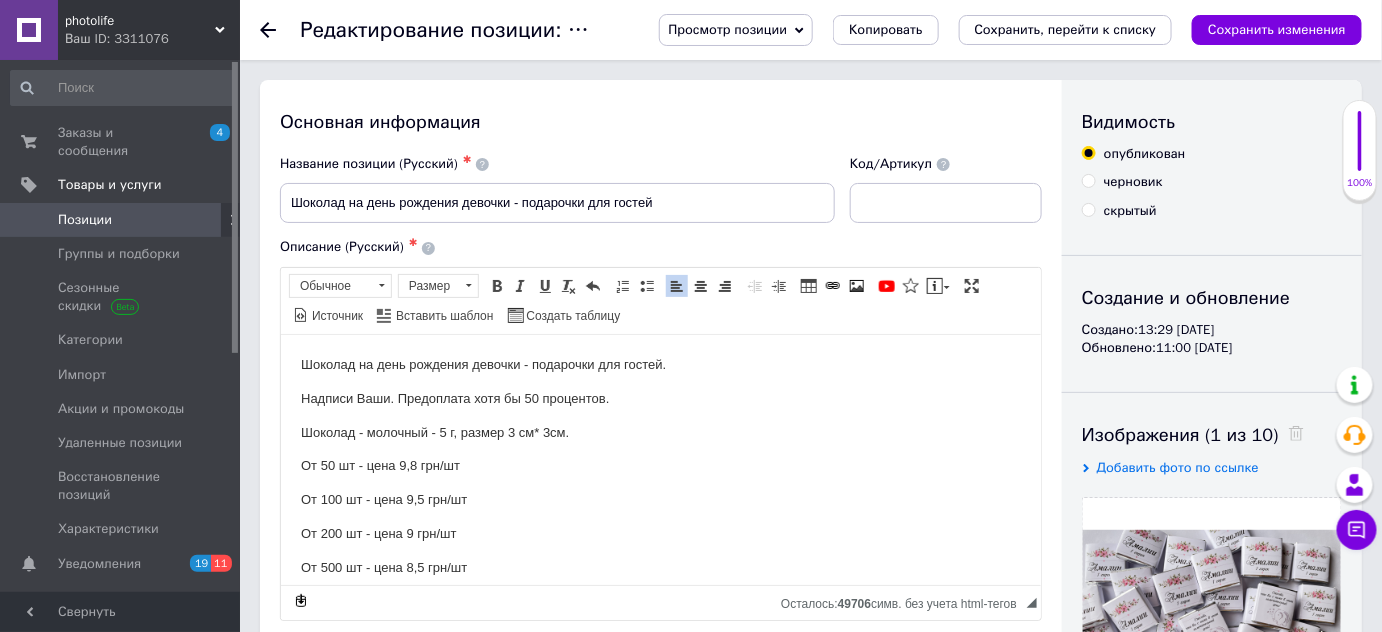click on "От 50 шт - цена 9,8 грн/шт" at bounding box center [660, 465] 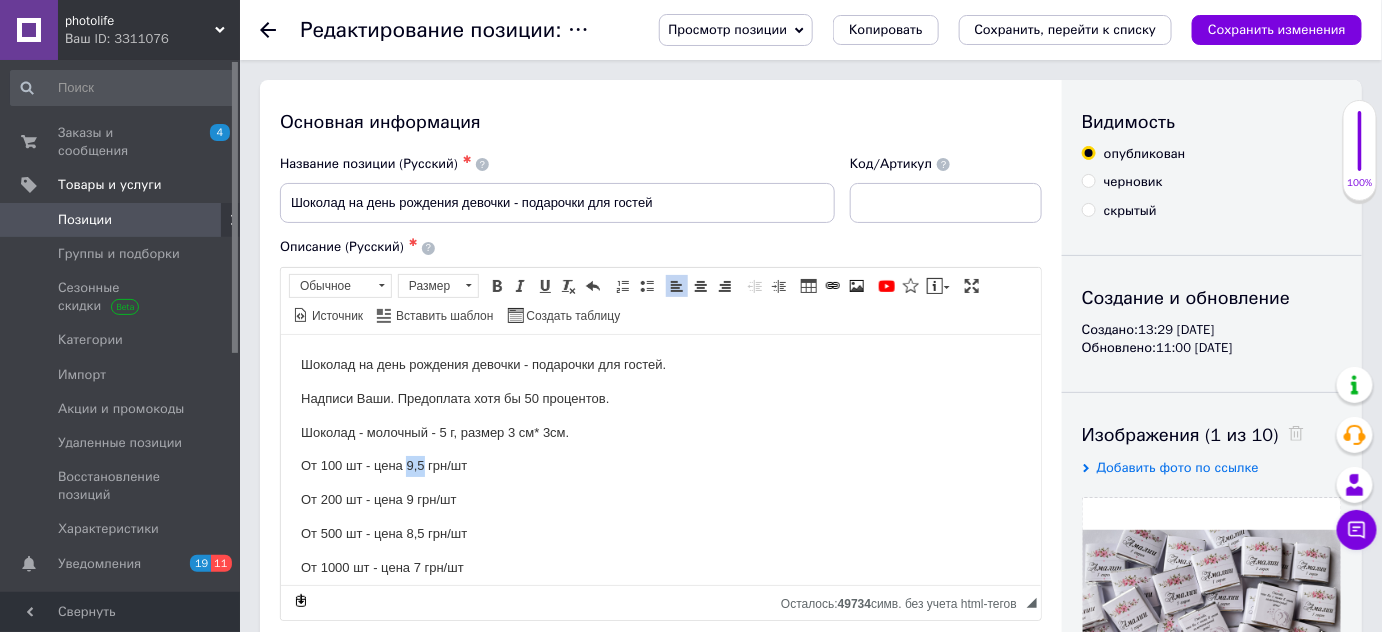 drag, startPoint x: 405, startPoint y: 461, endPoint x: 423, endPoint y: 458, distance: 18.248287 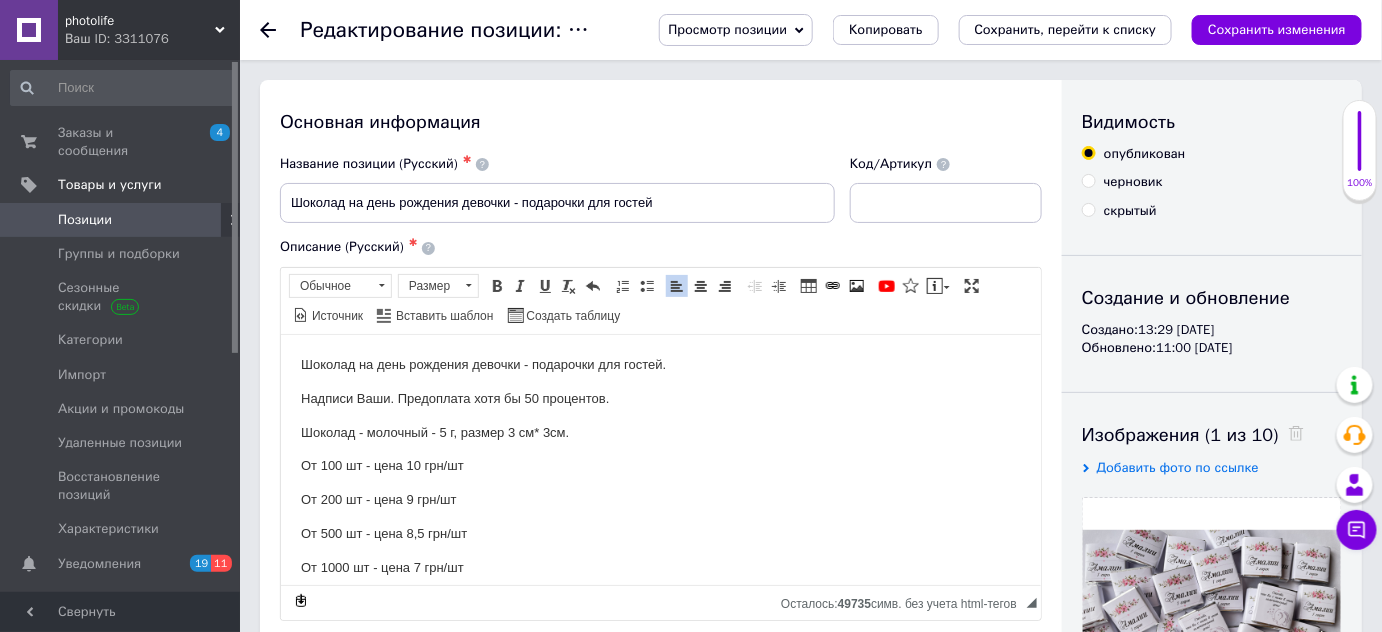 click on "От 200 шт - цена 9 грн/шт" at bounding box center [660, 499] 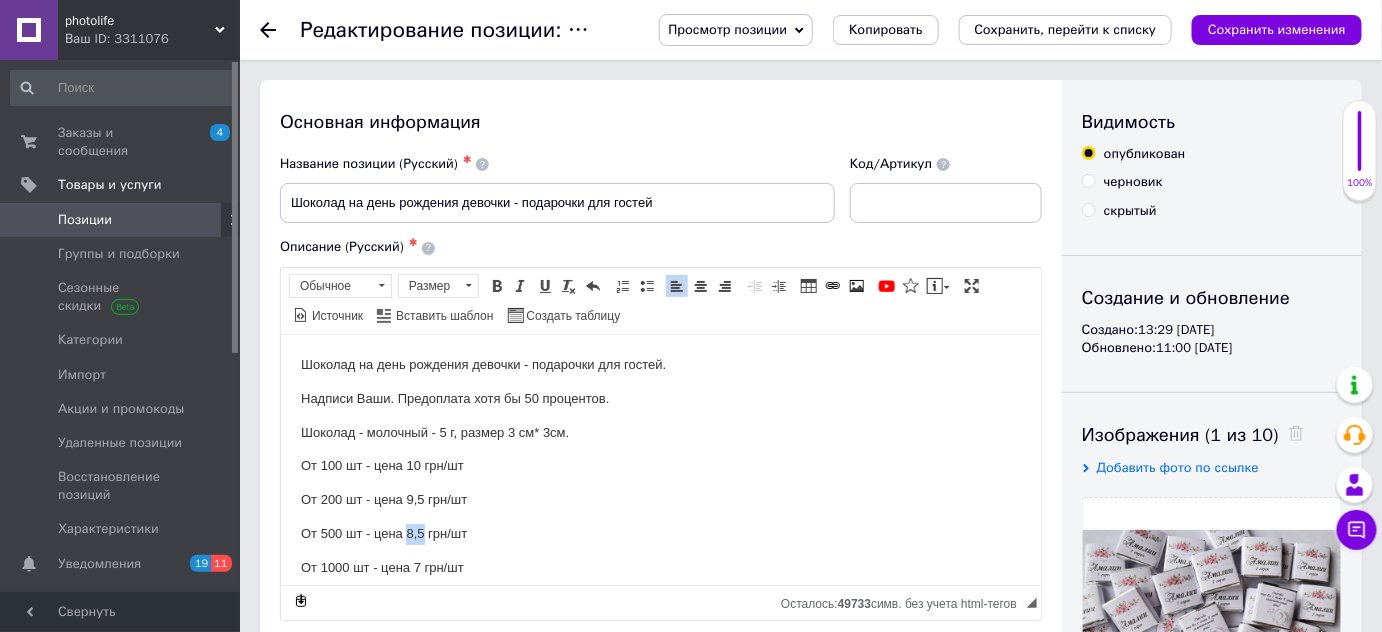 drag, startPoint x: 402, startPoint y: 534, endPoint x: 424, endPoint y: 533, distance: 22.022715 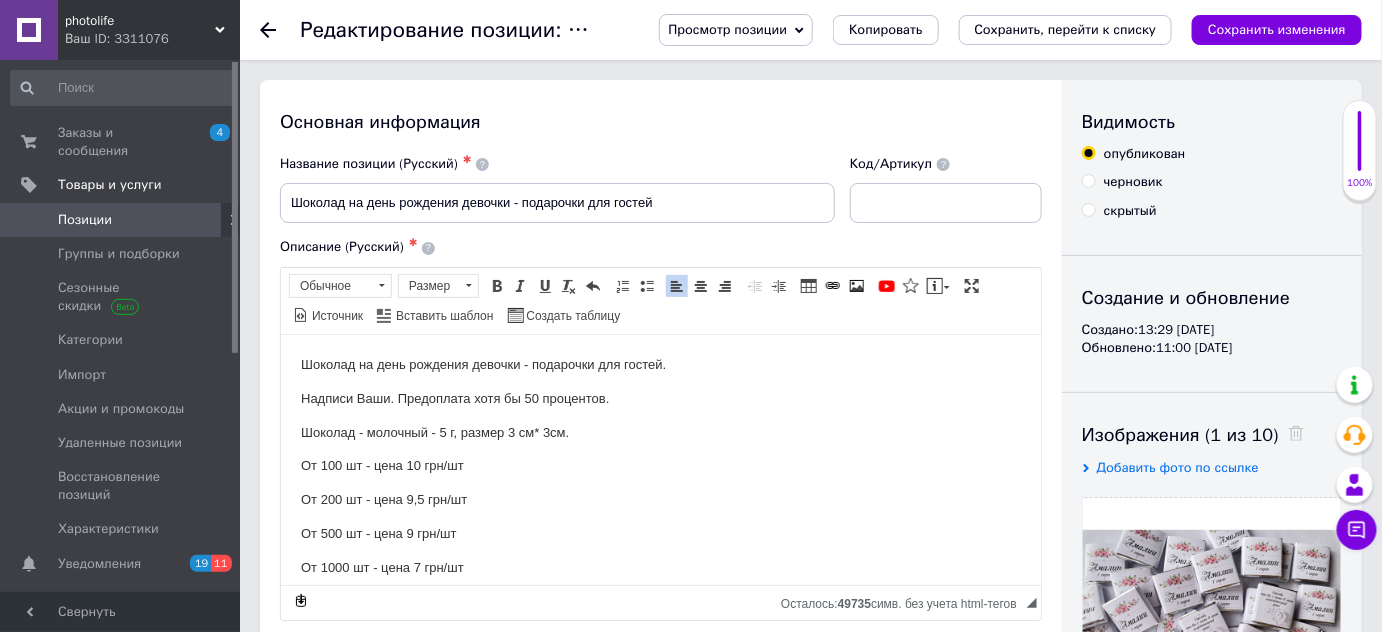 click on "От 1000 шт - цена 7 грн/шт" at bounding box center (660, 567) 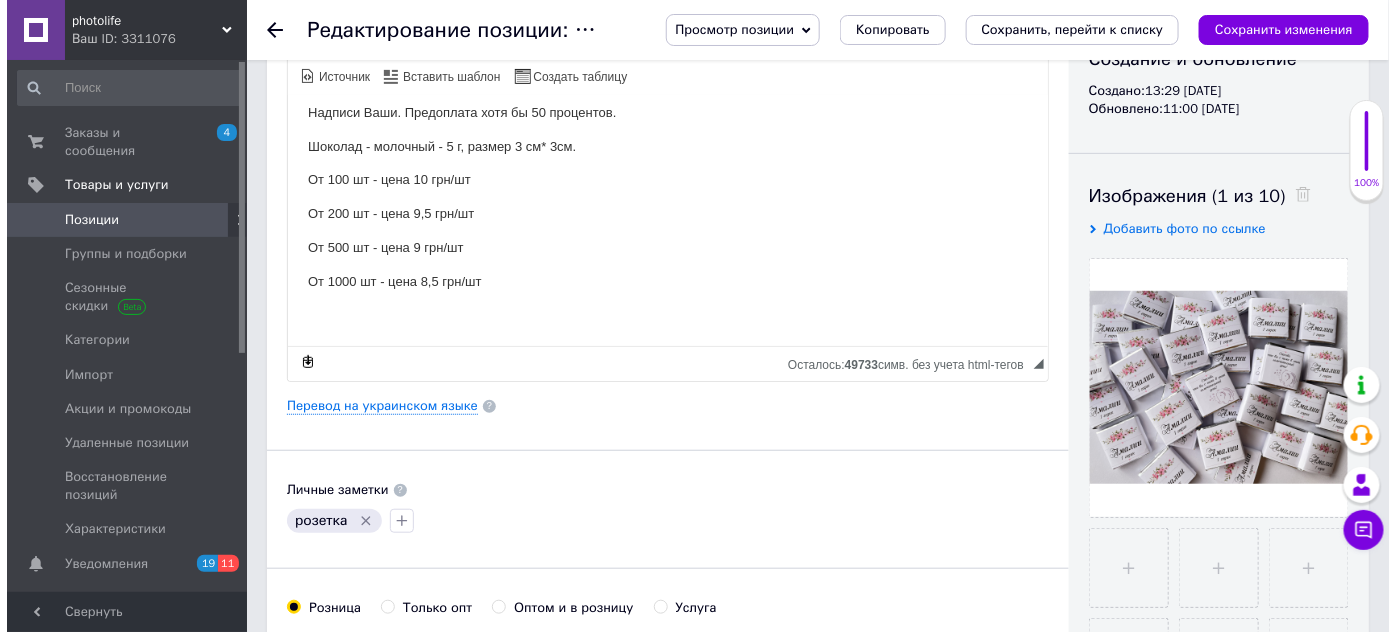 scroll, scrollTop: 272, scrollLeft: 0, axis: vertical 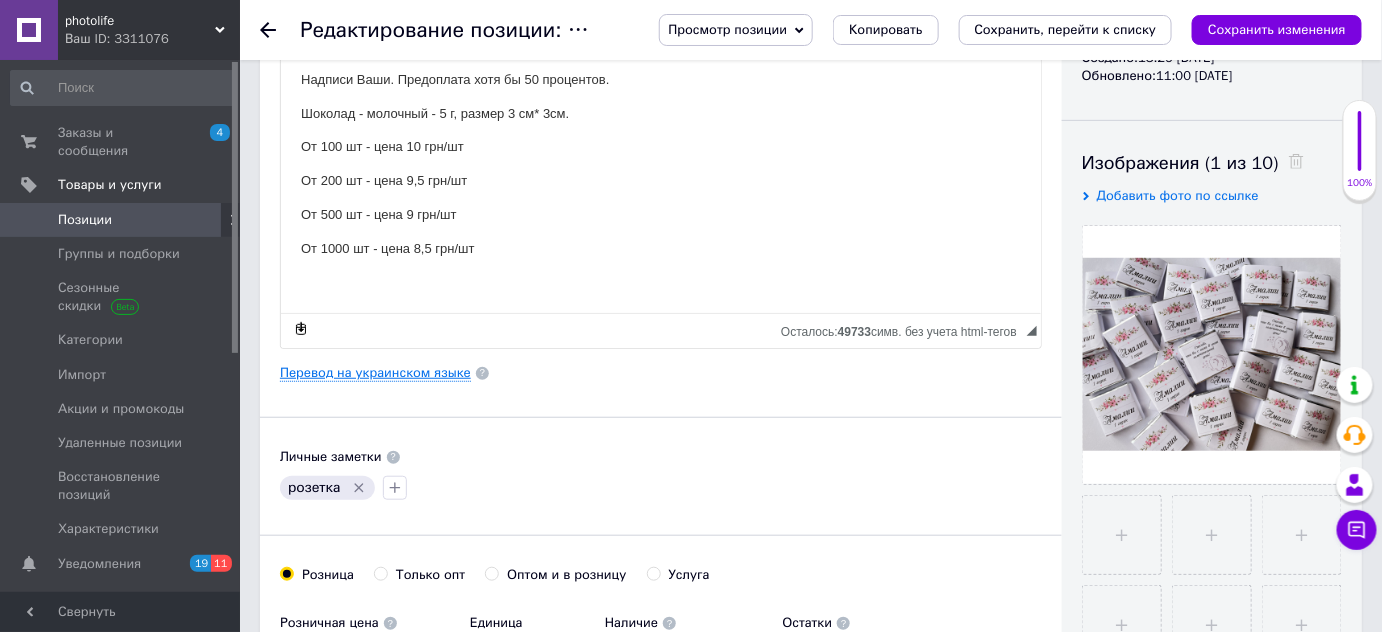 click on "Перевод на украинском языке" at bounding box center [375, 373] 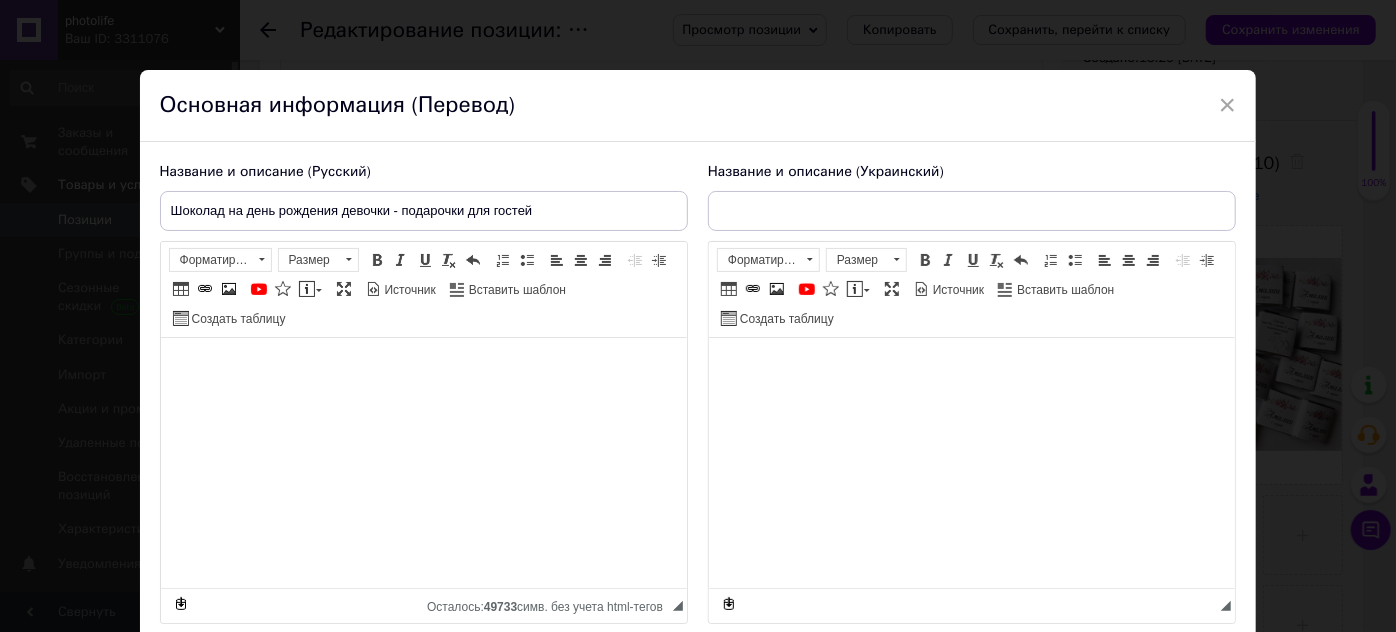type on "Шоколад на день народження дівчинки – подарунки для гостей" 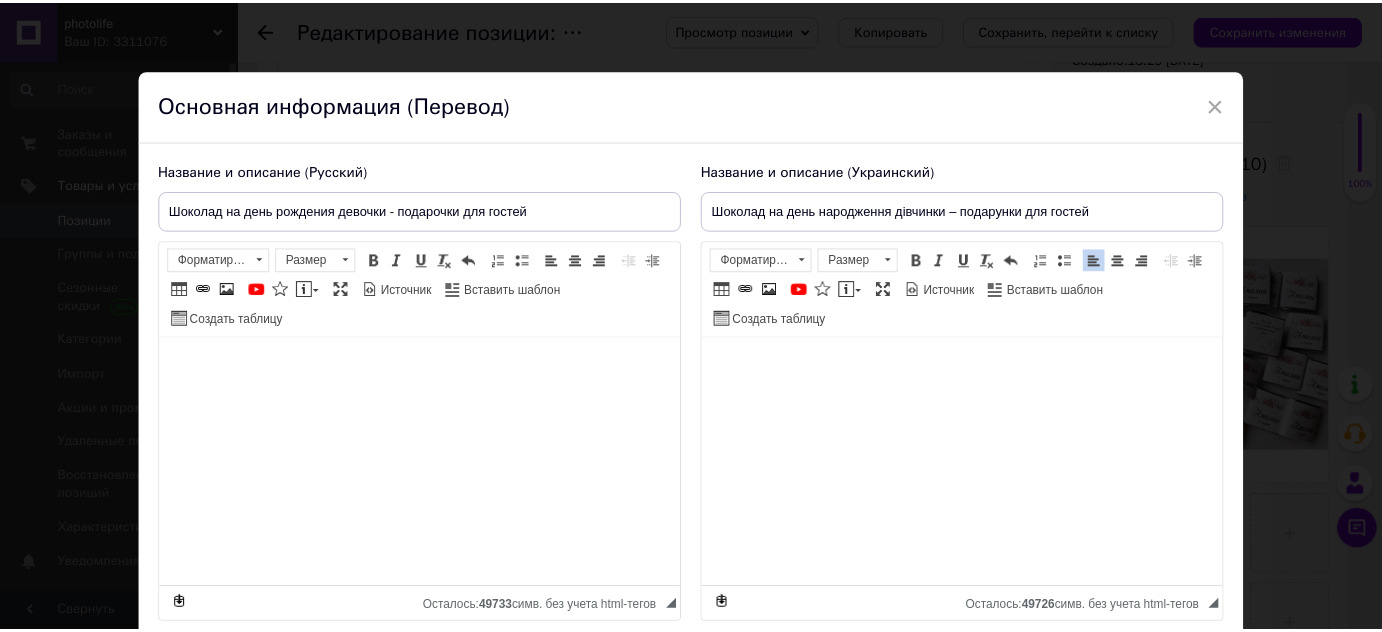 scroll, scrollTop: 153, scrollLeft: 0, axis: vertical 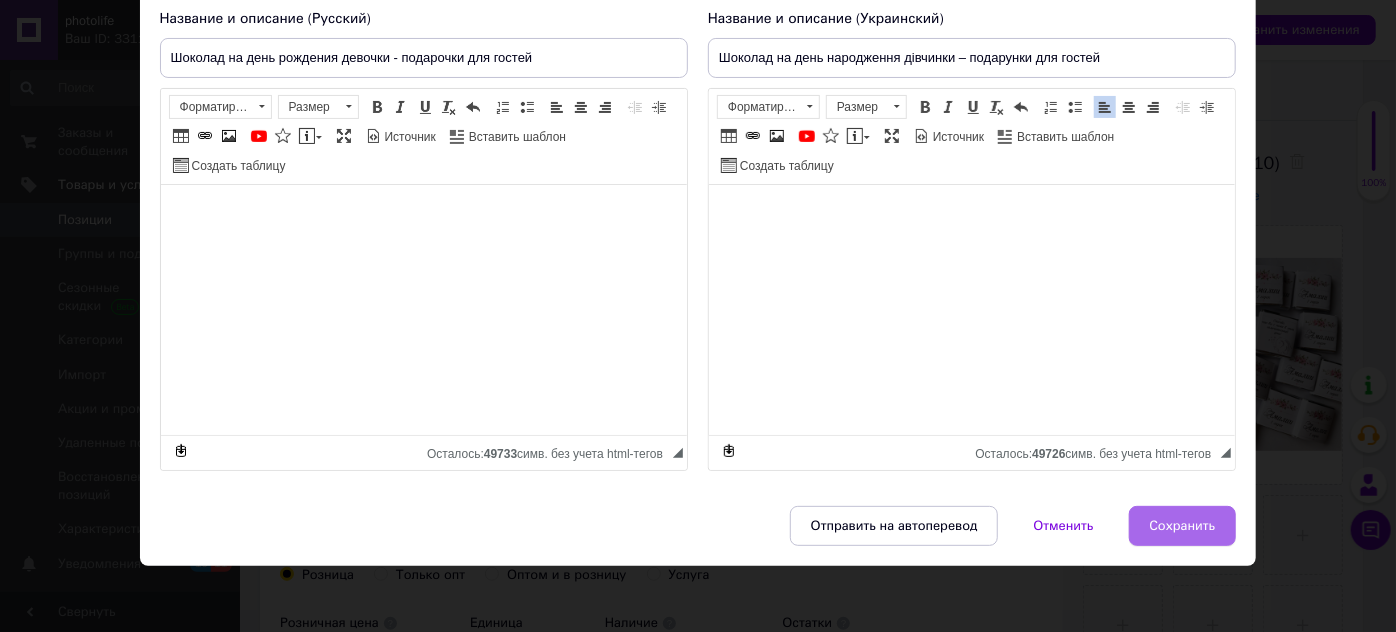 click on "Сохранить" at bounding box center (1183, 526) 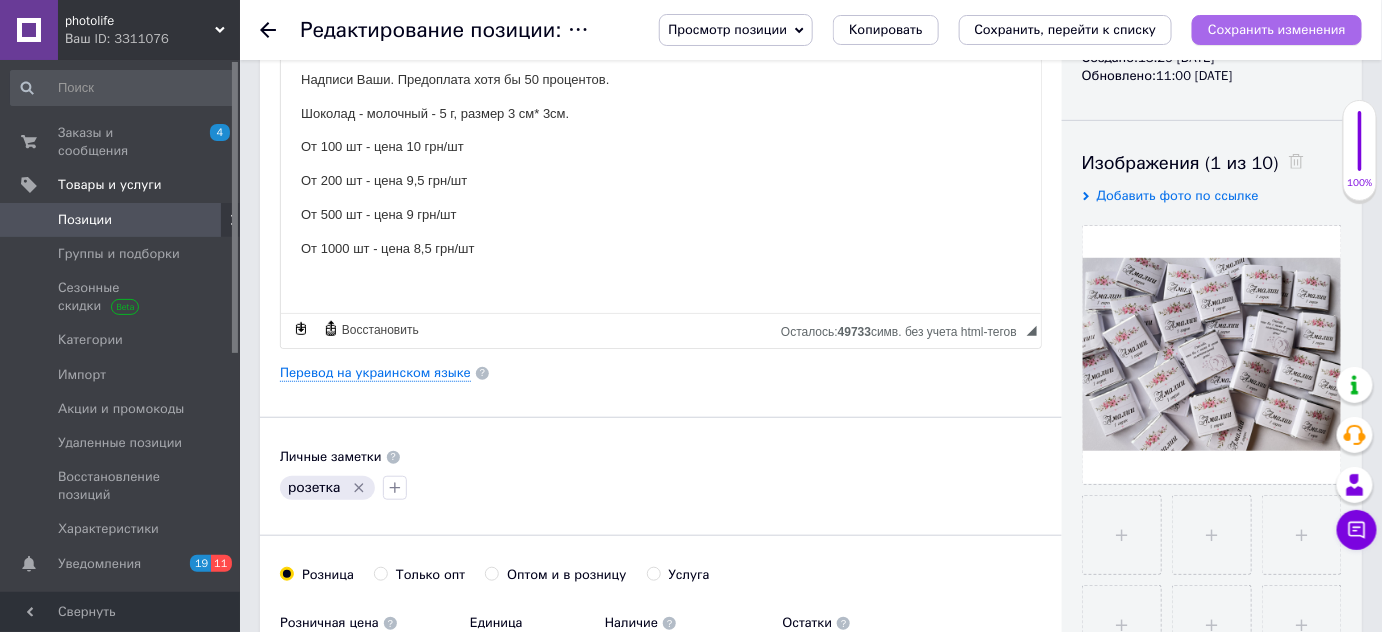 click on "Сохранить изменения" at bounding box center (1277, 30) 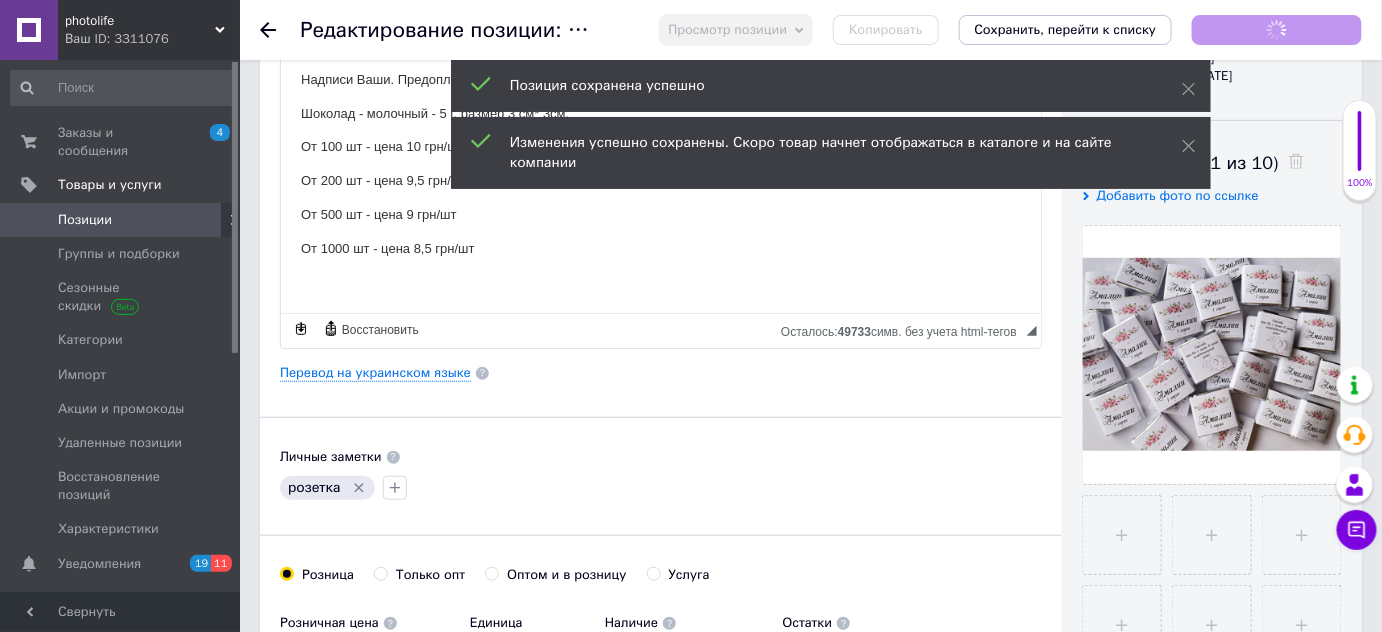 click 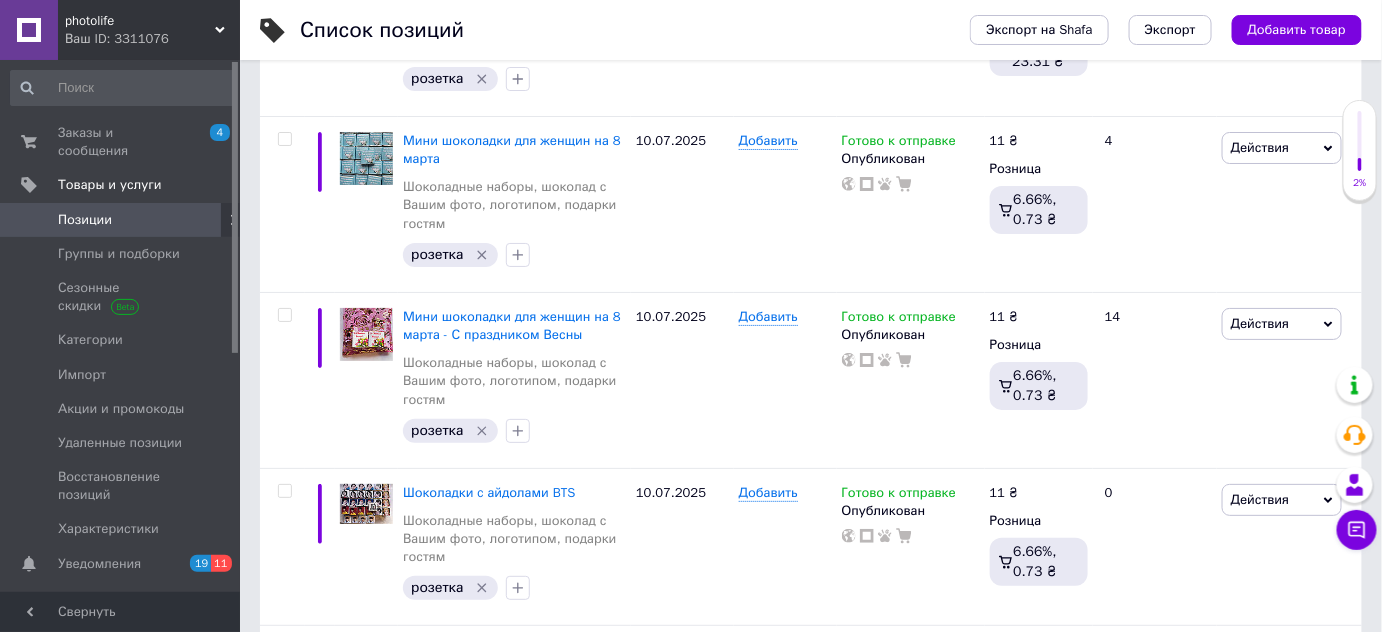 scroll, scrollTop: 8666, scrollLeft: 0, axis: vertical 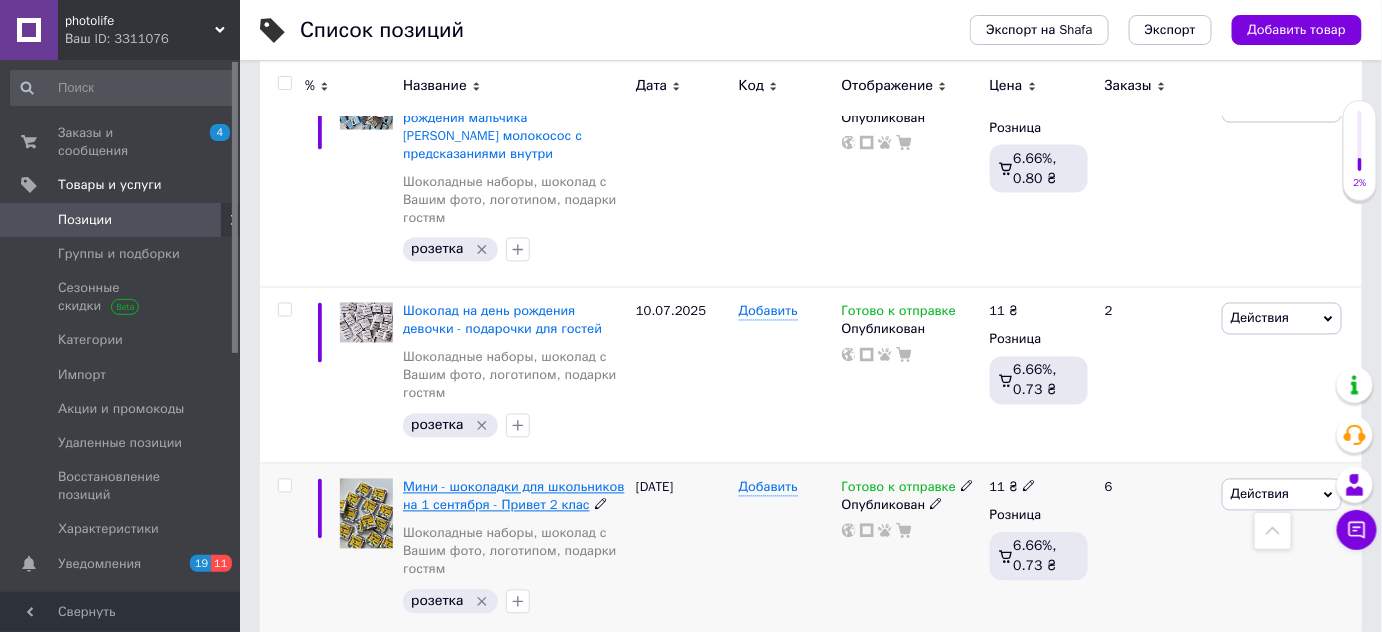 click on "Мини - шоколадки для школьников на 1 сентября - Привет 2 клас" at bounding box center (513, 496) 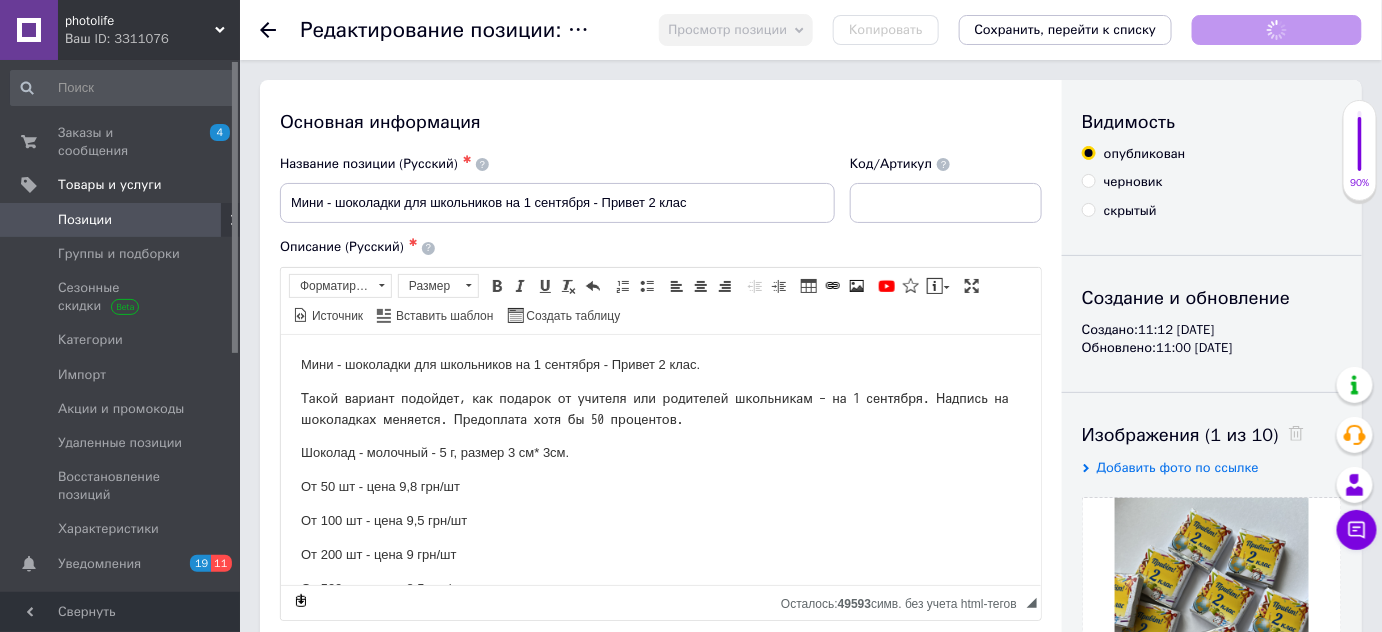 scroll, scrollTop: 0, scrollLeft: 0, axis: both 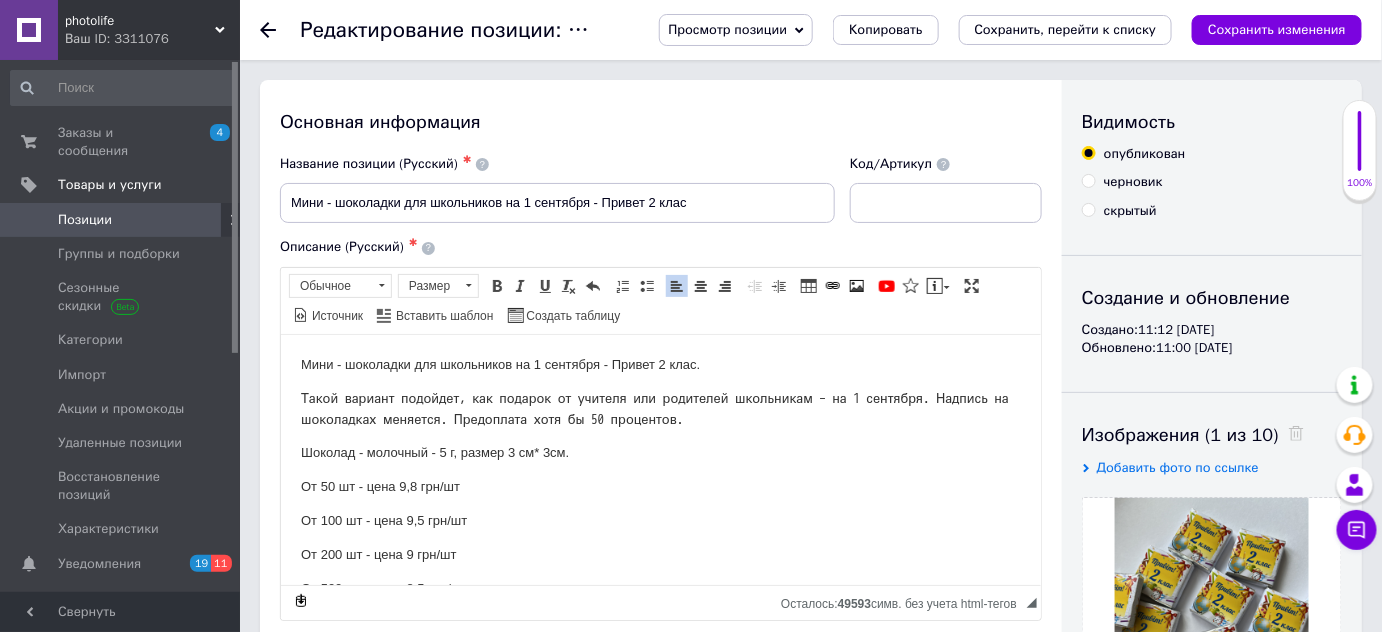 click on "От 50 шт - цена 9,8 грн/шт" at bounding box center (660, 486) 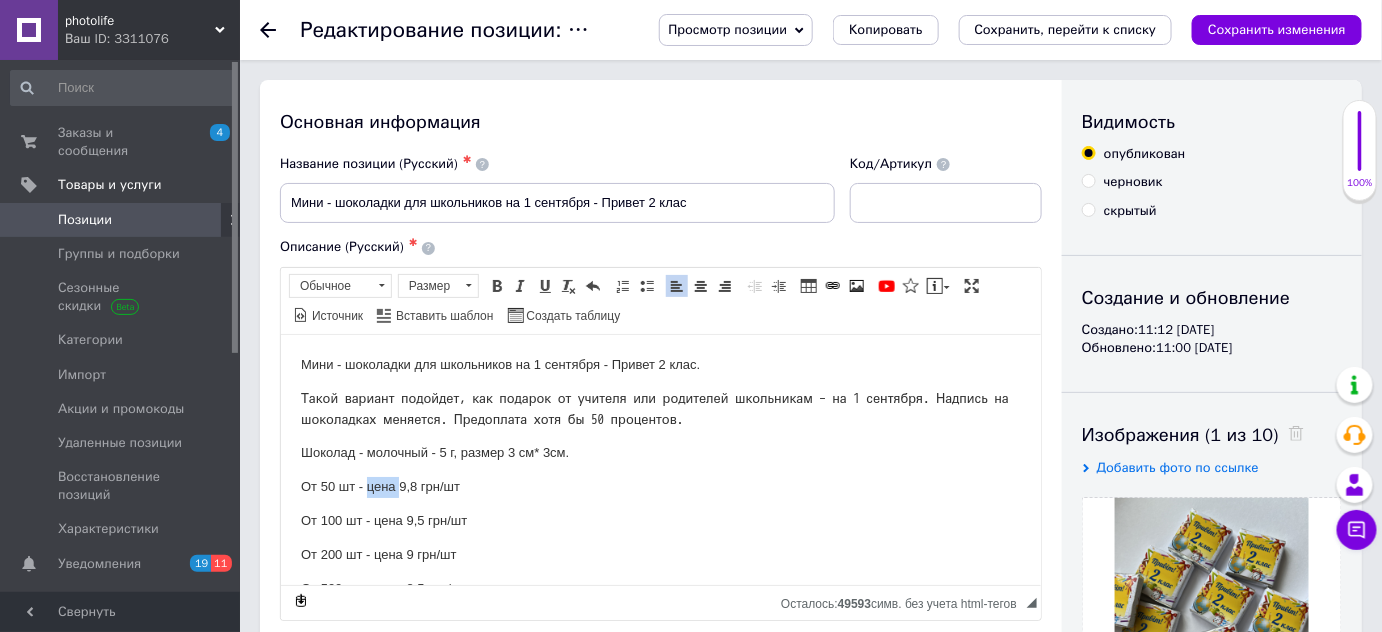 click on "От 50 шт - цена 9,8 грн/шт" at bounding box center [660, 486] 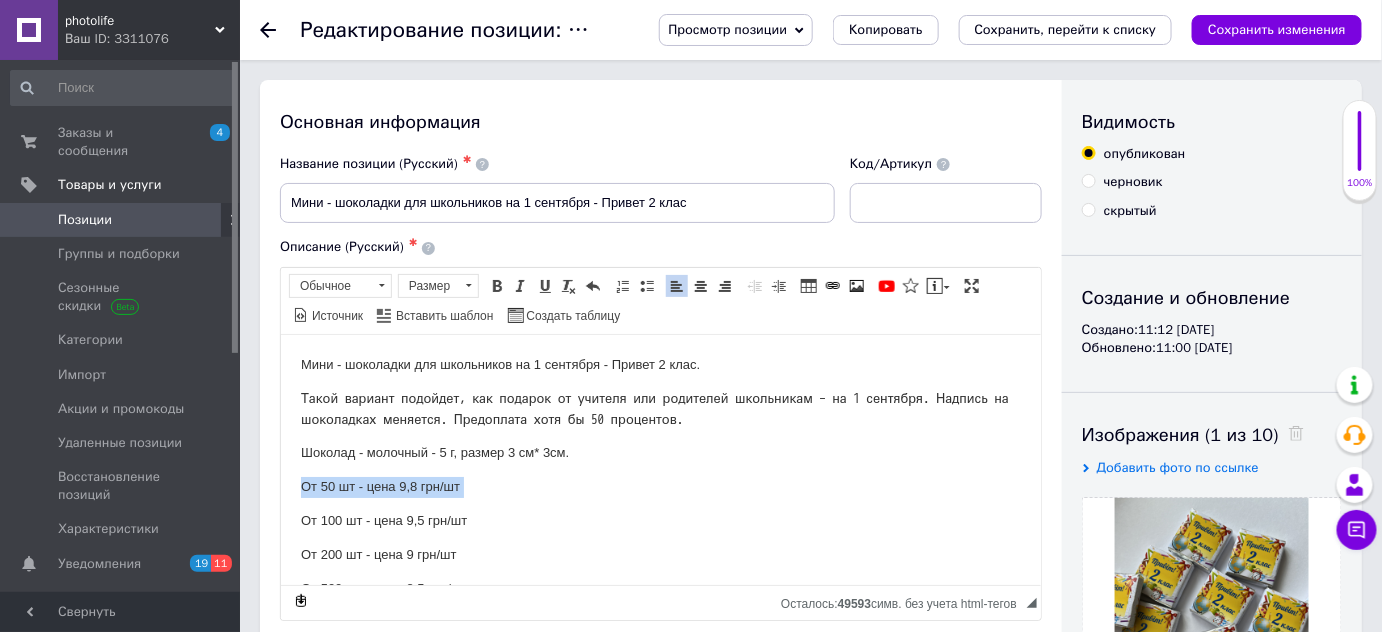 click on "От 50 шт - цена 9,8 грн/шт" at bounding box center [660, 486] 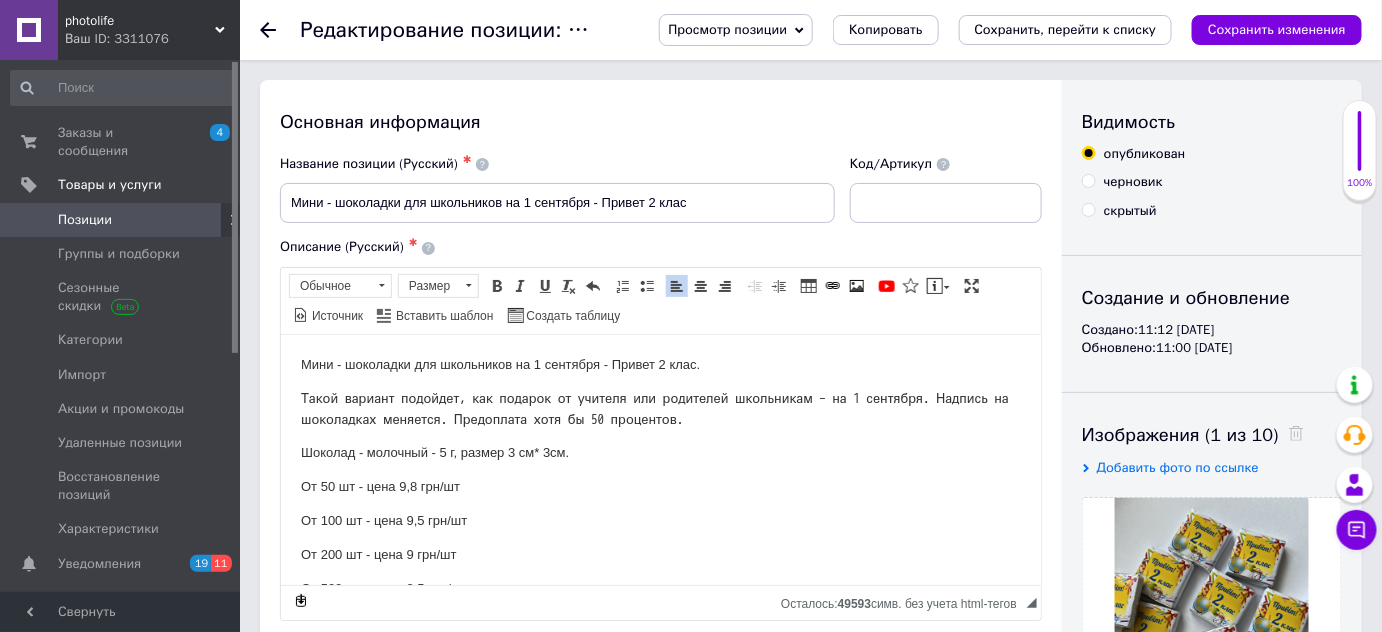 type 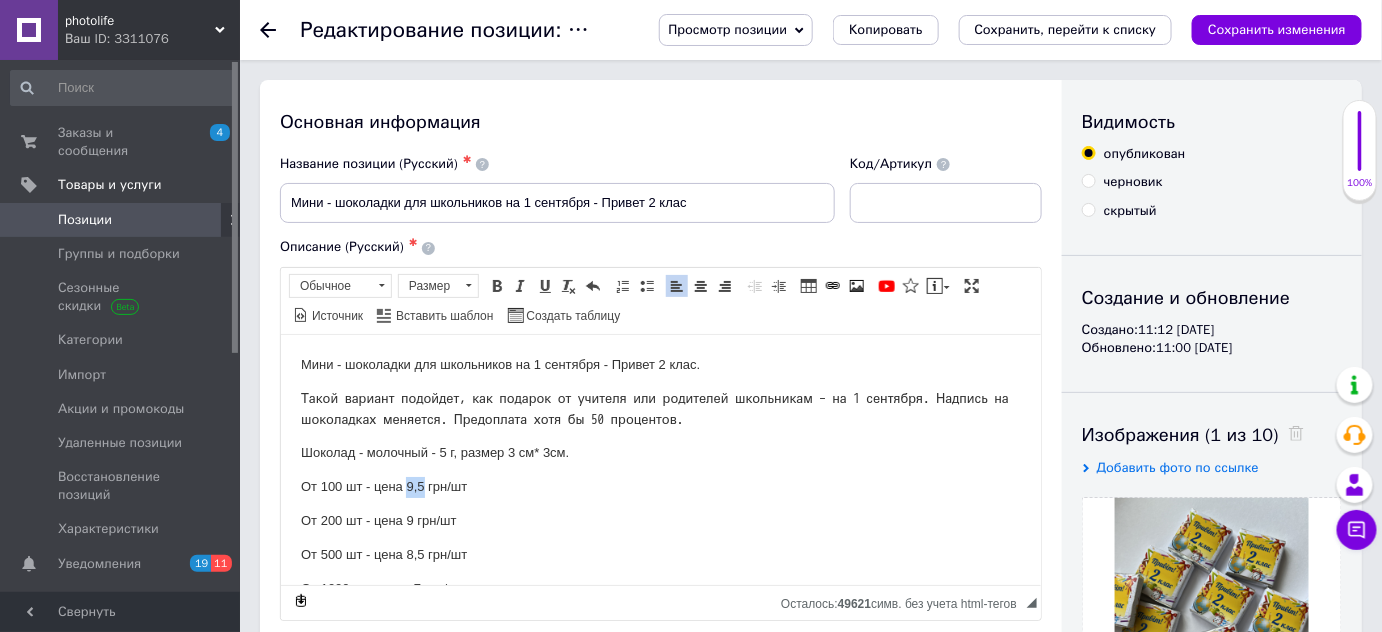 drag, startPoint x: 406, startPoint y: 484, endPoint x: 422, endPoint y: 484, distance: 16 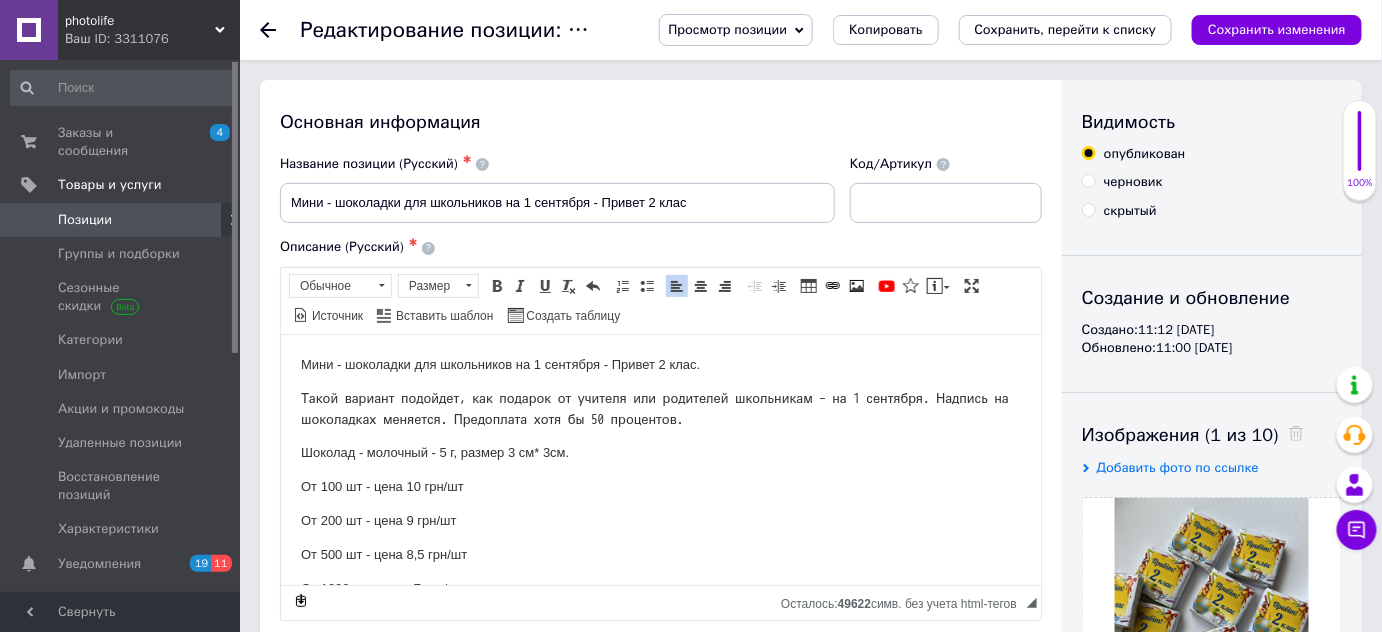 click on "От 200 шт - цена 9 грн/шт" at bounding box center [660, 520] 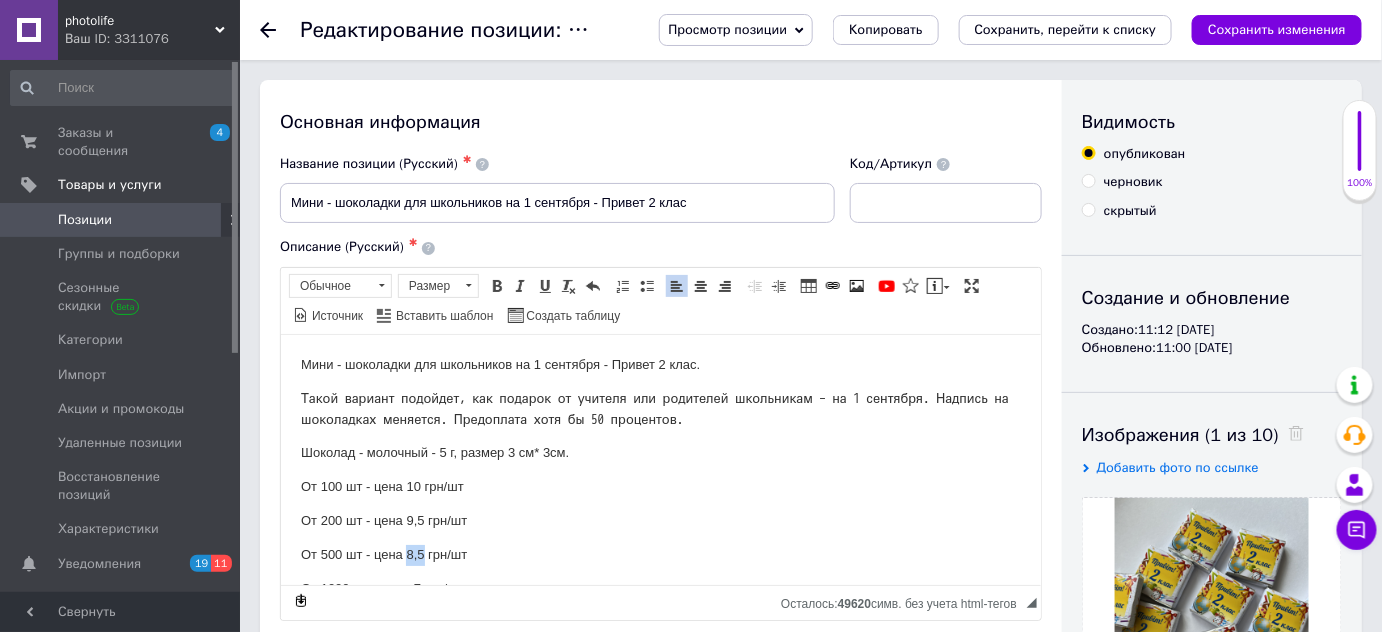 drag, startPoint x: 408, startPoint y: 552, endPoint x: 424, endPoint y: 551, distance: 16.03122 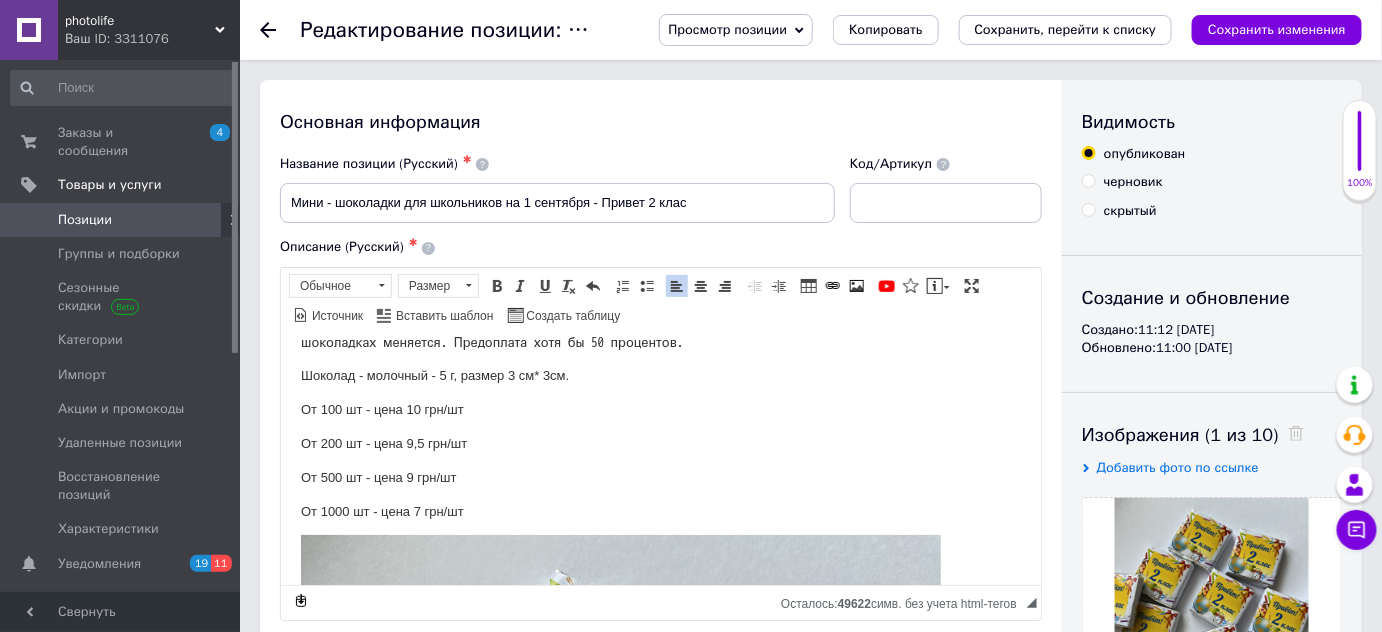 scroll, scrollTop: 181, scrollLeft: 0, axis: vertical 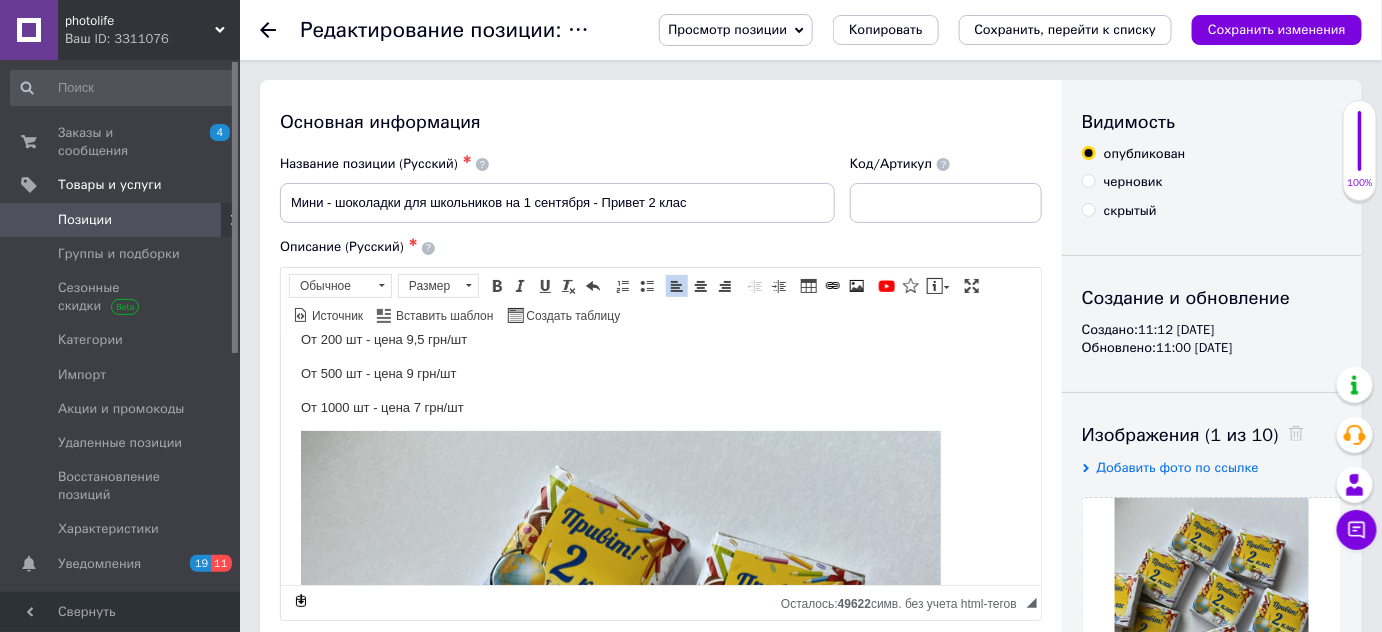 click on "От 1000 шт - цена 7 грн/шт" at bounding box center (660, 407) 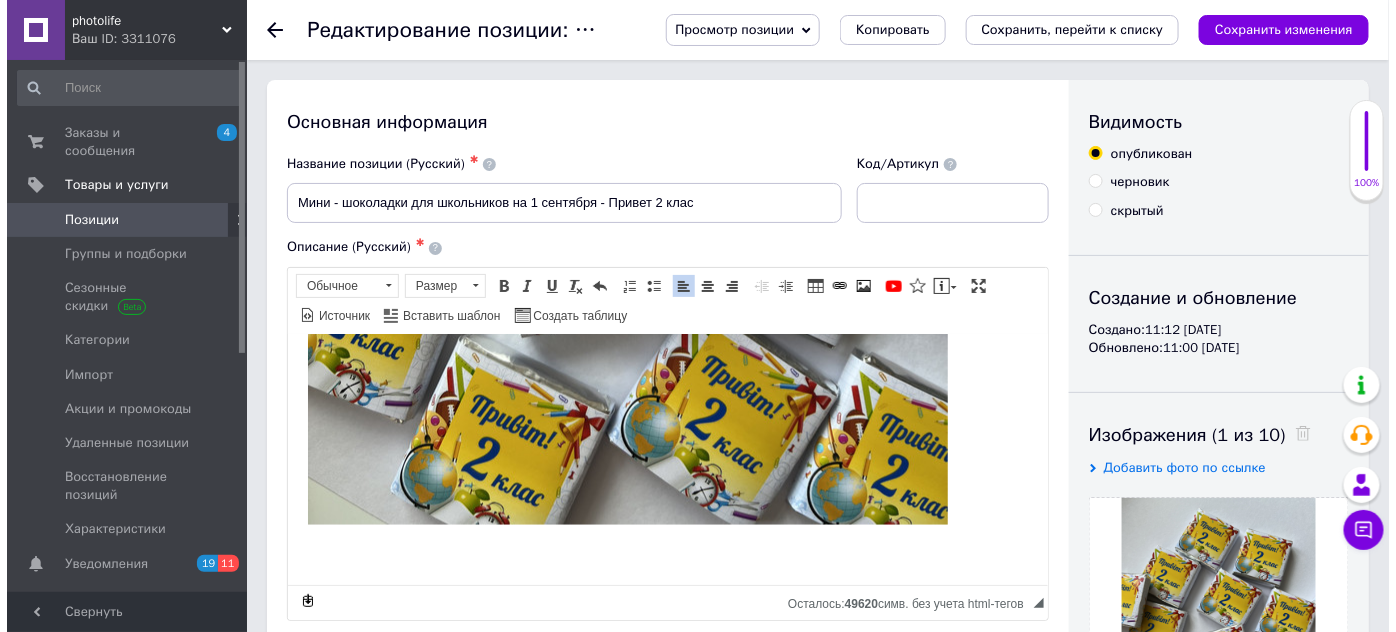 scroll, scrollTop: 545, scrollLeft: 0, axis: vertical 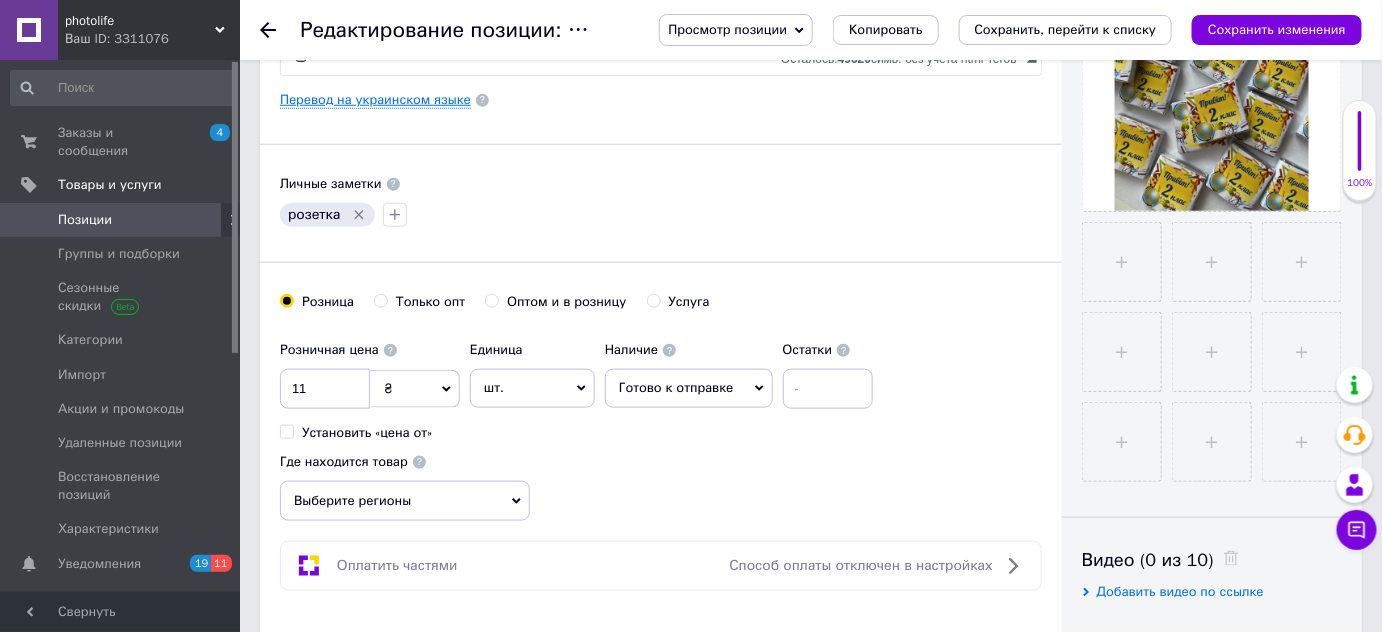click on "Перевод на украинском языке" at bounding box center (375, 100) 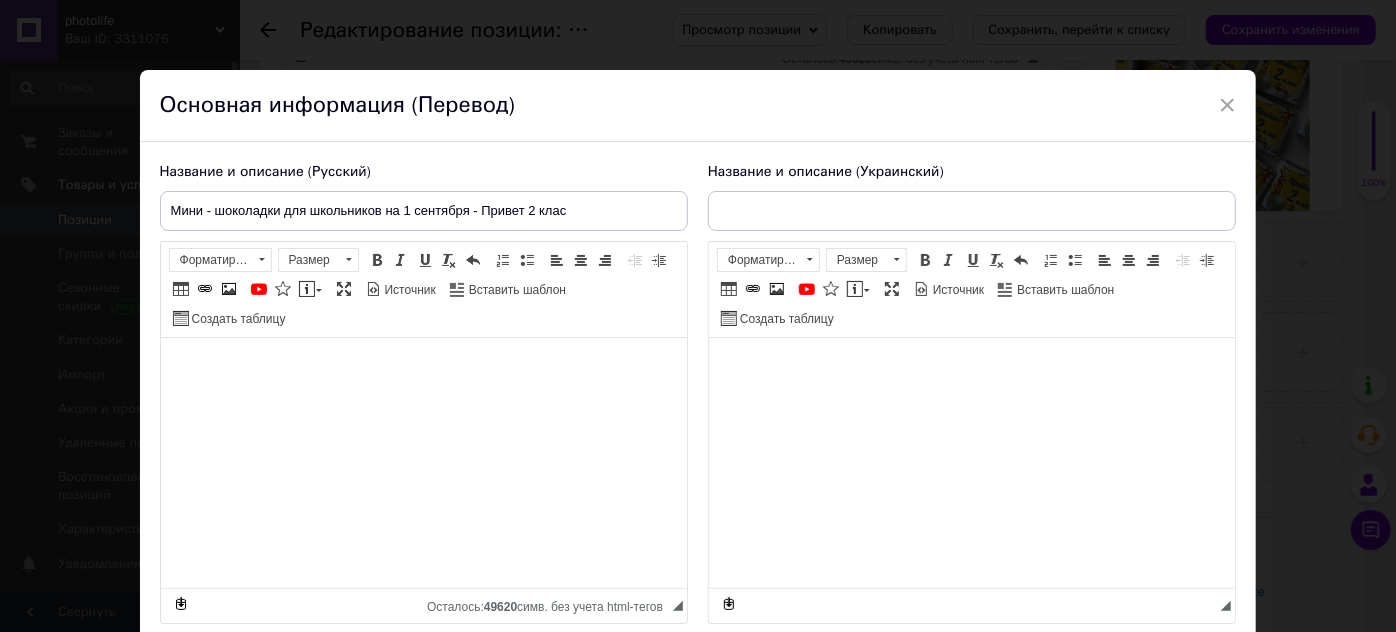type on "Міні - шоколадки для школярів на [DATE] - Привіт 2 клас" 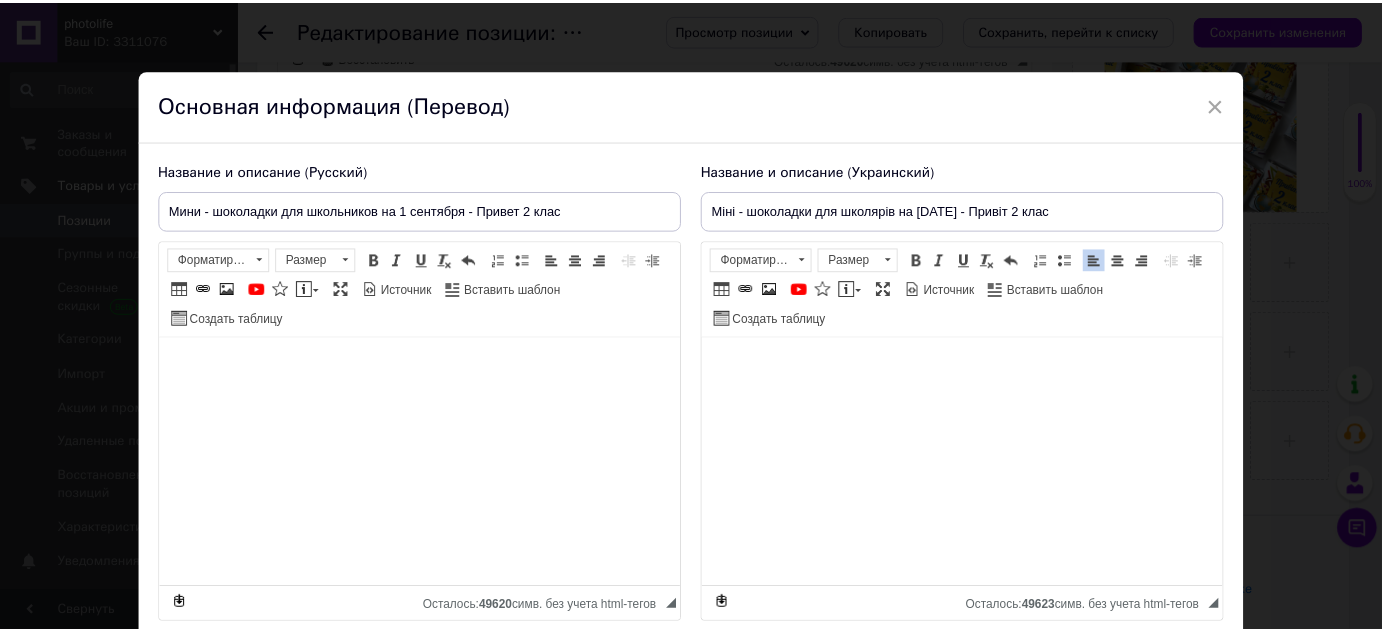 scroll, scrollTop: 153, scrollLeft: 0, axis: vertical 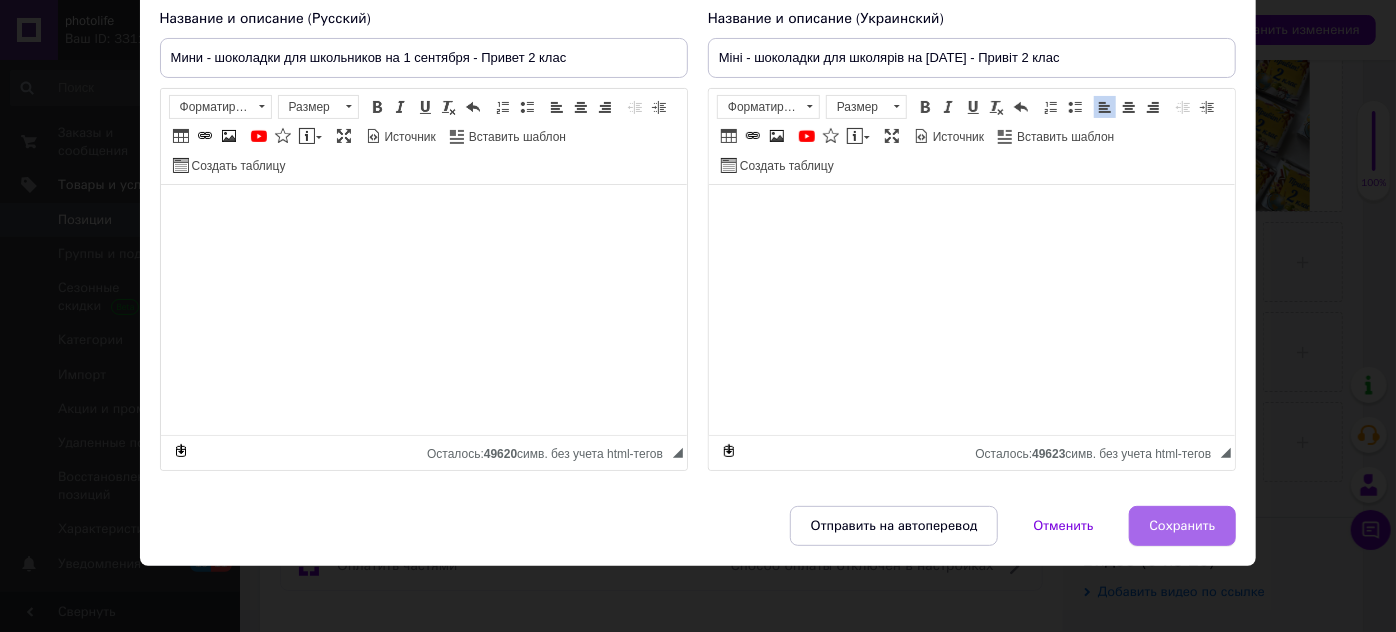 click on "Сохранить" at bounding box center (1183, 526) 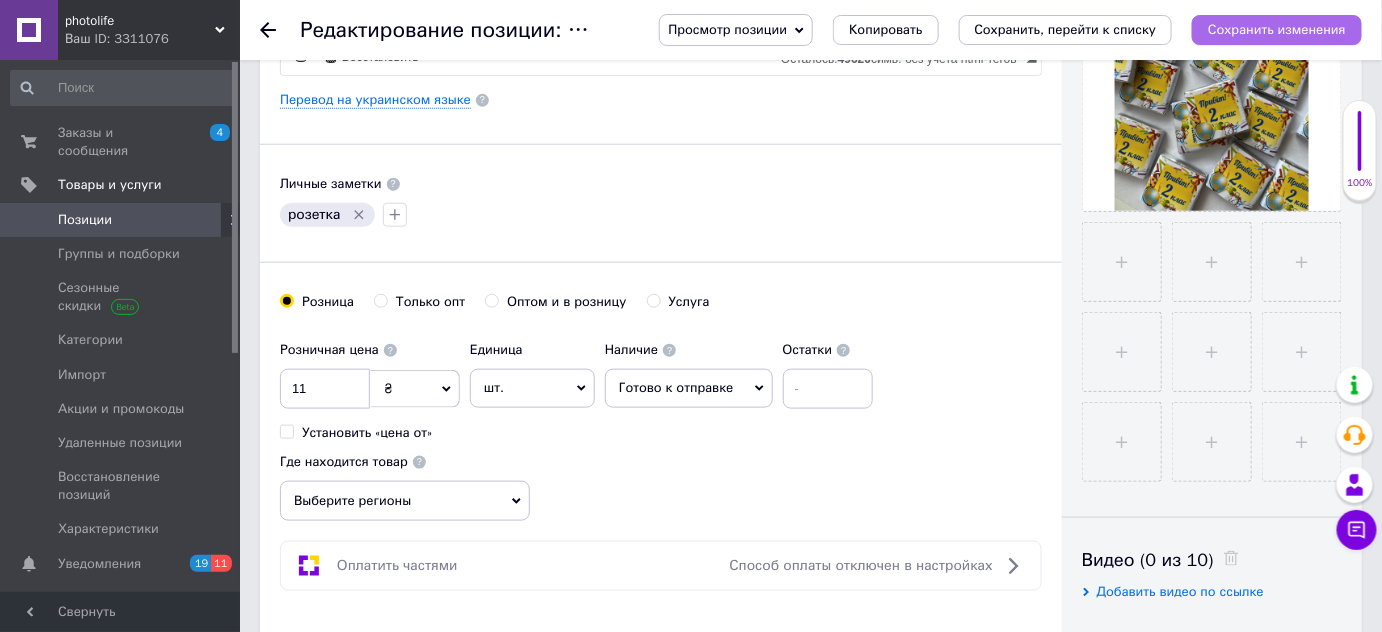 click on "Сохранить изменения" at bounding box center [1277, 29] 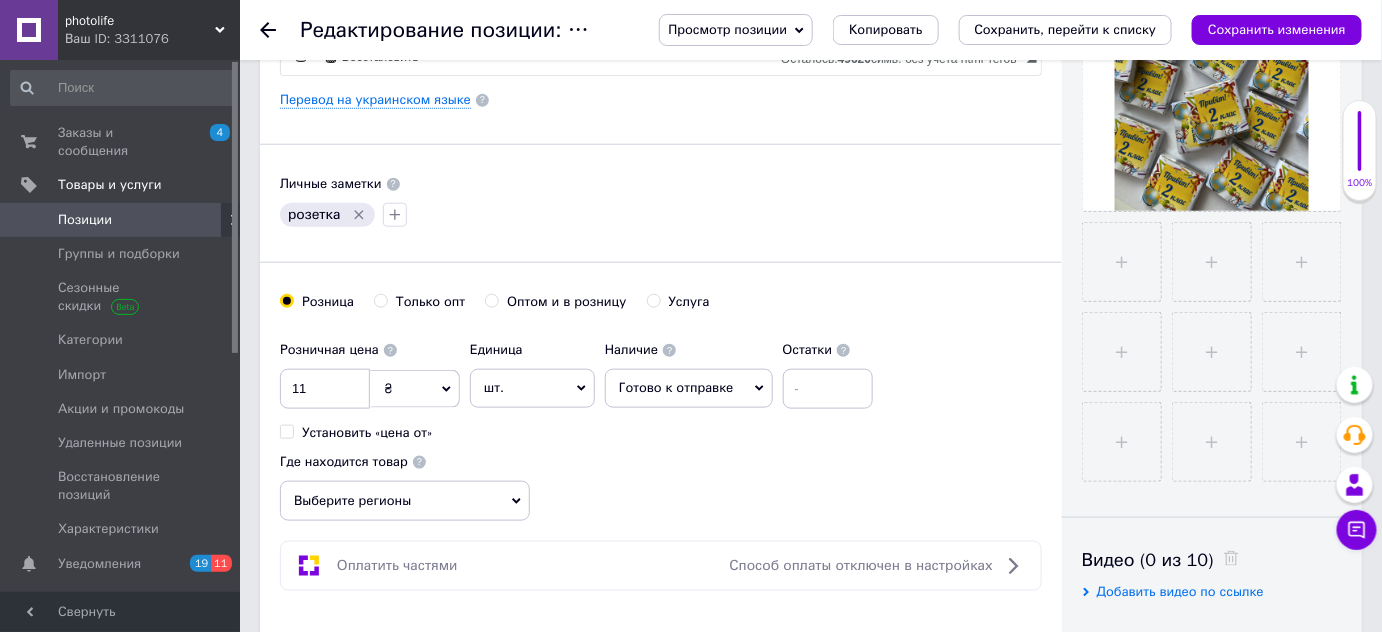 click 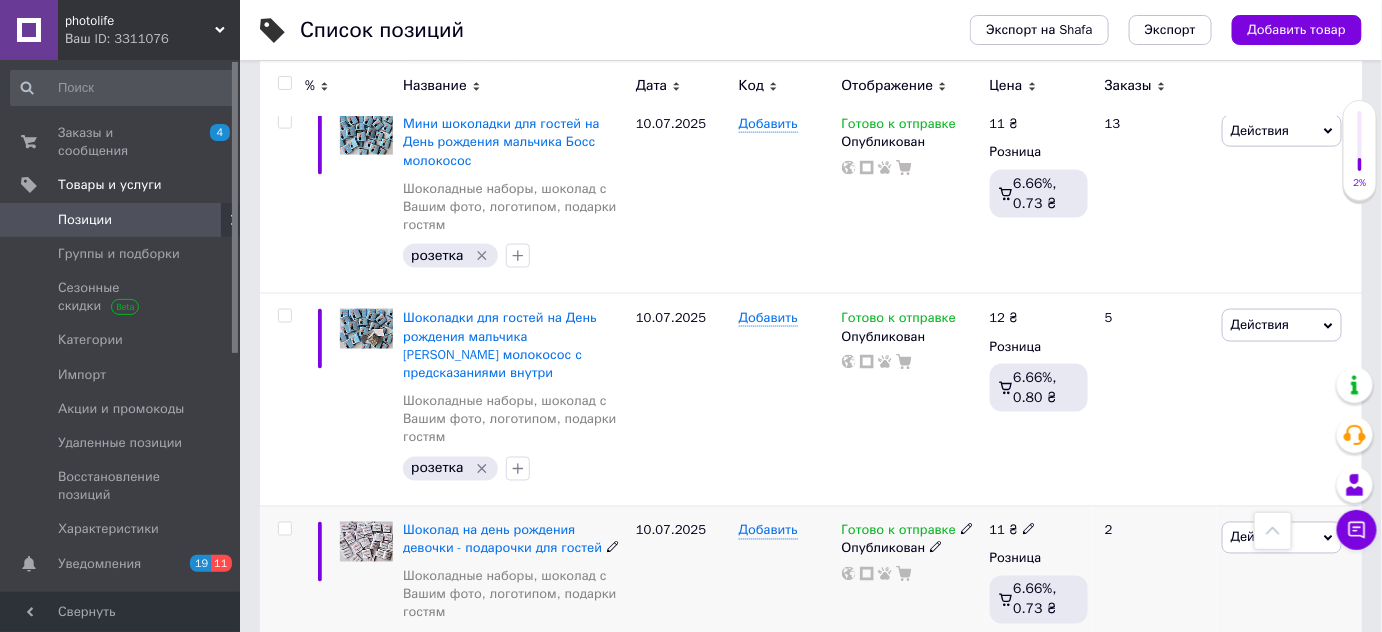 scroll, scrollTop: 8666, scrollLeft: 0, axis: vertical 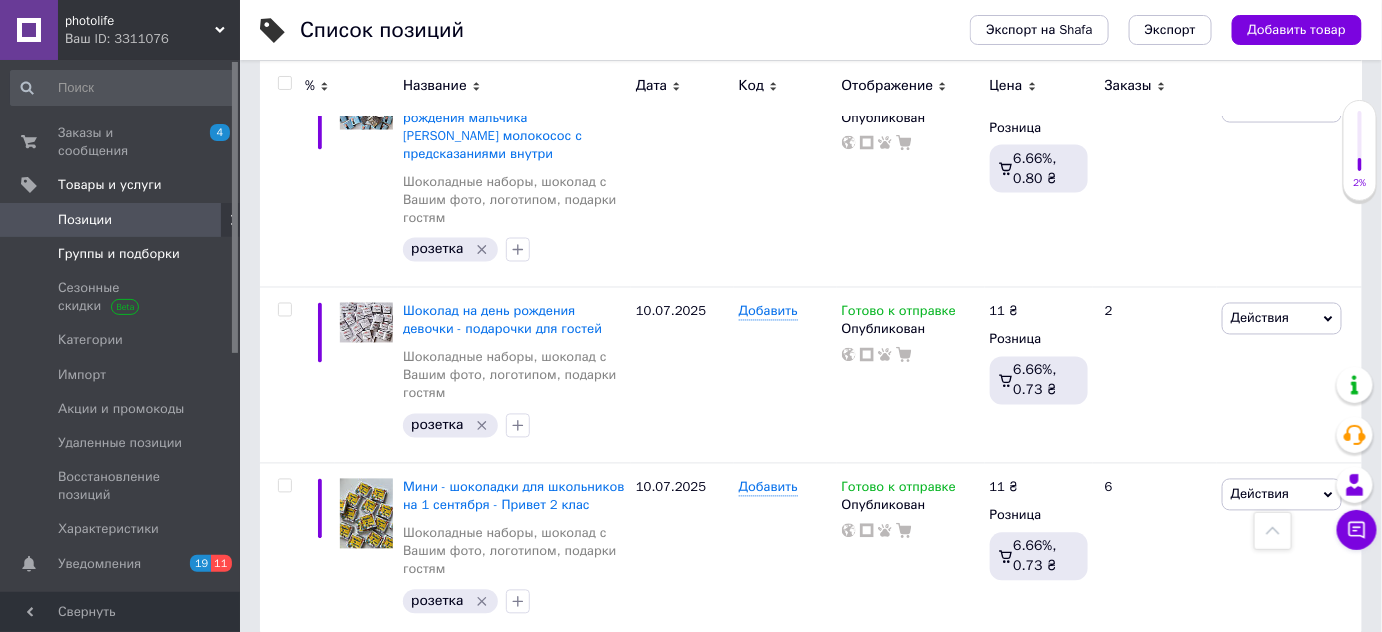 click on "Группы и подборки" at bounding box center [119, 254] 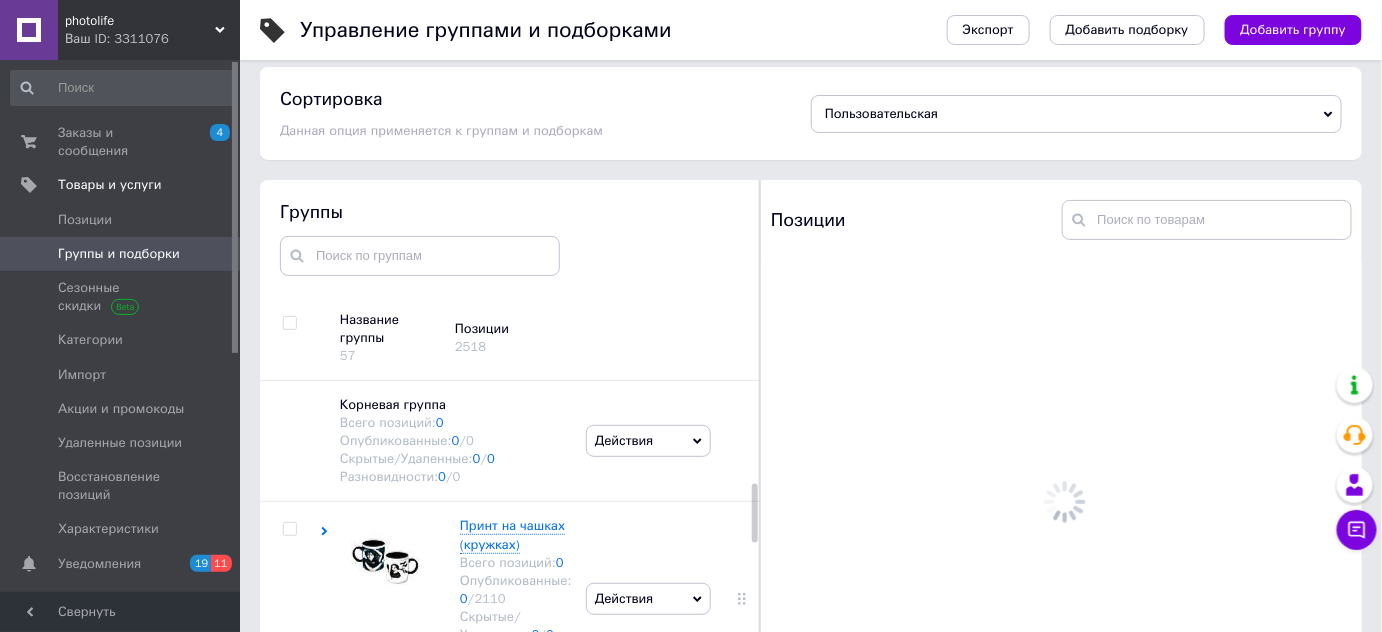 scroll, scrollTop: 113, scrollLeft: 0, axis: vertical 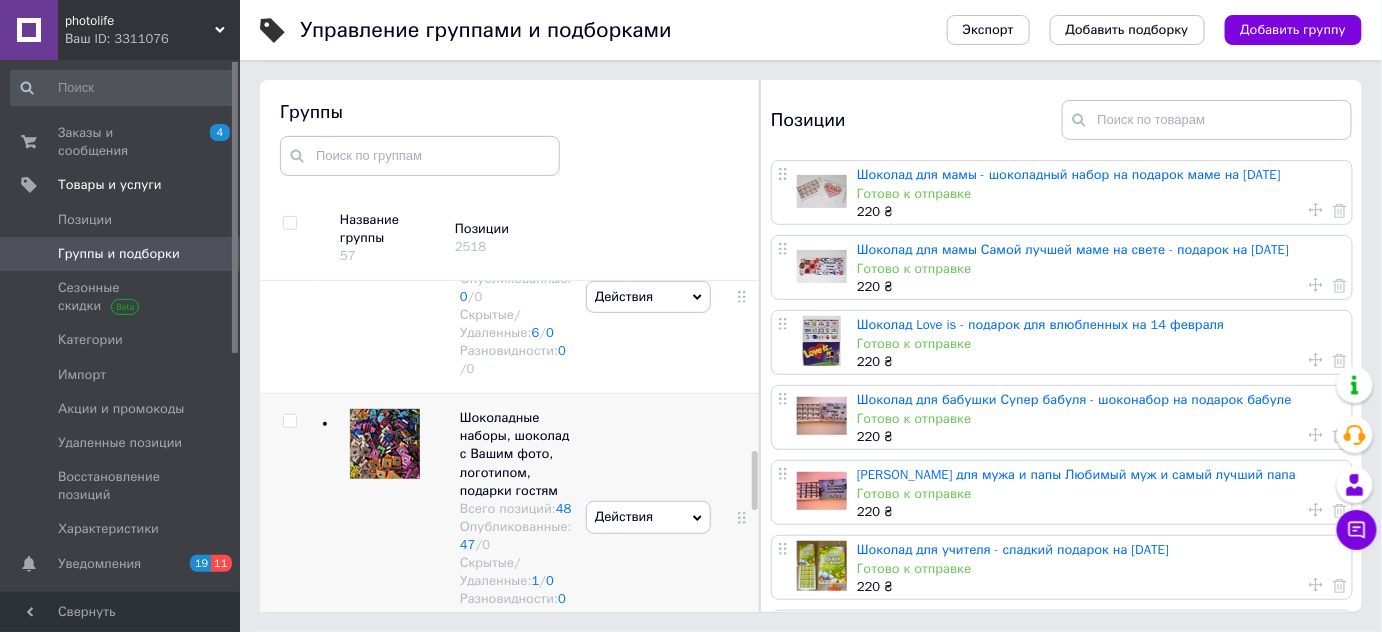 click on "Действия" at bounding box center (648, 517) 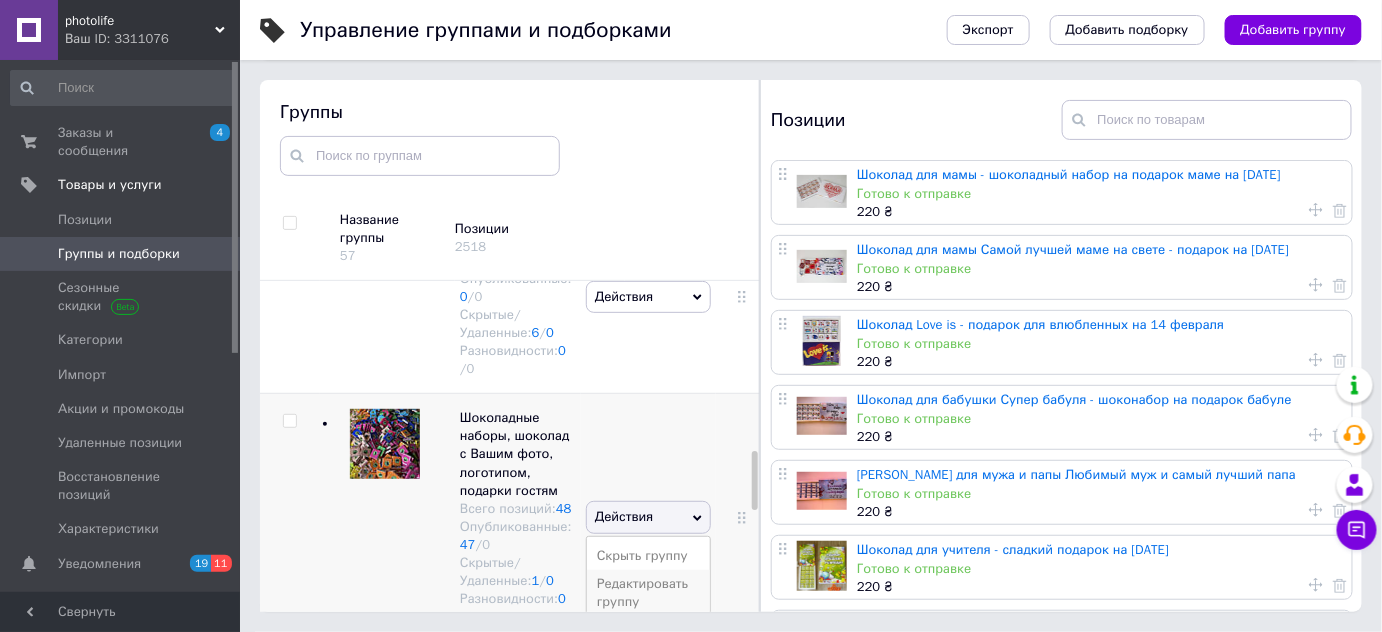 click on "Редактировать группу" at bounding box center (648, 593) 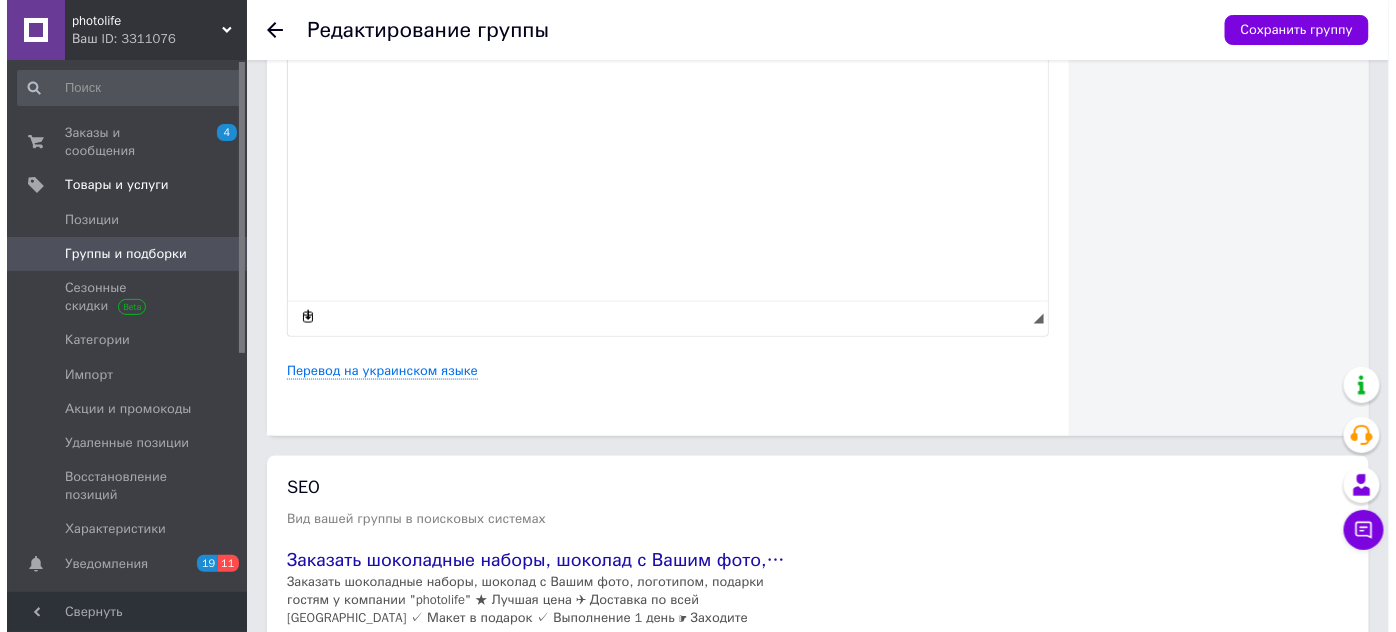 scroll, scrollTop: 818, scrollLeft: 0, axis: vertical 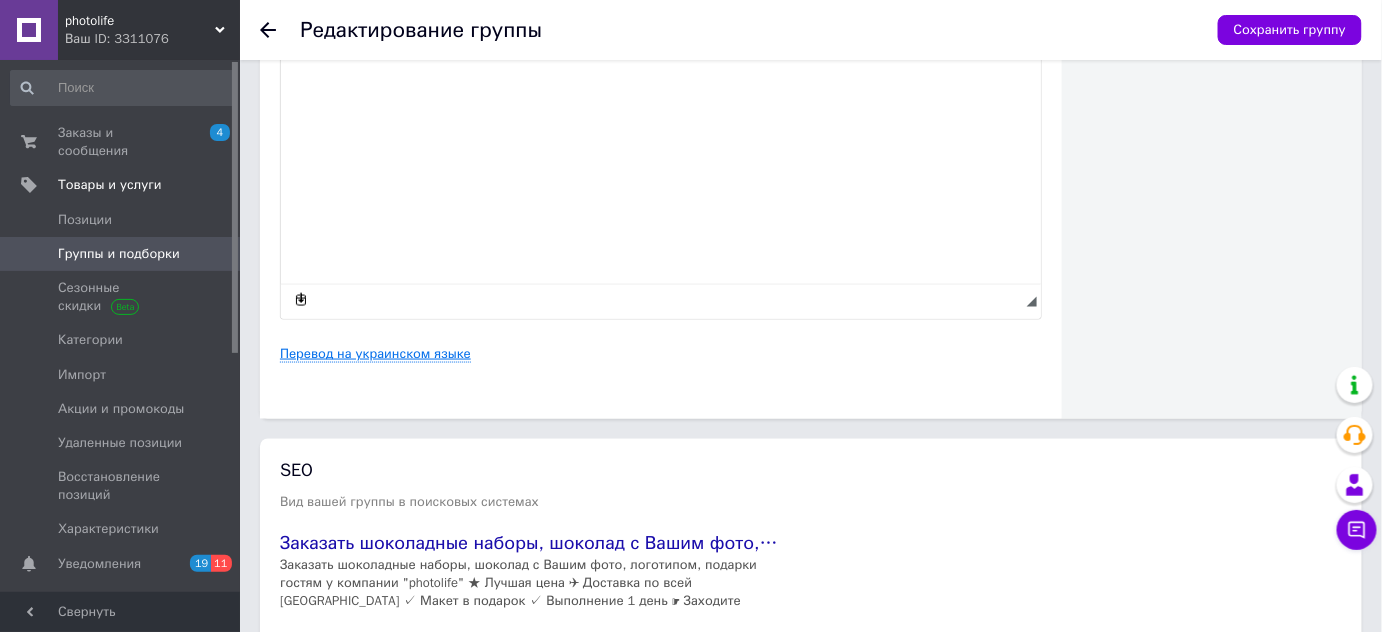 click on "Перевод на украинском языке" at bounding box center (375, 354) 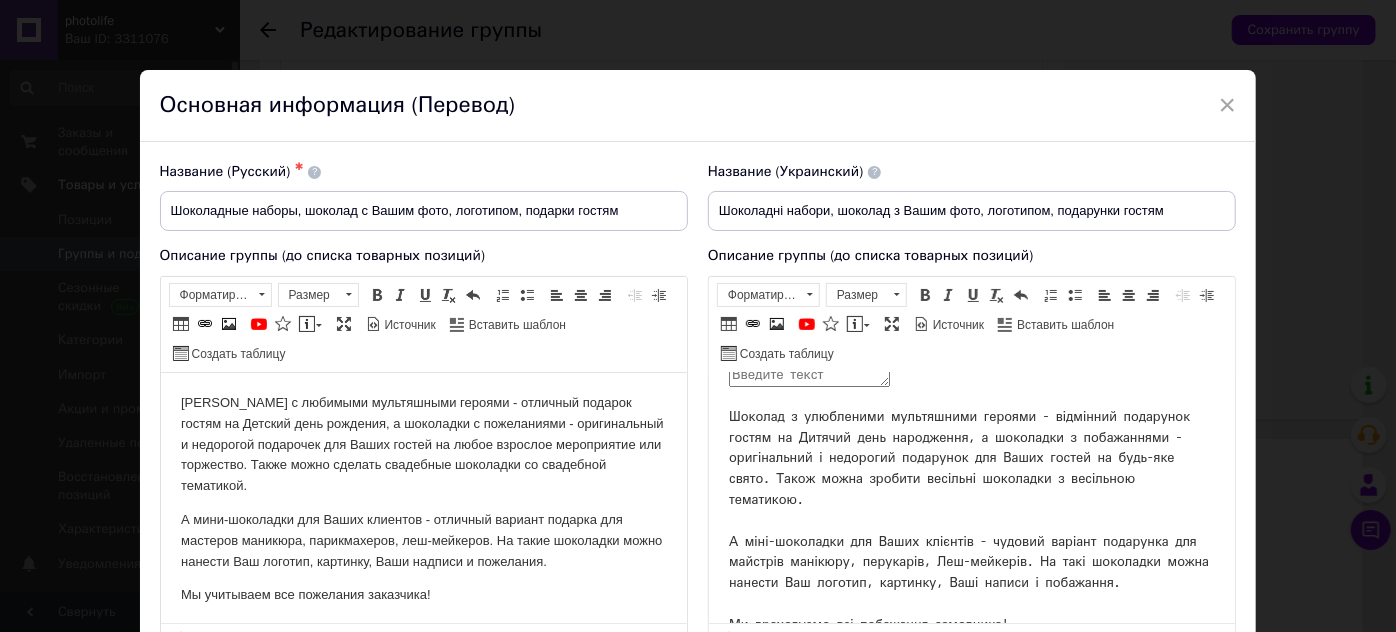 scroll, scrollTop: 59, scrollLeft: 0, axis: vertical 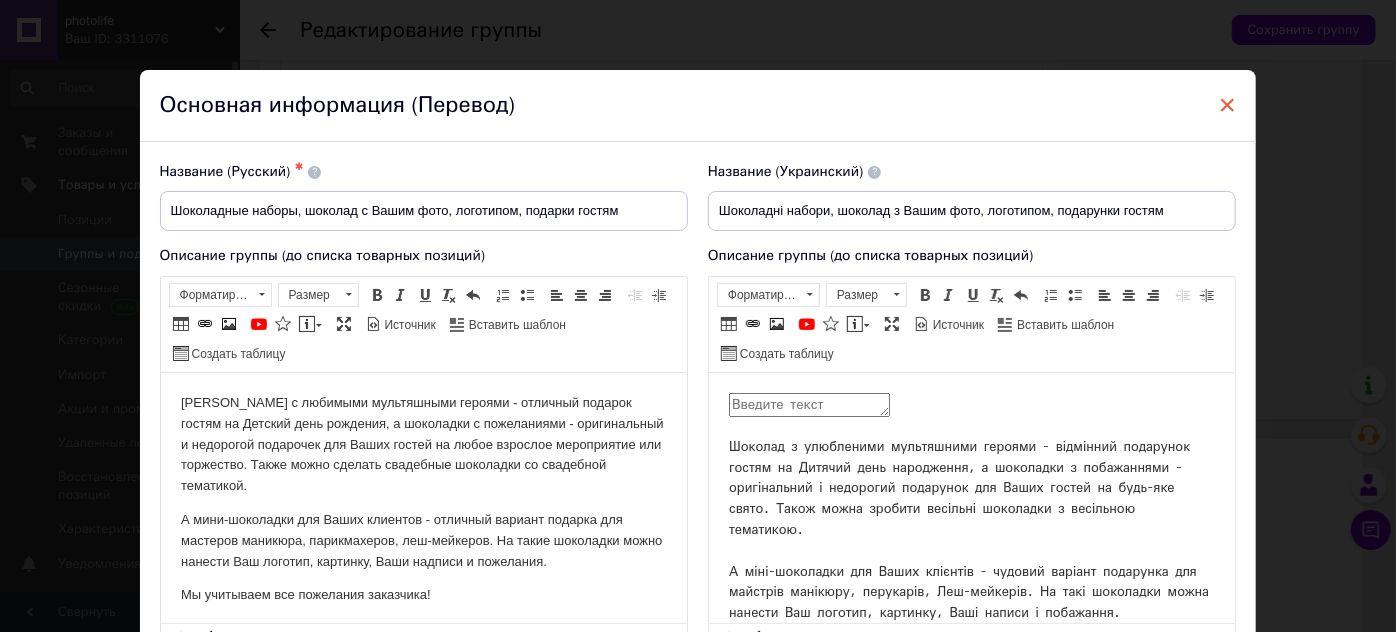 click on "×" at bounding box center [1228, 105] 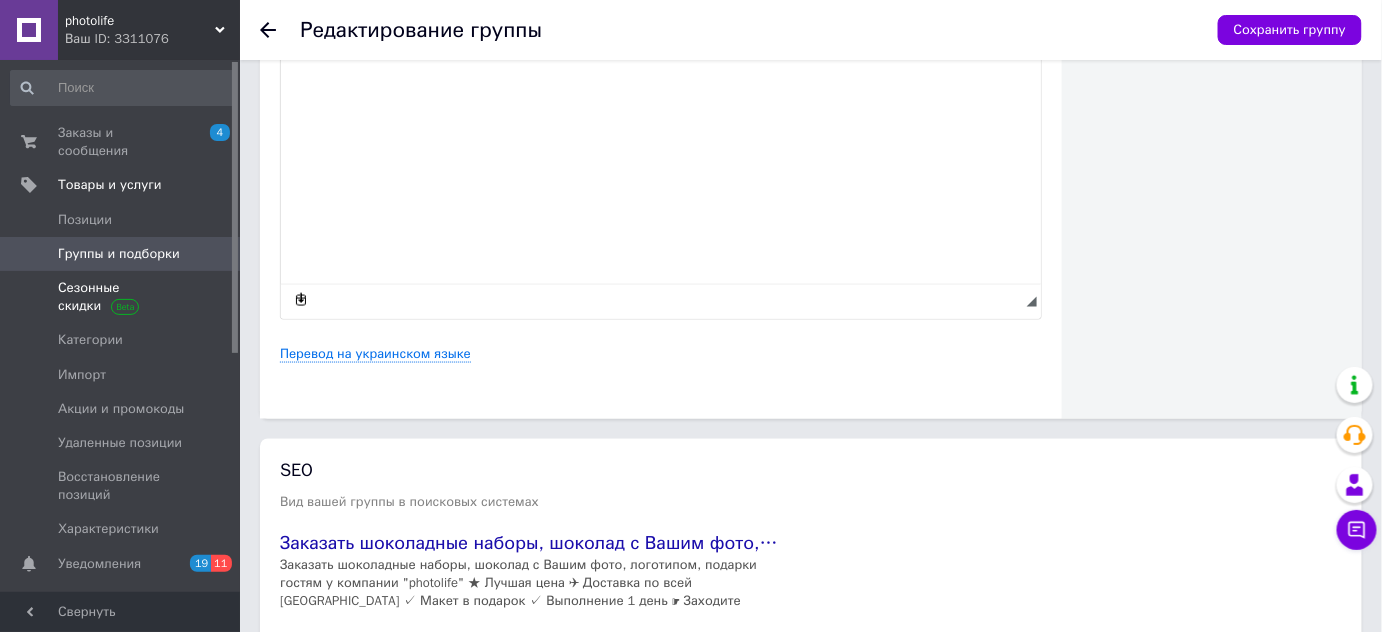 click on "Сезонные скидки" at bounding box center [121, 297] 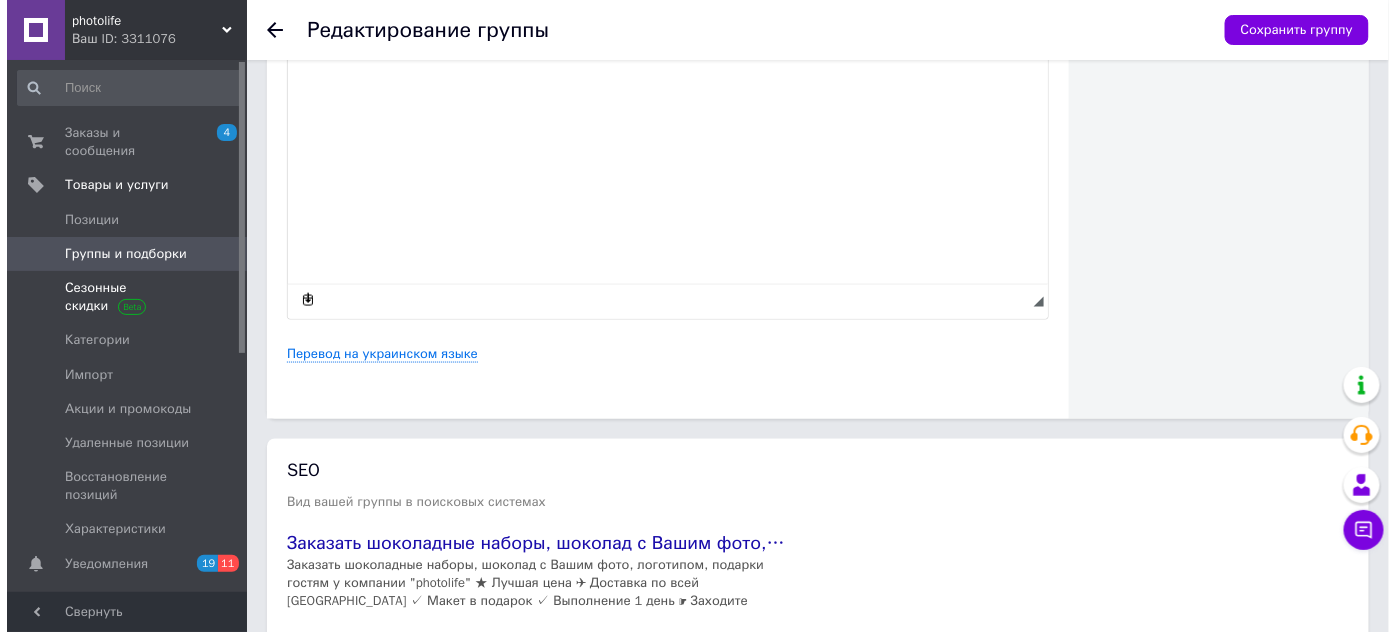 scroll, scrollTop: 0, scrollLeft: 0, axis: both 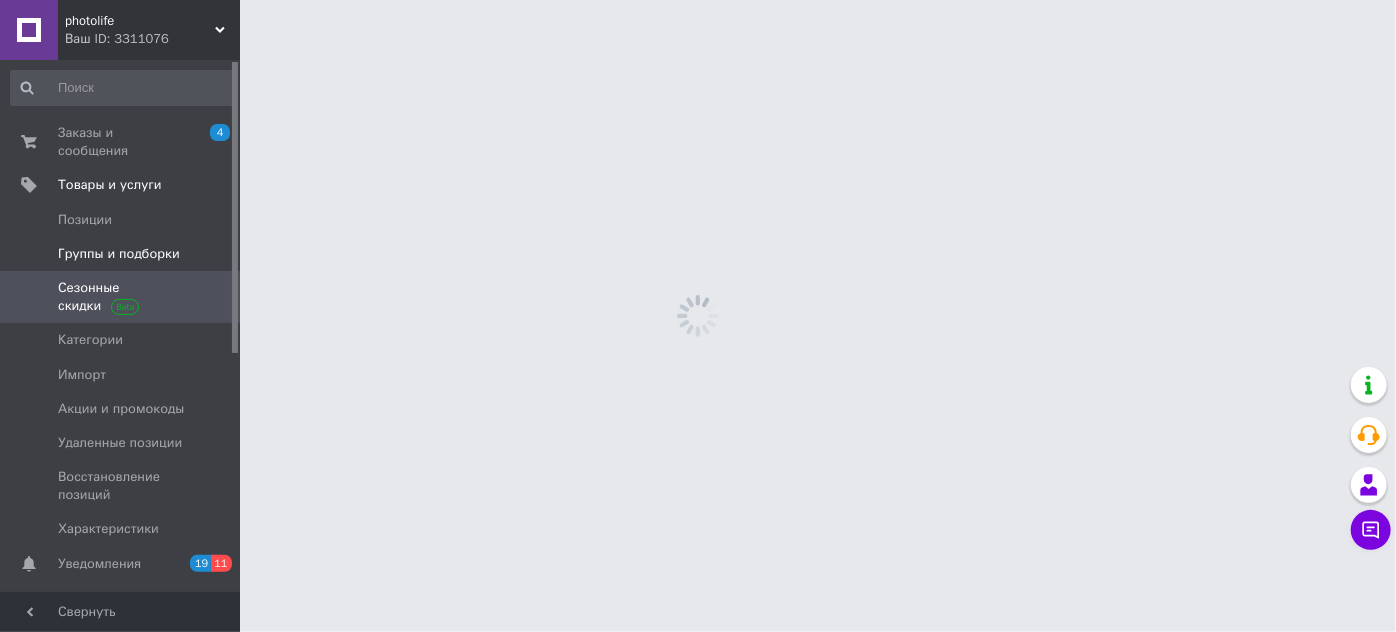 click on "Группы и подборки" at bounding box center [123, 254] 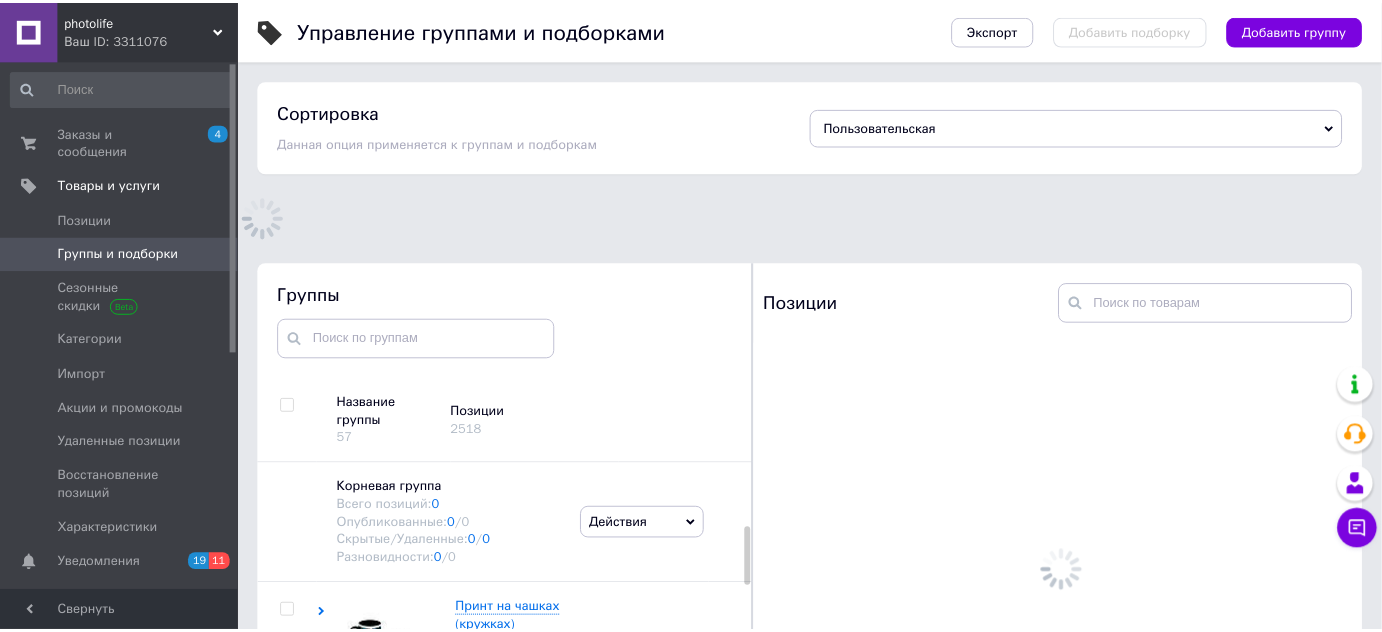 scroll, scrollTop: 113, scrollLeft: 0, axis: vertical 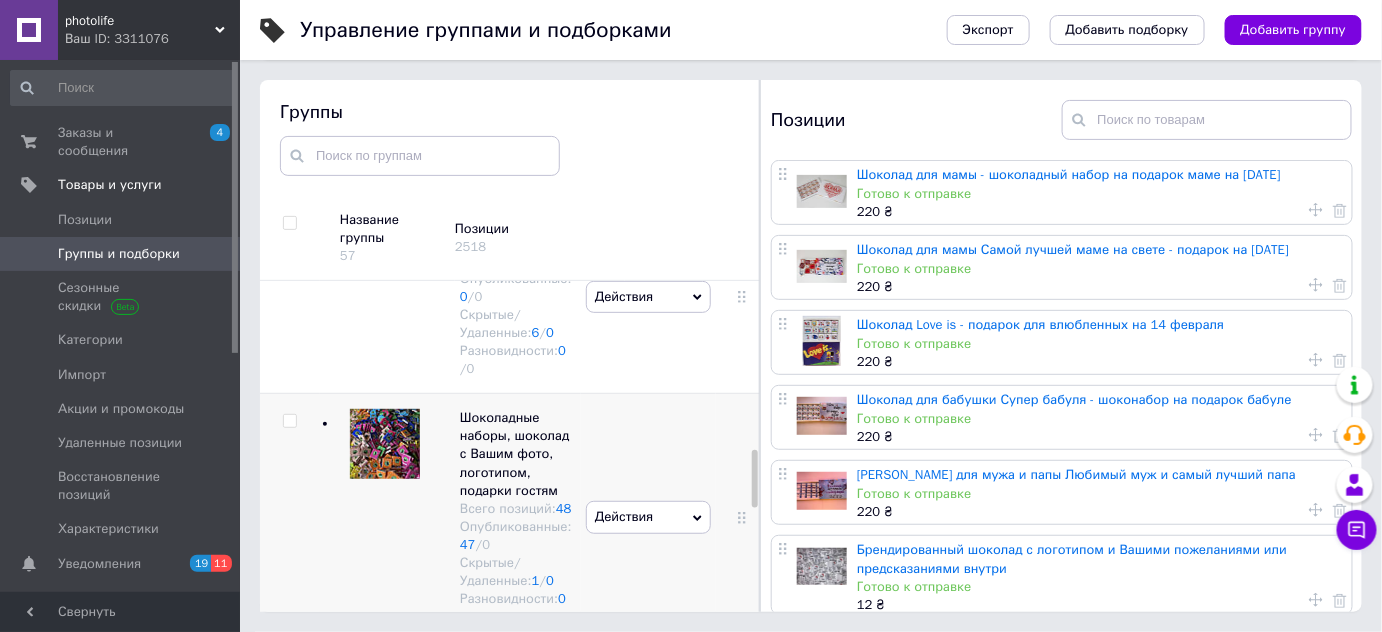 click at bounding box center (289, 421) 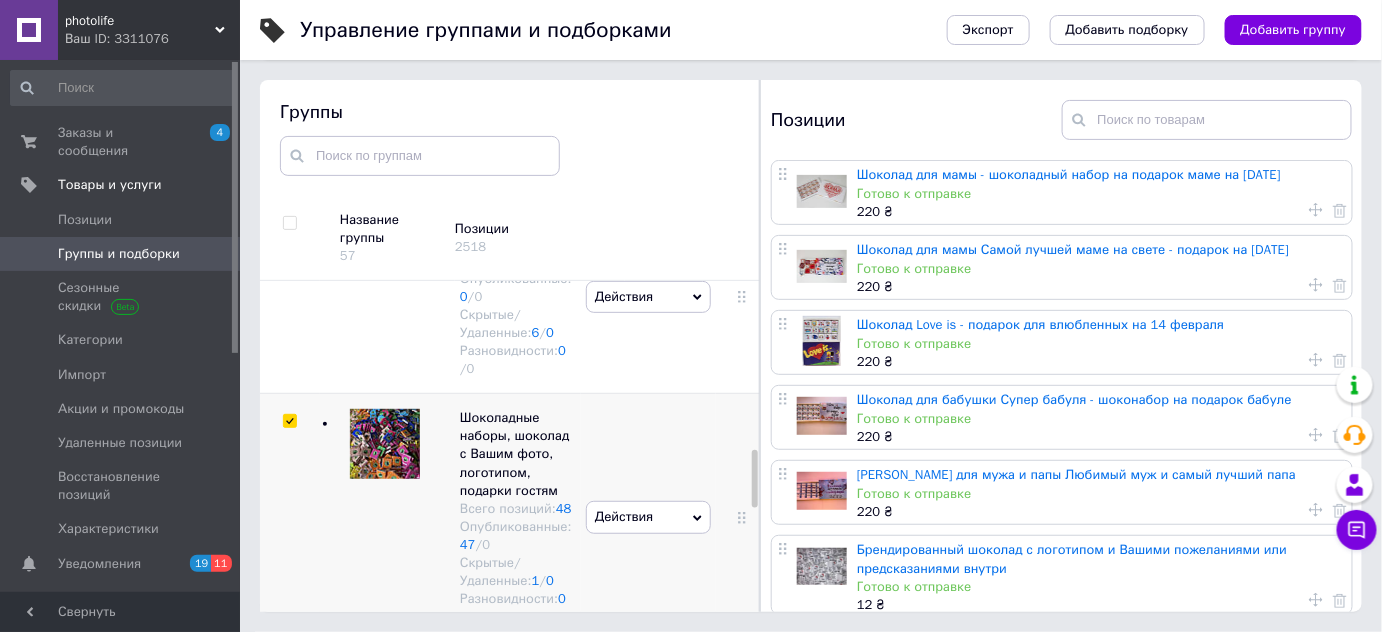 checkbox on "true" 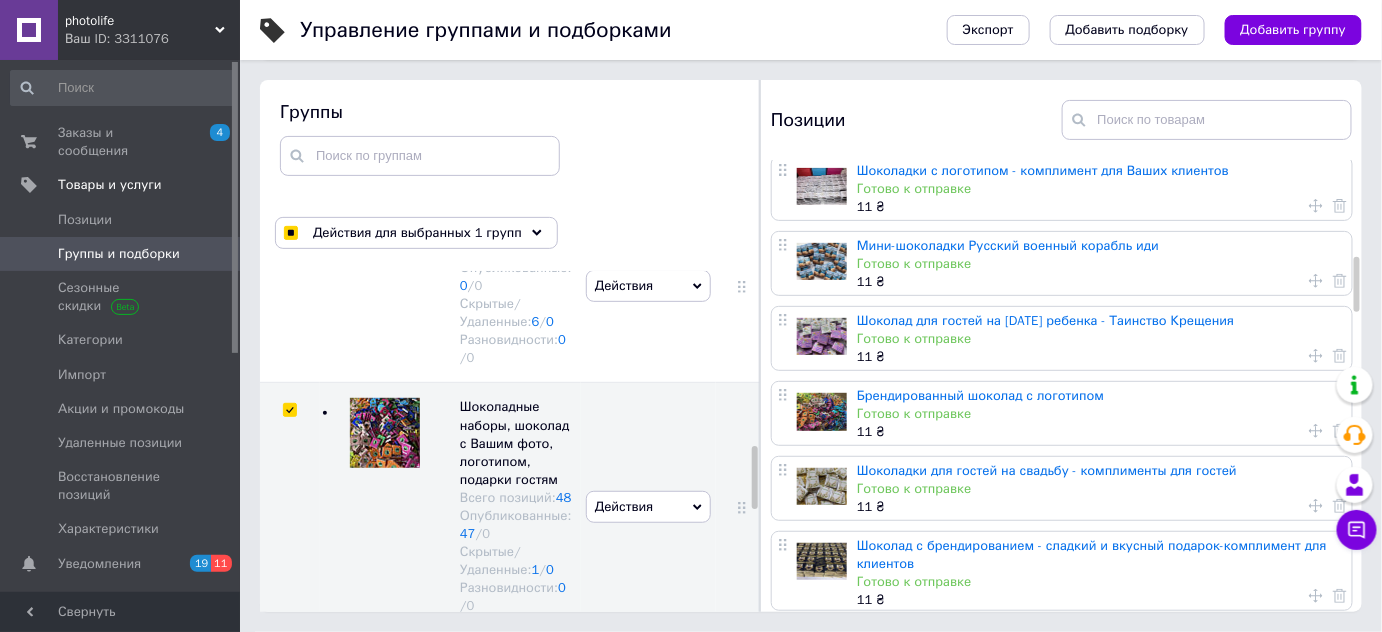 scroll, scrollTop: 818, scrollLeft: 0, axis: vertical 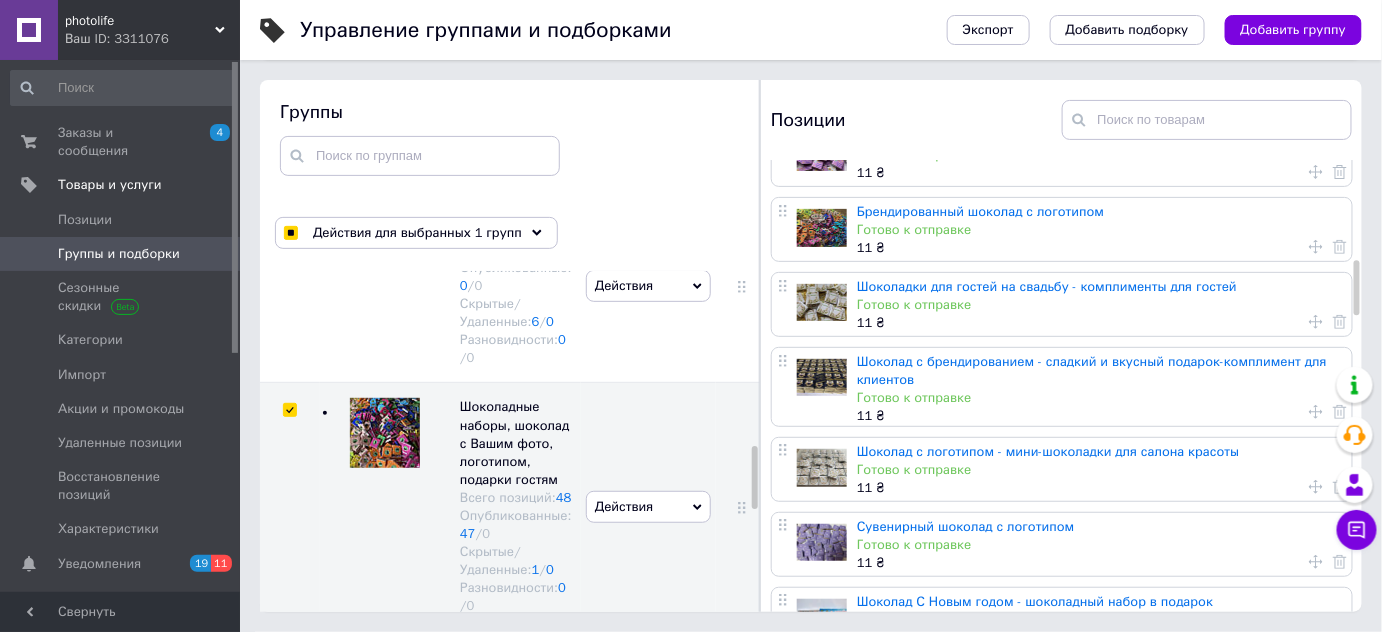 click 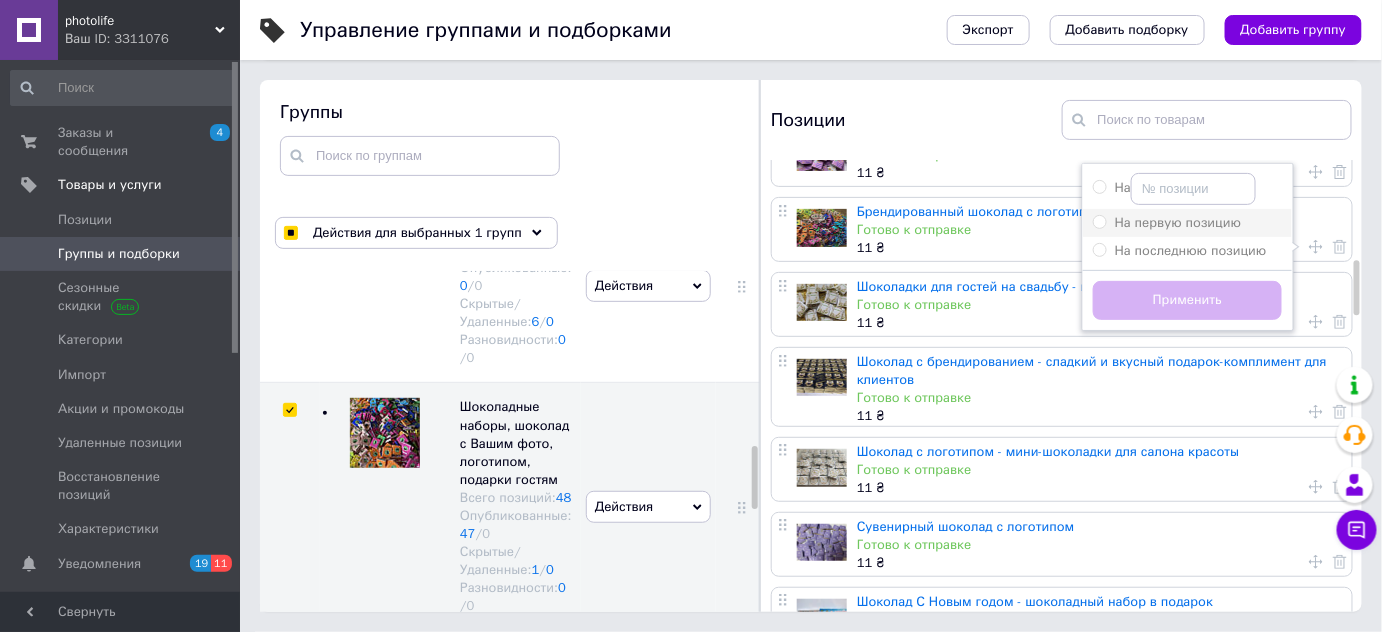 click on "На первую позицию" at bounding box center (1178, 222) 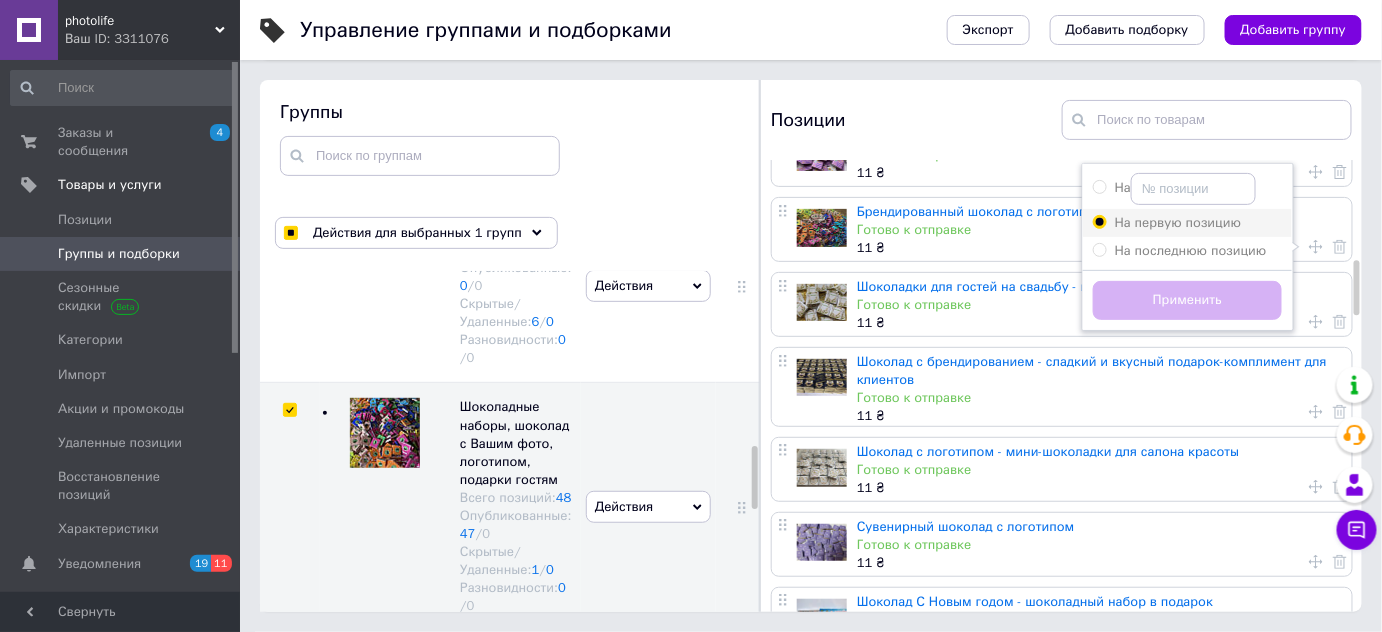 click on "На первую позицию" at bounding box center (1099, 221) 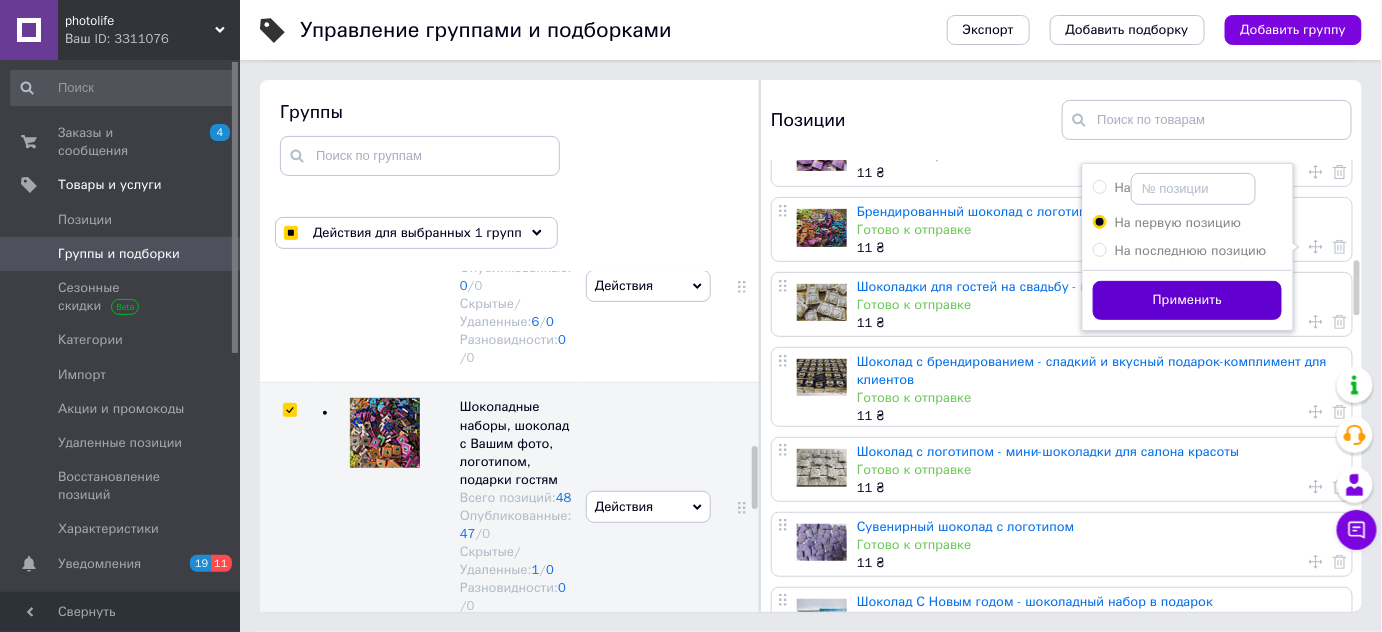 click on "Применить" at bounding box center (1187, 300) 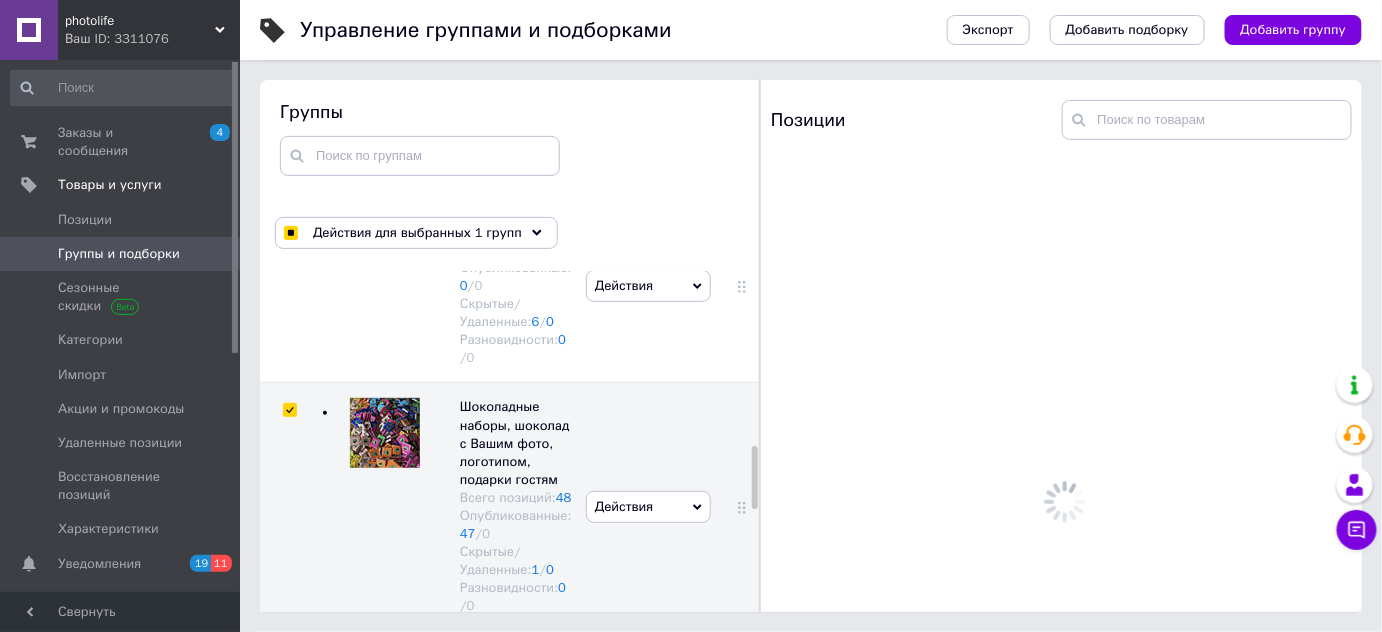 scroll, scrollTop: 0, scrollLeft: 0, axis: both 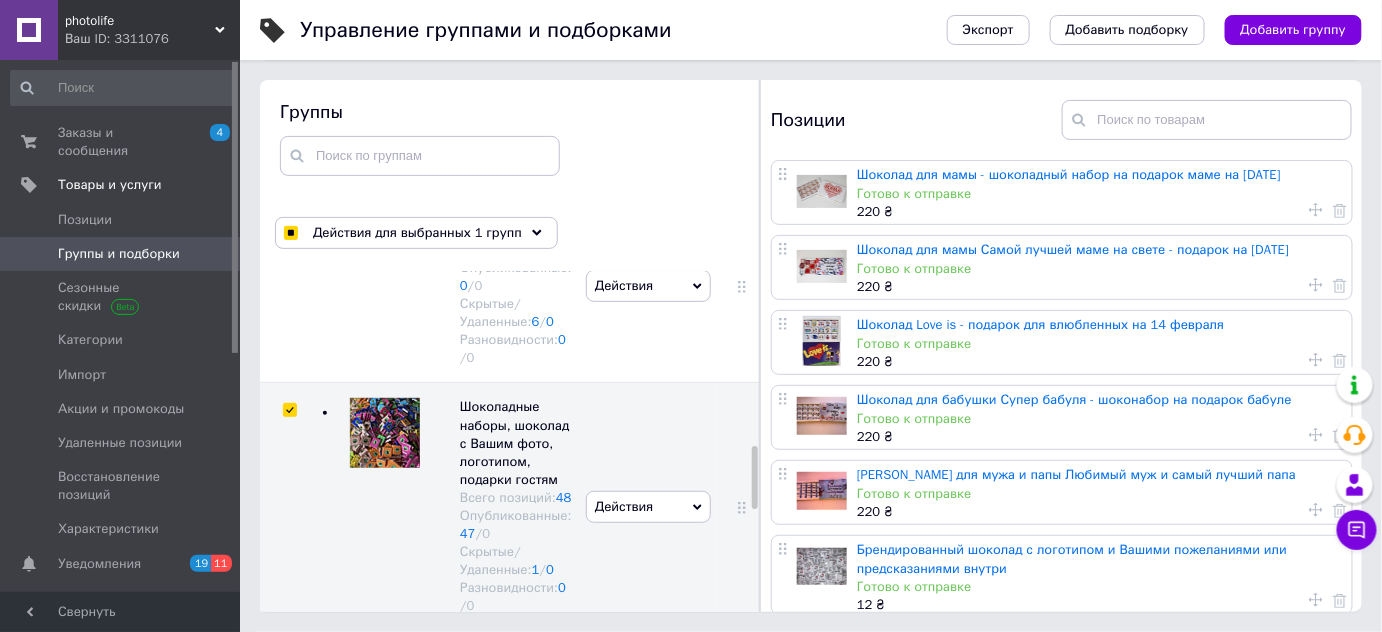 click 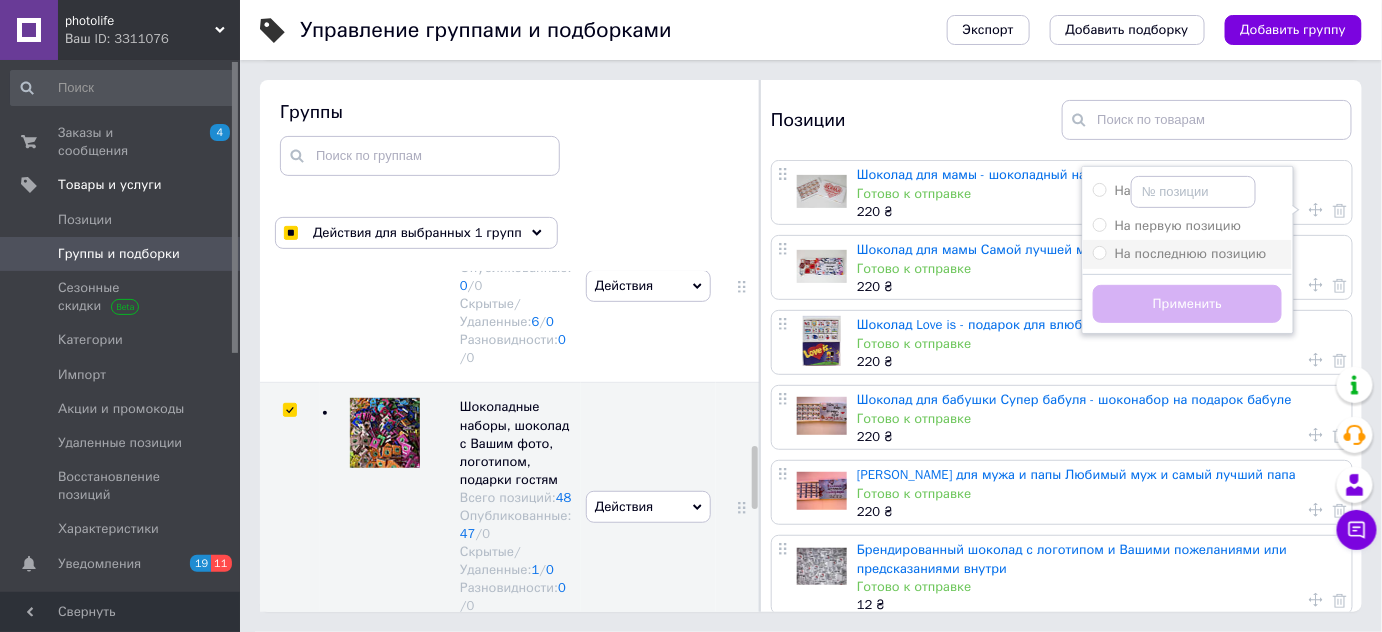 click on "На последнюю позицию" at bounding box center (1191, 253) 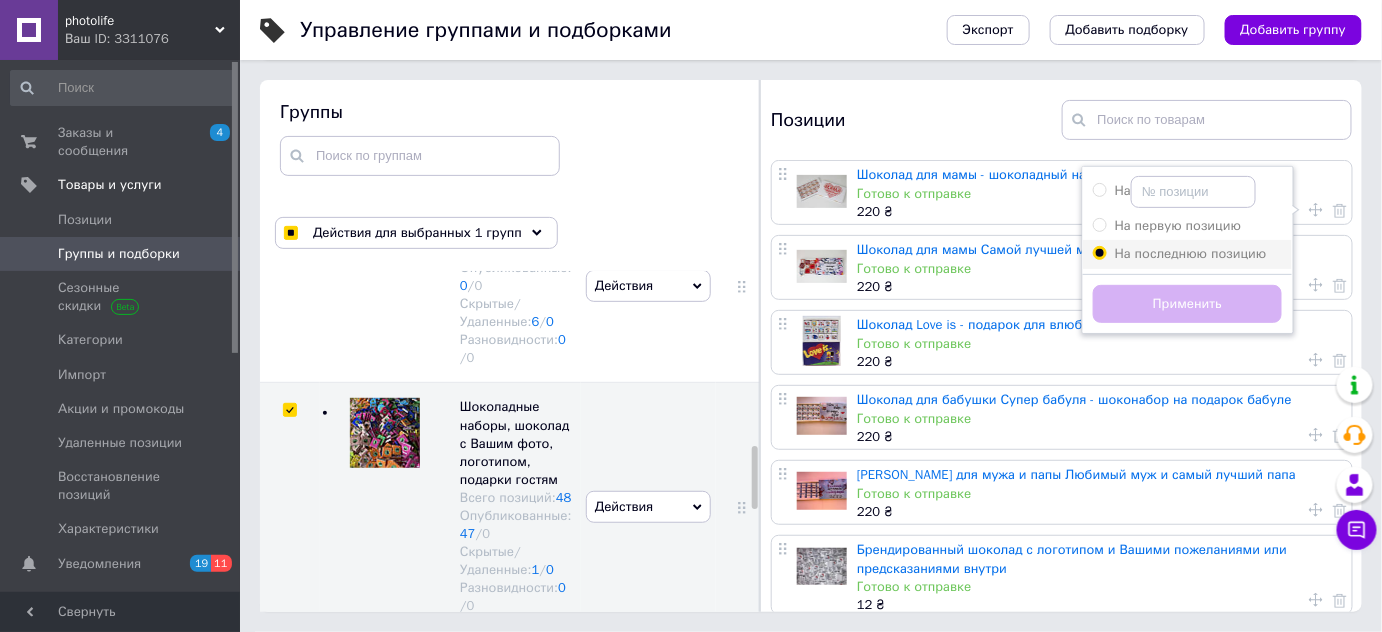 click on "На последнюю позицию" at bounding box center [1099, 252] 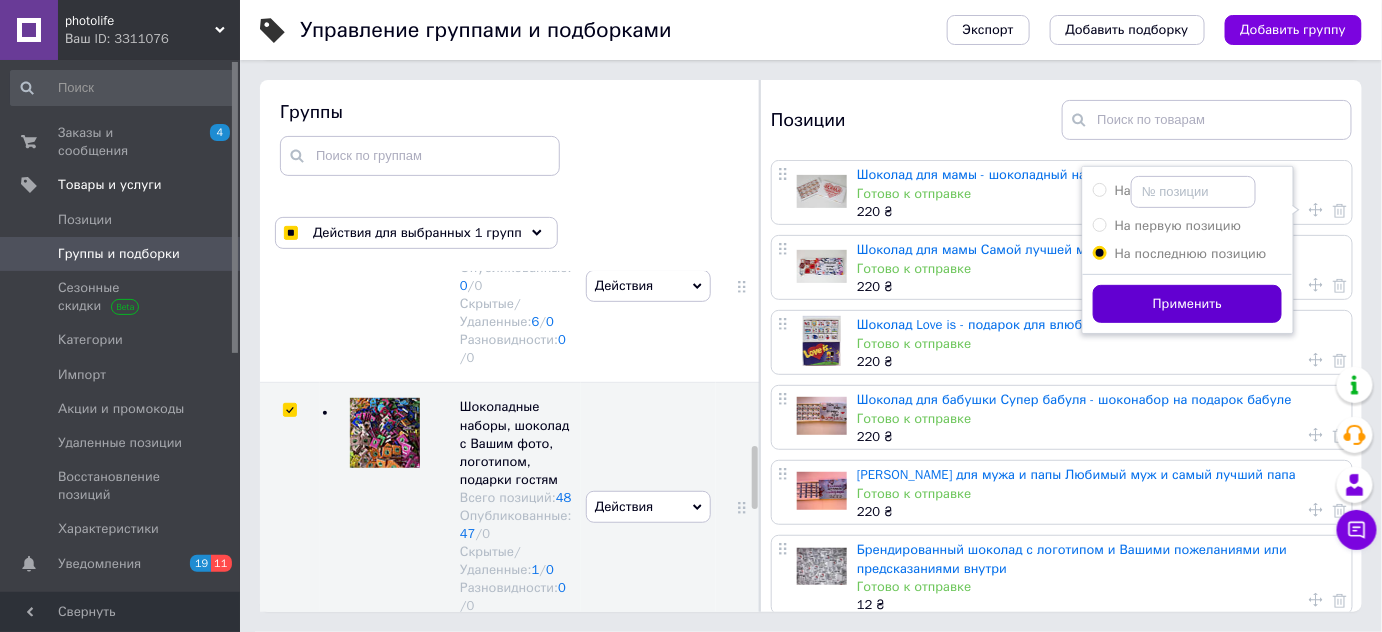click on "Применить" at bounding box center [1187, 304] 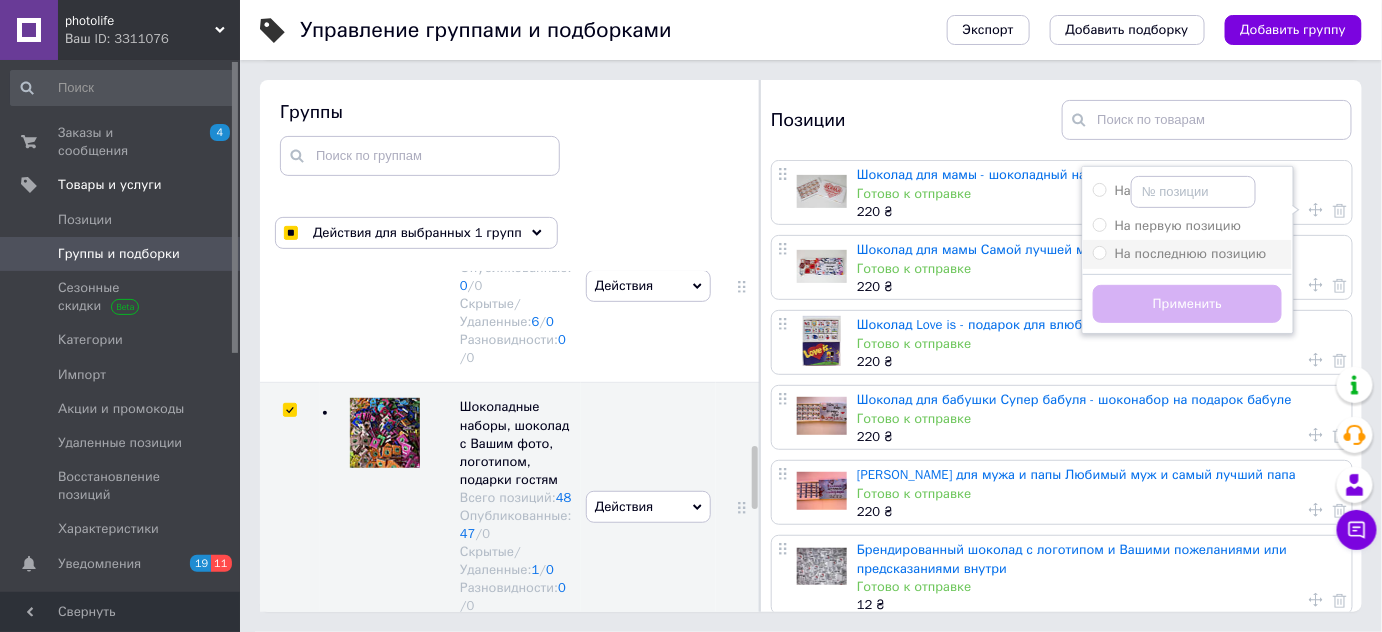click on "На последнюю позицию" at bounding box center [1191, 253] 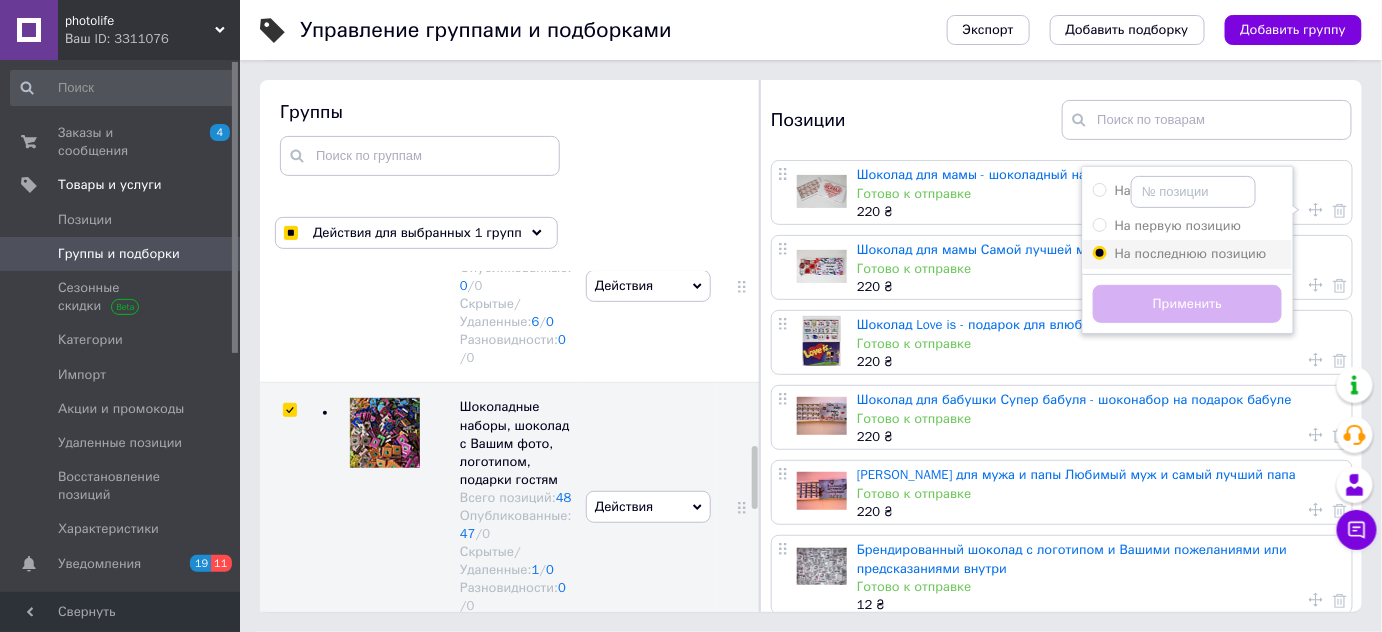 click on "На последнюю позицию" at bounding box center (1099, 252) 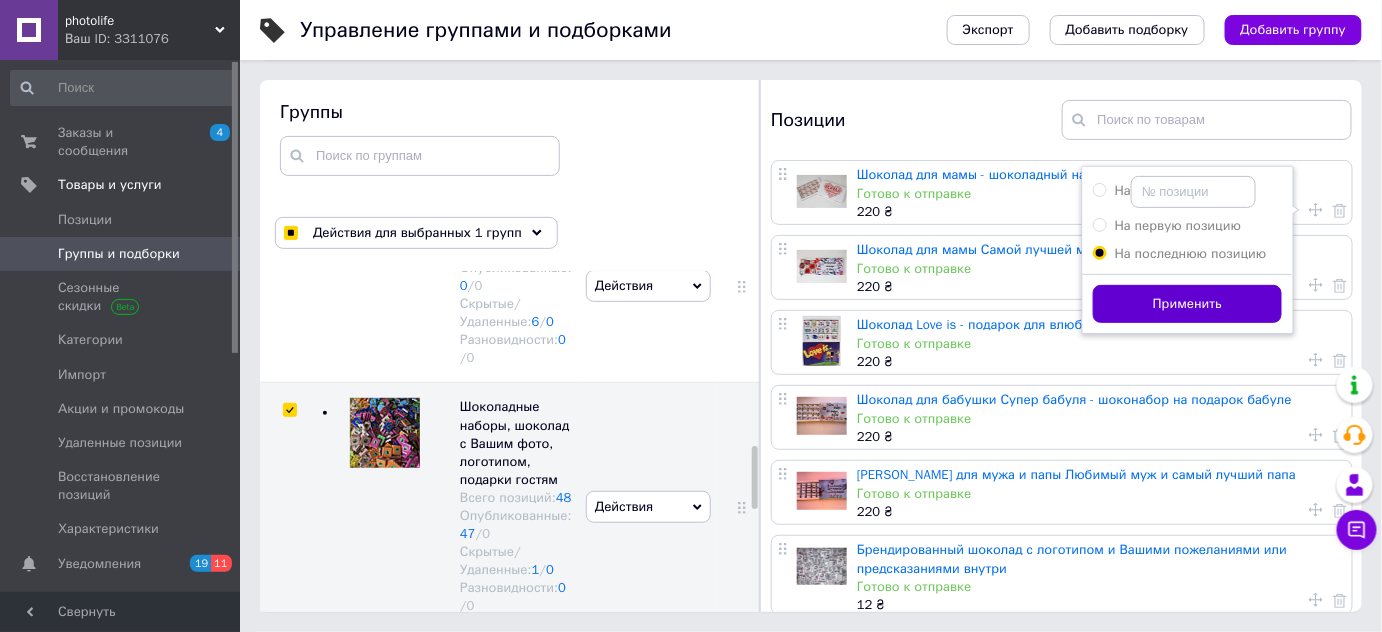 click on "Применить" at bounding box center (1187, 304) 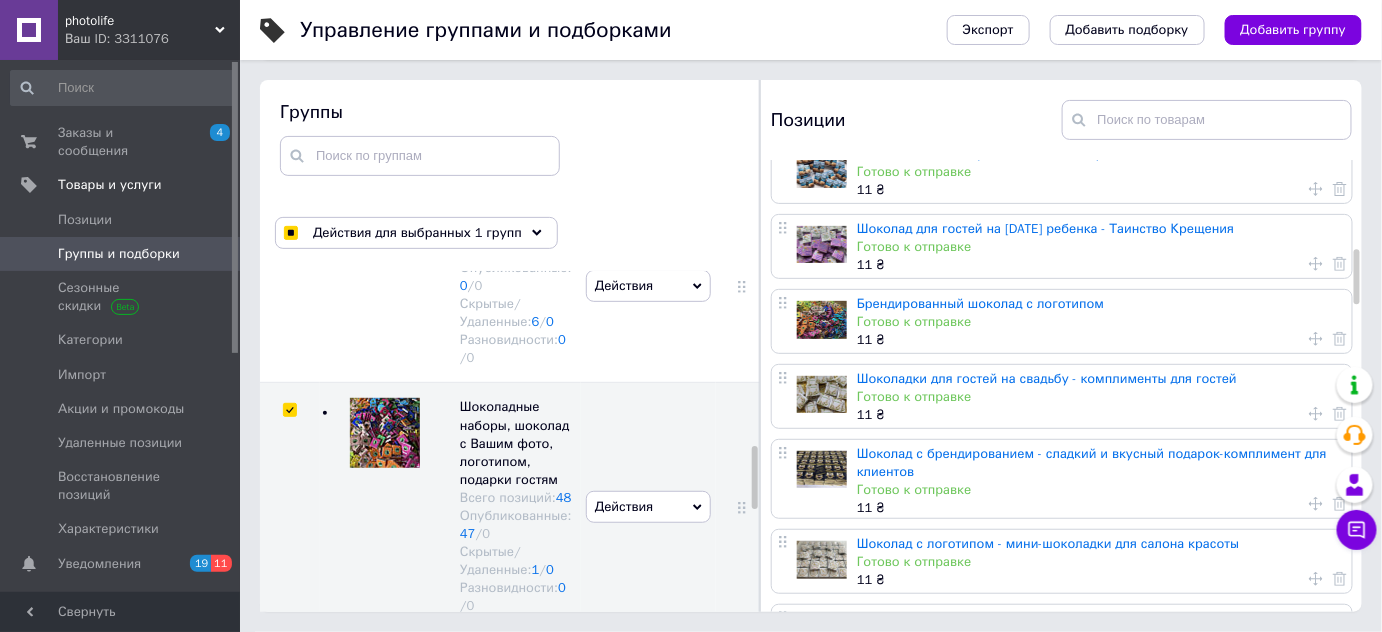 scroll, scrollTop: 727, scrollLeft: 0, axis: vertical 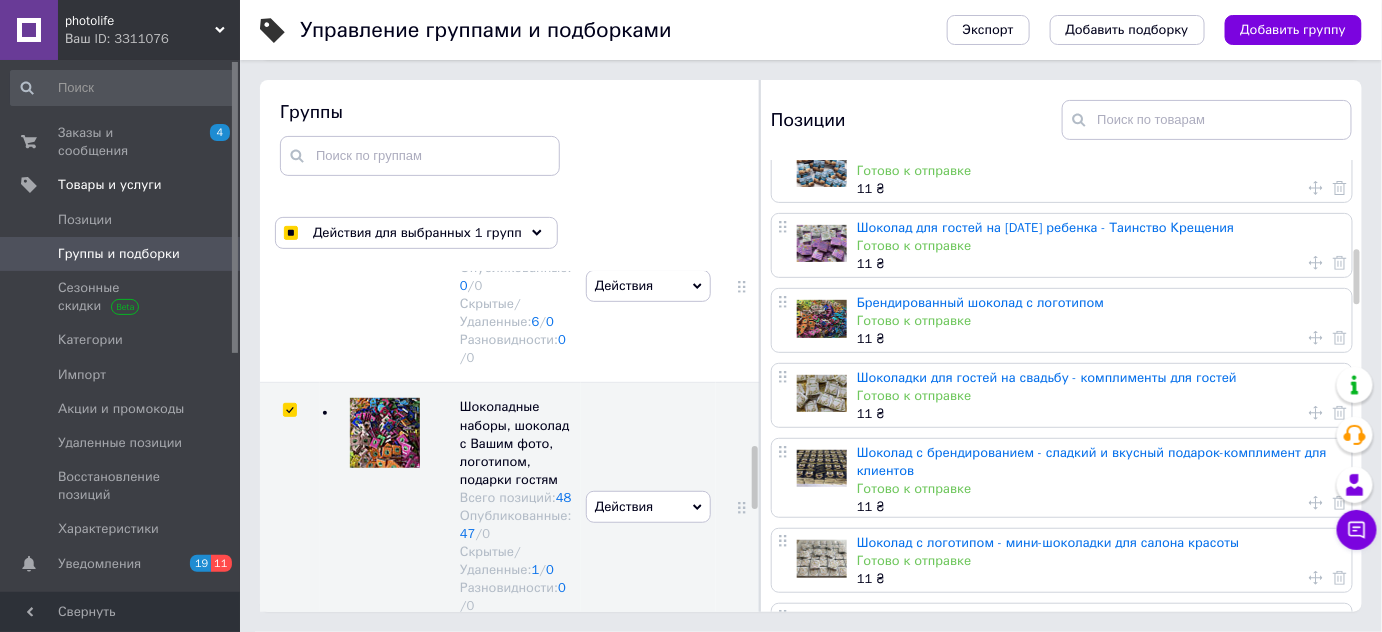 click 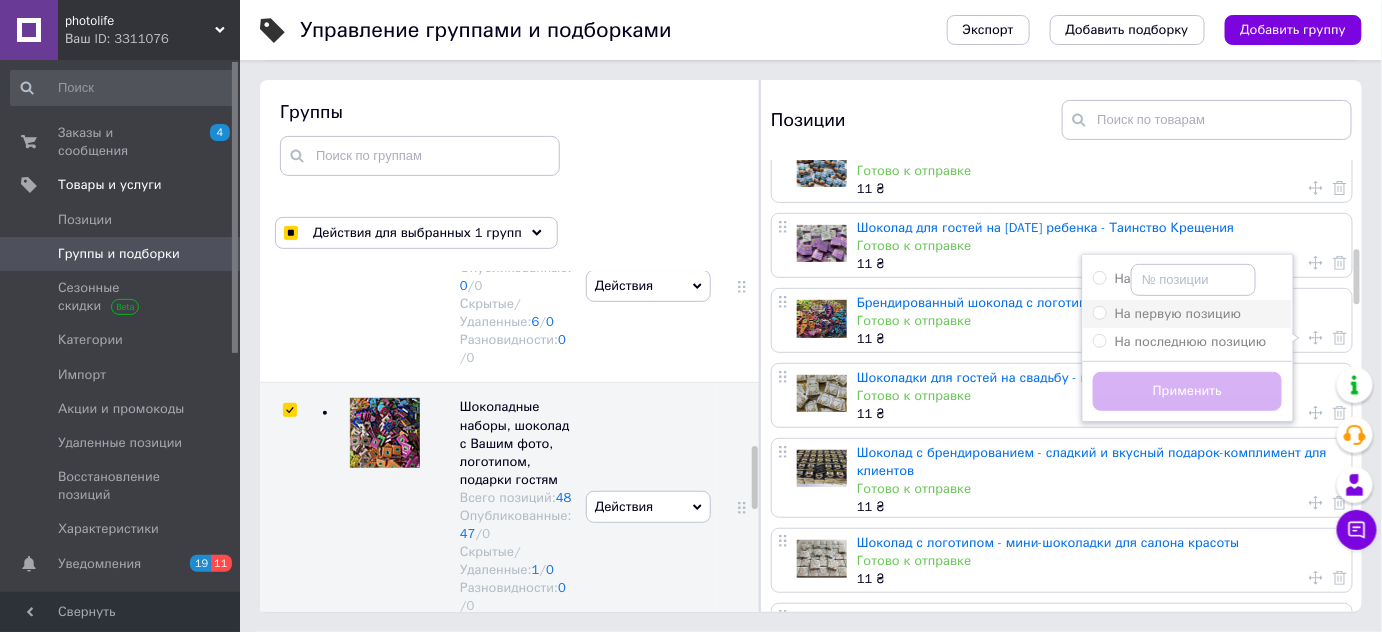 click on "На первую позицию" at bounding box center [1178, 313] 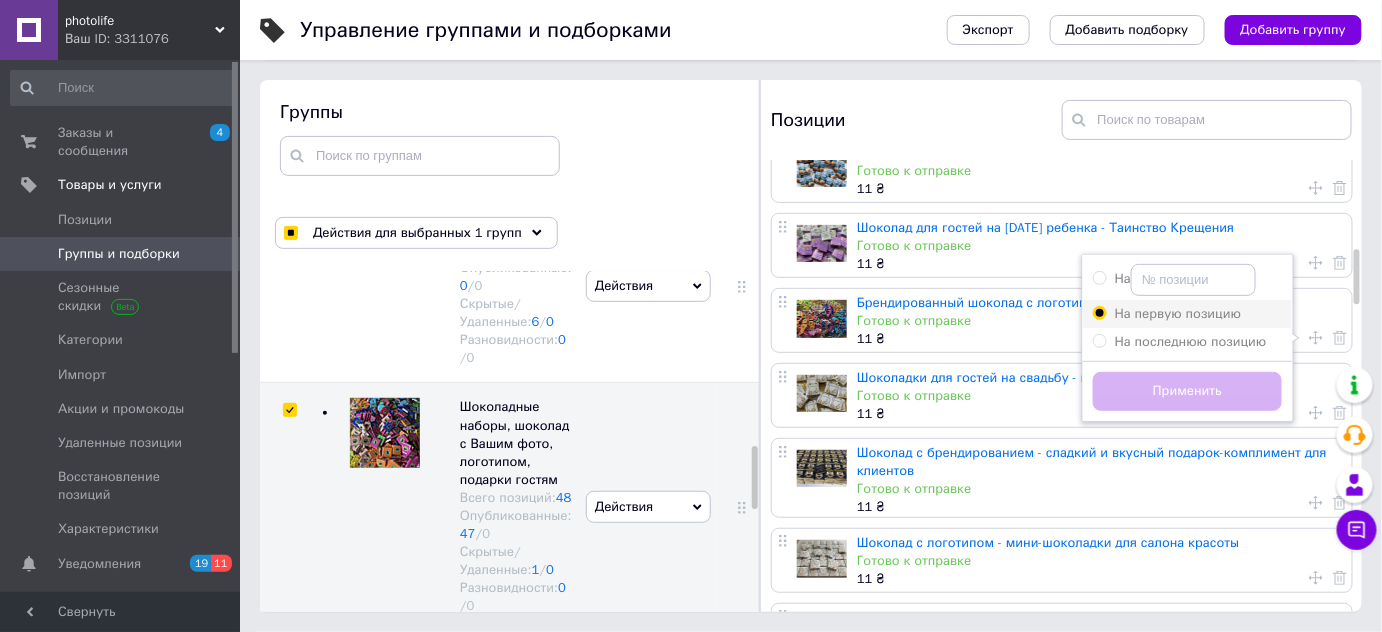 click on "На первую позицию" at bounding box center (1099, 312) 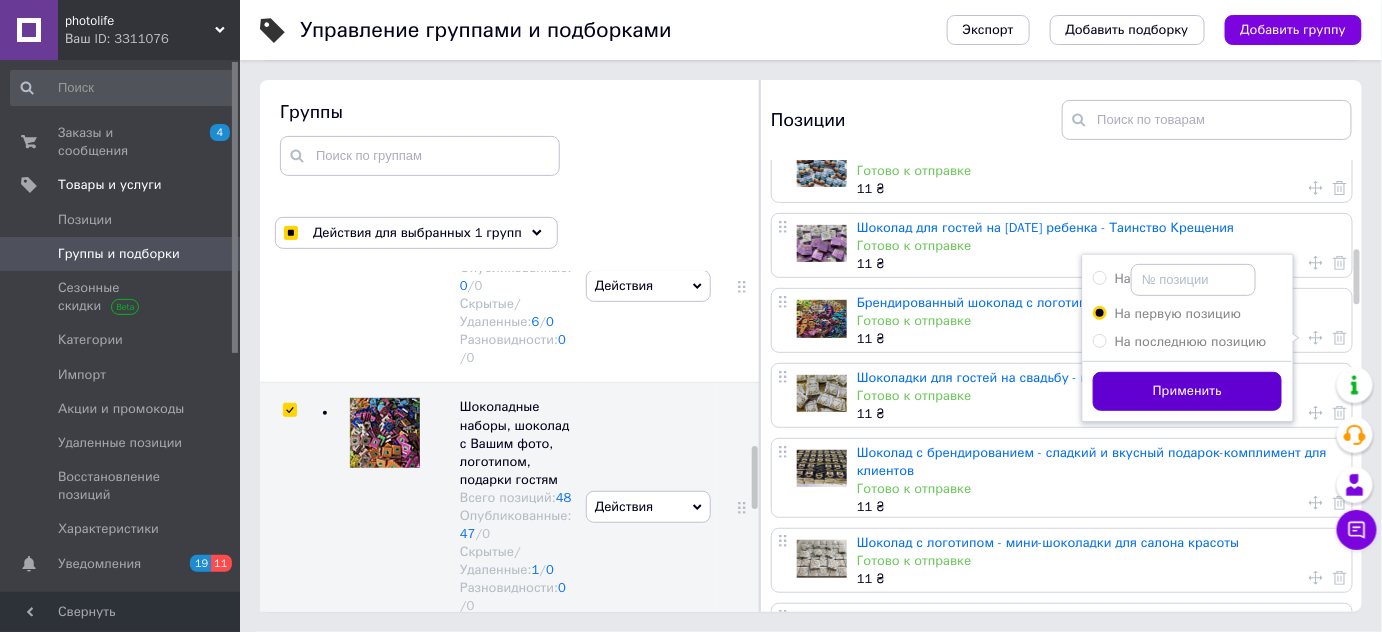 click on "Применить" at bounding box center (1187, 391) 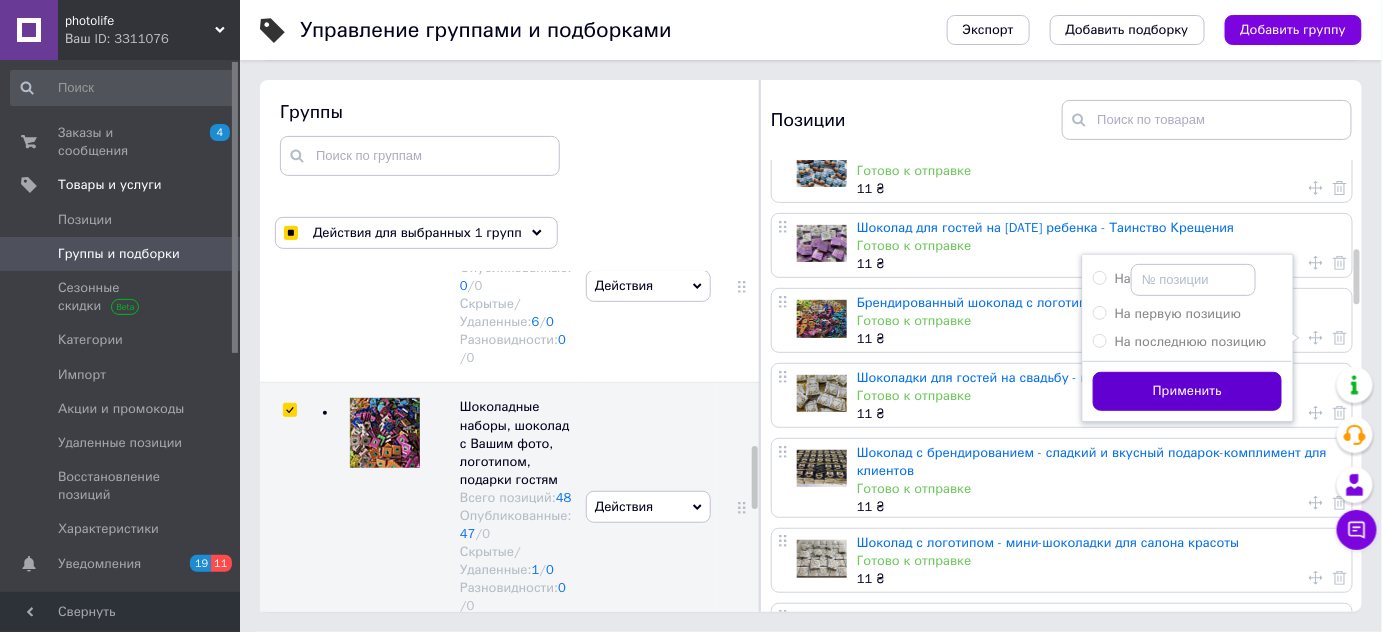 scroll, scrollTop: 0, scrollLeft: 0, axis: both 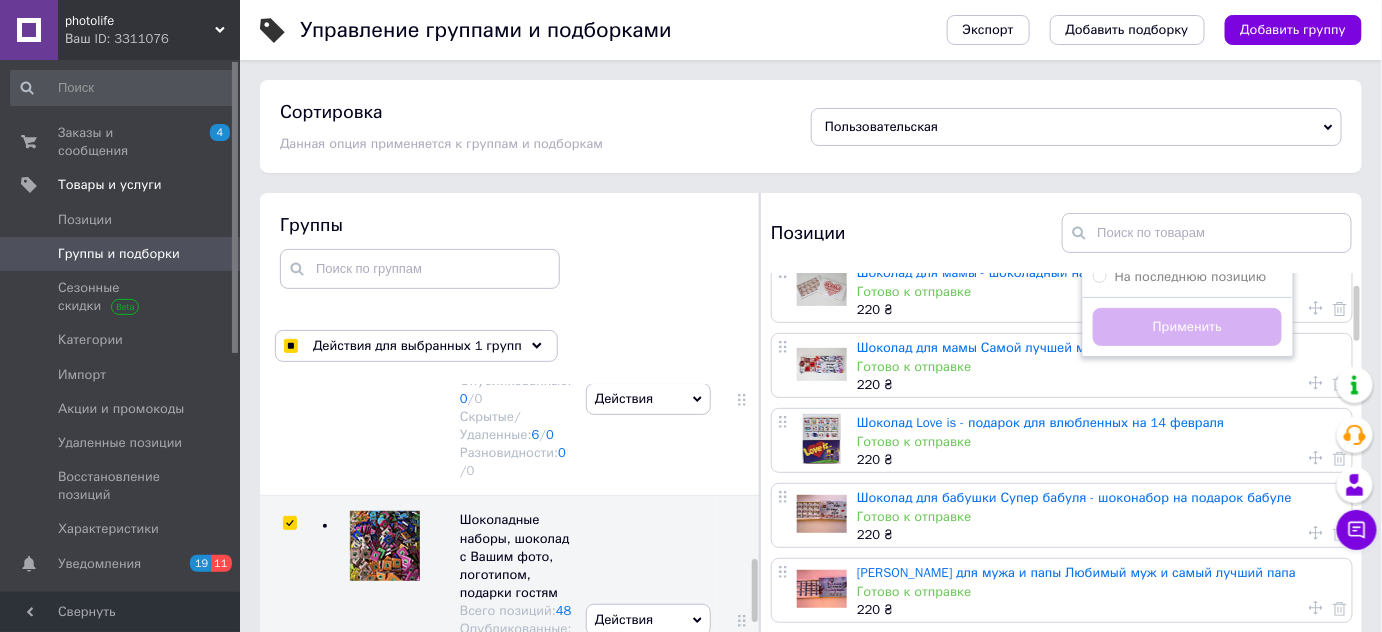 click 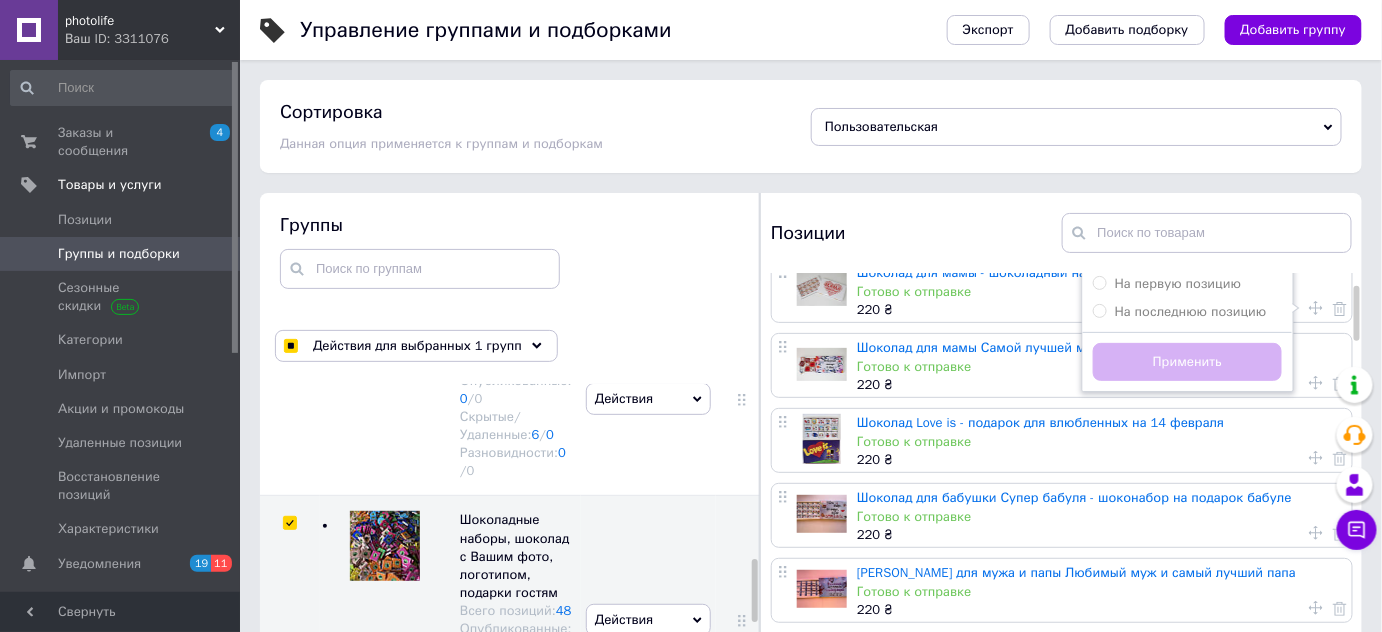 click on "Брендированный шоколад с логотипом Готово к отправке 11   ₴ Шоколад для мамы - шоколадный набор на подарок маме на [DATE] [PERSON_NAME] к отправке 220   ₴ На  На первую позицию На последнюю позицию Создать метку   Применить Шоколад для мамы Самой лучшей маме на свете - подарок на [DATE] [PERSON_NAME] к отправке 220   ₴ Шоколад Love is - подарок для влюбленных на 14 февраля [PERSON_NAME] к отправке 220   ₴ Шоколад для бабушки Супер бабуля - шоконабор на подарок бабуле Готово к отправке 220   ₴ Шоколад для мужа и папы Любимый муж и самый лучший папа [PERSON_NAME] к отправке 220   ₴ 12   ₴ 220   ₴ 220" at bounding box center [1064, 2029] 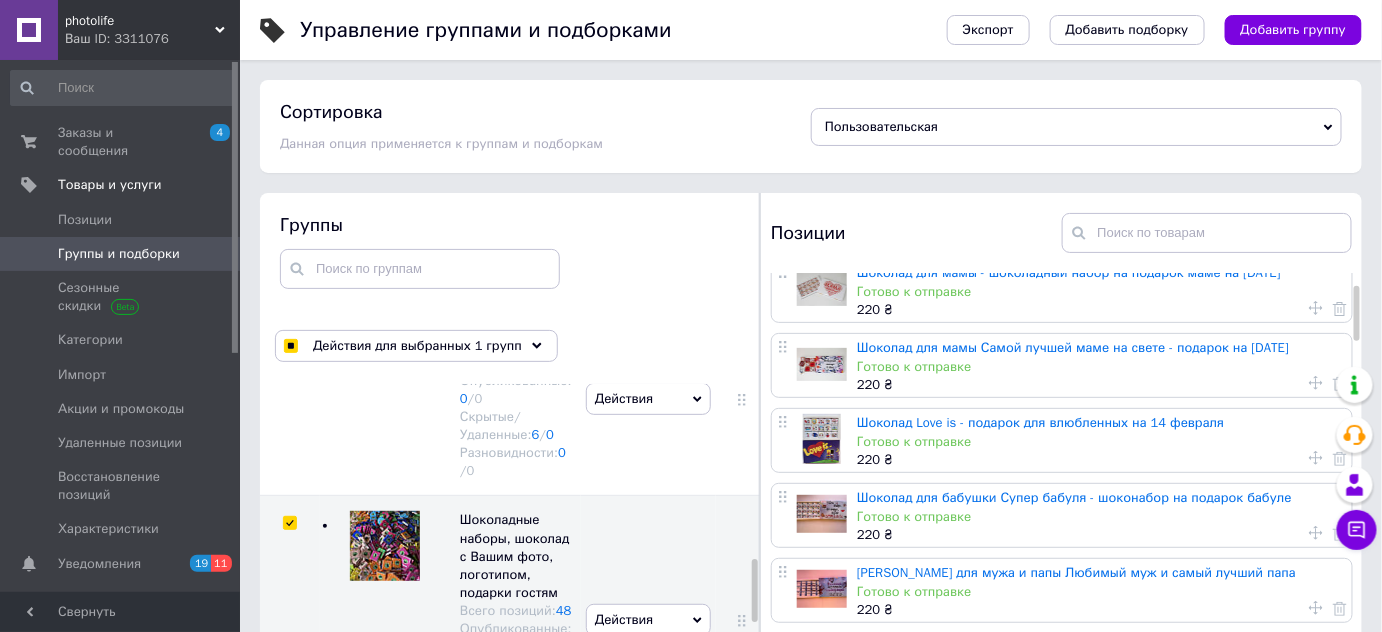 click 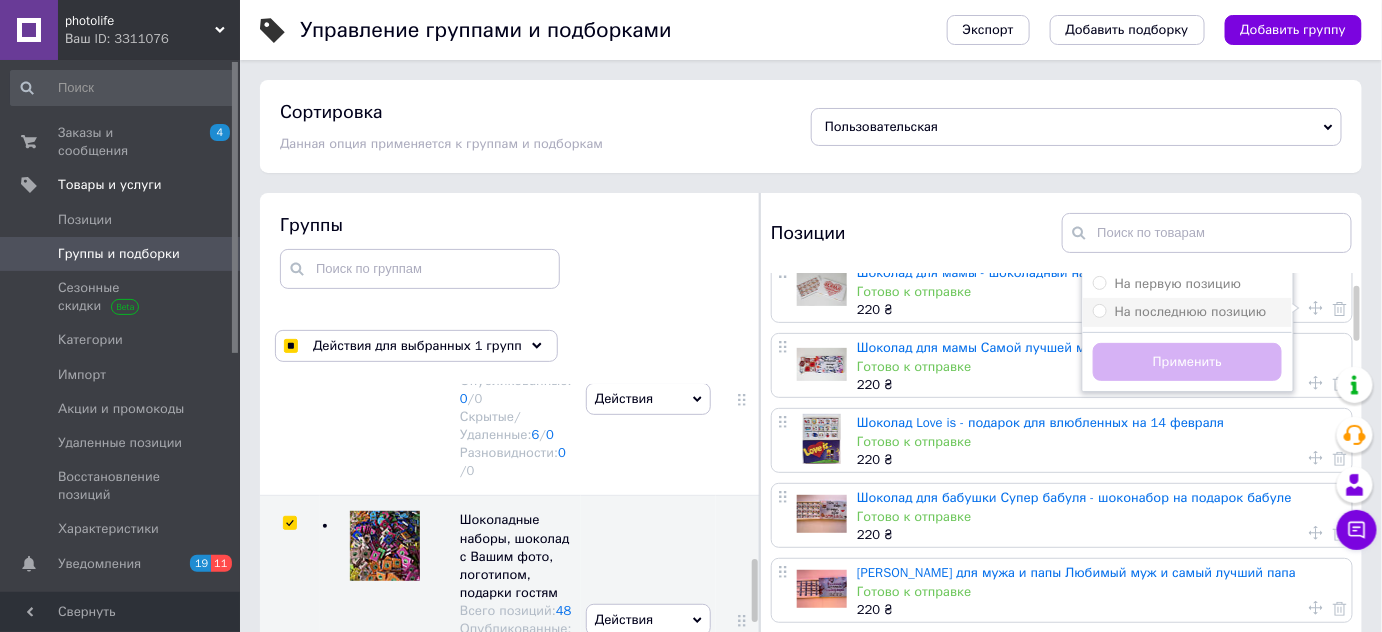 click on "На последнюю позицию" at bounding box center [1191, 311] 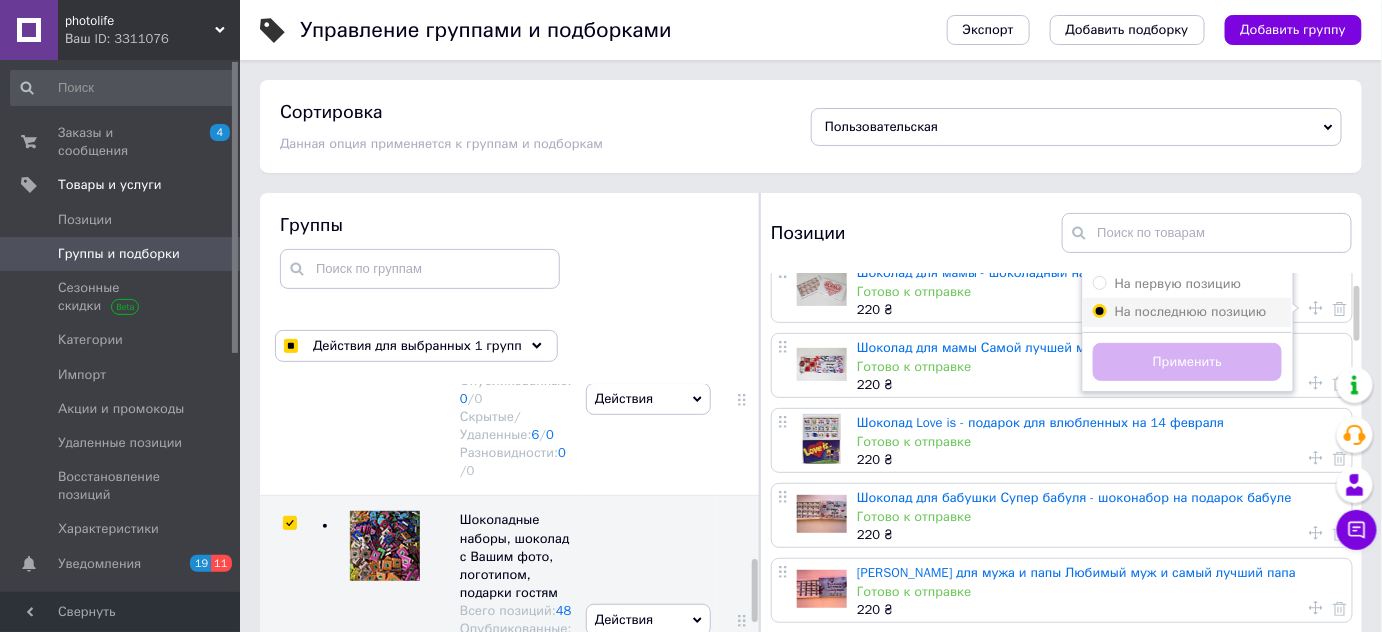 click on "На последнюю позицию" at bounding box center [1099, 310] 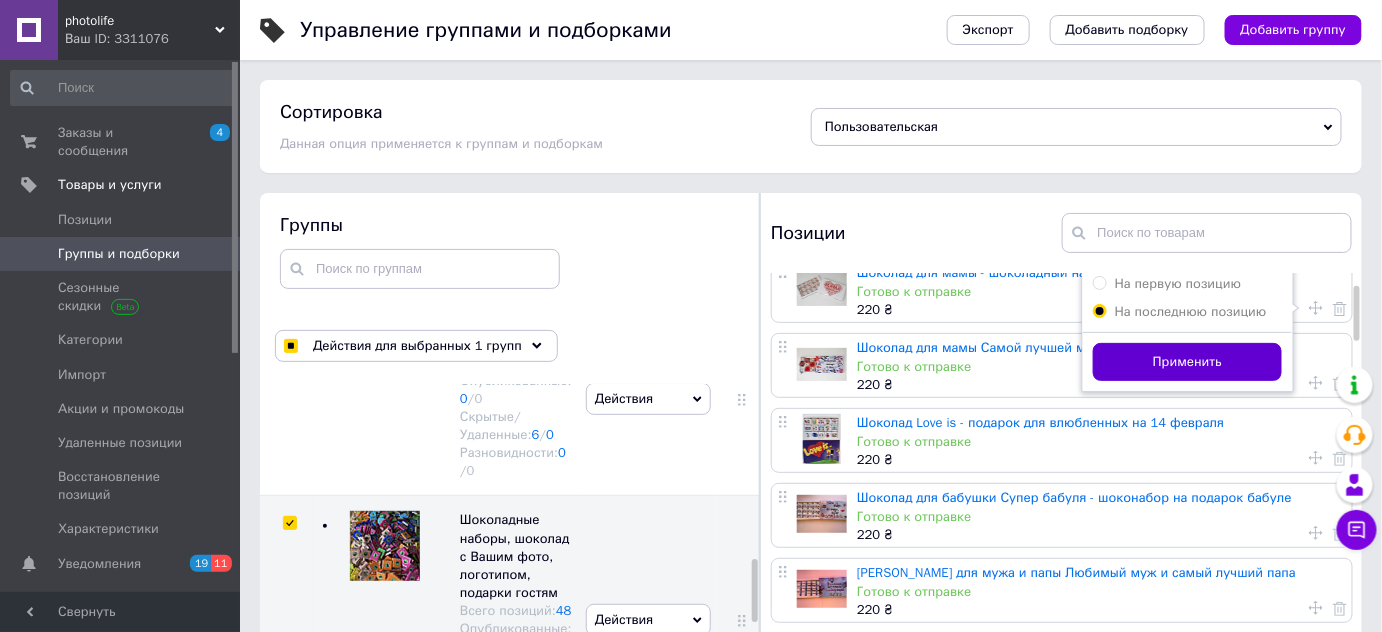 click on "Применить" at bounding box center (1187, 362) 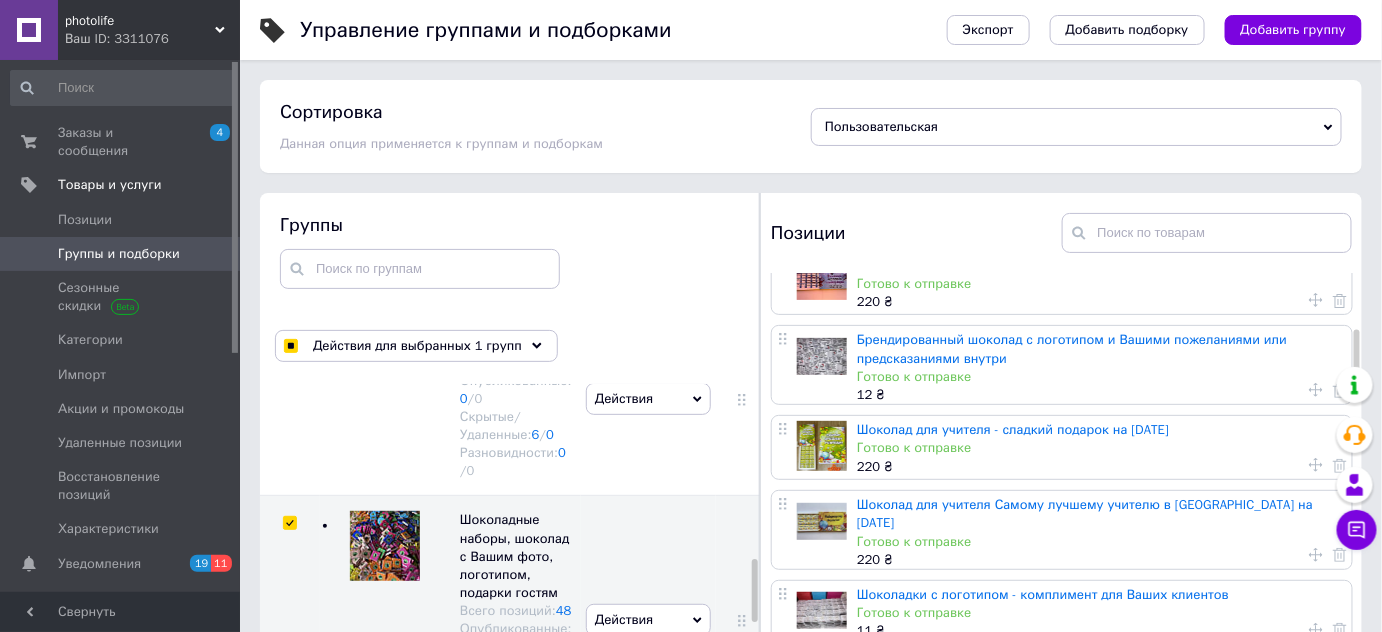 scroll, scrollTop: 454, scrollLeft: 0, axis: vertical 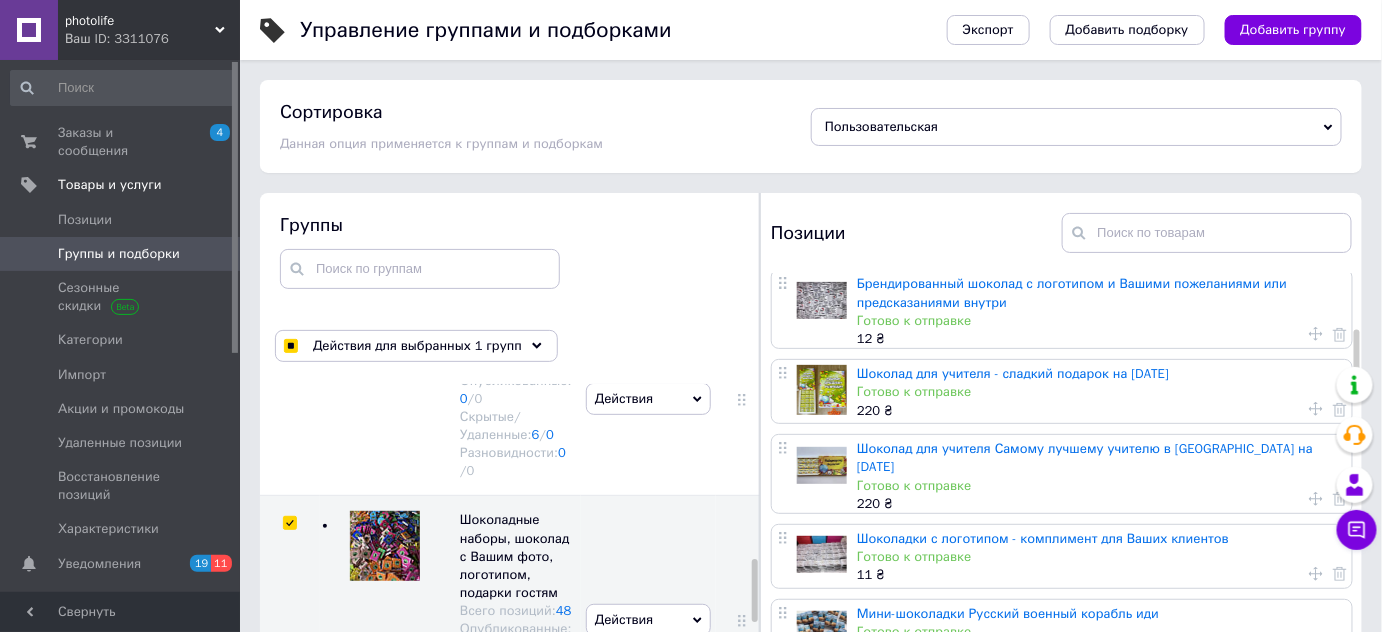 click 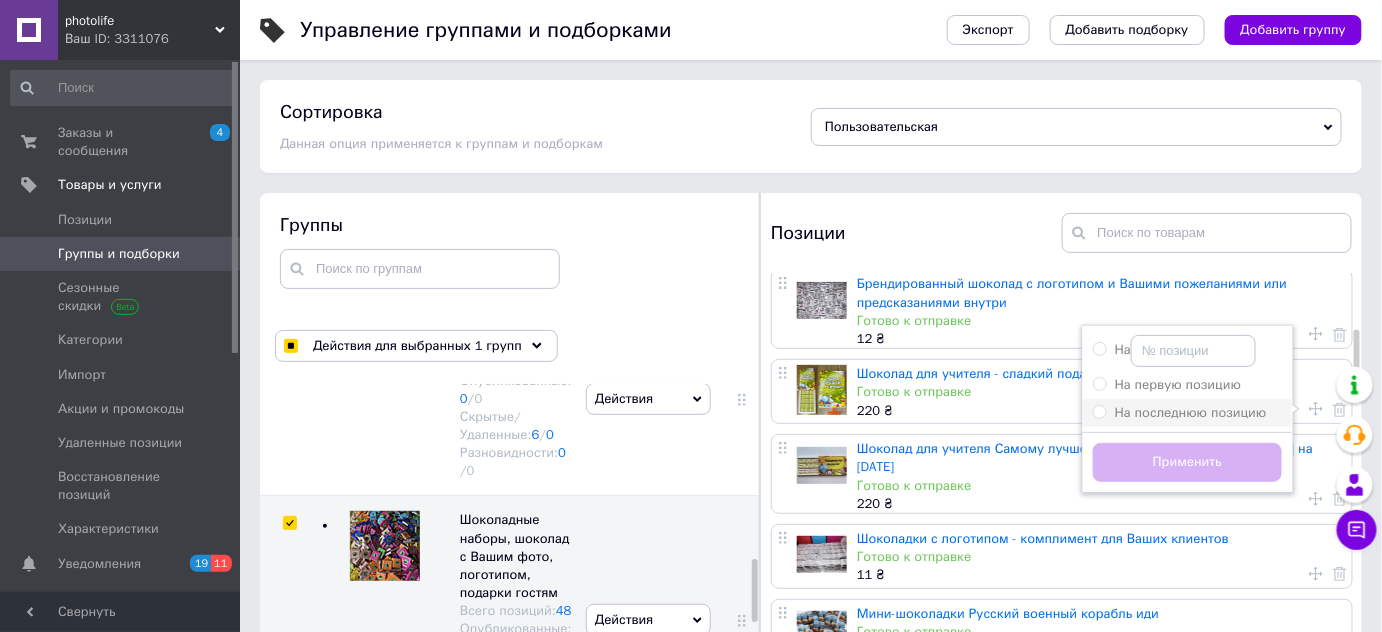 click on "На последнюю позицию" at bounding box center (1191, 412) 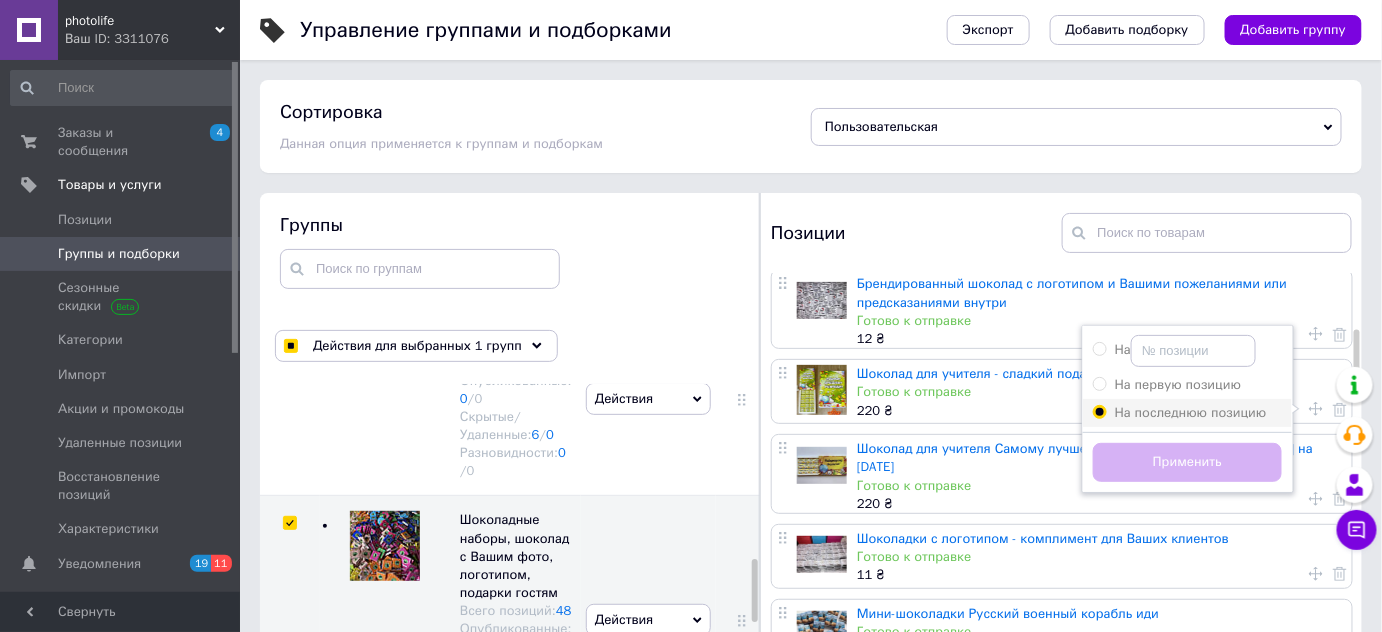 click on "На последнюю позицию" at bounding box center (1099, 411) 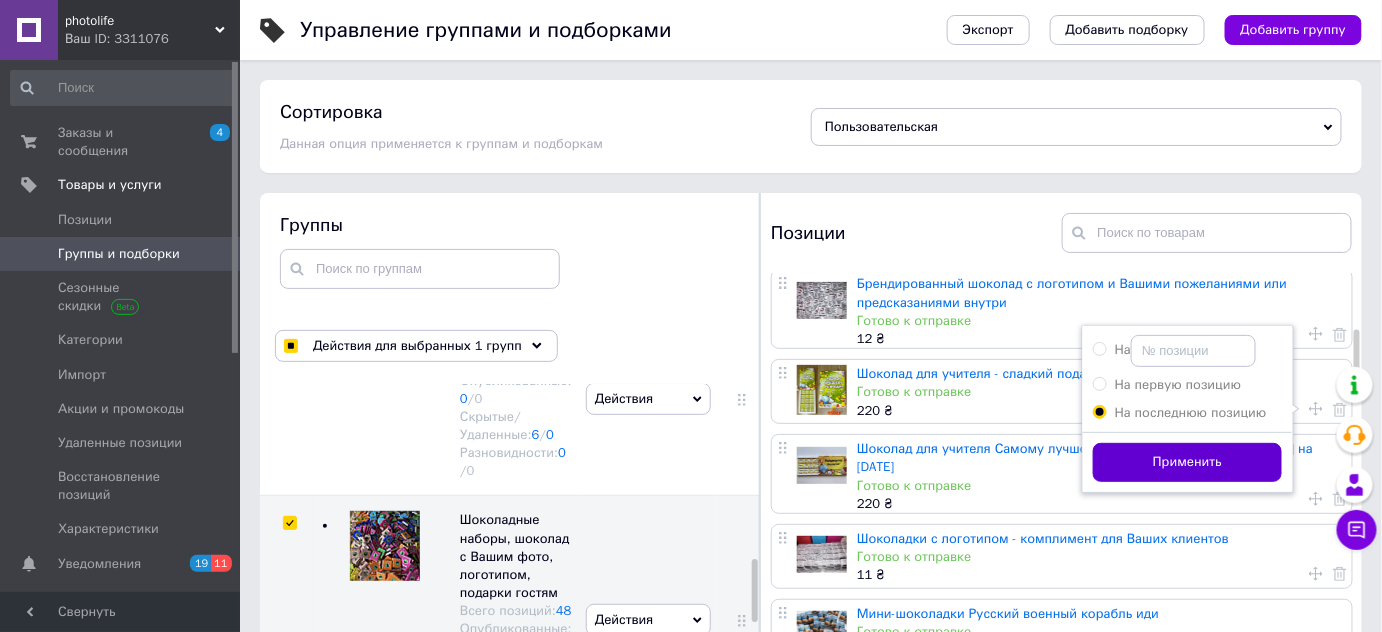 click on "Применить" at bounding box center (1187, 462) 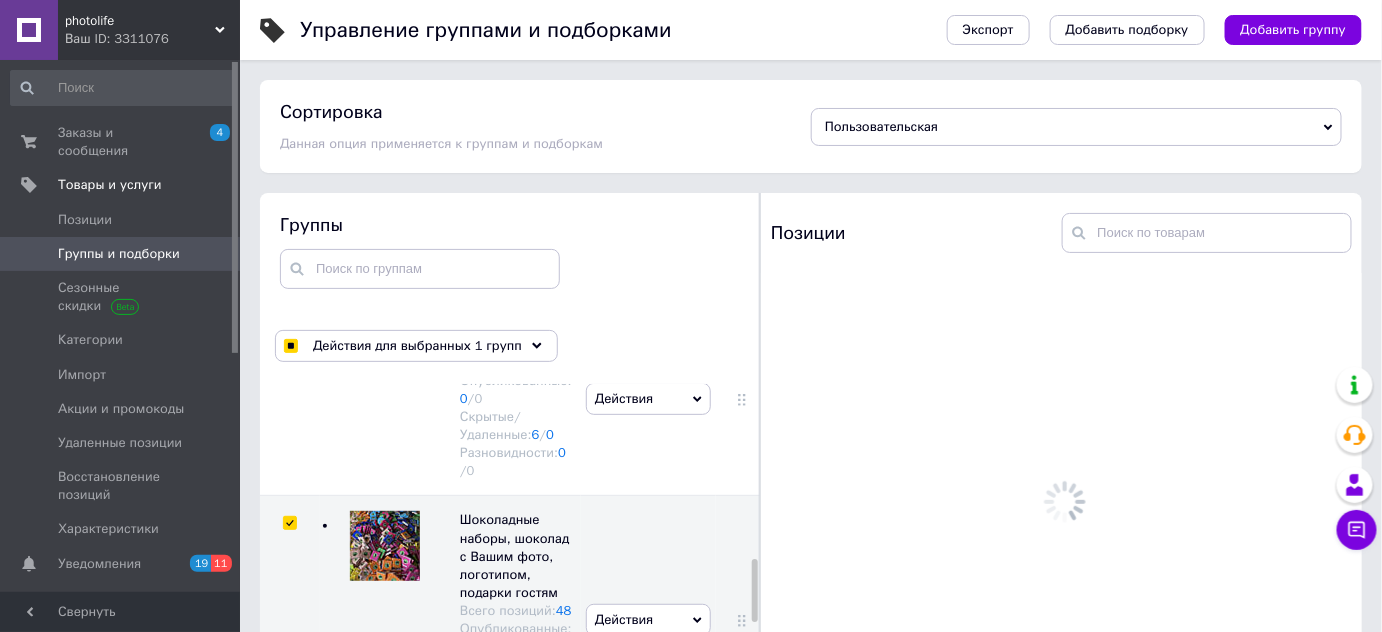 scroll, scrollTop: 0, scrollLeft: 0, axis: both 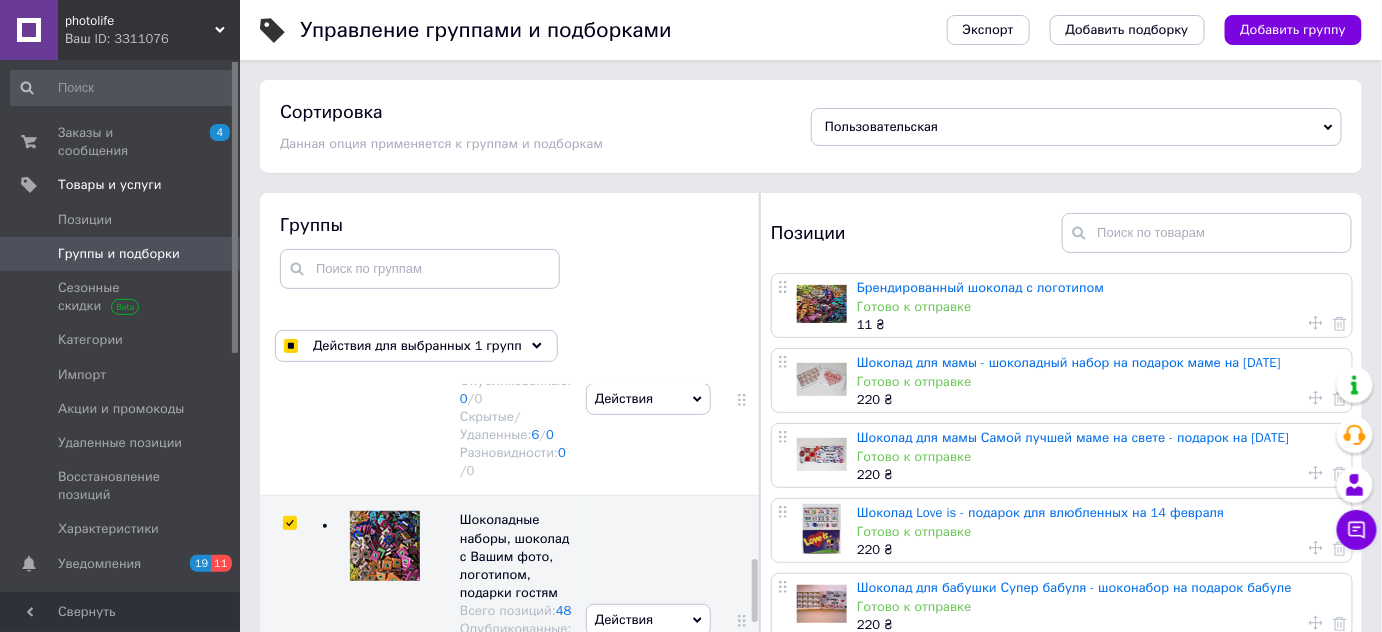 click 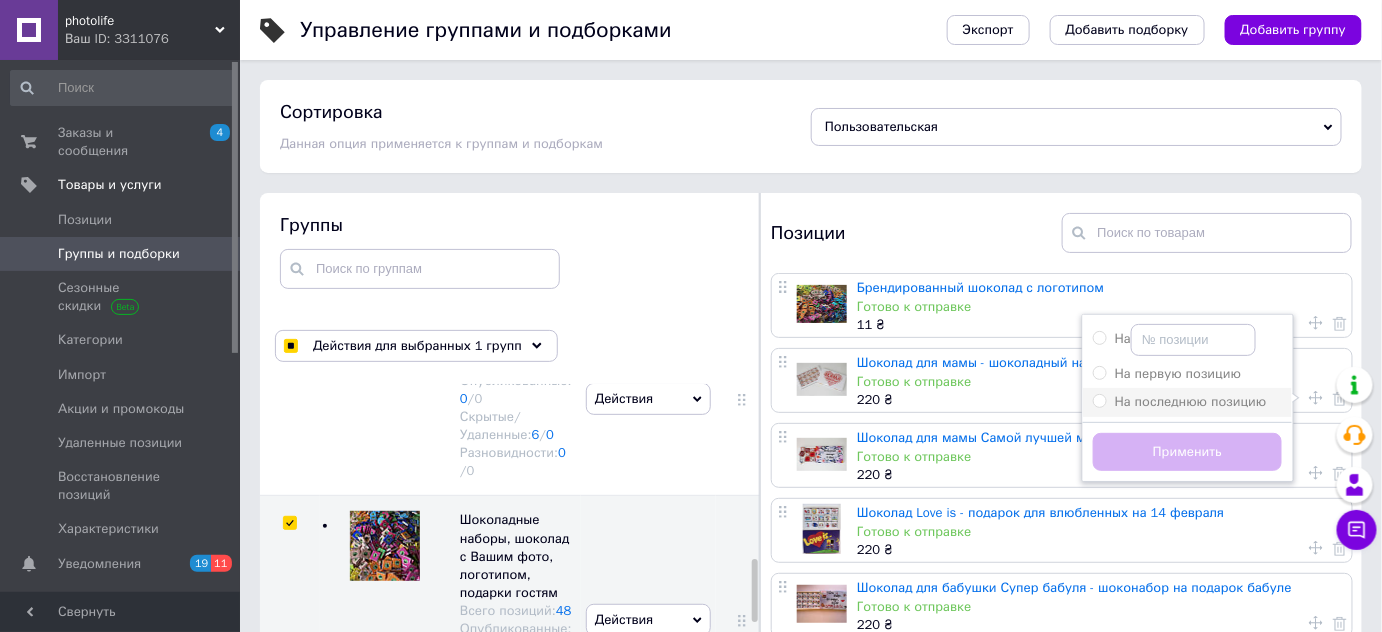 click on "На последнюю позицию" at bounding box center (1191, 401) 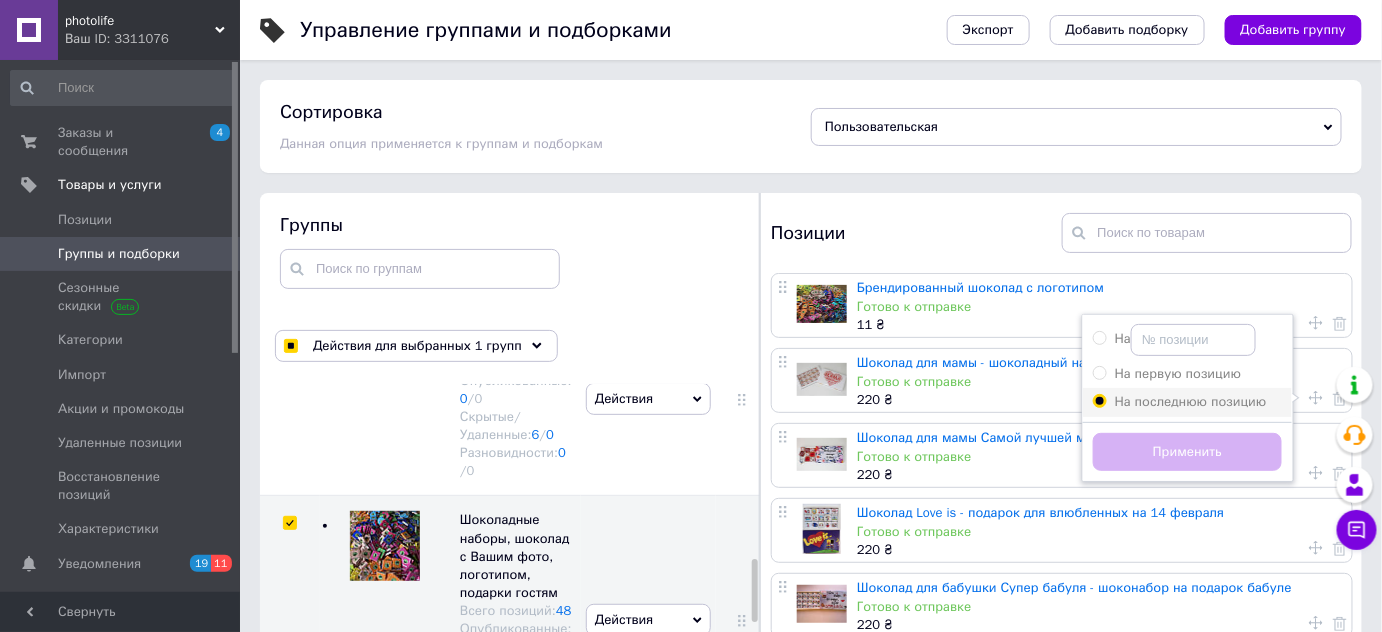click on "На последнюю позицию" at bounding box center [1099, 400] 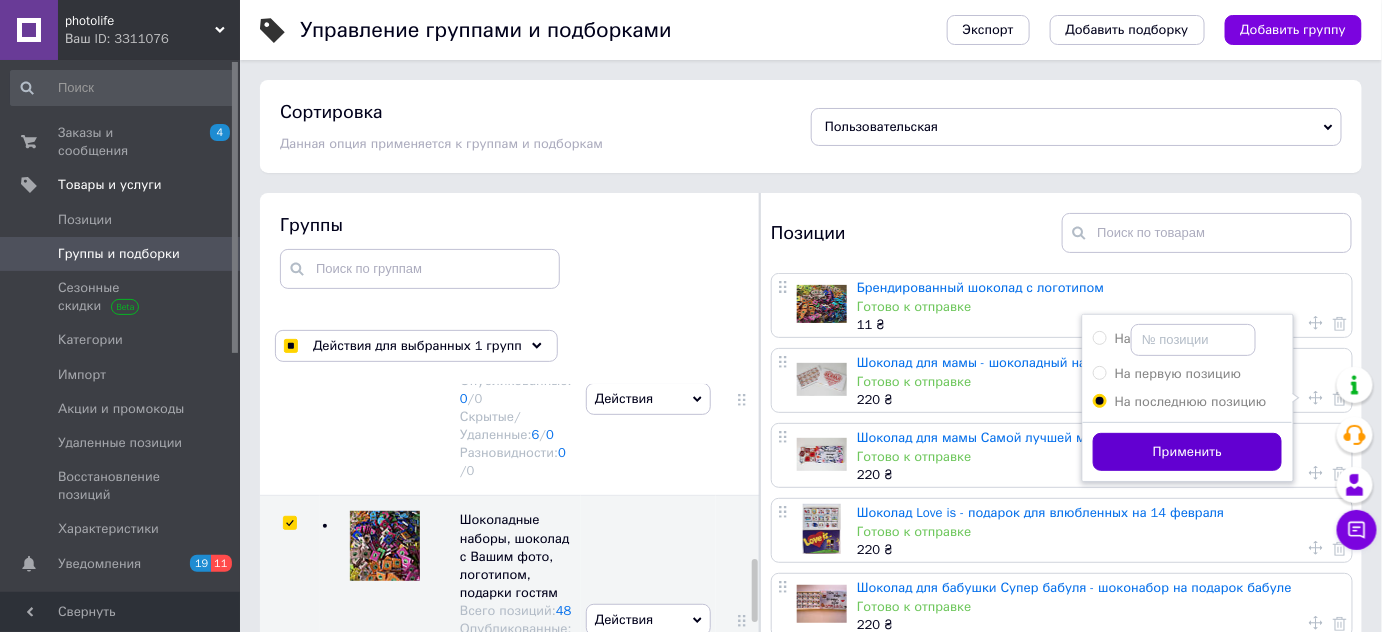 click on "Применить" at bounding box center (1187, 452) 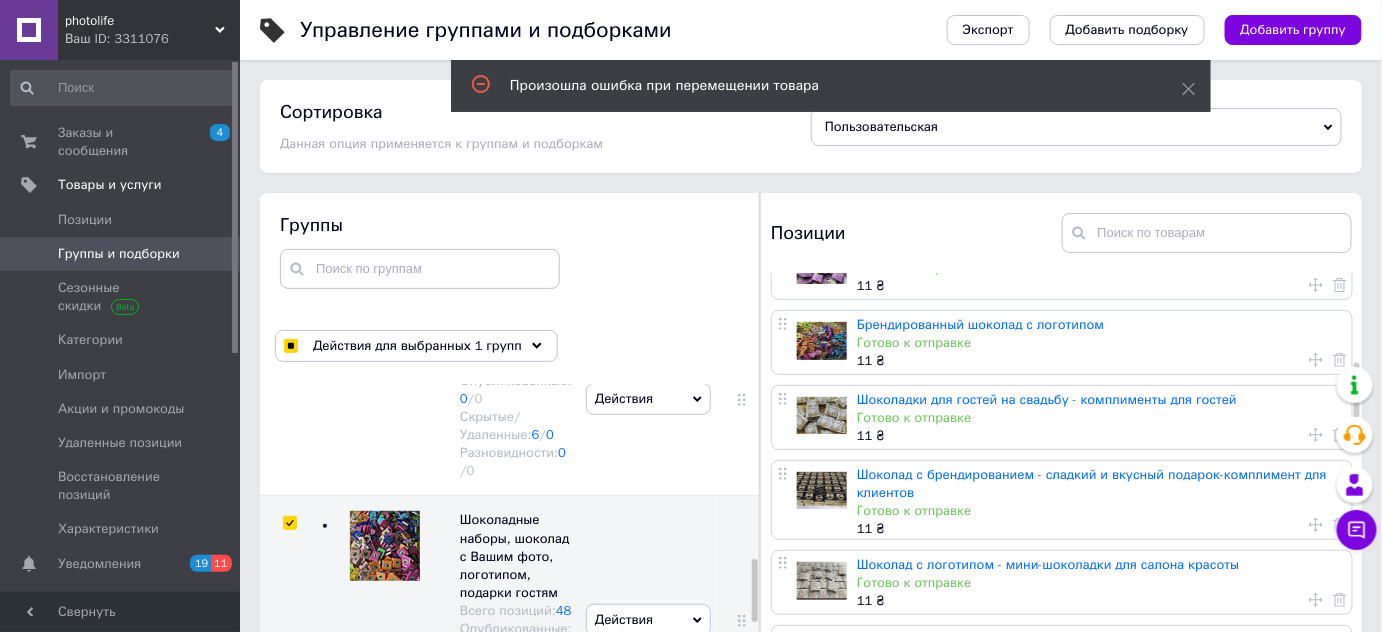 scroll, scrollTop: 454, scrollLeft: 0, axis: vertical 